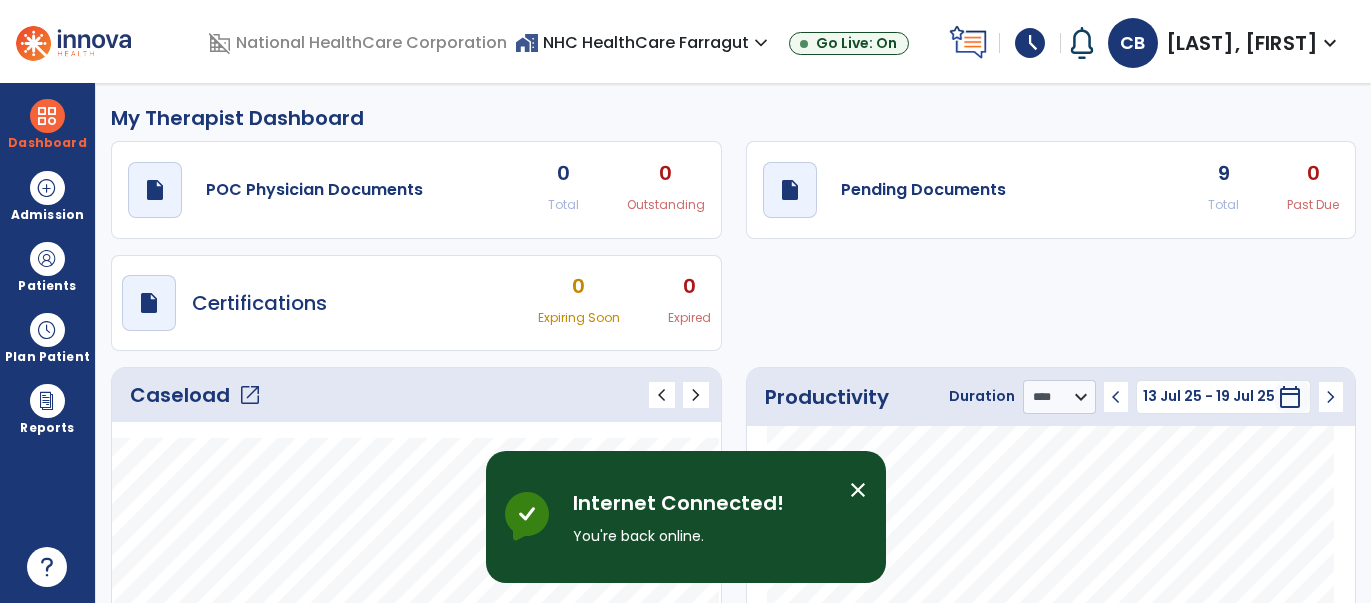 select on "****" 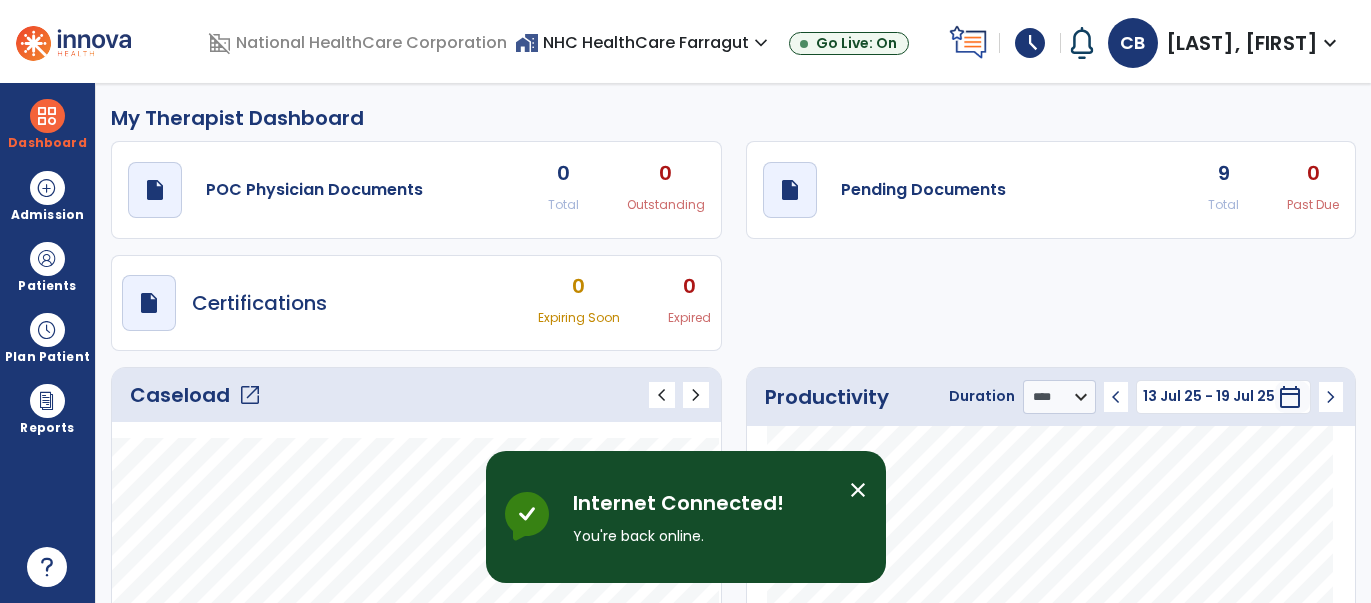 scroll, scrollTop: 0, scrollLeft: 0, axis: both 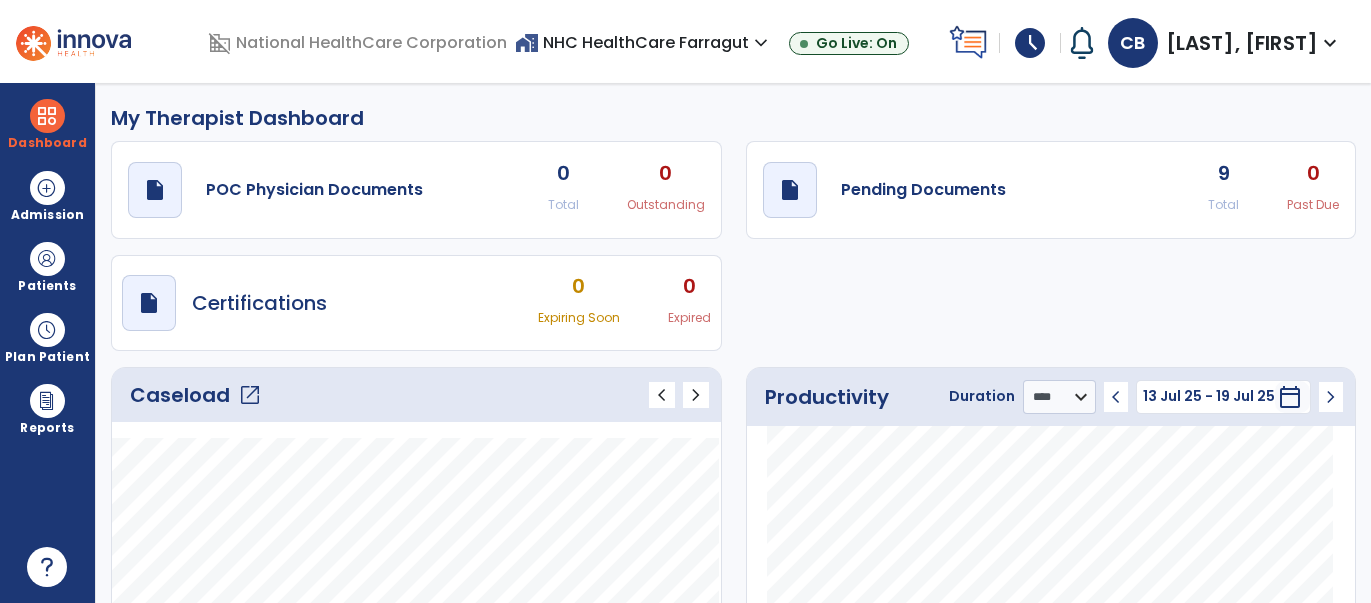 click on "open_in_new" 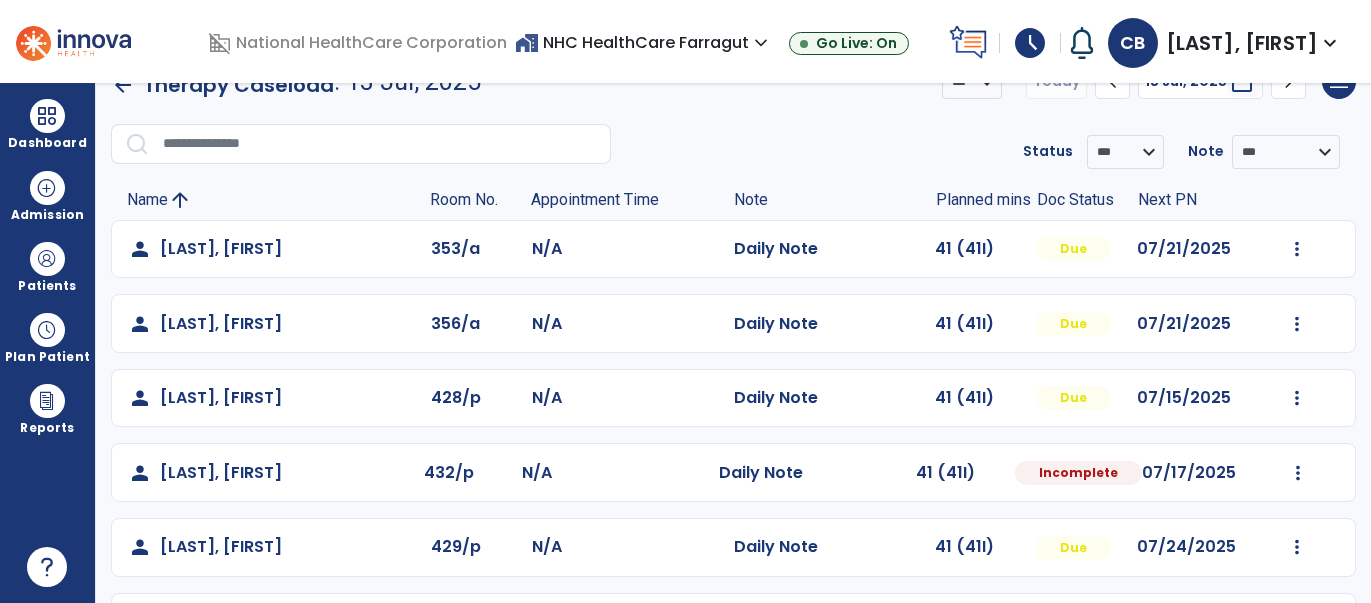 scroll, scrollTop: 0, scrollLeft: 0, axis: both 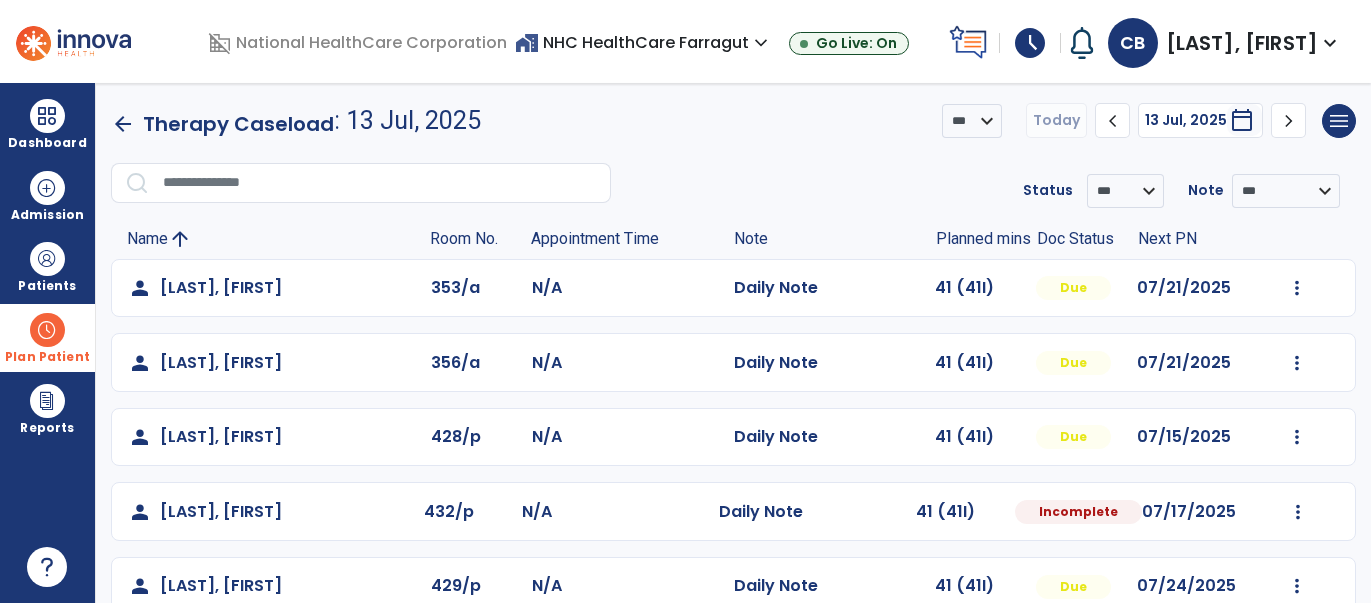click at bounding box center (47, 330) 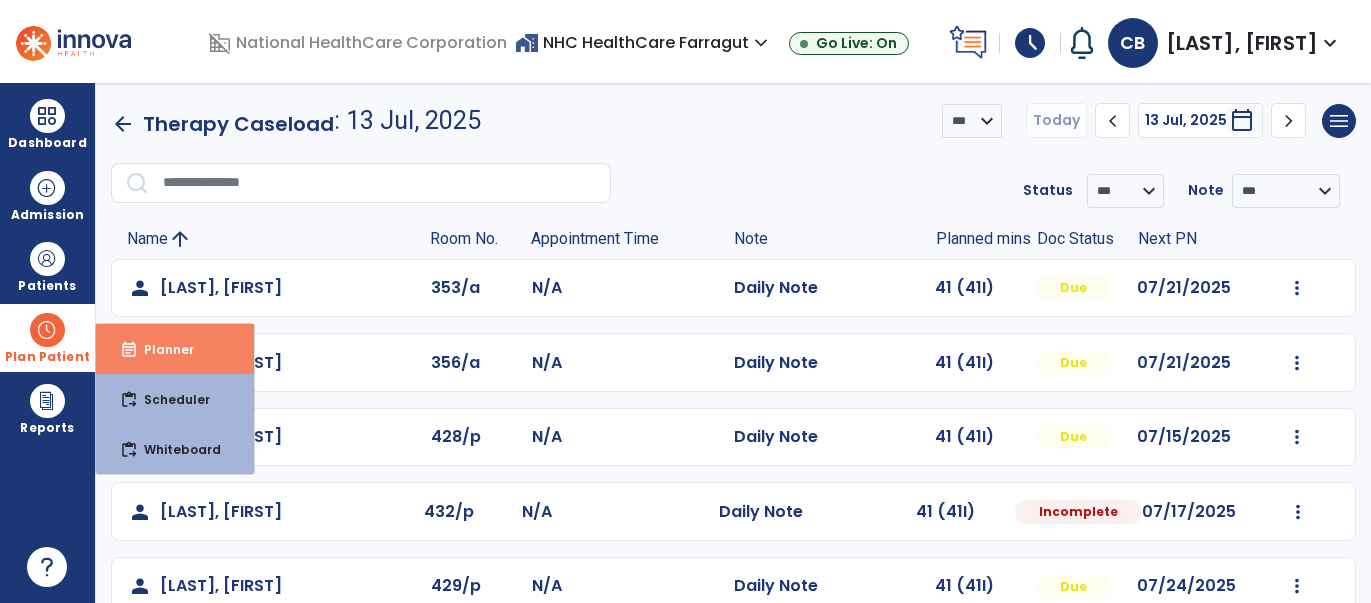 click on "Planner" at bounding box center [161, 349] 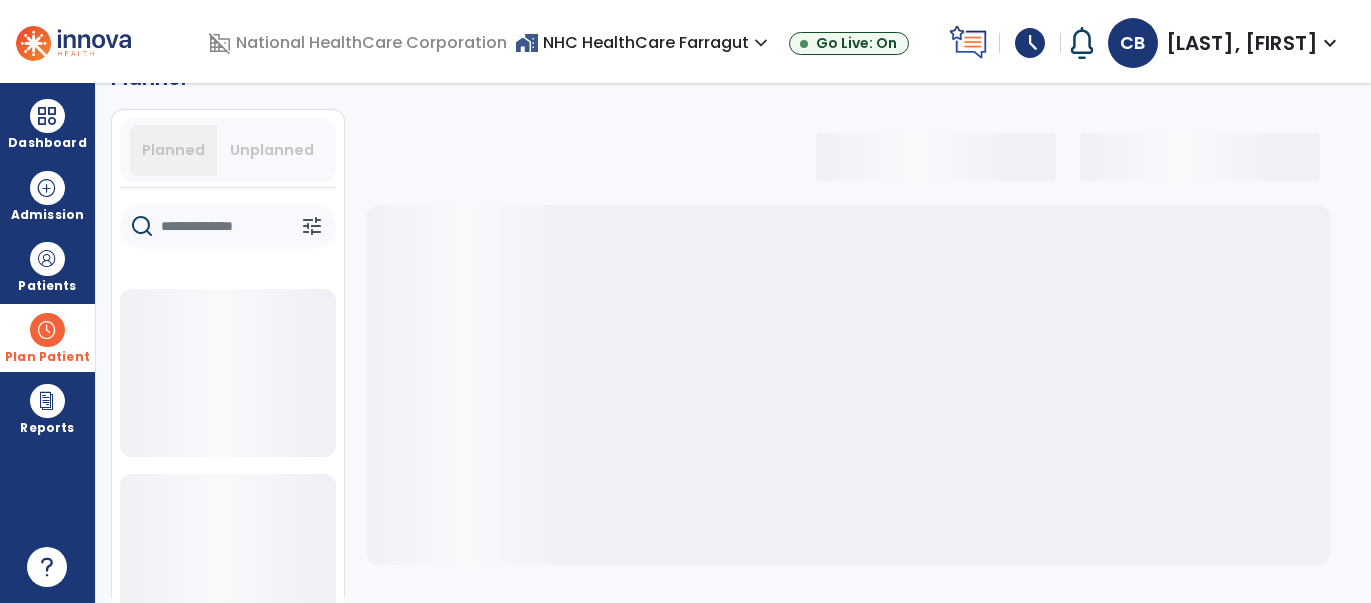 scroll, scrollTop: 51, scrollLeft: 0, axis: vertical 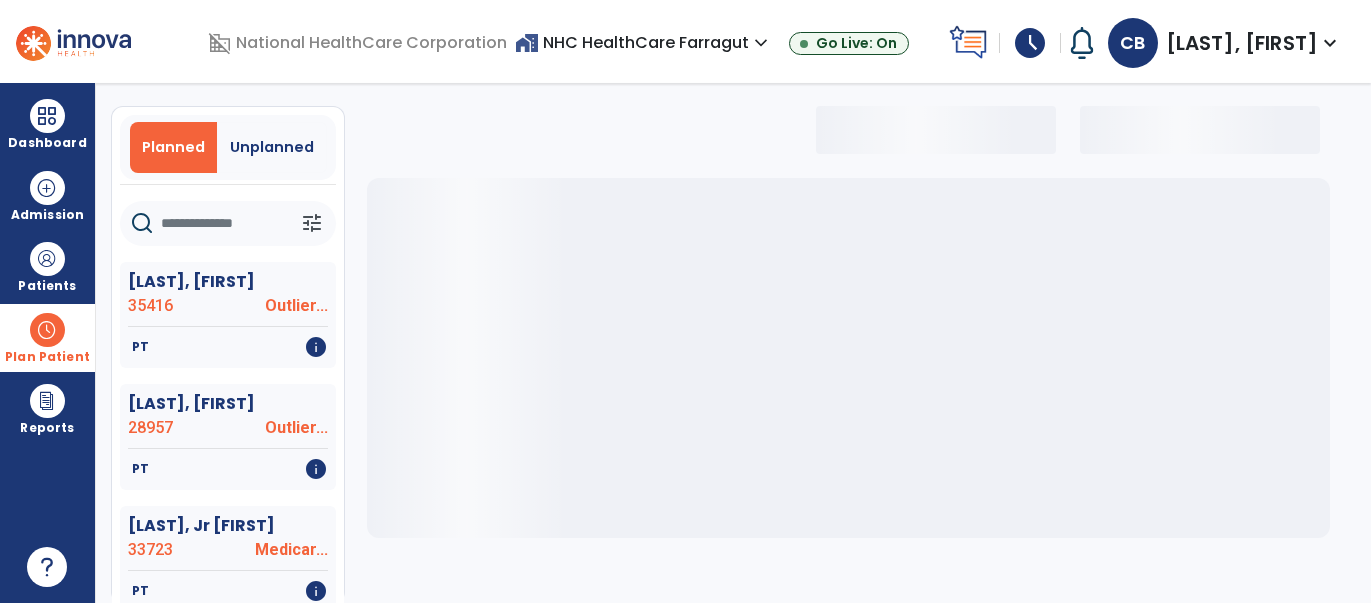 select on "***" 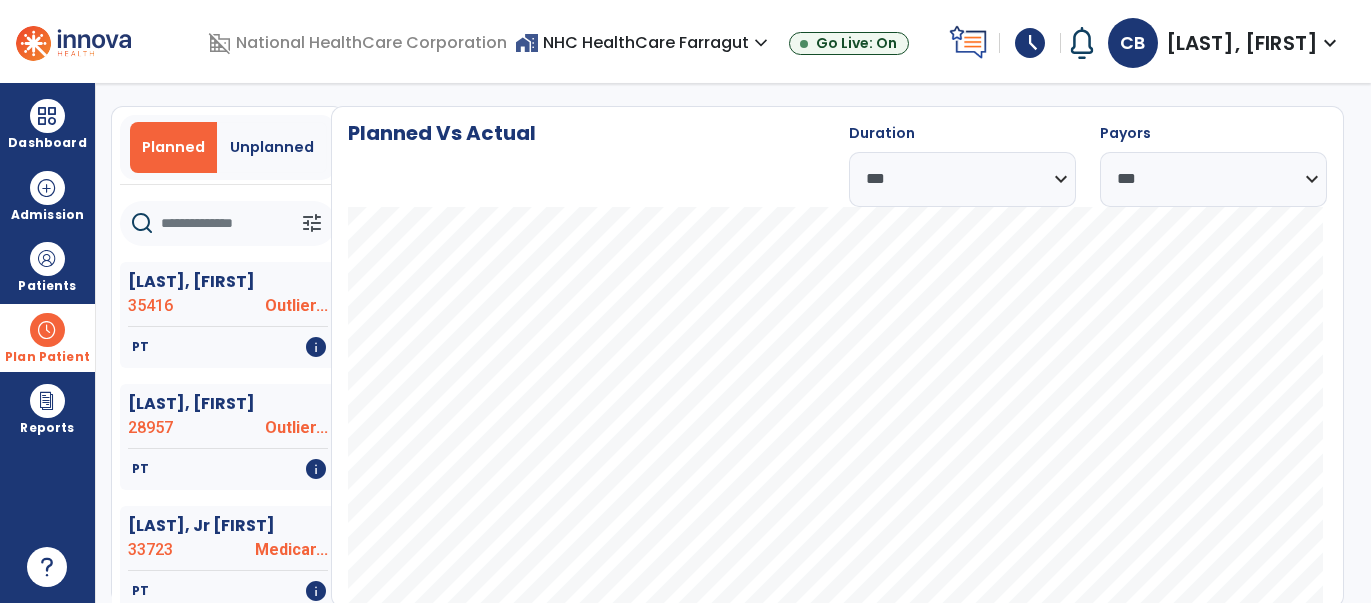 click 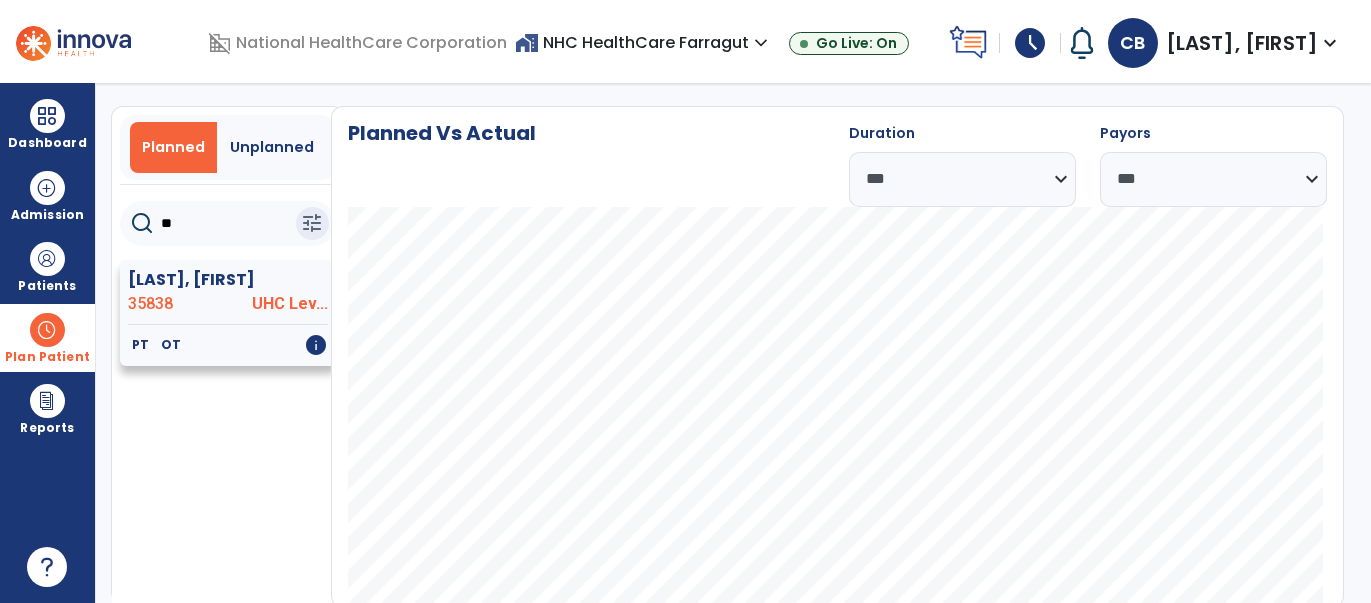 type on "**" 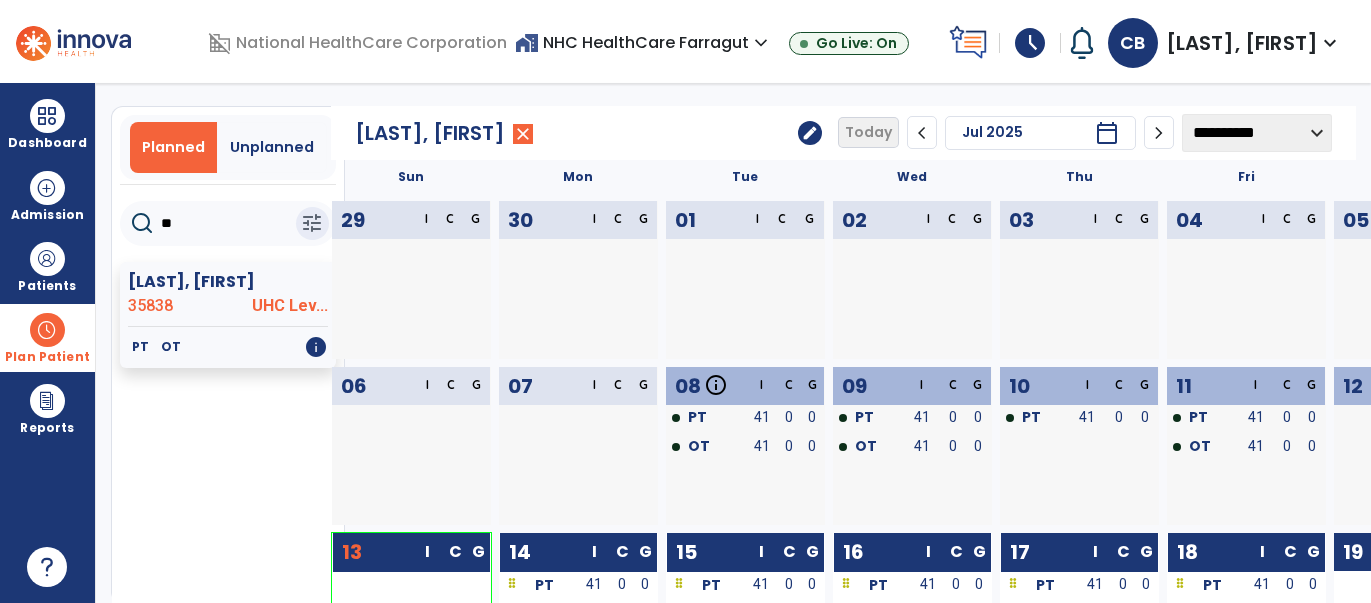 click on "**********" 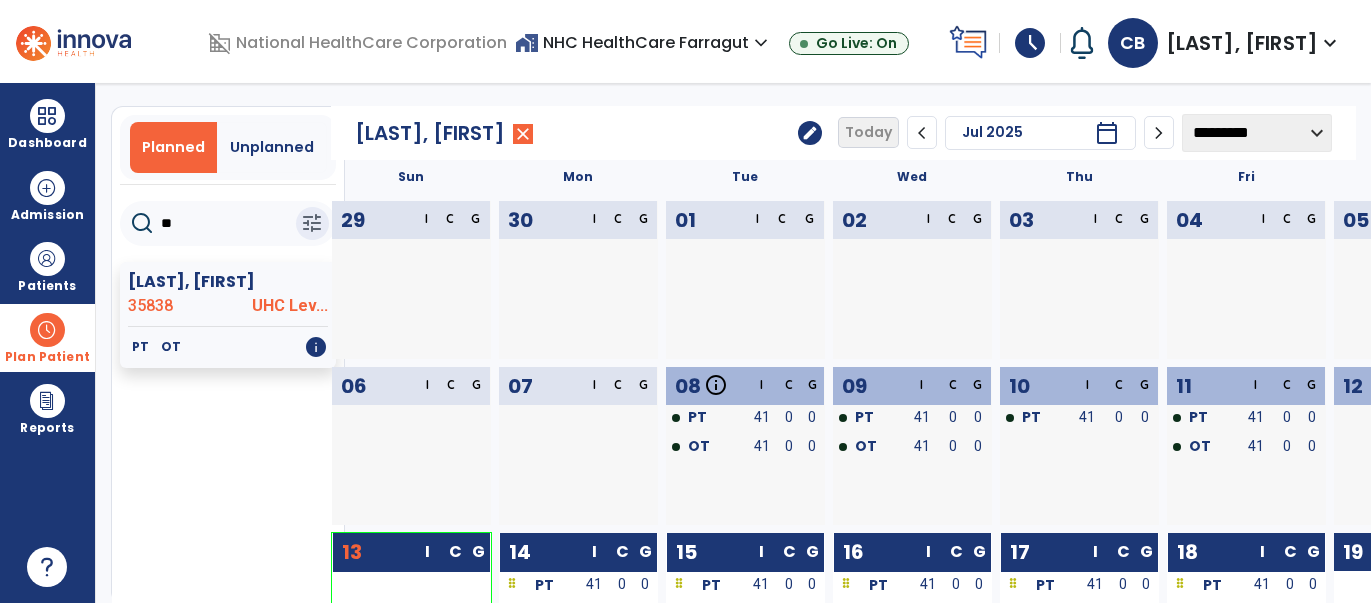 click on "**********" 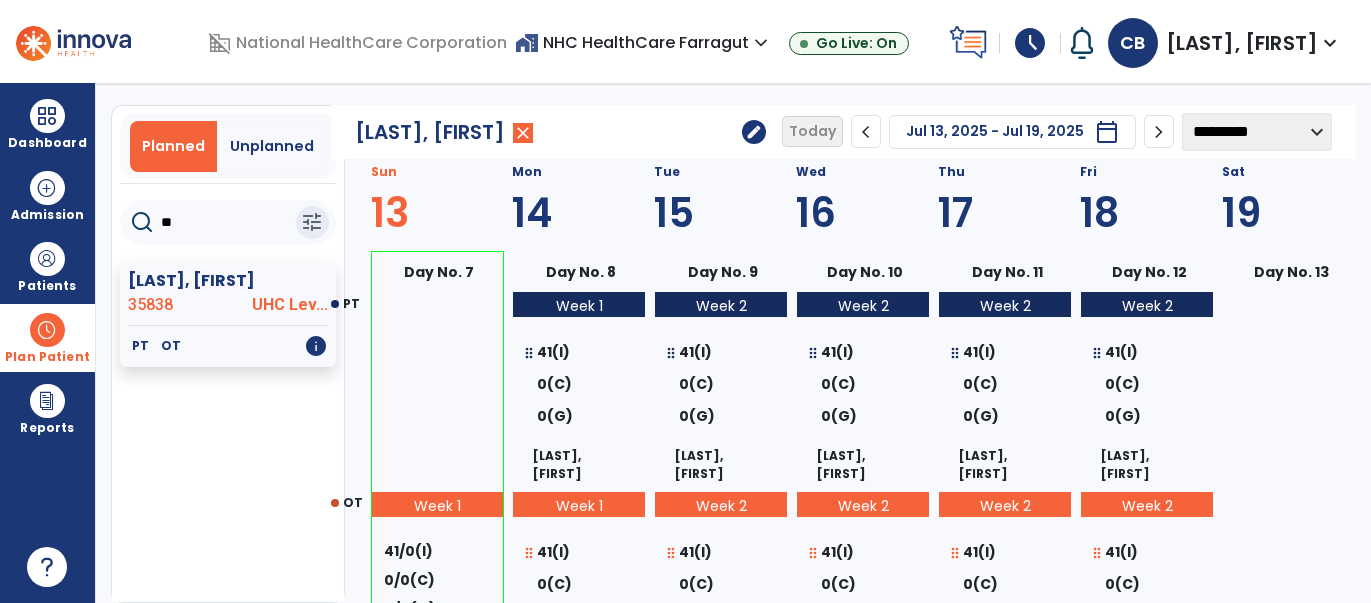 scroll, scrollTop: 51, scrollLeft: 0, axis: vertical 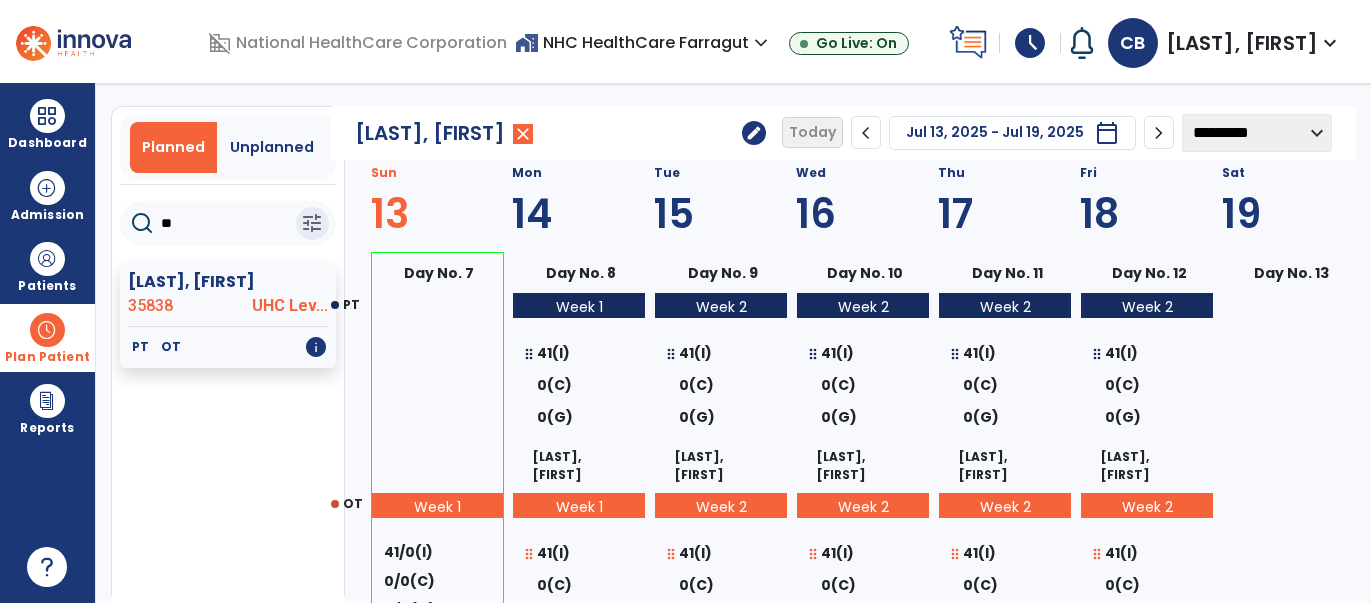 click on "chevron_left" 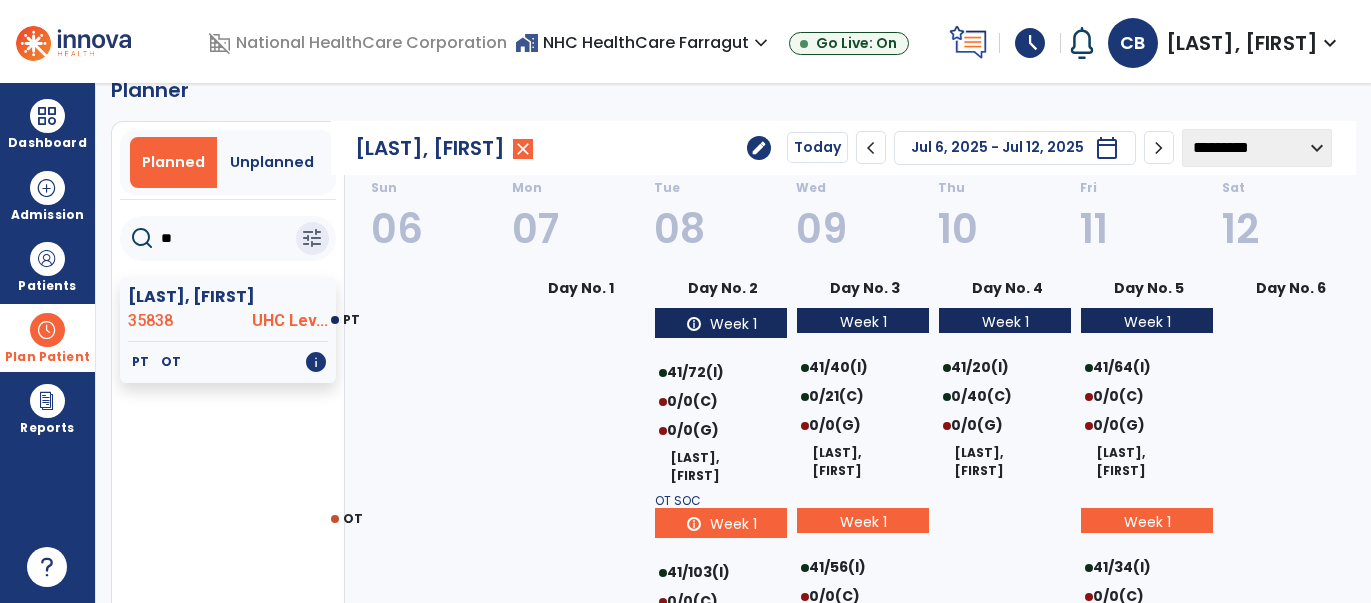 scroll, scrollTop: 16, scrollLeft: 0, axis: vertical 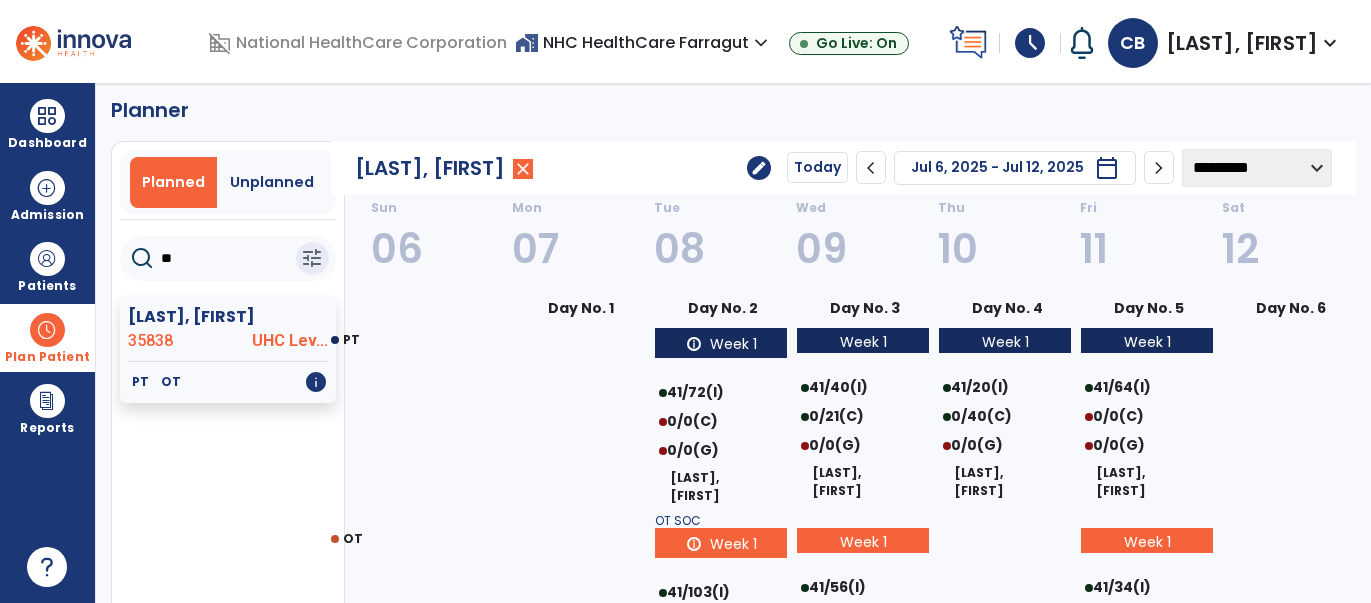 click on "chevron_right" 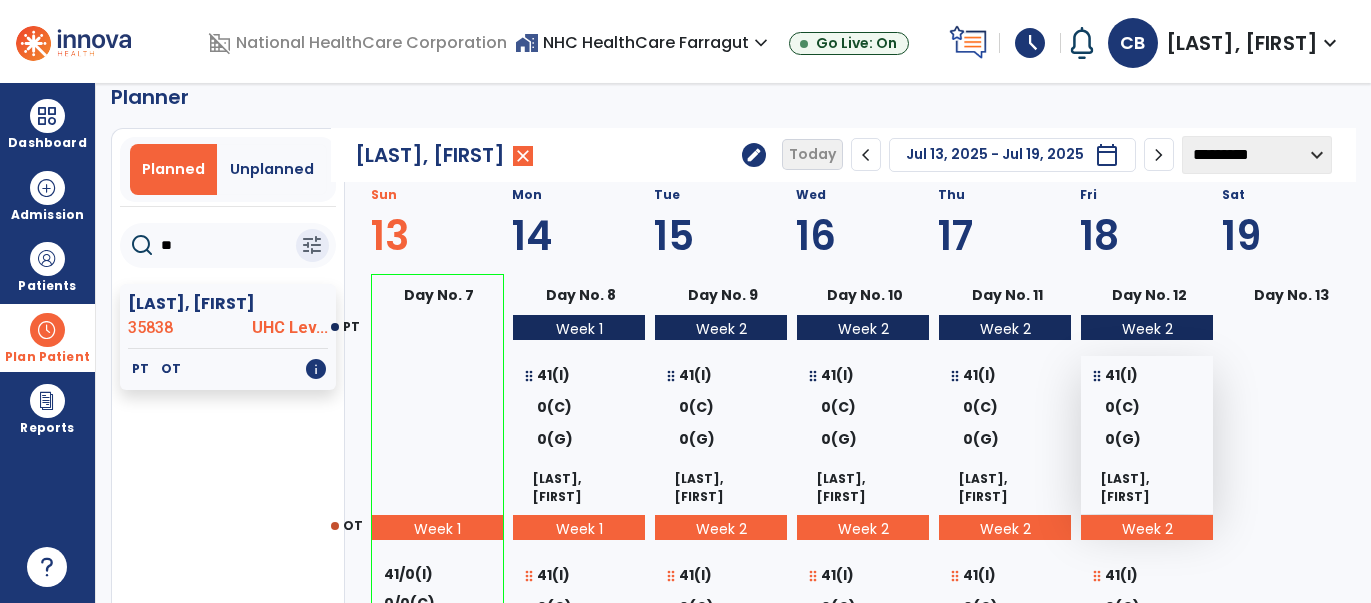 scroll, scrollTop: 16, scrollLeft: 0, axis: vertical 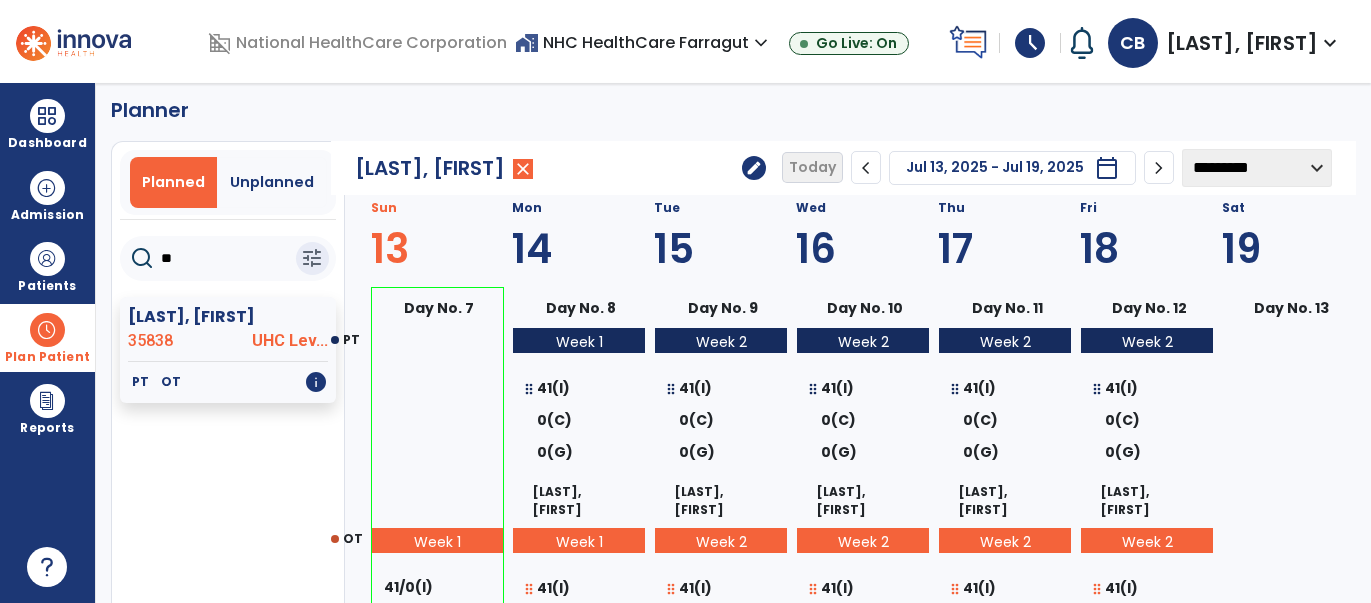 click on "chevron_right" 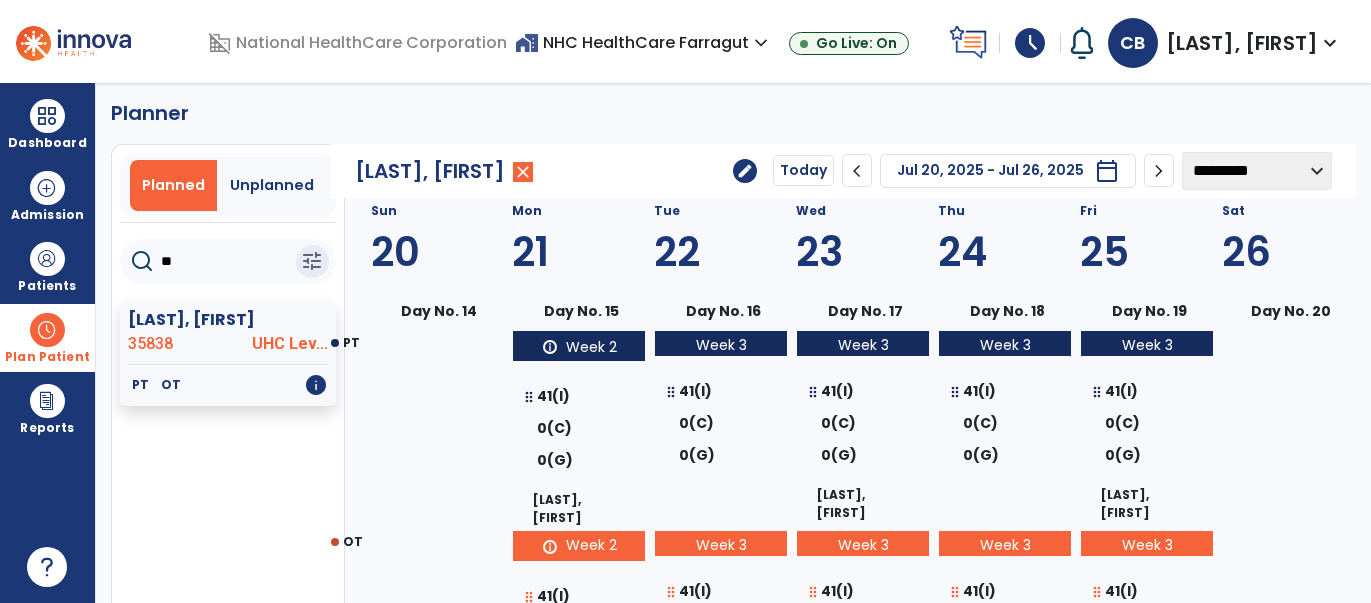 scroll, scrollTop: 0, scrollLeft: 0, axis: both 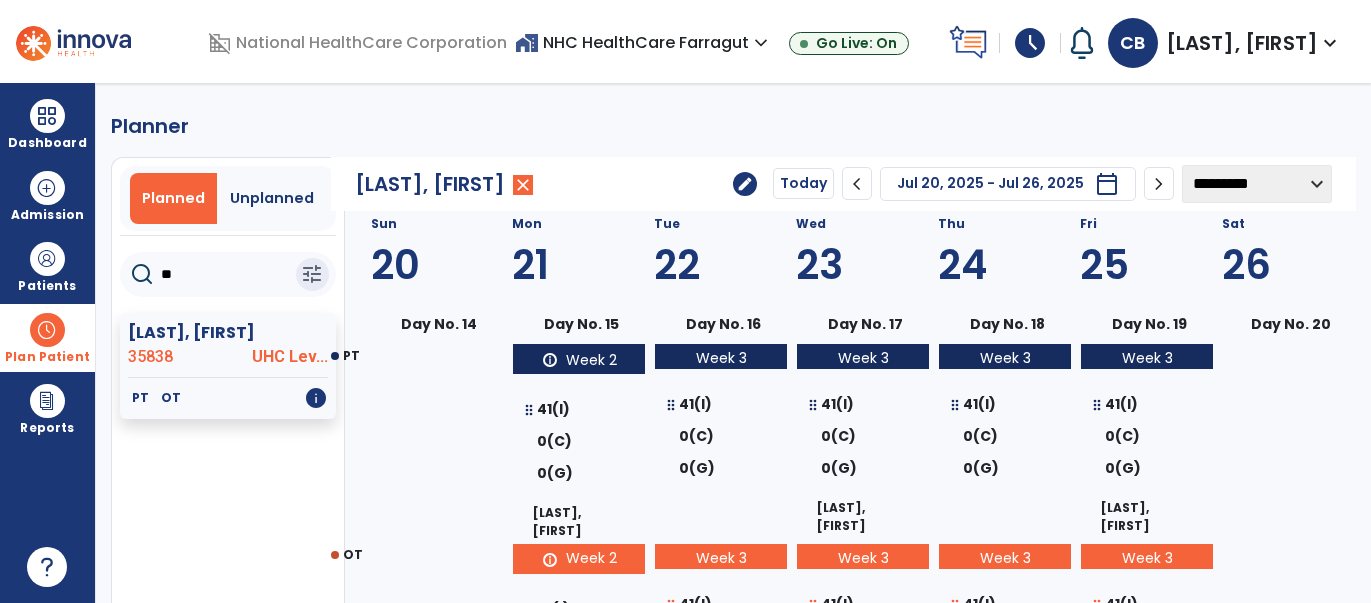 click on "chevron_left" 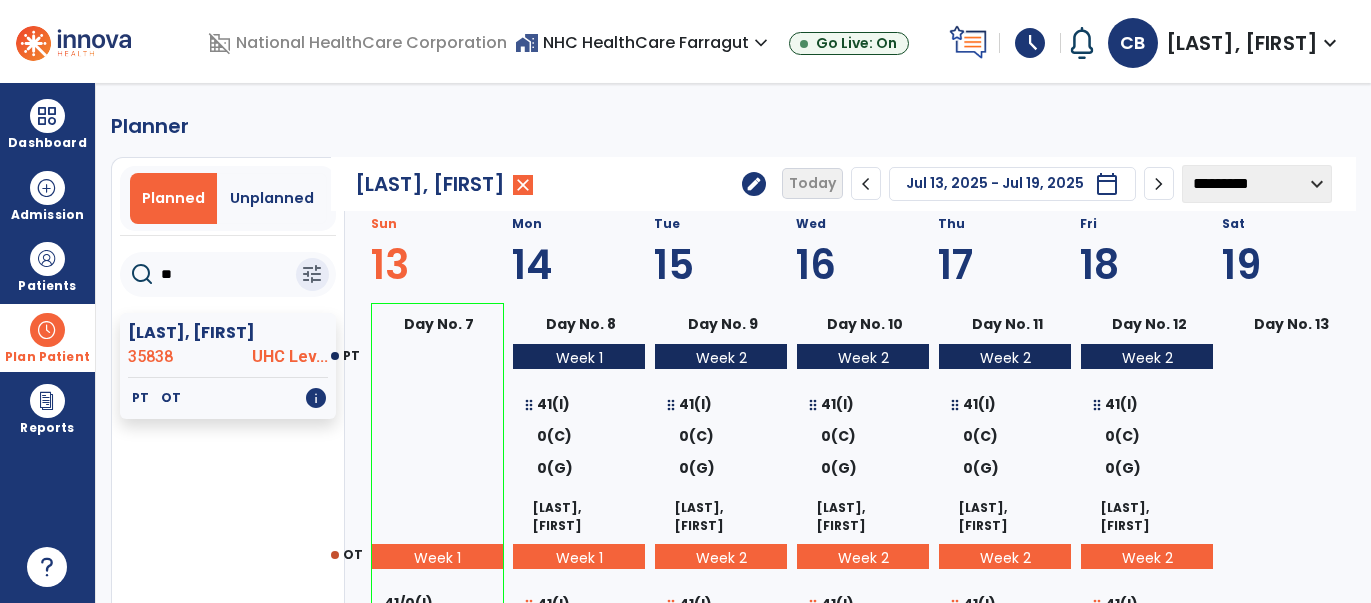 click on "chevron_left" 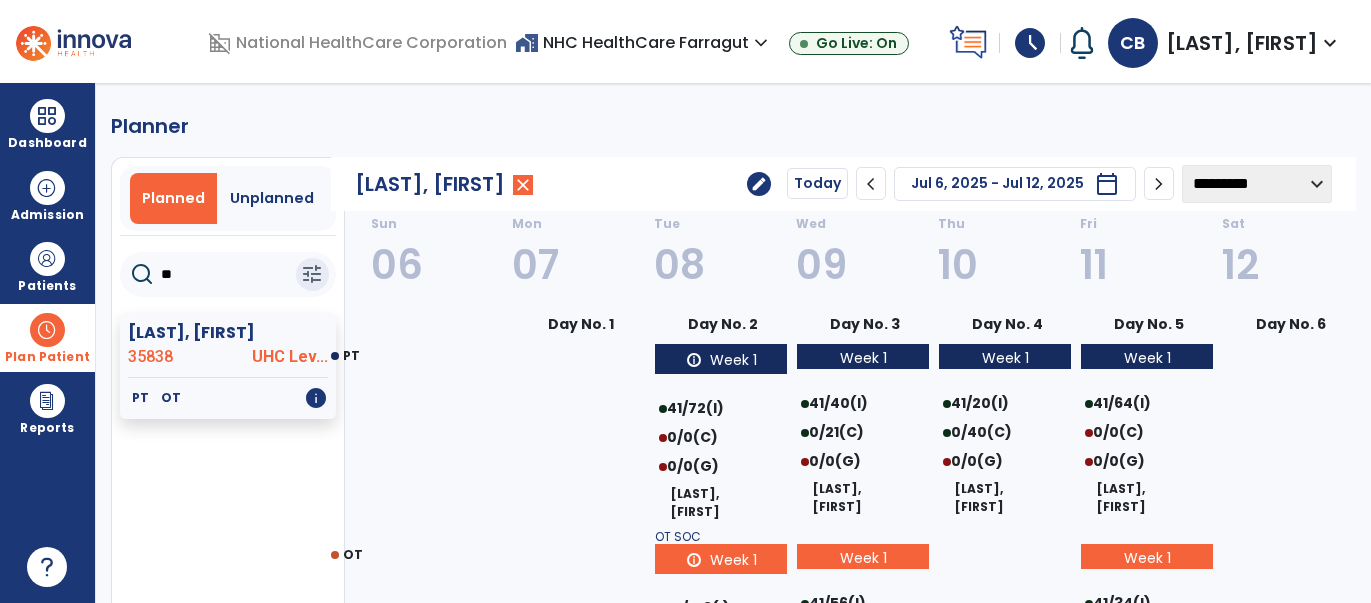 click on "**" 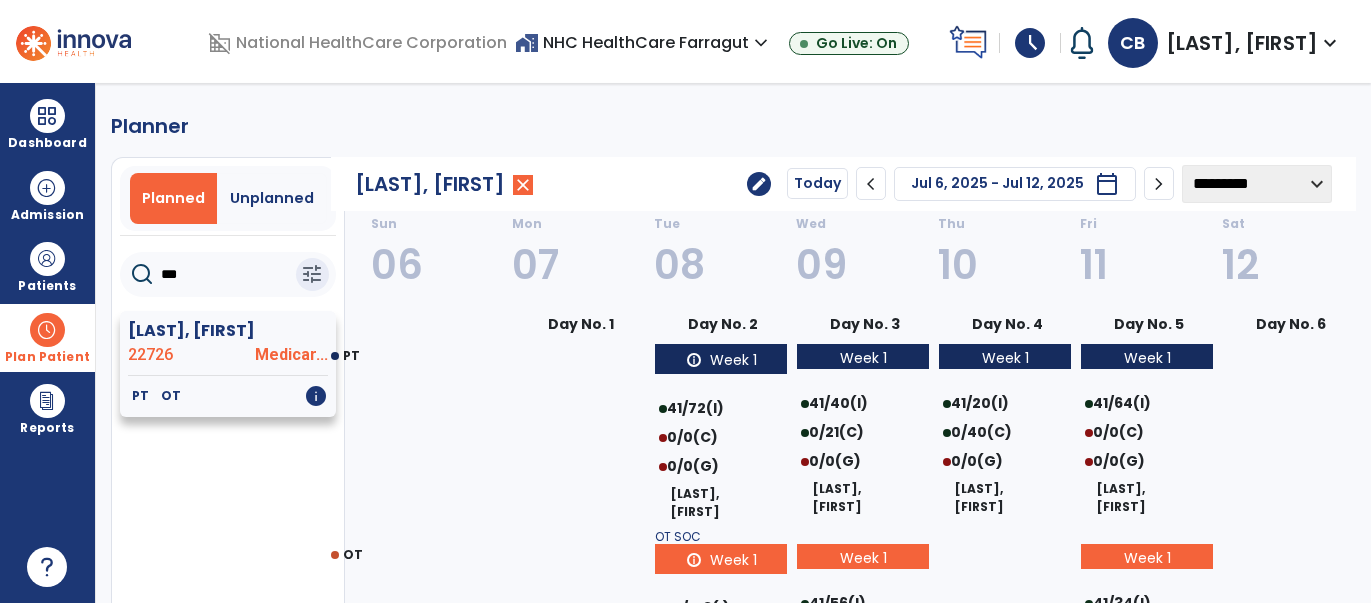 type on "***" 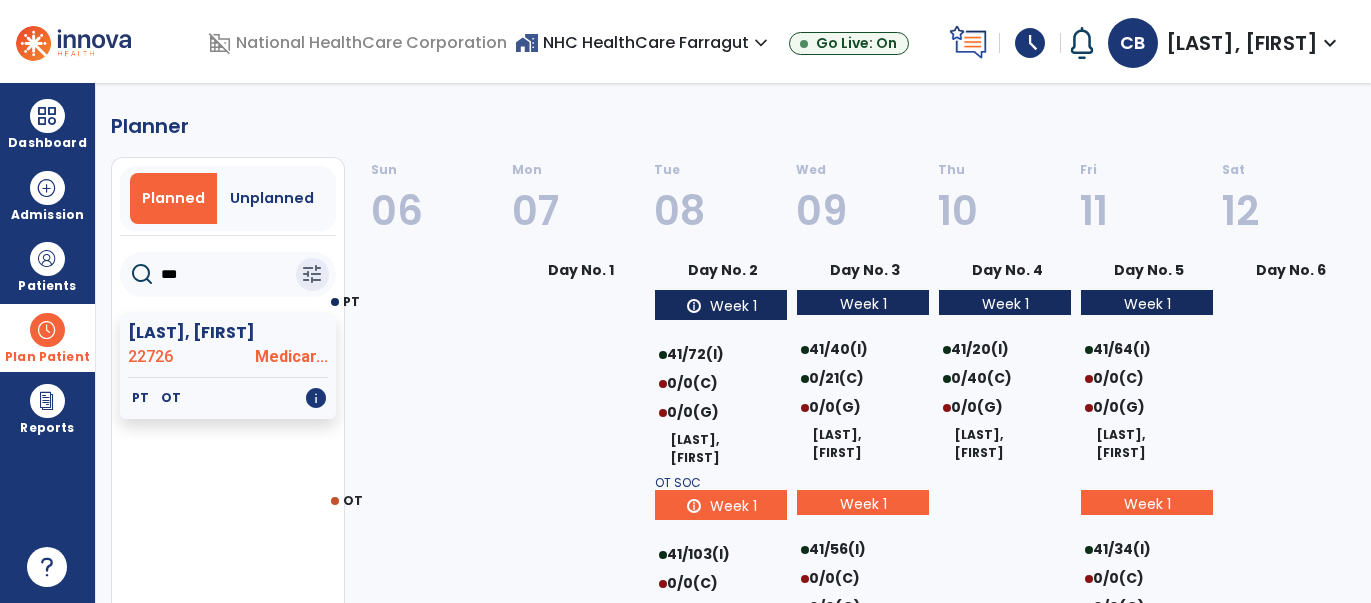 select on "********" 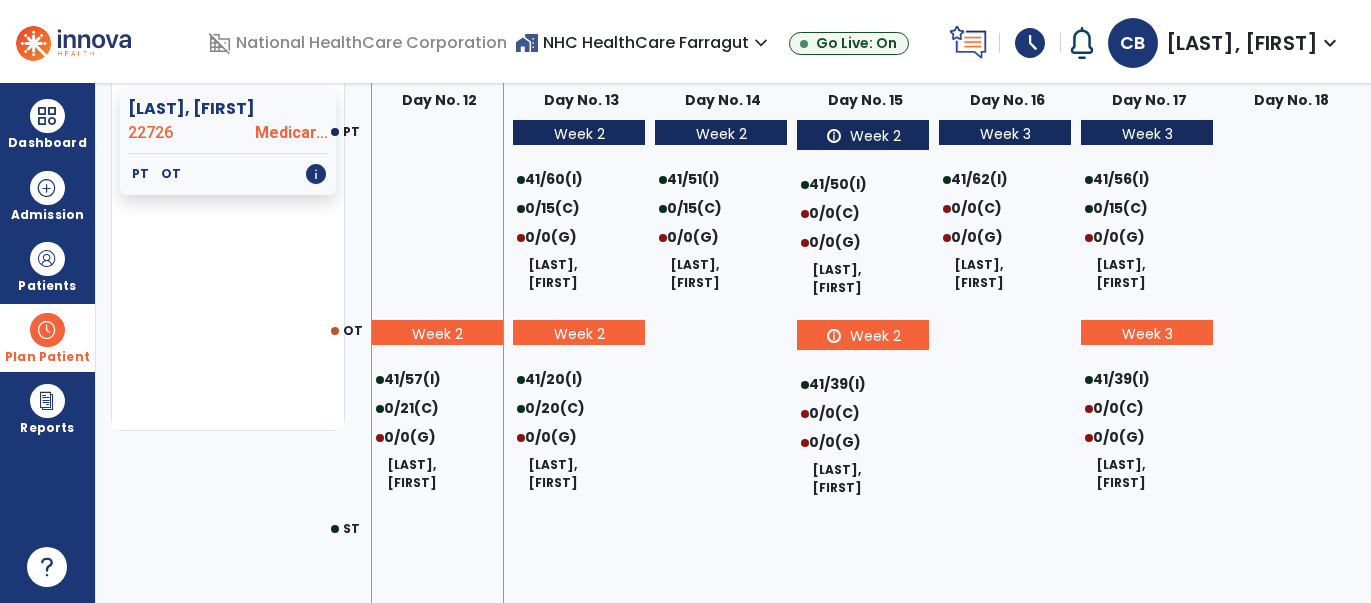 scroll, scrollTop: 0, scrollLeft: 0, axis: both 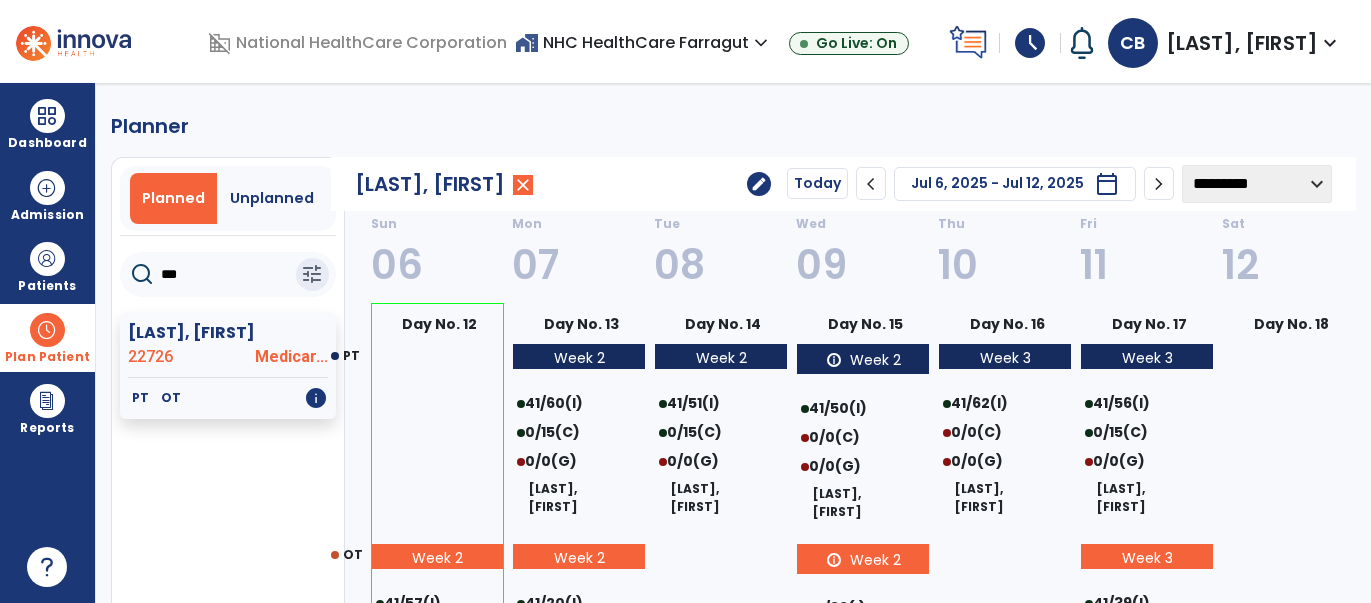 click on "chevron_right" 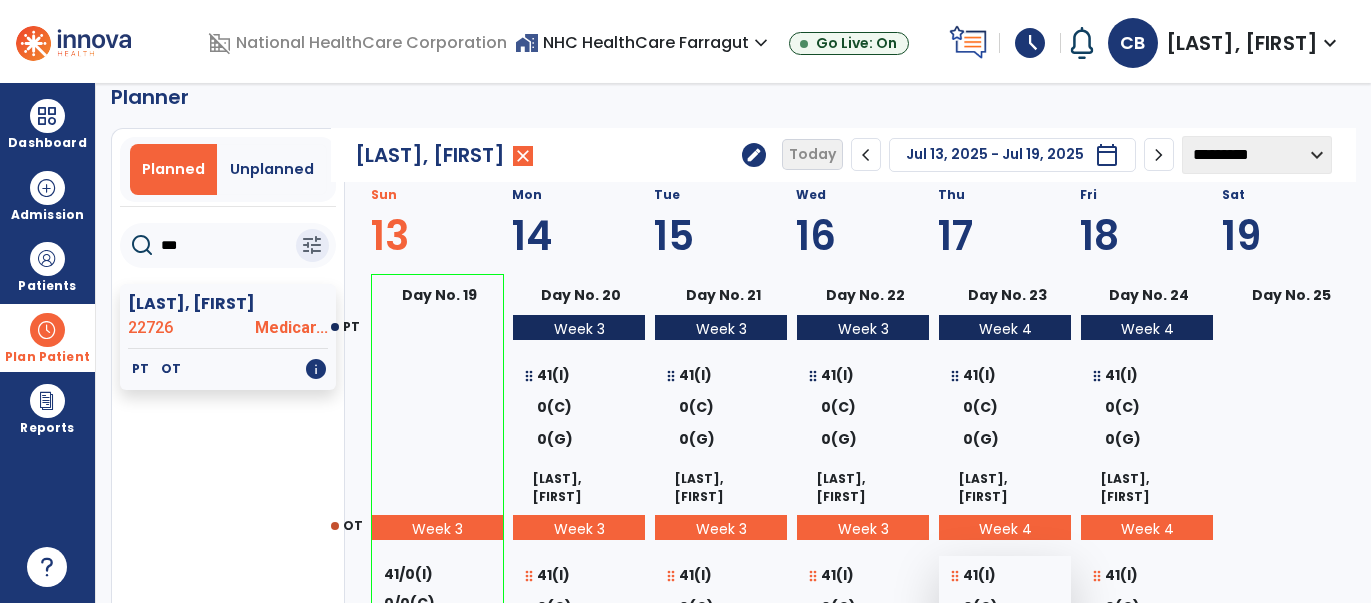 scroll, scrollTop: 0, scrollLeft: 0, axis: both 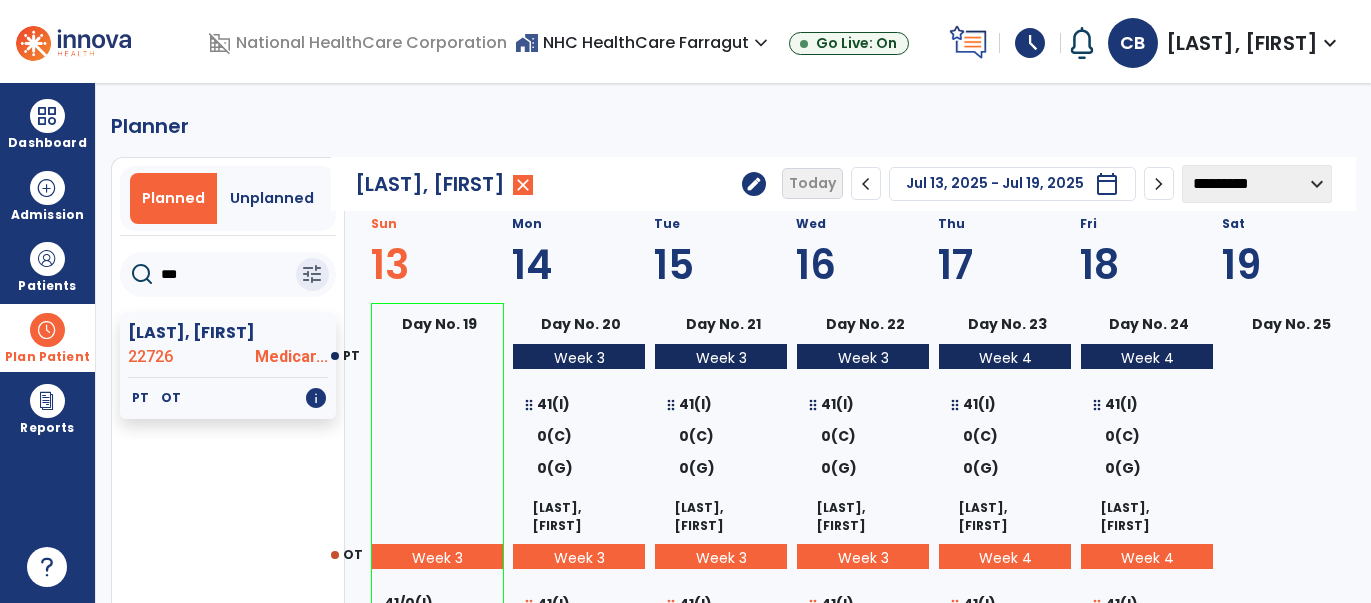 click on "chevron_right" 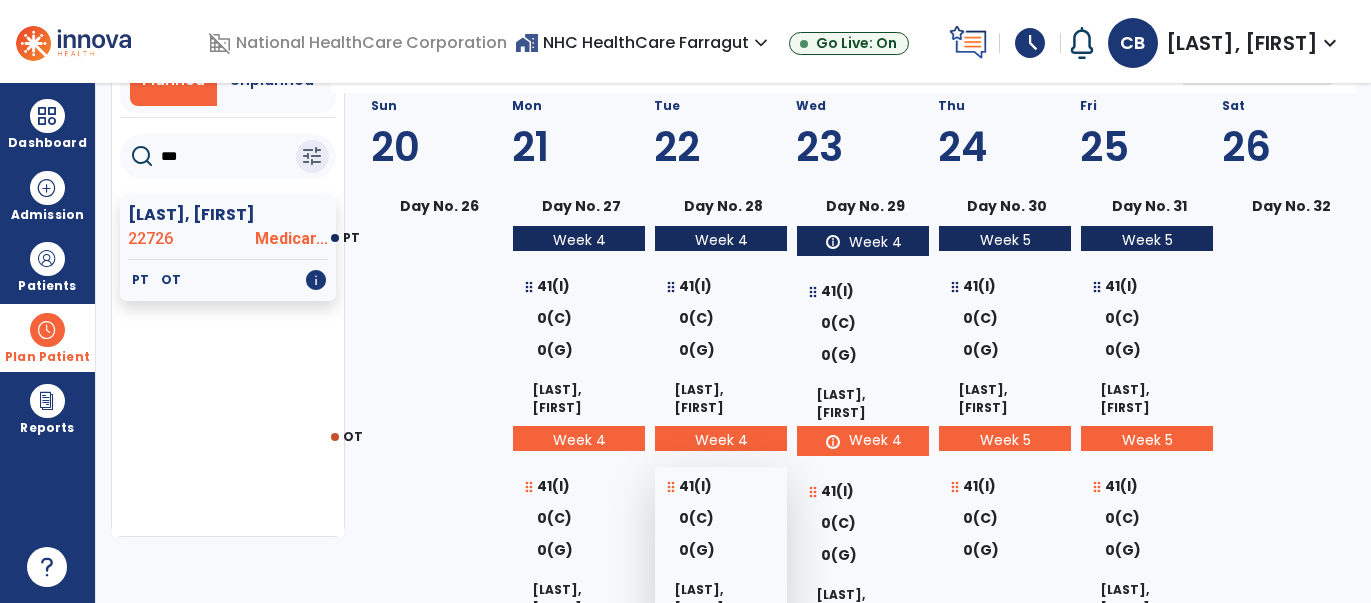 scroll, scrollTop: 0, scrollLeft: 0, axis: both 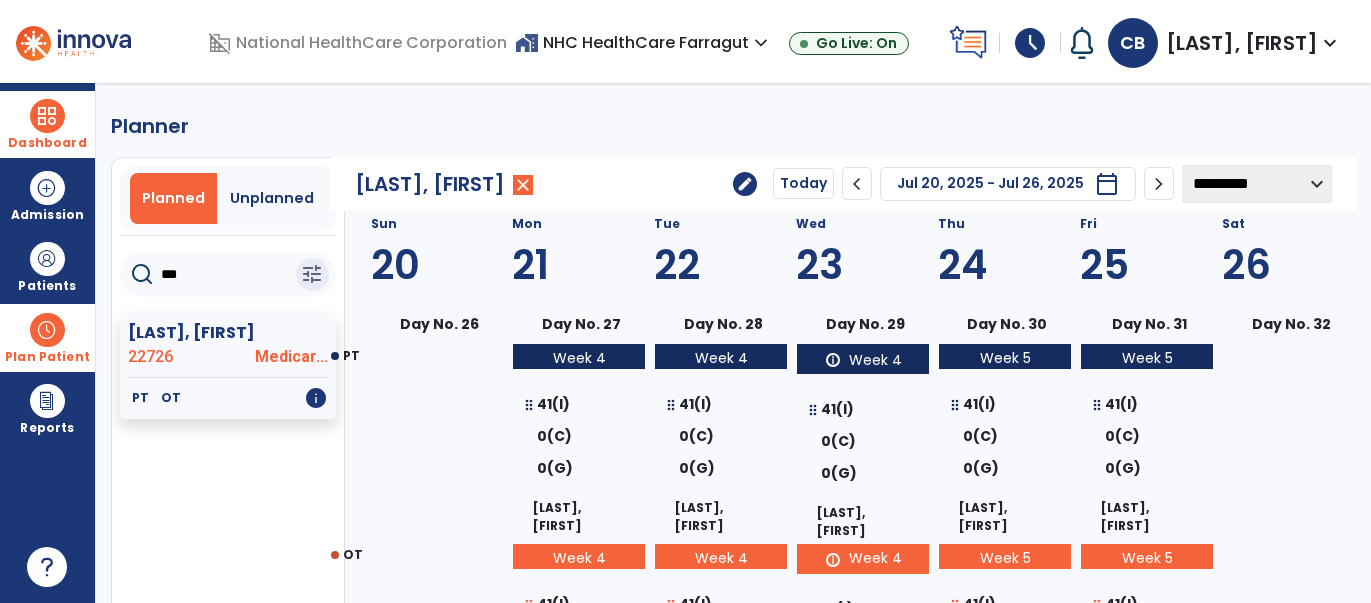 click at bounding box center [47, 116] 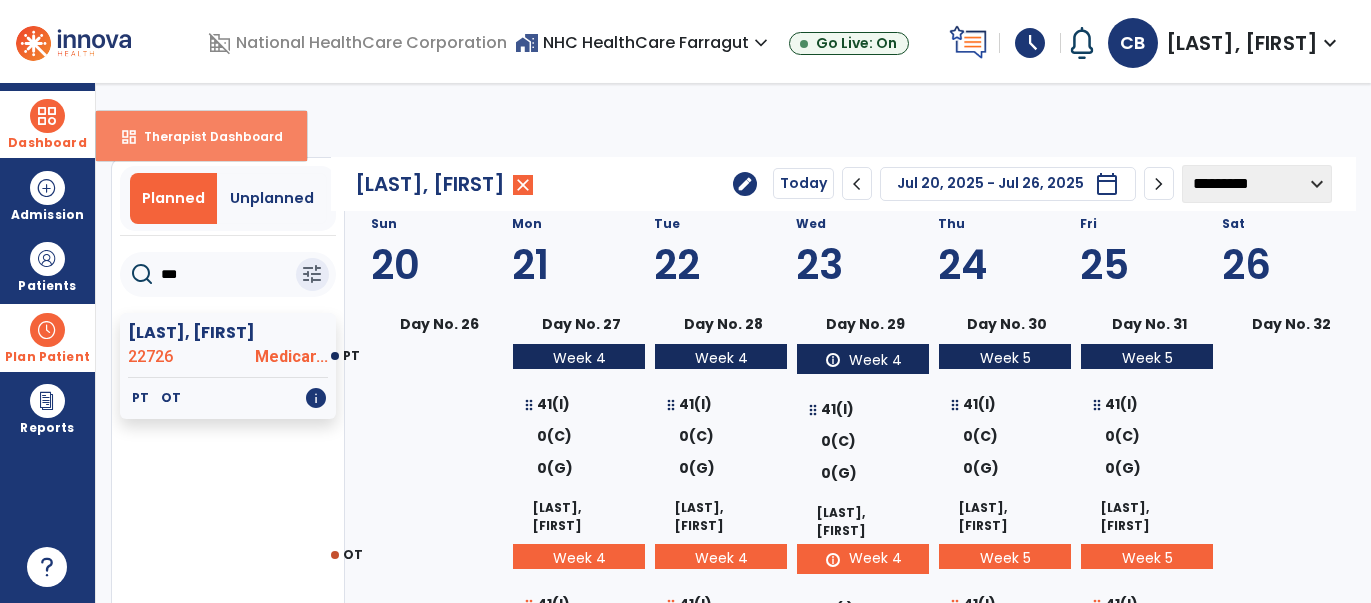 click on "Therapist Dashboard" at bounding box center (205, 136) 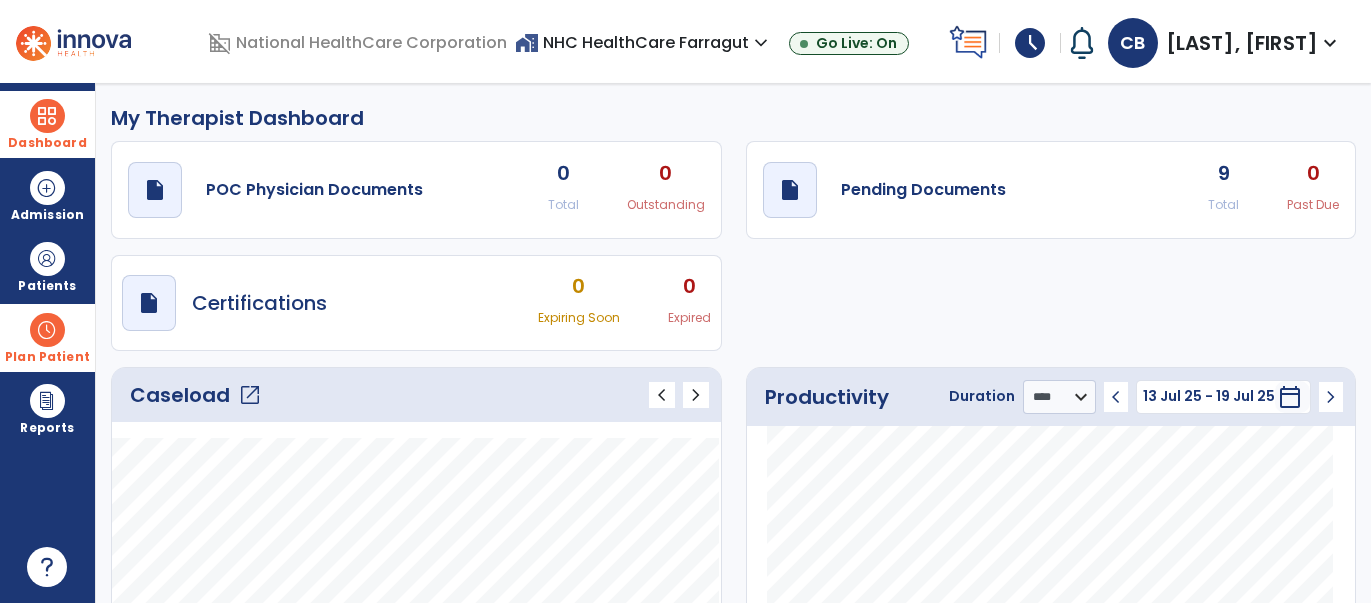 click on "open_in_new" 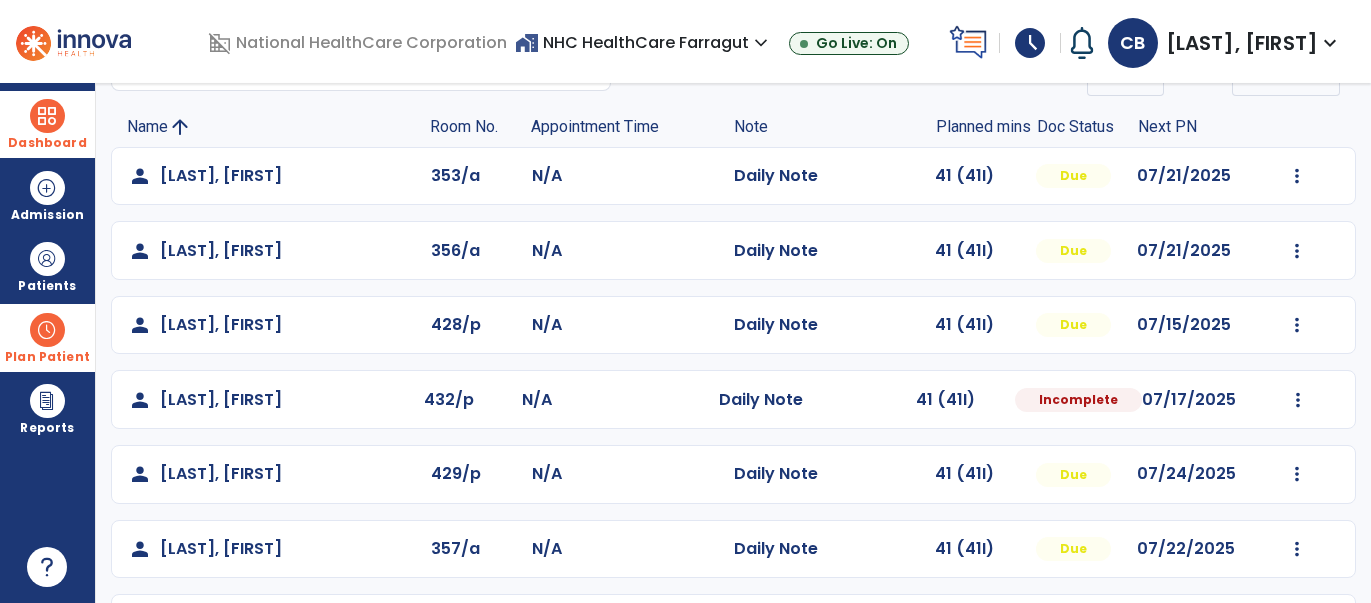 scroll, scrollTop: 331, scrollLeft: 0, axis: vertical 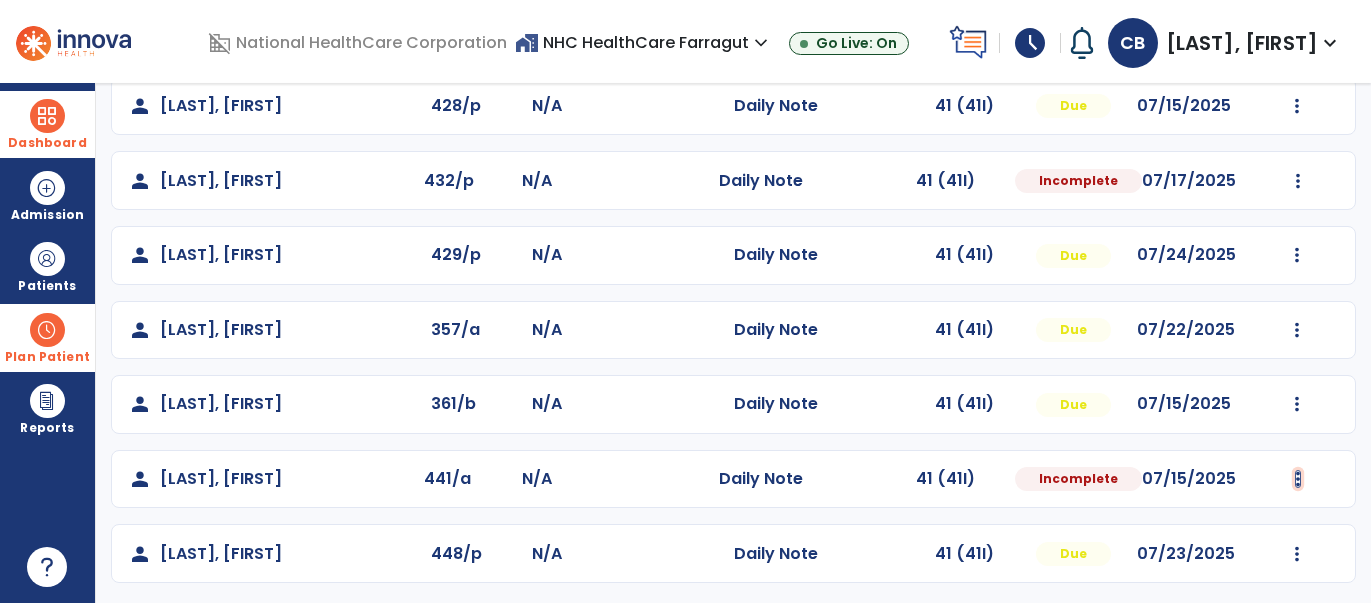 click at bounding box center (1297, -43) 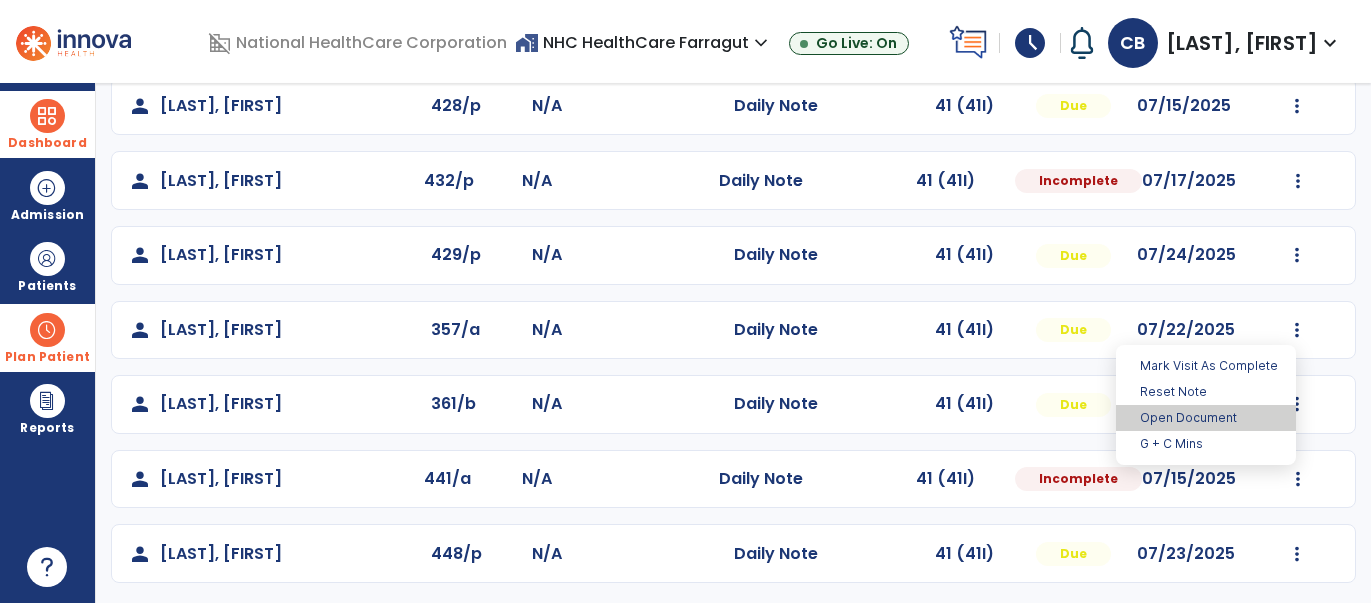 click on "Open Document" at bounding box center [1206, 418] 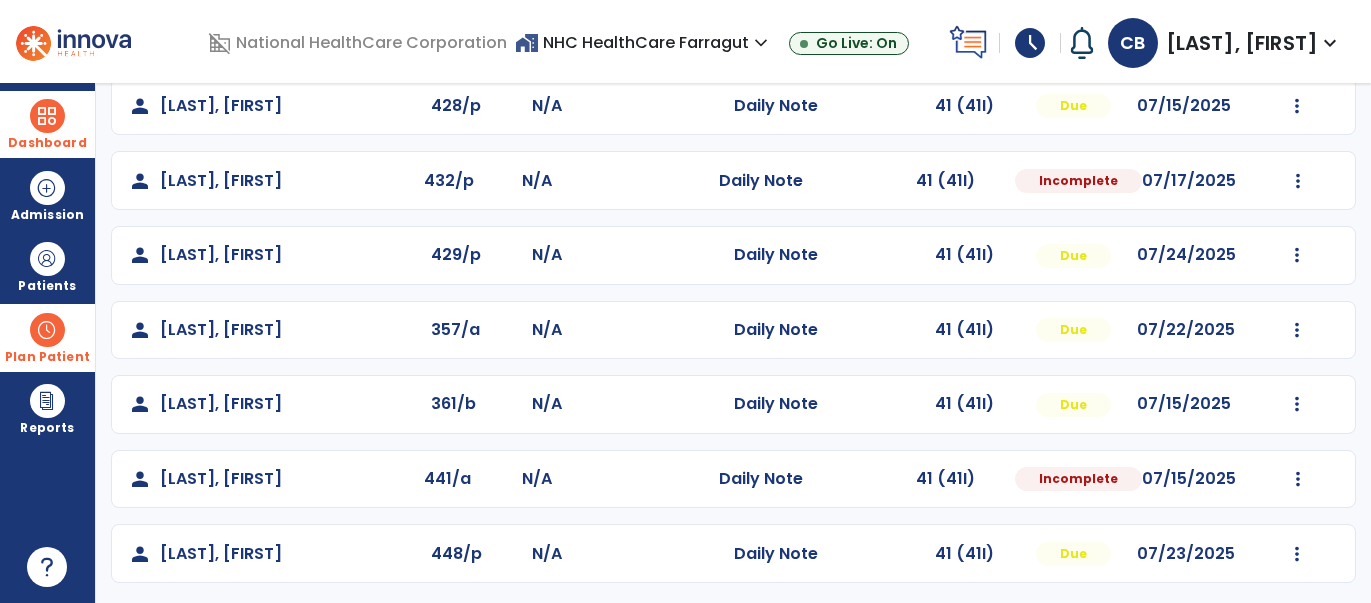 select on "*" 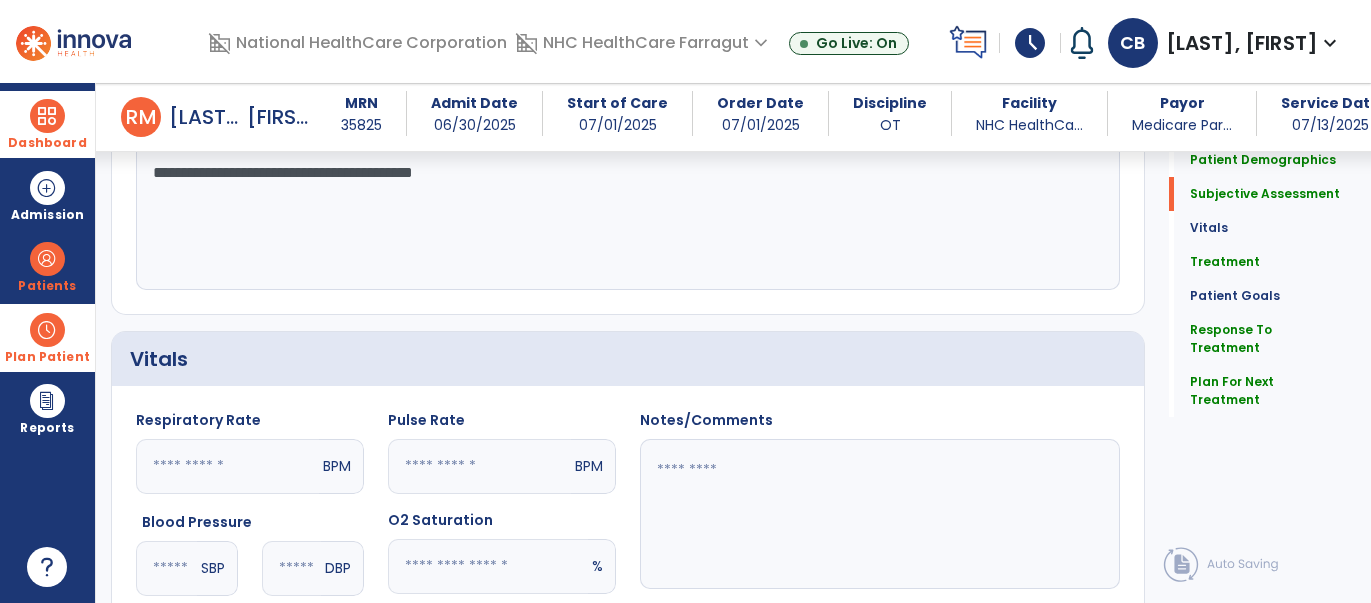 scroll, scrollTop: 519, scrollLeft: 0, axis: vertical 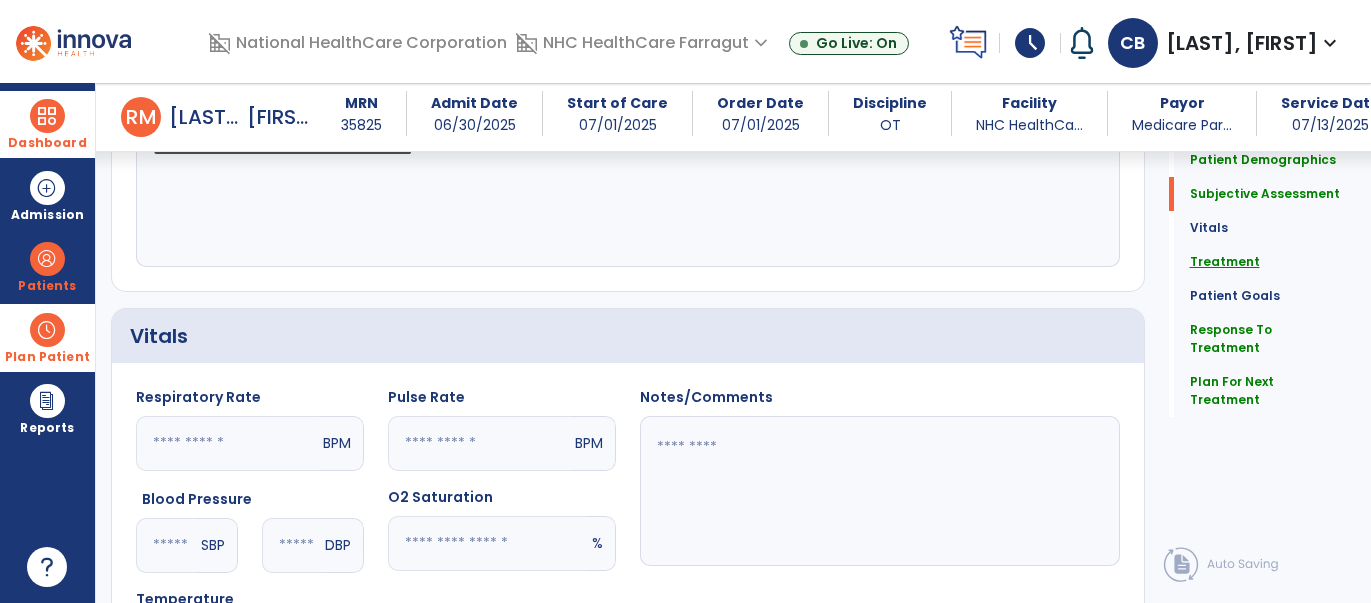click on "Treatment" 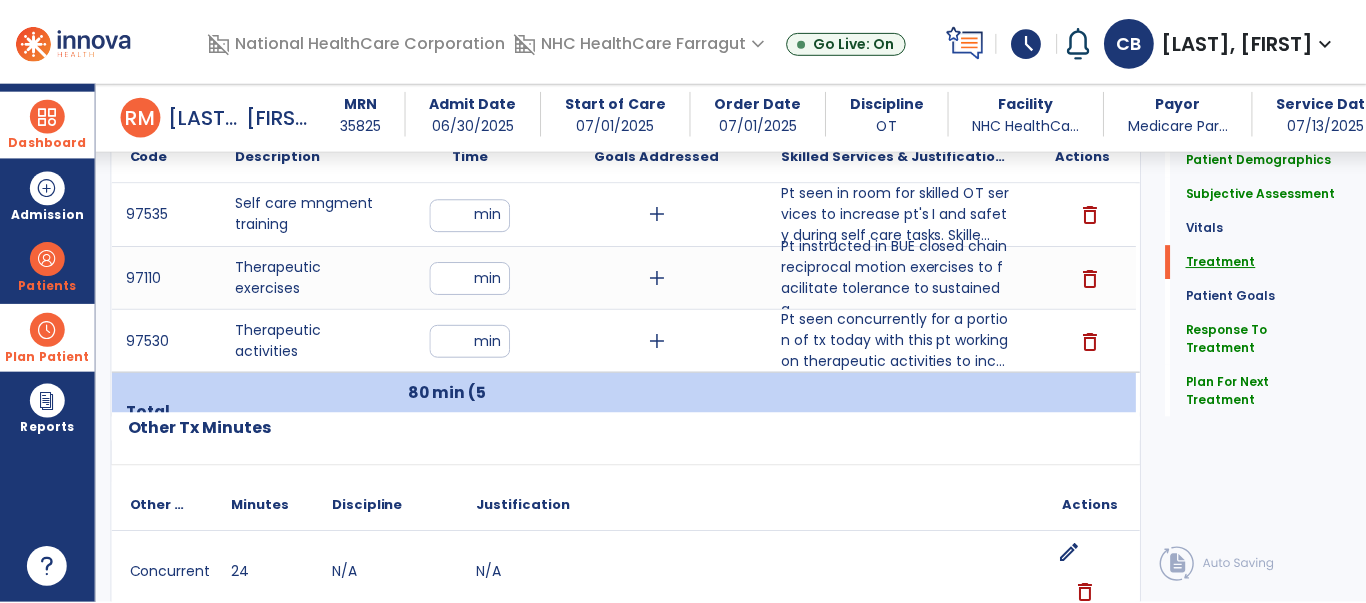 scroll, scrollTop: 1210, scrollLeft: 0, axis: vertical 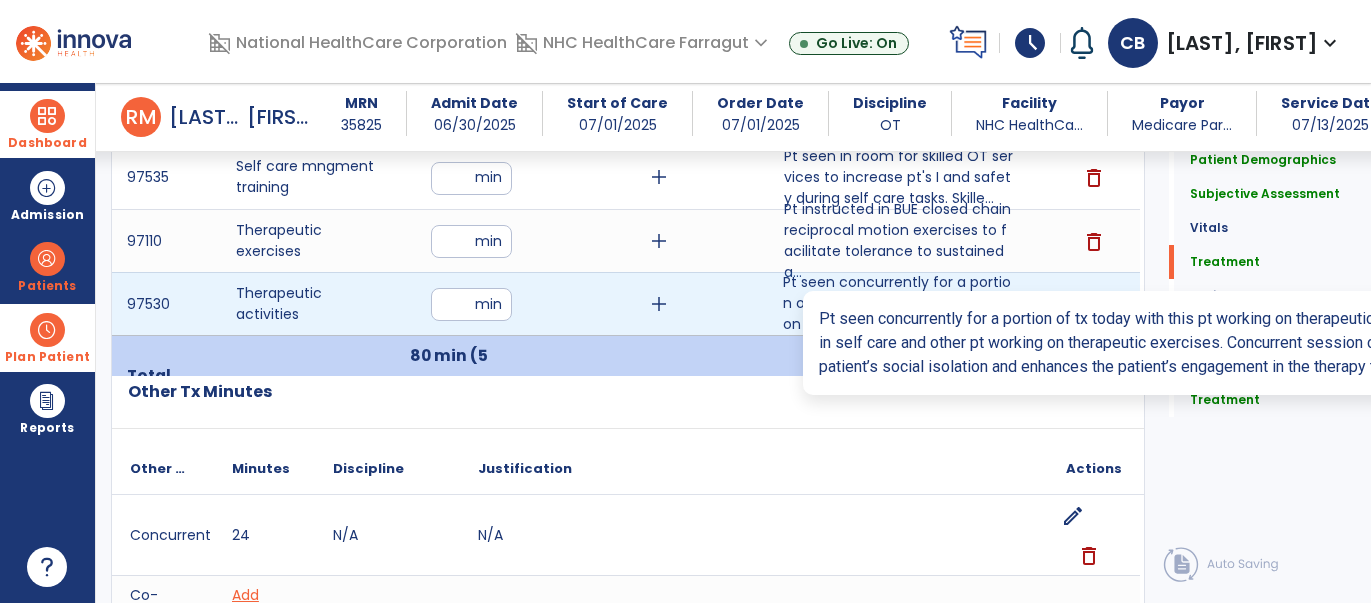 click on "Pt seen concurrently for a portion of tx today with this pt working on therapeutic activities to inc..." at bounding box center [899, 303] 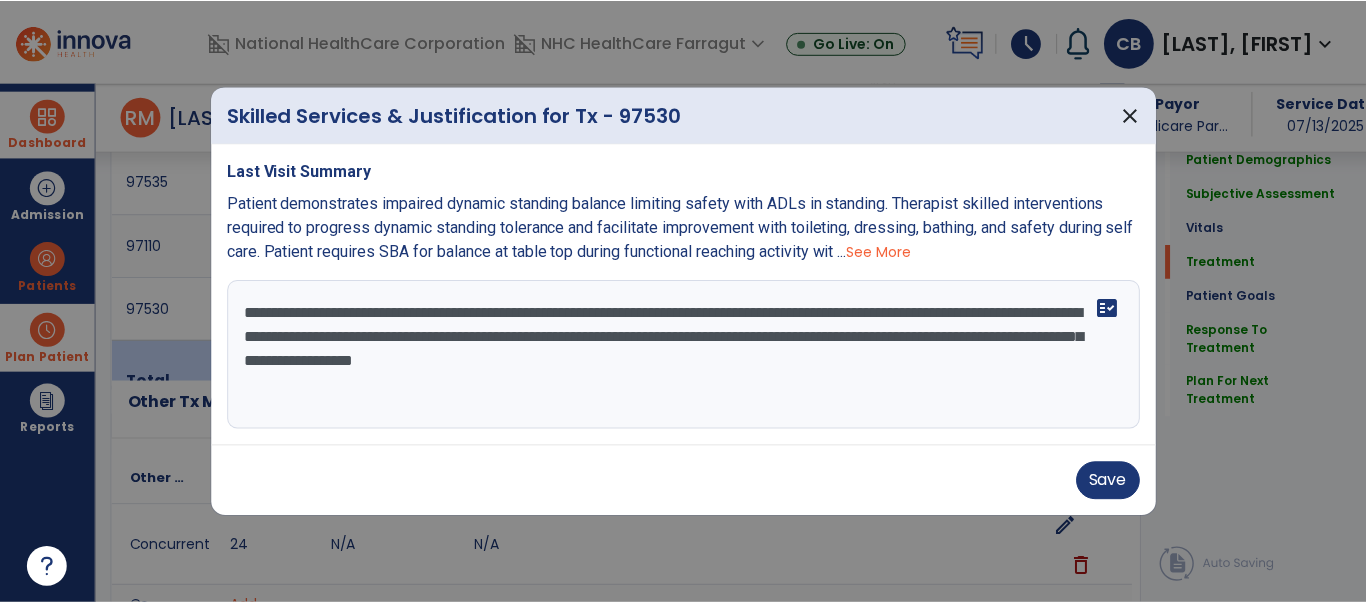 scroll, scrollTop: 1210, scrollLeft: 0, axis: vertical 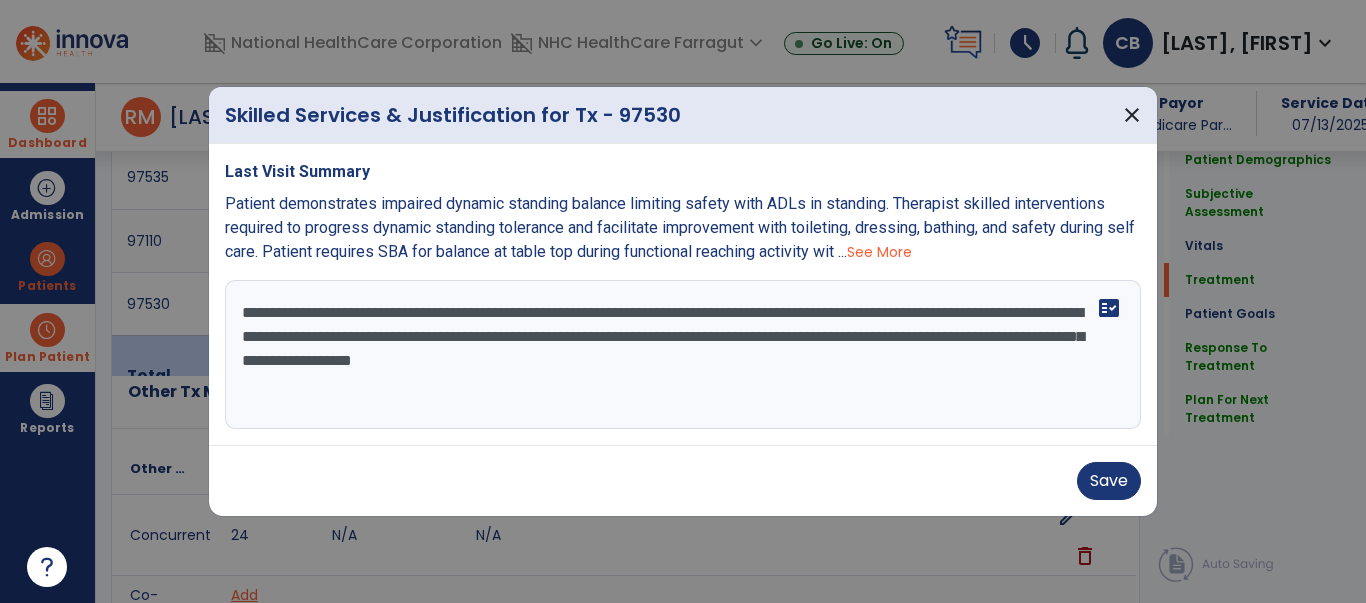 click on "**********" at bounding box center [683, 355] 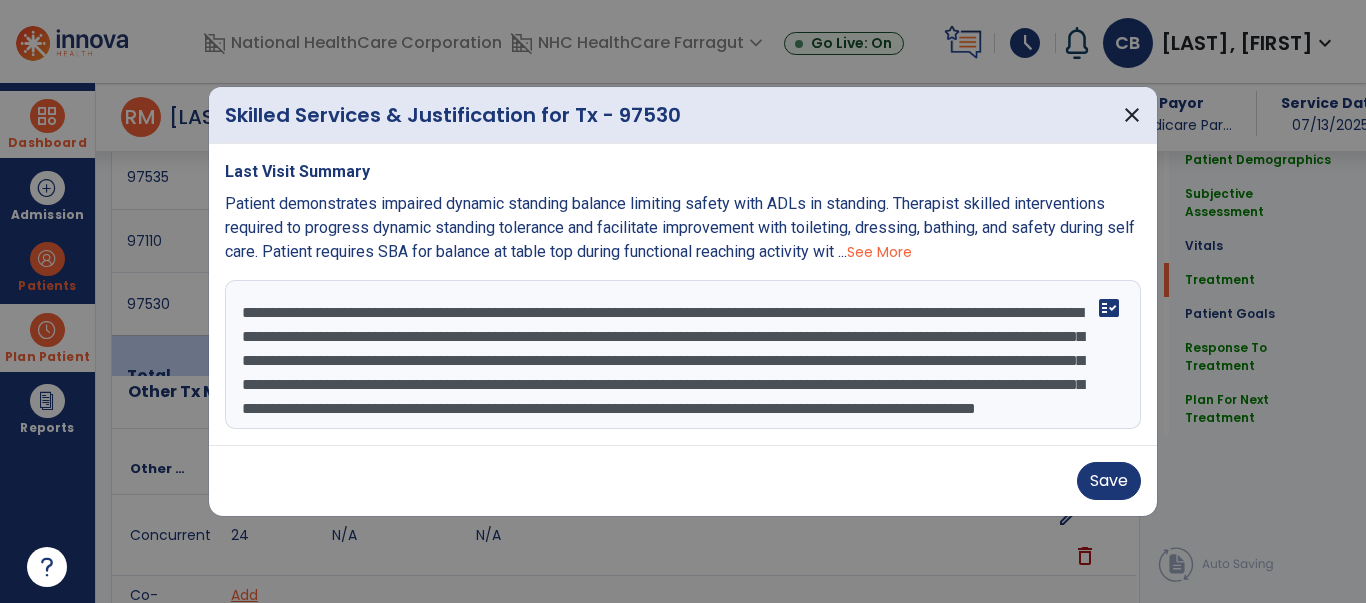 scroll, scrollTop: 39, scrollLeft: 0, axis: vertical 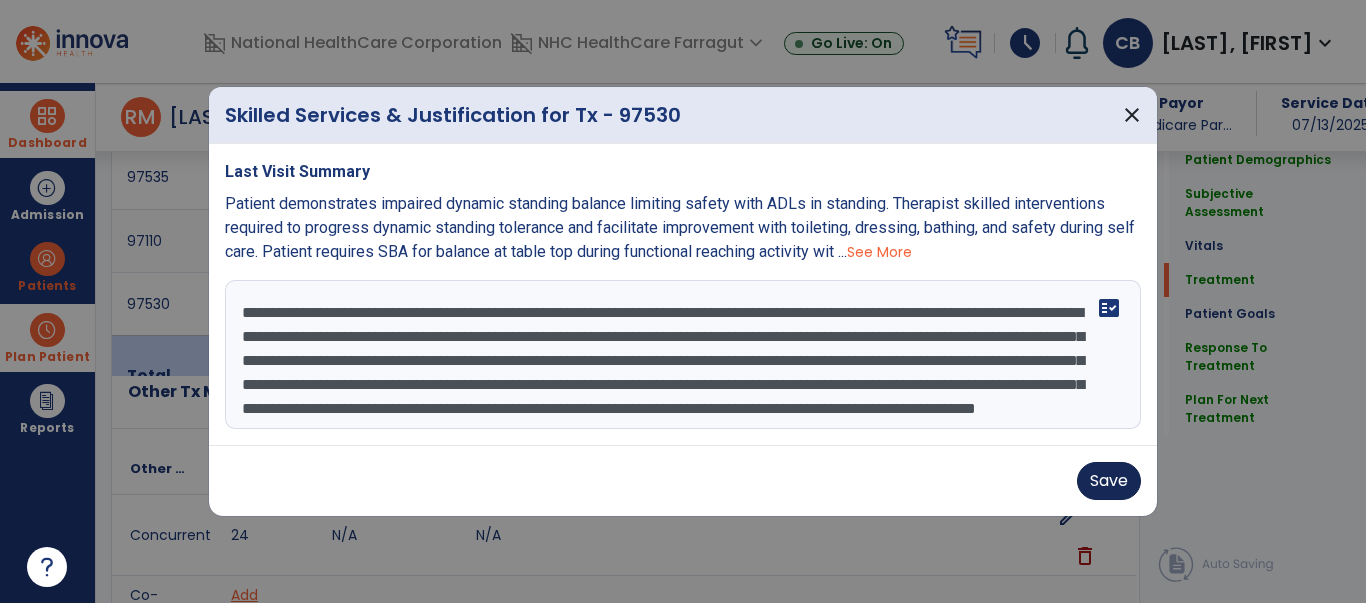 type on "**********" 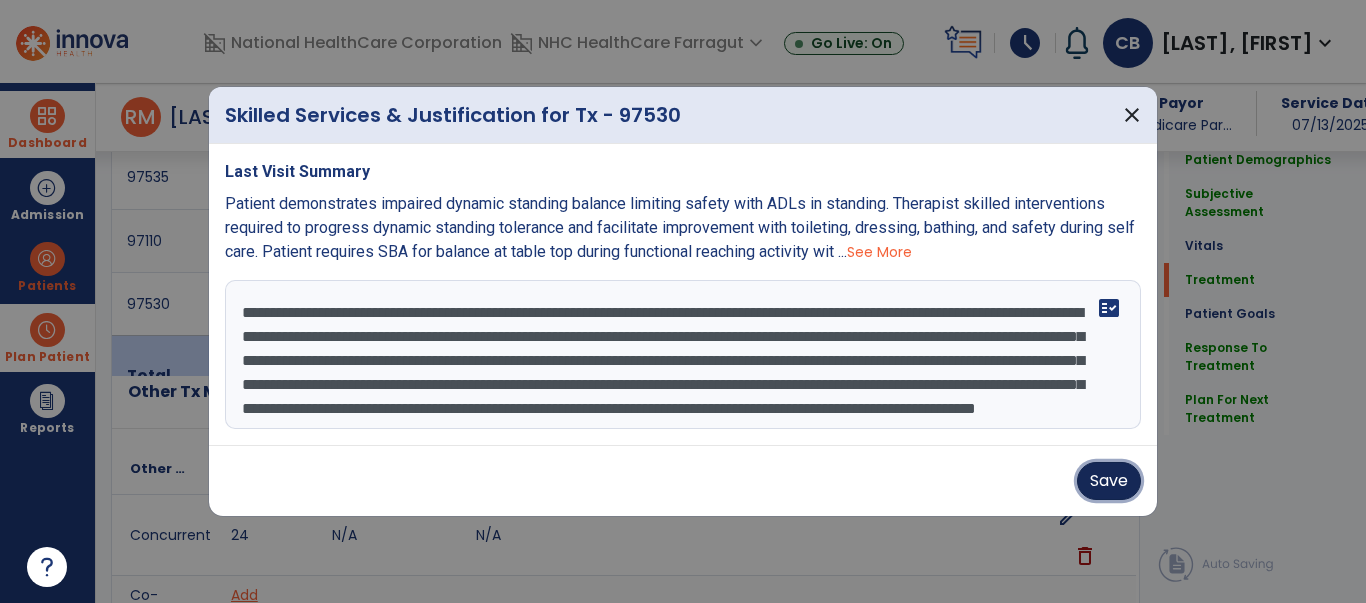 click on "Save" at bounding box center (1109, 481) 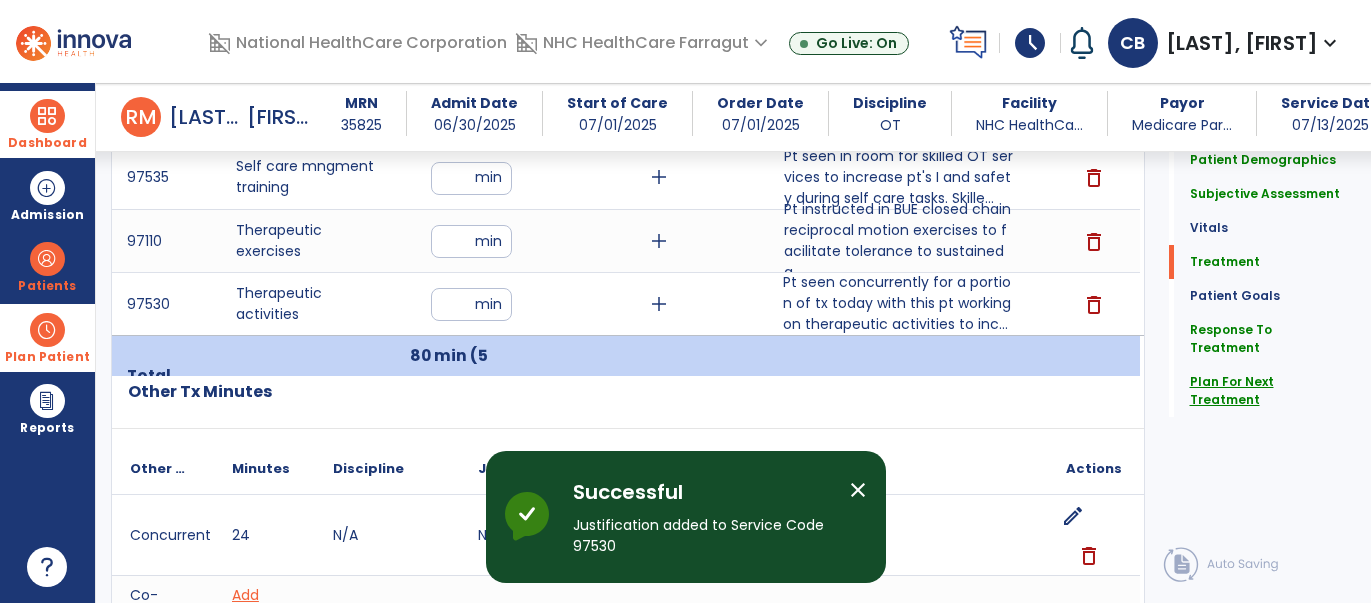 click on "Plan For Next Treatment" 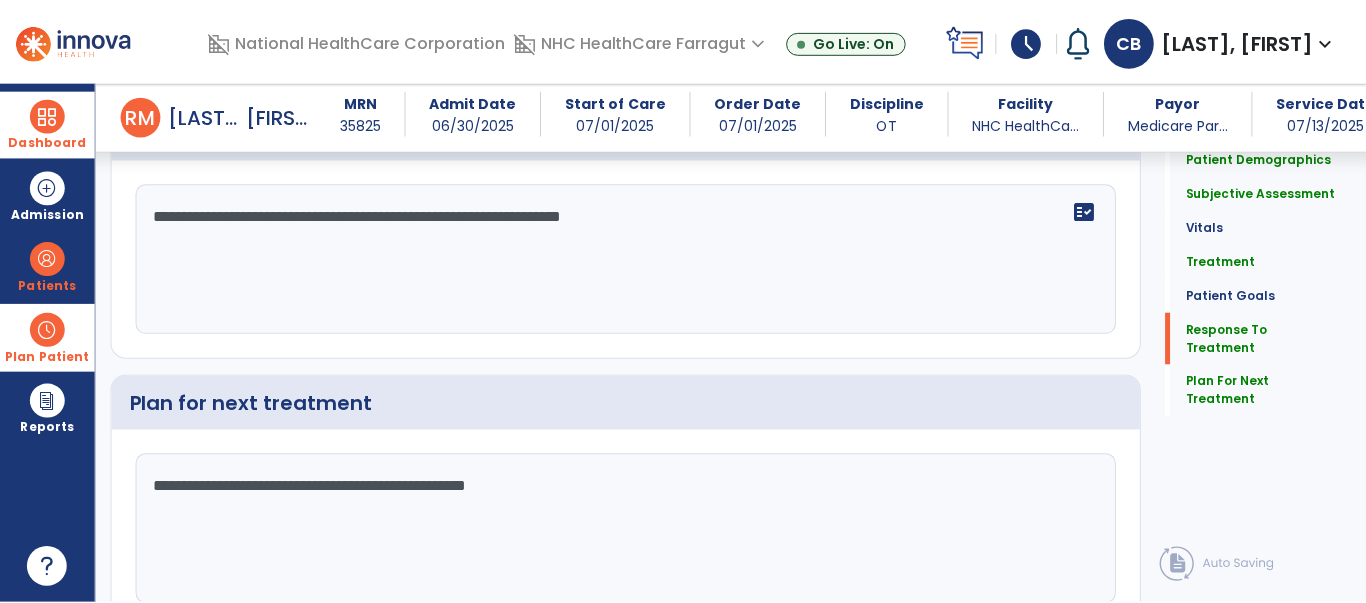 scroll, scrollTop: 2673, scrollLeft: 0, axis: vertical 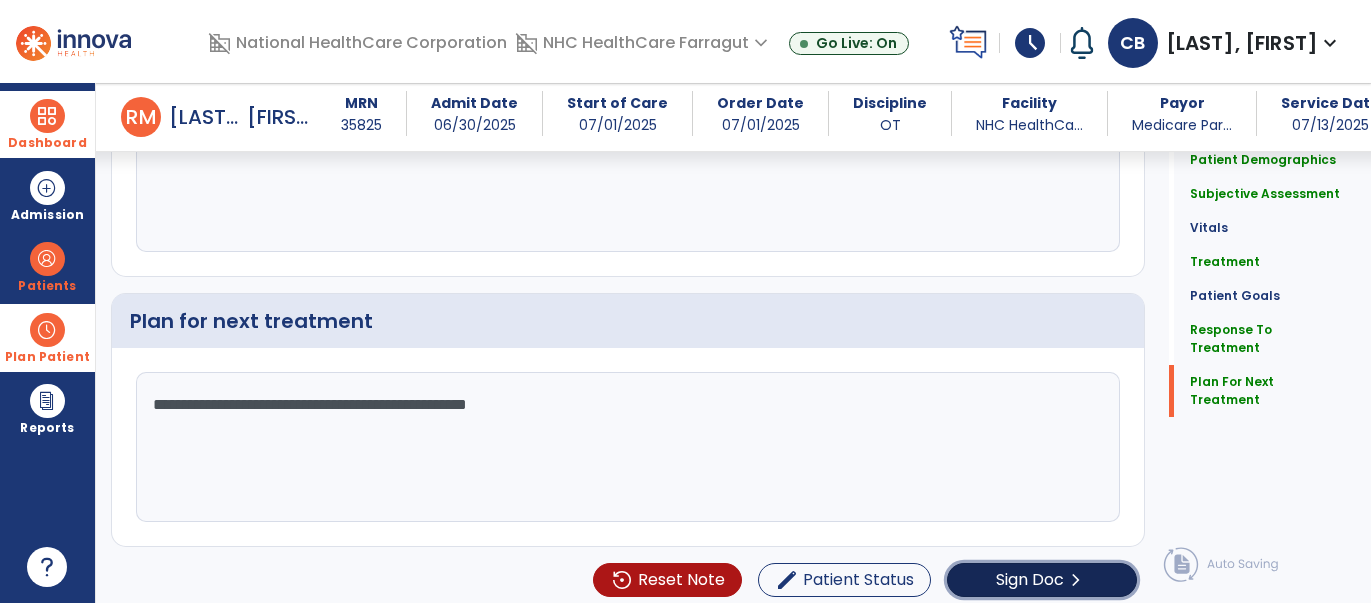 click on "Sign Doc" 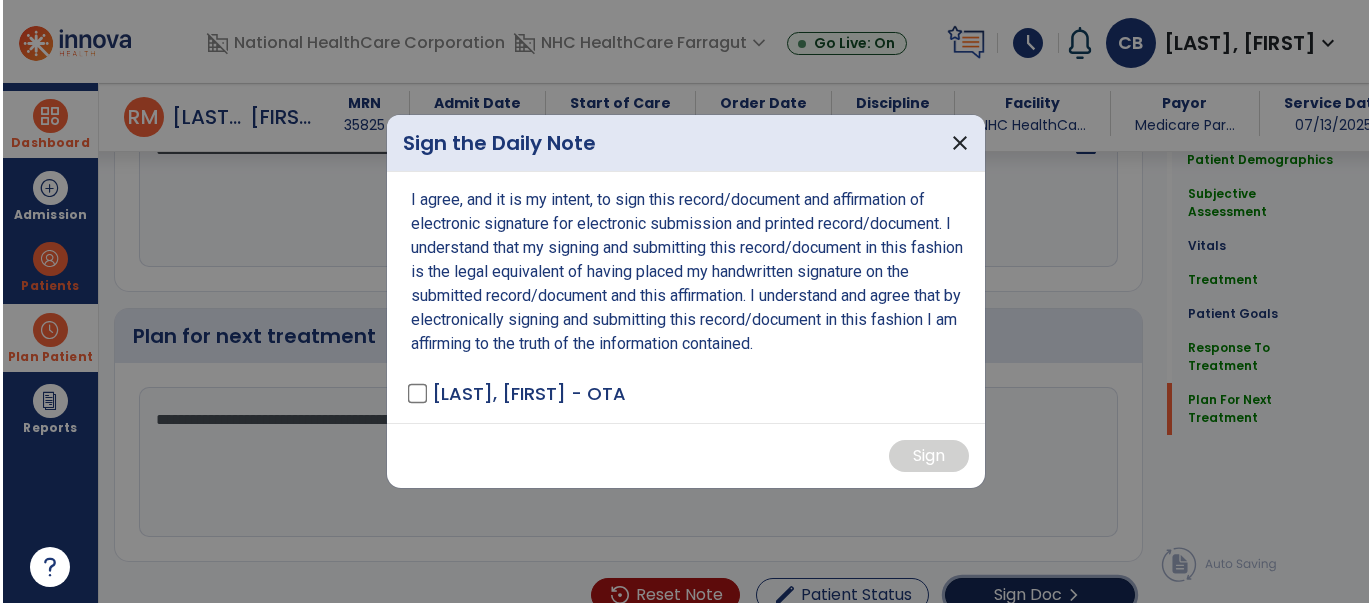 scroll, scrollTop: 2673, scrollLeft: 0, axis: vertical 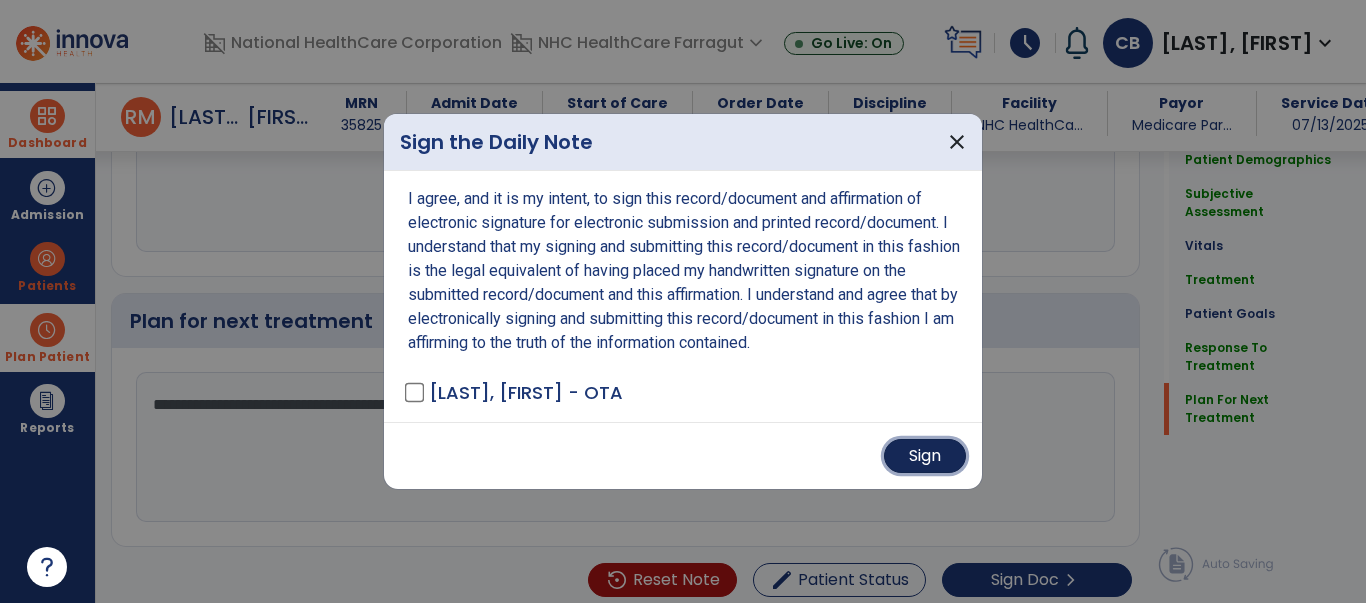 click on "Sign" at bounding box center [925, 456] 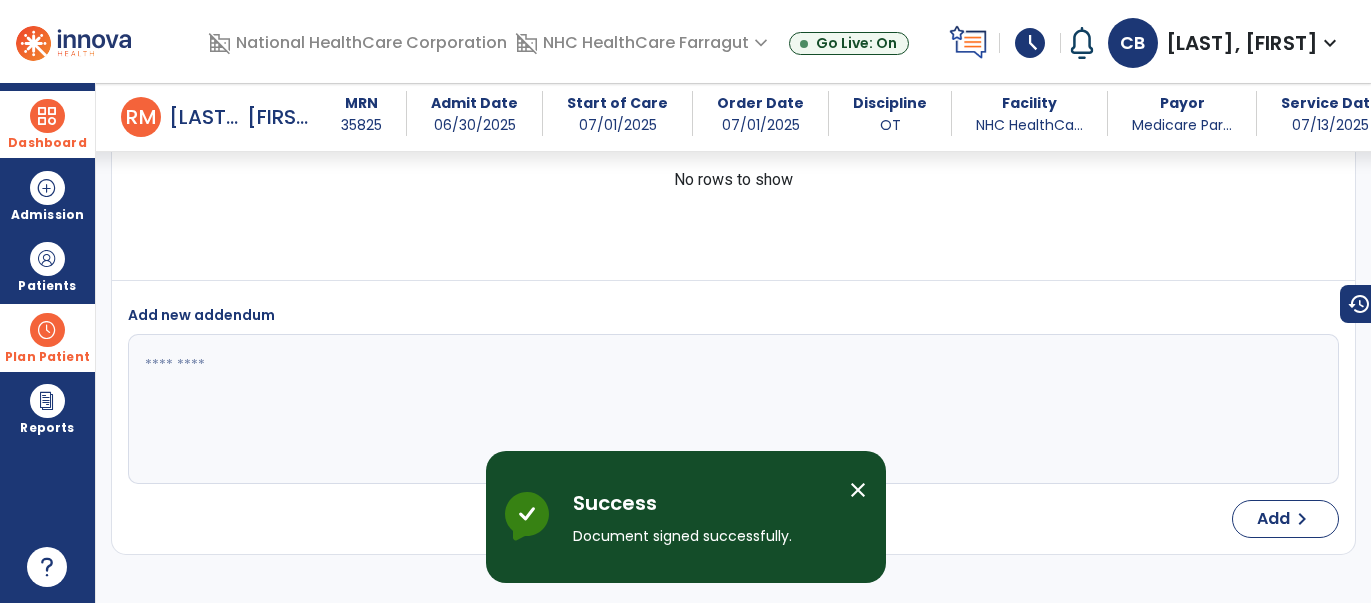 scroll, scrollTop: 4457, scrollLeft: 0, axis: vertical 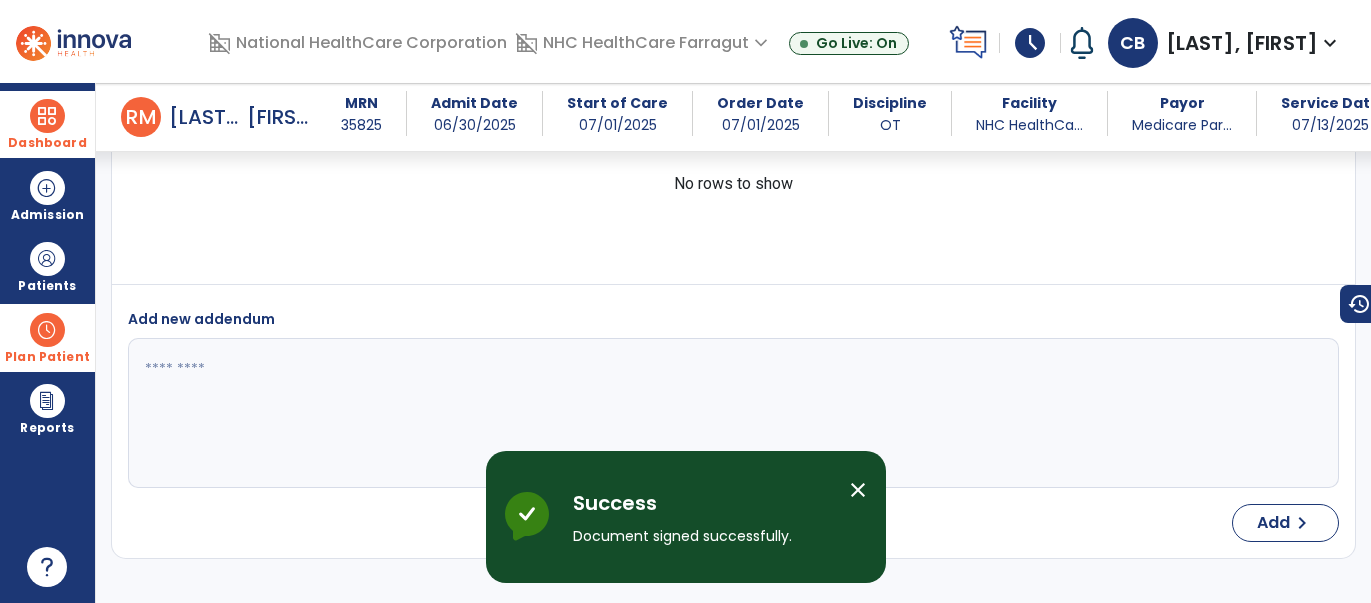 click at bounding box center (47, 116) 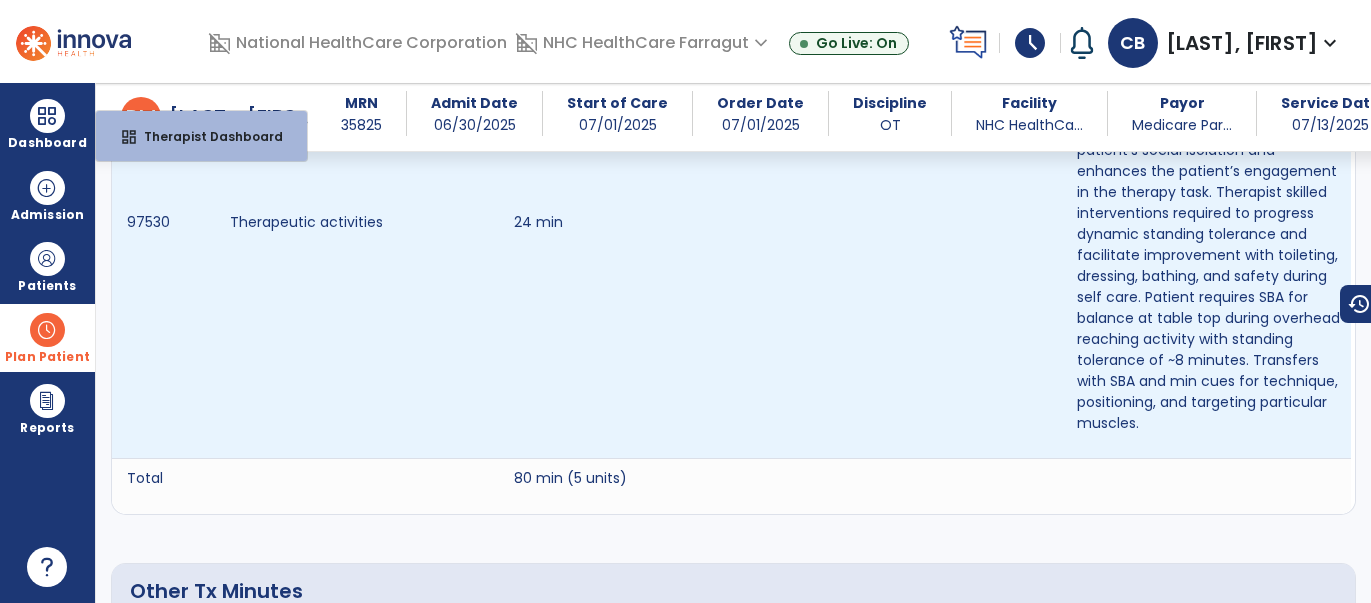scroll, scrollTop: 2217, scrollLeft: 0, axis: vertical 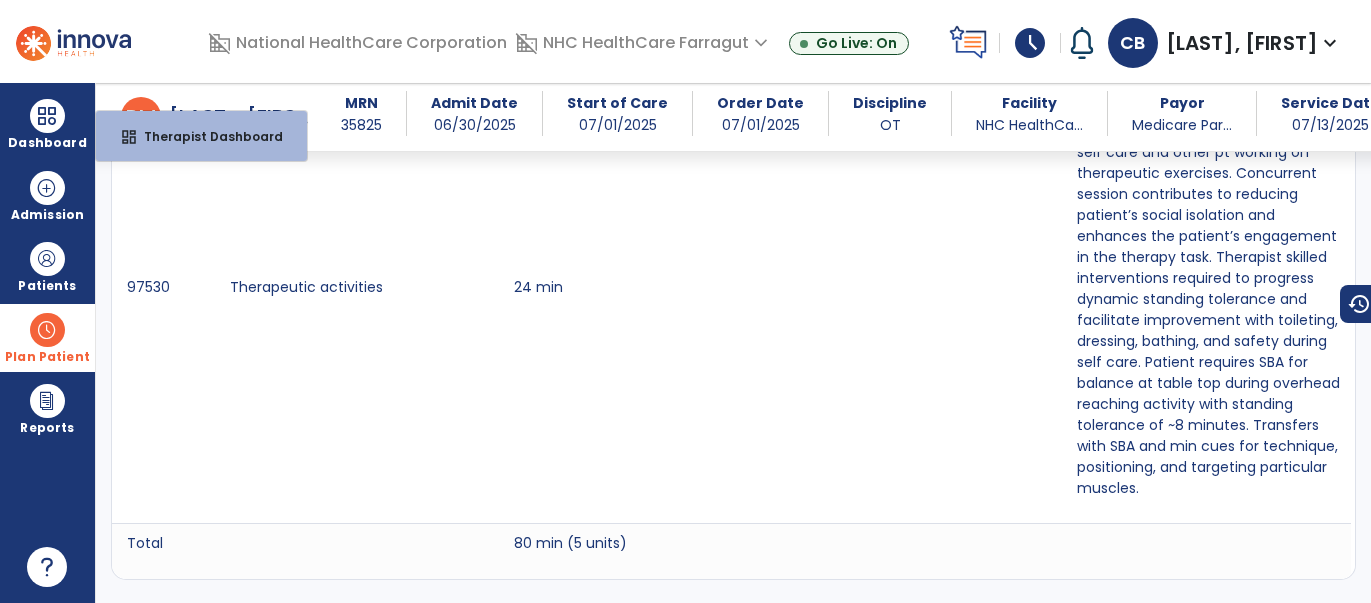 drag, startPoint x: 43, startPoint y: 126, endPoint x: 183, endPoint y: 136, distance: 140.35669 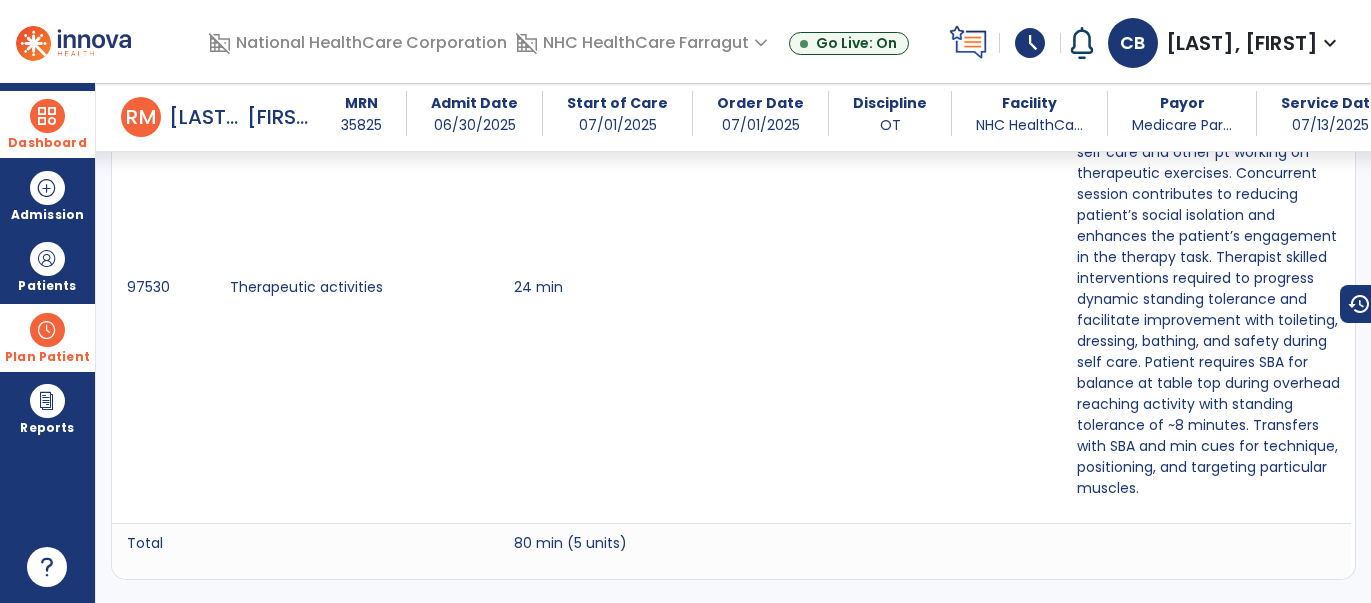 click at bounding box center (47, 116) 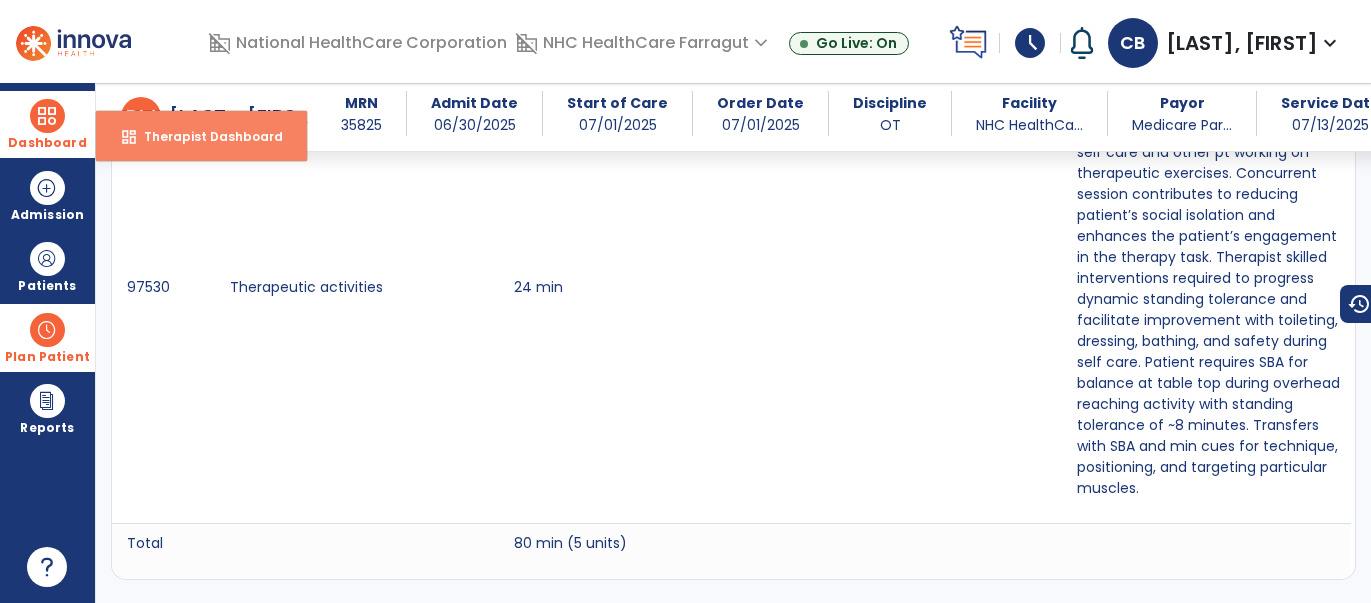 click on "Therapist Dashboard" at bounding box center [205, 136] 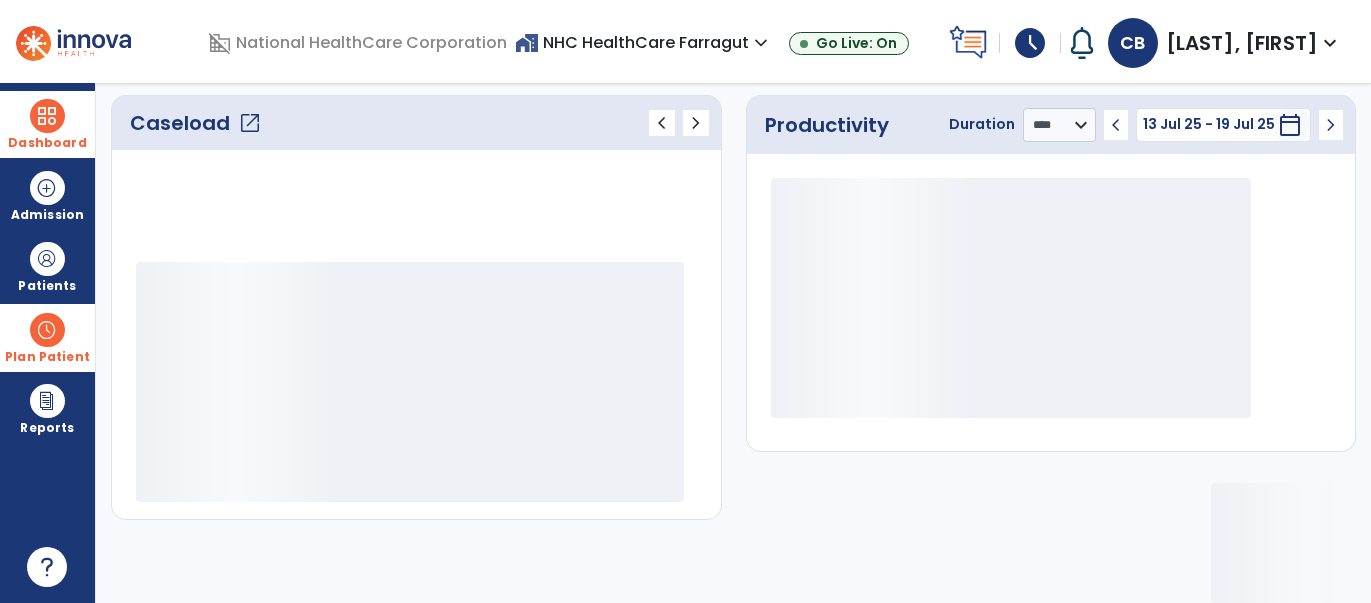 scroll, scrollTop: 271, scrollLeft: 0, axis: vertical 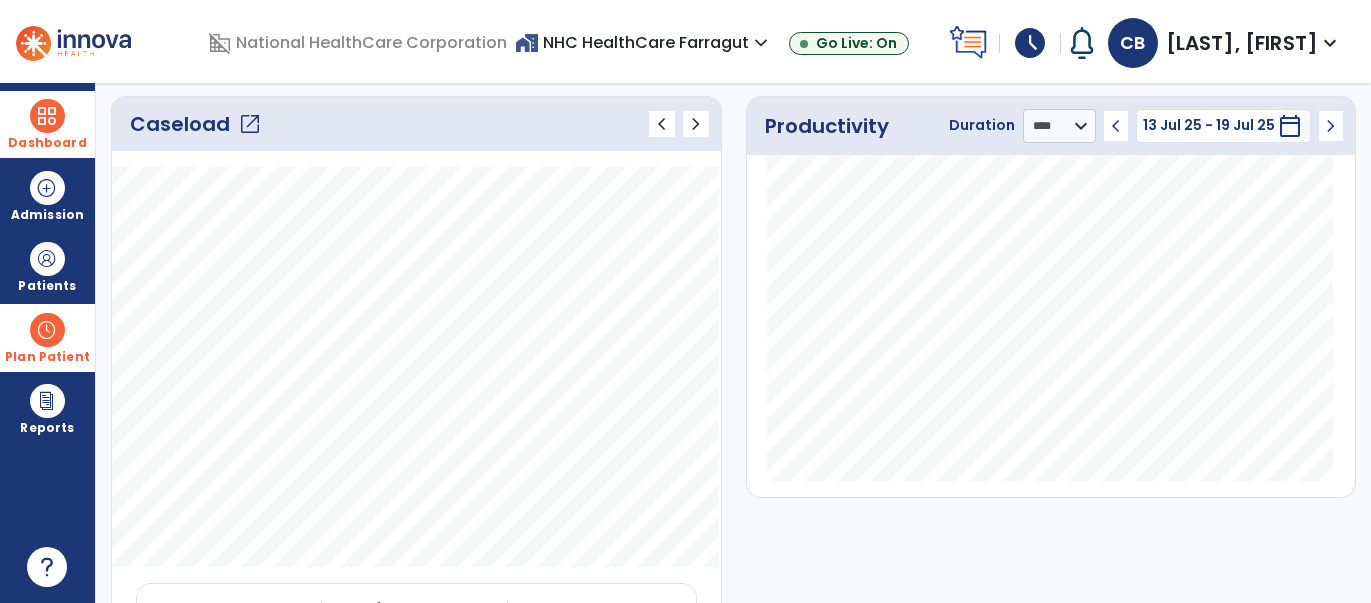 click on "open_in_new" 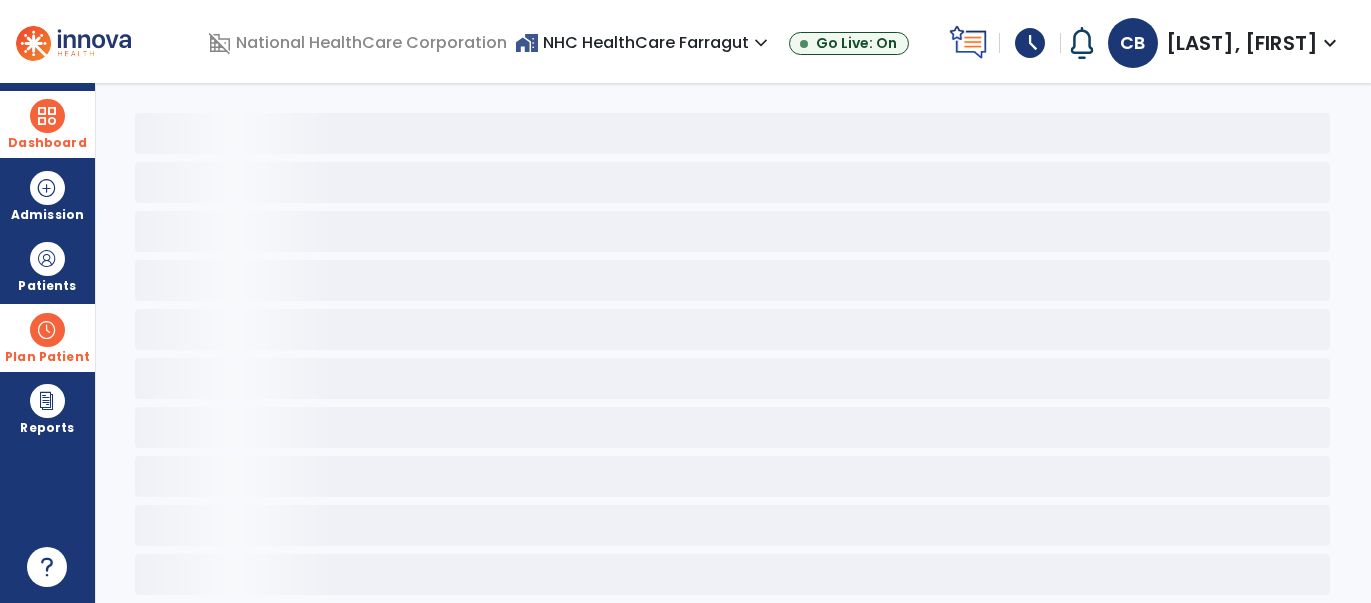 scroll, scrollTop: 79, scrollLeft: 0, axis: vertical 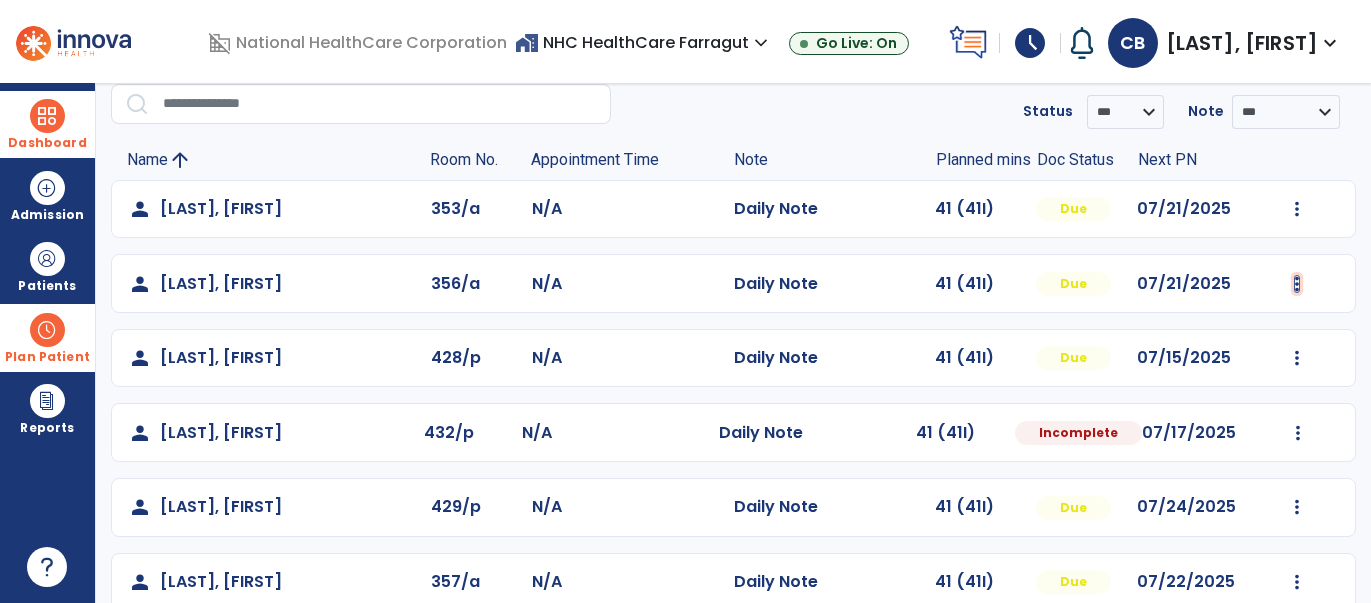 click at bounding box center [1297, 209] 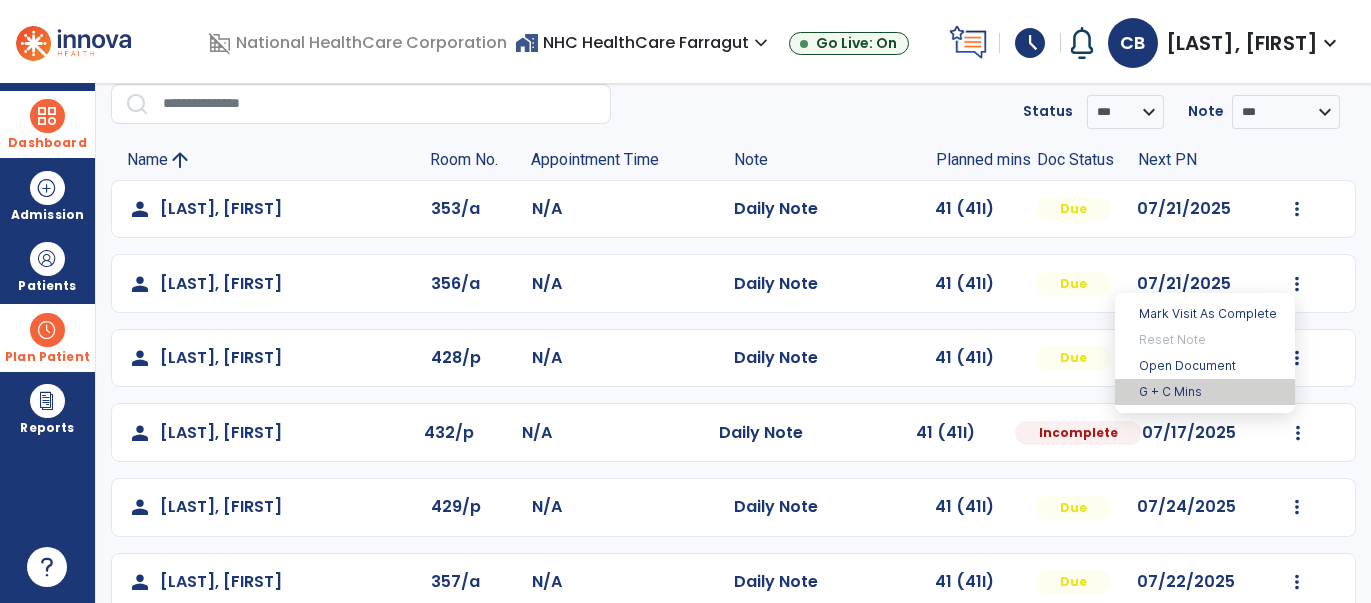 click on "G + C Mins" at bounding box center [1205, 392] 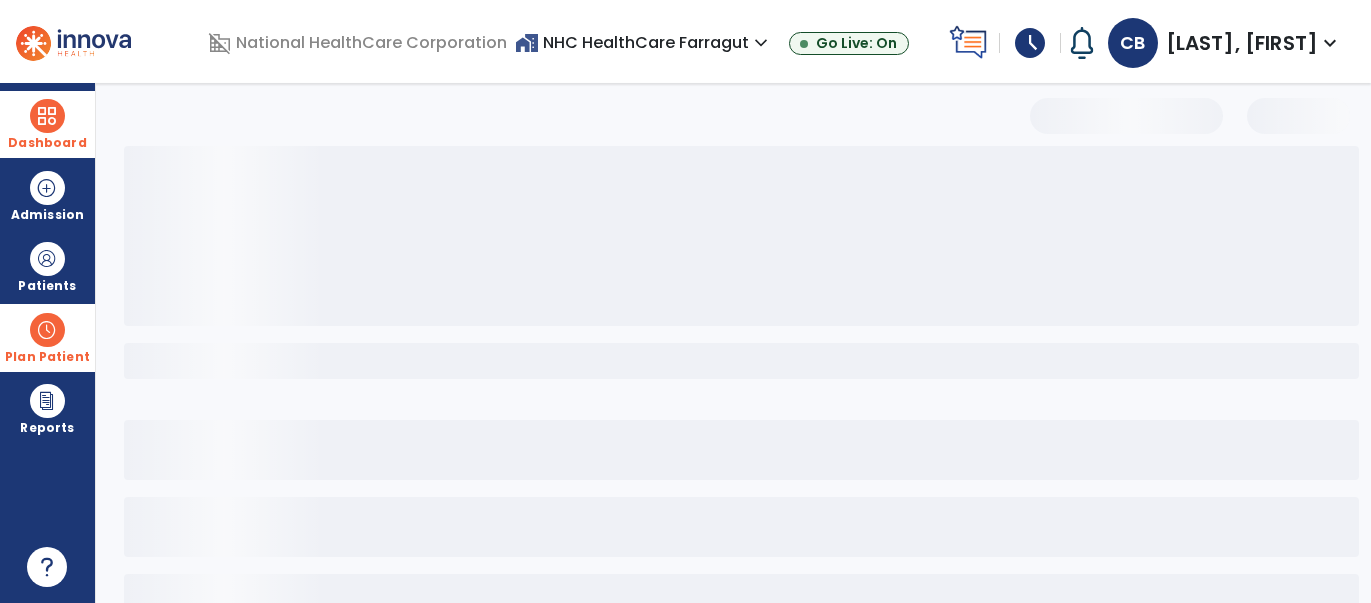 select on "***" 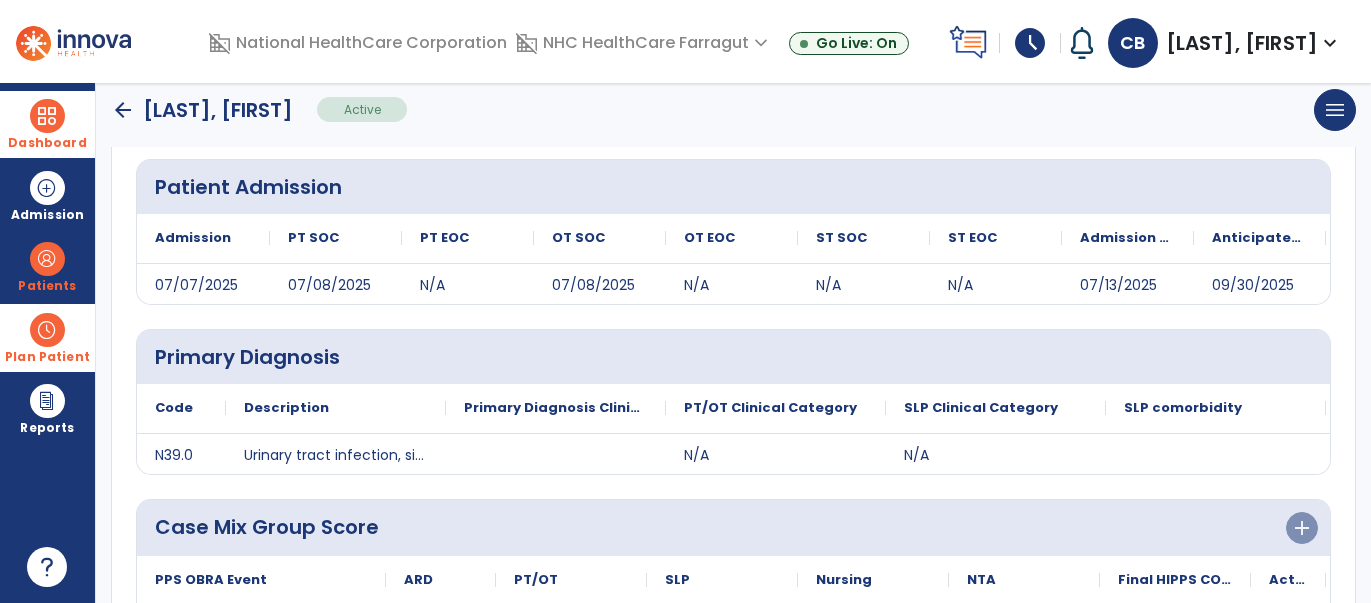 scroll, scrollTop: 474, scrollLeft: 0, axis: vertical 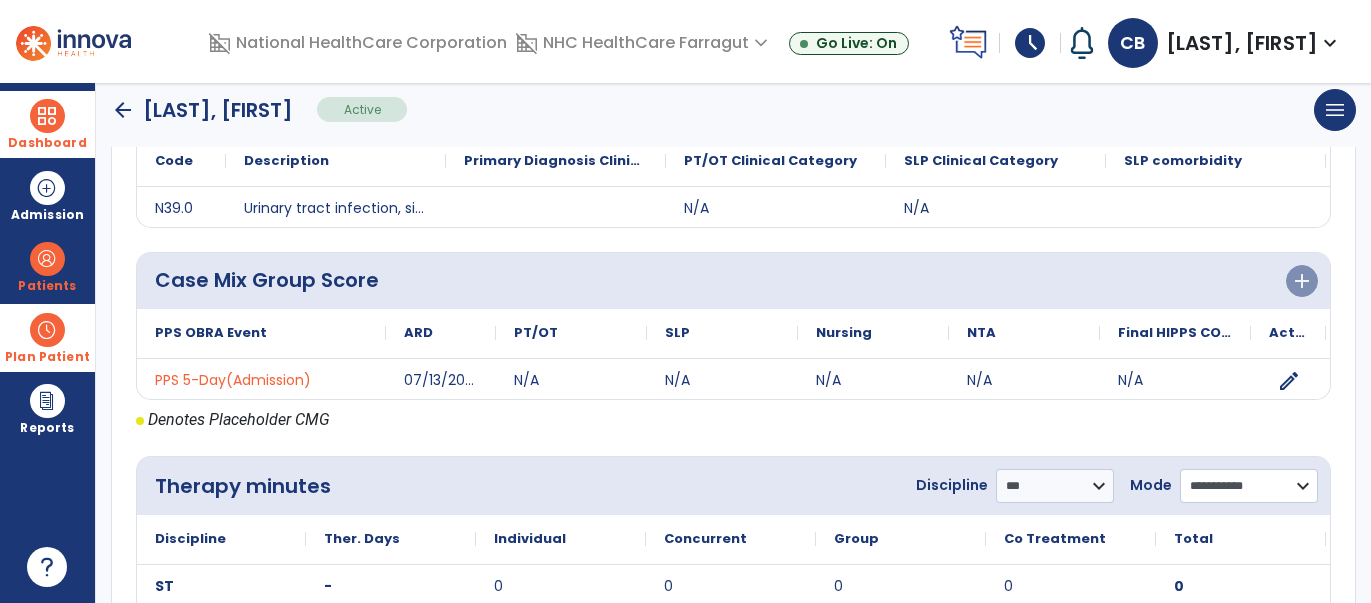 click on "**********" 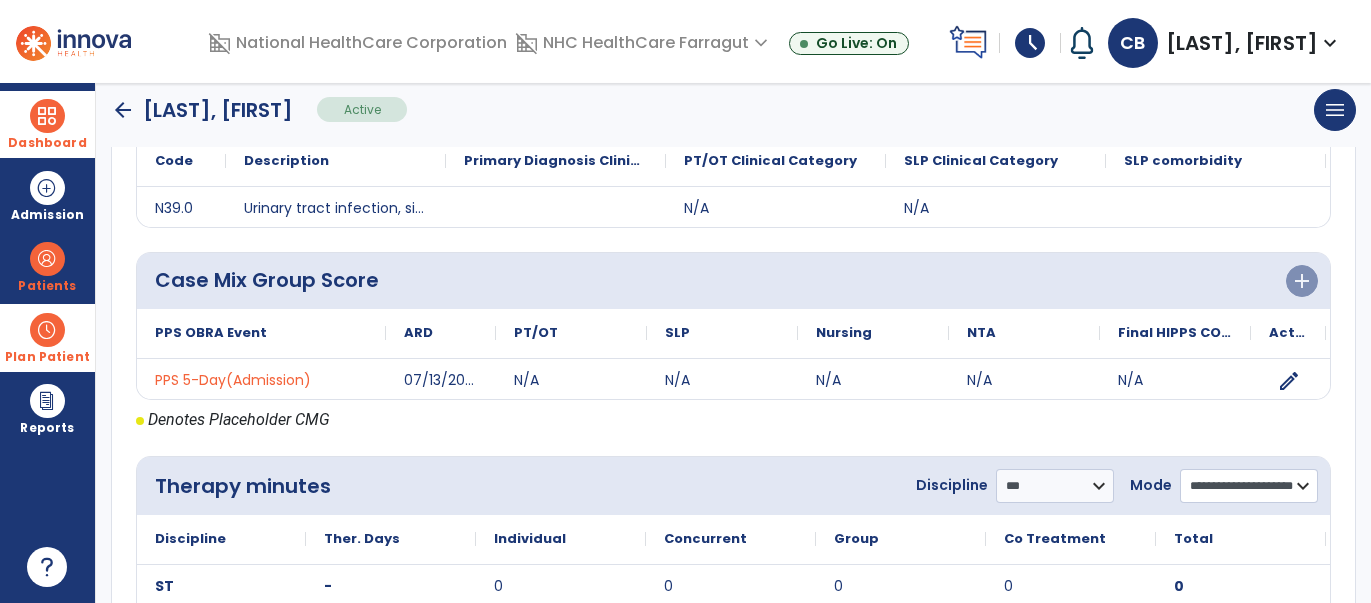 click on "**********" 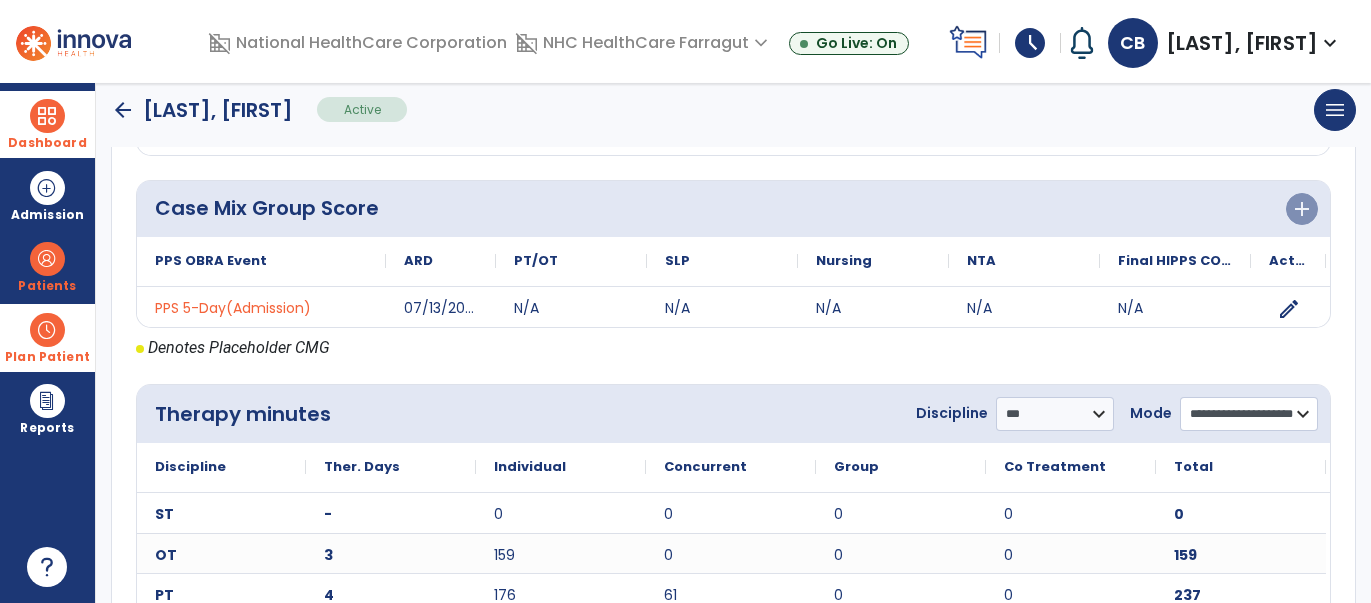 scroll, scrollTop: 634, scrollLeft: 0, axis: vertical 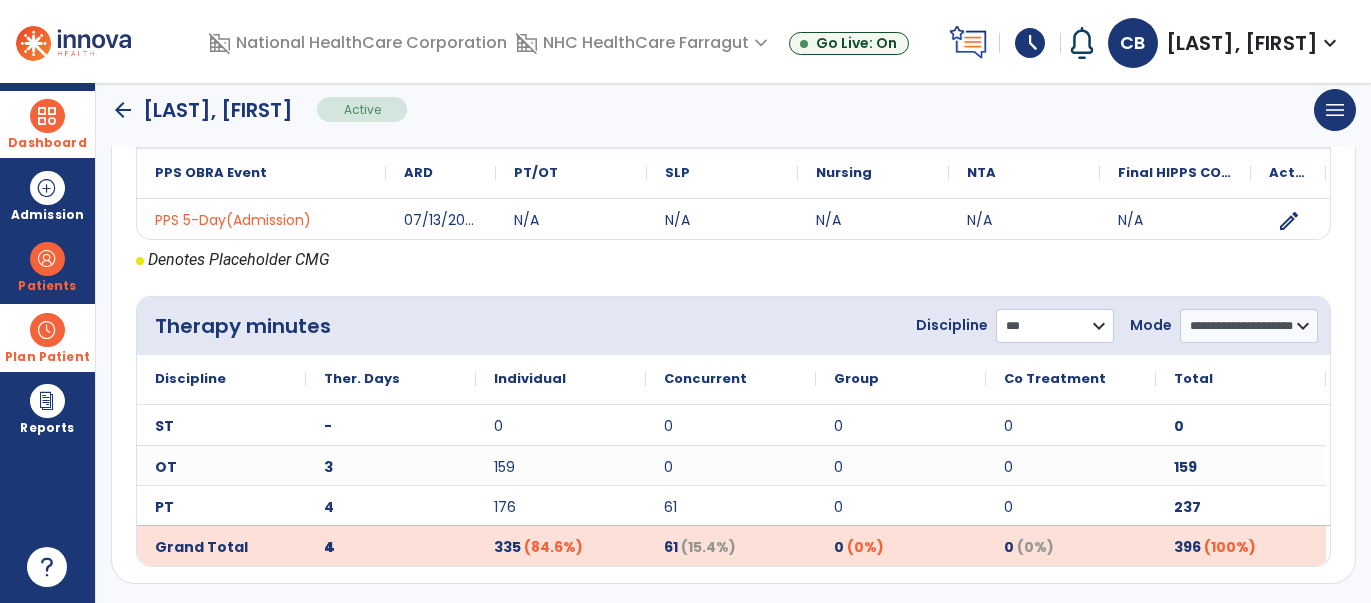 click on "**********" 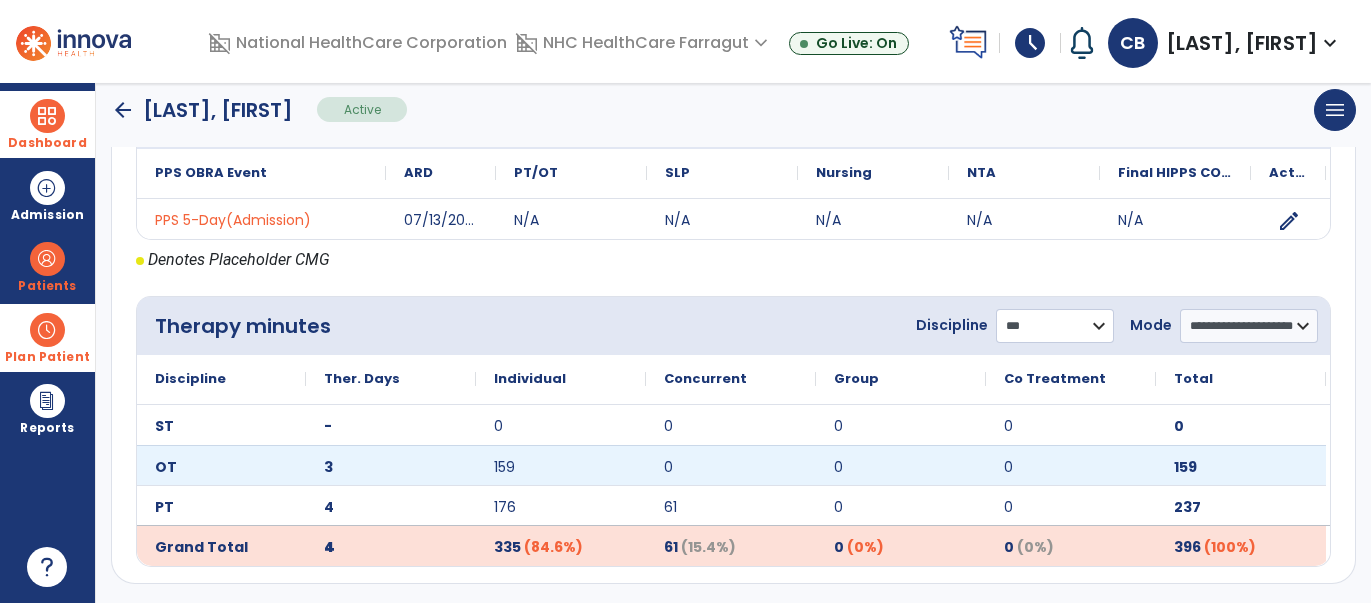 select on "**" 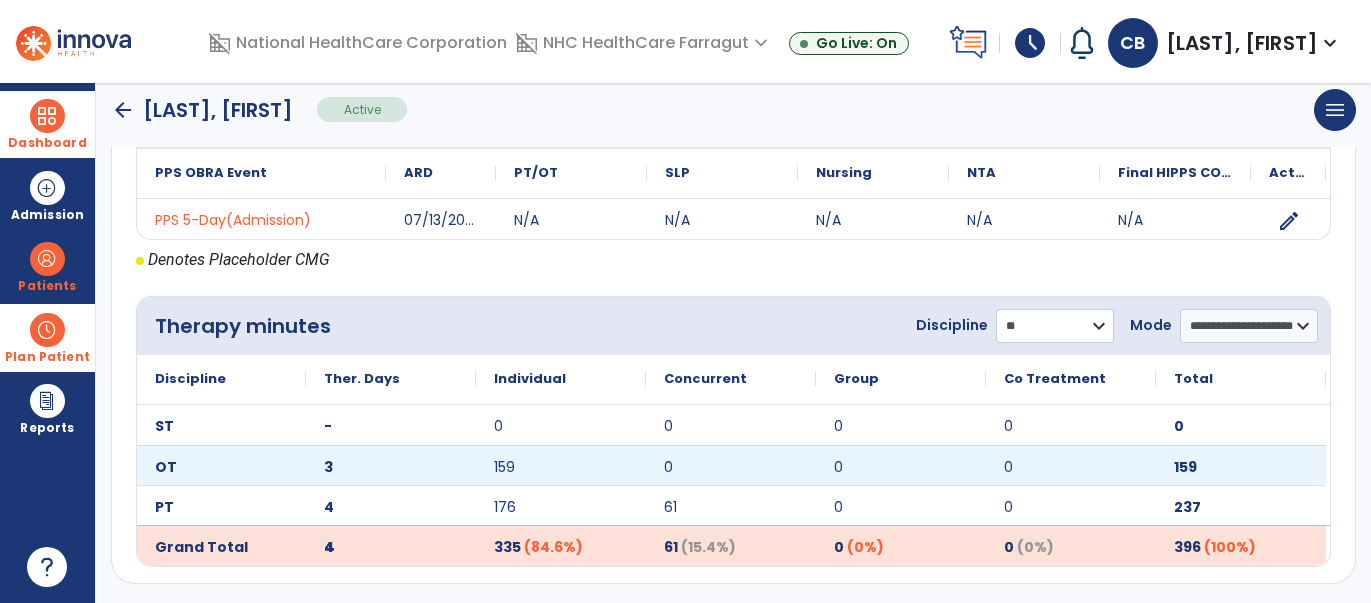 click on "**********" 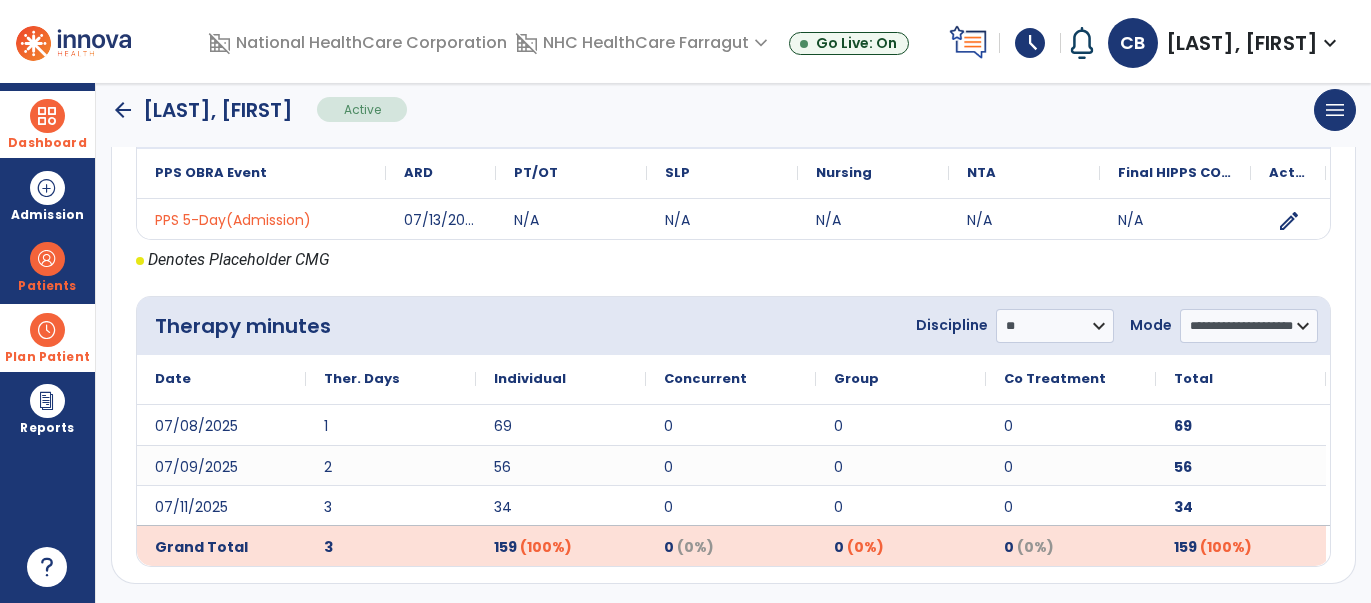 click on "arrow_back" 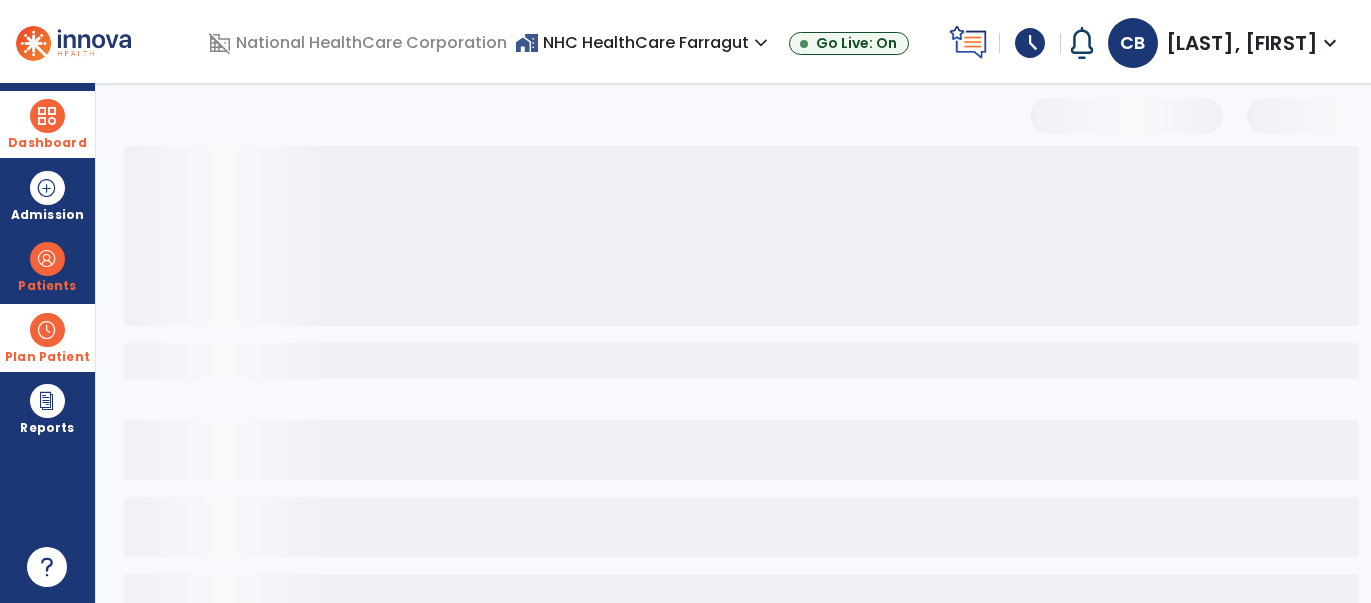 scroll, scrollTop: 0, scrollLeft: 0, axis: both 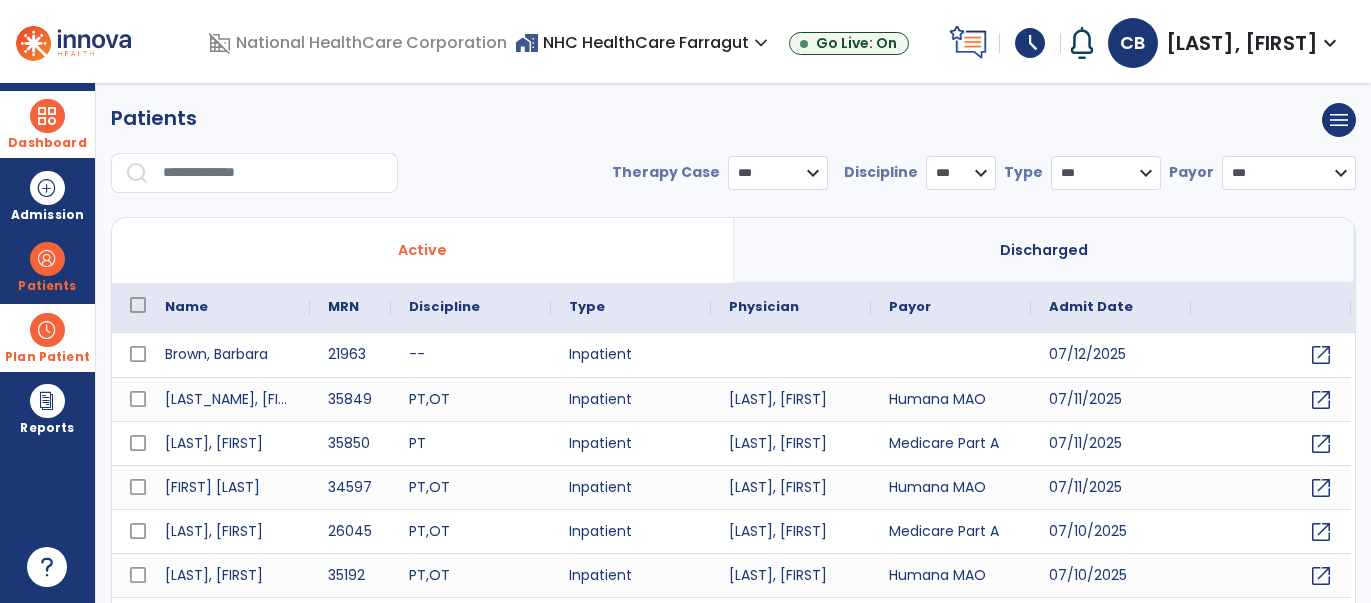click at bounding box center [47, 116] 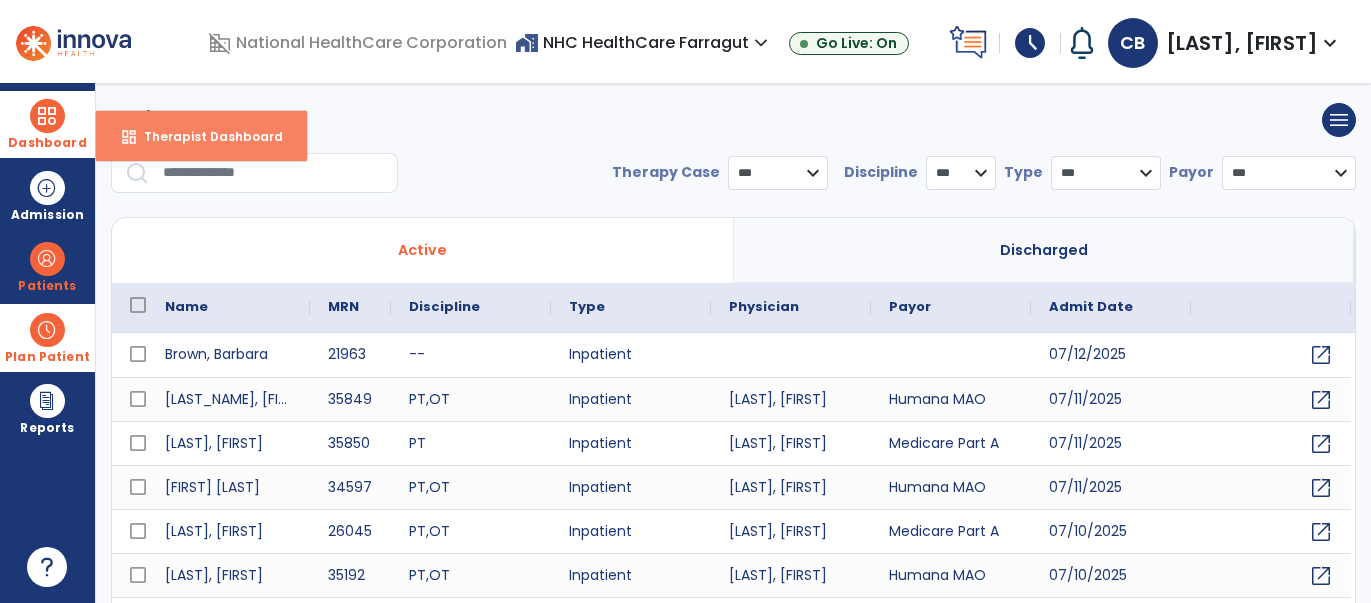 click on "Therapist Dashboard" at bounding box center (205, 136) 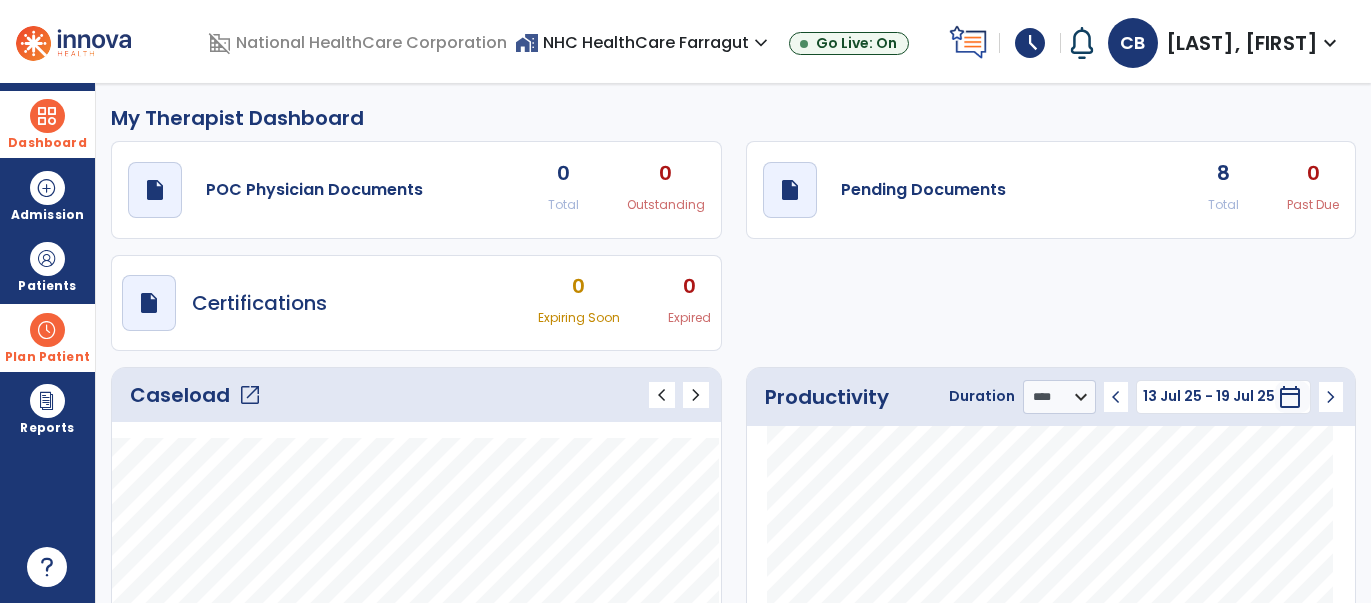 click at bounding box center (47, 330) 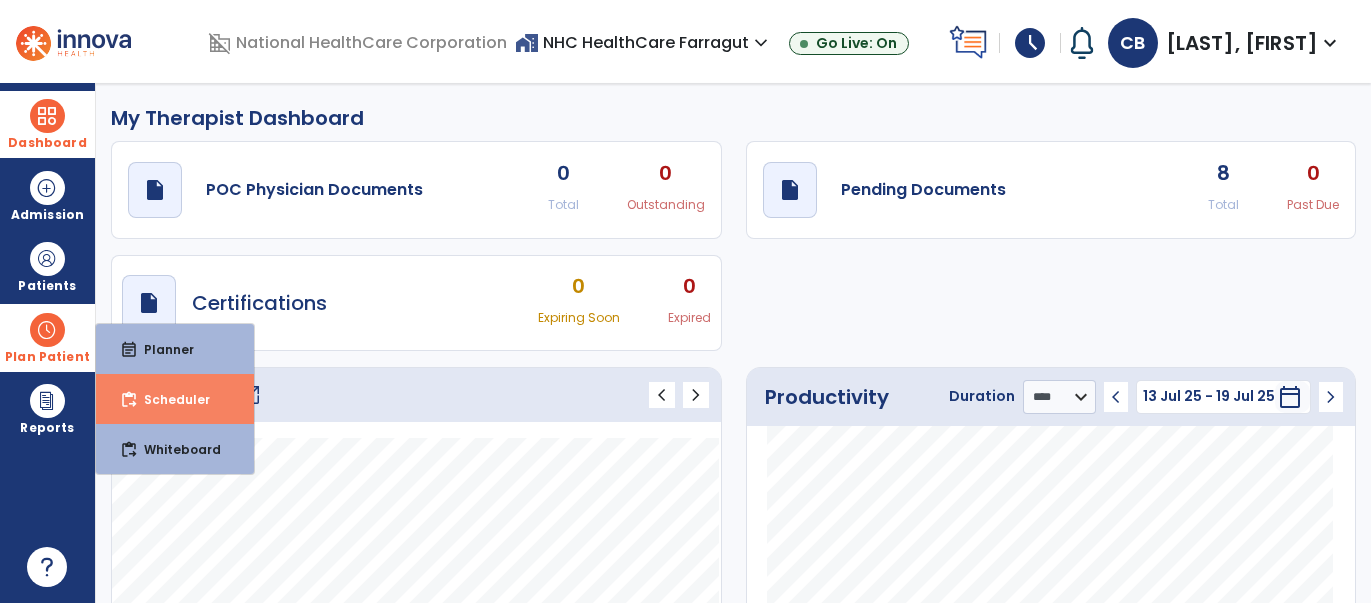 click on "Scheduler" at bounding box center [169, 399] 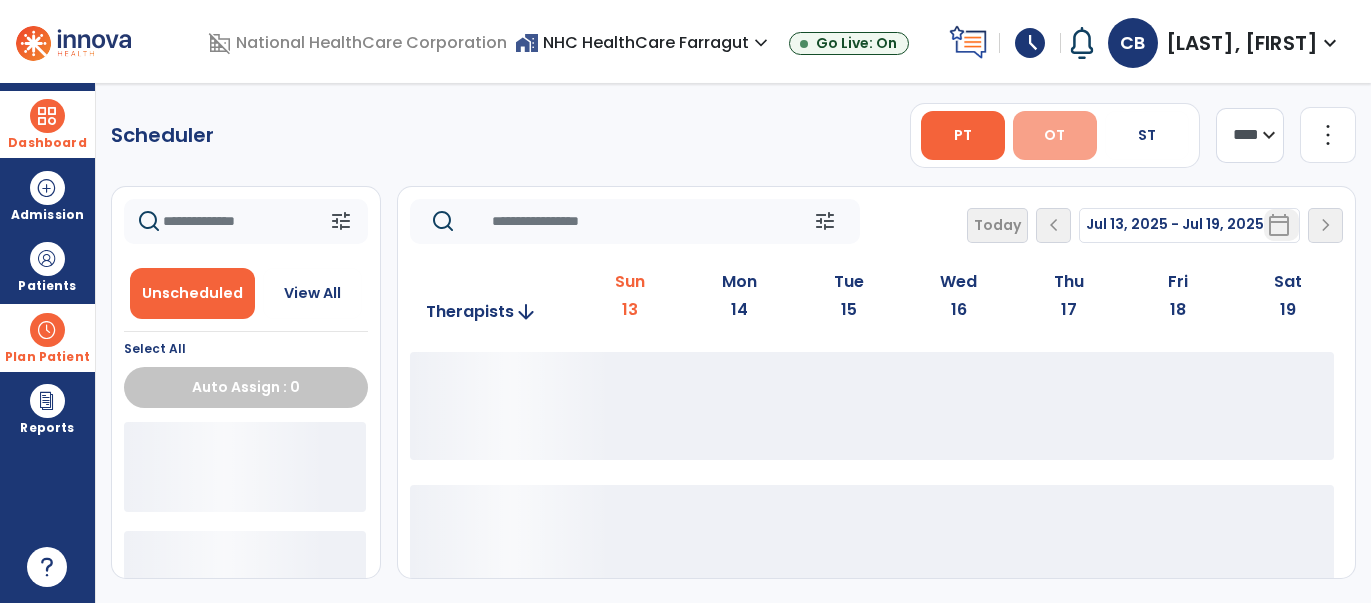 click on "OT" at bounding box center (1054, 135) 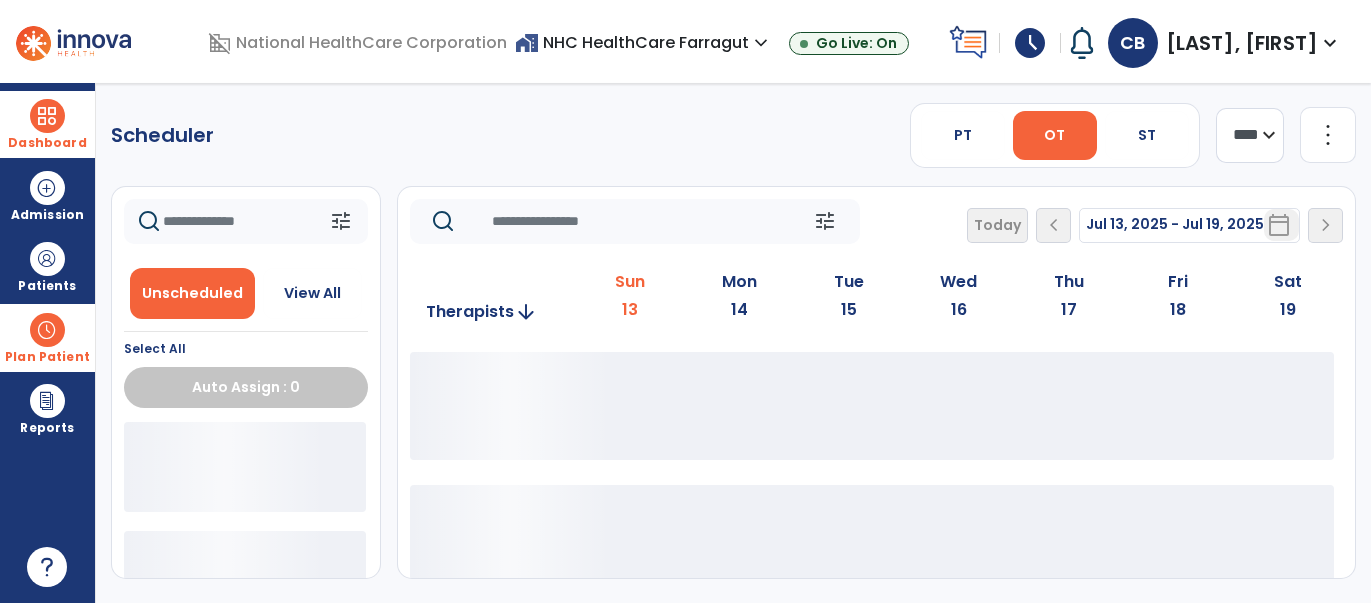click on "**** ***" 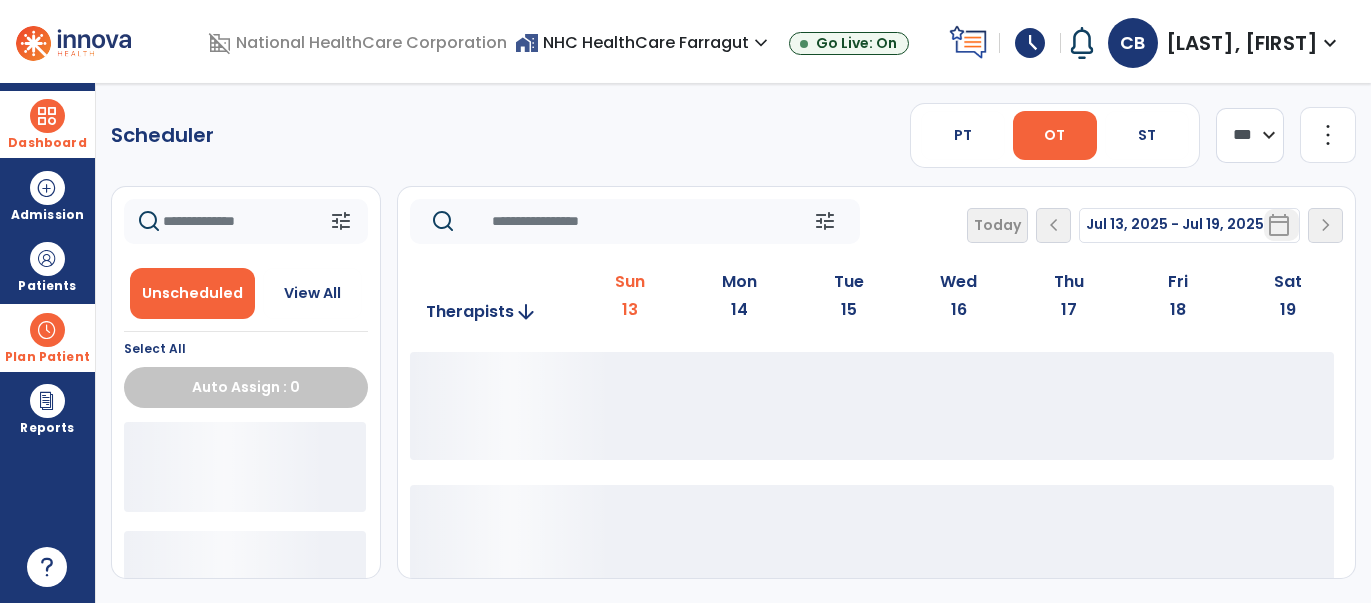 click on "**** ***" 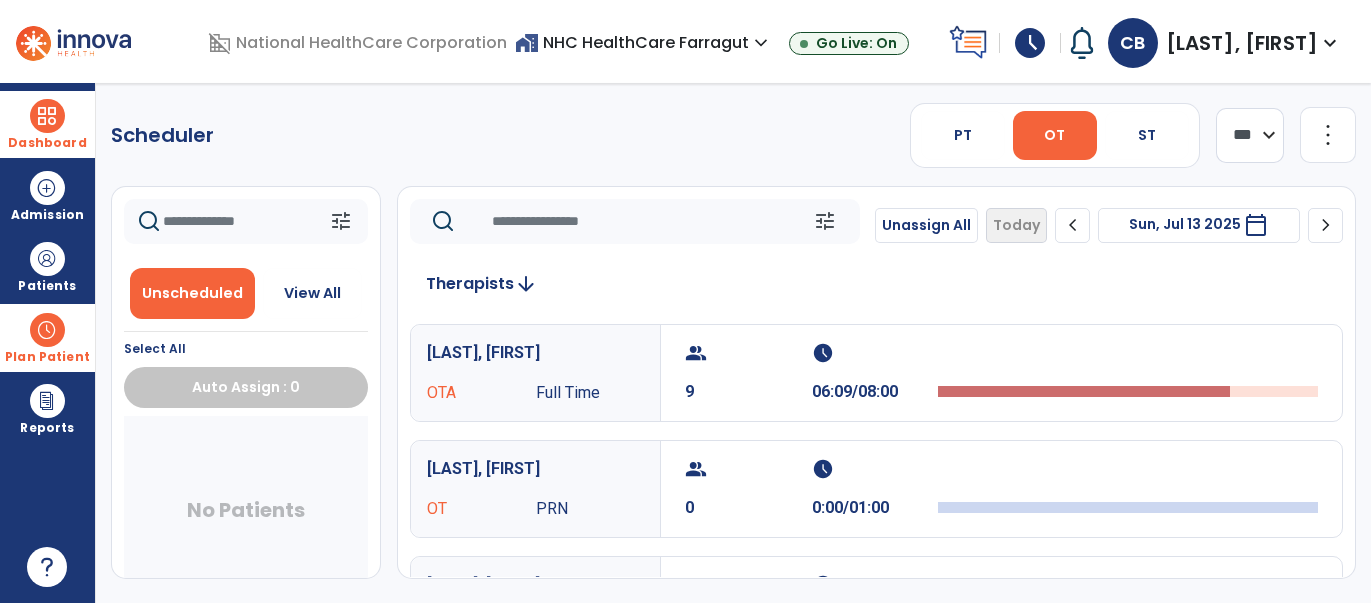 click on "chevron_right" 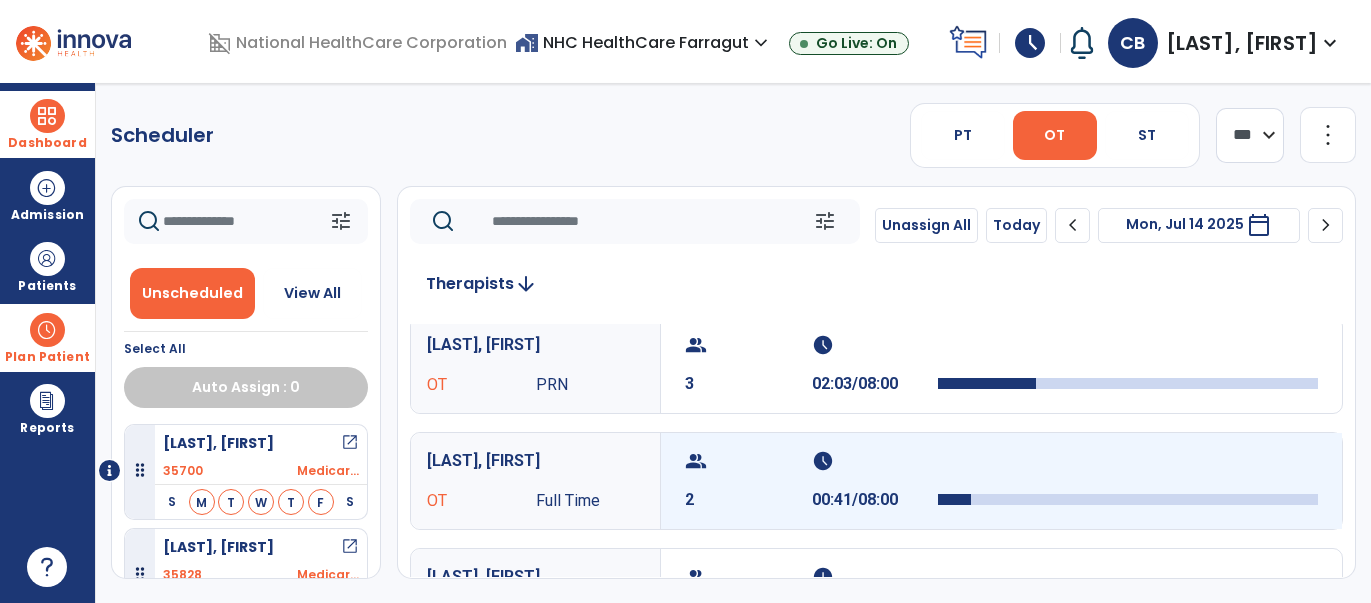 scroll, scrollTop: 671, scrollLeft: 0, axis: vertical 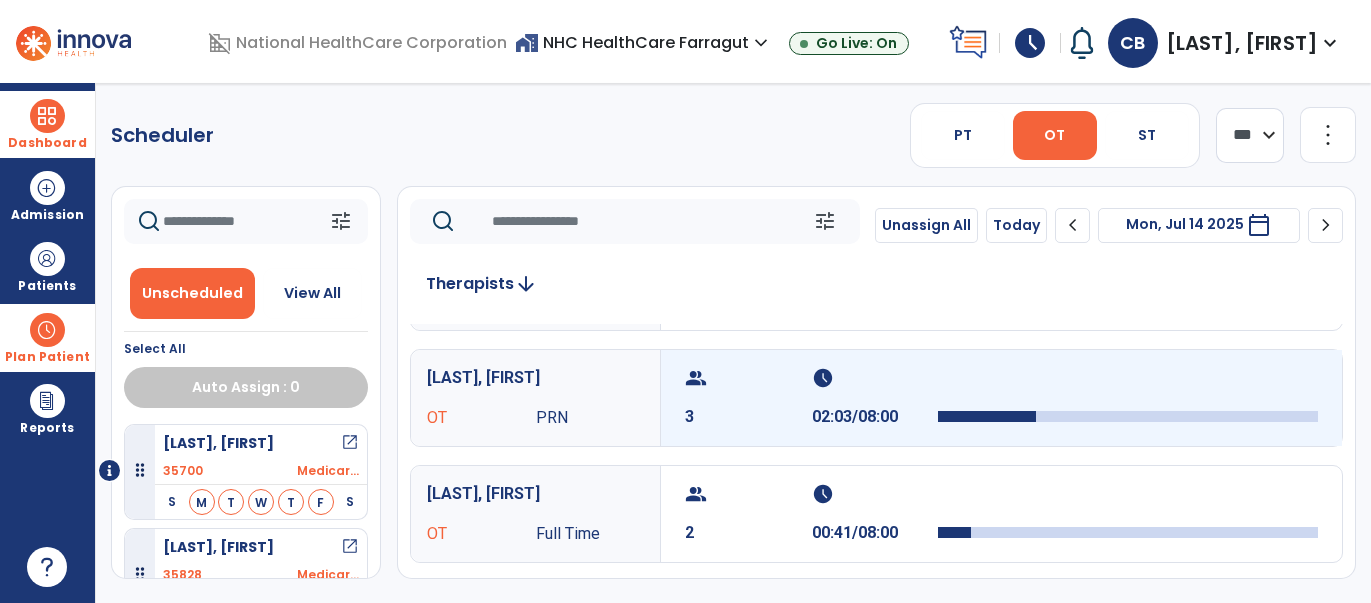 click at bounding box center (1128, 384) 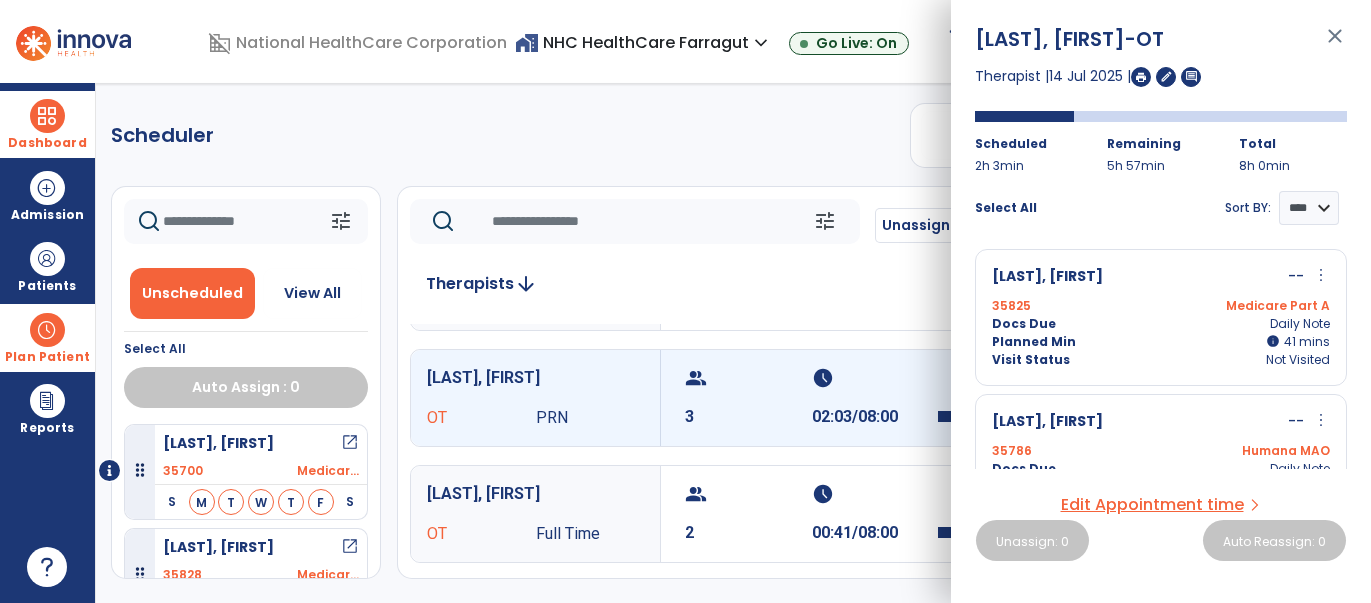 scroll, scrollTop: 204, scrollLeft: 0, axis: vertical 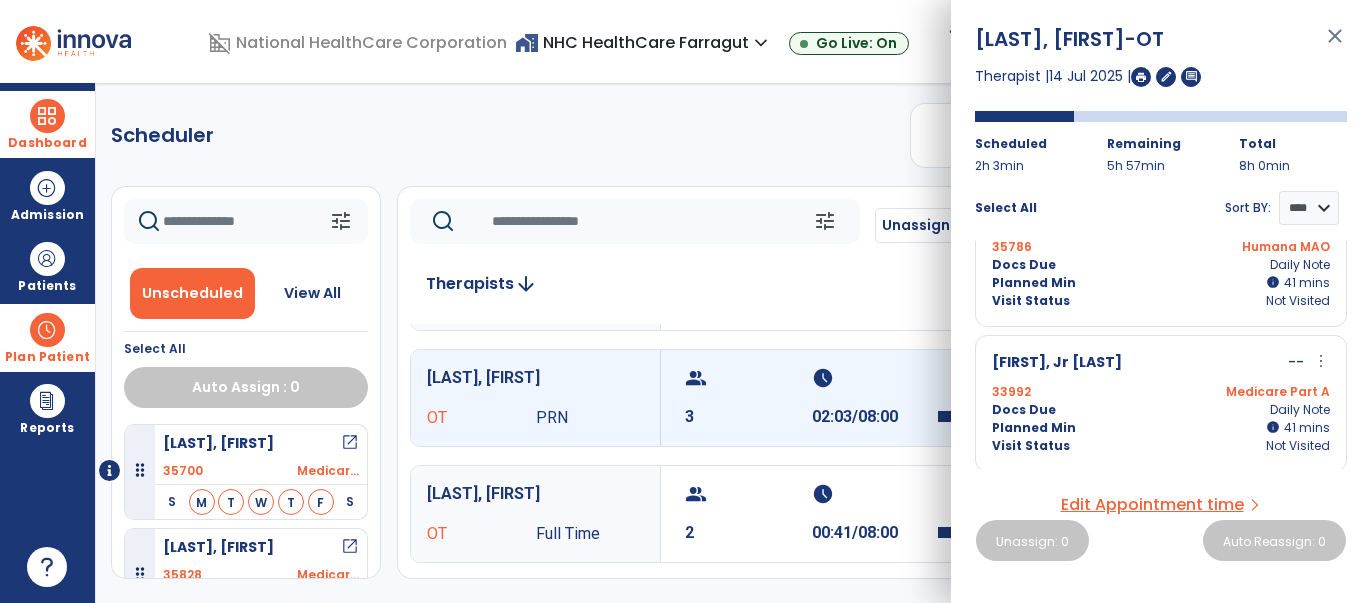 click on "close" at bounding box center (1335, 45) 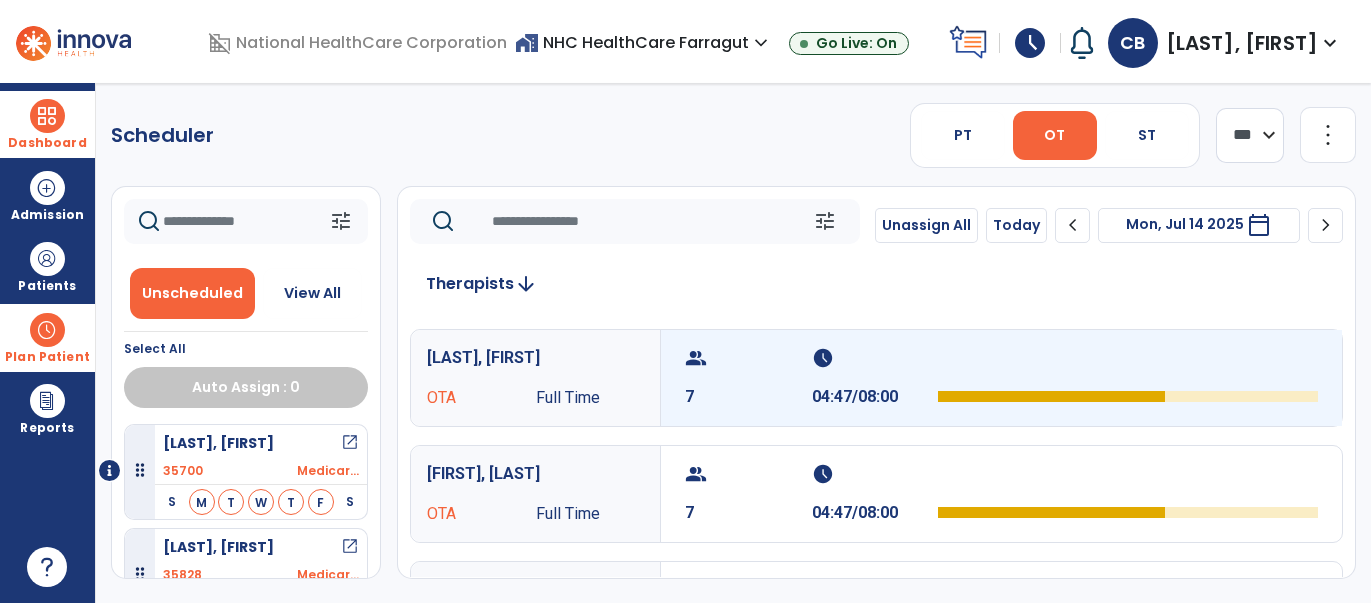 scroll, scrollTop: 224, scrollLeft: 0, axis: vertical 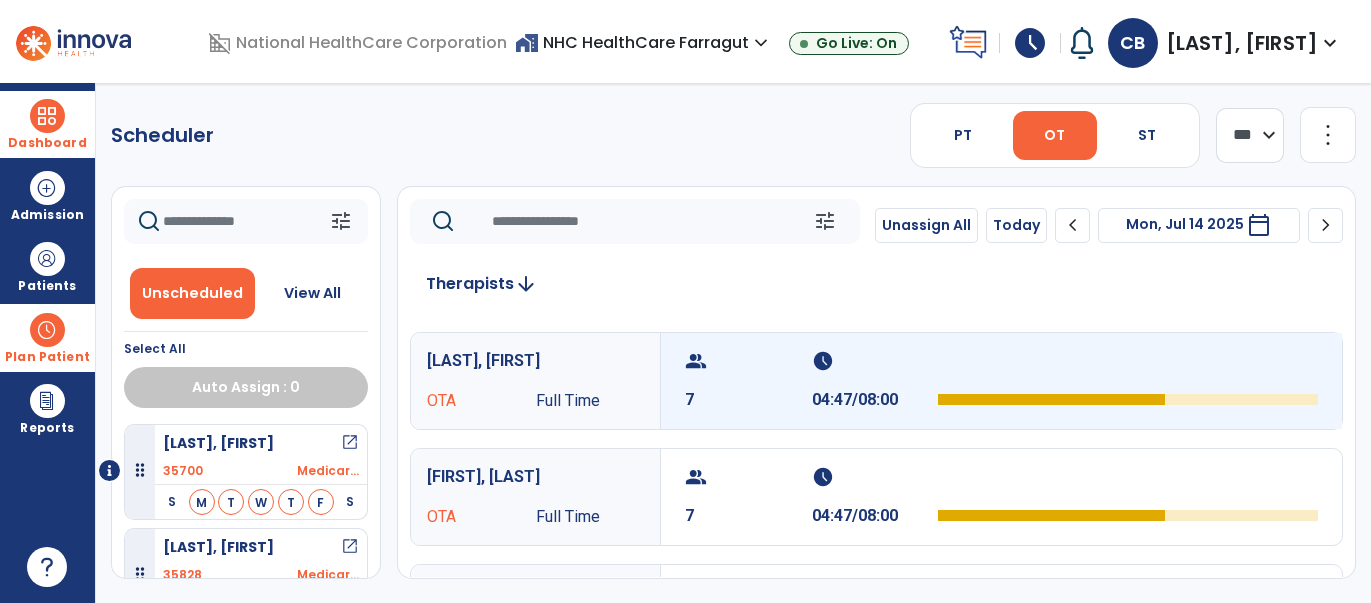 click on "schedule  04:47/08:00" at bounding box center (875, 381) 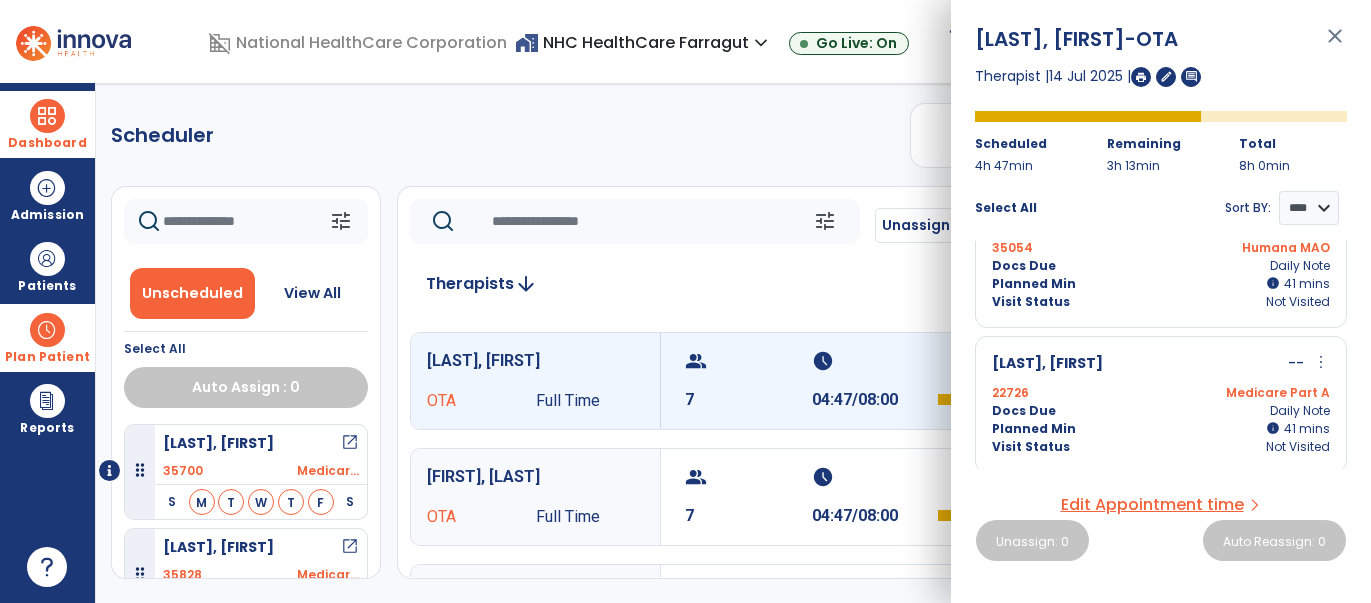 scroll, scrollTop: 0, scrollLeft: 0, axis: both 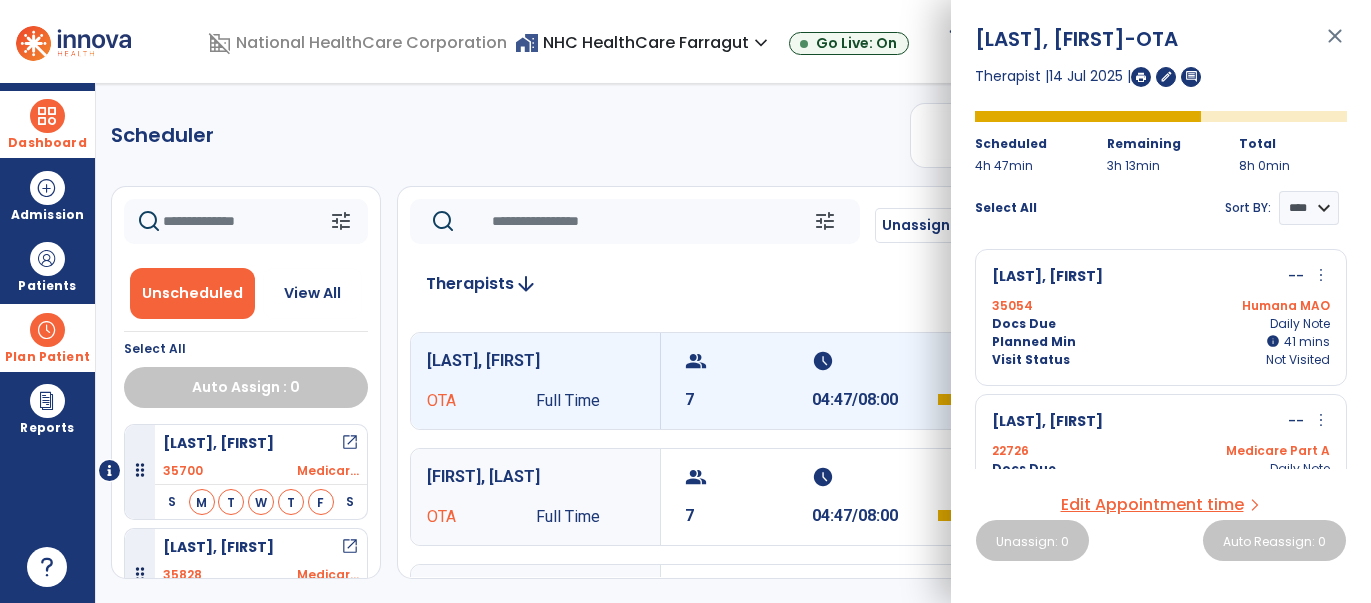 click on "Scheduler   PT   OT   ST  **** *** more_vert  Manage Labor   View All Therapists   Print" 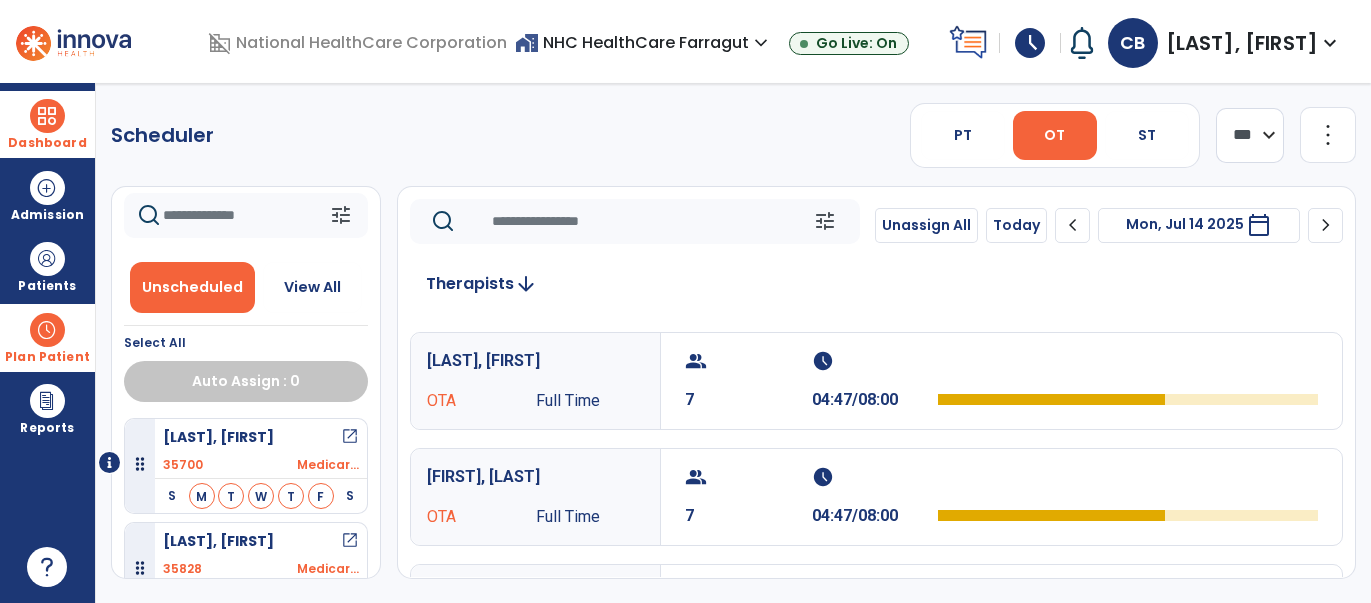 scroll, scrollTop: 8, scrollLeft: 0, axis: vertical 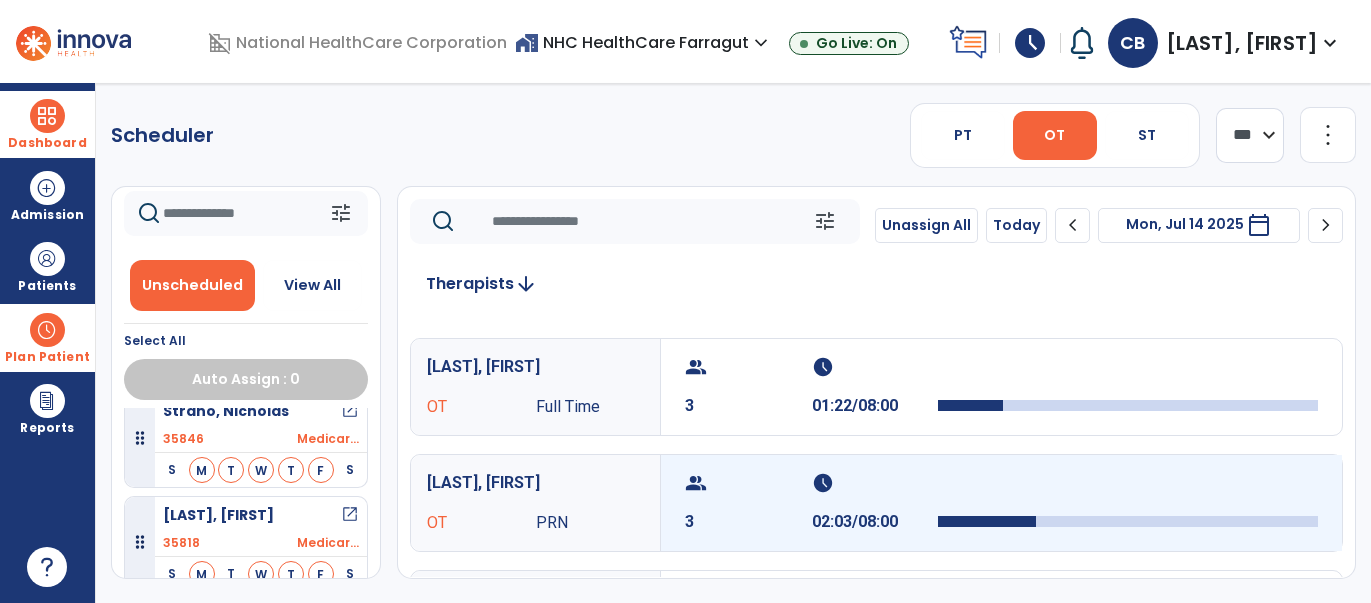 click at bounding box center [1128, 489] 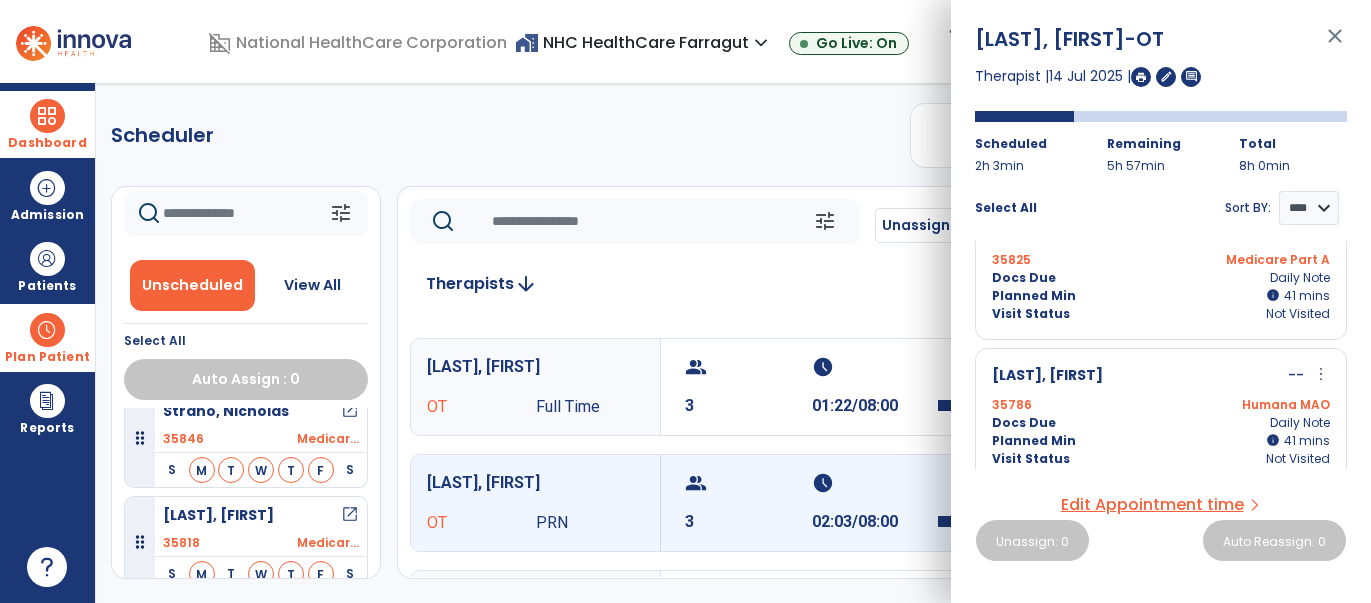 scroll, scrollTop: 204, scrollLeft: 0, axis: vertical 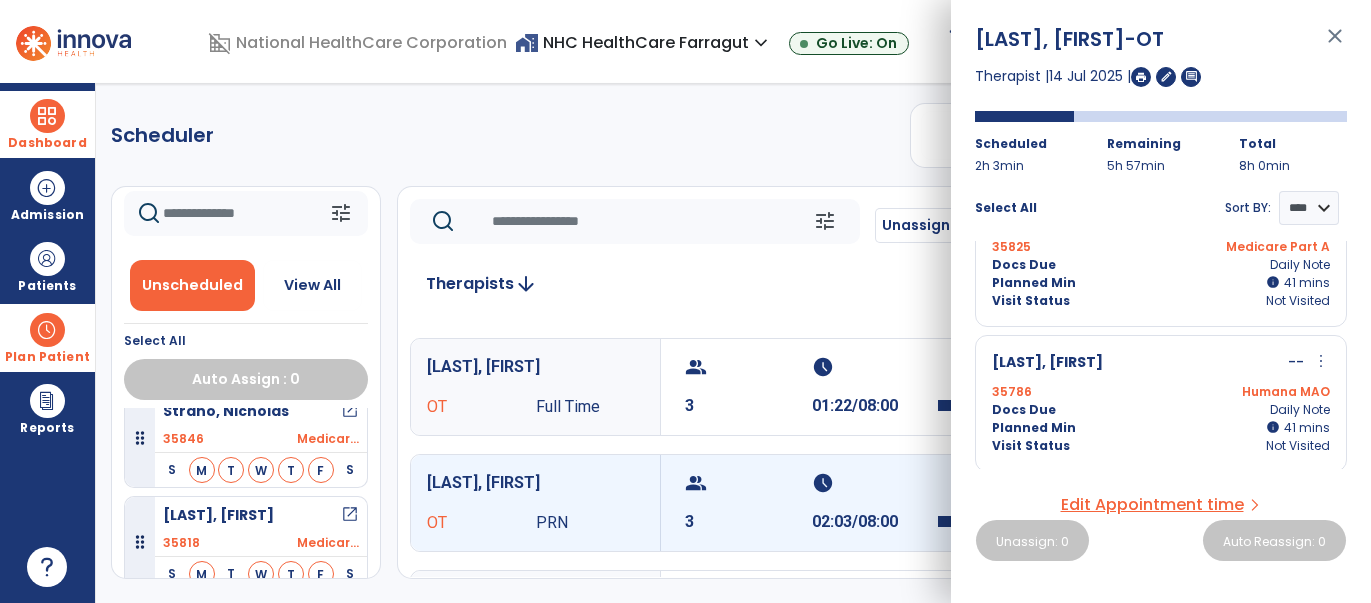 click on "Planned Min  info   41 I 41 mins" at bounding box center (1161, 283) 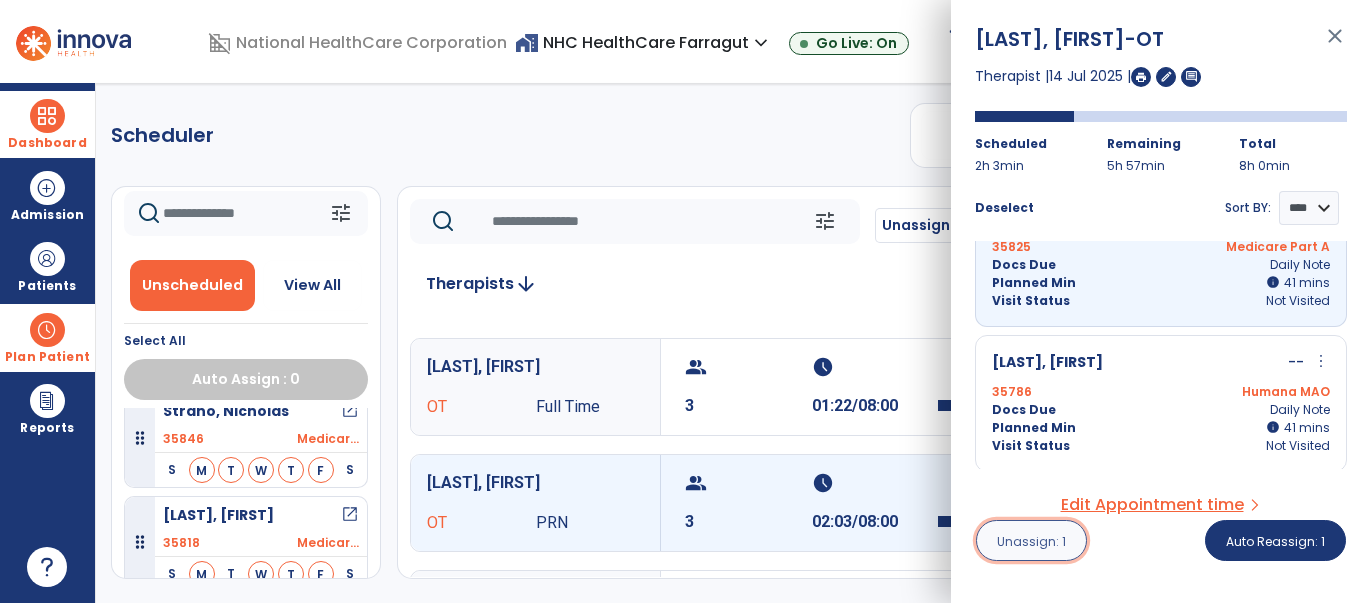 click on "Unassign: 1" at bounding box center [1031, 541] 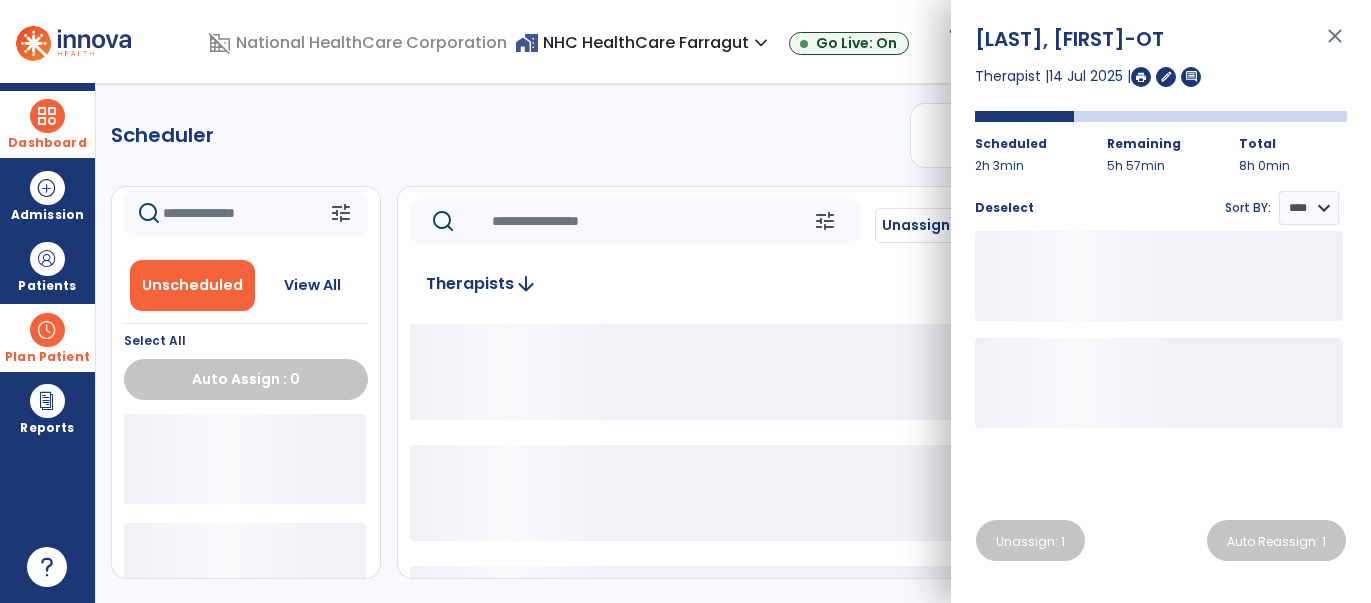 click on "close" at bounding box center (1335, 45) 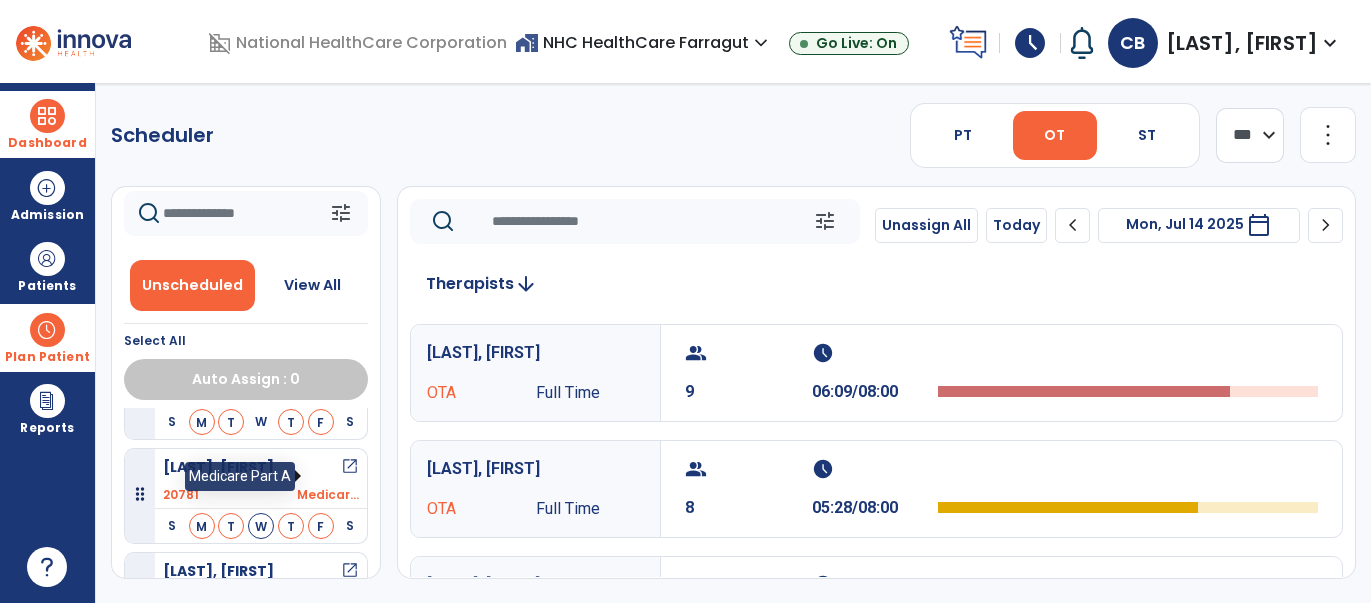 scroll, scrollTop: 1119, scrollLeft: 0, axis: vertical 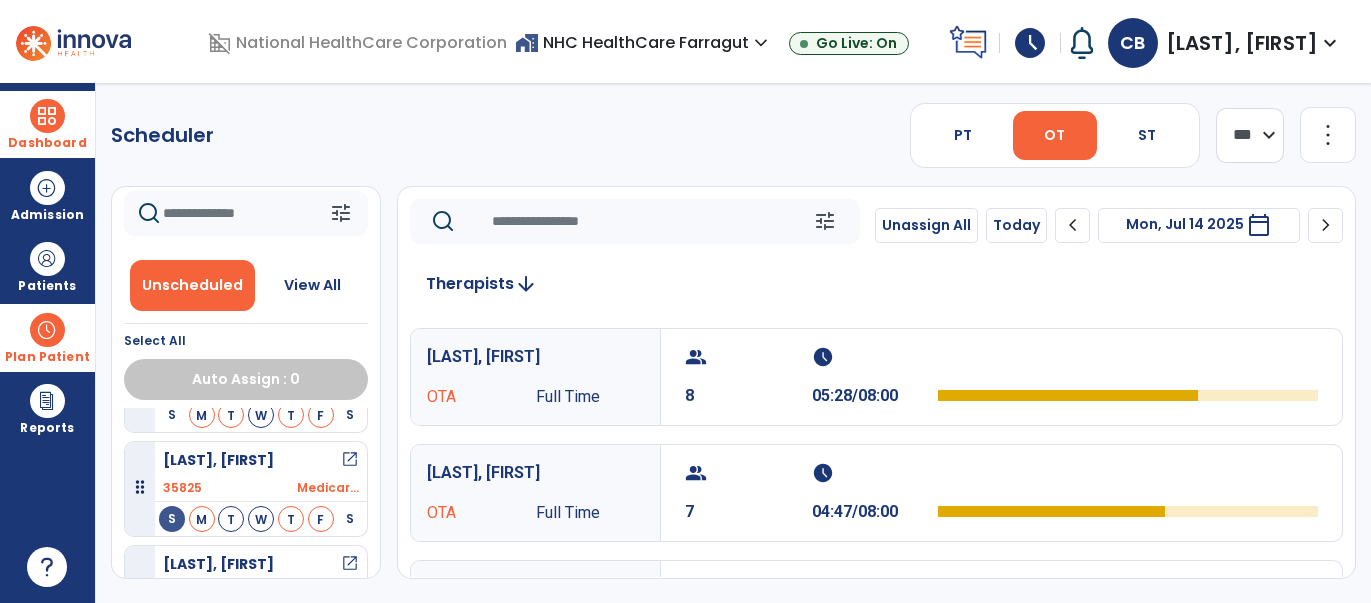 click on "[ID]" at bounding box center [261, 488] 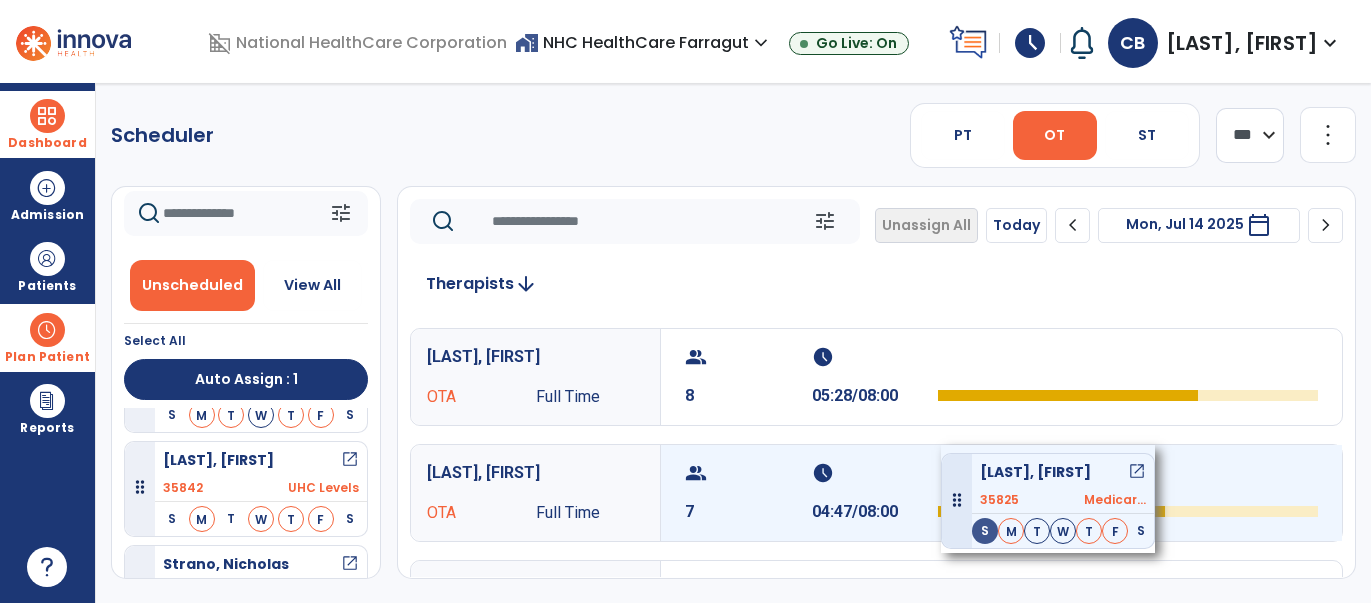 drag, startPoint x: 208, startPoint y: 469, endPoint x: 941, endPoint y: 445, distance: 733.3928 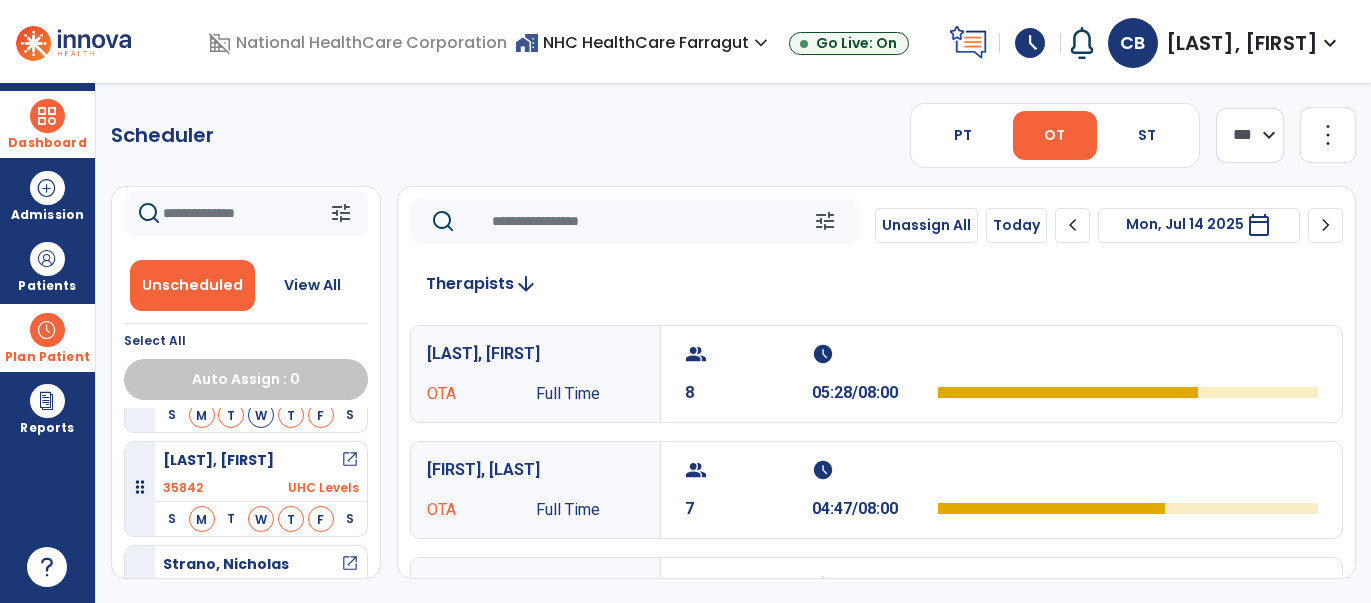 scroll, scrollTop: 0, scrollLeft: 0, axis: both 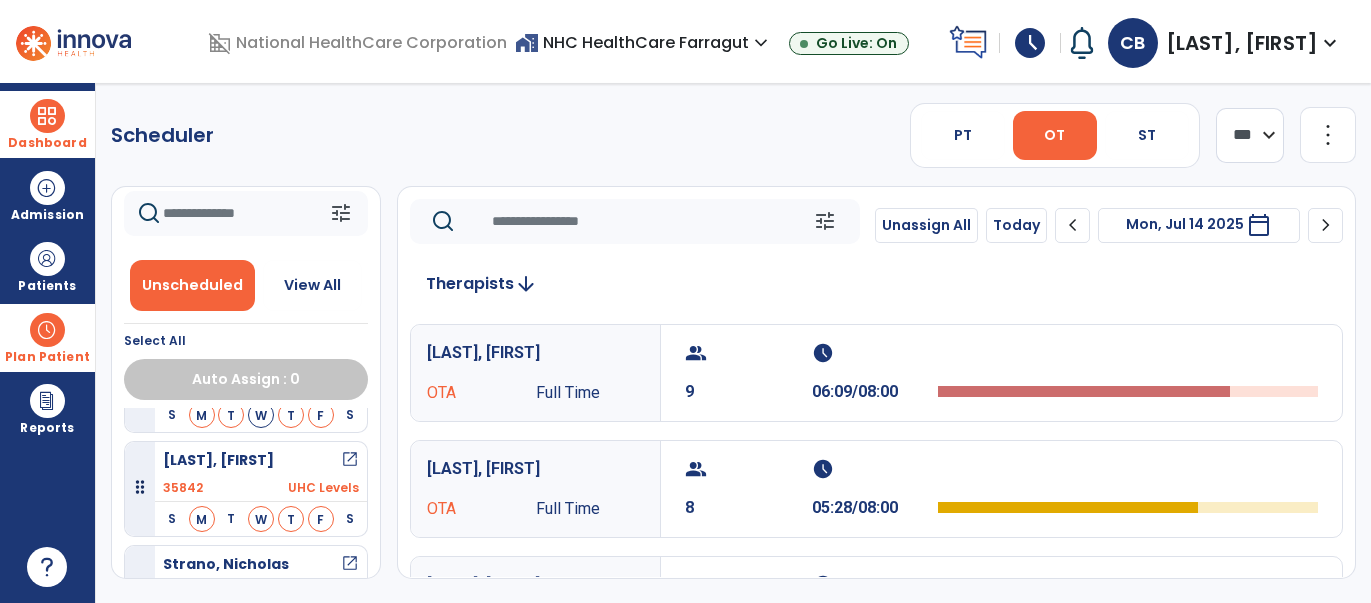 click on "Scheduler   PT   OT   ST  **** *** more_vert  Manage Labor   View All Therapists   Print" 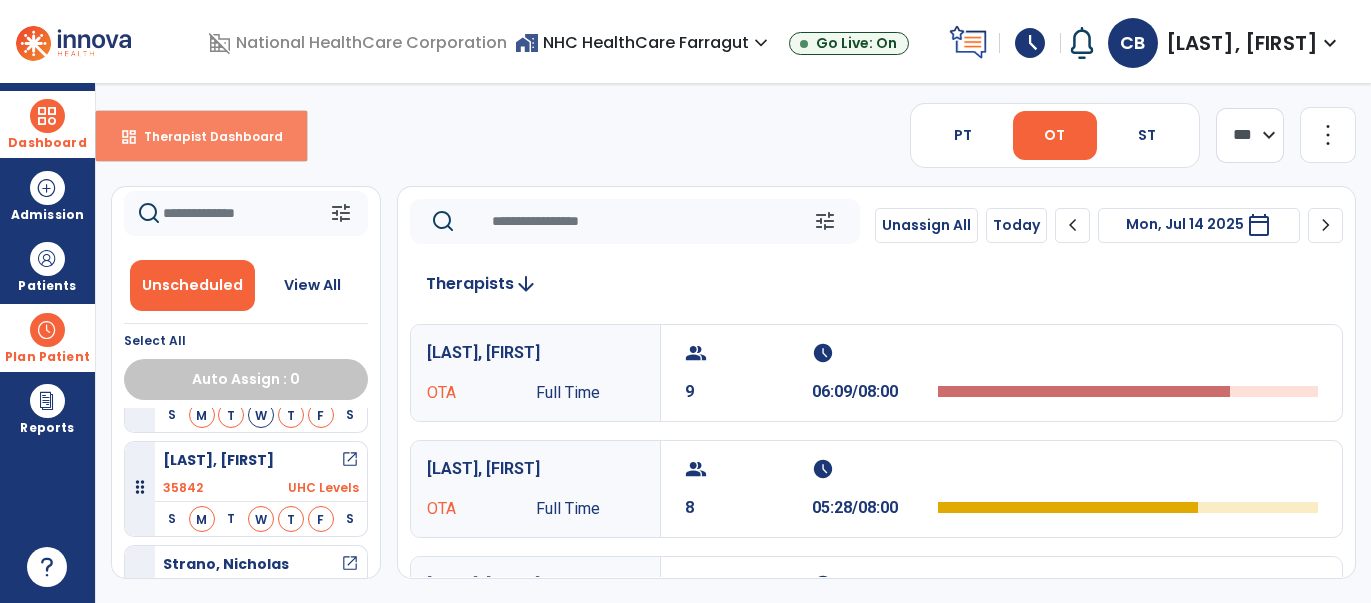 click on "Therapist Dashboard" at bounding box center [205, 136] 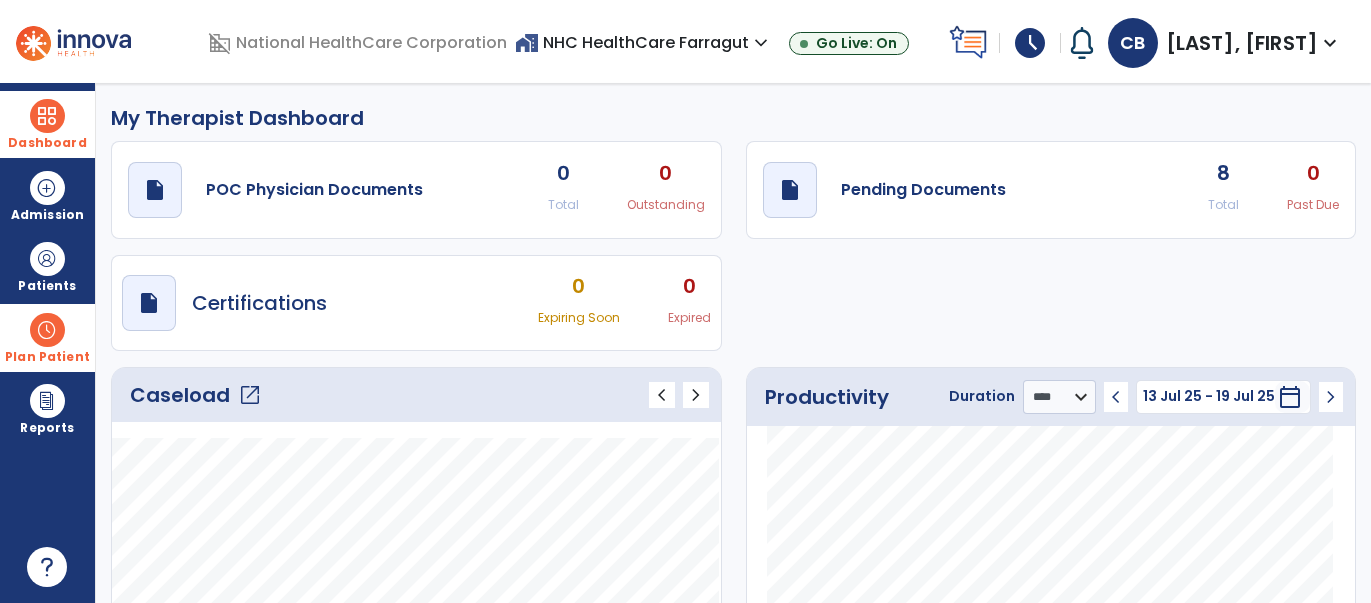 drag, startPoint x: 50, startPoint y: 340, endPoint x: 80, endPoint y: 332, distance: 31.04835 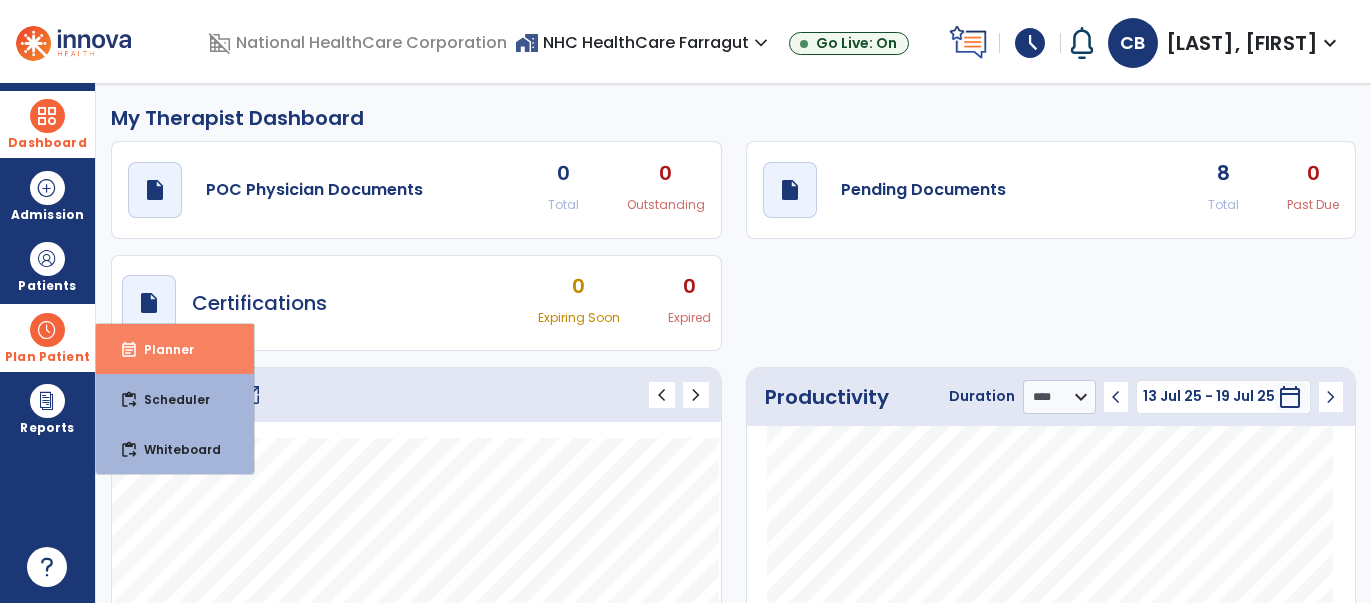 click on "Planner" at bounding box center (161, 349) 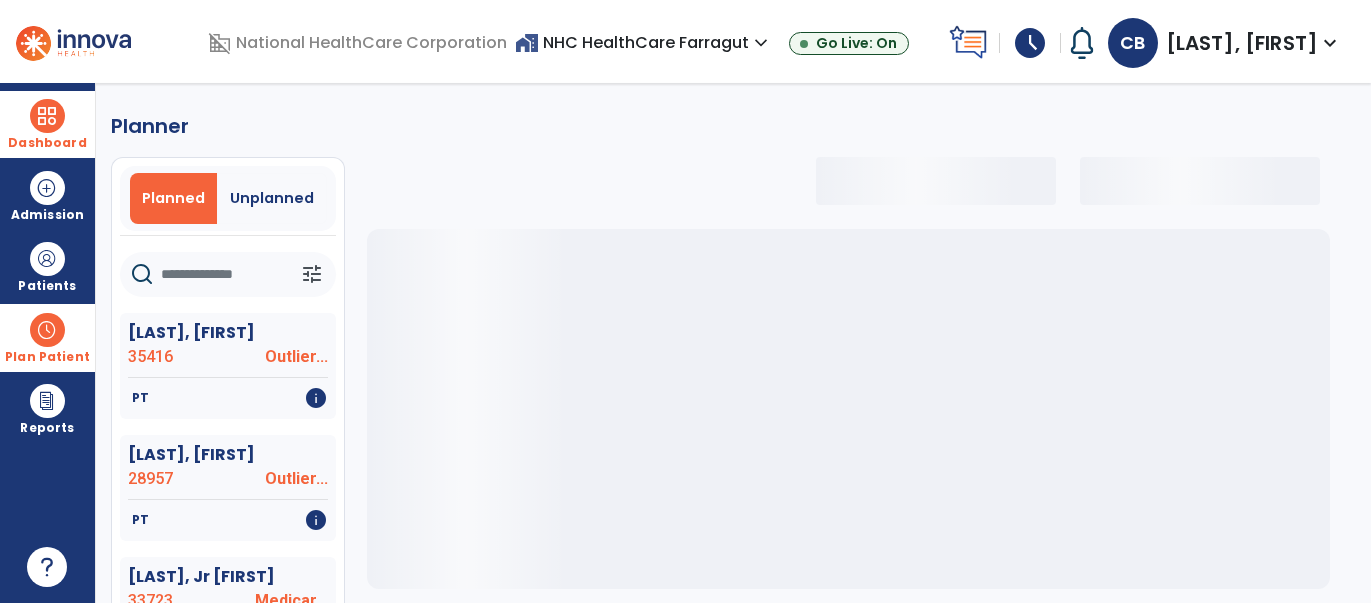 click 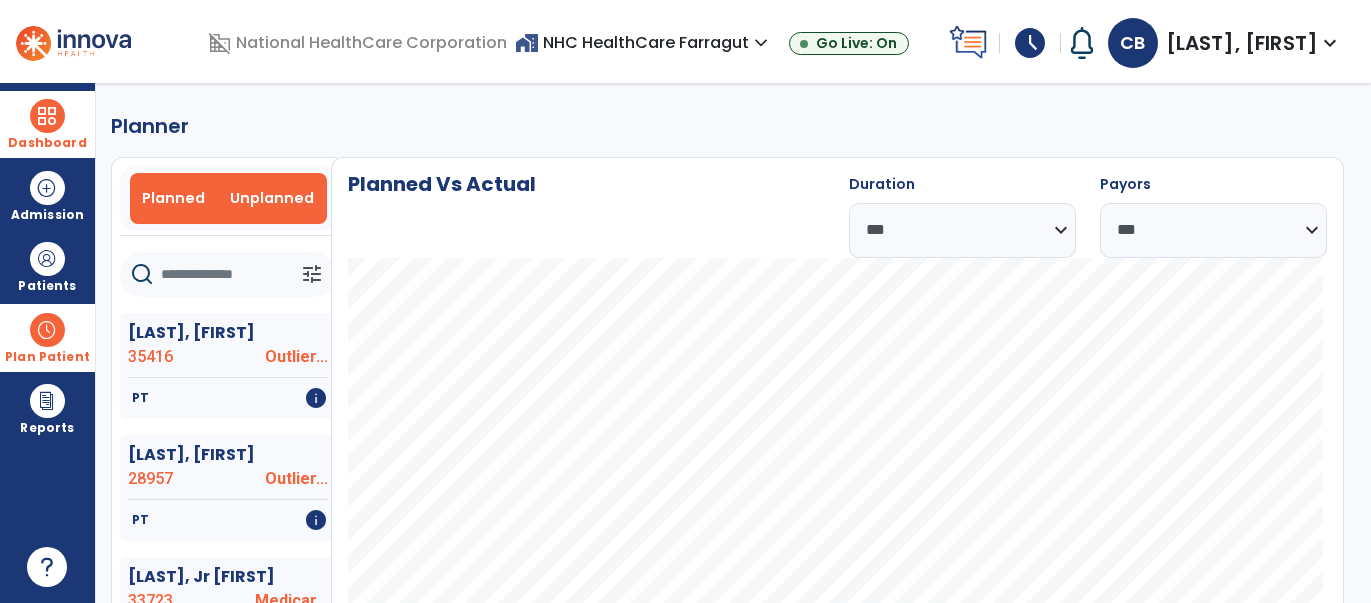 click on "Unplanned" at bounding box center (272, 198) 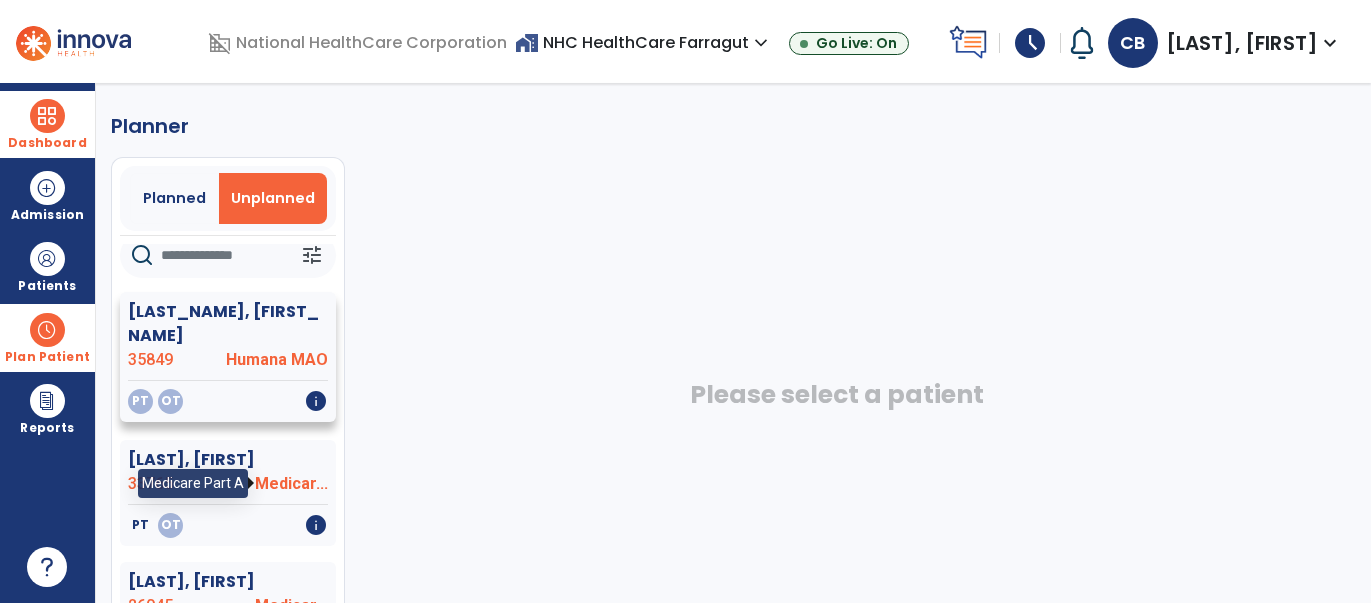 scroll, scrollTop: 0, scrollLeft: 0, axis: both 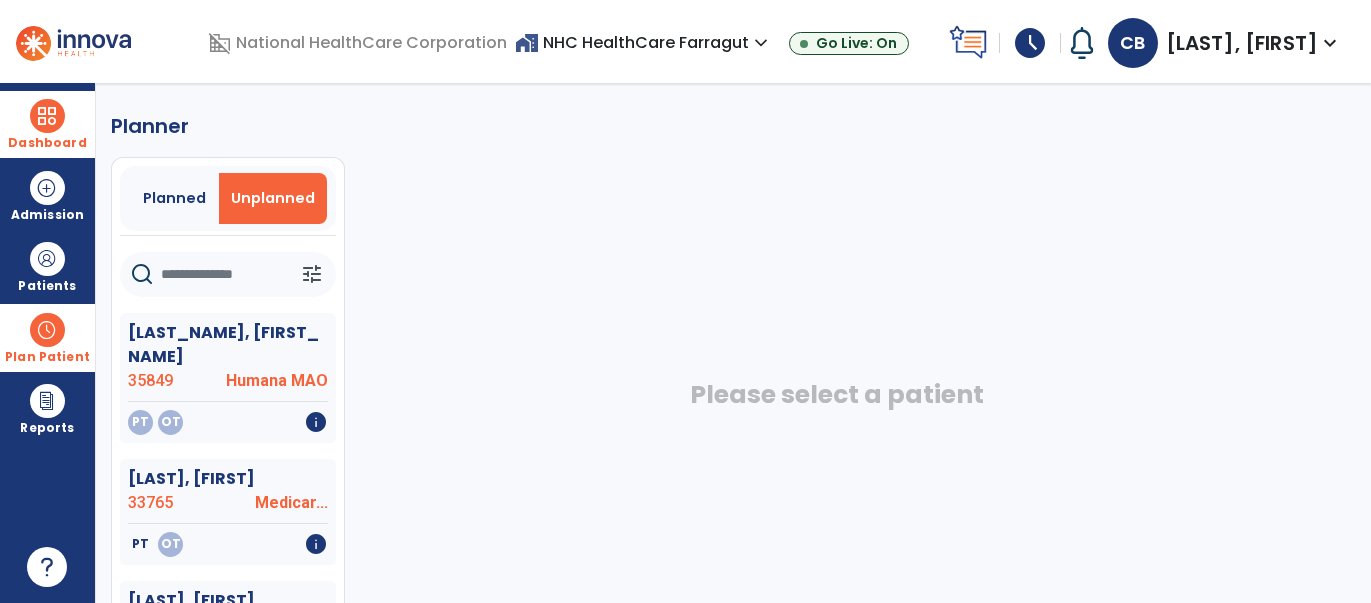 click on "Plan Patient" at bounding box center (47, 357) 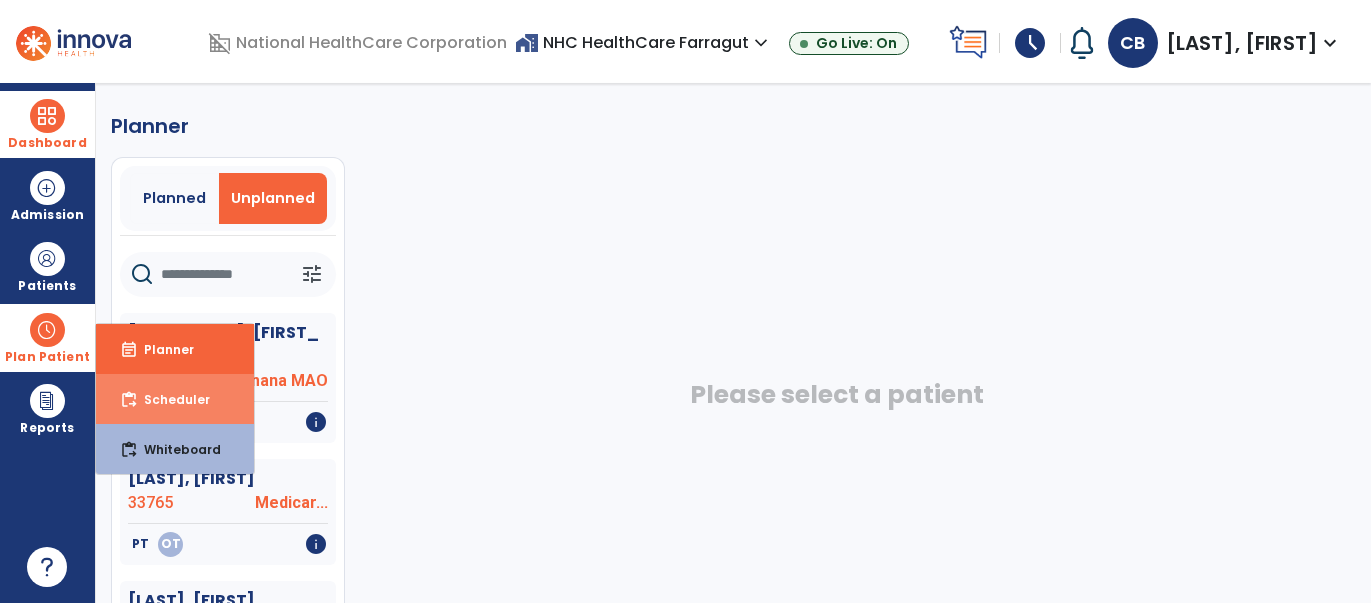 click on "Scheduler" at bounding box center [169, 399] 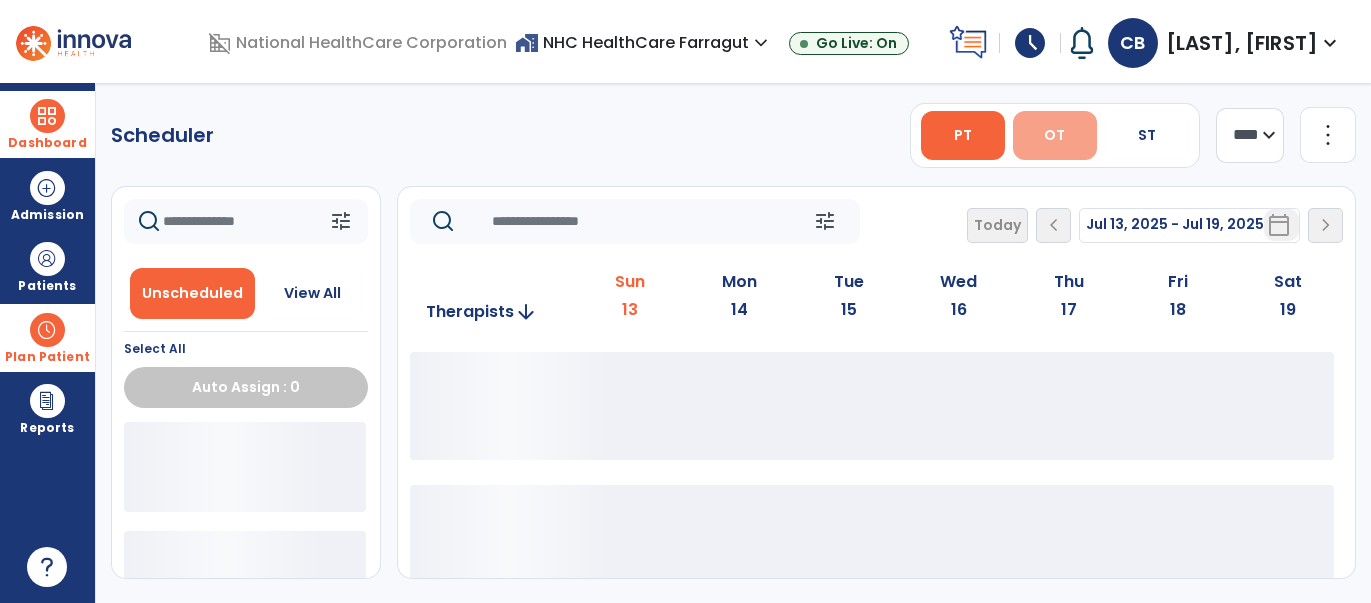 drag, startPoint x: 1030, startPoint y: 133, endPoint x: 1045, endPoint y: 127, distance: 16.155495 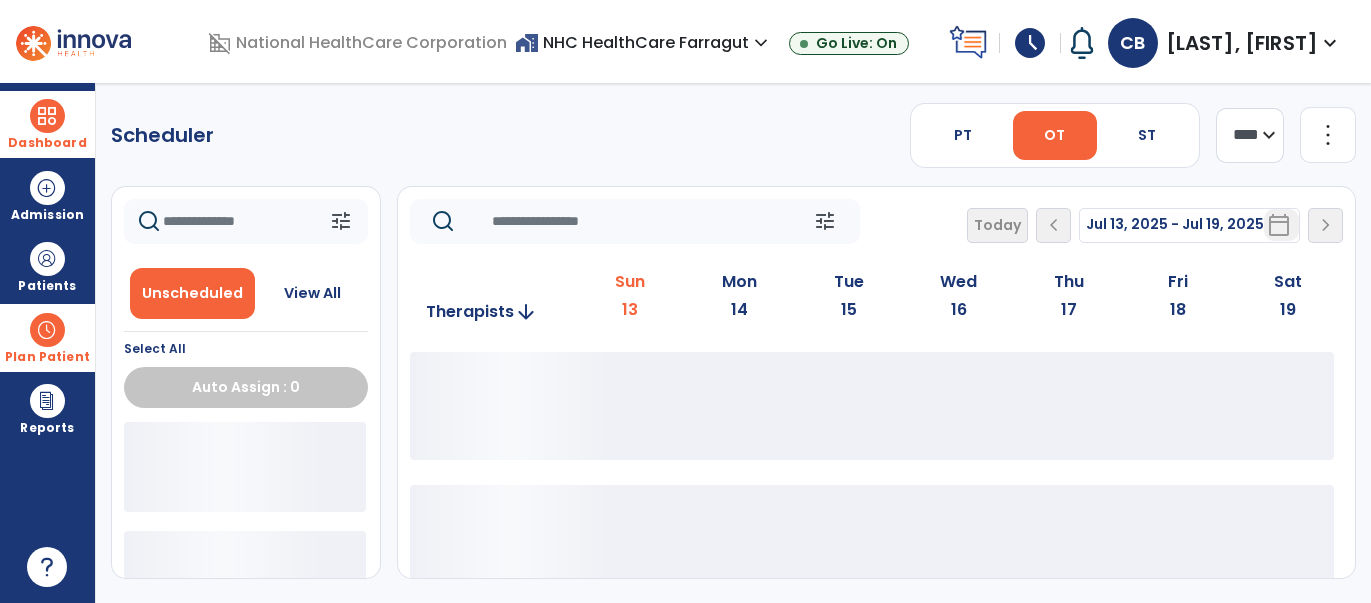 click on "**** ***" 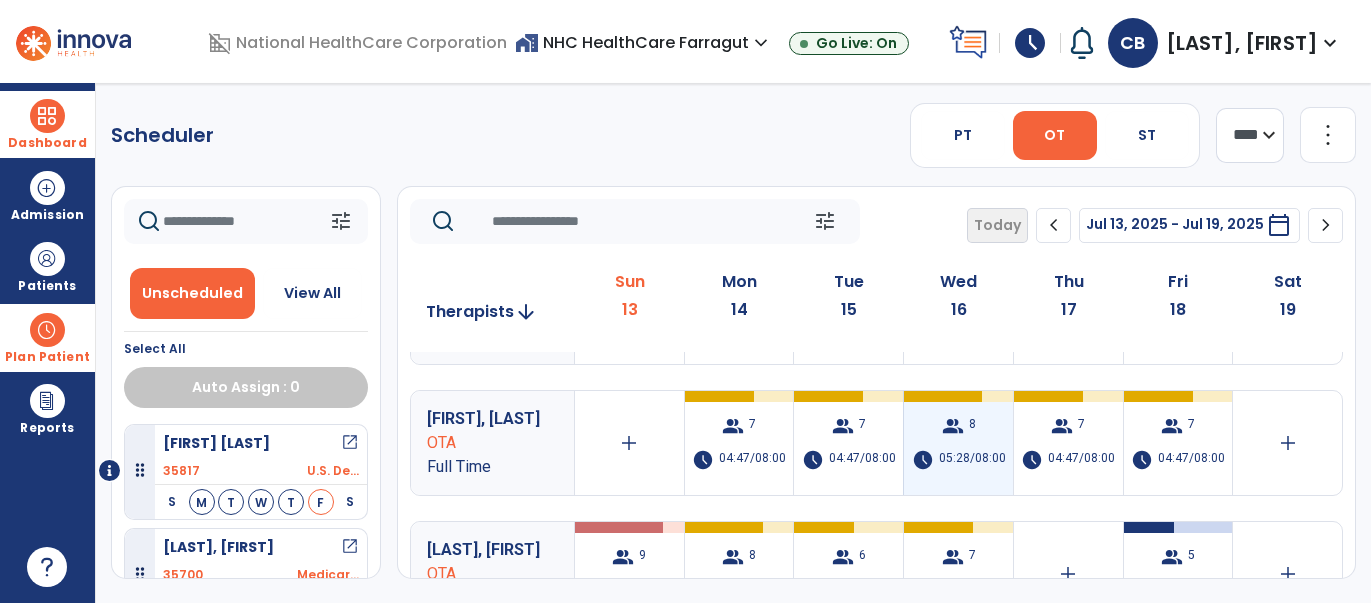 scroll, scrollTop: 336, scrollLeft: 0, axis: vertical 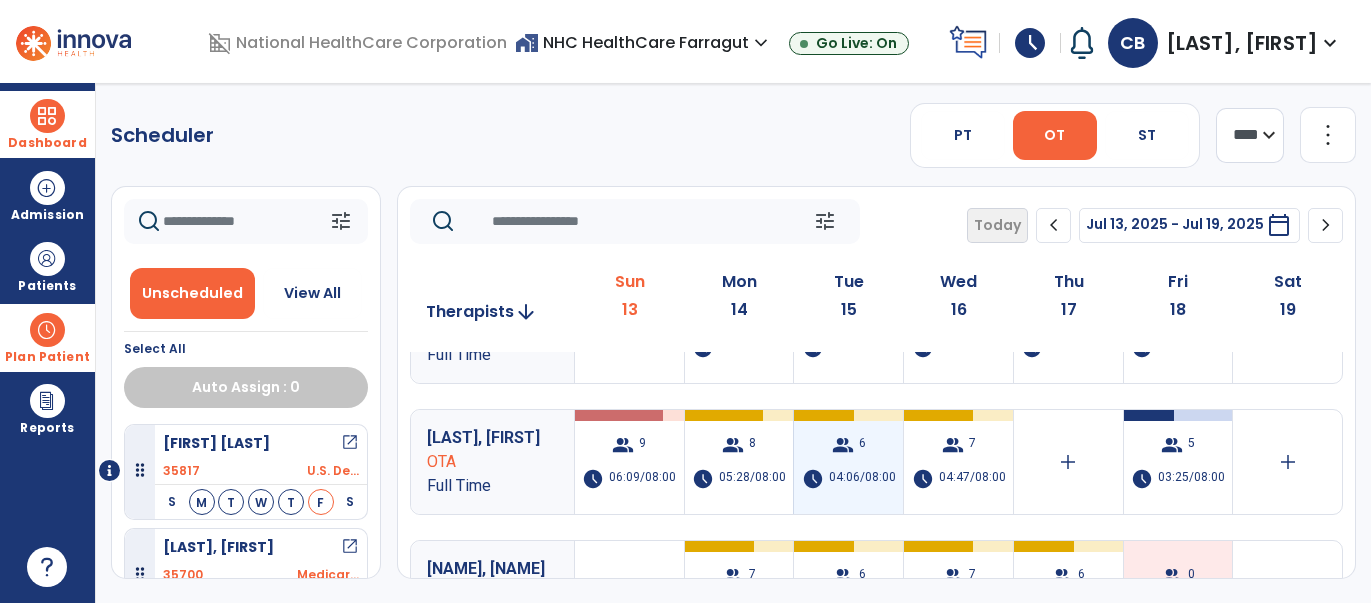 click on "group  6  schedule  04:06/08:00" at bounding box center [848, 462] 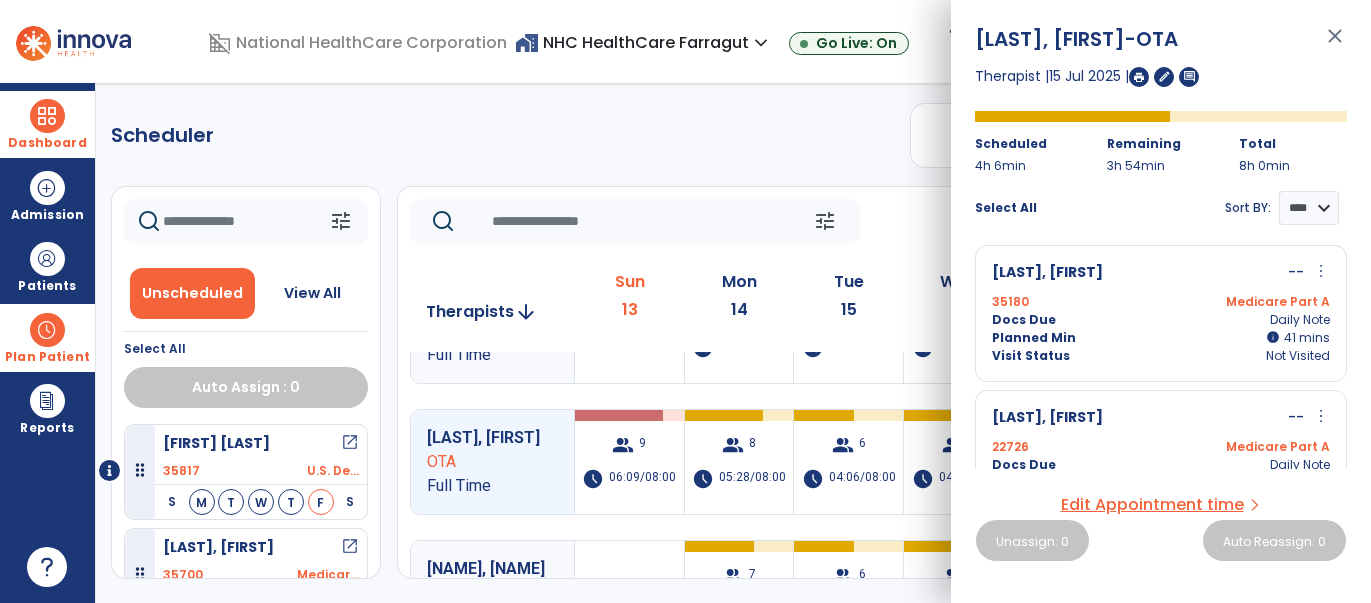 scroll, scrollTop: 0, scrollLeft: 0, axis: both 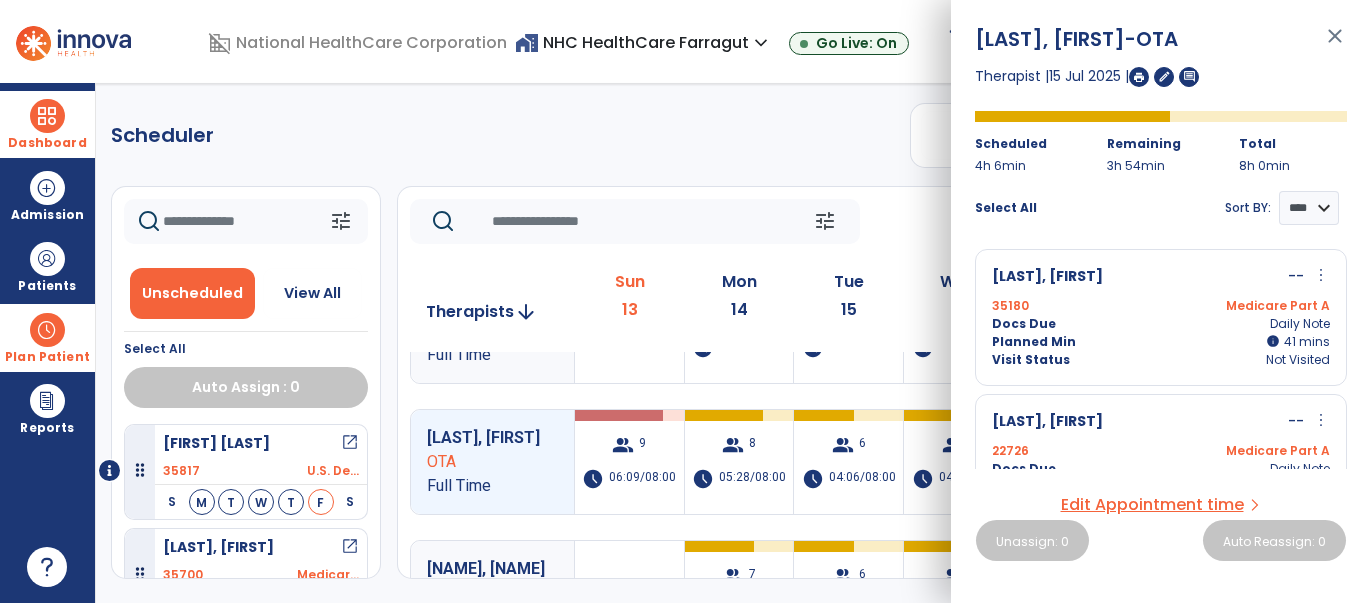 click on "close" at bounding box center (1335, 45) 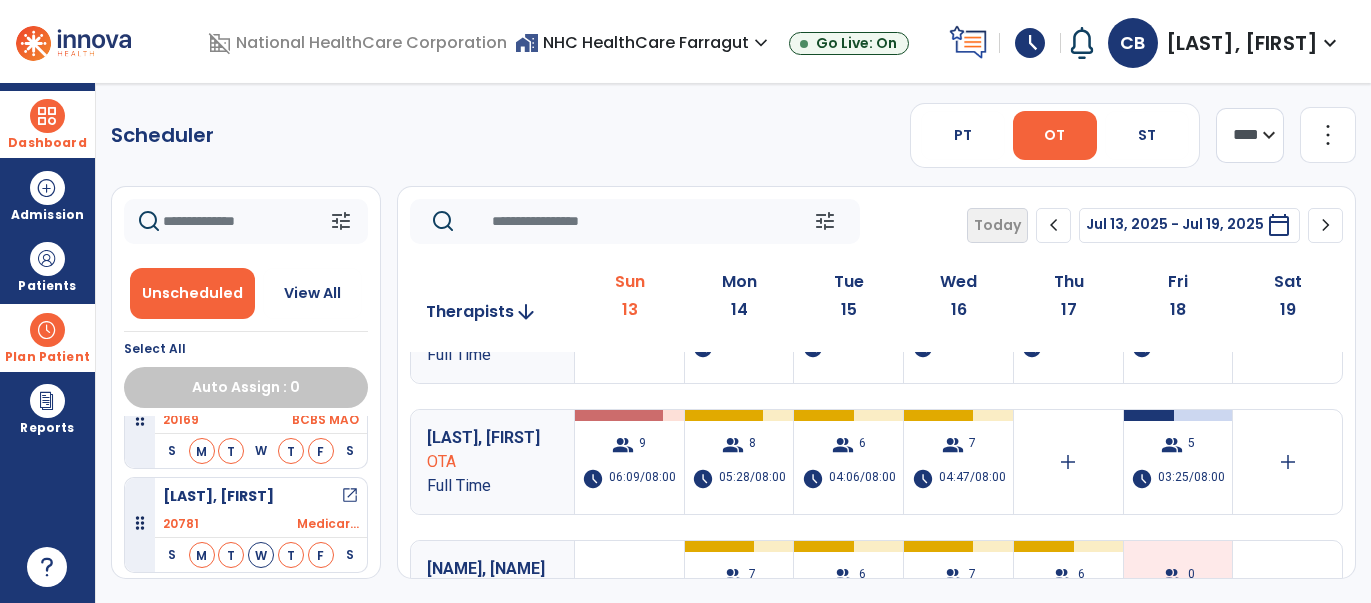 scroll, scrollTop: 2576, scrollLeft: 0, axis: vertical 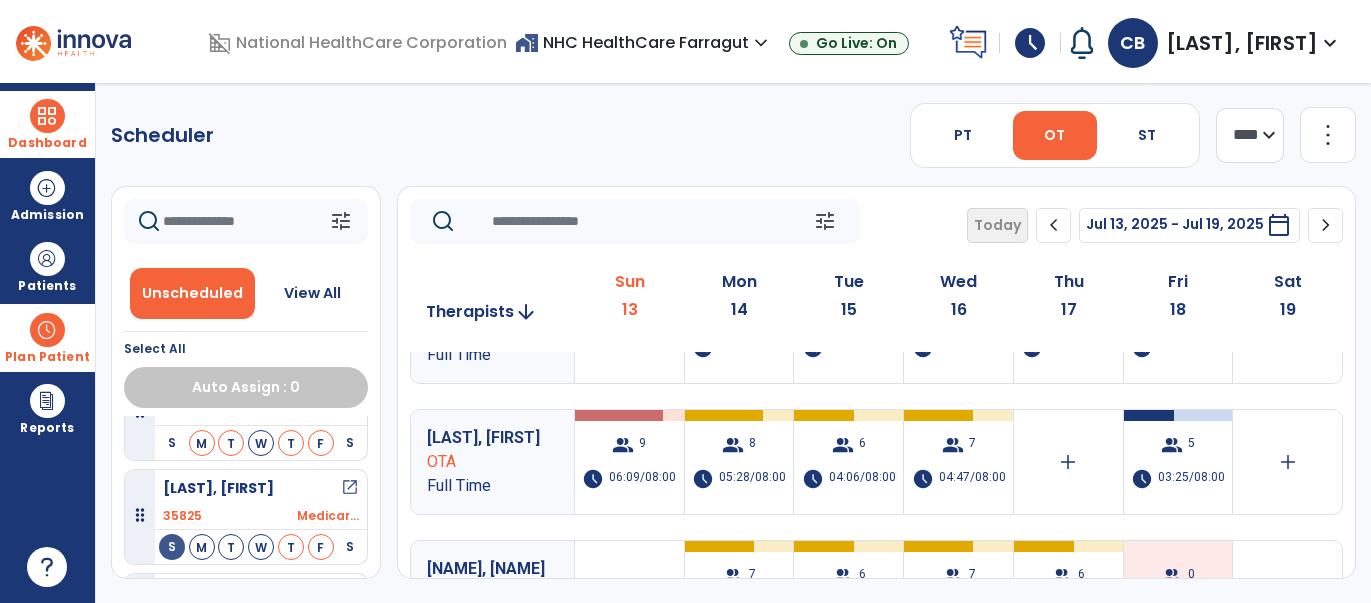 click on "[LAST], [FIRST]" at bounding box center (218, 488) 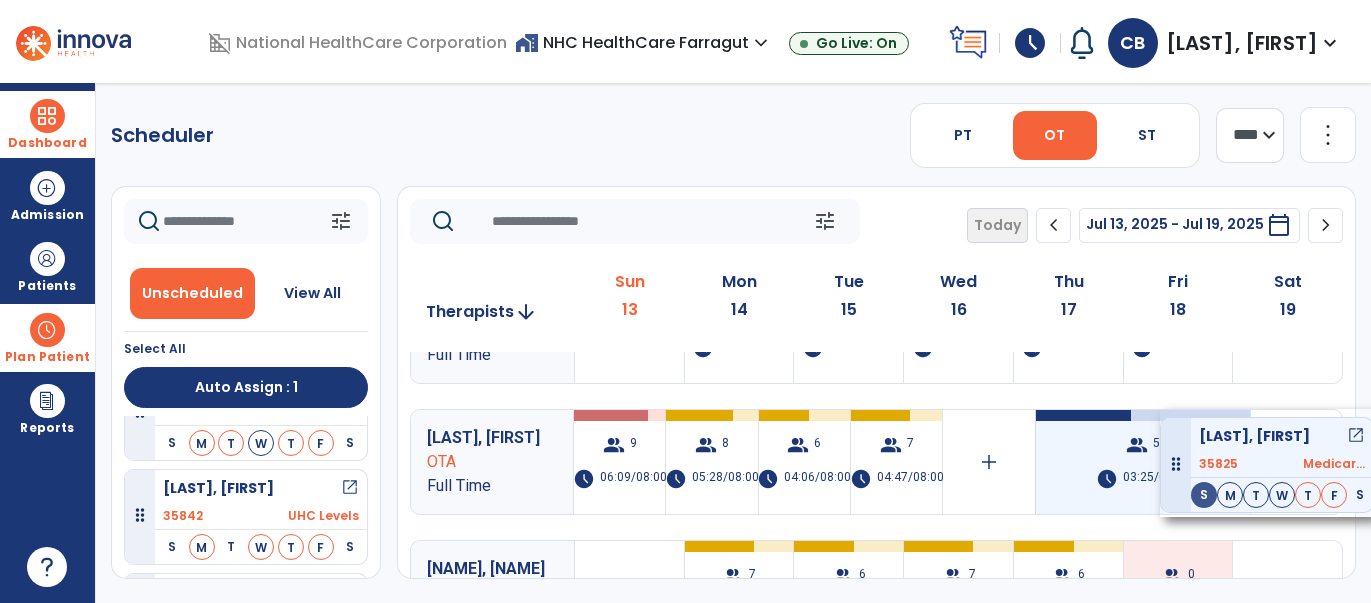 drag, startPoint x: 206, startPoint y: 454, endPoint x: 1160, endPoint y: 409, distance: 955.0607 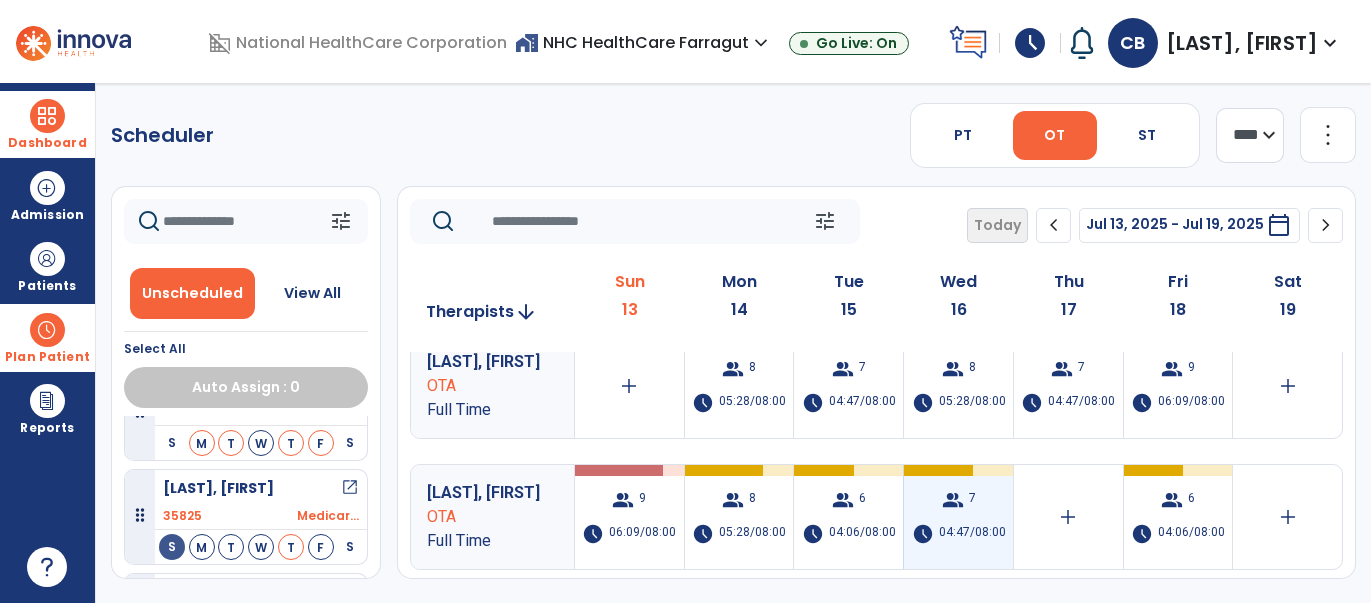 scroll, scrollTop: 0, scrollLeft: 0, axis: both 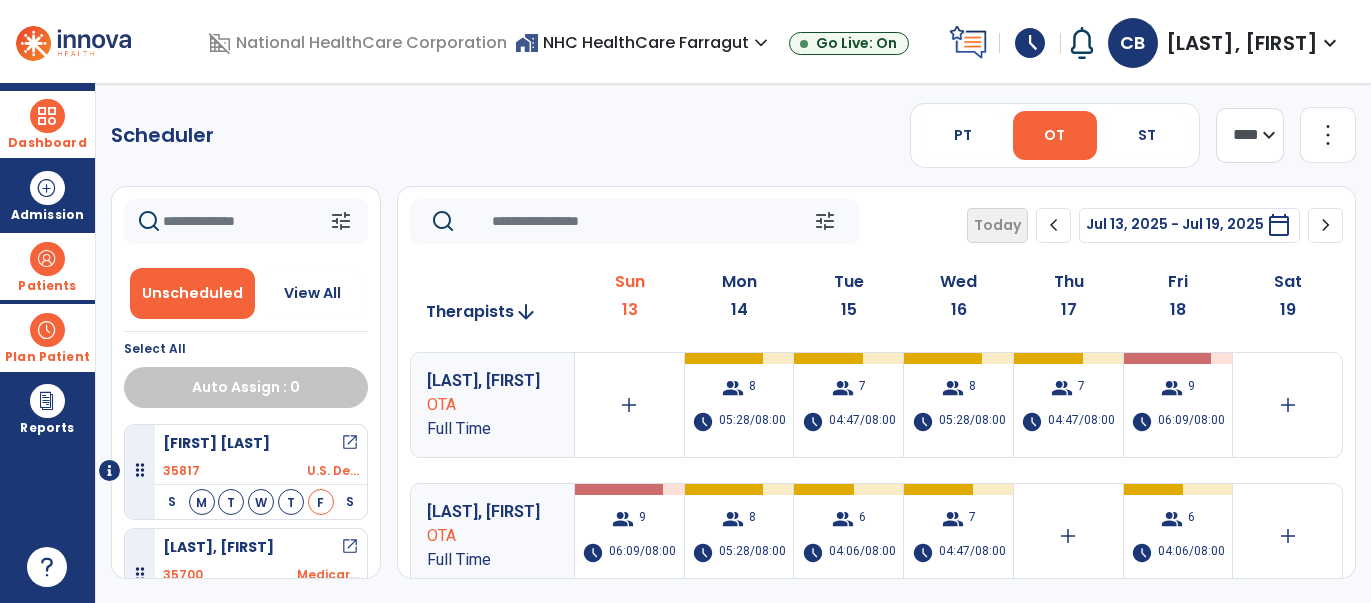 click at bounding box center (47, 259) 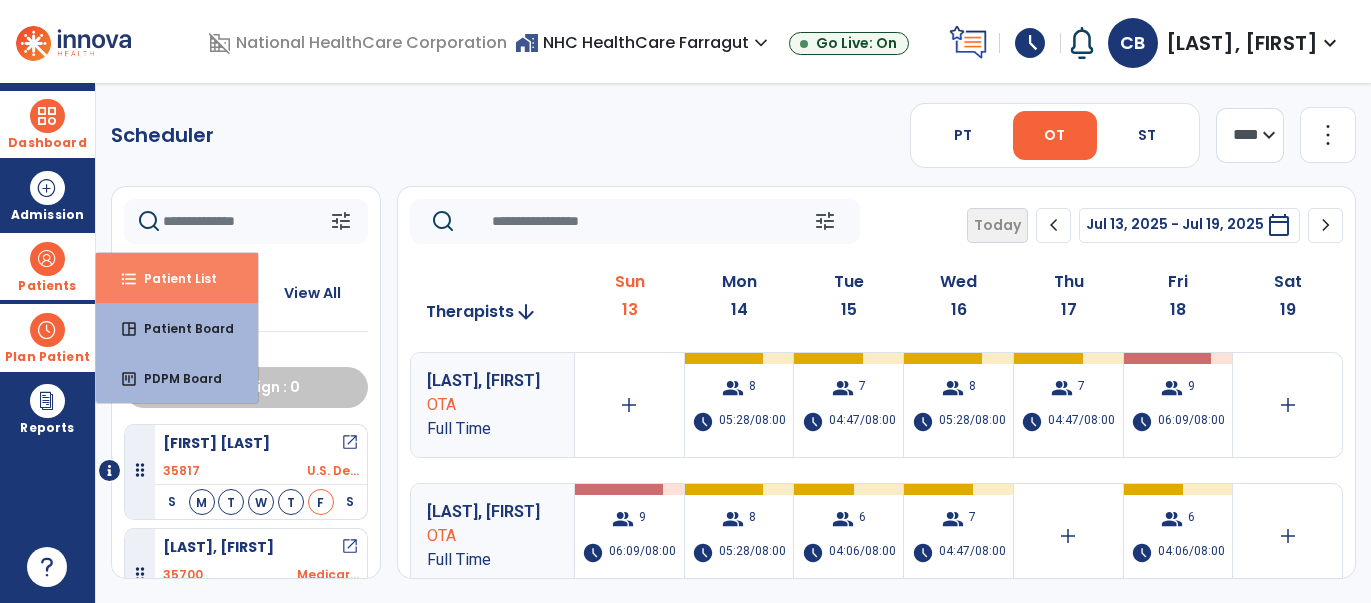 click on "Patient List" at bounding box center (172, 278) 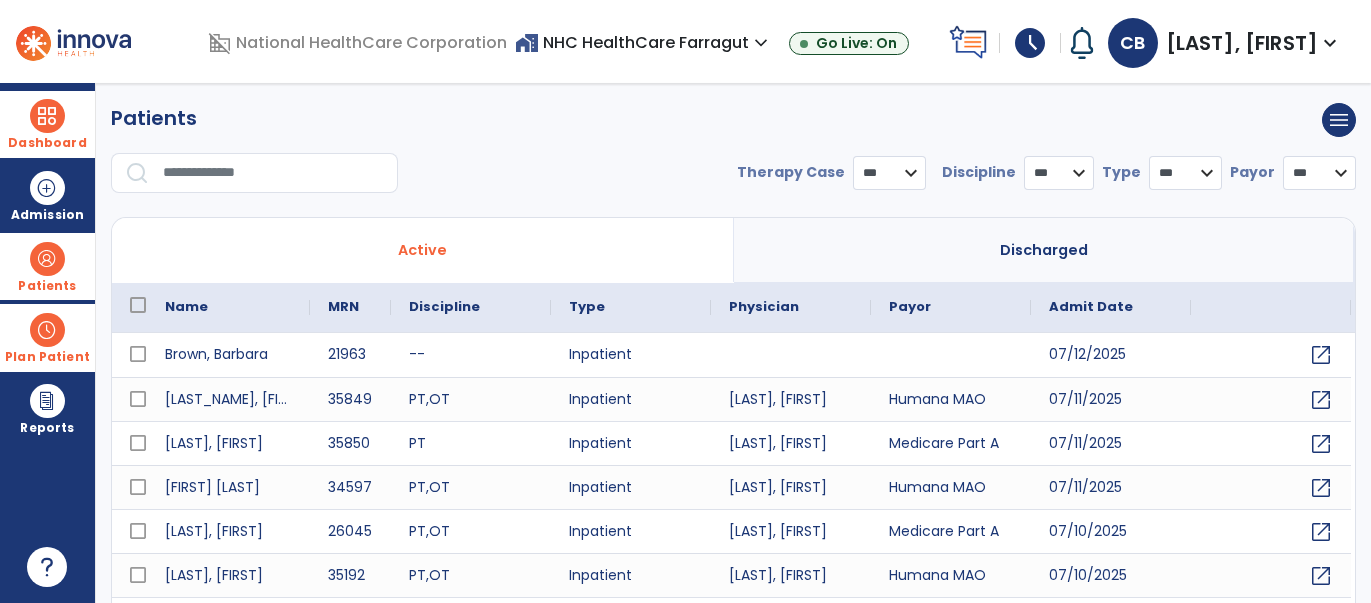 select on "***" 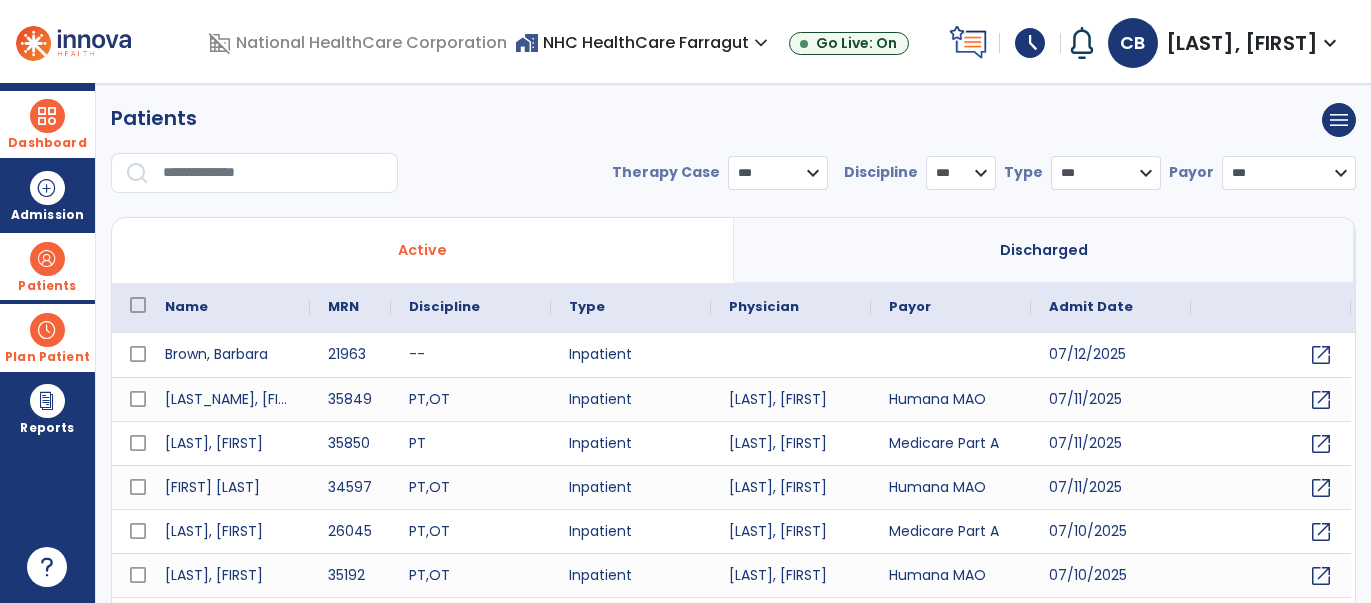 click at bounding box center [273, 173] 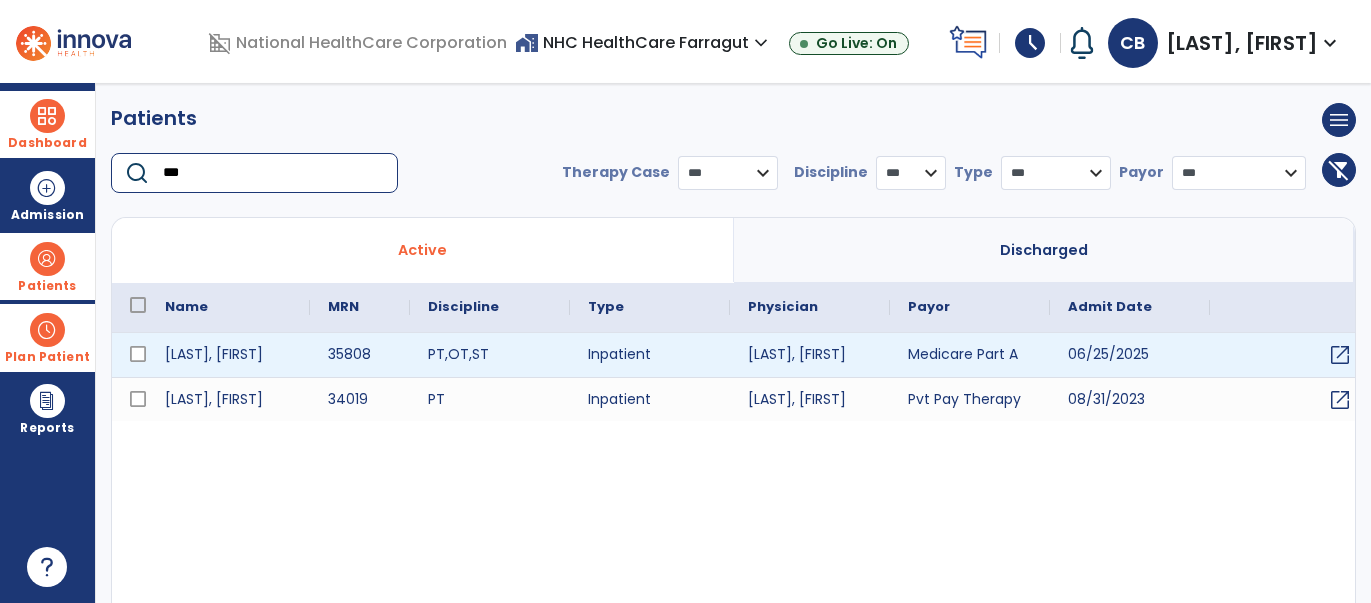 type on "***" 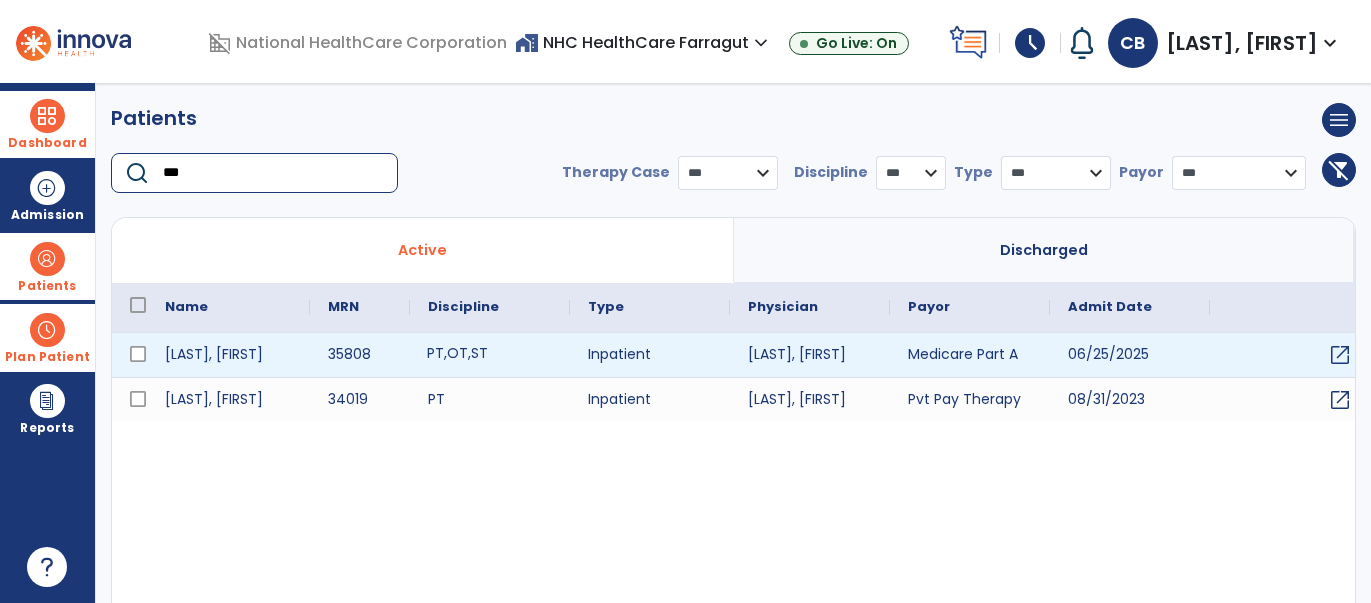 click on "PT , OT , ST" at bounding box center (490, 355) 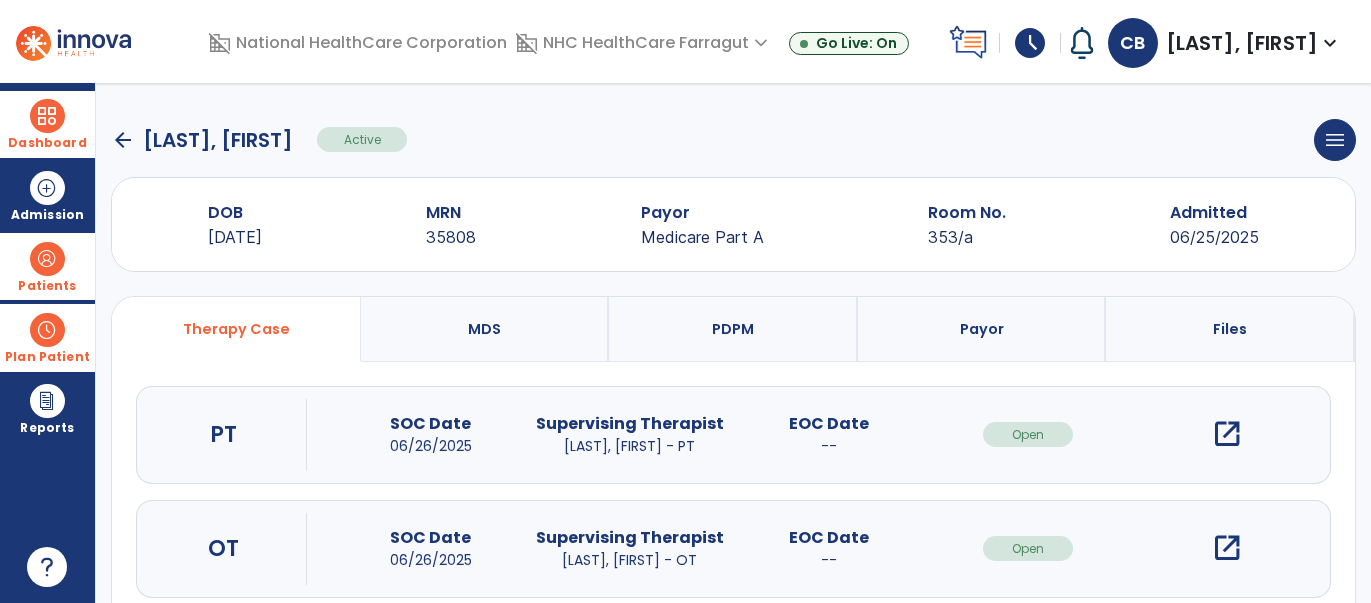 click on "open_in_new" at bounding box center (1227, 548) 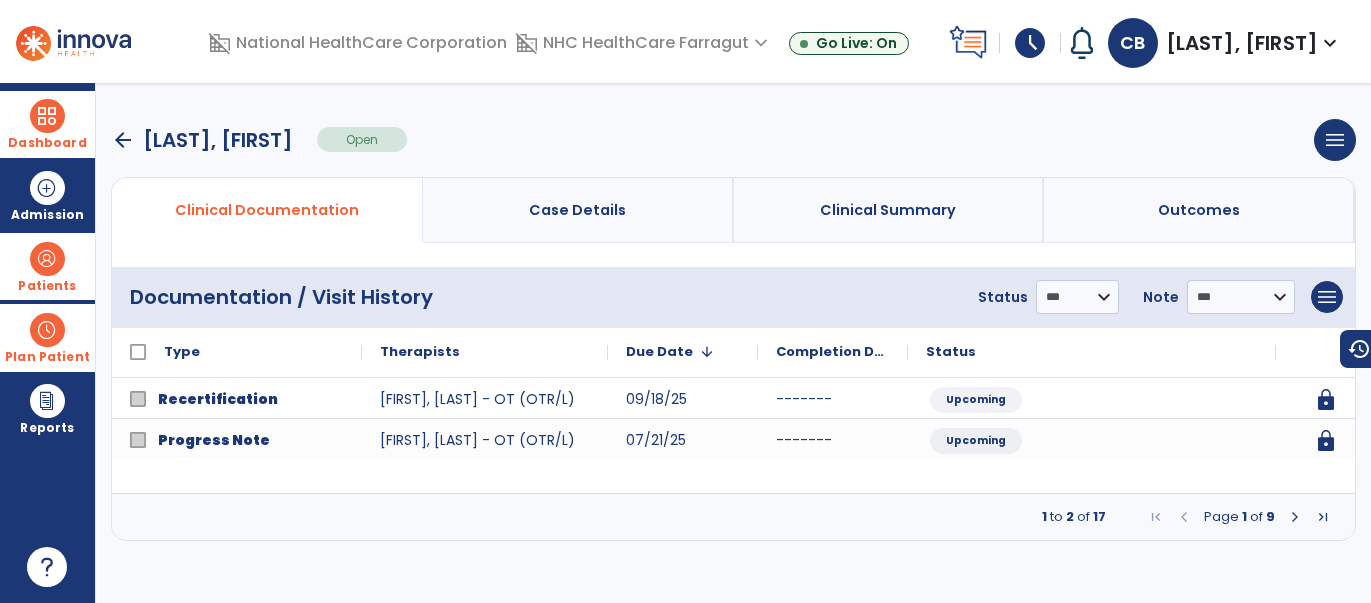 click at bounding box center (1295, 517) 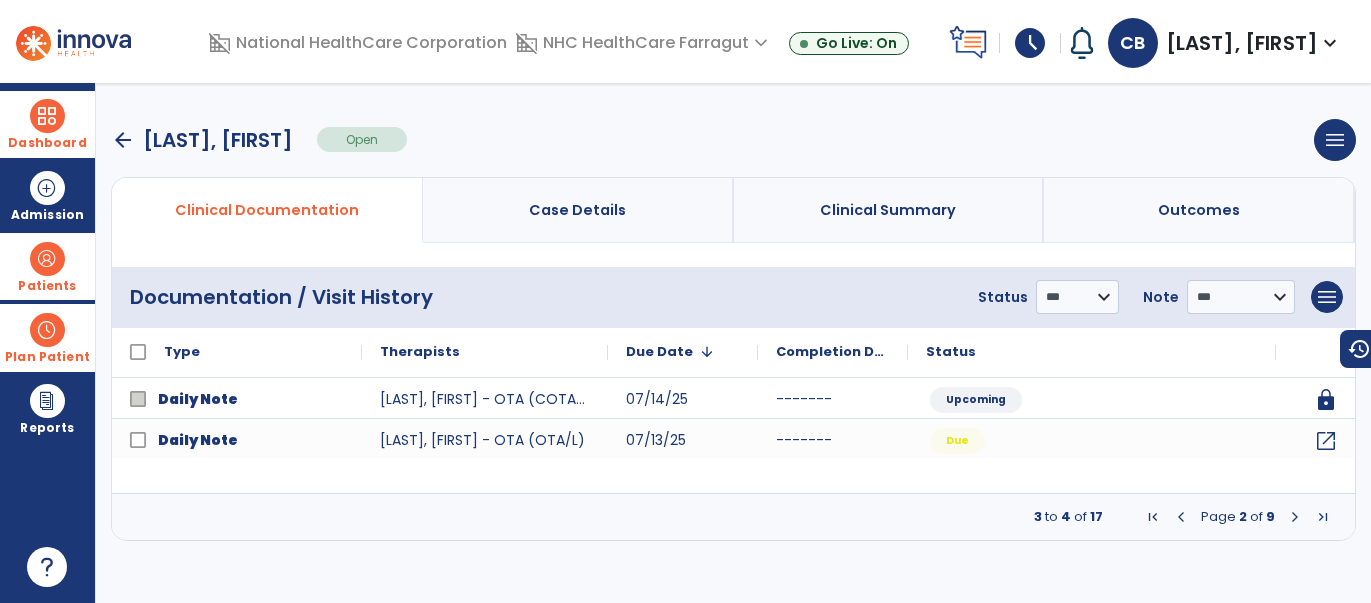 click at bounding box center [1295, 517] 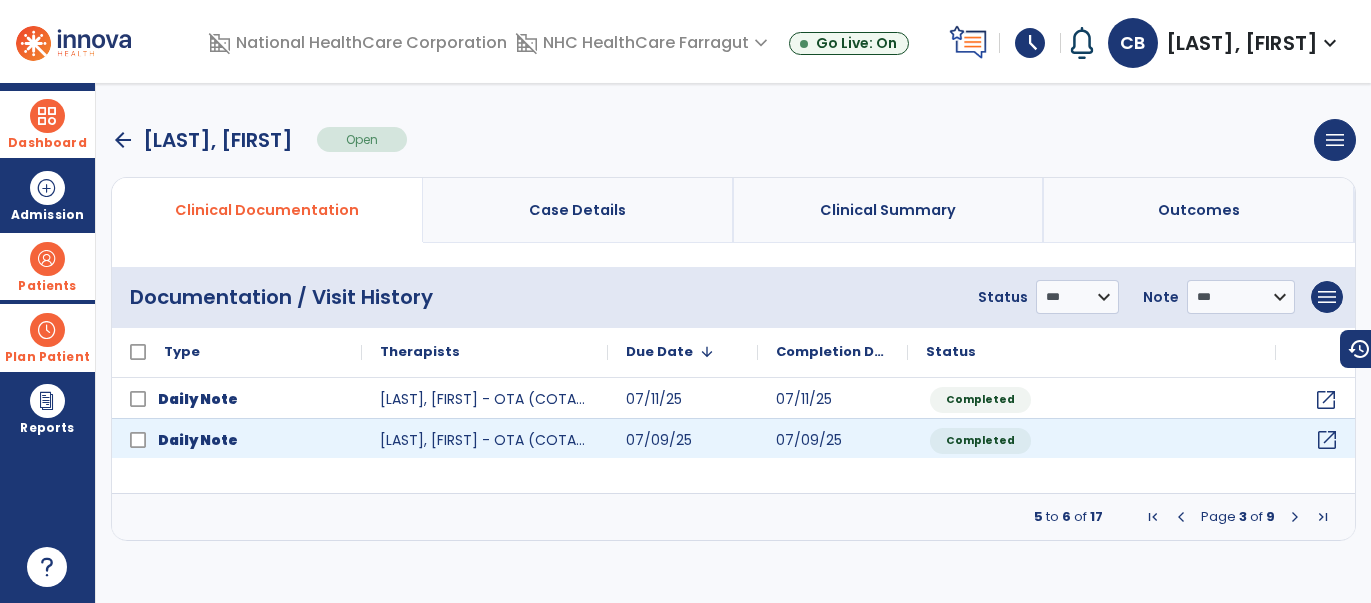 click on "open_in_new" 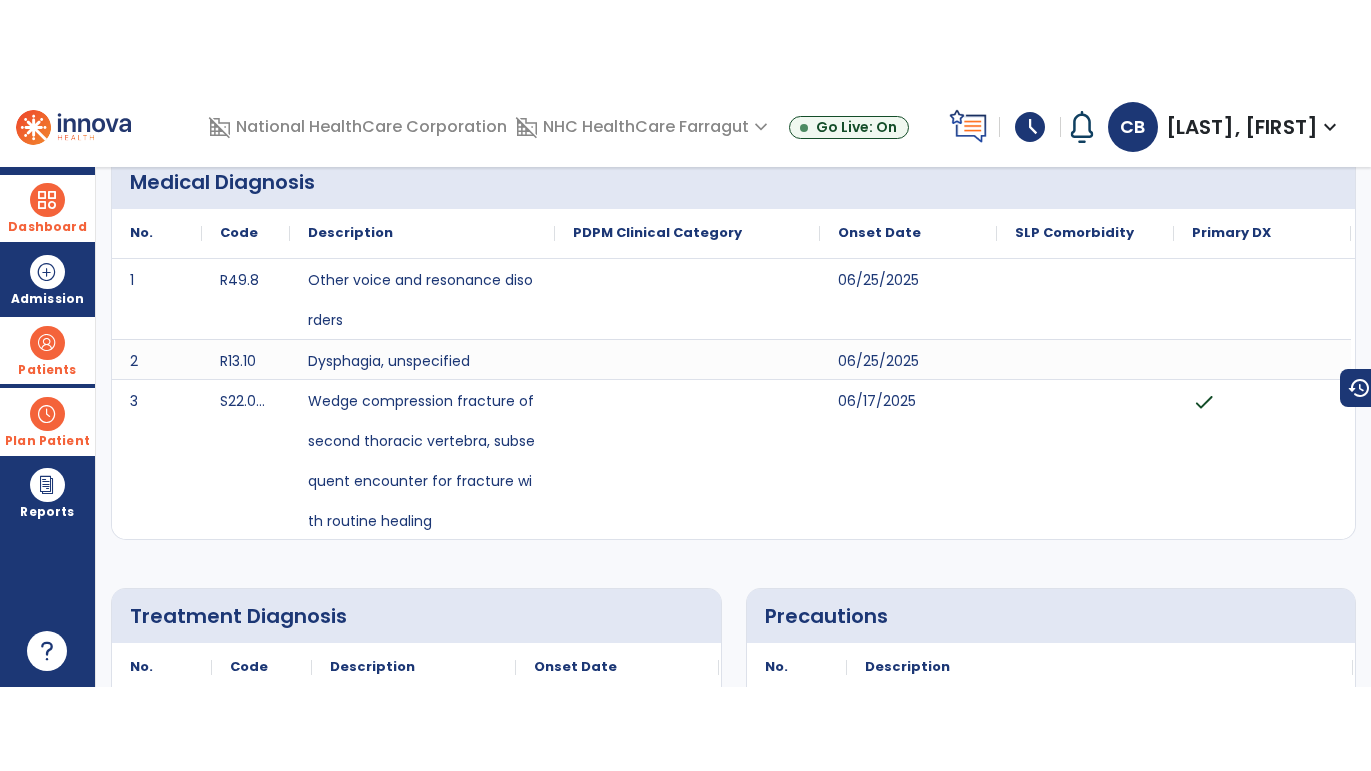 scroll, scrollTop: 0, scrollLeft: 0, axis: both 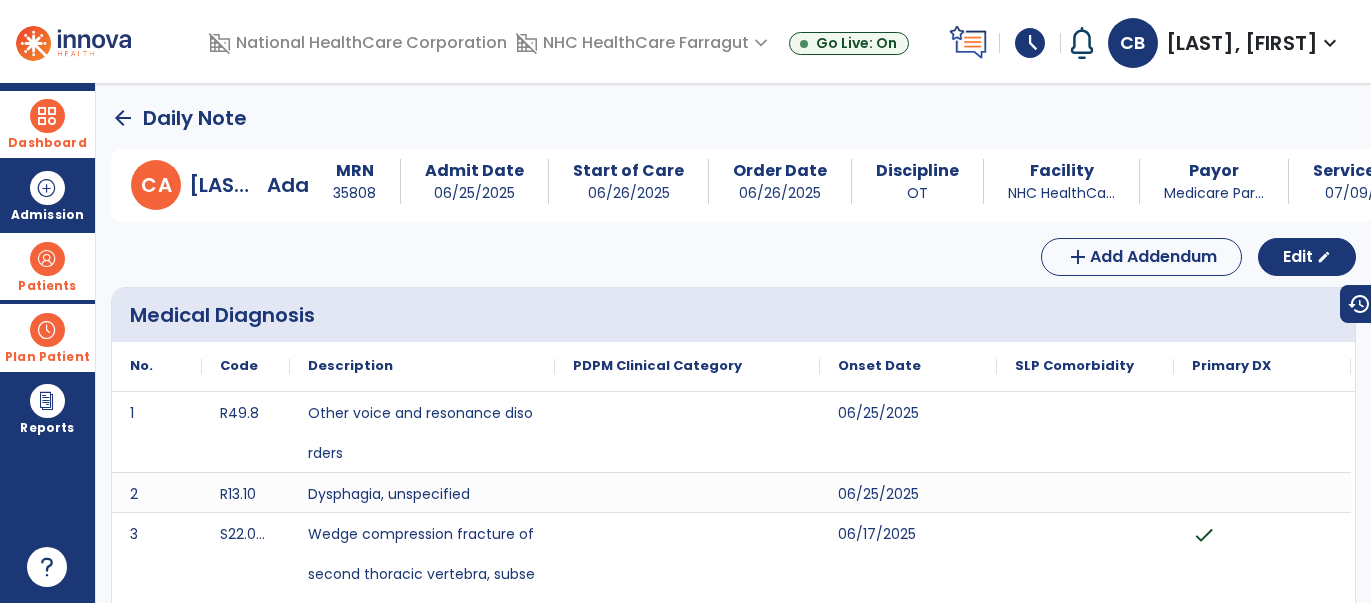 click on "arrow_back" 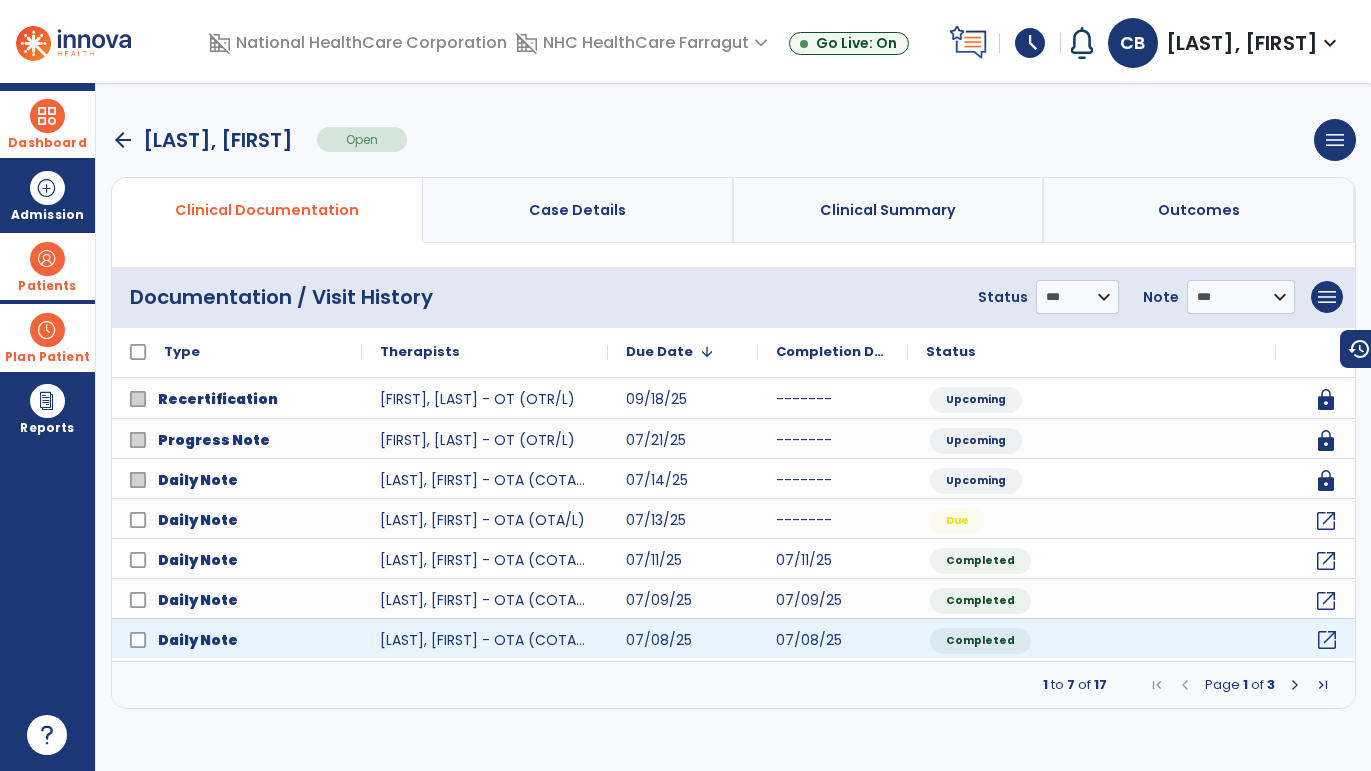 click on "open_in_new" 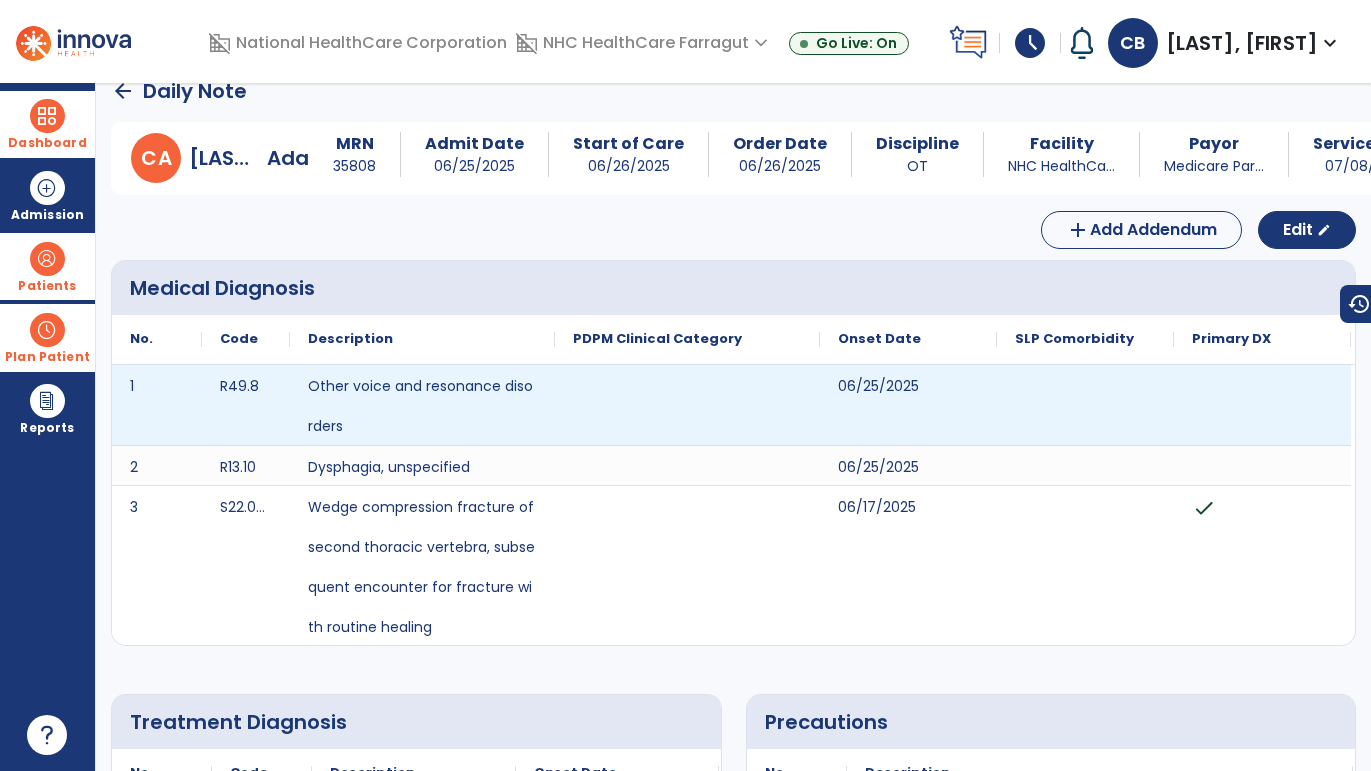 scroll, scrollTop: 0, scrollLeft: 0, axis: both 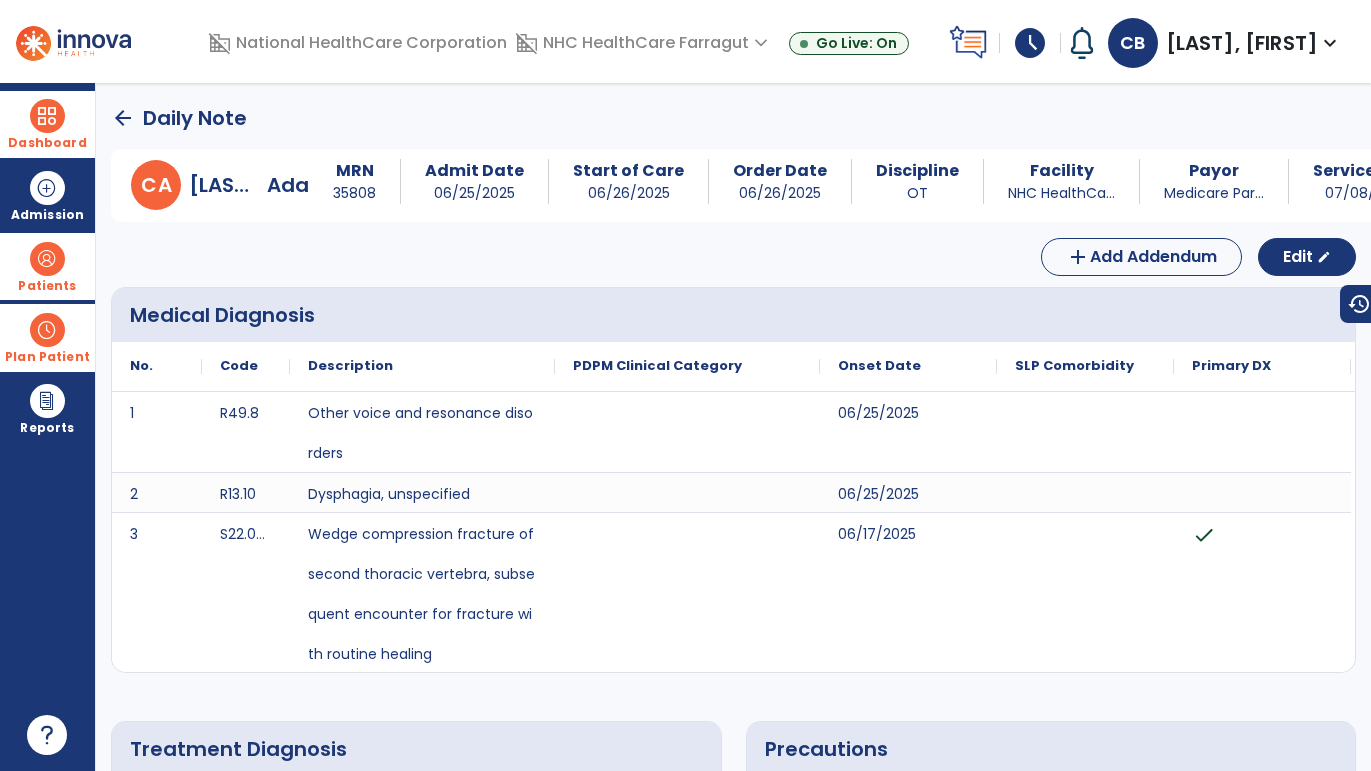 click on "arrow_back" 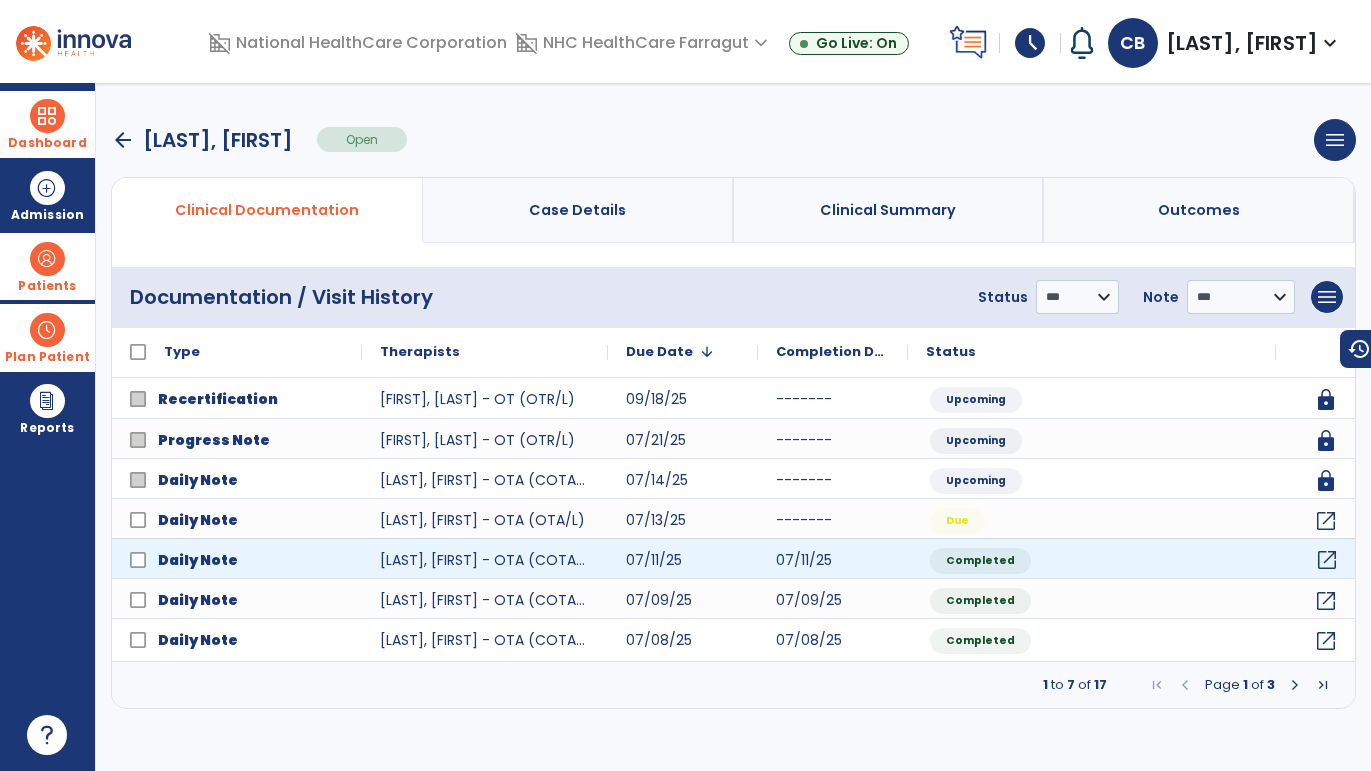 click on "open_in_new" 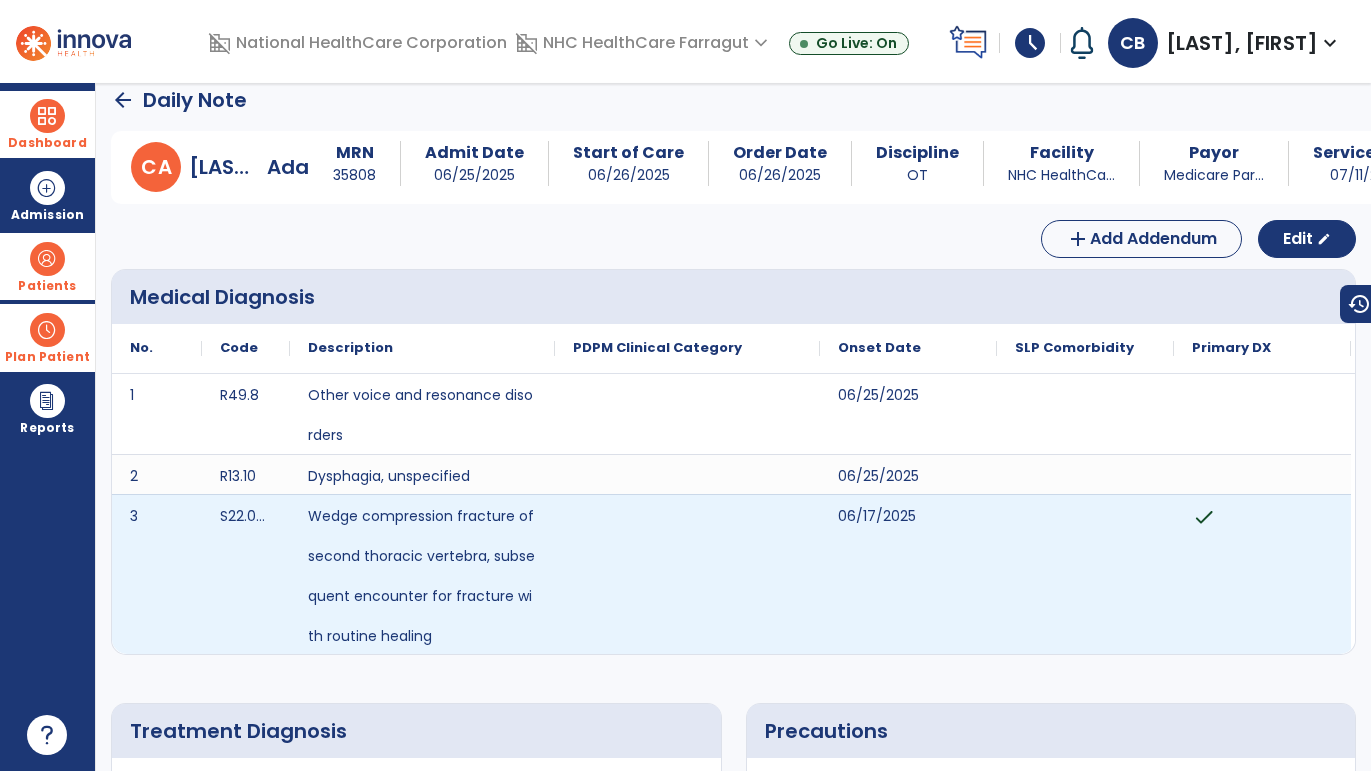scroll, scrollTop: 0, scrollLeft: 0, axis: both 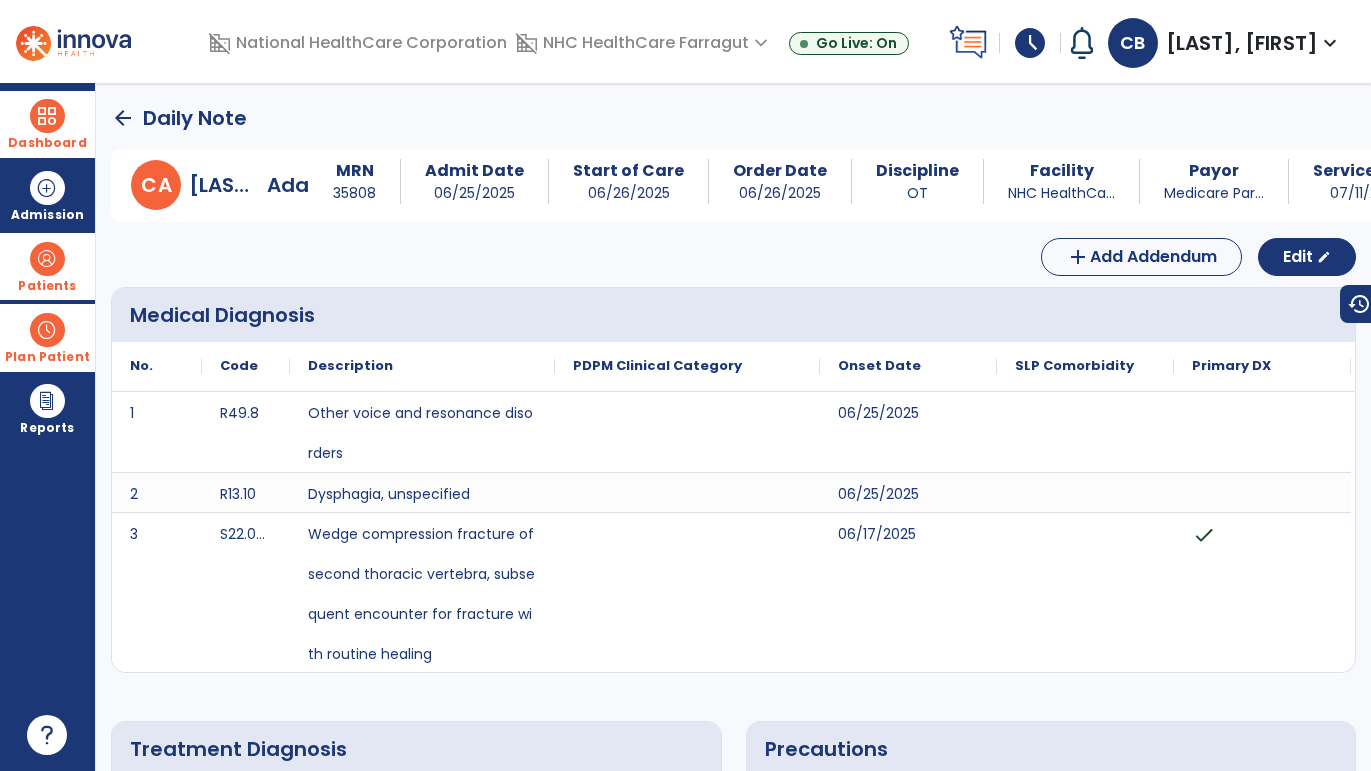 click on "arrow_back" 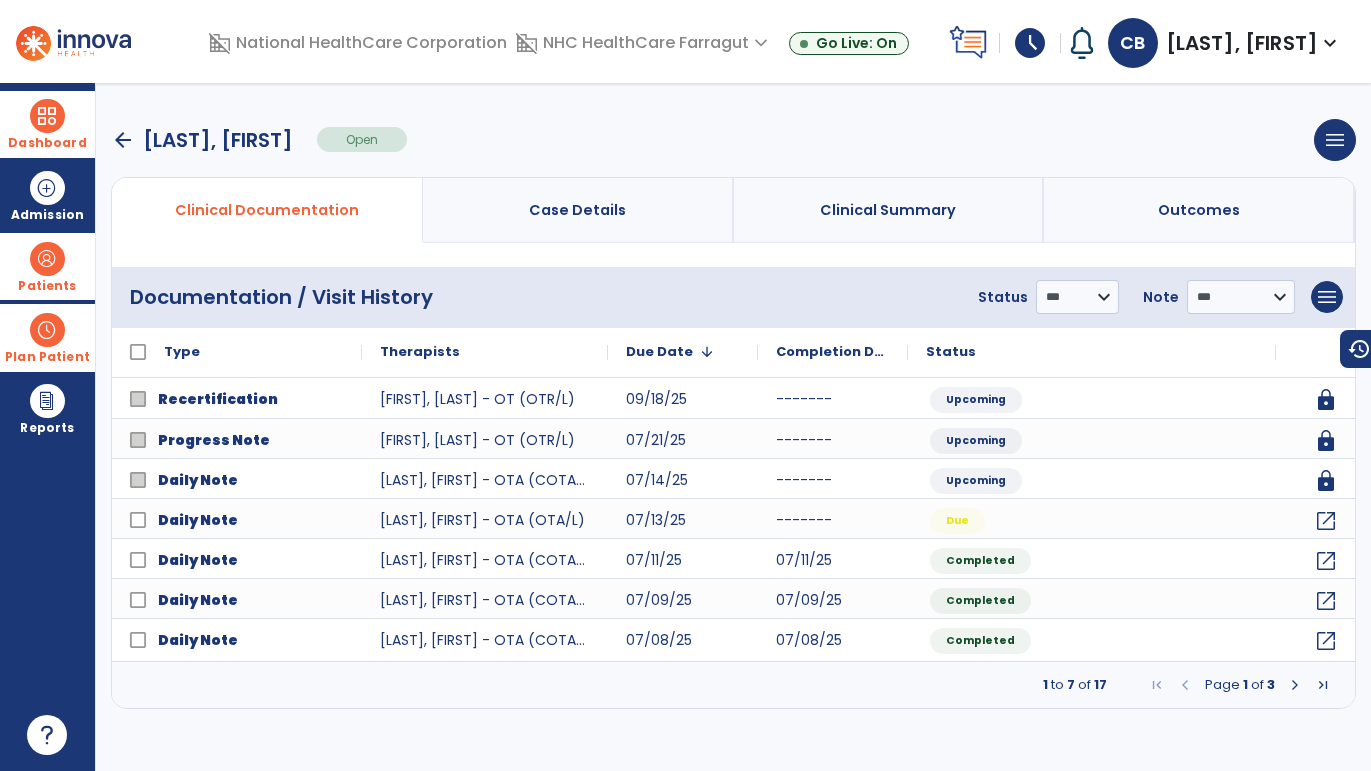 click at bounding box center [1295, 685] 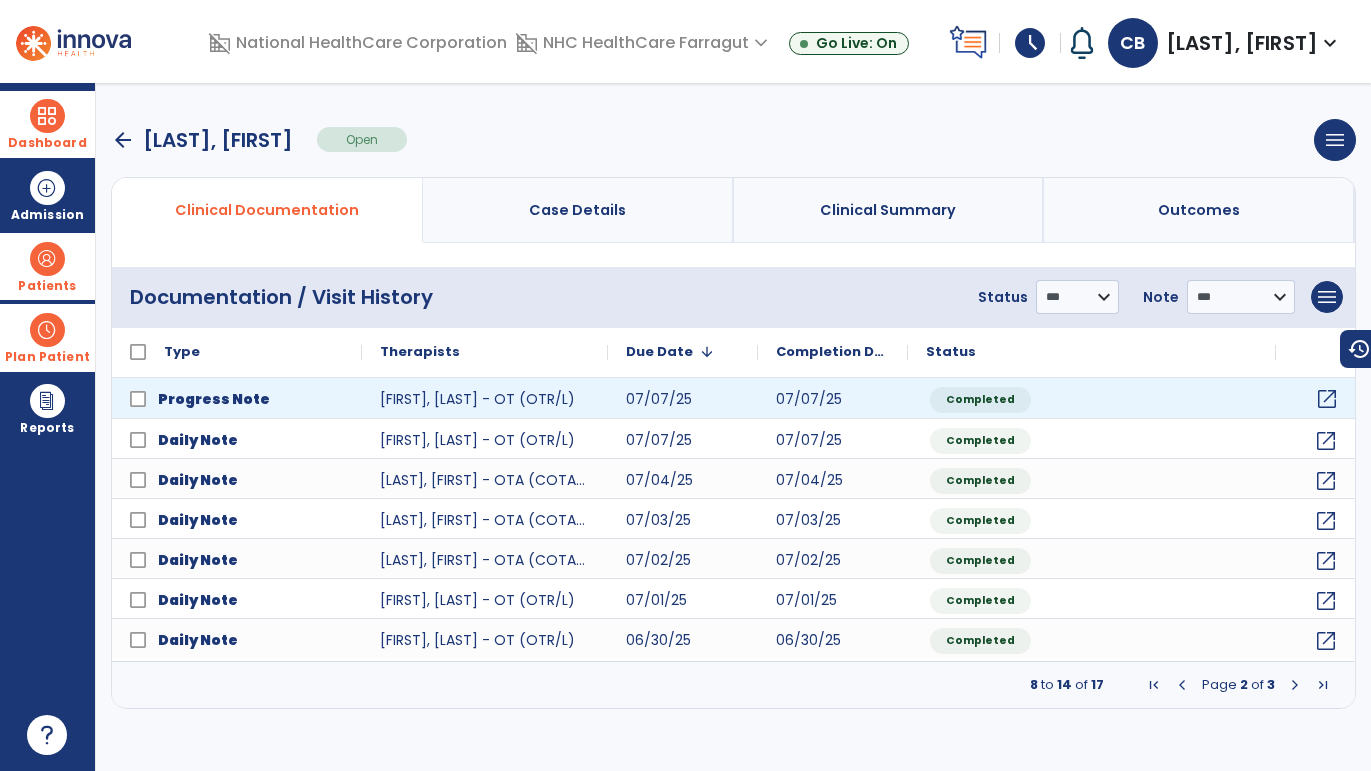 click on "open_in_new" 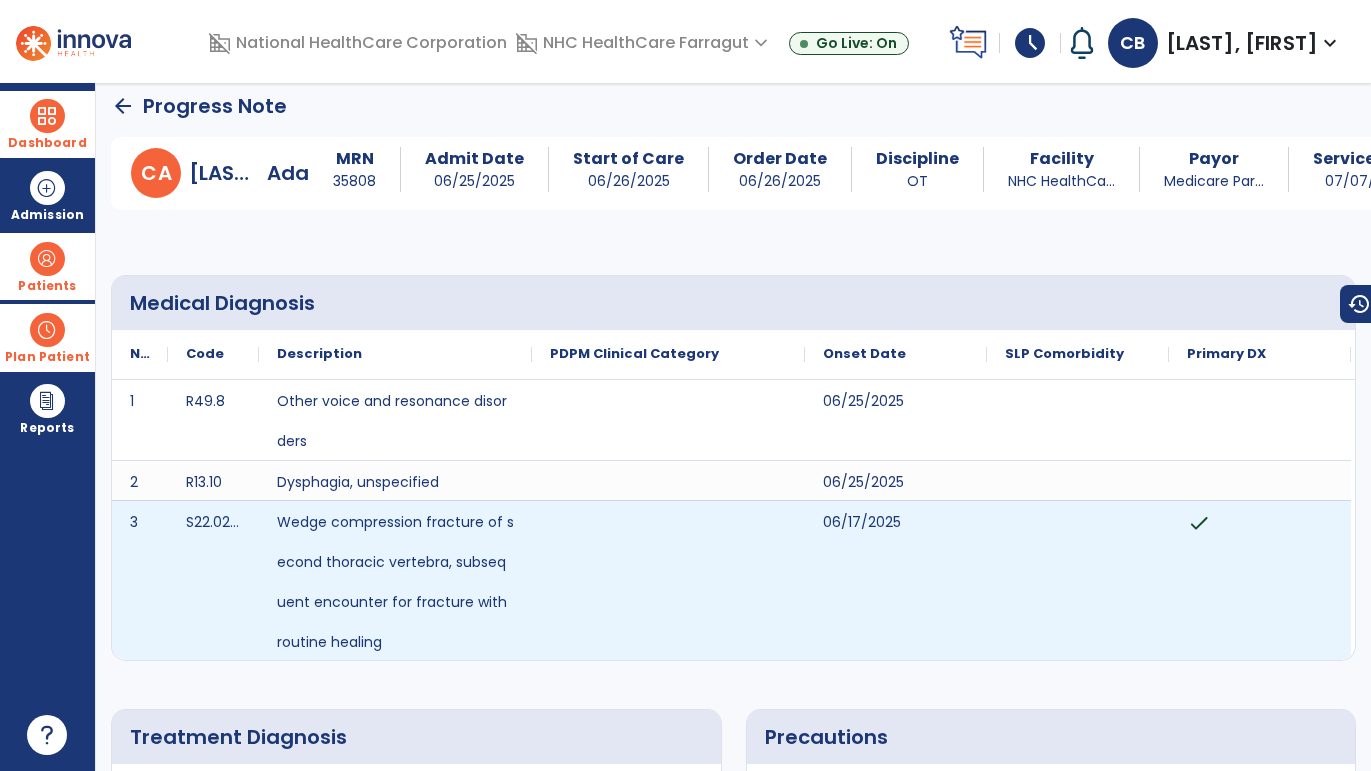 scroll, scrollTop: 0, scrollLeft: 0, axis: both 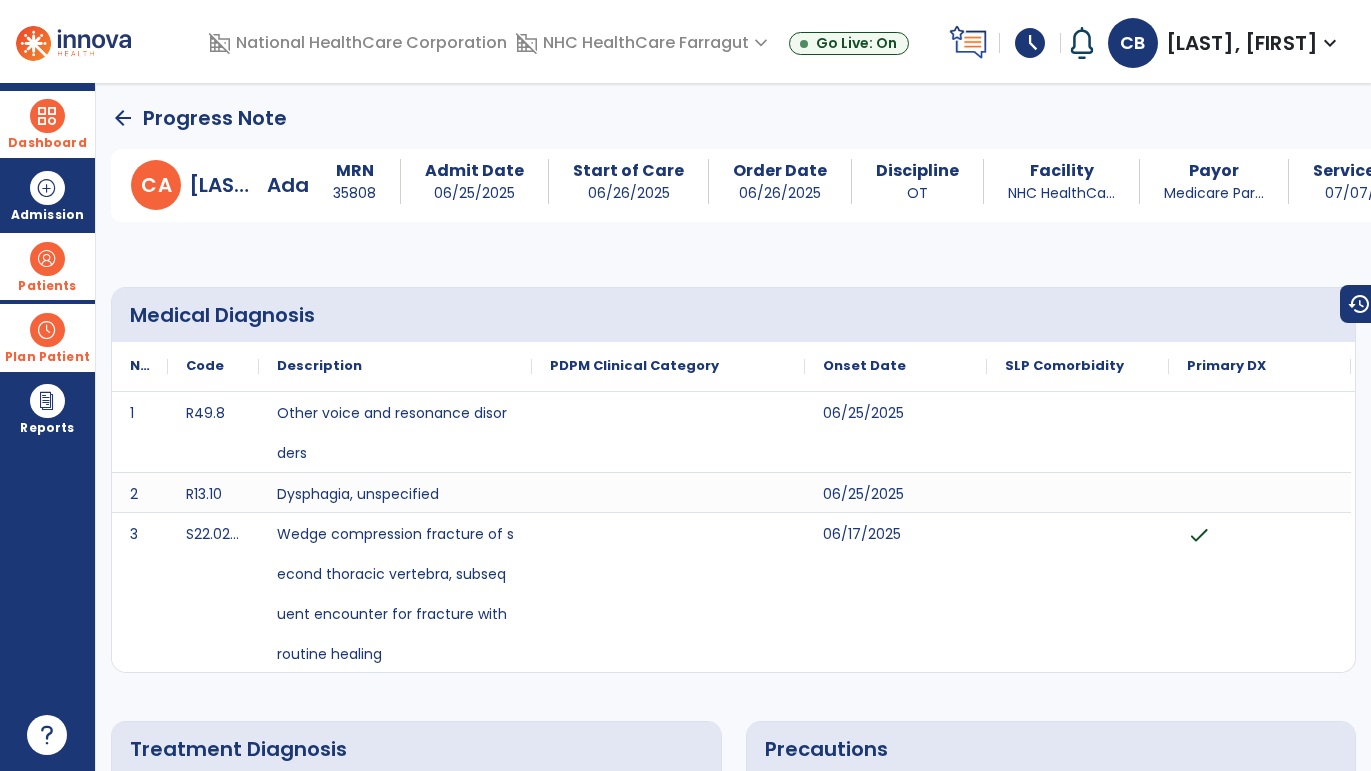 click on "arrow_back" 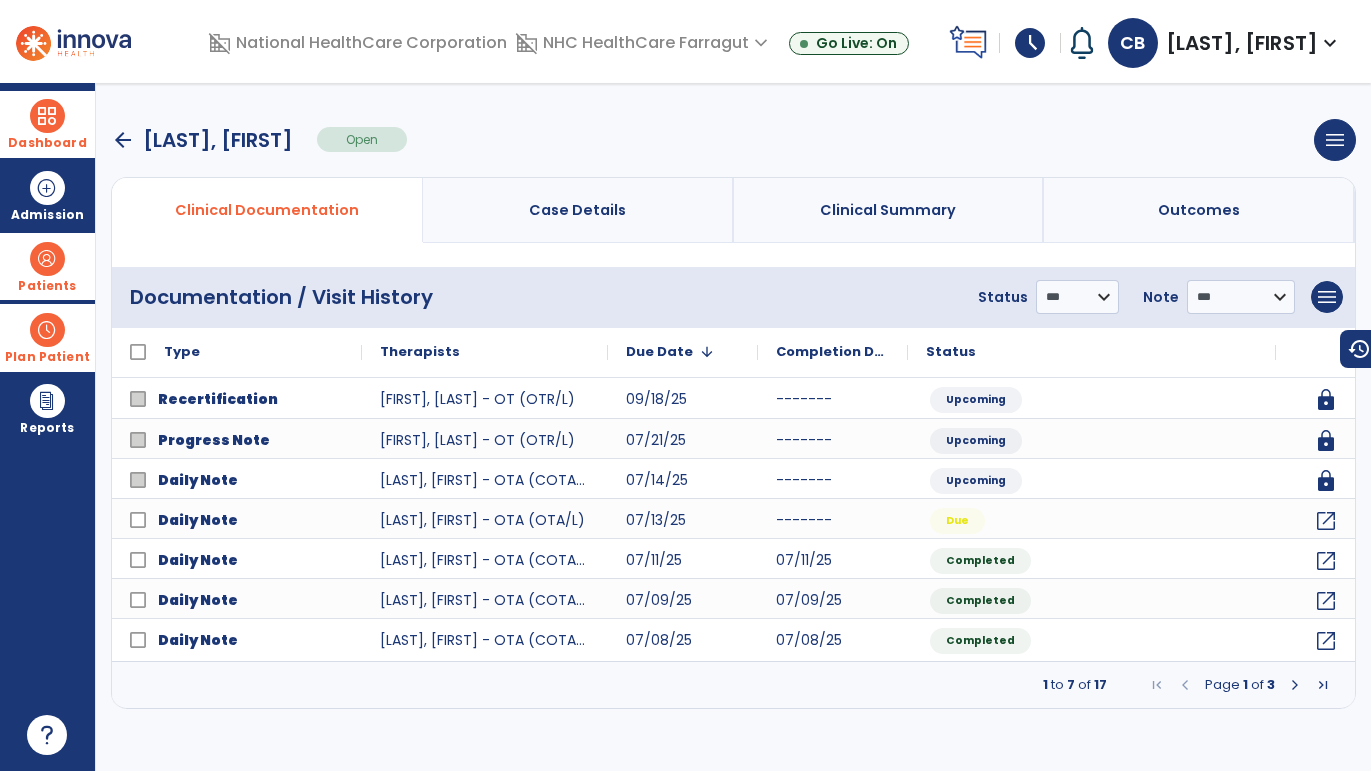 click at bounding box center (1295, 685) 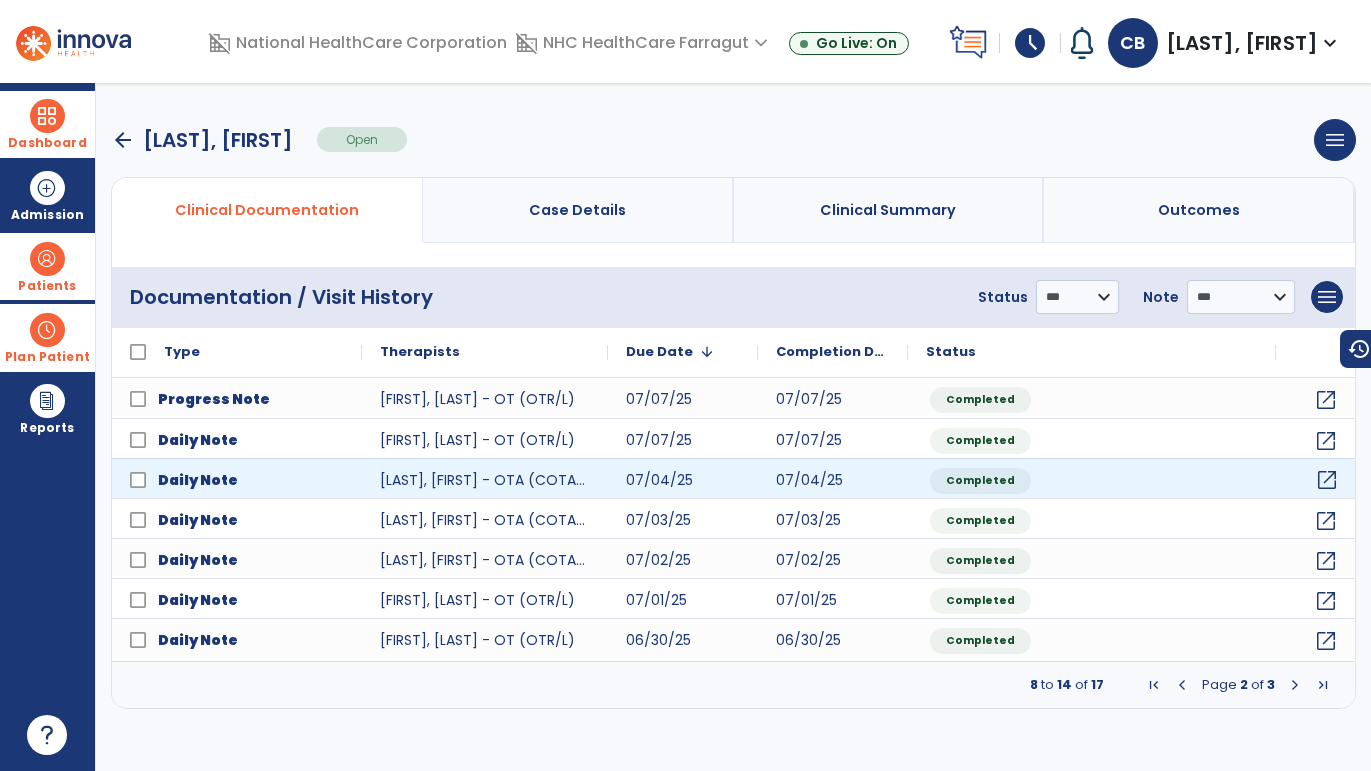 click on "open_in_new" 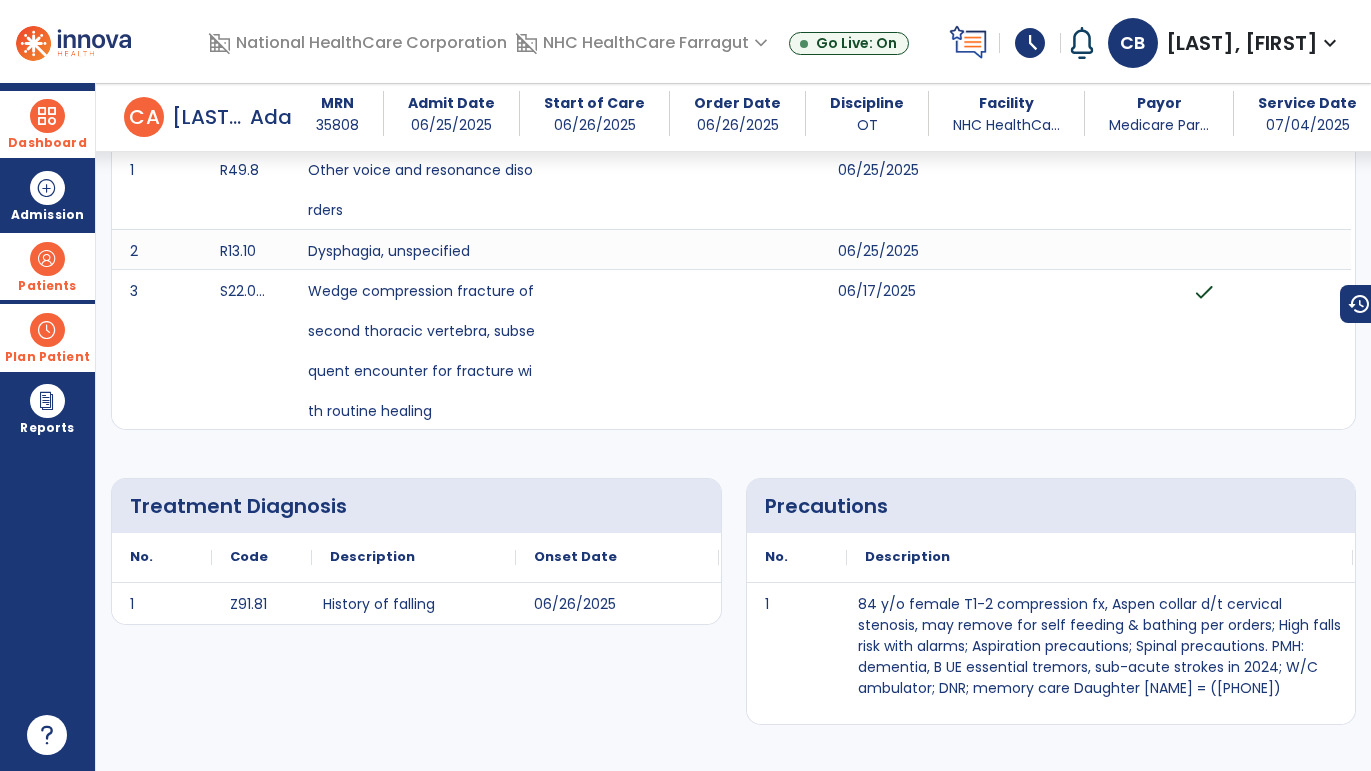 scroll, scrollTop: 0, scrollLeft: 0, axis: both 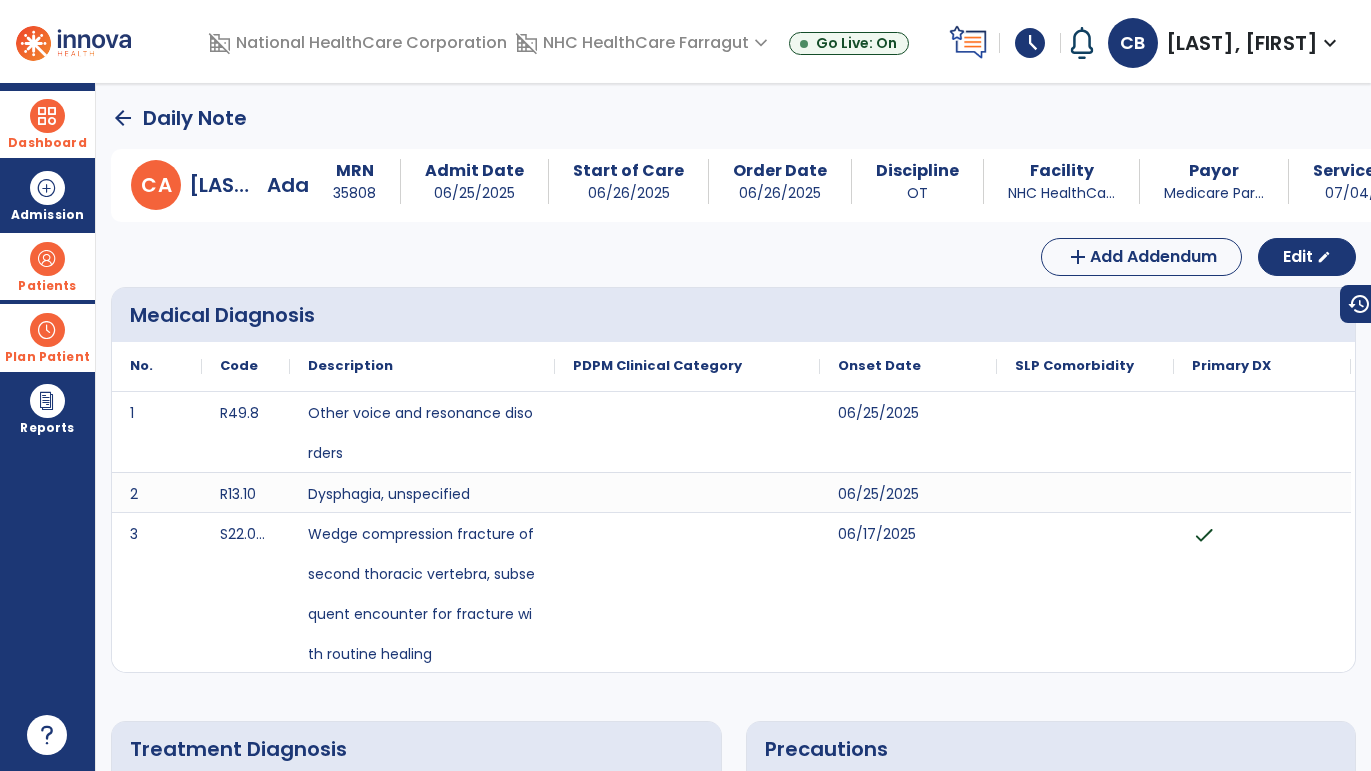 click on "arrow_back" 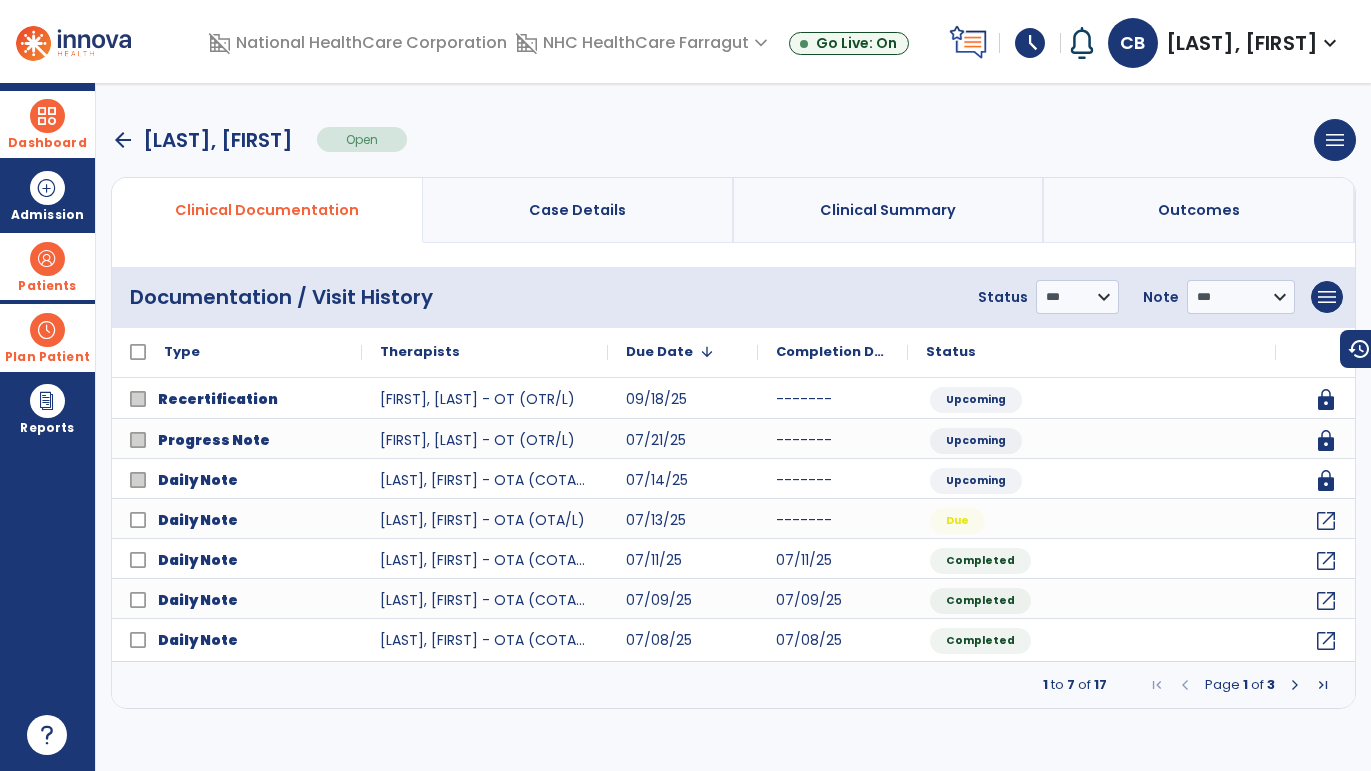 click at bounding box center [1295, 685] 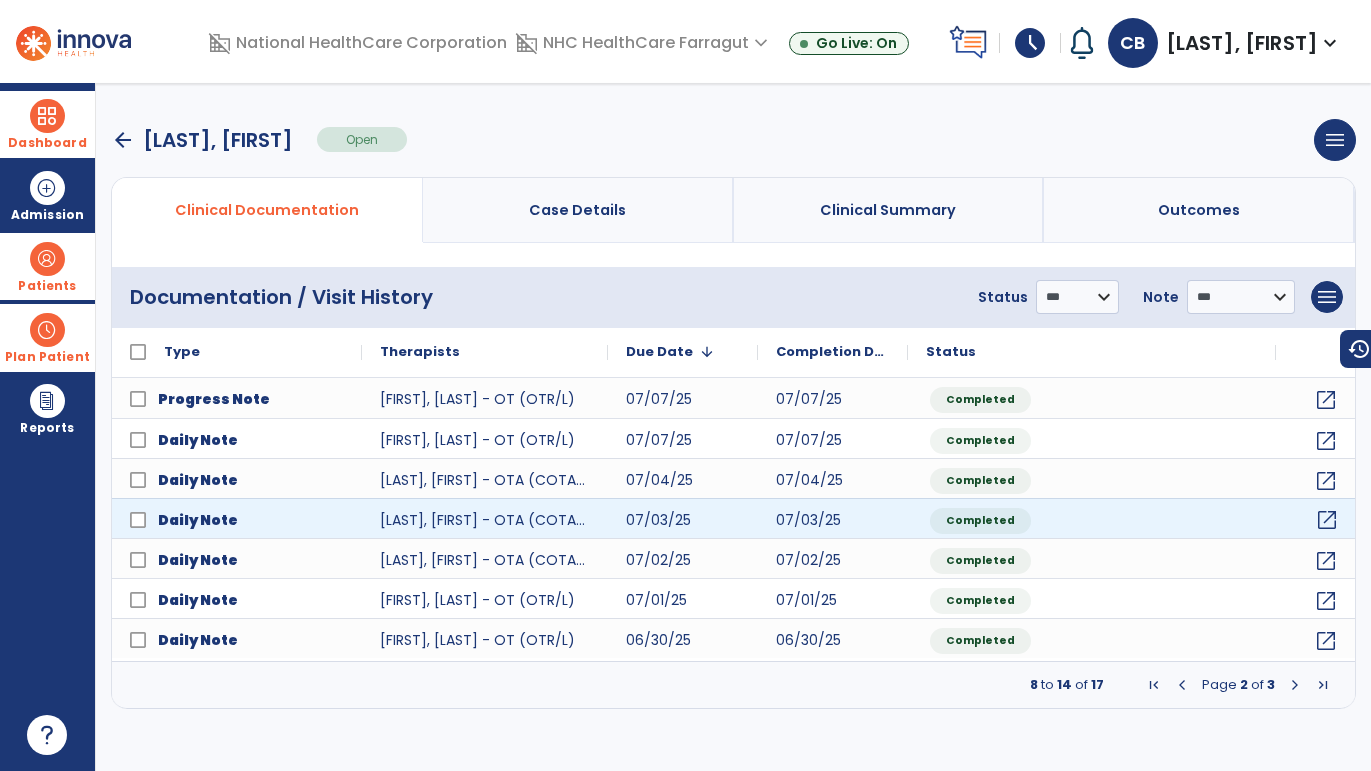 click on "open_in_new" 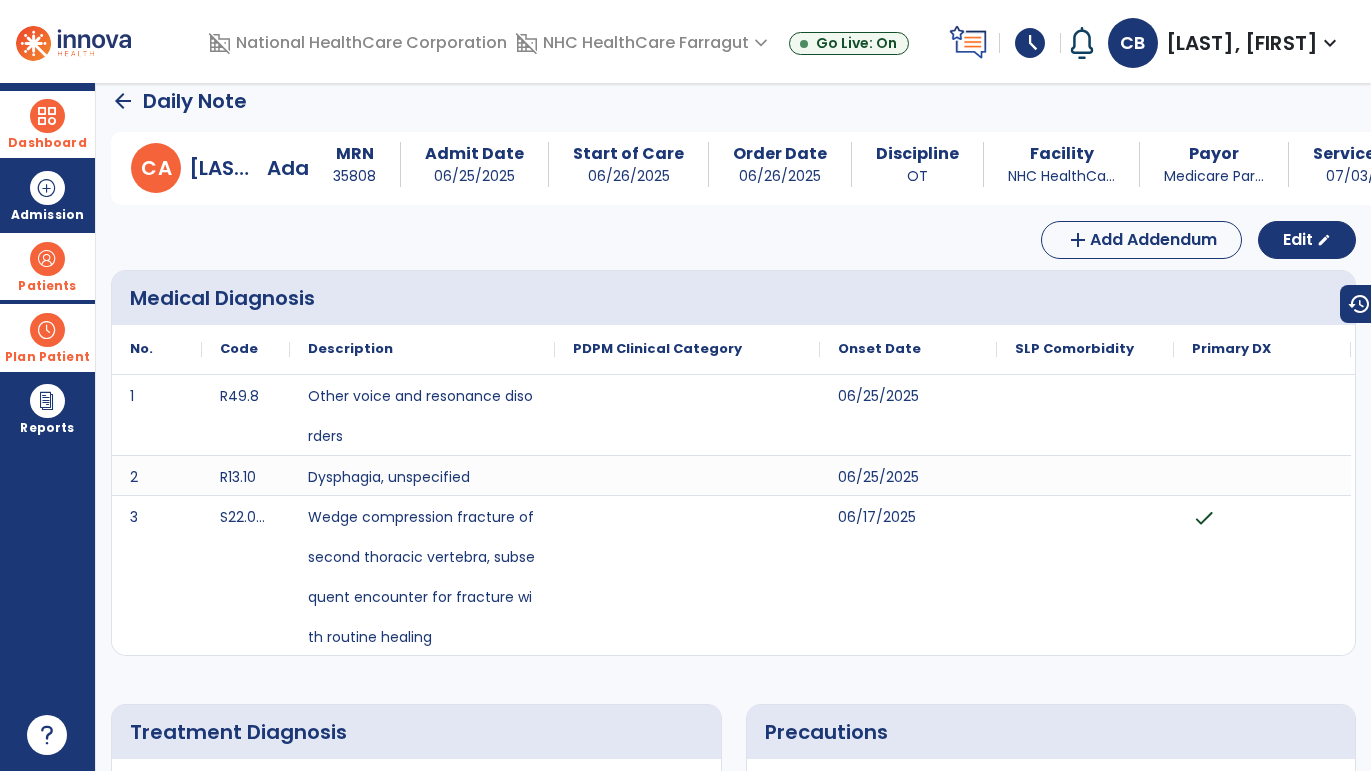 scroll, scrollTop: 0, scrollLeft: 0, axis: both 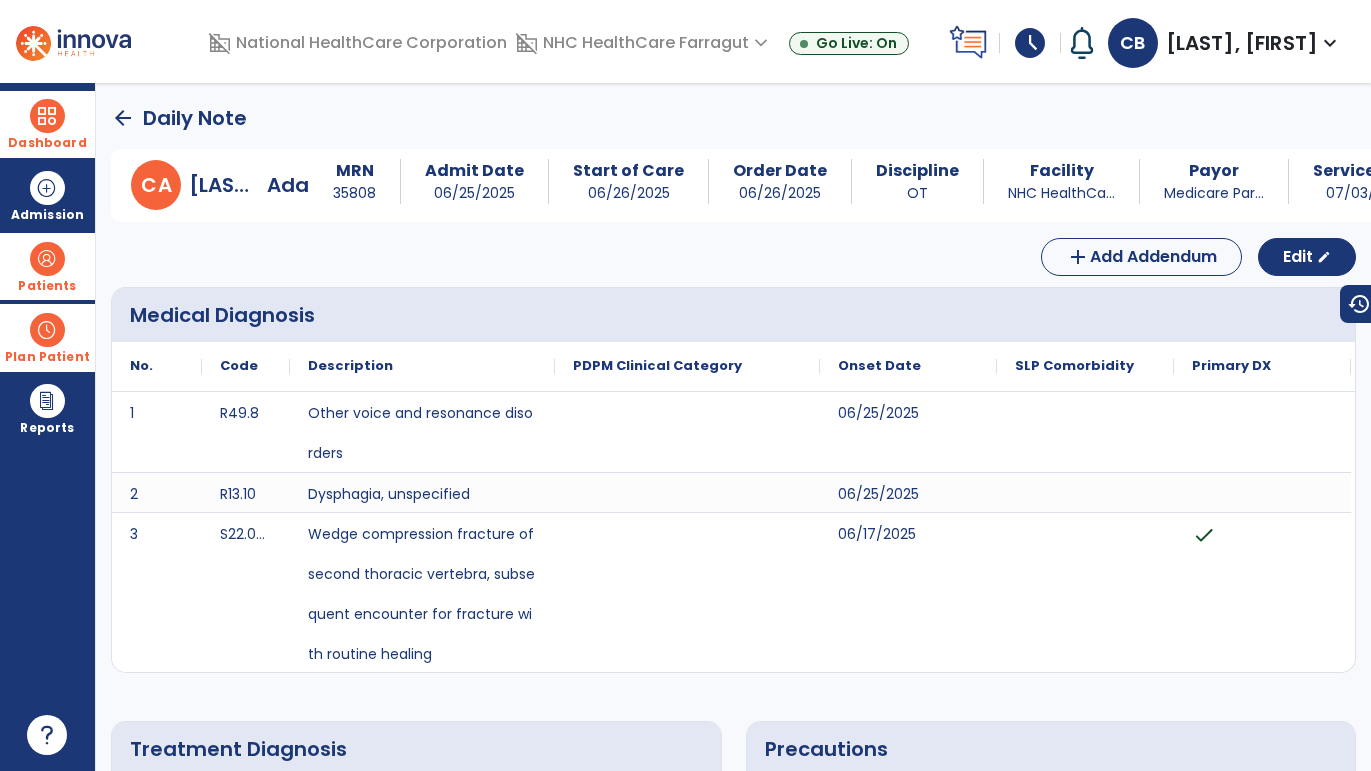 click on "arrow_back" 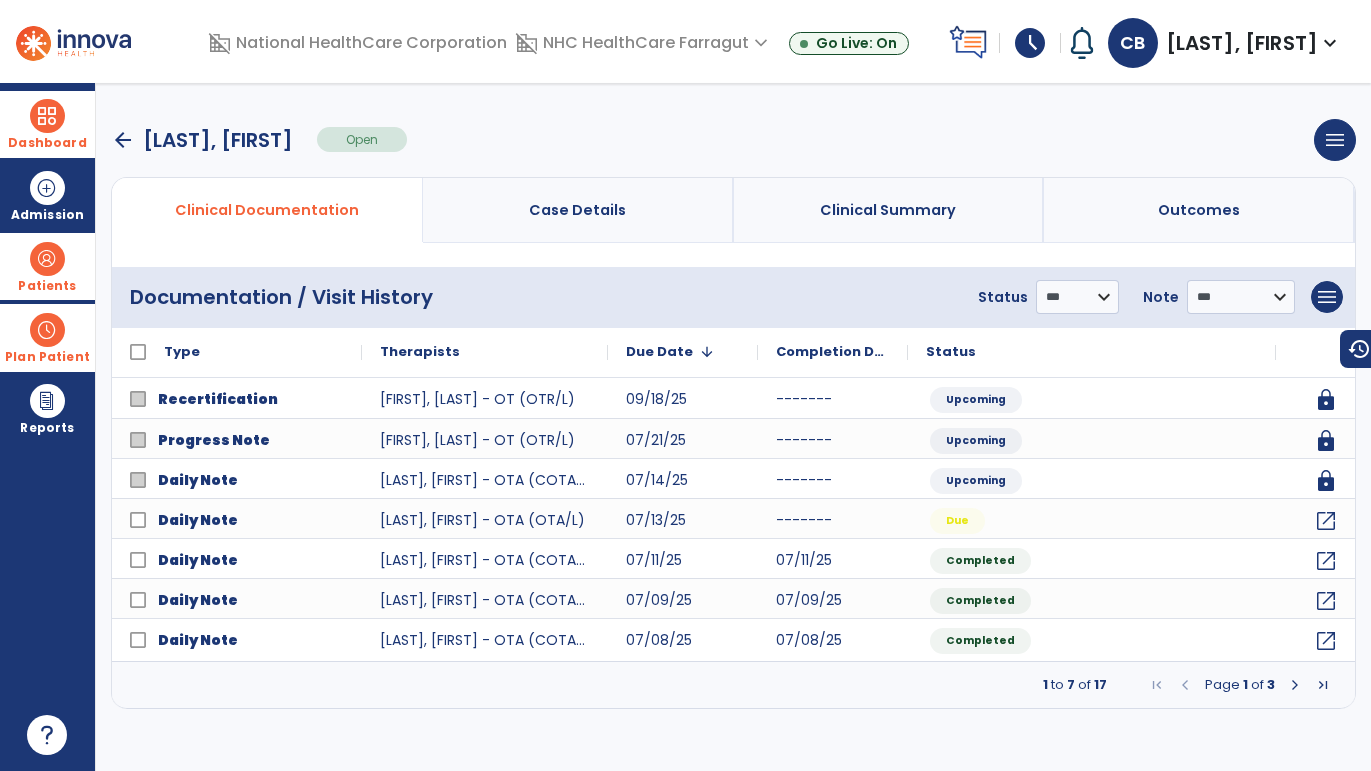 click at bounding box center [1295, 685] 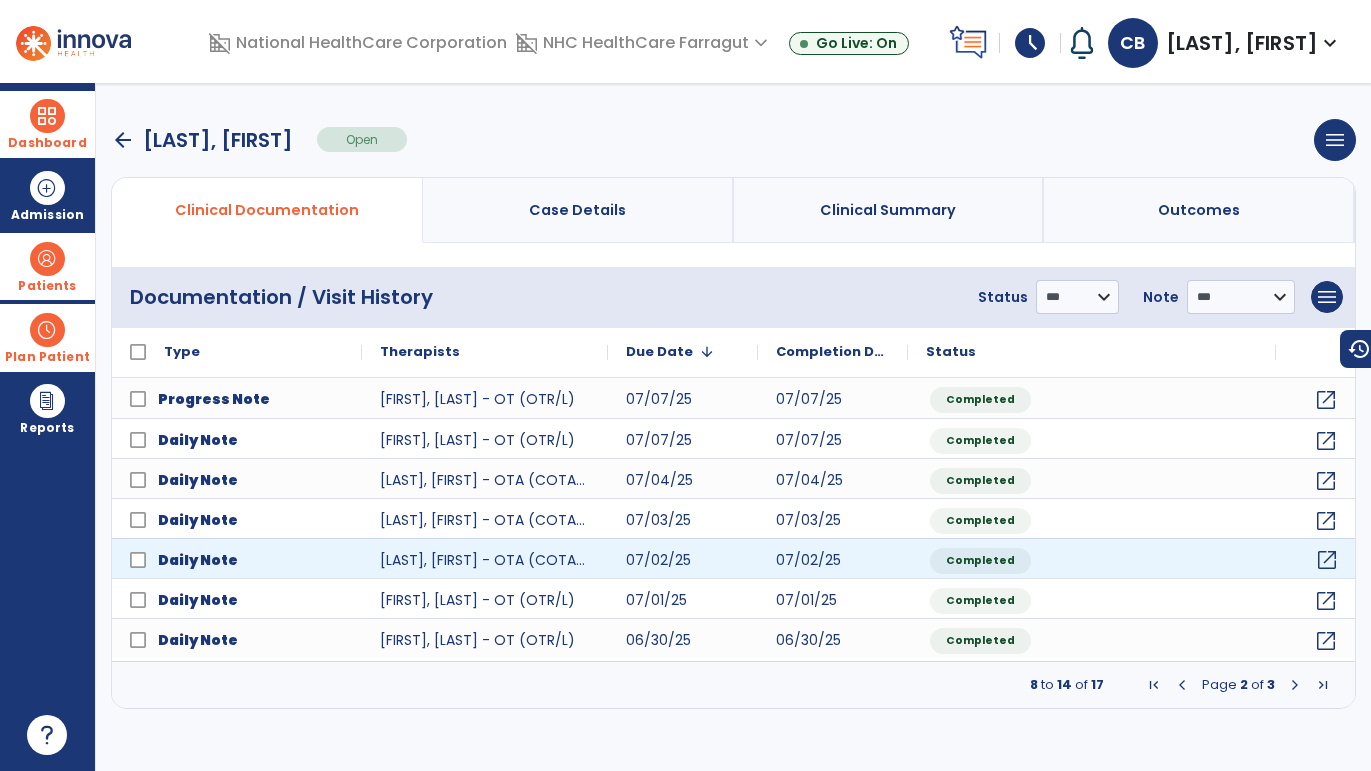 click on "open_in_new" 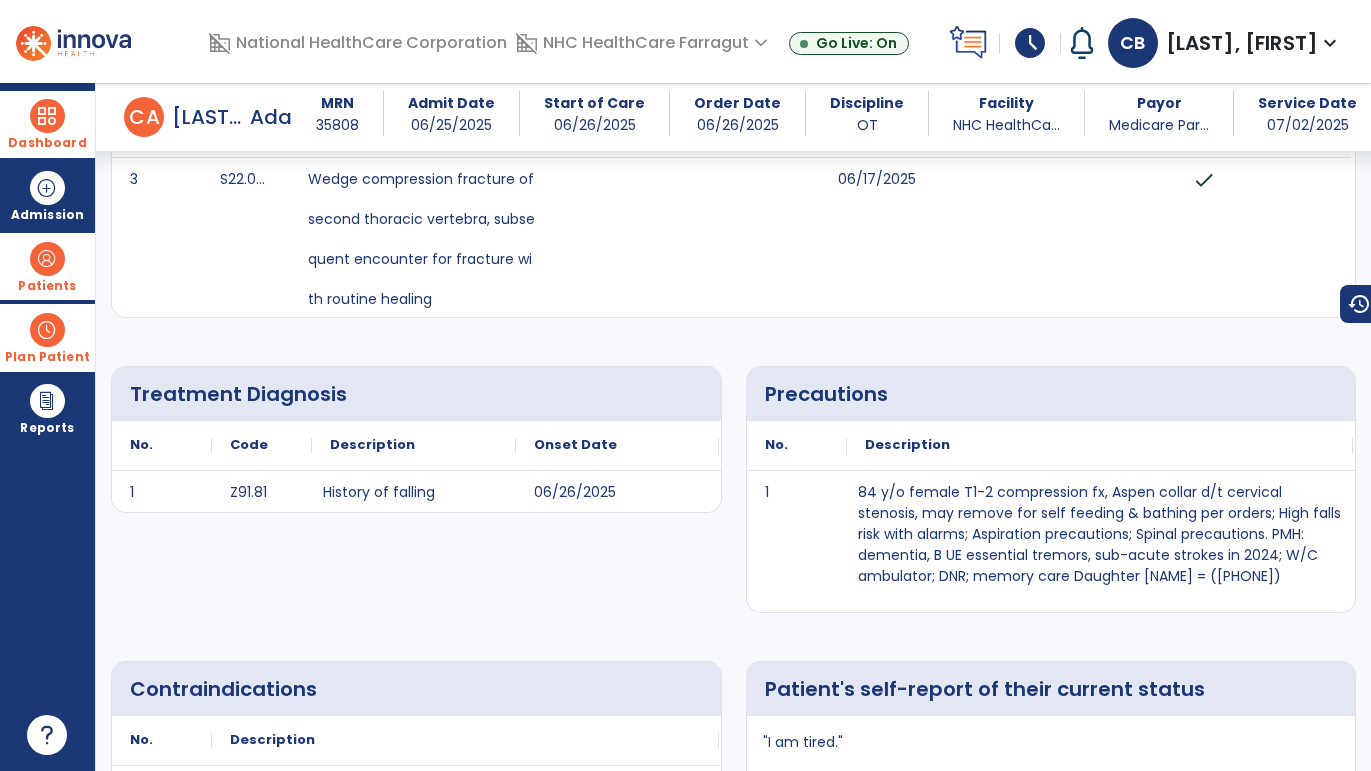 scroll, scrollTop: 0, scrollLeft: 0, axis: both 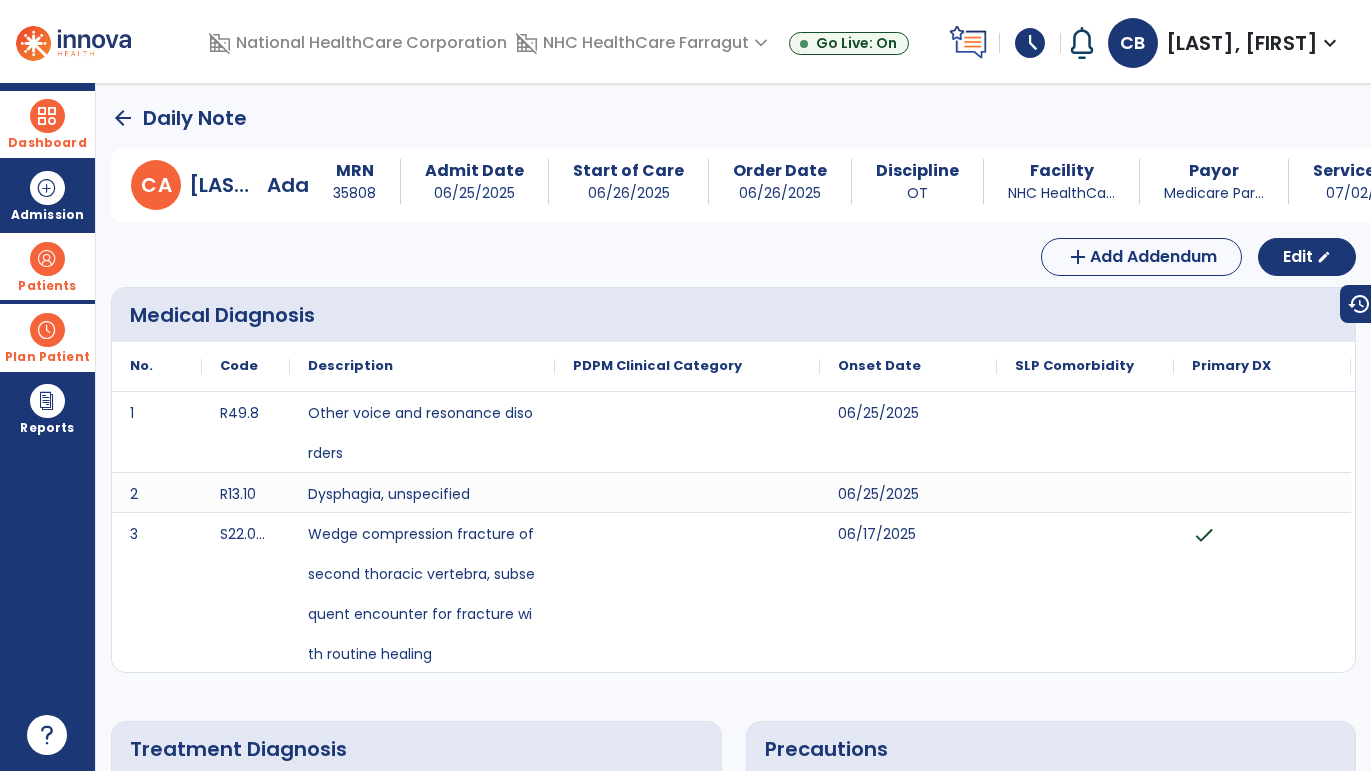 click on "arrow_back" 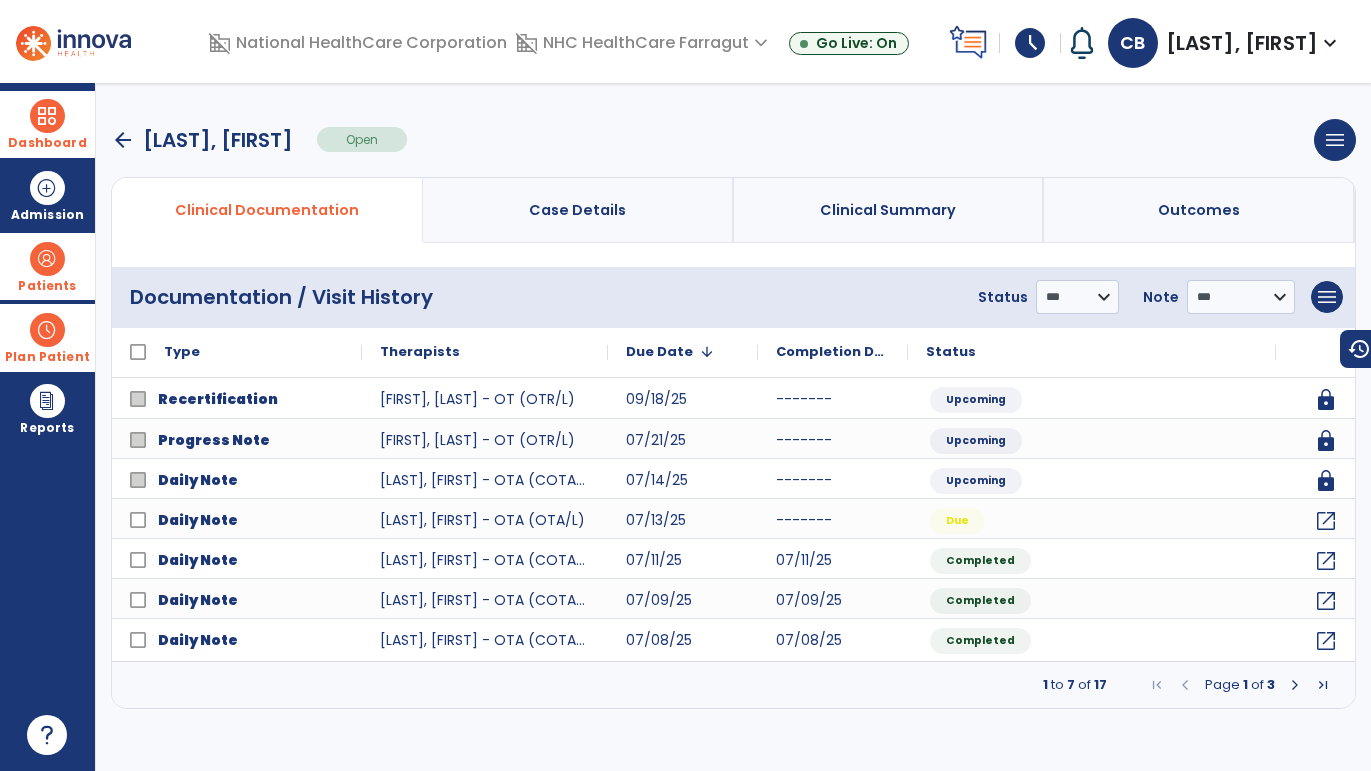 click at bounding box center [1295, 685] 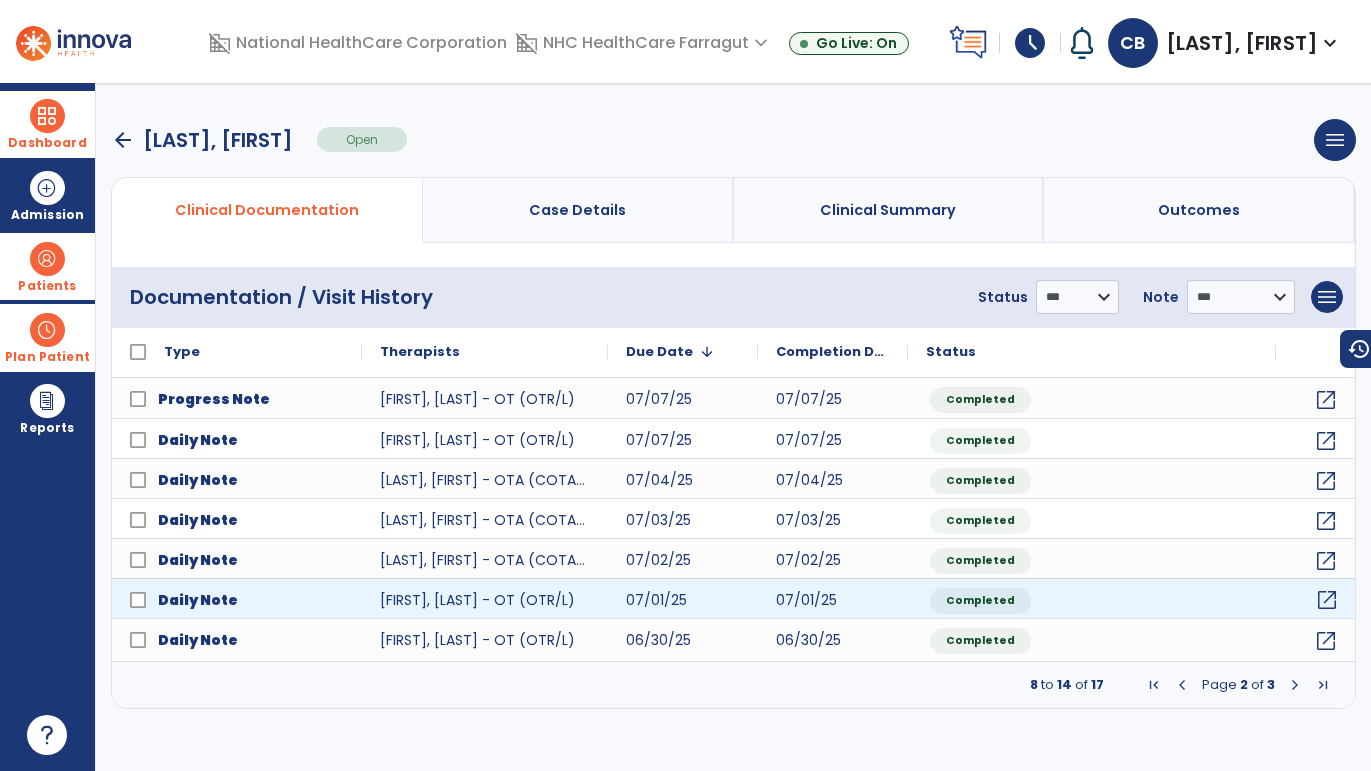 click on "open_in_new" 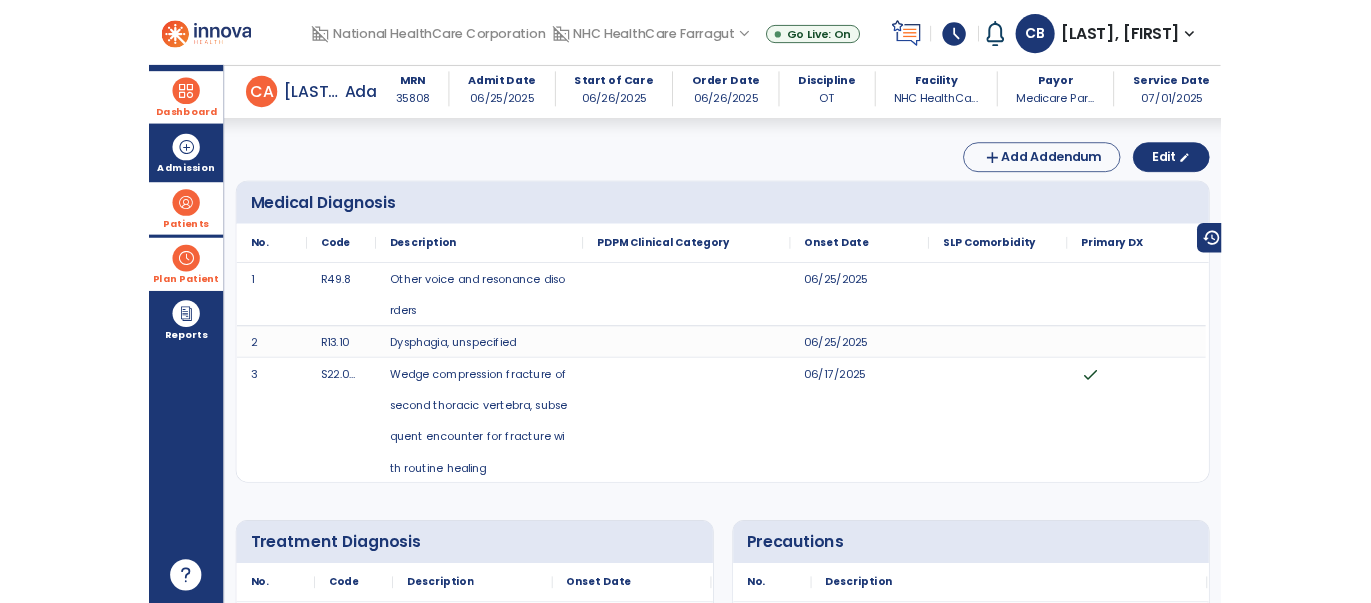 scroll, scrollTop: 0, scrollLeft: 0, axis: both 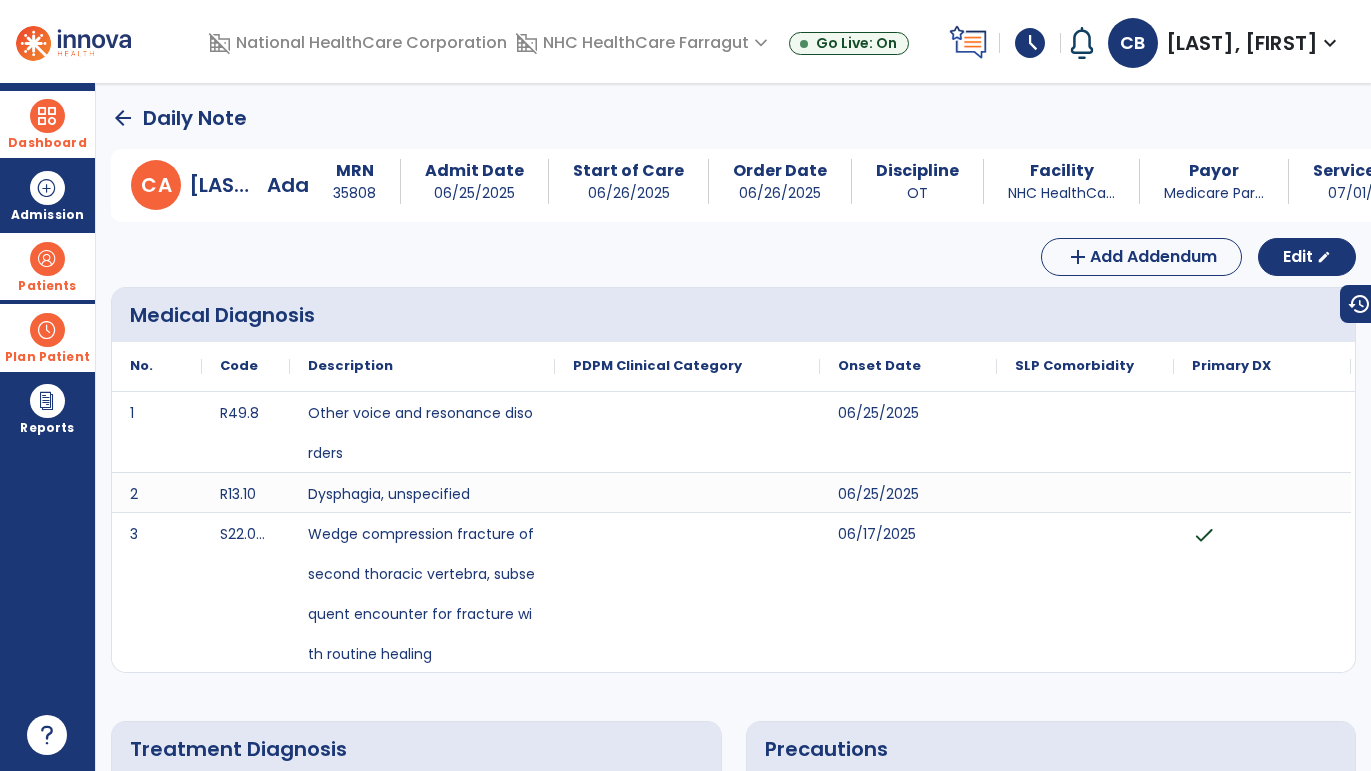 drag, startPoint x: 34, startPoint y: 125, endPoint x: 168, endPoint y: 123, distance: 134.01492 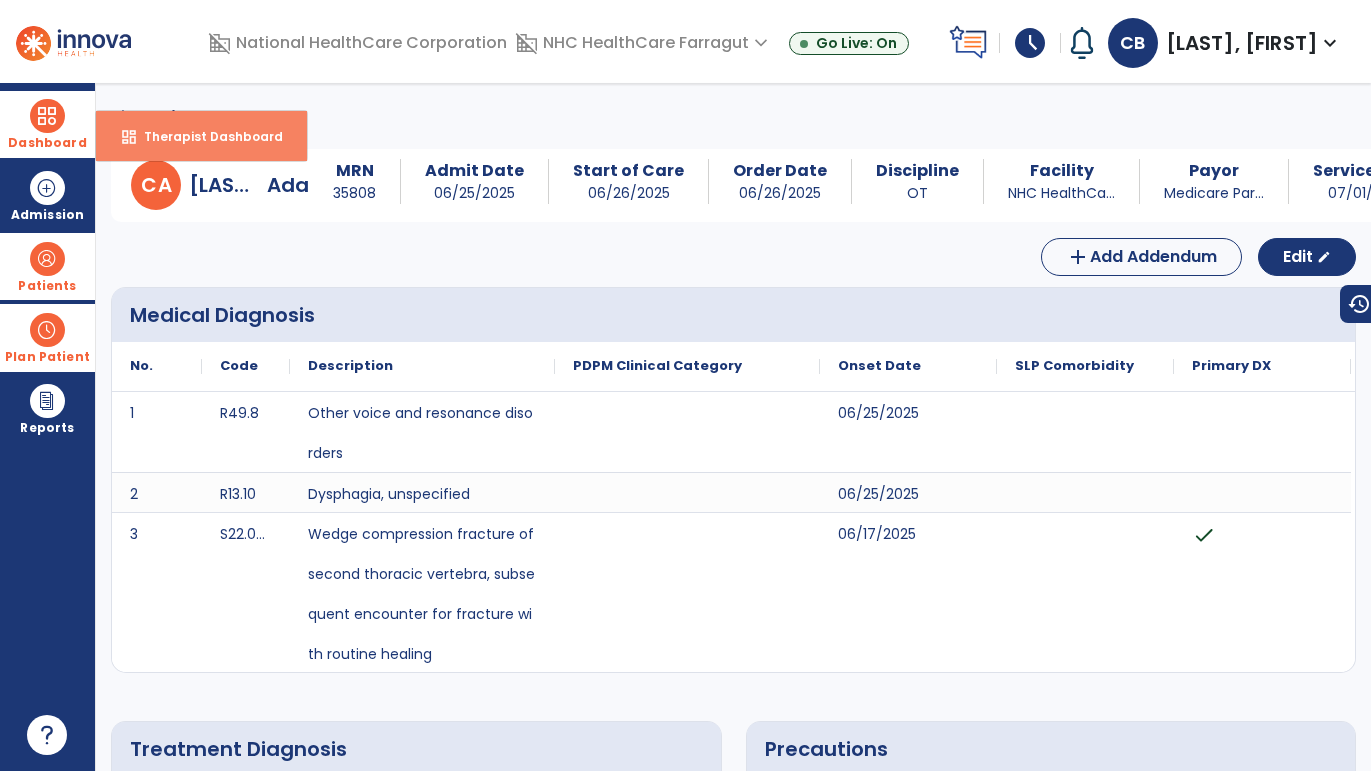 click on "Therapist Dashboard" at bounding box center [205, 136] 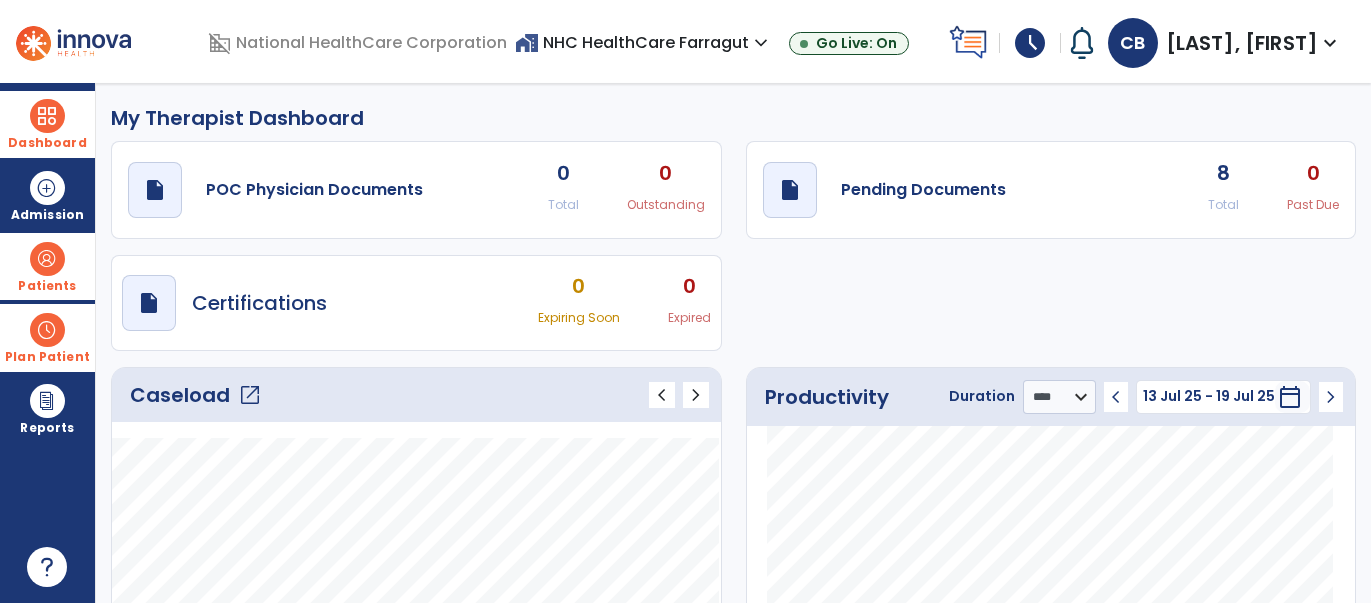 click on "open_in_new" 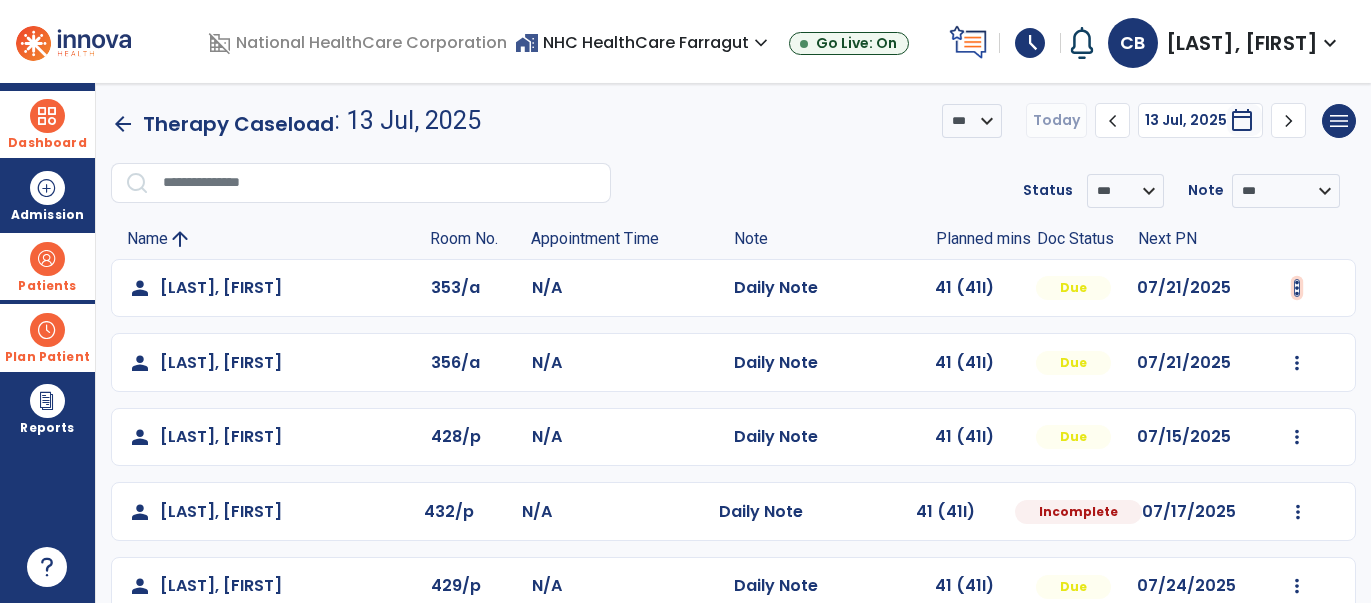 click at bounding box center (1297, 288) 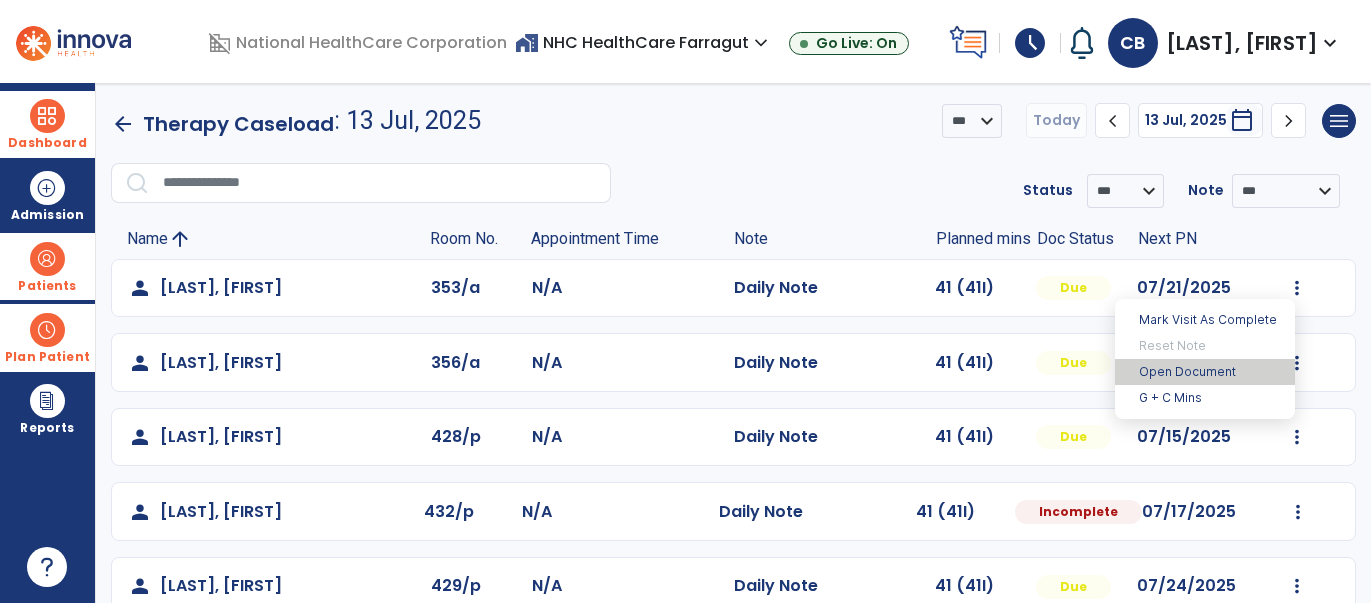 click on "Open Document" at bounding box center [1205, 372] 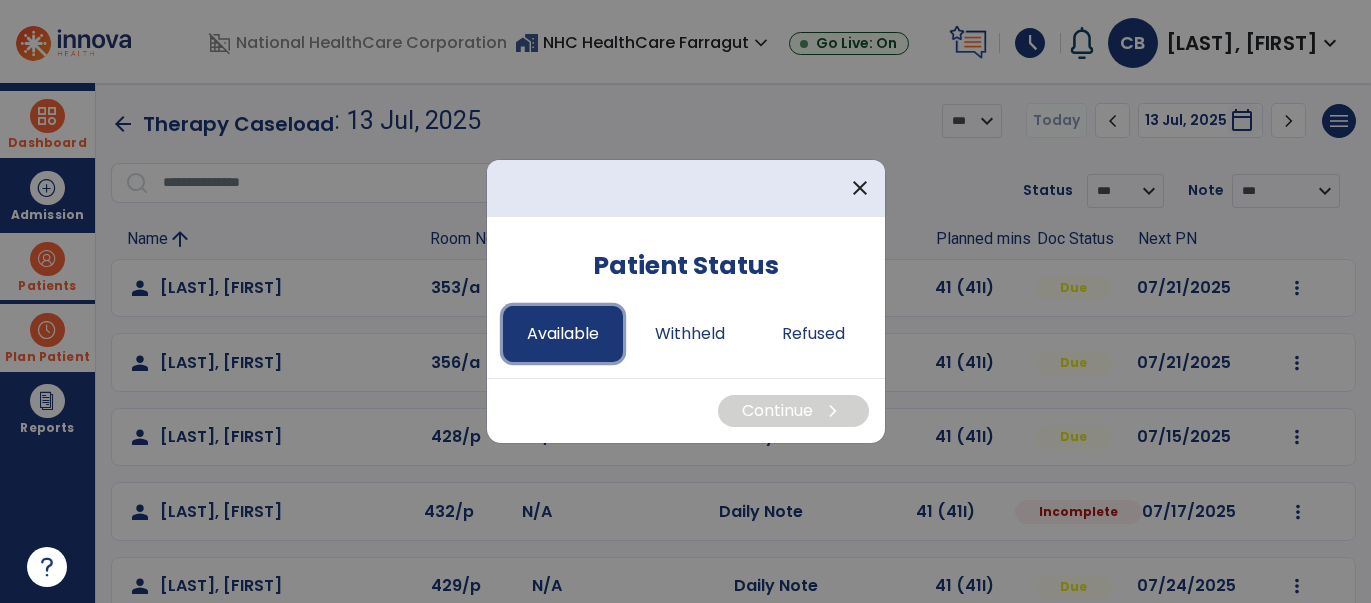 click on "Available" at bounding box center (563, 334) 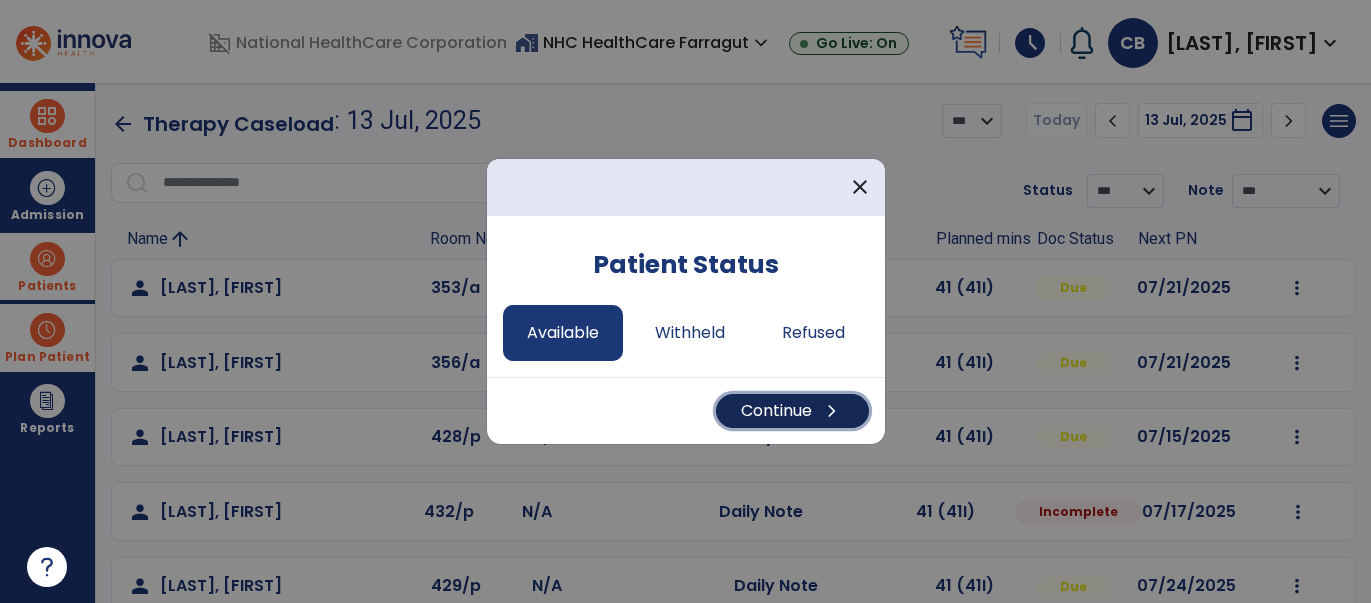 click on "Continue   chevron_right" at bounding box center [792, 411] 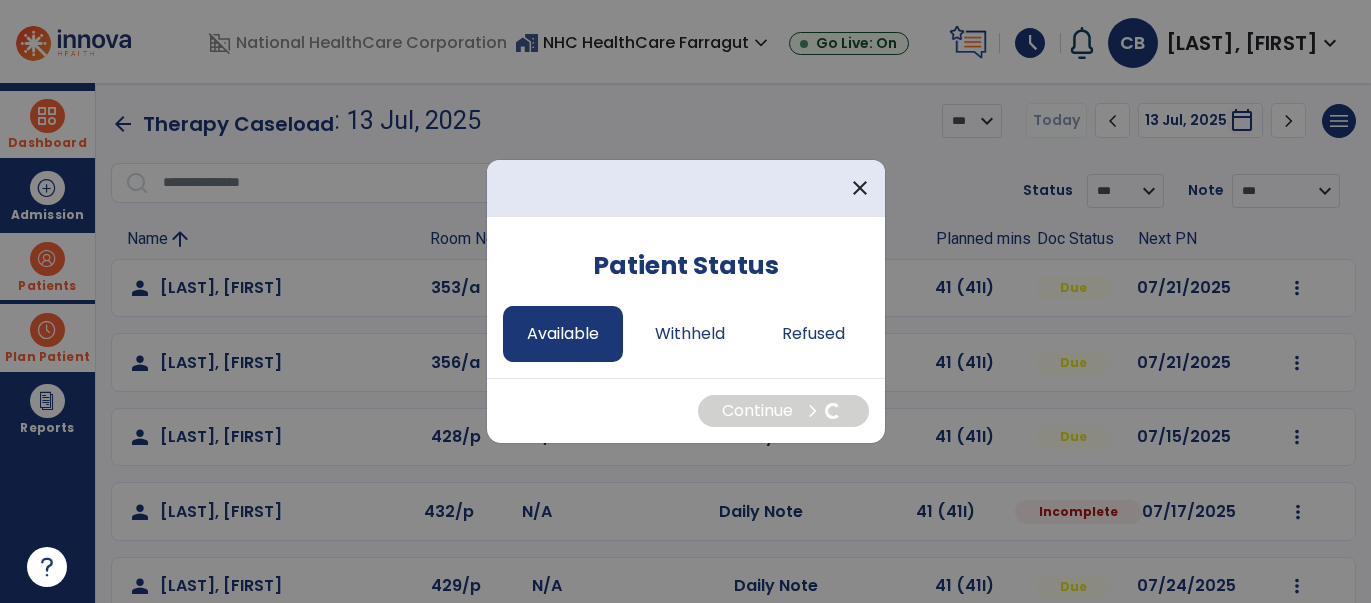 select on "*" 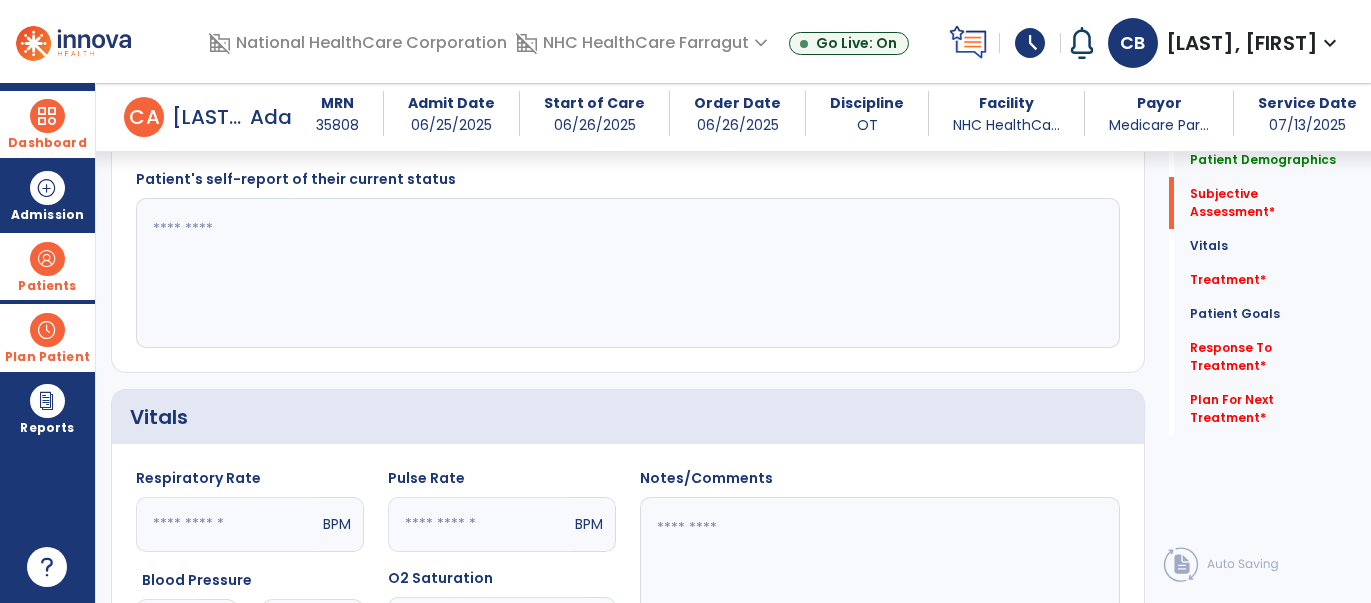 scroll, scrollTop: 519, scrollLeft: 0, axis: vertical 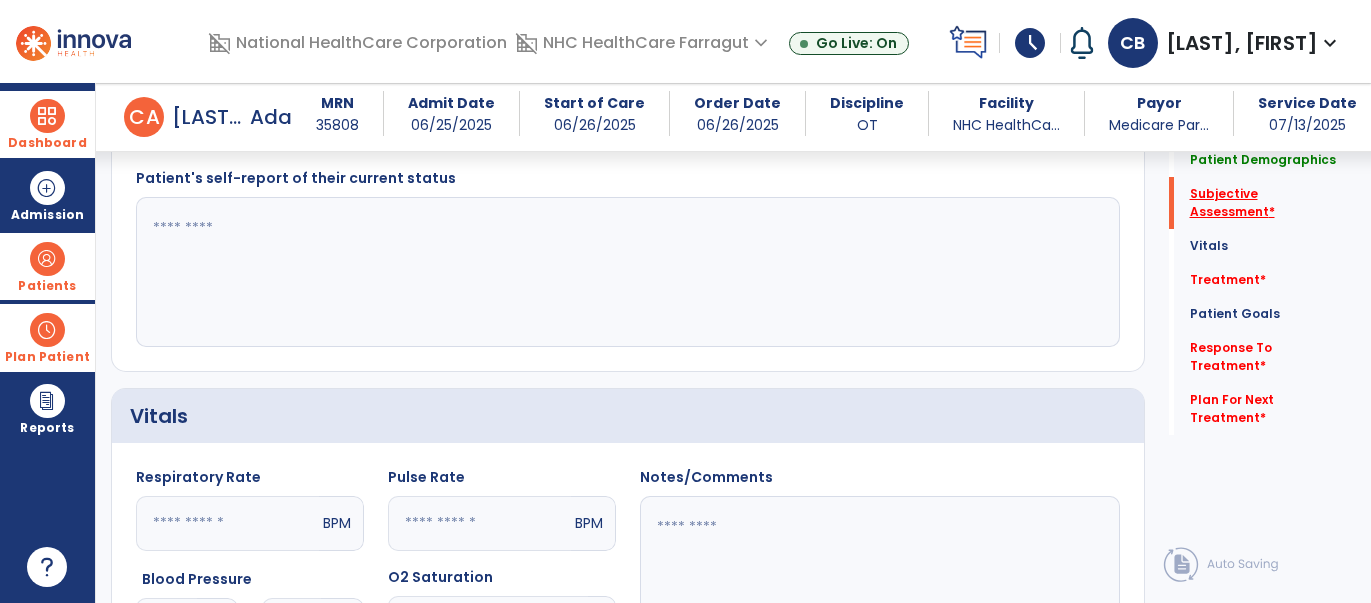 click on "Subjective Assessment   *" 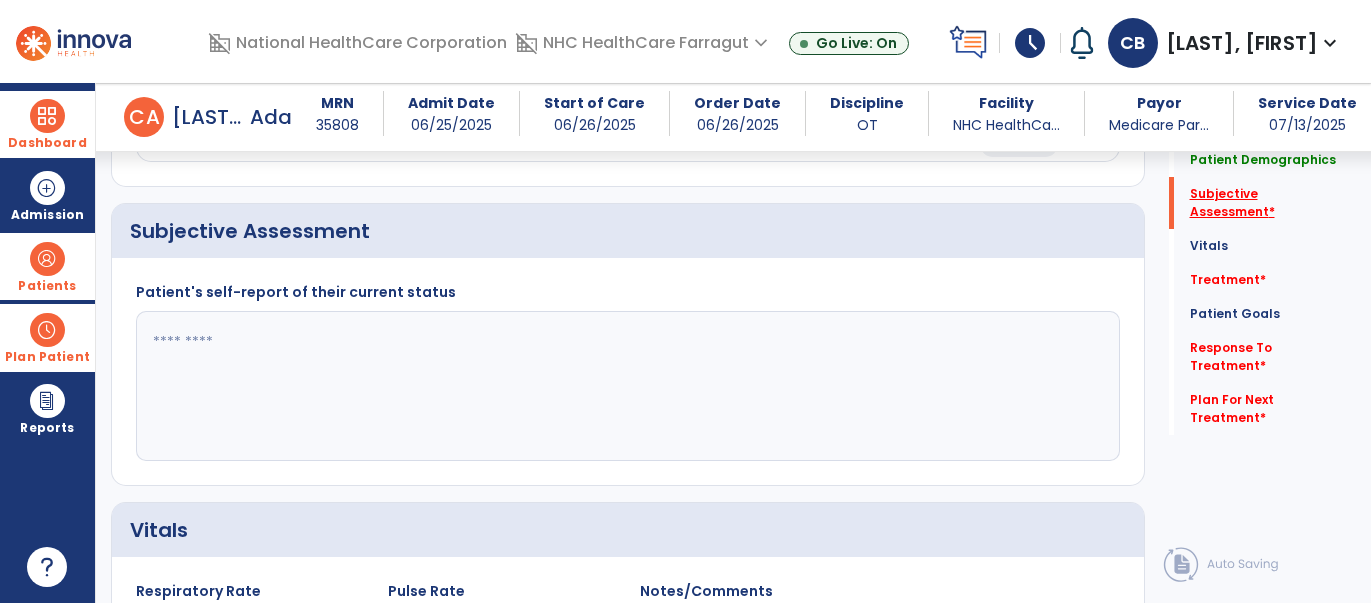 scroll, scrollTop: 404, scrollLeft: 0, axis: vertical 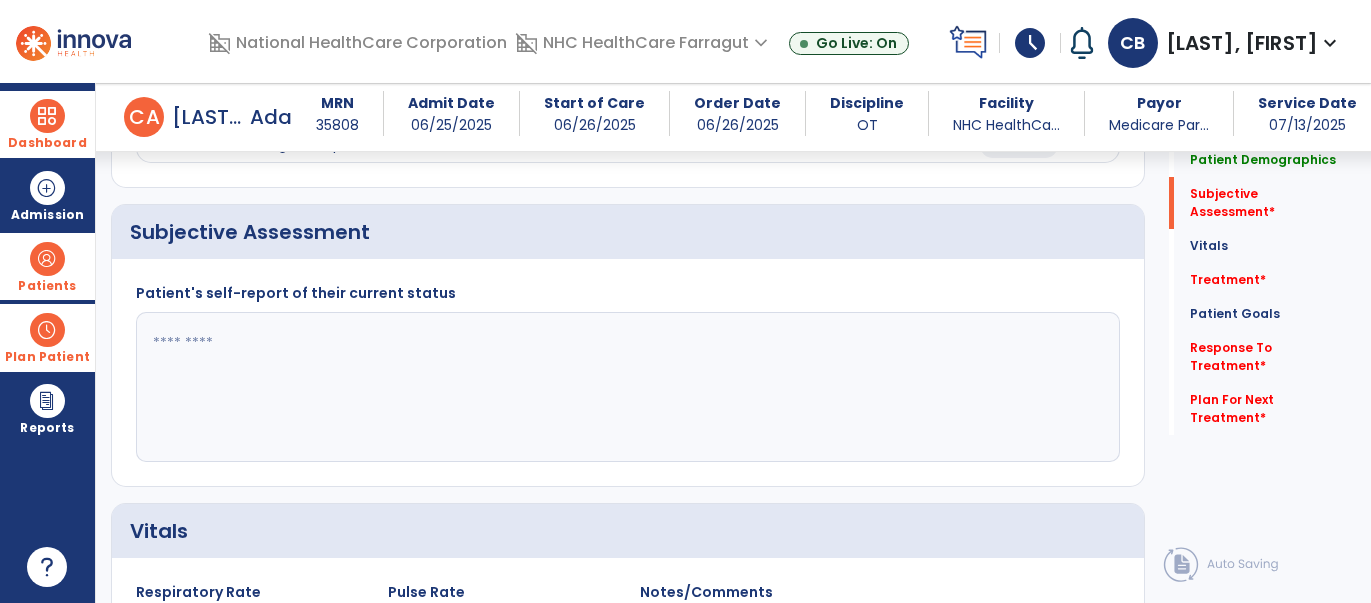 click 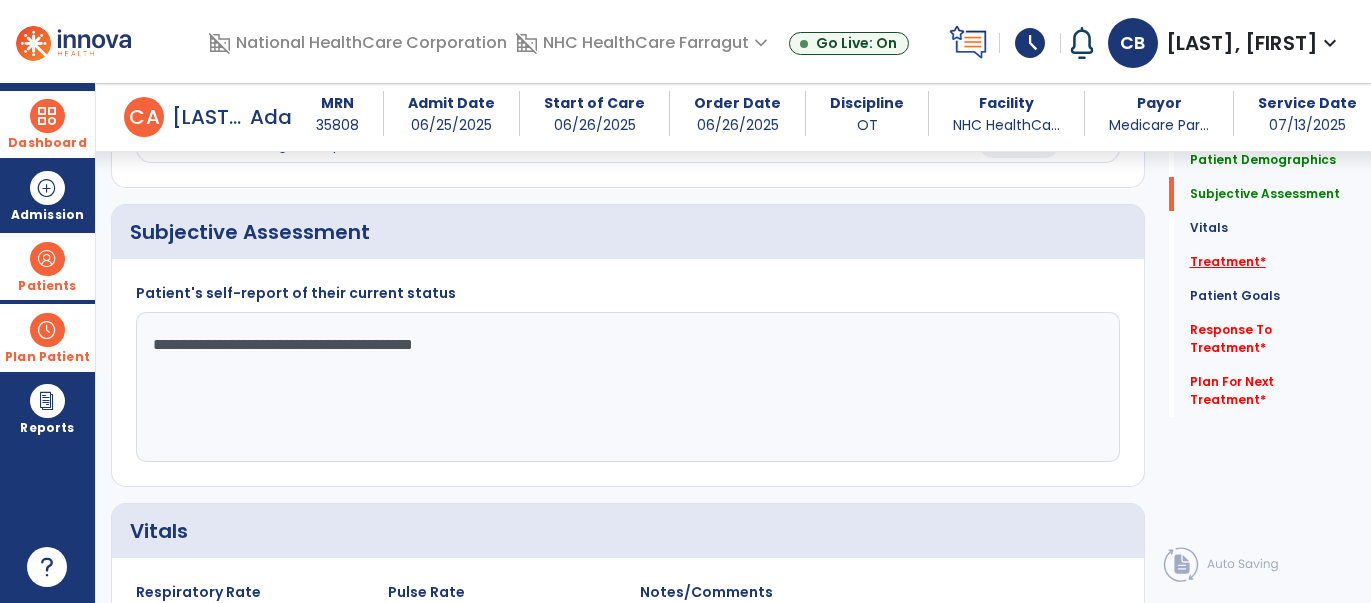 type on "**********" 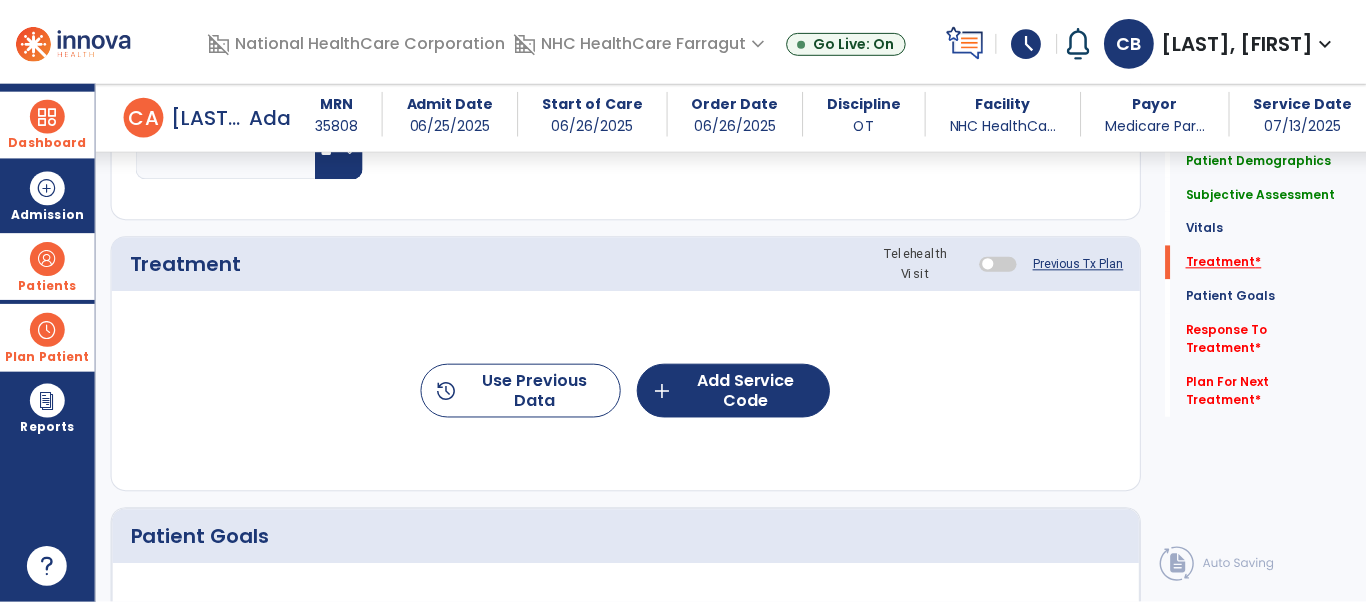 scroll, scrollTop: 1110, scrollLeft: 0, axis: vertical 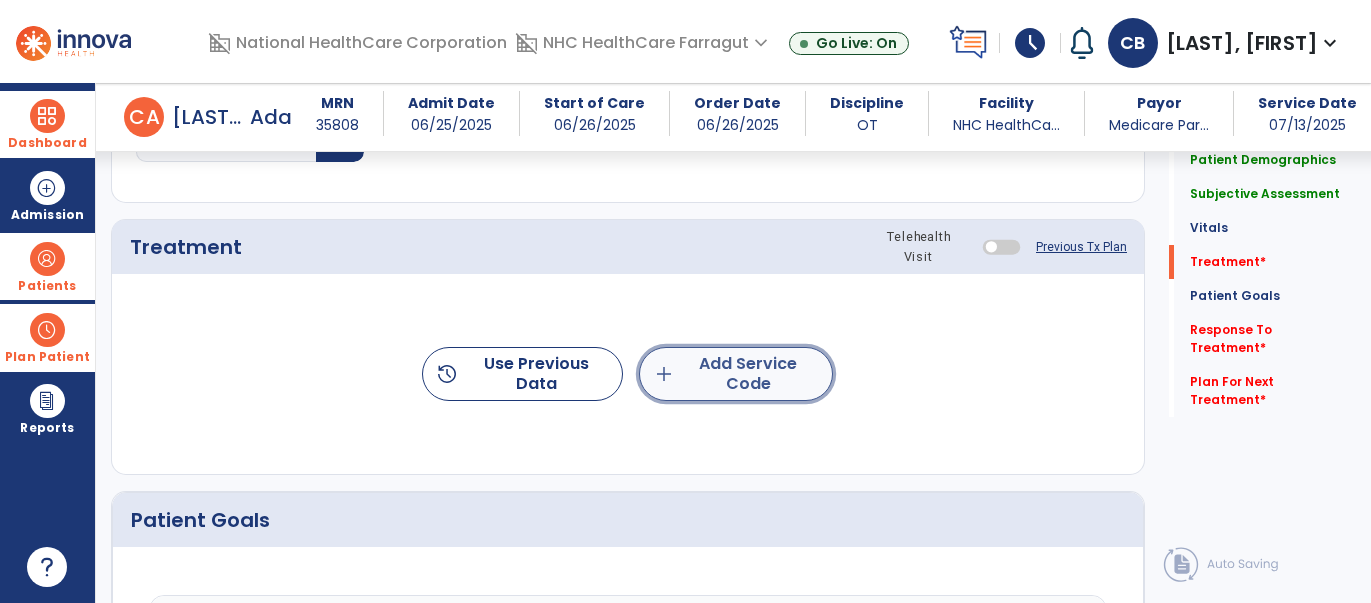 click on "add  Add Service Code" 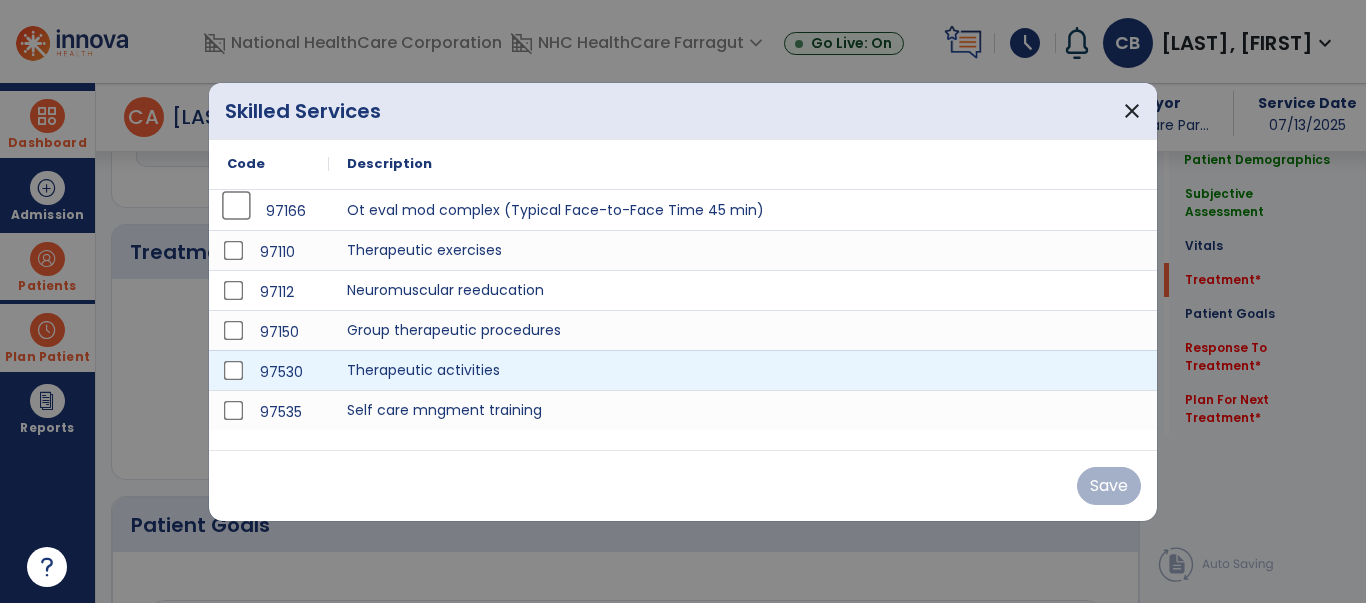 scroll, scrollTop: 1110, scrollLeft: 0, axis: vertical 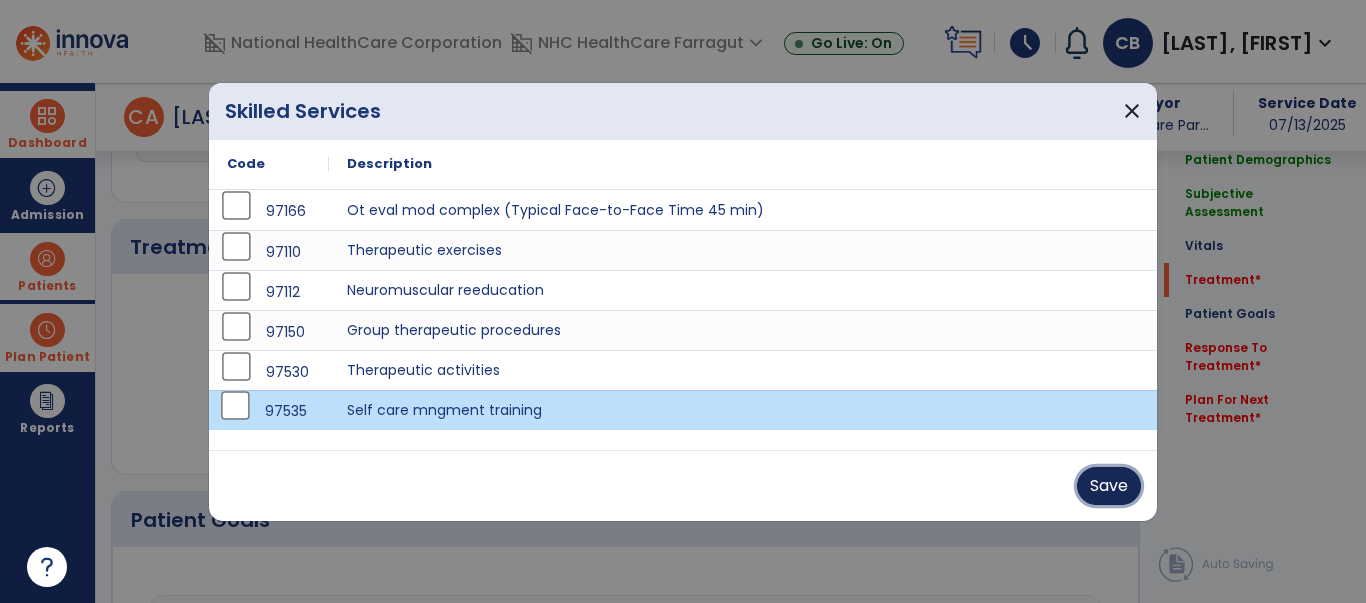 click on "Save" at bounding box center (1109, 486) 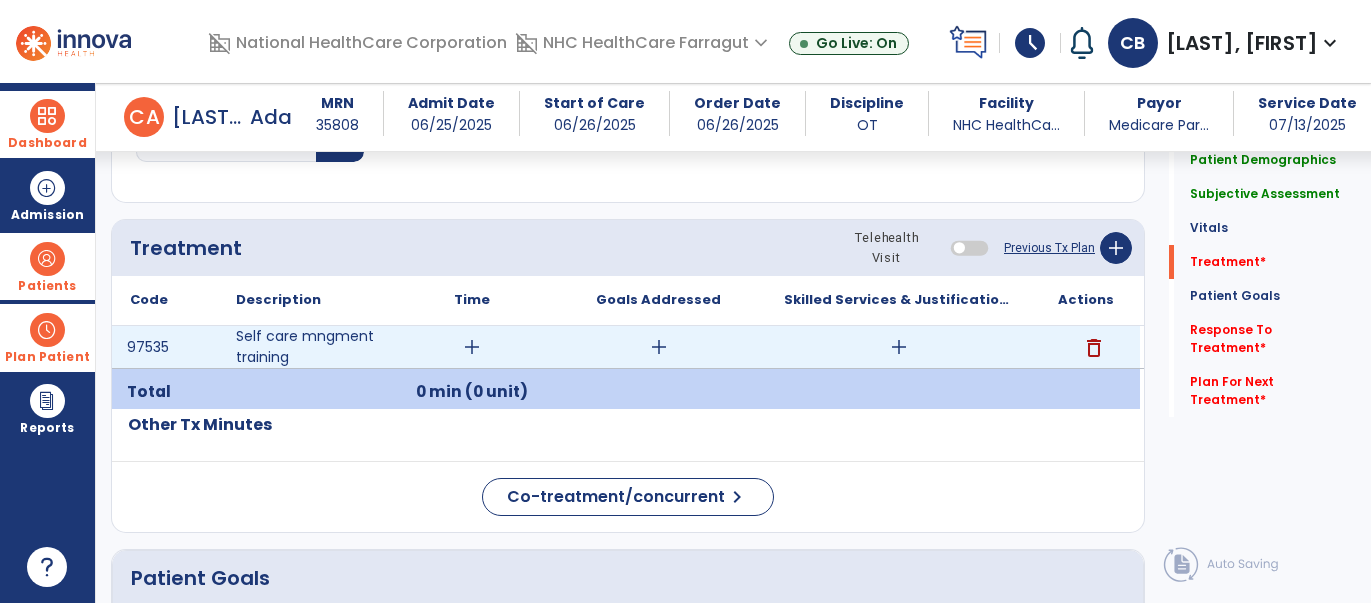 click on "add" at bounding box center (472, 347) 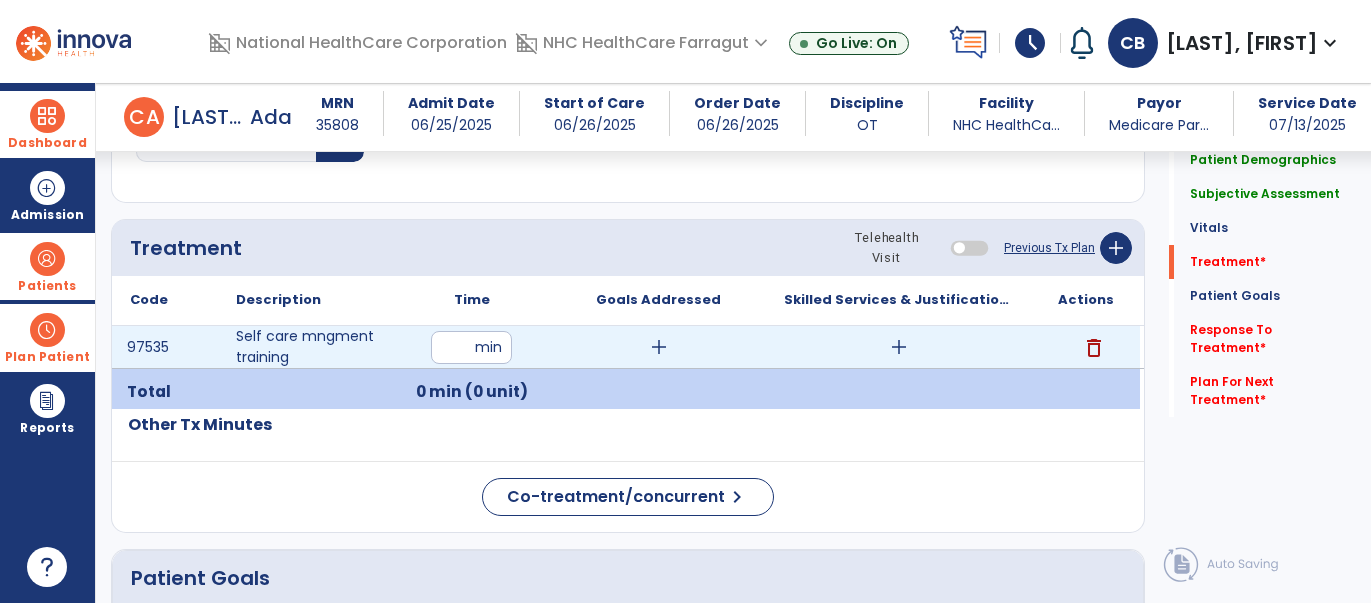 type on "**" 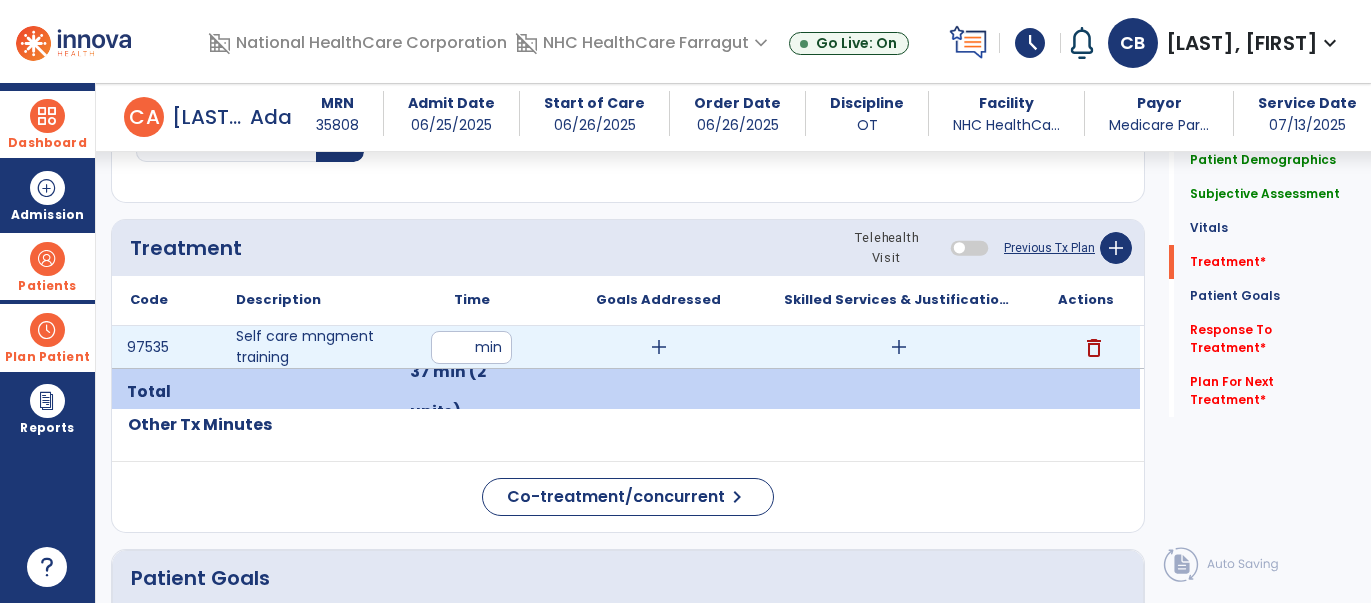 click on "add" at bounding box center [899, 347] 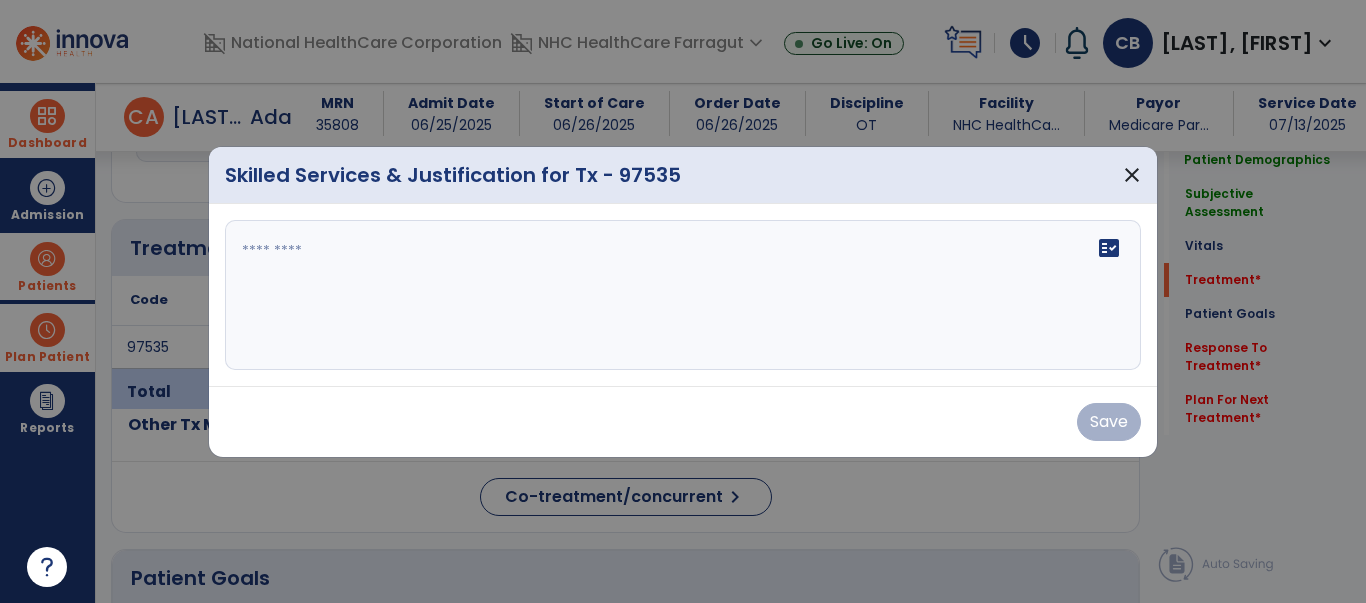 scroll, scrollTop: 1110, scrollLeft: 0, axis: vertical 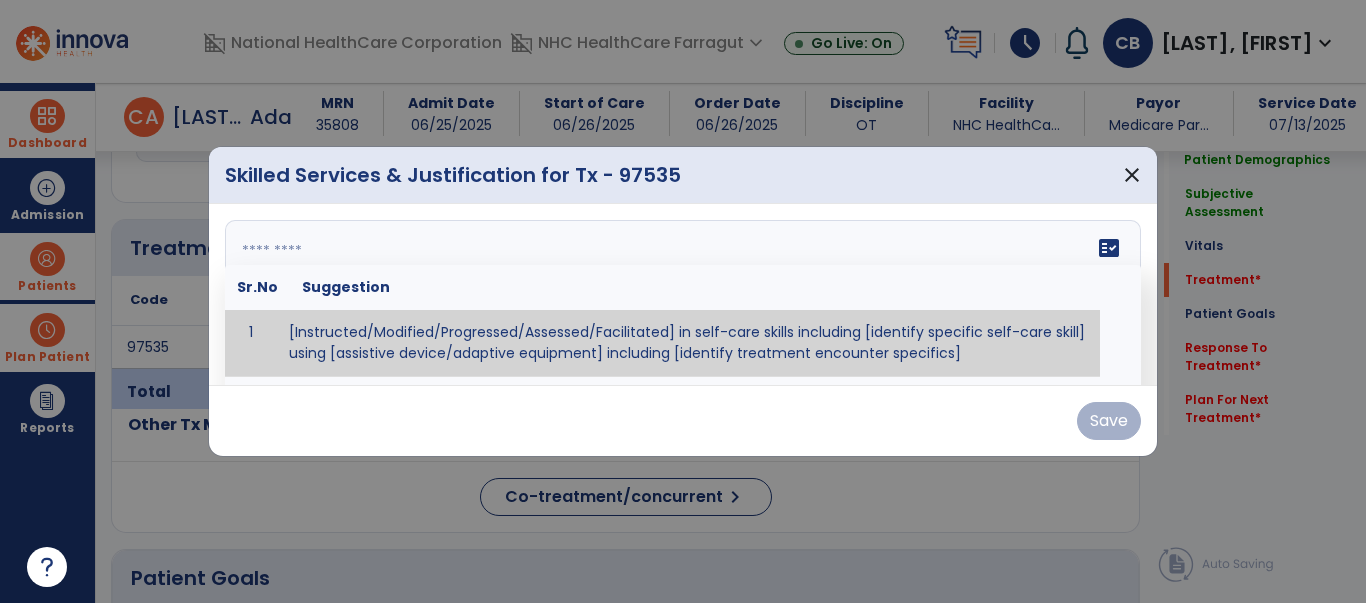 click on "fact_check  Sr.No Suggestion 1 [Instructed/Modified/Progressed/Assessed/Facilitated] in self-care skills including [identify specific self-care skill] using [assistive device/adaptive equipment] including [identify treatment encounter specifics]" at bounding box center (683, 295) 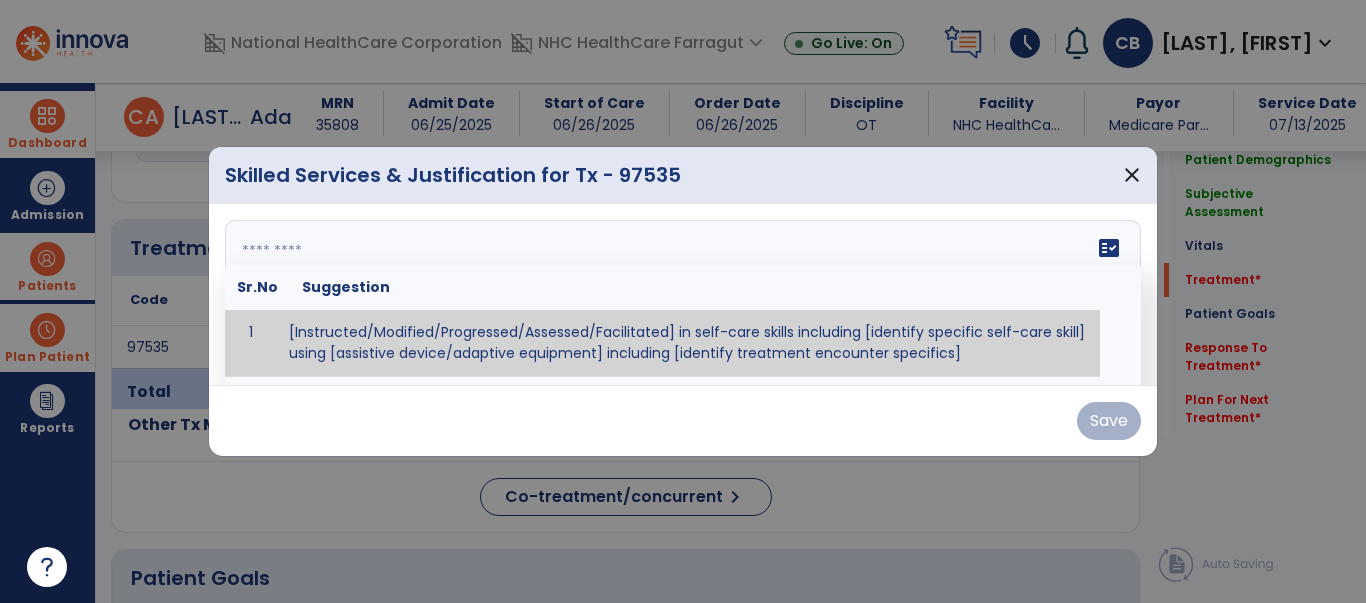 paste on "**********" 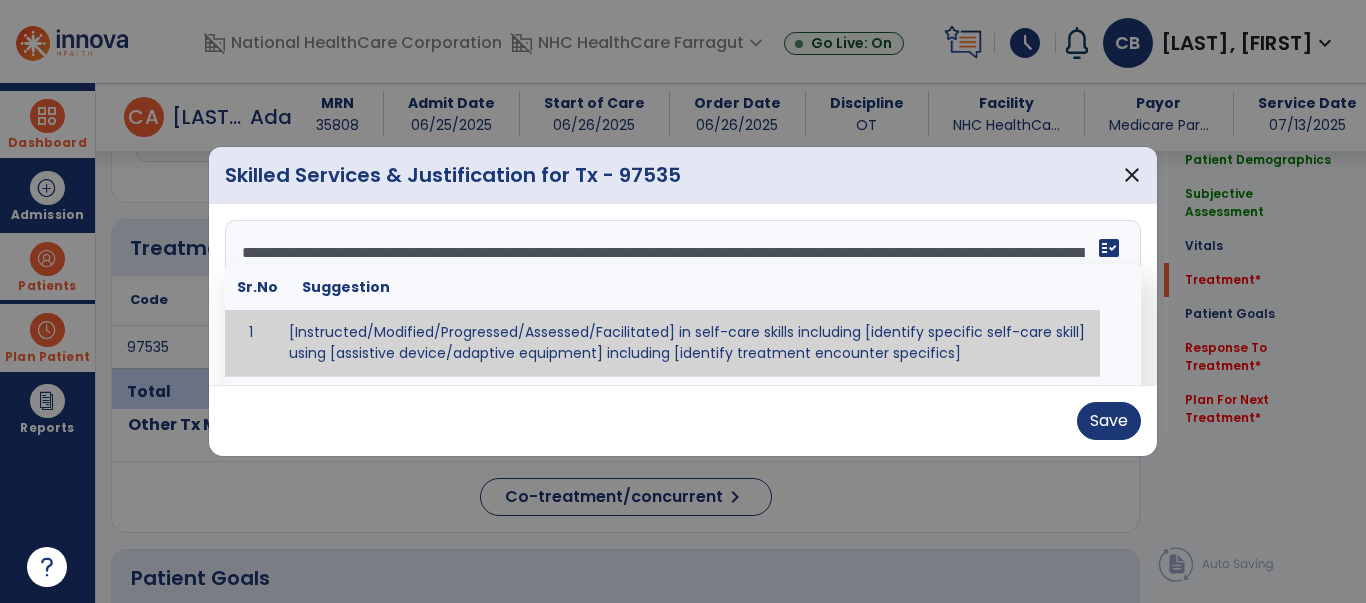 scroll, scrollTop: 15, scrollLeft: 0, axis: vertical 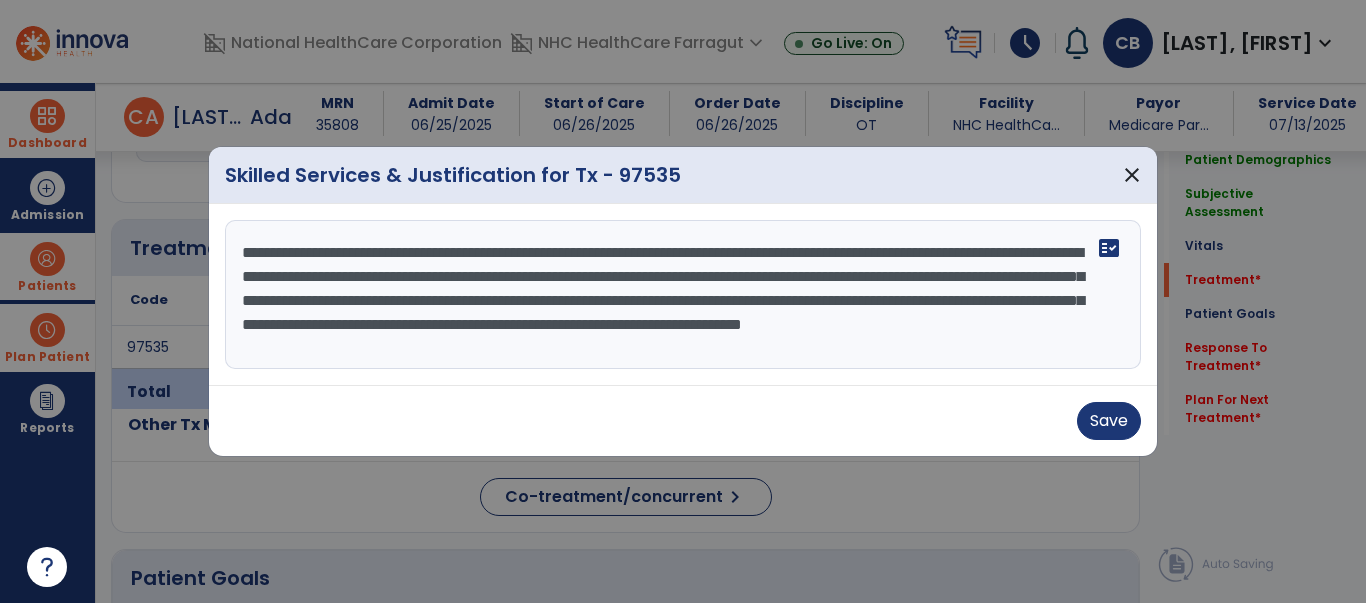 click on "**********" at bounding box center (683, 295) 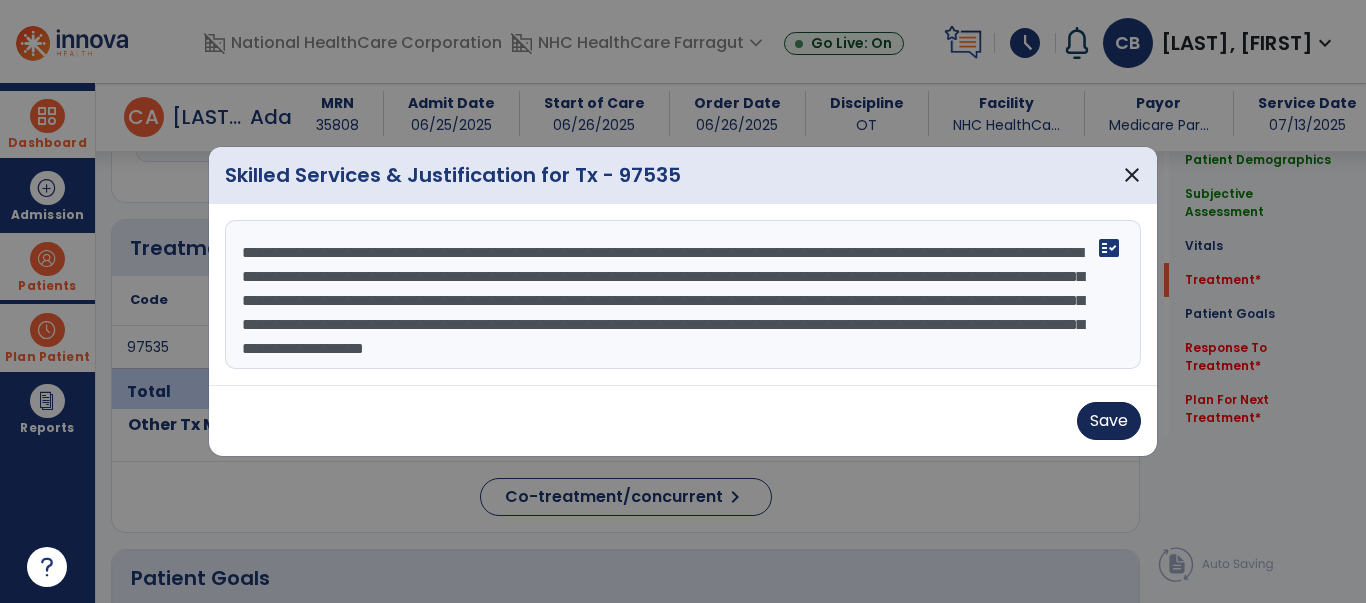 type on "**********" 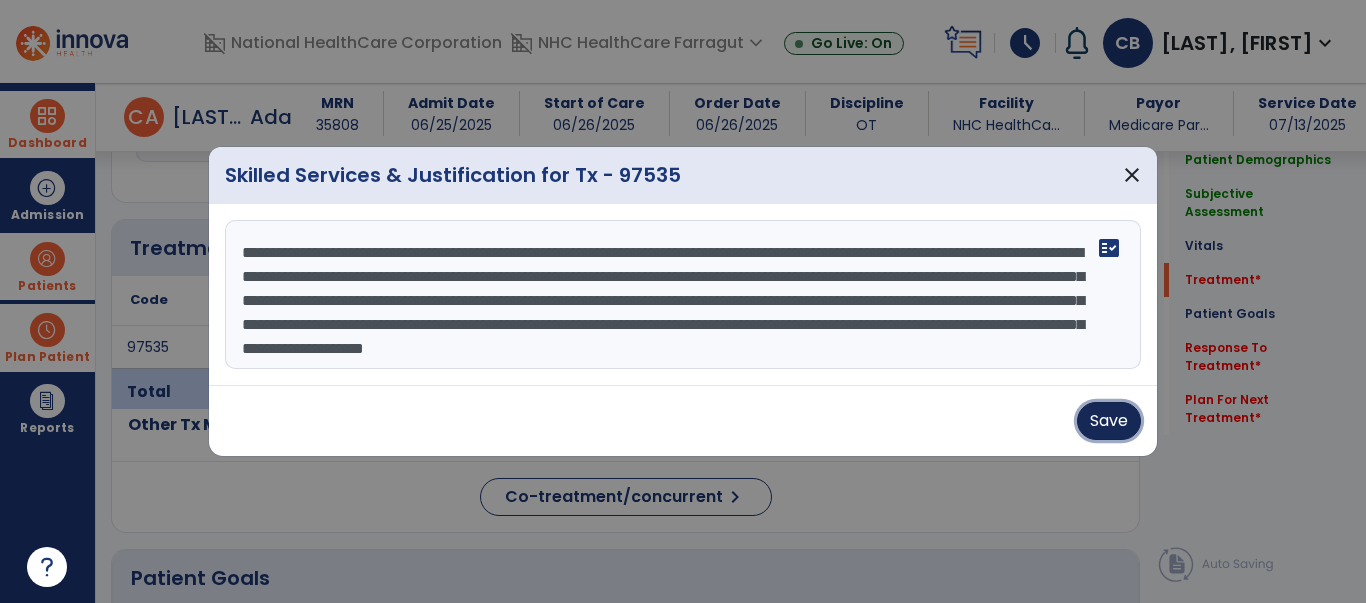 click on "Save" at bounding box center [1109, 421] 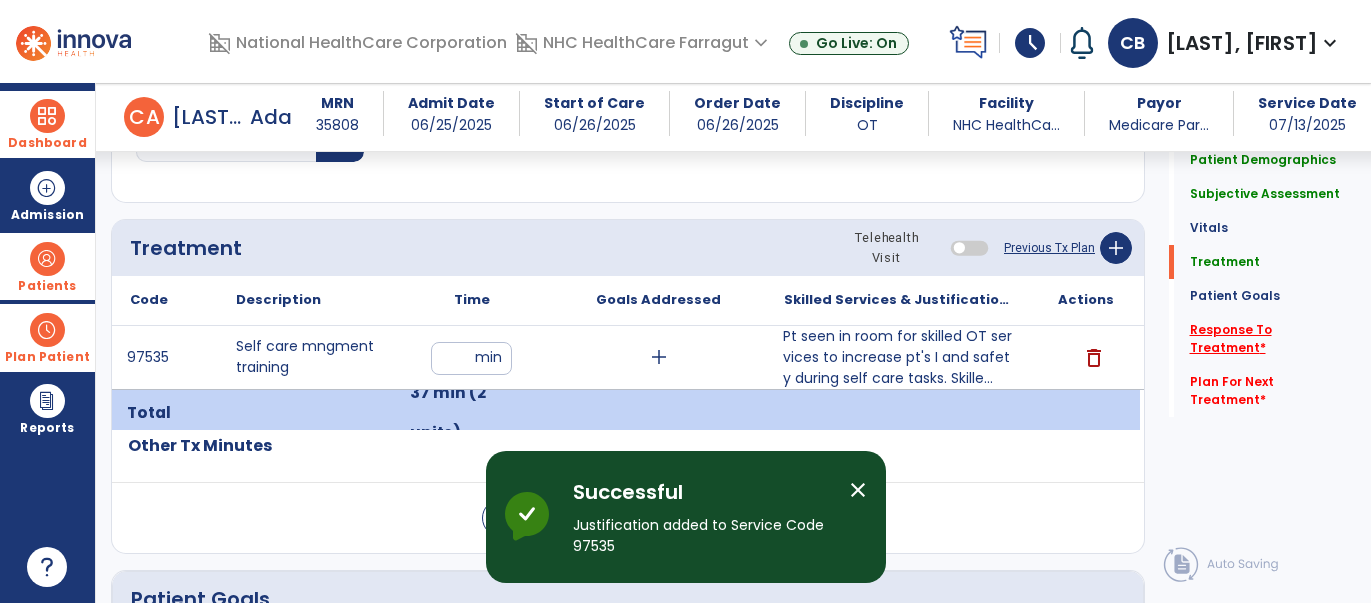 click on "Response To Treatment   *" 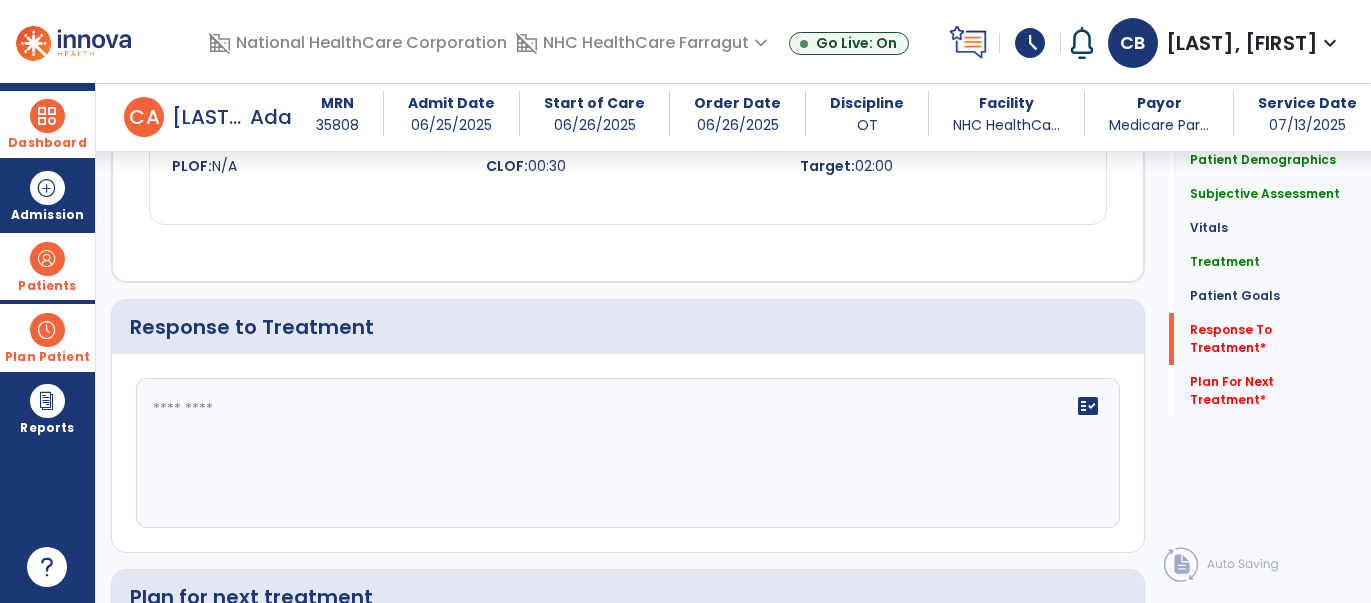 scroll, scrollTop: 2435, scrollLeft: 0, axis: vertical 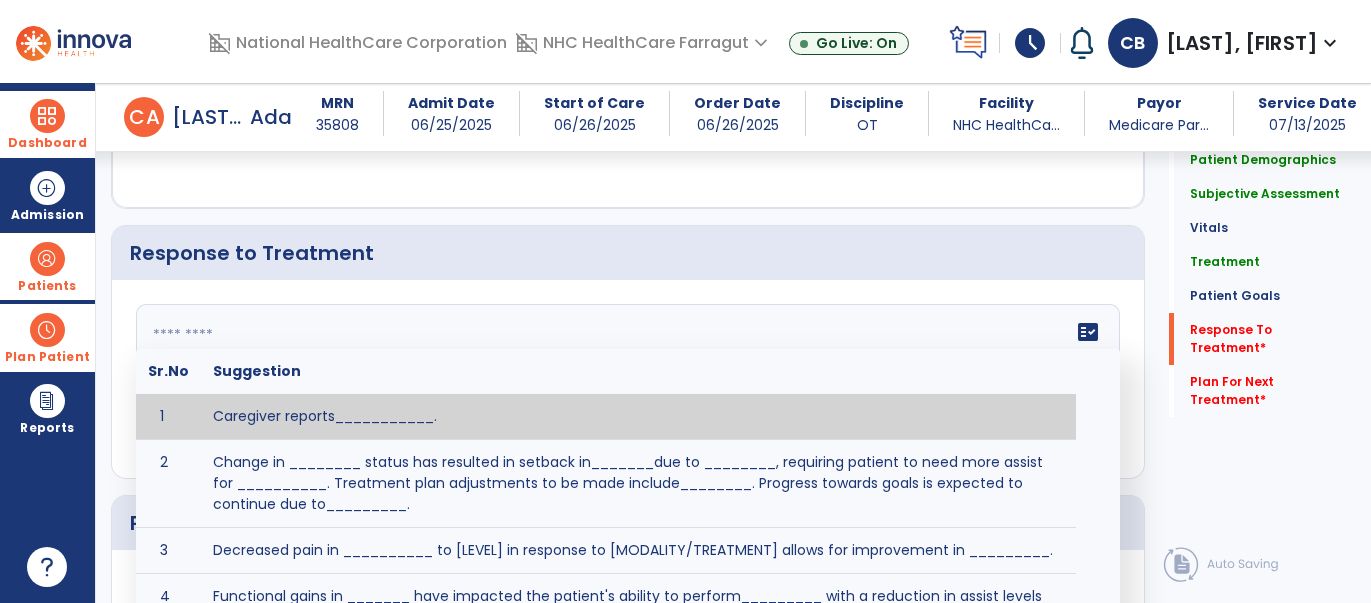 click on "fact_check  Sr.No Suggestion 1 Caregiver reports___________. 2 Change in ________ status has resulted in setback in_______due to ________, requiring patient to need more assist for __________.   Treatment plan adjustments to be made include________.  Progress towards goals is expected to continue due to_________. 3 Decreased pain in __________ to [LEVEL] in response to [MODALITY/TREATMENT] allows for improvement in _________. 4 Functional gains in _______ have impacted the patient's ability to perform_________ with a reduction in assist levels to_________. 5 Functional progress this week has been significant due to__________. 6 Gains in ________ have improved the patient's ability to perform ______with decreased levels of assist to___________. 7 Improvement in ________allows patient to tolerate higher levels of challenges in_________. 8 Pain in [AREA] has decreased to [LEVEL] in response to [TREATMENT/MODALITY], allowing fore ease in completing__________. 9 10 11 12 13 14 15 16 17 18 19 20 21" 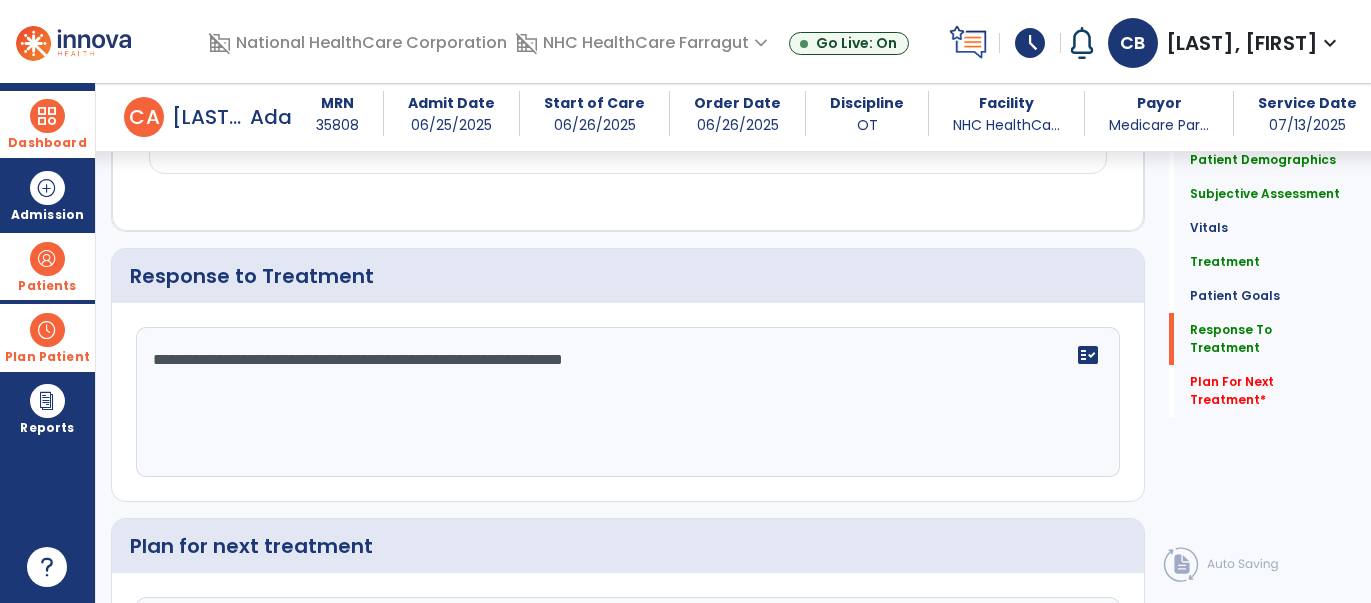 scroll, scrollTop: 2435, scrollLeft: 0, axis: vertical 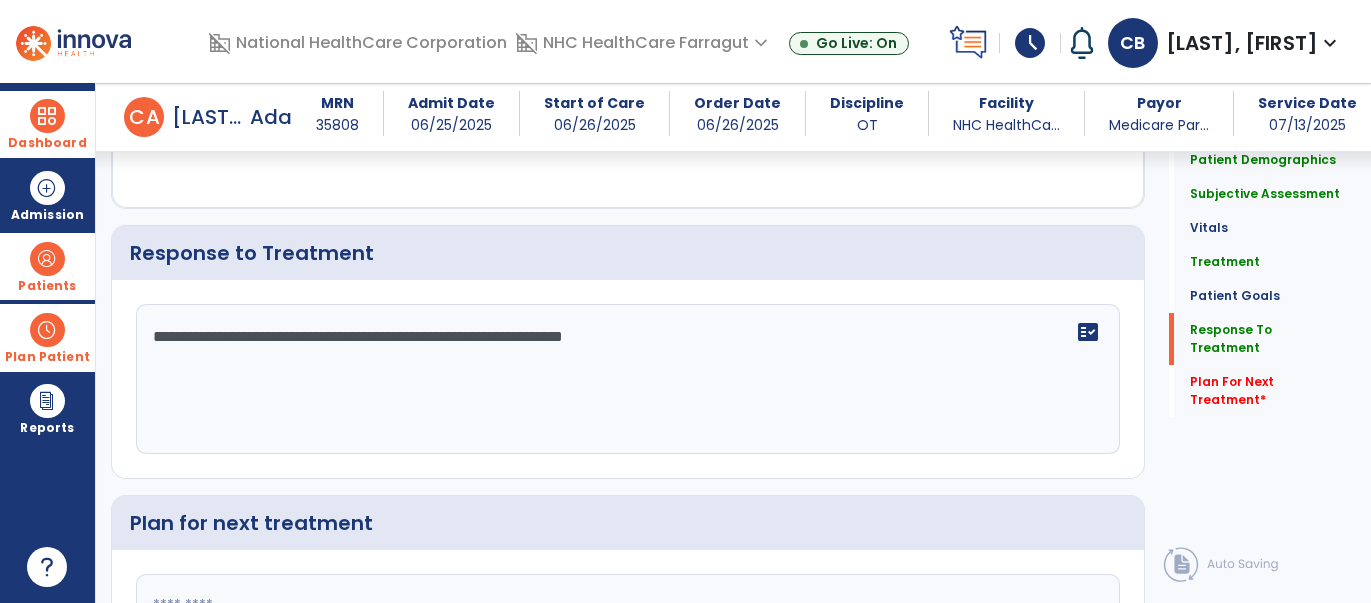 type on "**********" 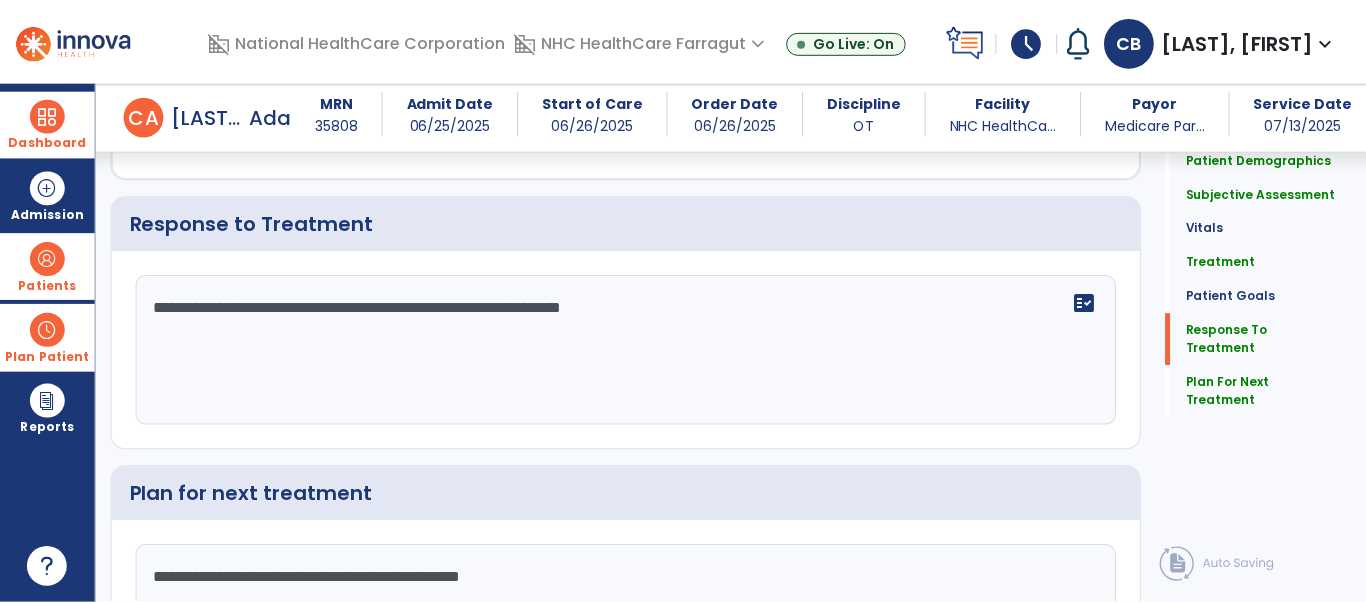 scroll, scrollTop: 2636, scrollLeft: 0, axis: vertical 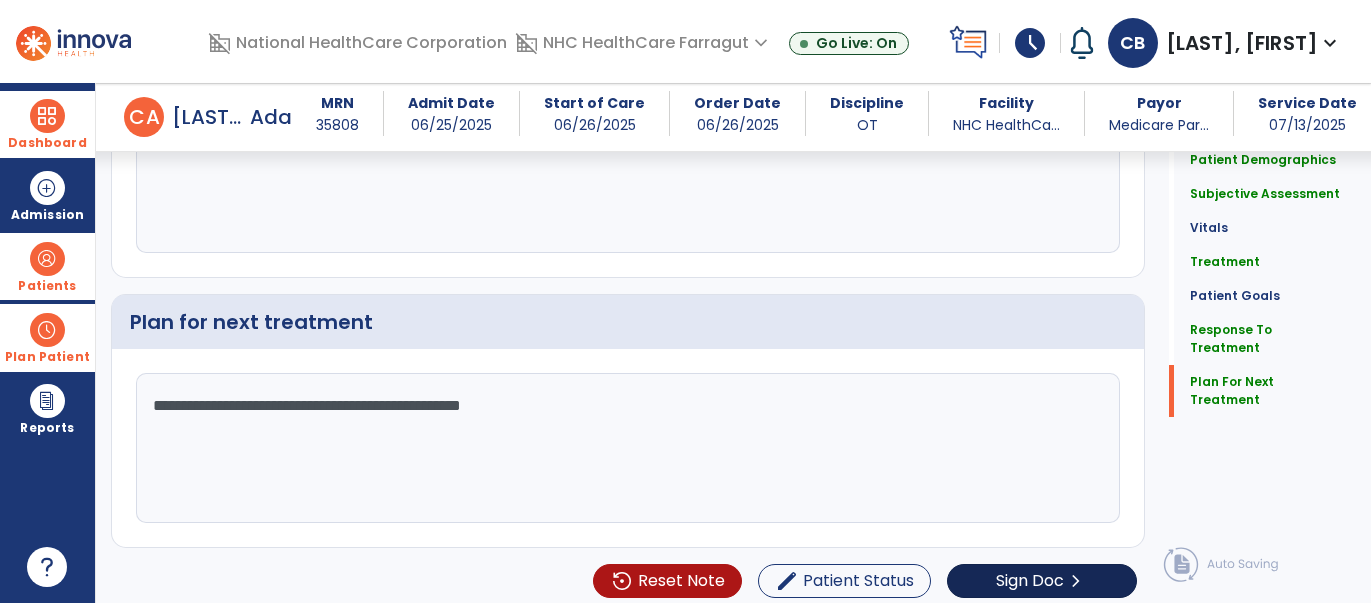 type on "**********" 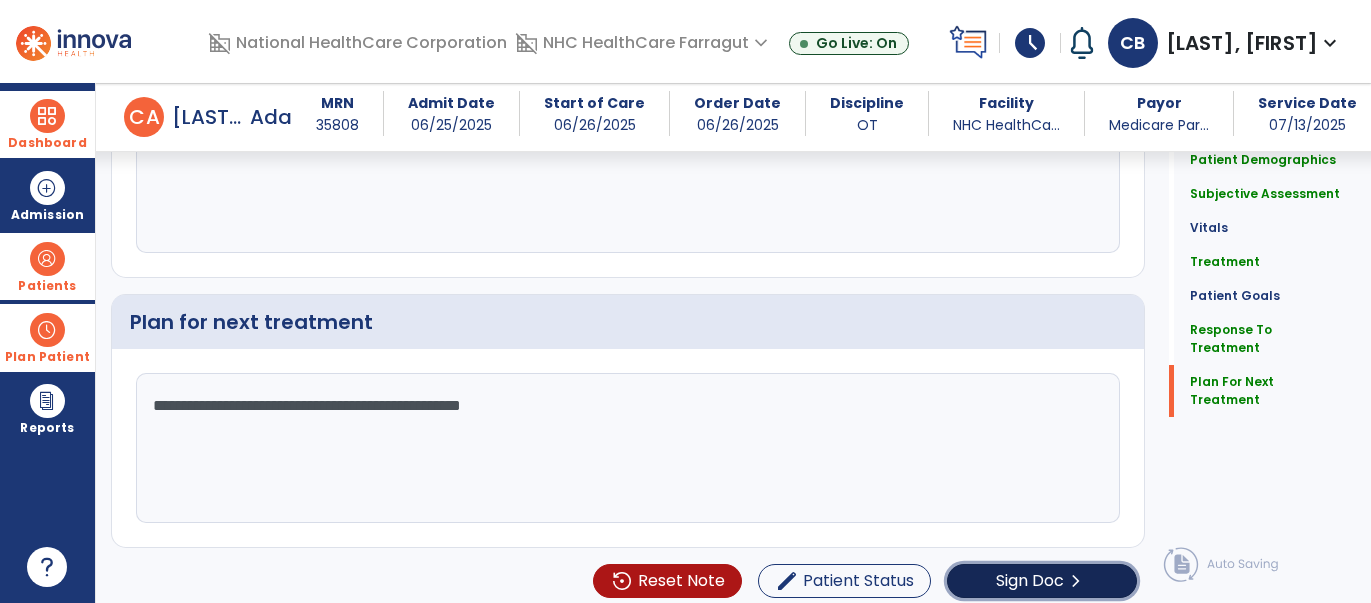 click on "chevron_right" 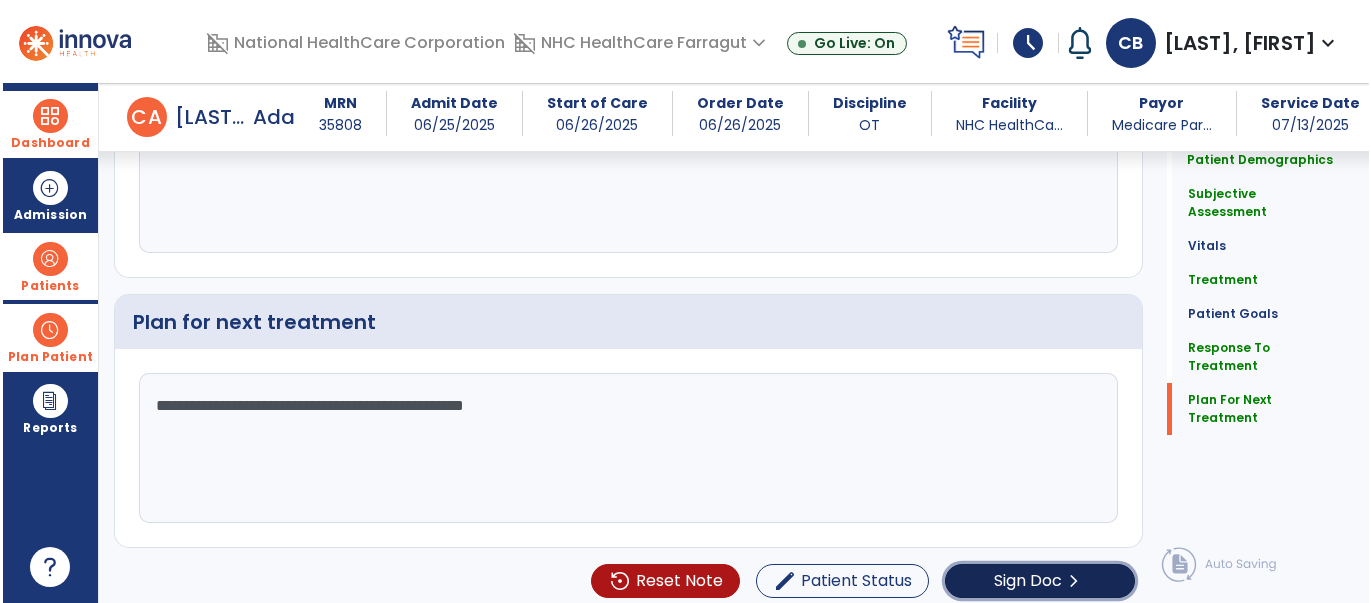 scroll, scrollTop: 2636, scrollLeft: 0, axis: vertical 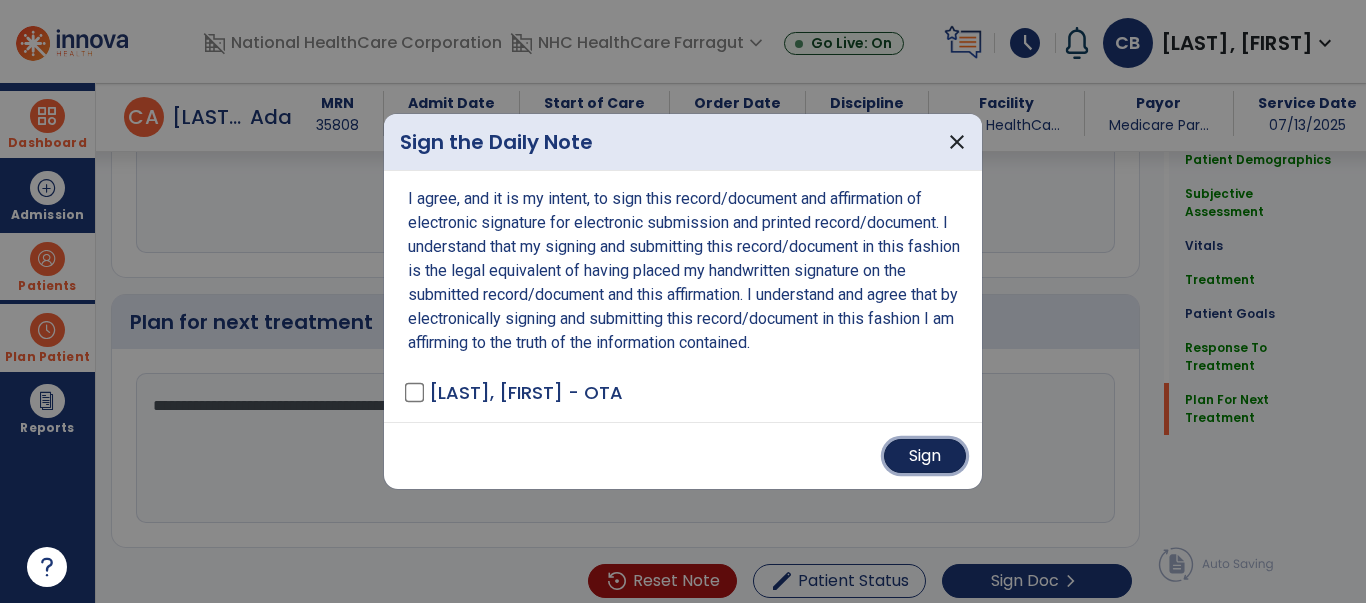 click on "Sign" at bounding box center (925, 456) 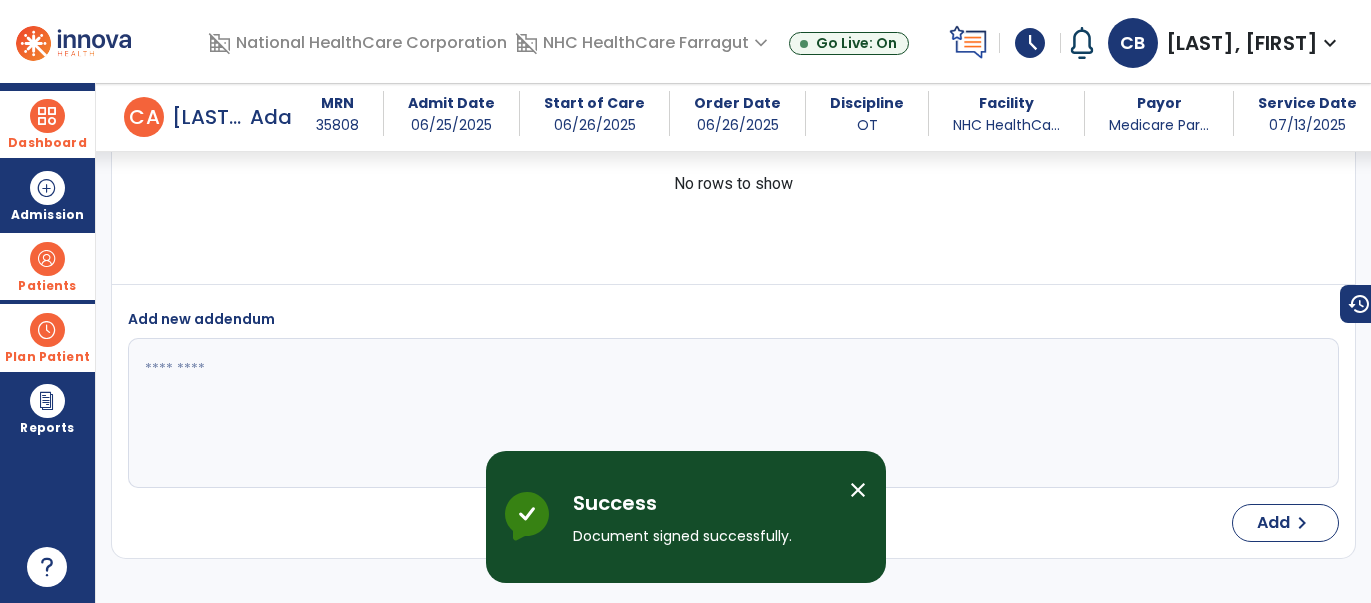 scroll, scrollTop: 4177, scrollLeft: 0, axis: vertical 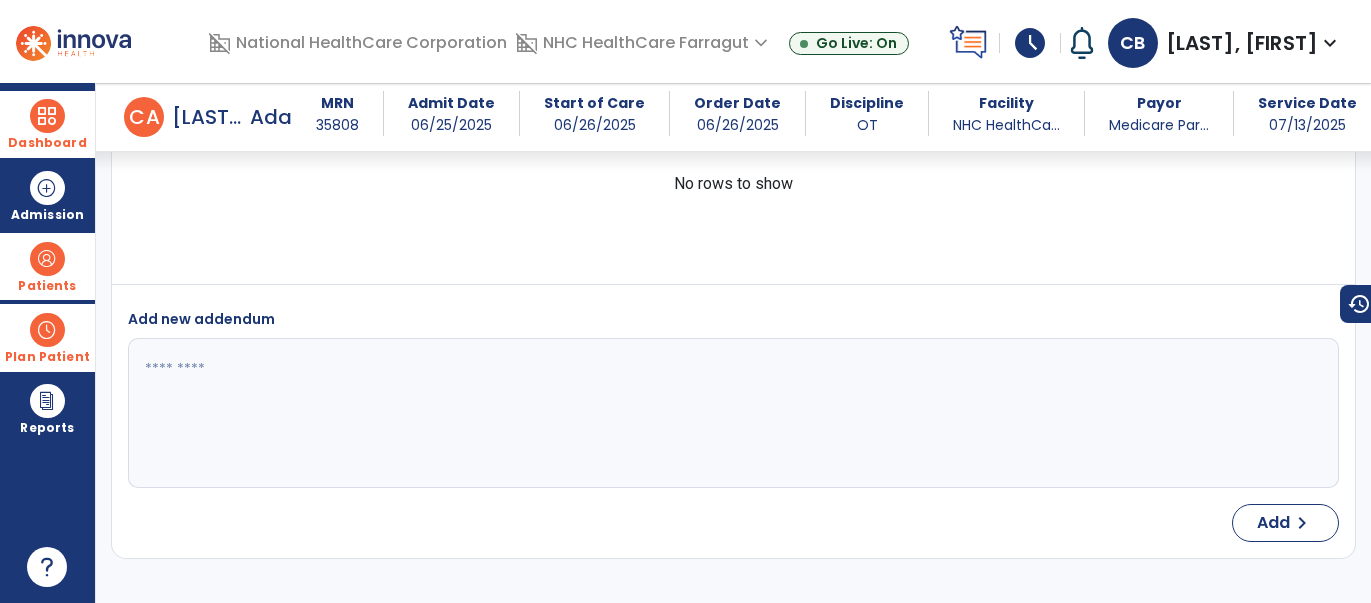 click at bounding box center [47, 116] 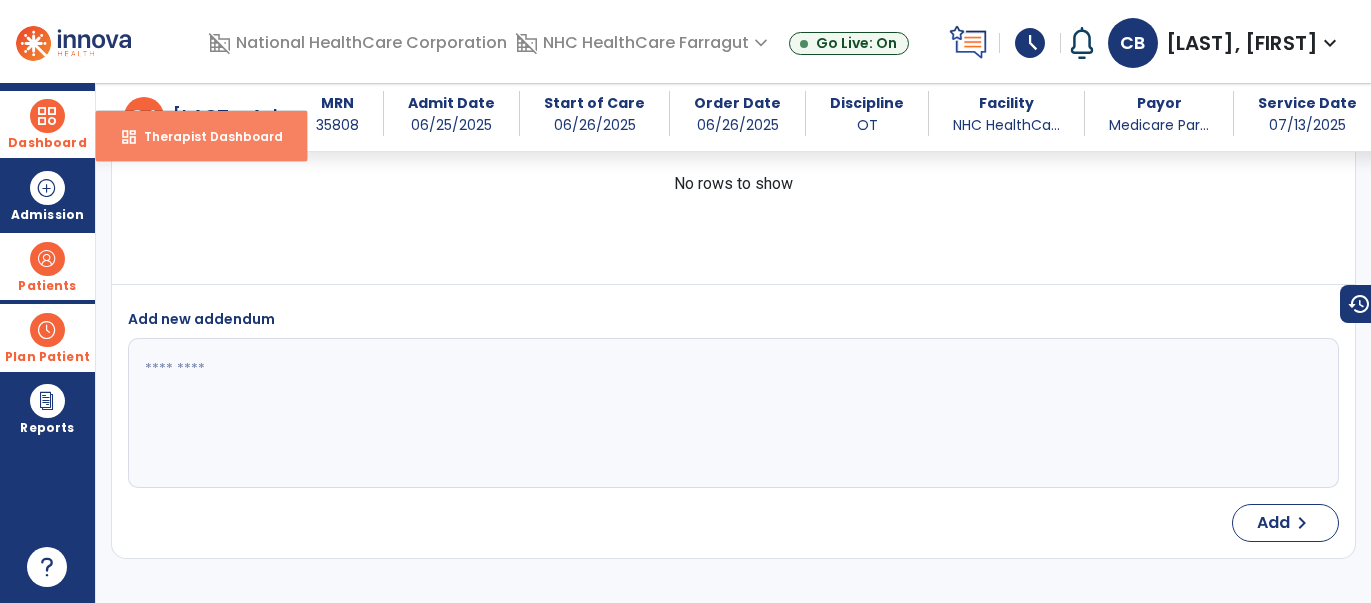 click on "Therapist Dashboard" at bounding box center (205, 136) 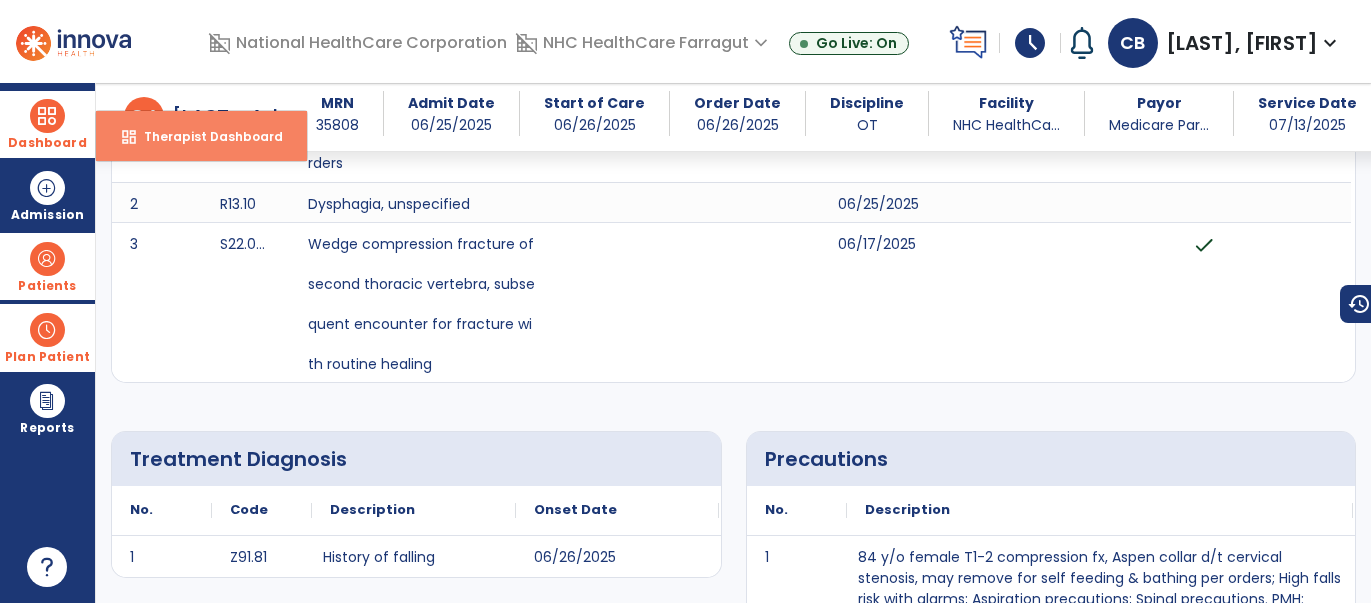 select on "****" 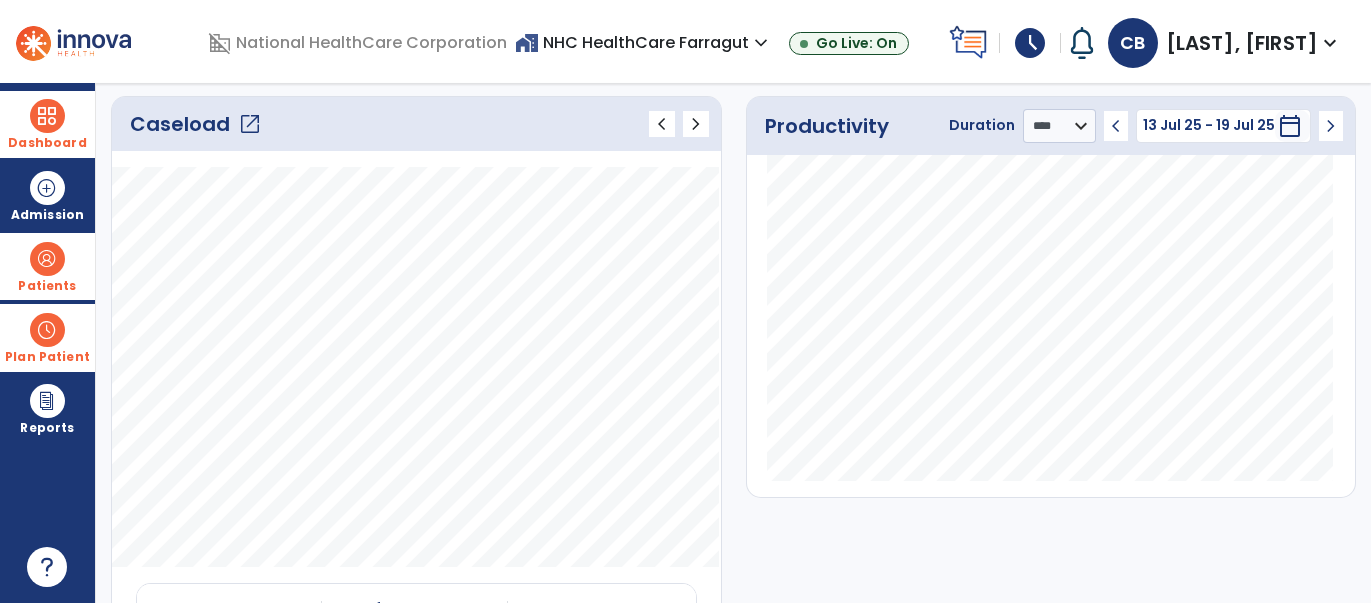 click on "open_in_new" 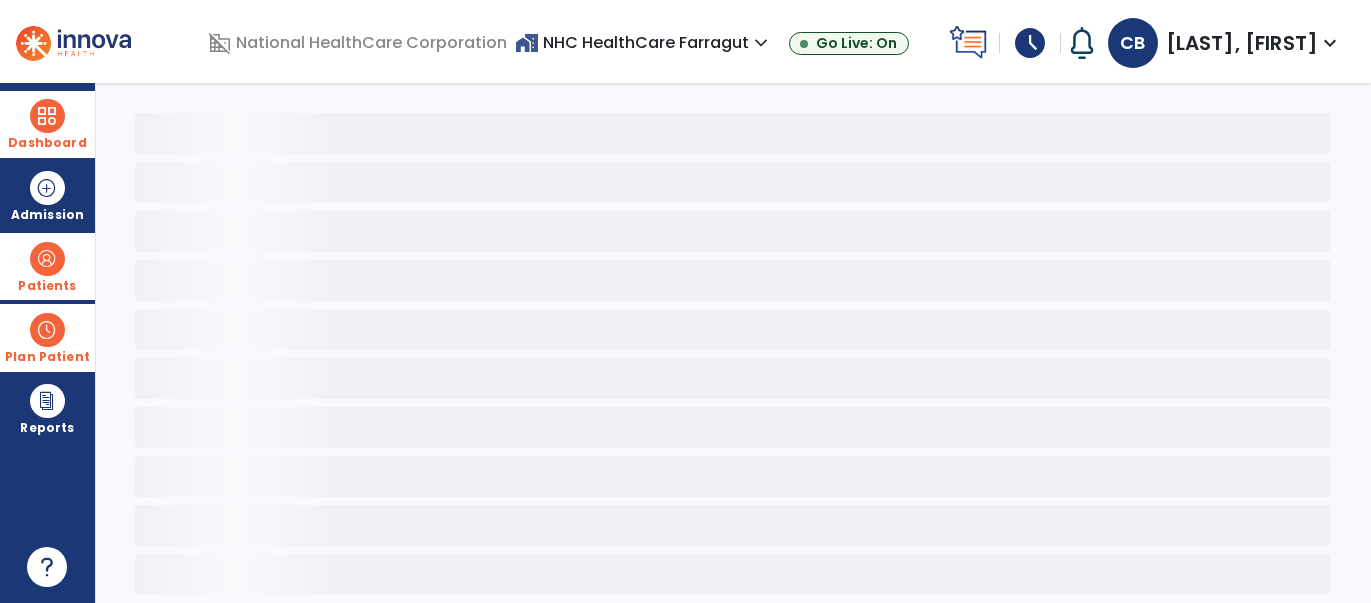 scroll, scrollTop: 79, scrollLeft: 0, axis: vertical 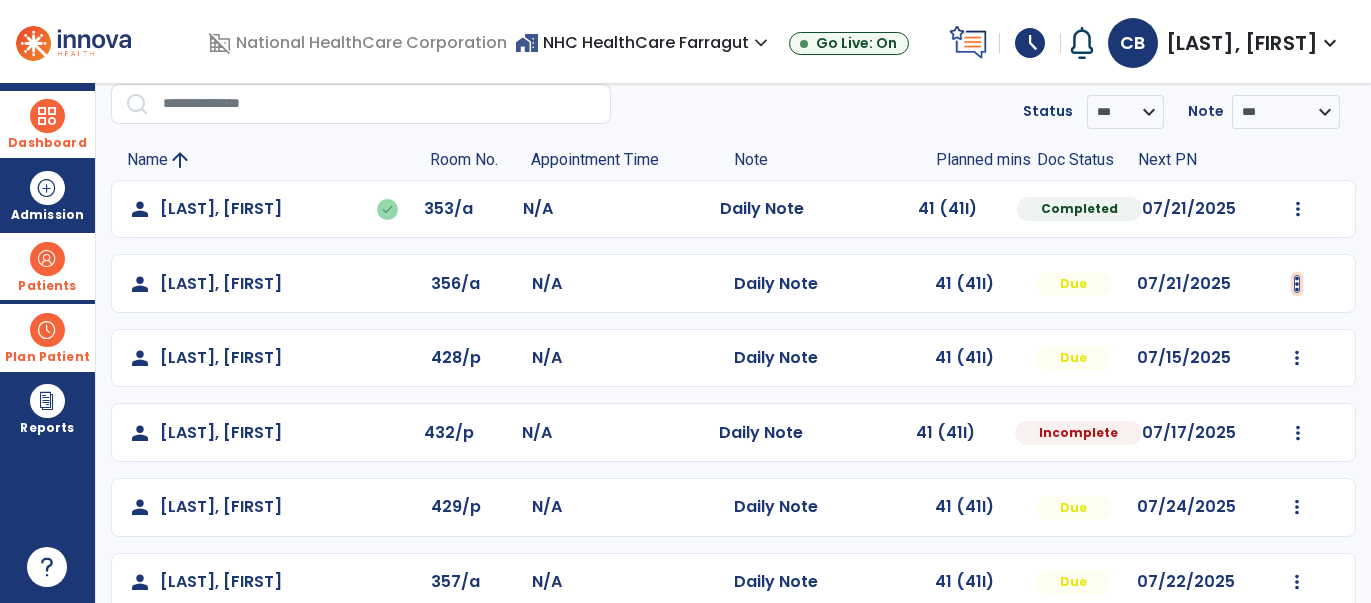 click at bounding box center [1298, 209] 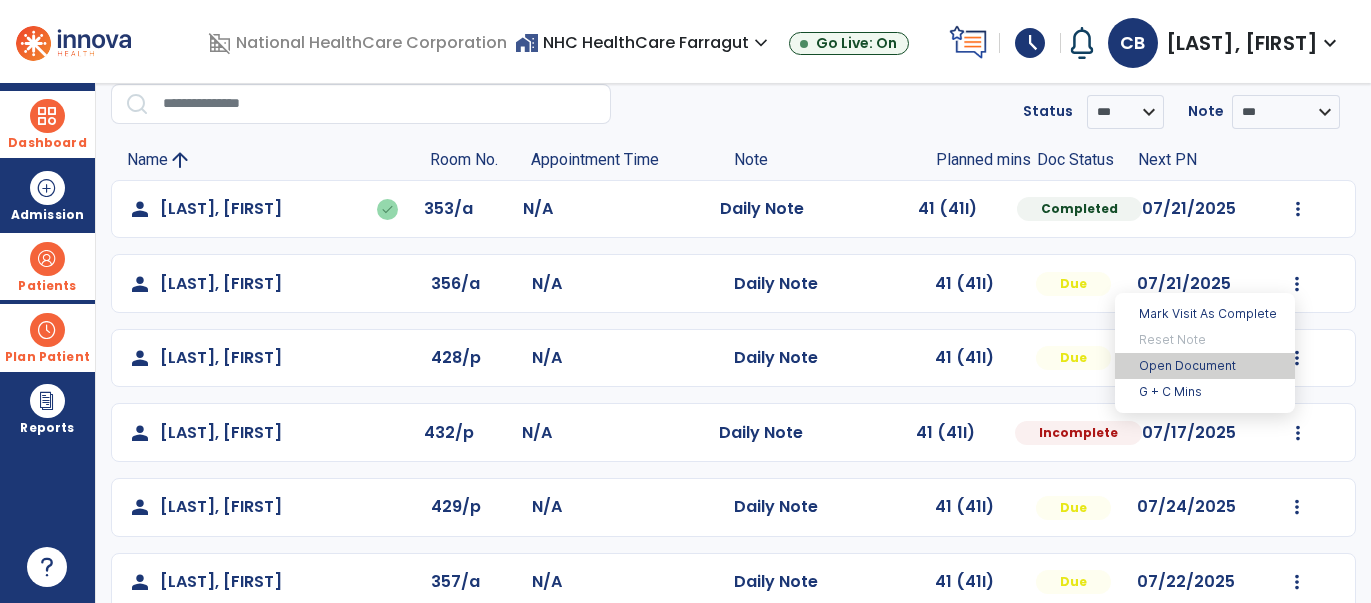 click on "Open Document" at bounding box center [1205, 366] 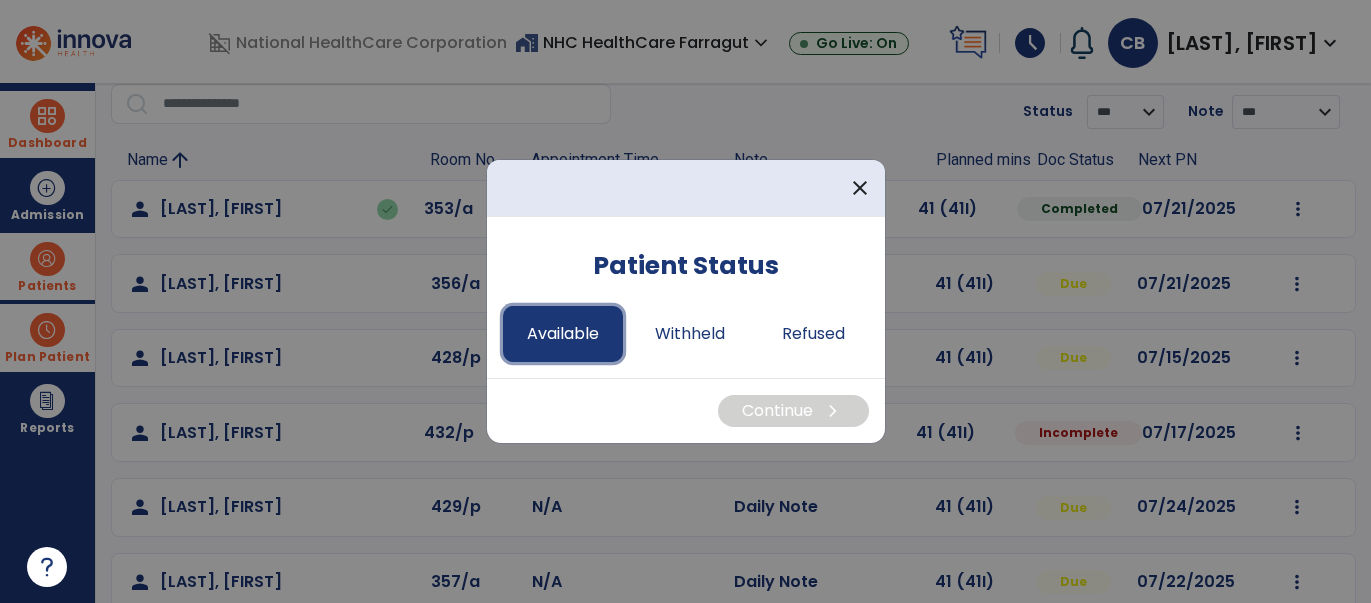 click on "Available" at bounding box center [563, 334] 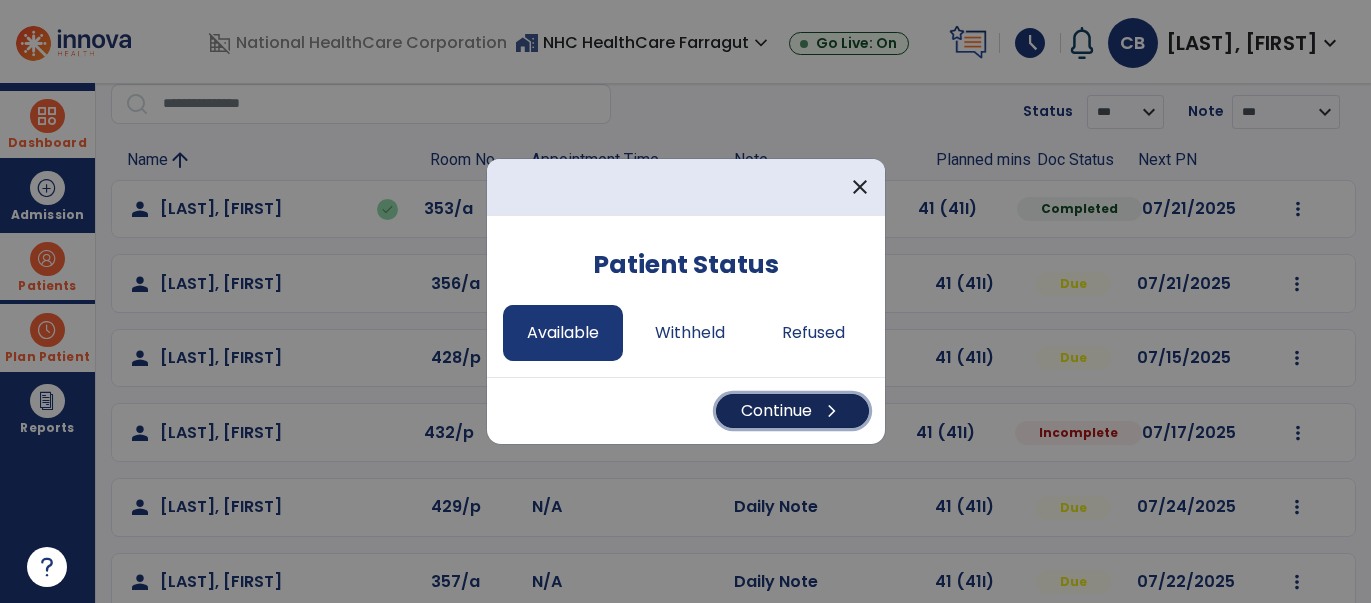 click on "Continue   chevron_right" at bounding box center (792, 411) 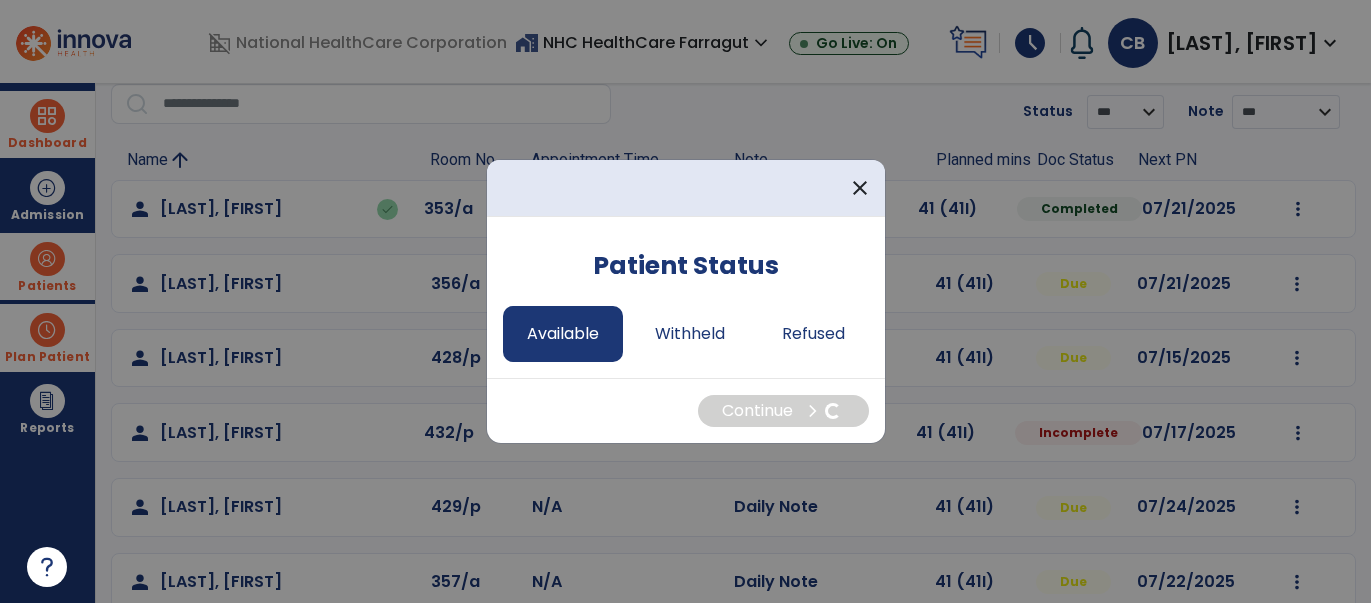 select on "*" 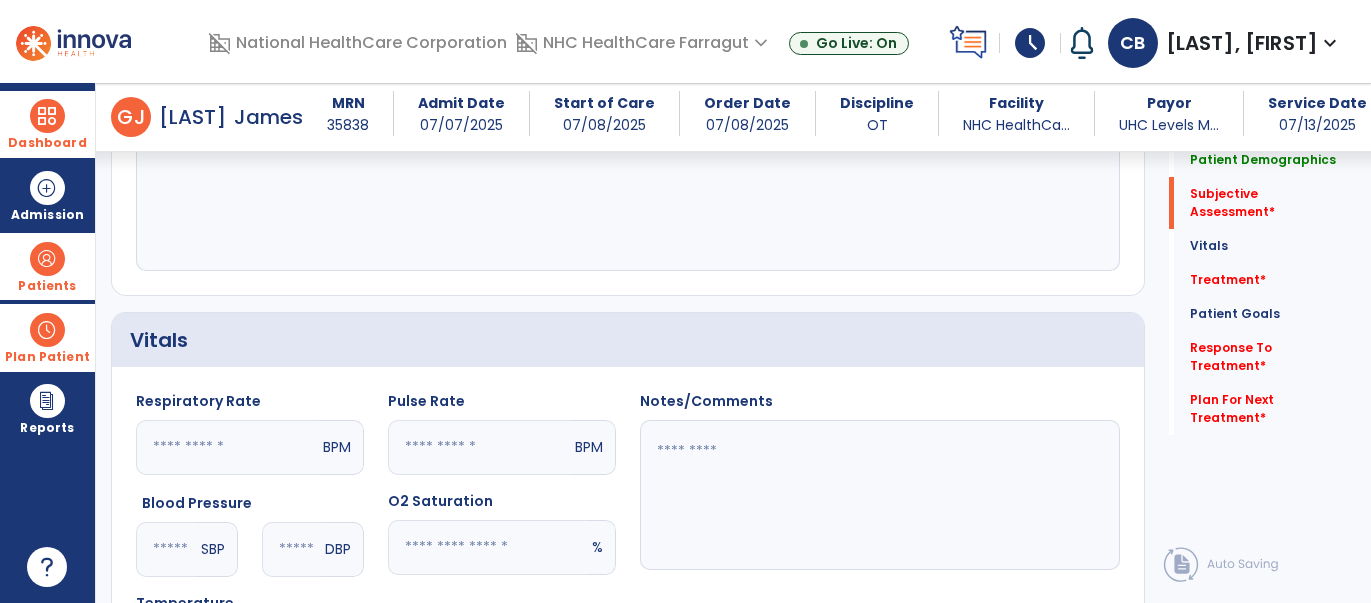 scroll, scrollTop: 519, scrollLeft: 0, axis: vertical 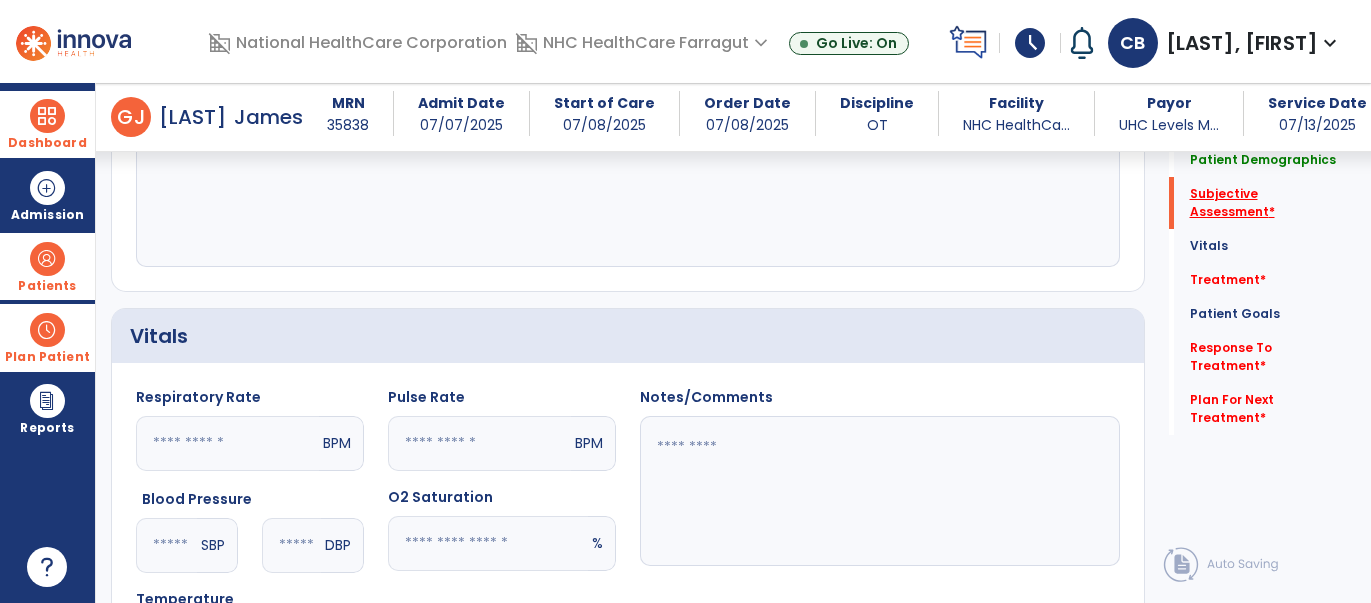 click on "Subjective Assessment   *" 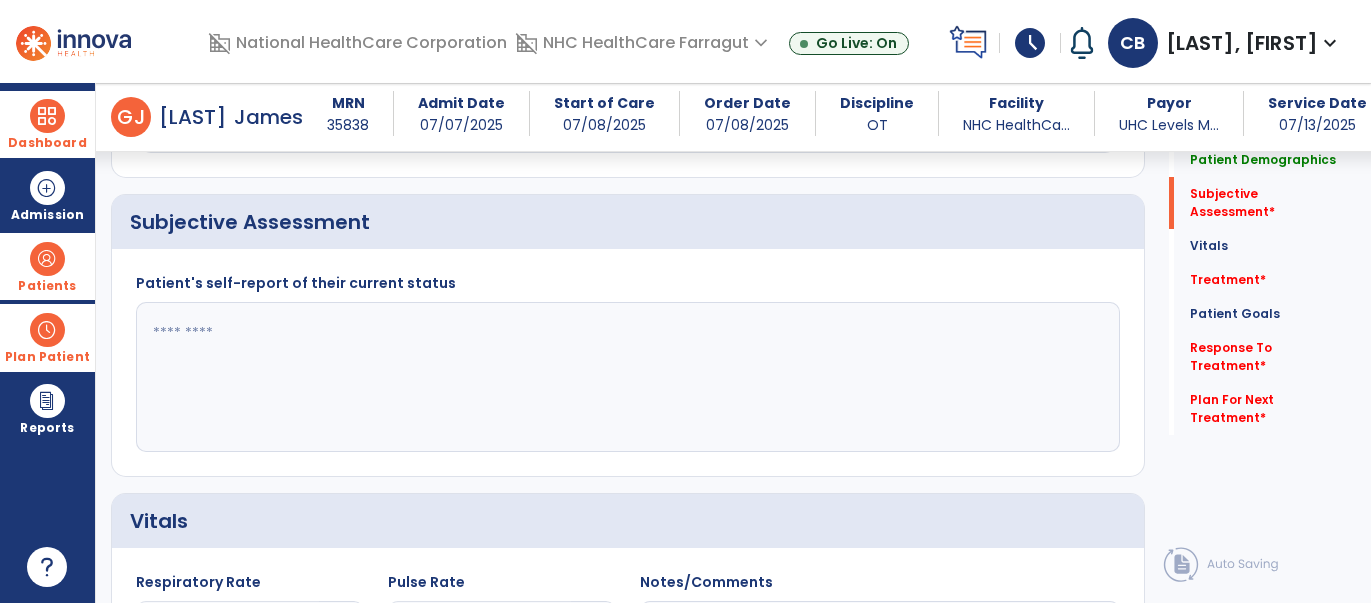 scroll, scrollTop: 324, scrollLeft: 0, axis: vertical 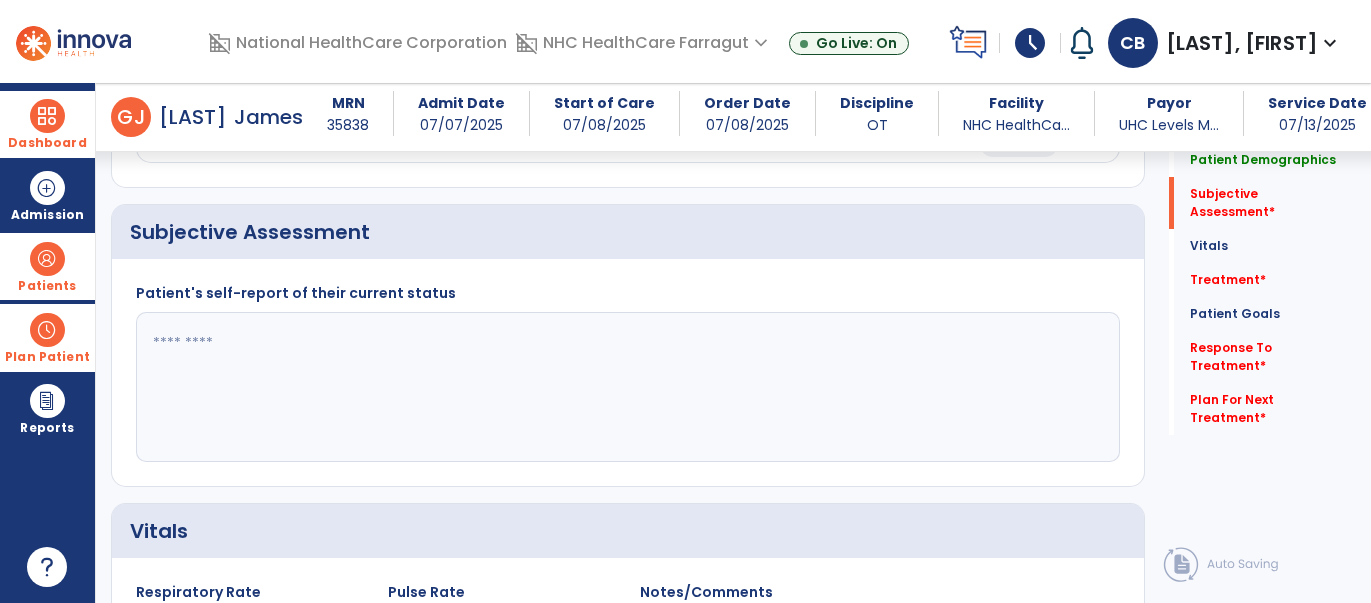 click 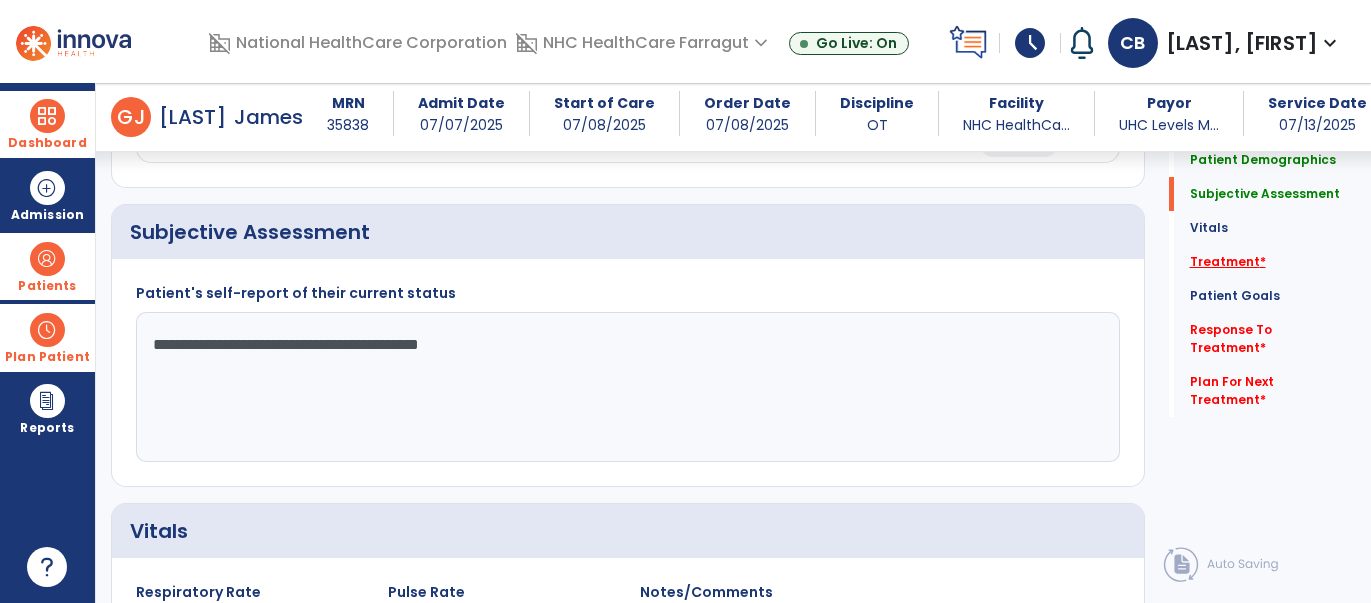 type on "**********" 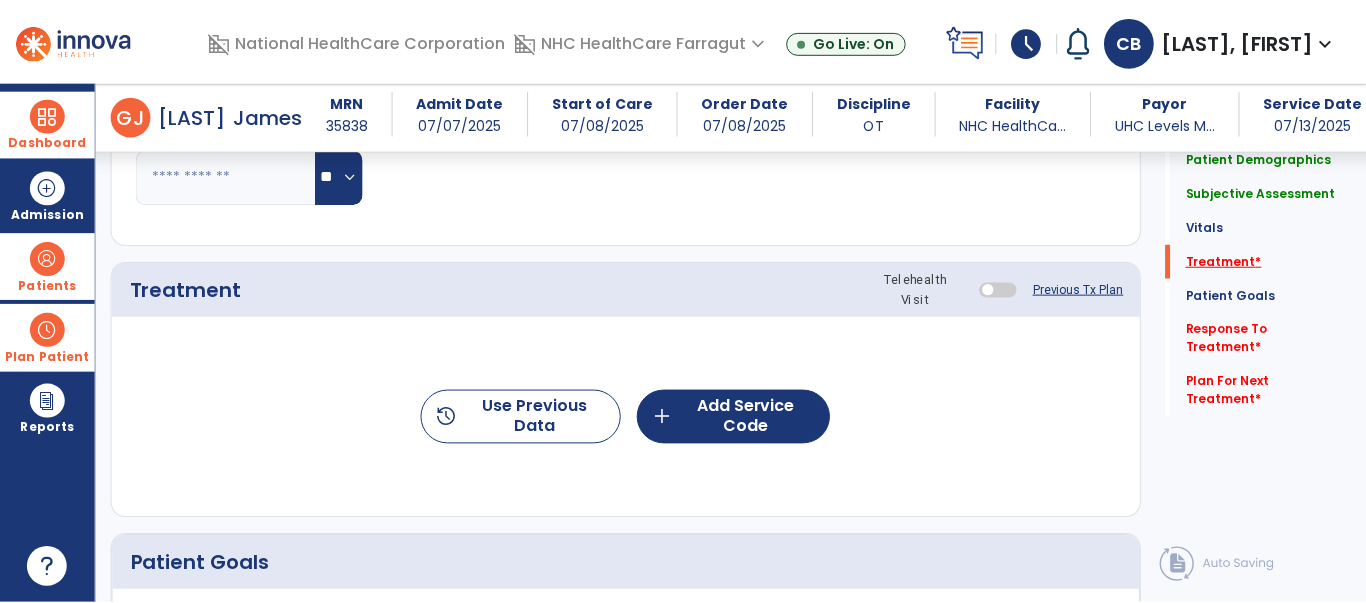 scroll, scrollTop: 1030, scrollLeft: 0, axis: vertical 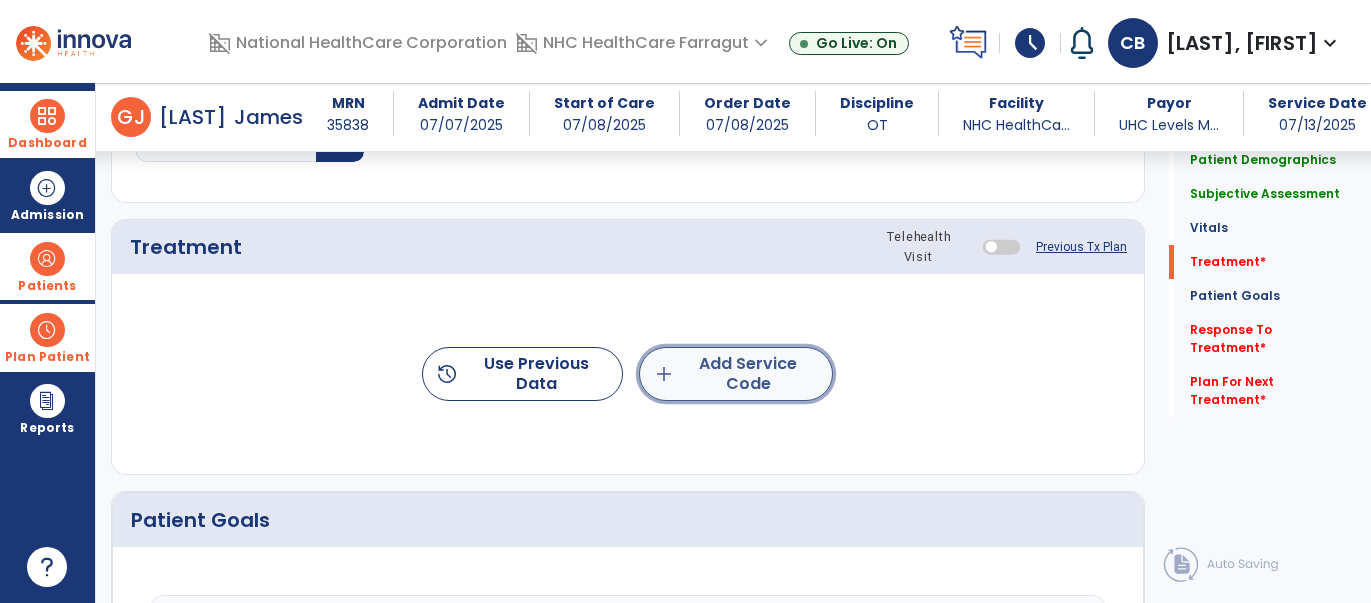click on "add  Add Service Code" 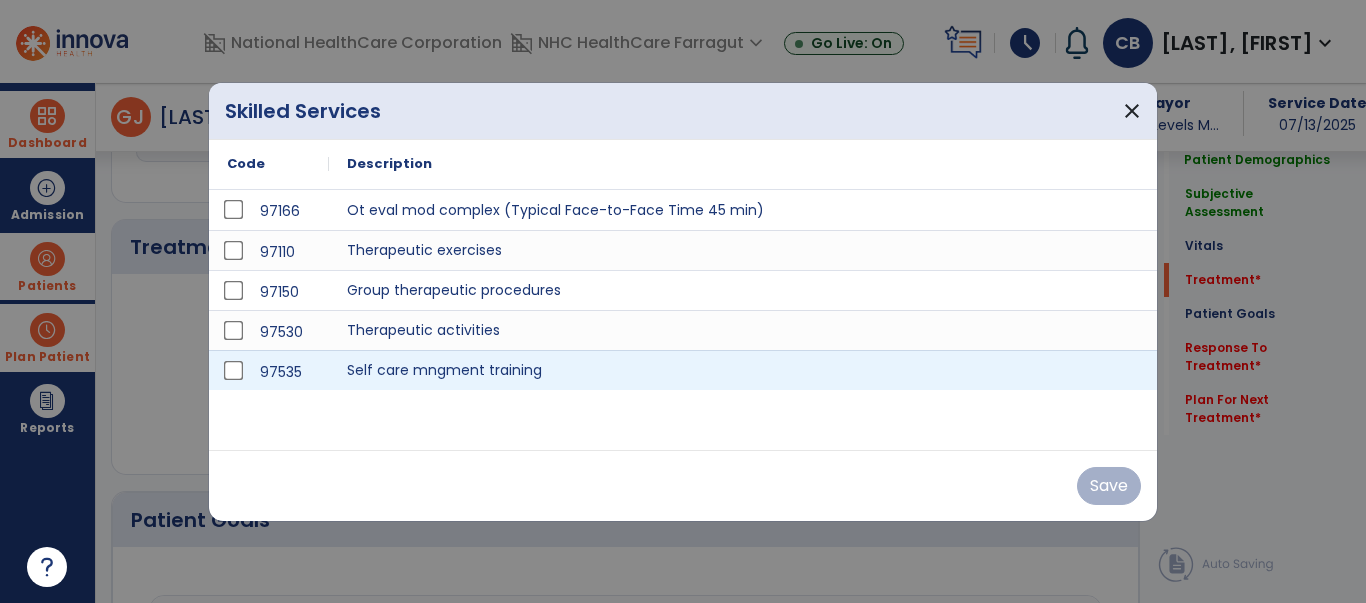 scroll, scrollTop: 1030, scrollLeft: 0, axis: vertical 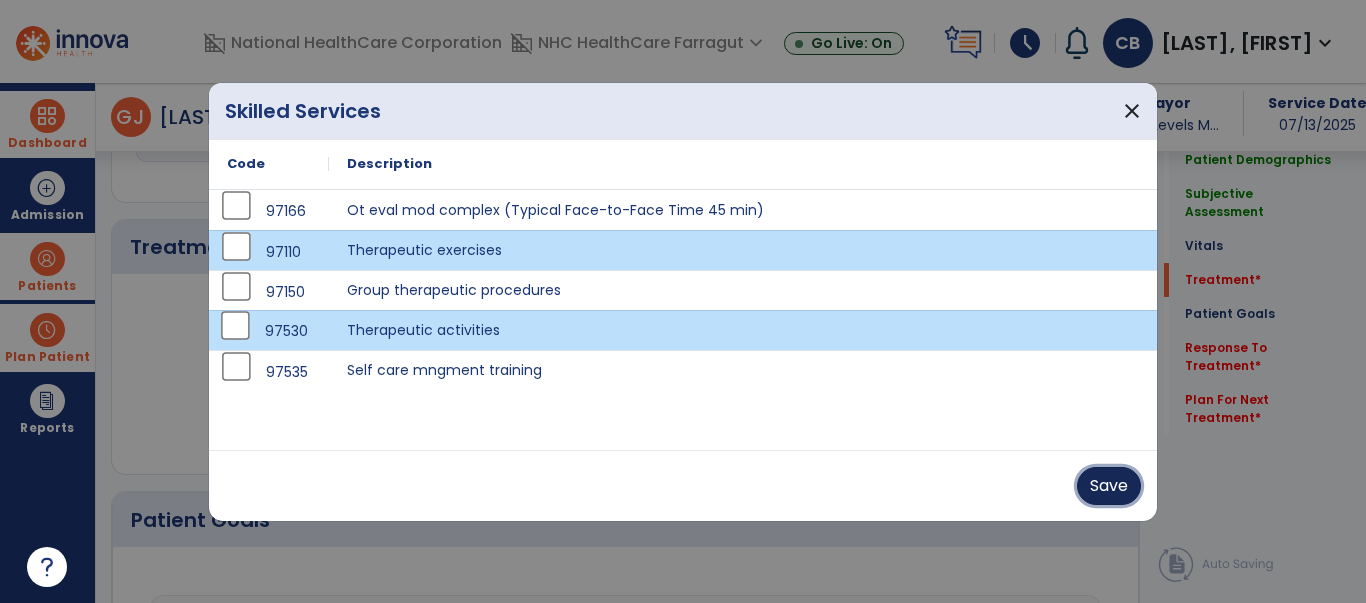 click on "Save" at bounding box center (1109, 486) 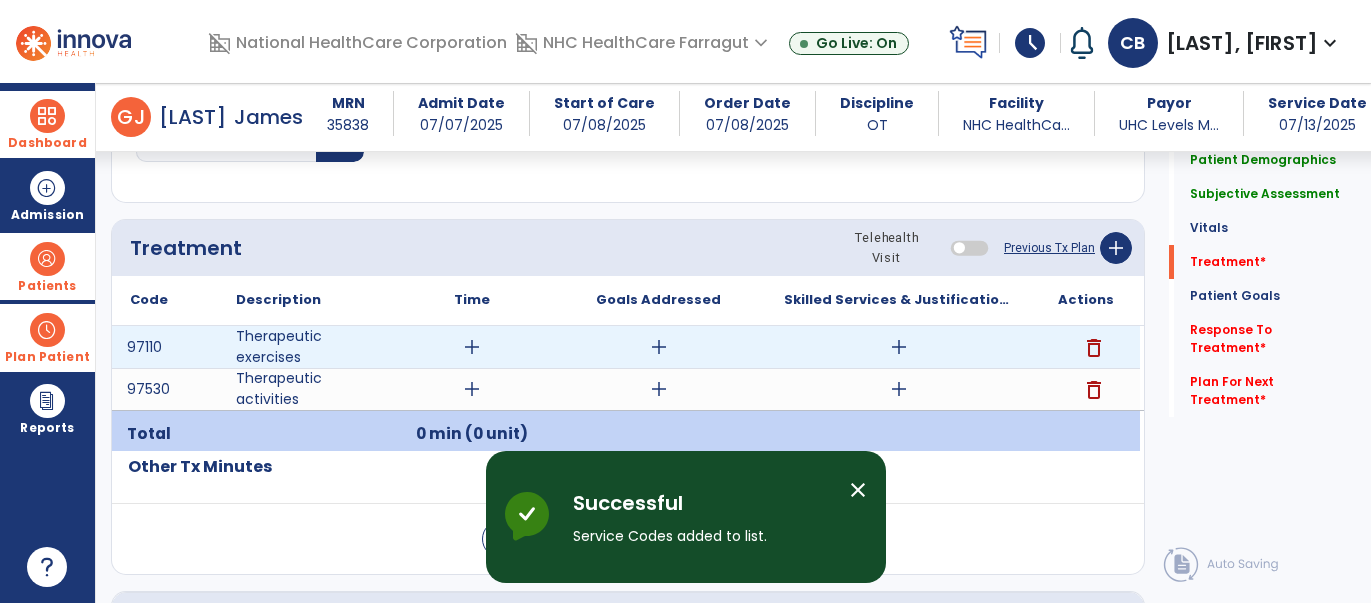 click on "add" at bounding box center [472, 347] 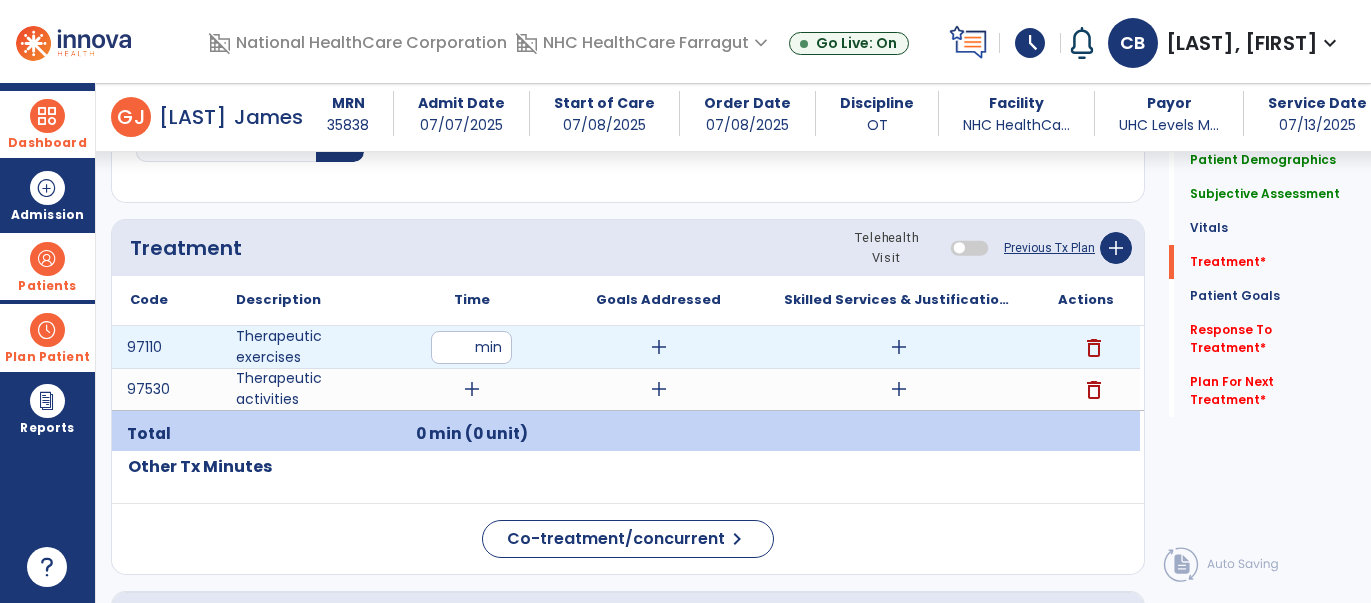 type on "**" 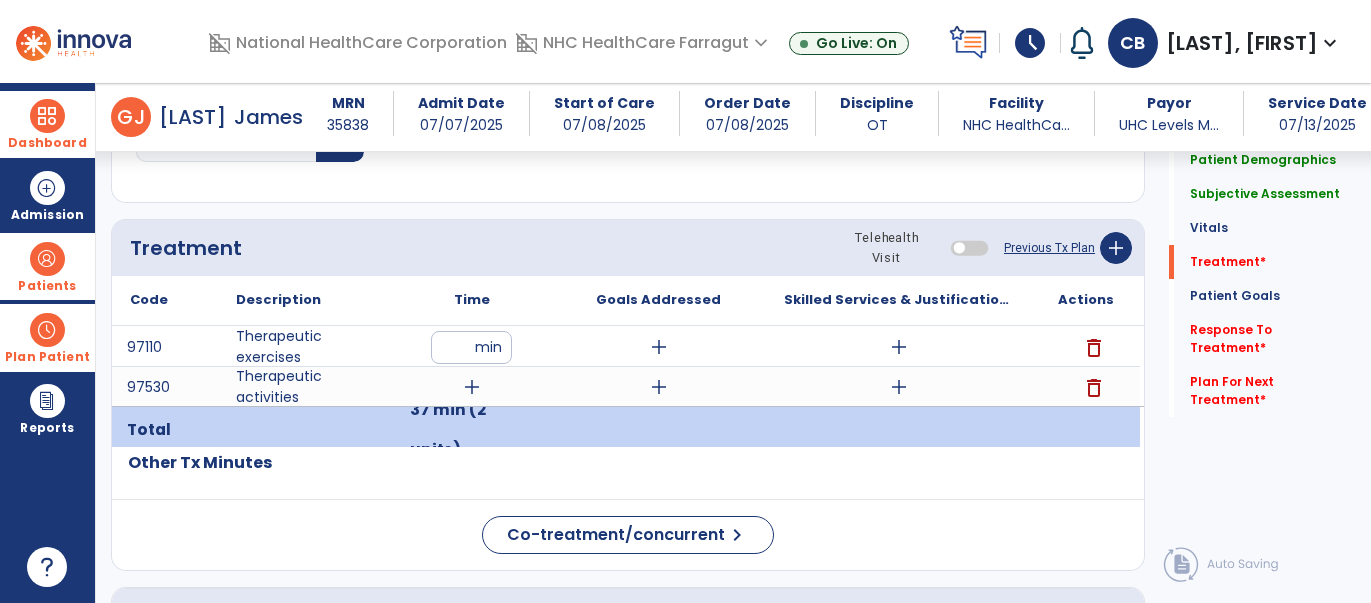 click on "add" at bounding box center [472, 387] 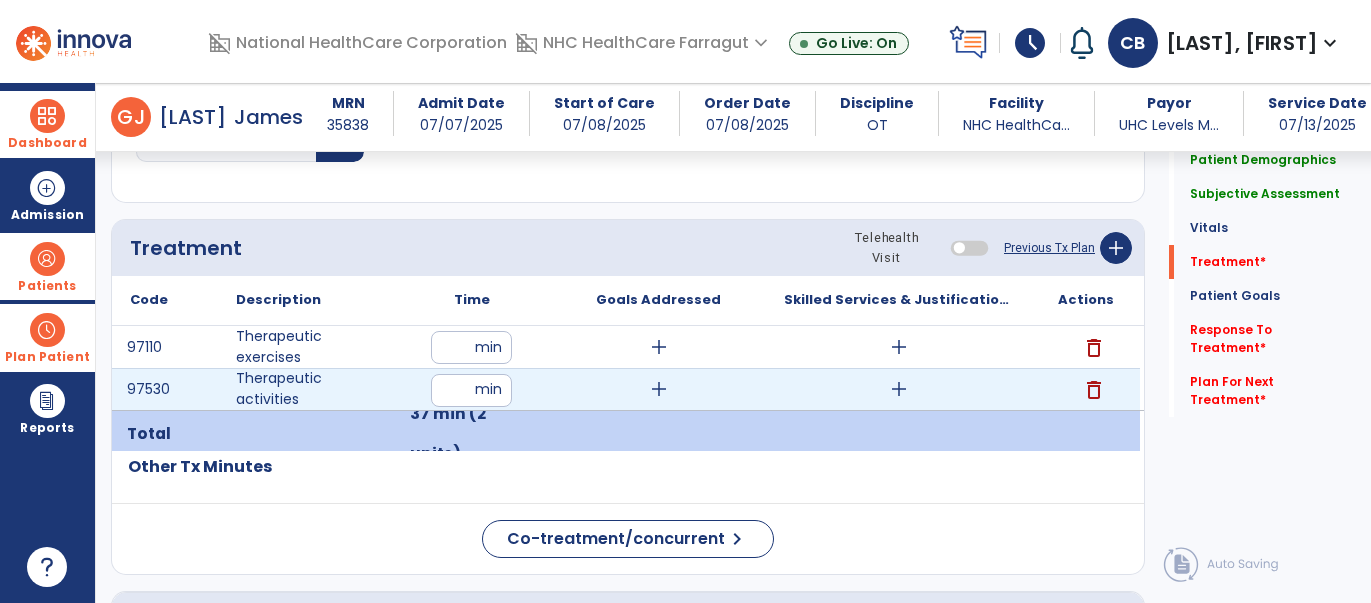 type on "**" 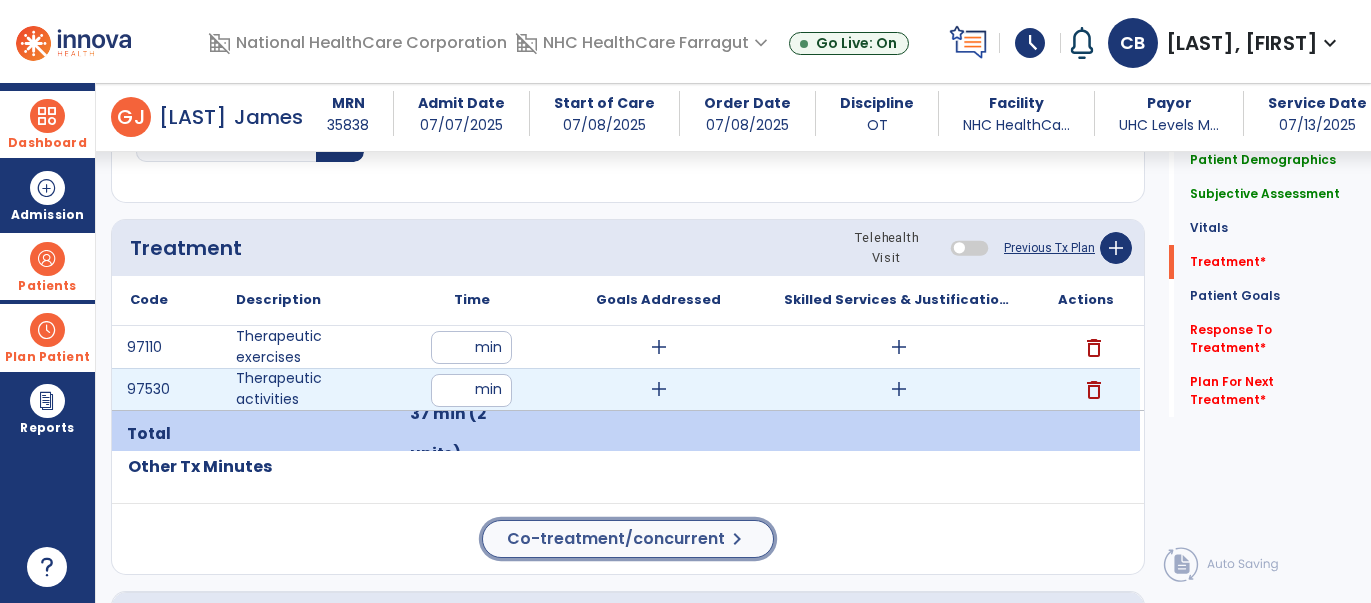 click on "Co-treatment/concurrent  chevron_right" 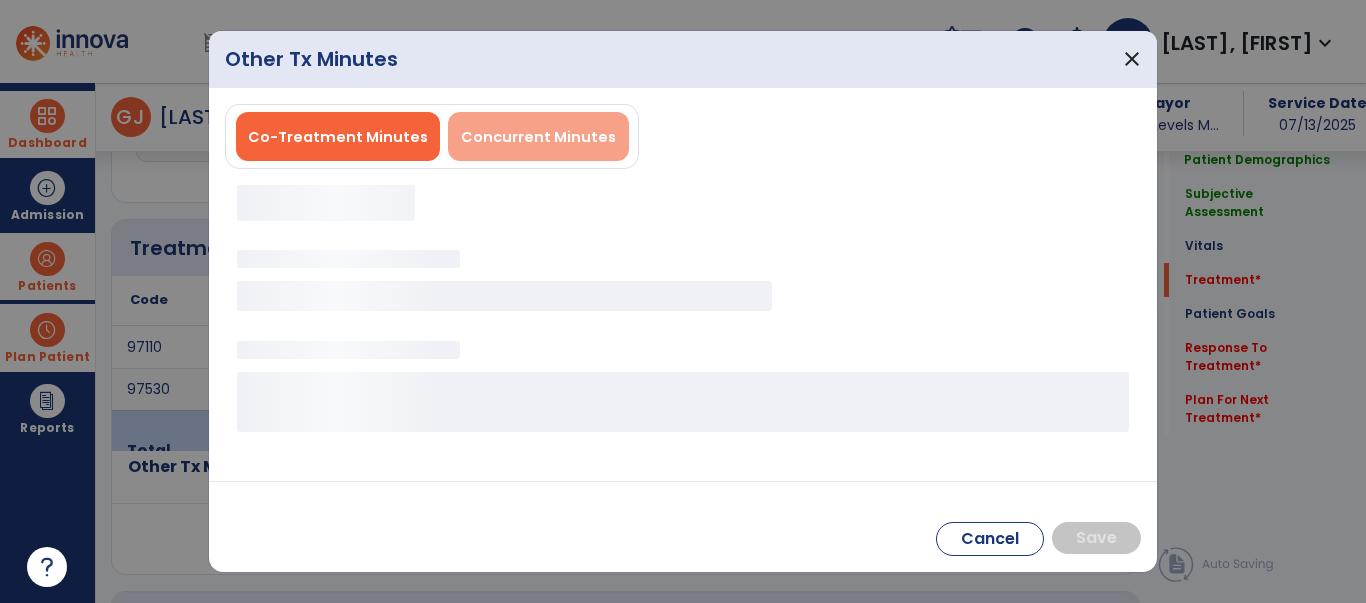 click on "Concurrent Minutes" at bounding box center [538, 137] 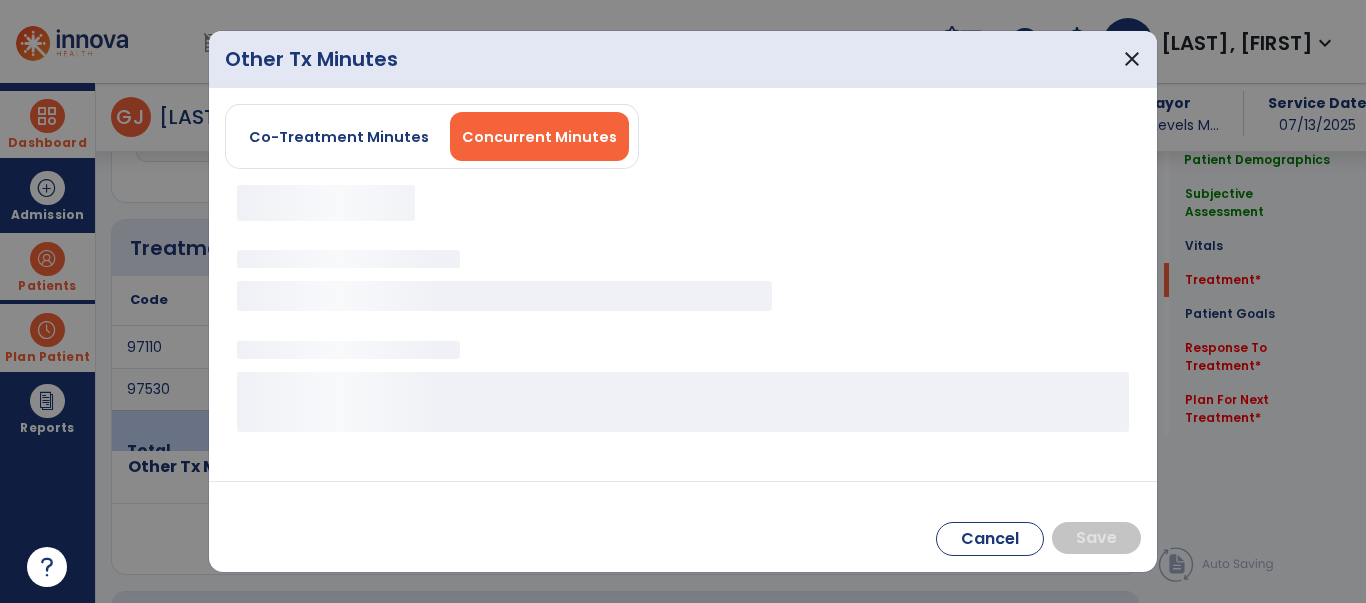 scroll, scrollTop: 1030, scrollLeft: 0, axis: vertical 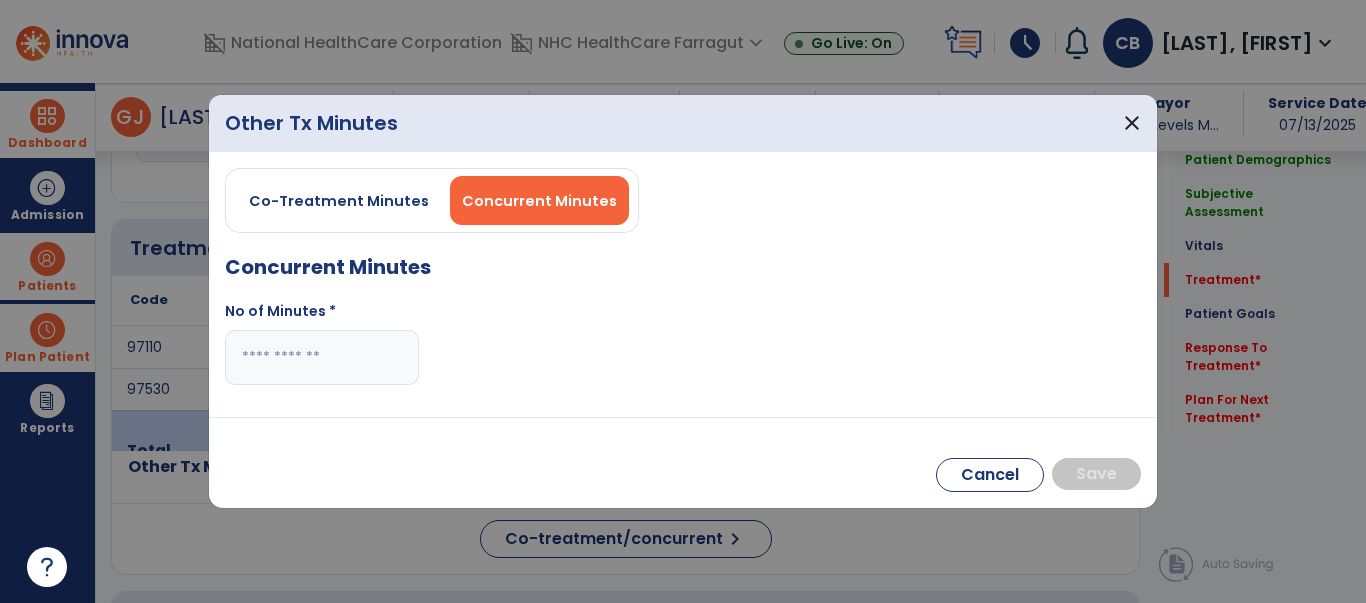 click at bounding box center [322, 357] 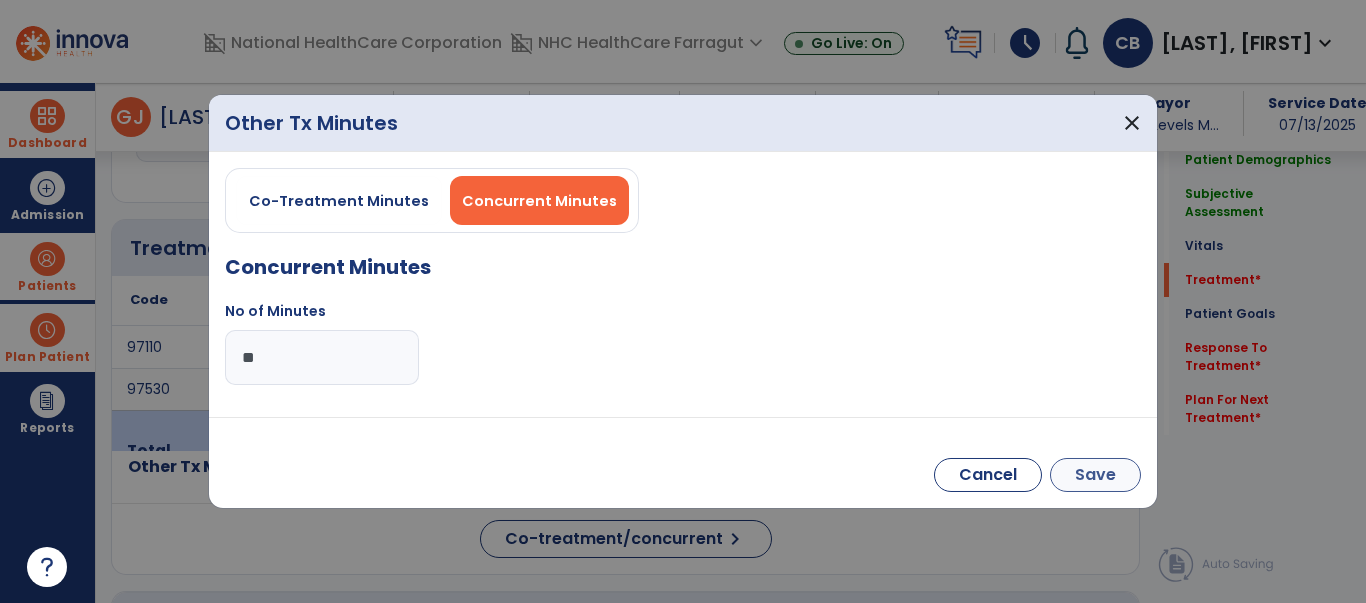 type on "**" 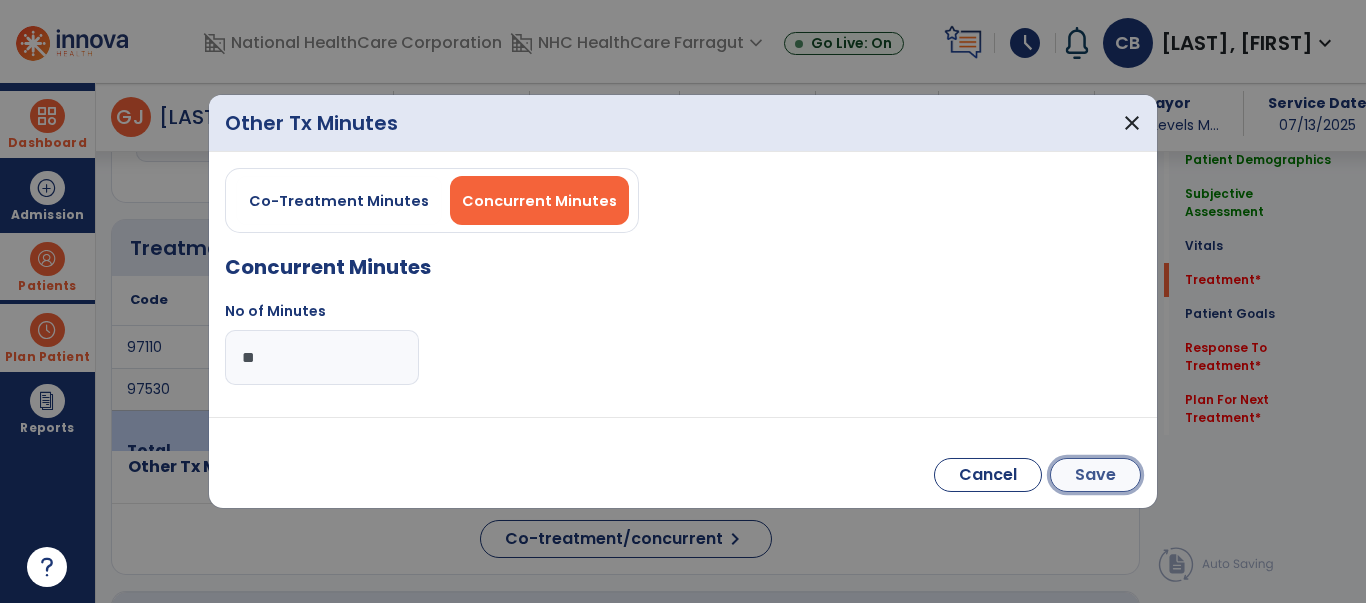 click on "Save" at bounding box center (1095, 475) 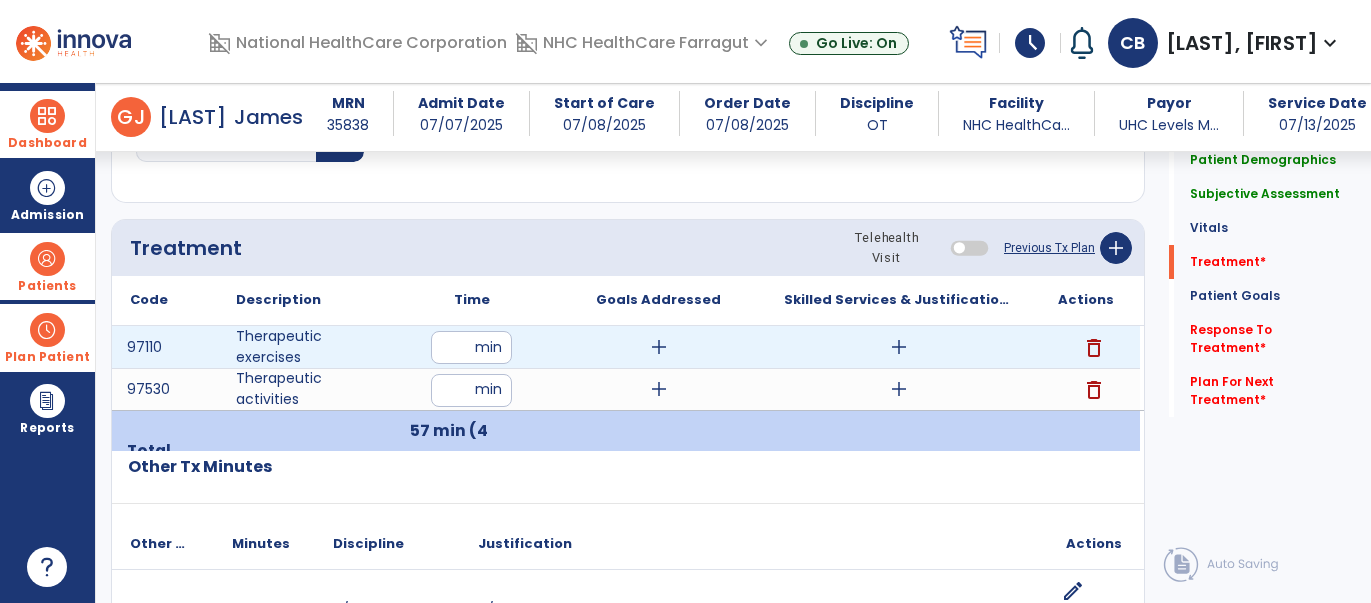 click on "add" at bounding box center [899, 347] 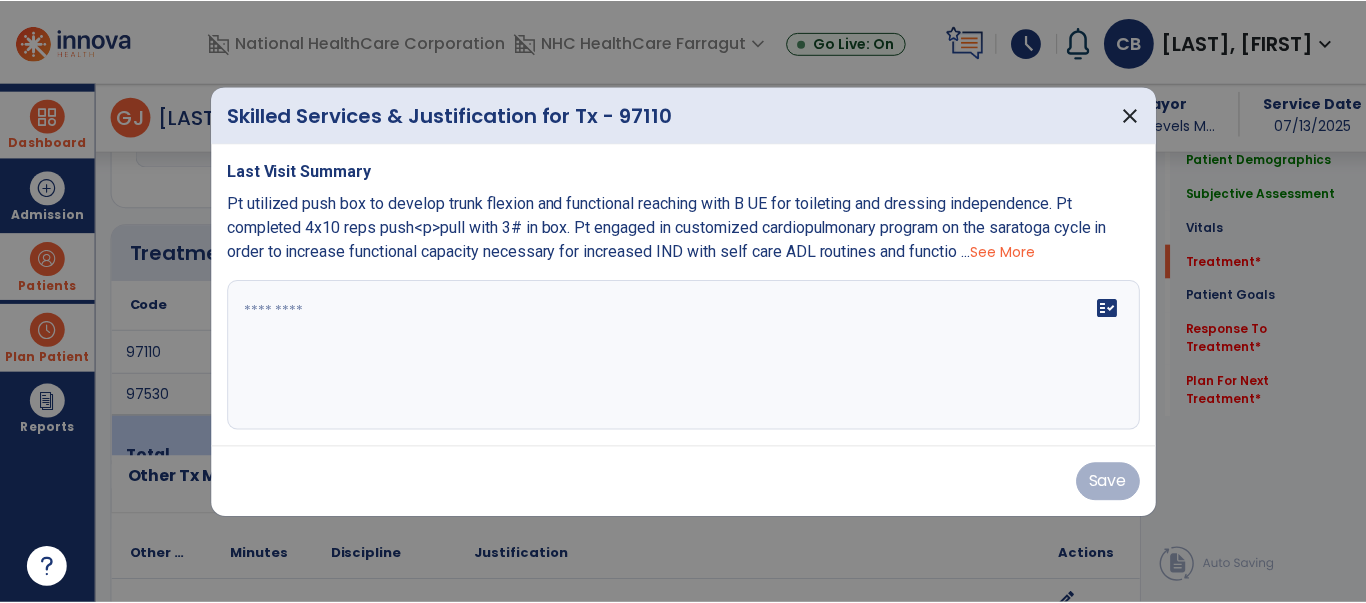 scroll, scrollTop: 1030, scrollLeft: 0, axis: vertical 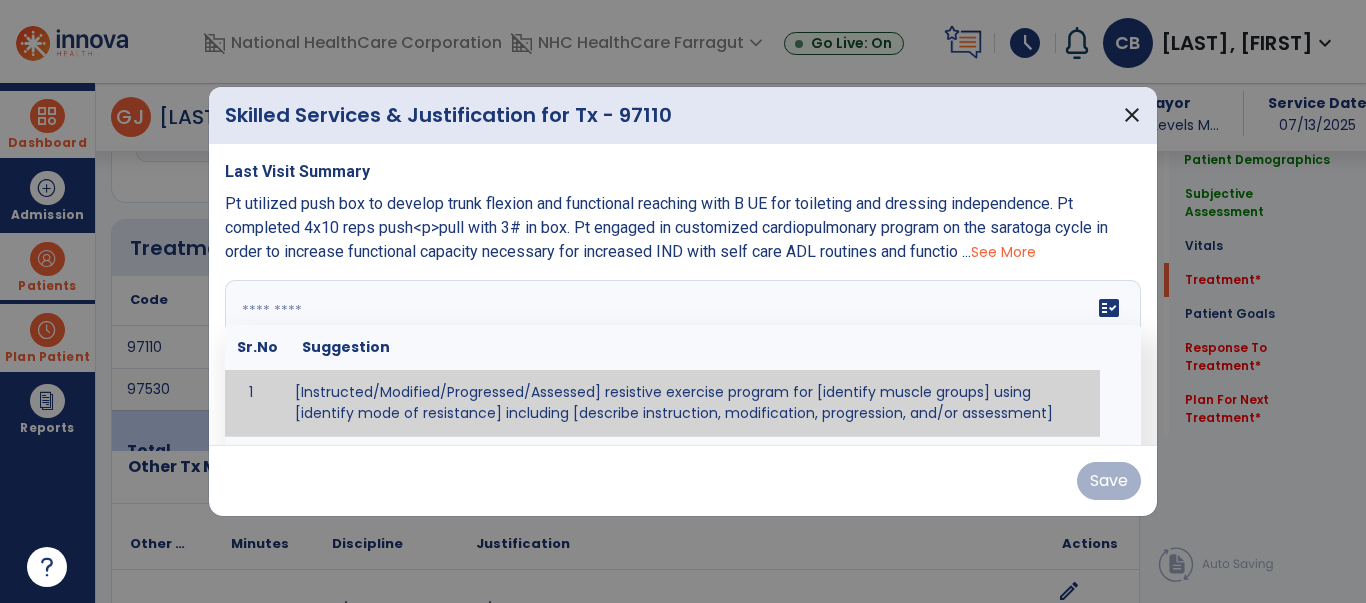 click at bounding box center (681, 355) 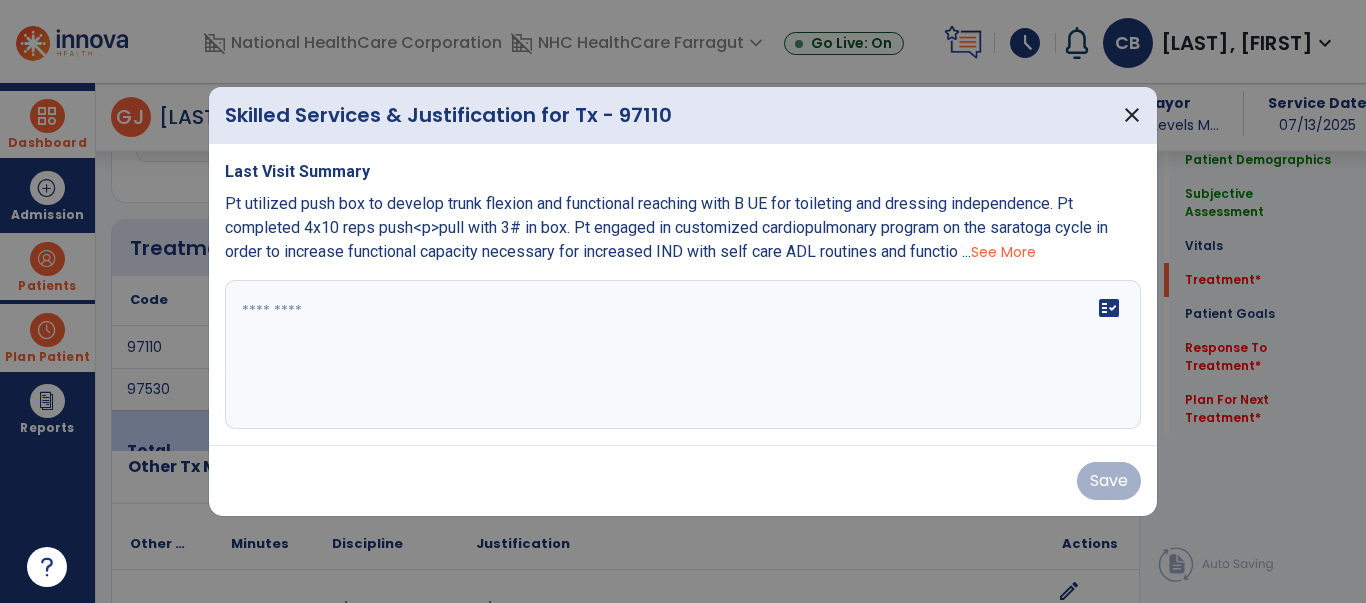 click on "See More" at bounding box center [1003, 252] 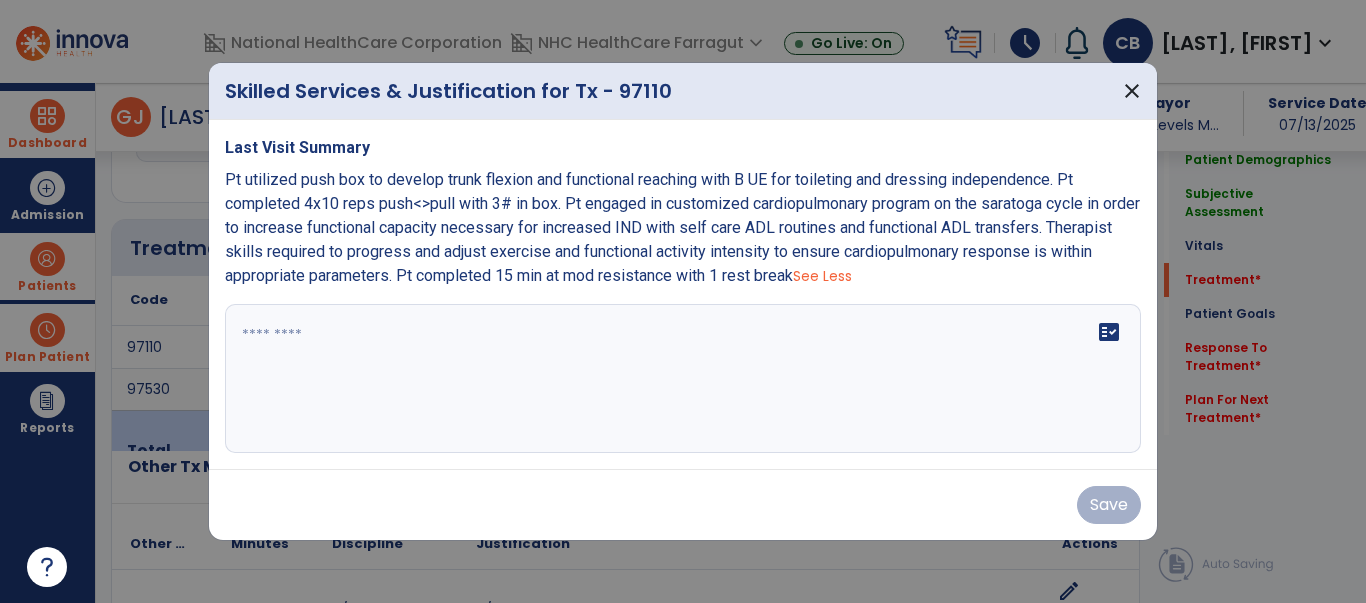 click on "fact_check" at bounding box center [683, 379] 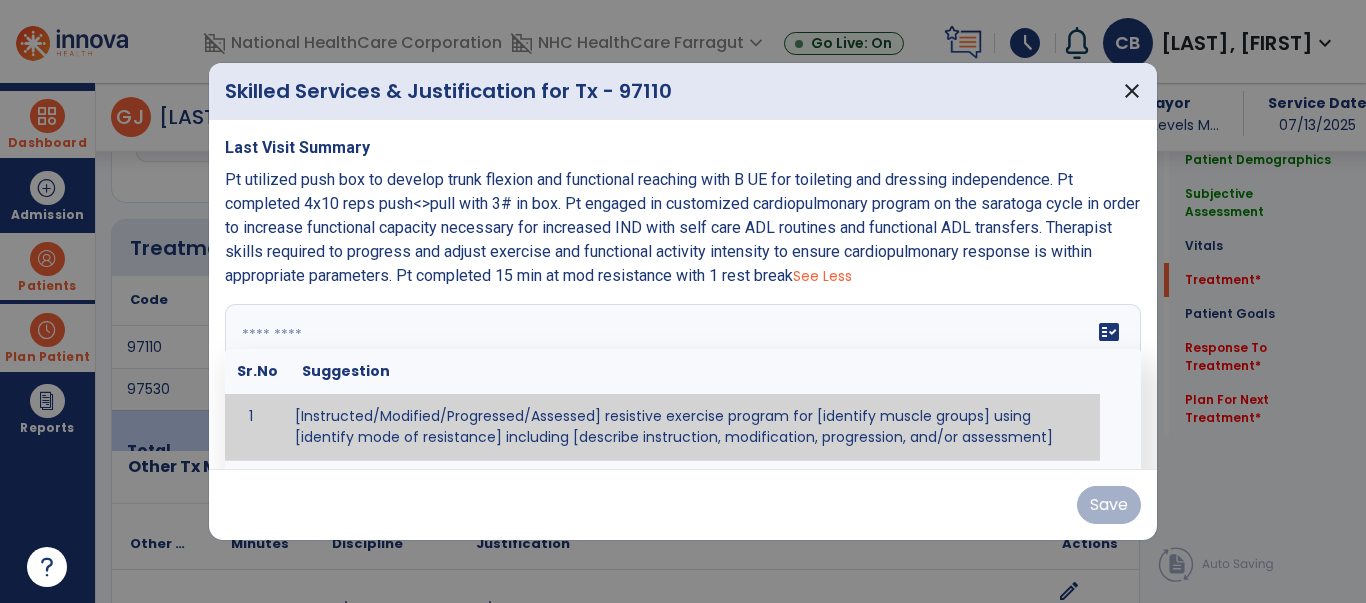 paste on "**********" 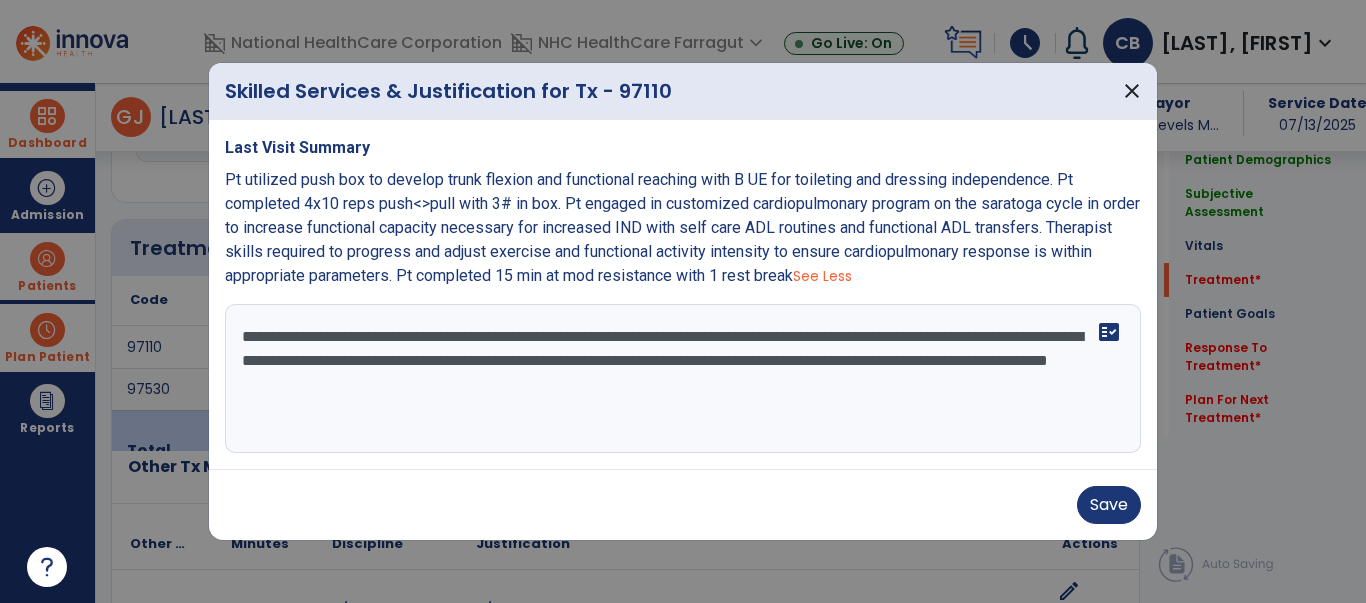 paste on "**********" 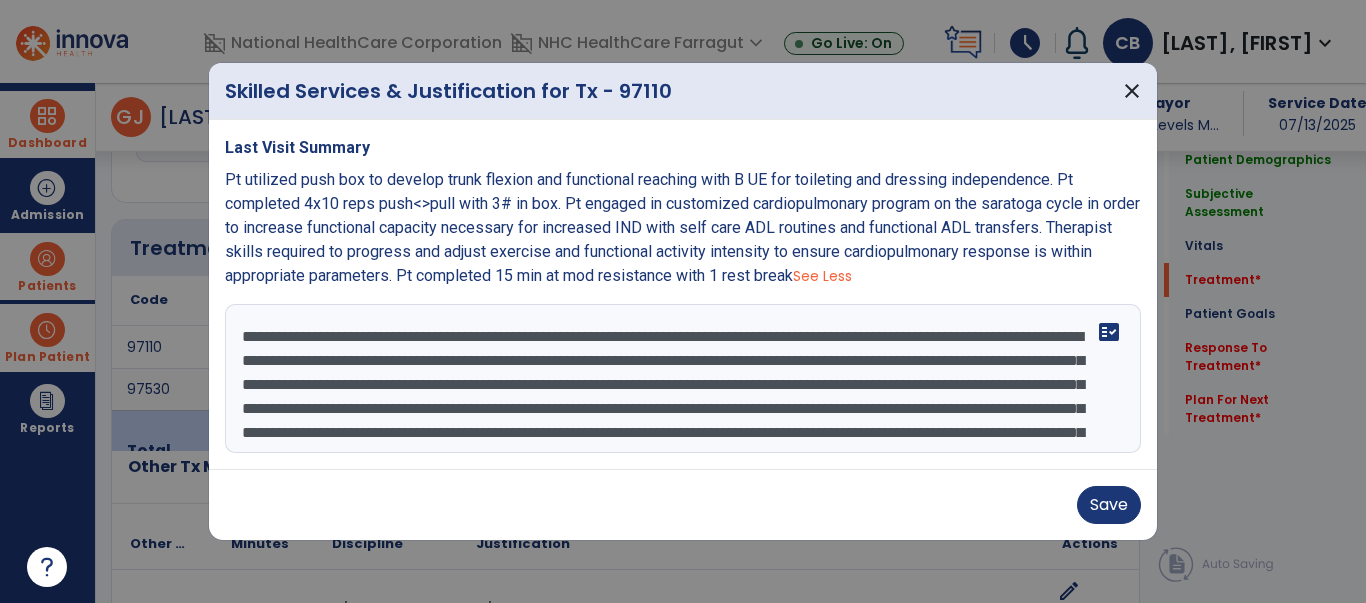 scroll, scrollTop: 159, scrollLeft: 0, axis: vertical 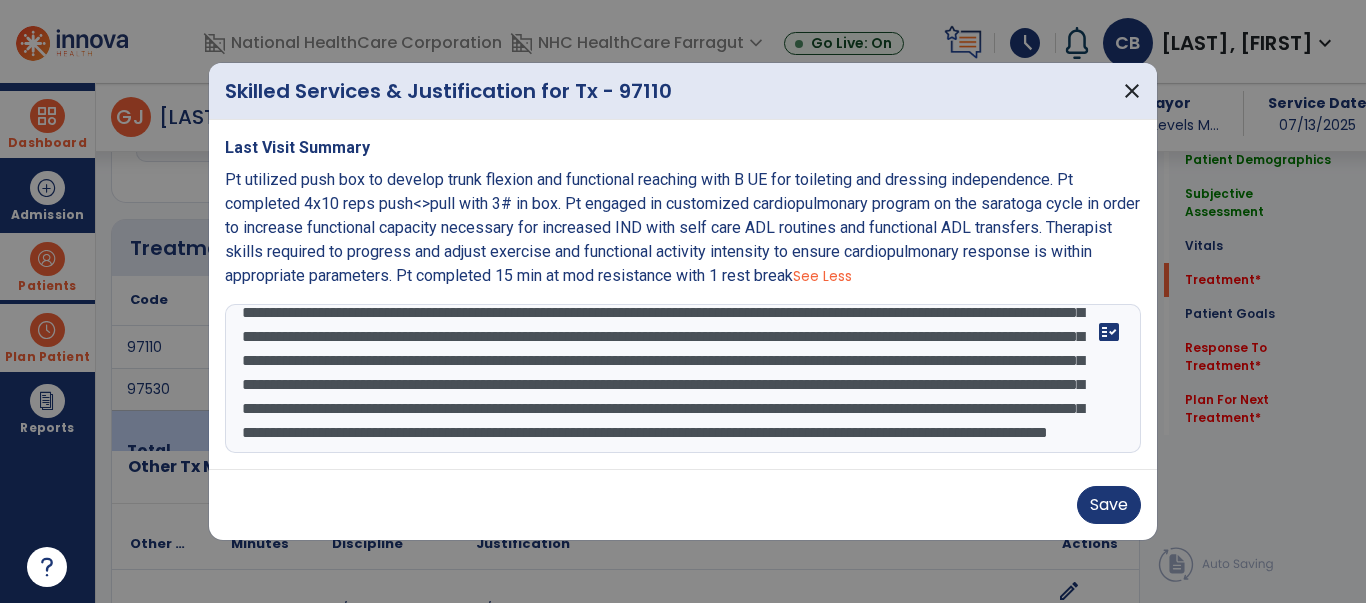 click at bounding box center [683, 379] 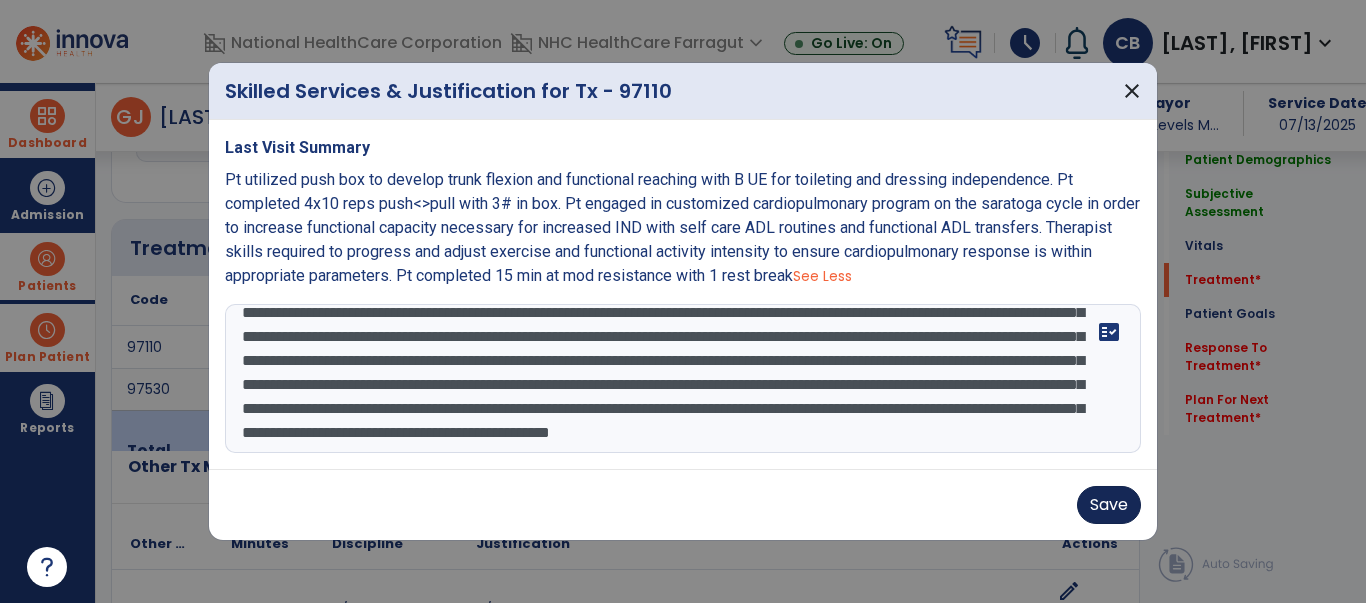 type on "**********" 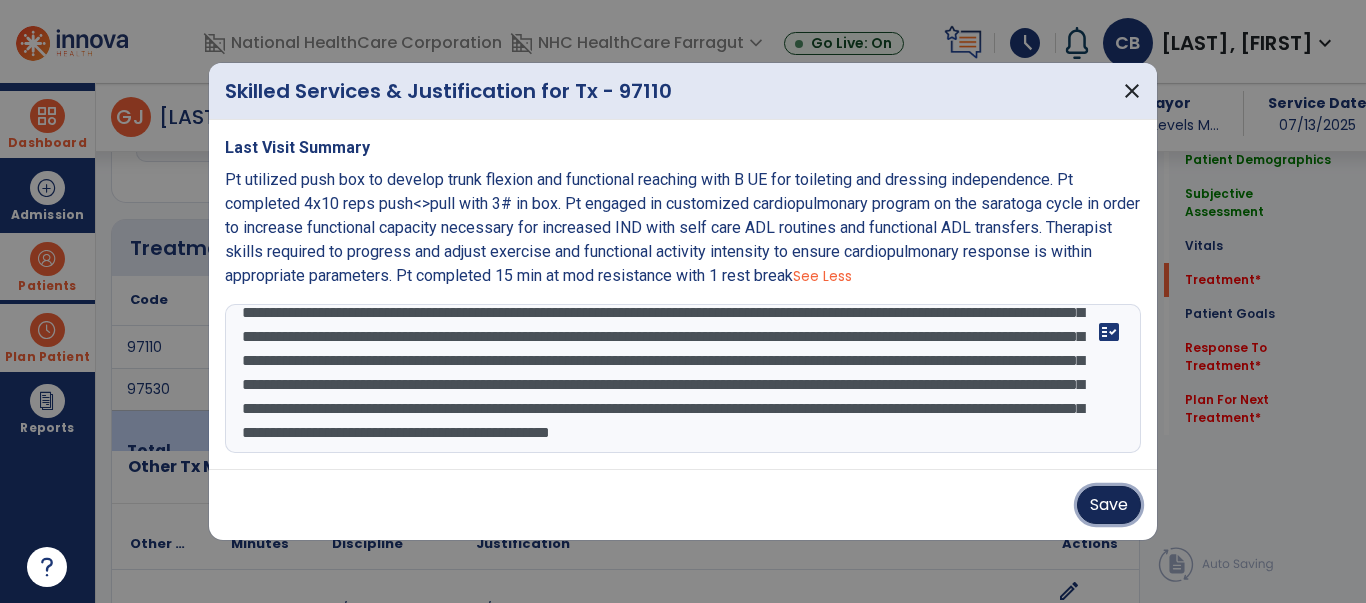 click on "Save" at bounding box center [1109, 505] 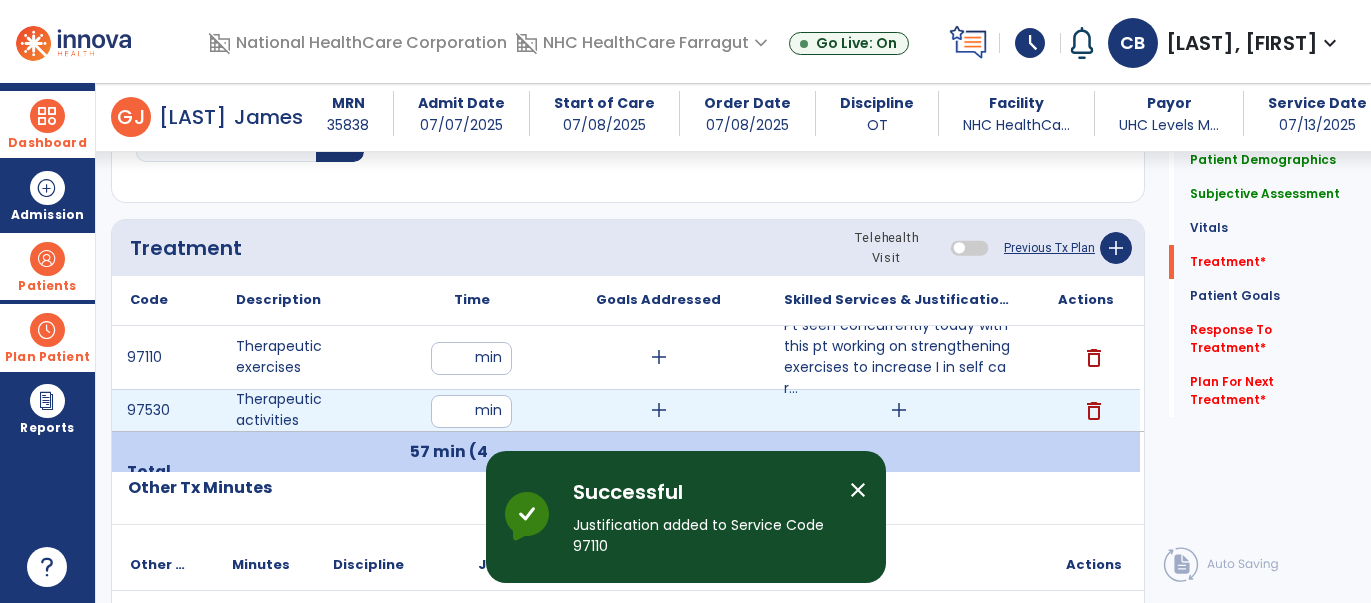 click on "add" at bounding box center [899, 410] 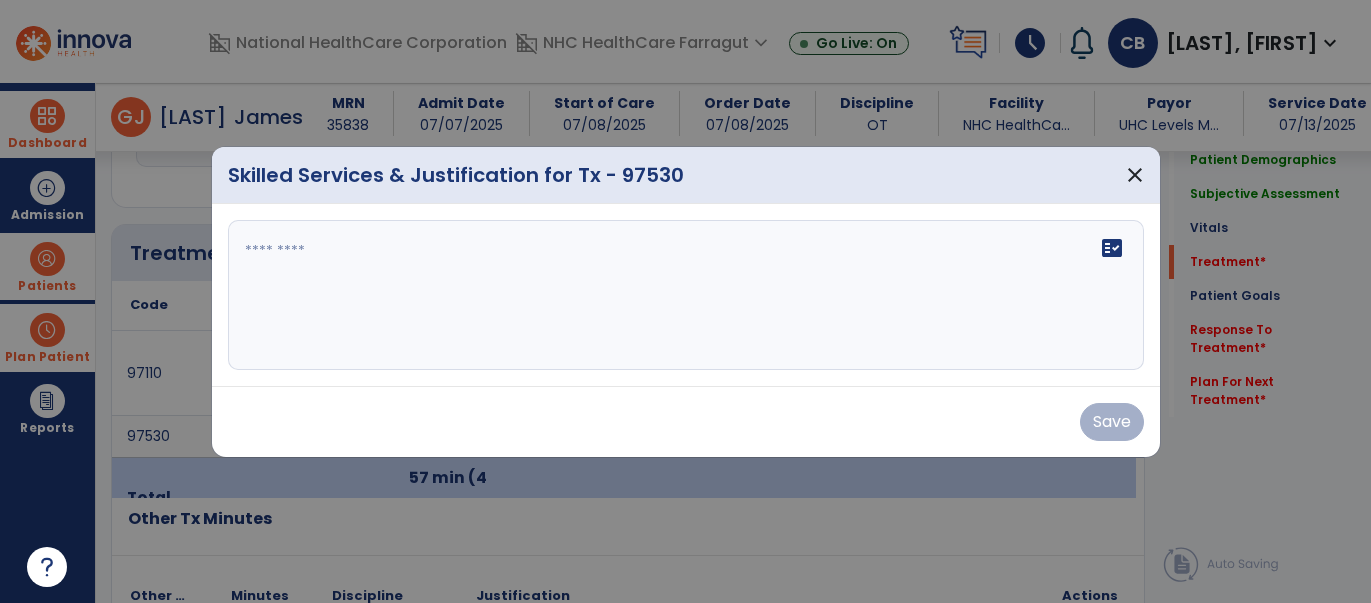 scroll, scrollTop: 1030, scrollLeft: 0, axis: vertical 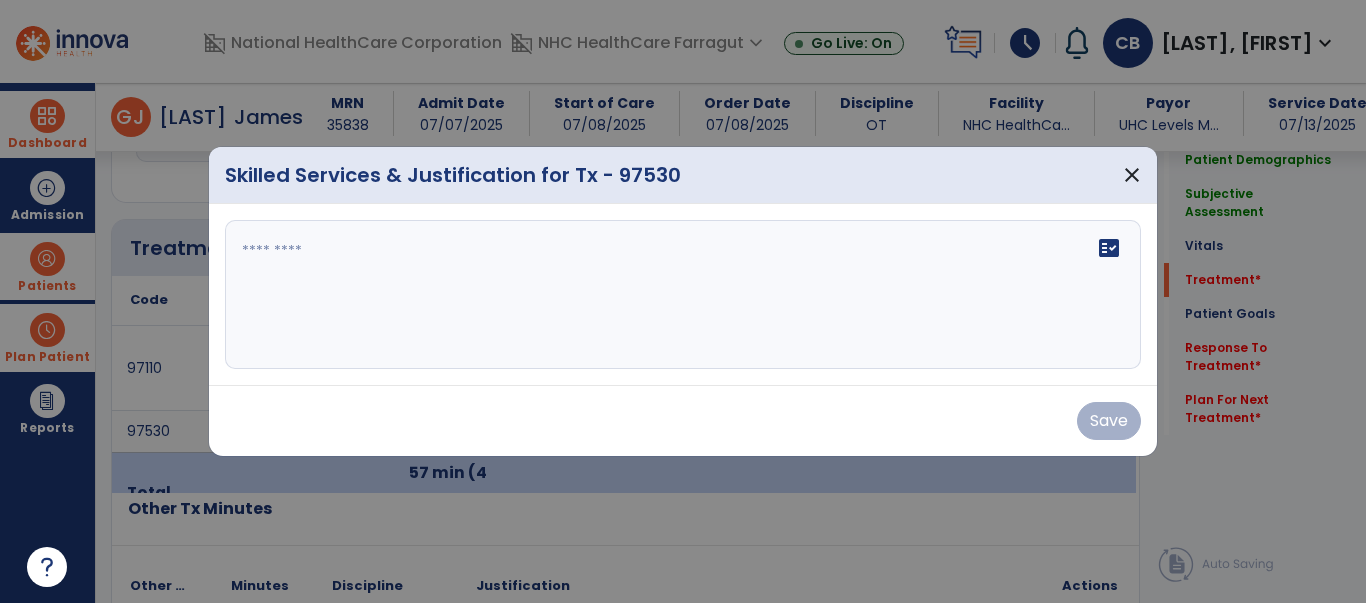 click on "fact_check" at bounding box center (683, 295) 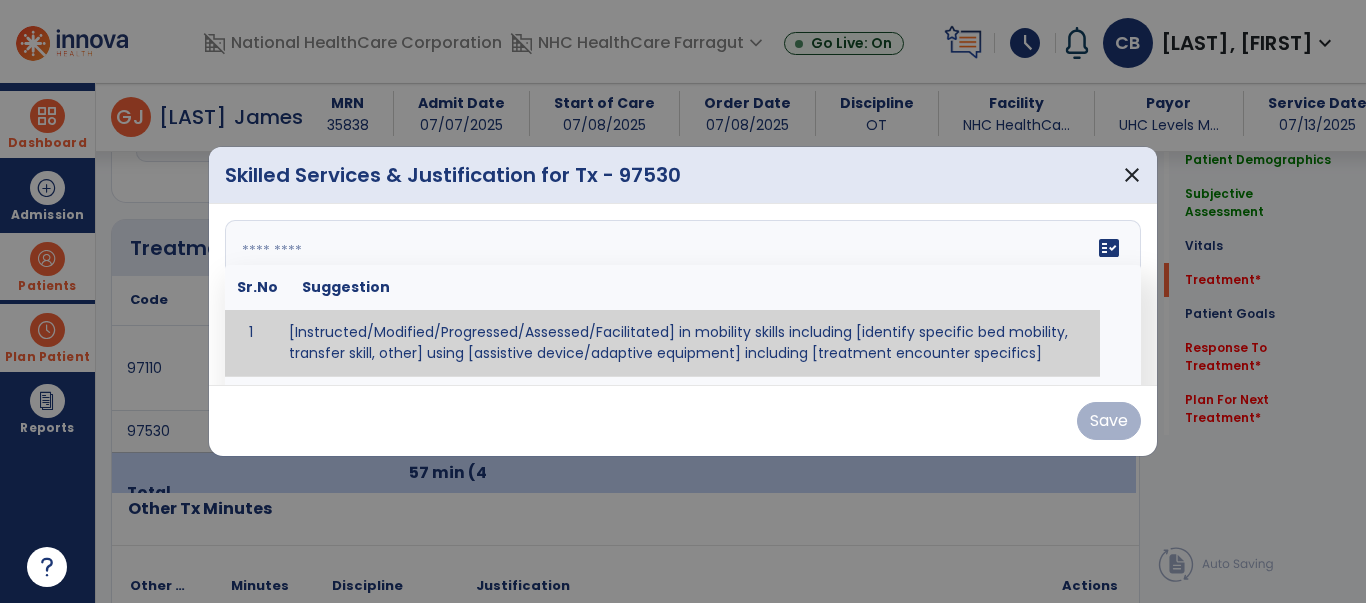paste on "**********" 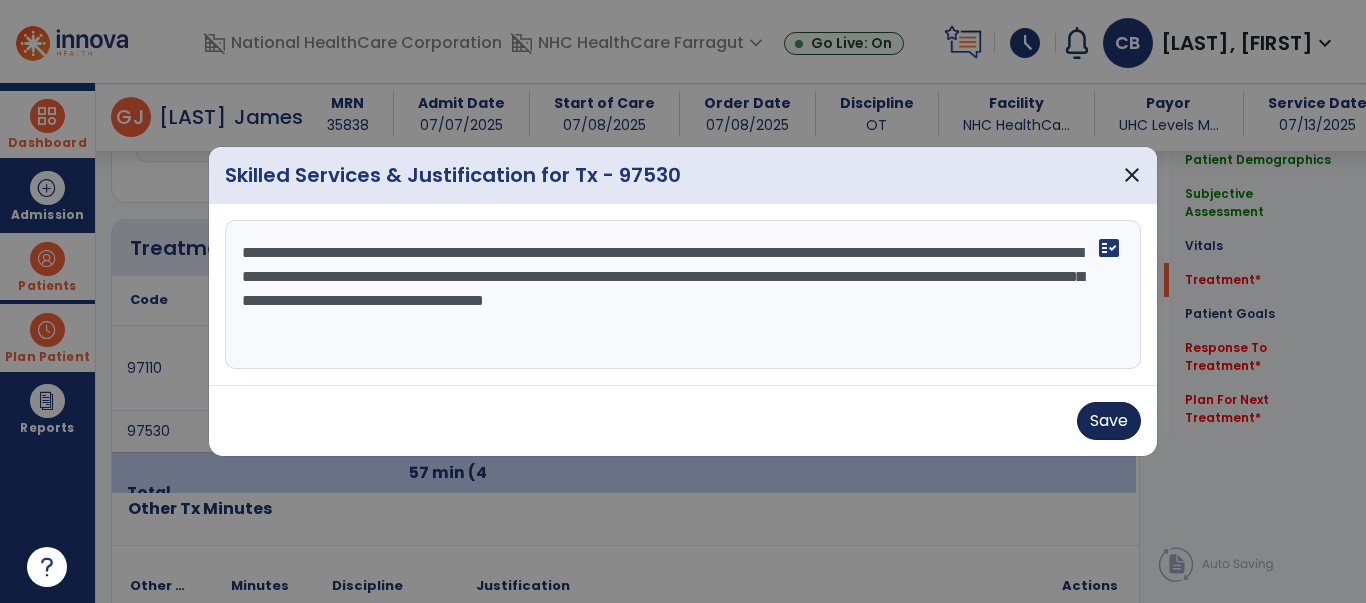 type on "**********" 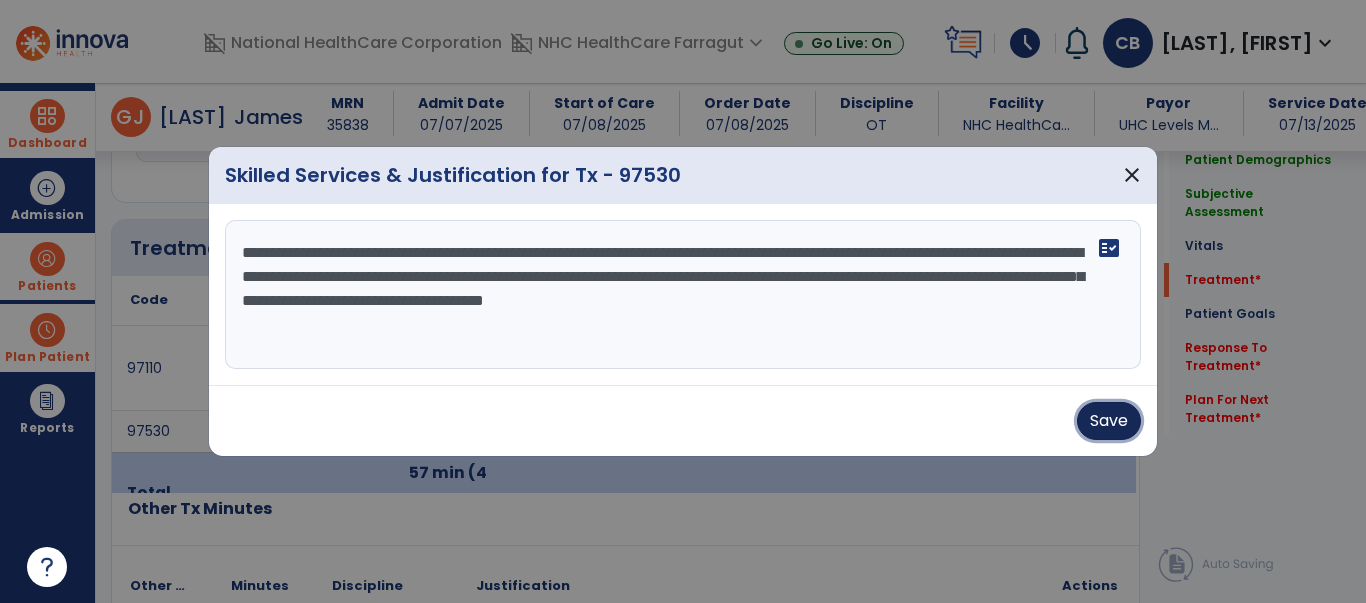 click on "Save" at bounding box center (1109, 421) 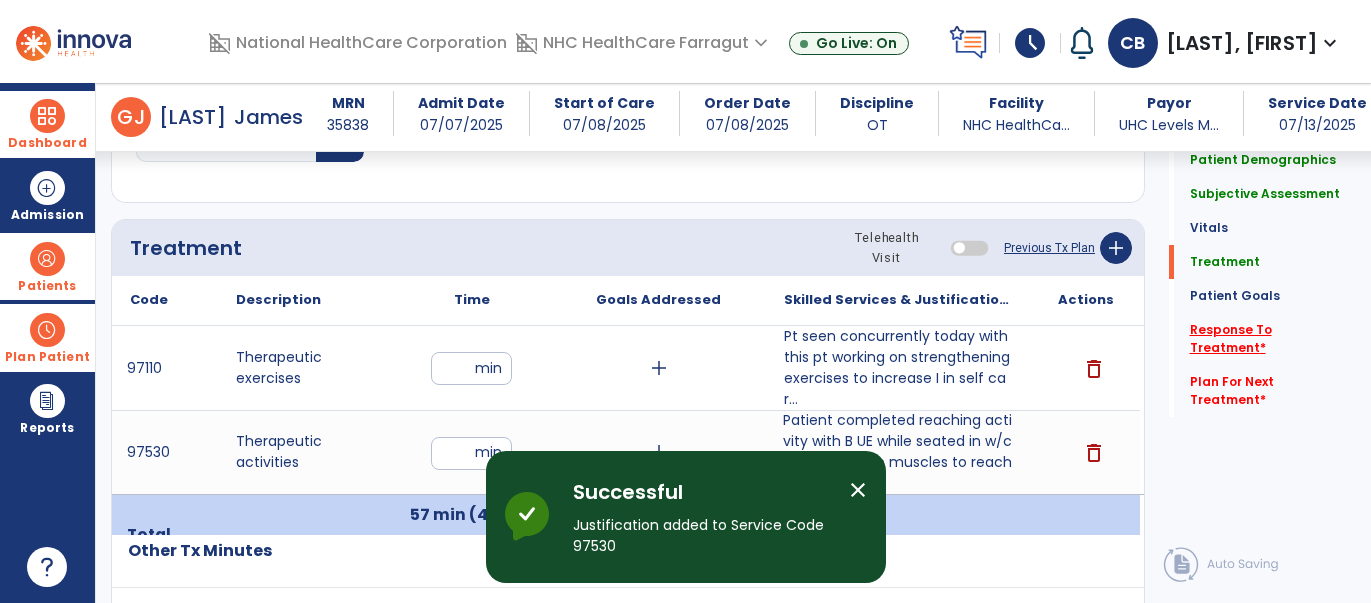 click on "Response To Treatment   *" 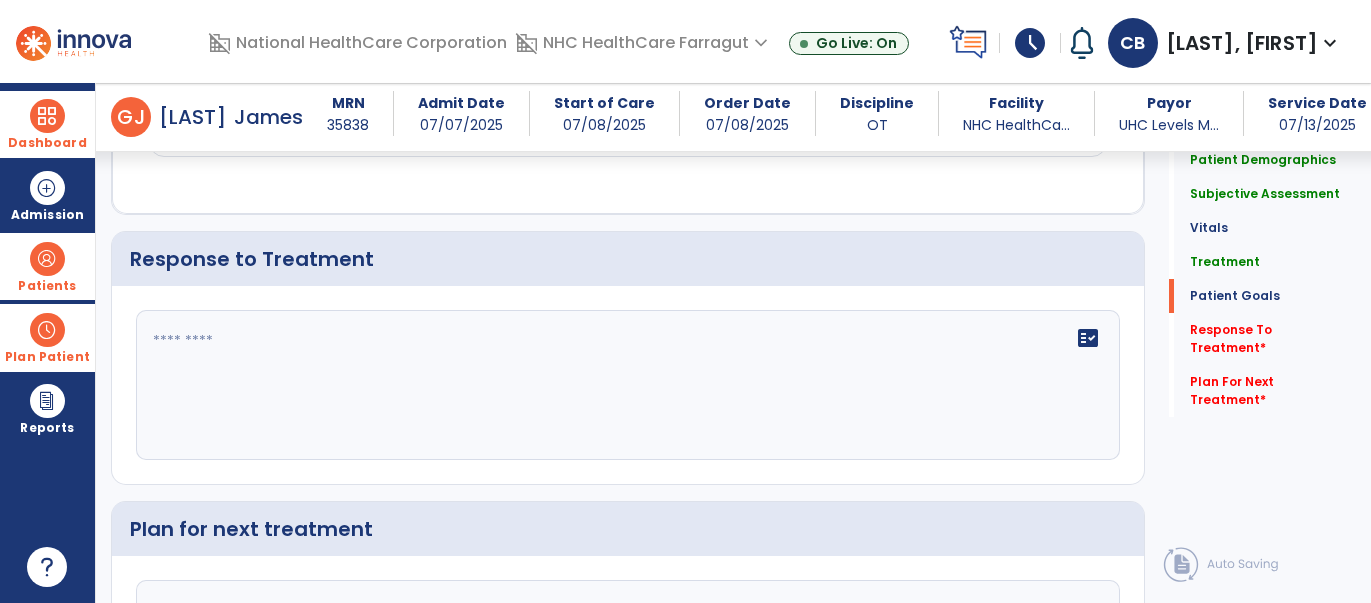 scroll, scrollTop: 2596, scrollLeft: 0, axis: vertical 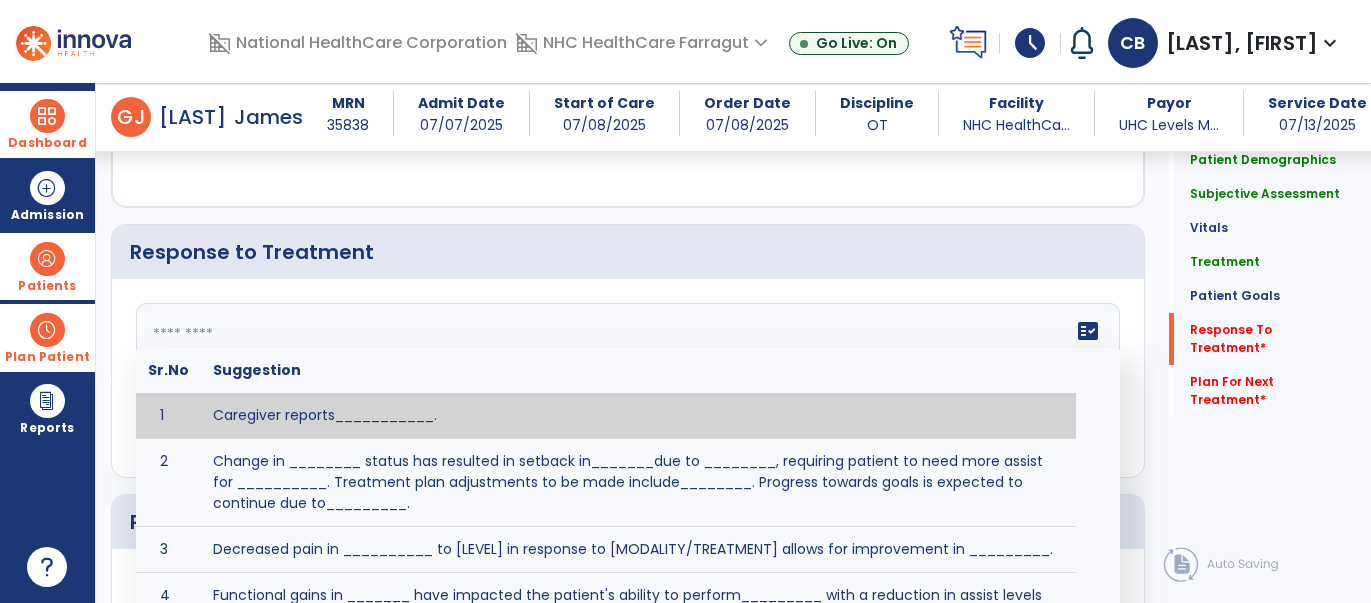 click 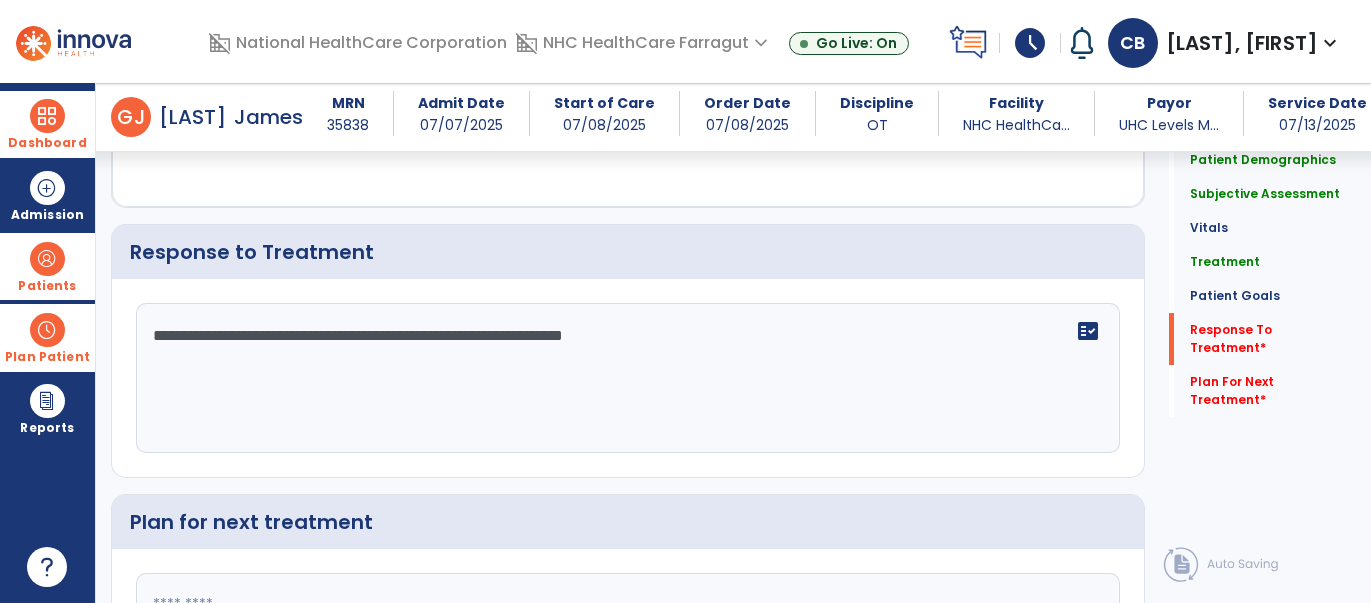 type on "**********" 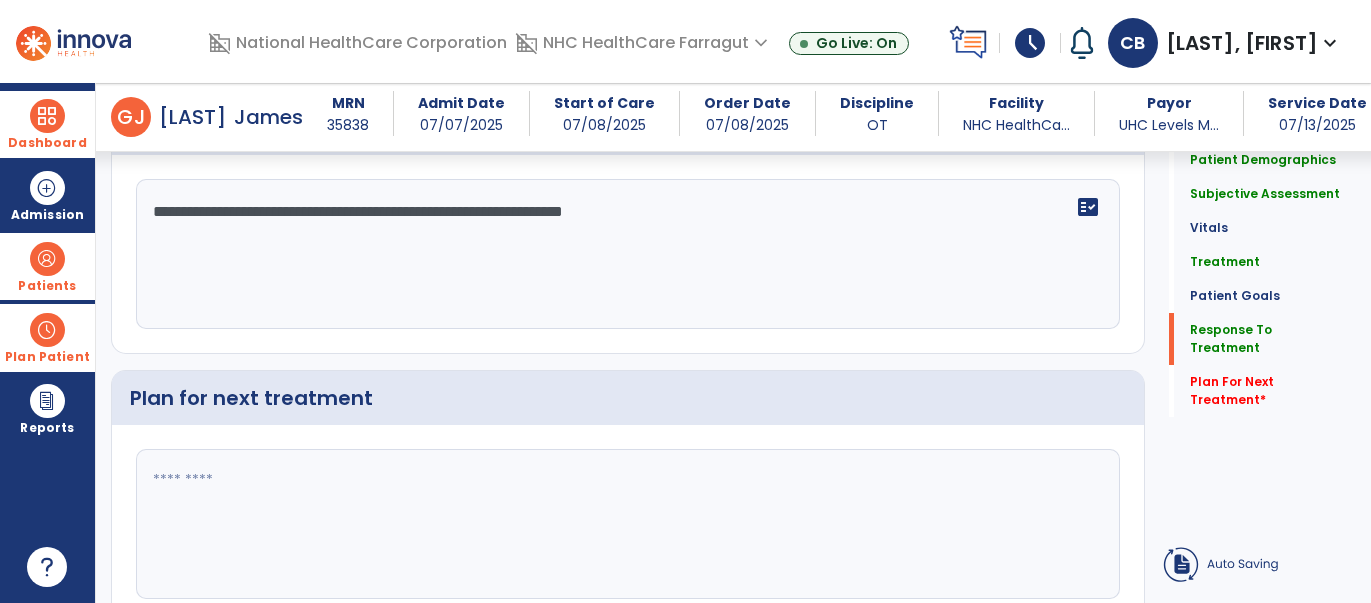 scroll, scrollTop: 2427, scrollLeft: 0, axis: vertical 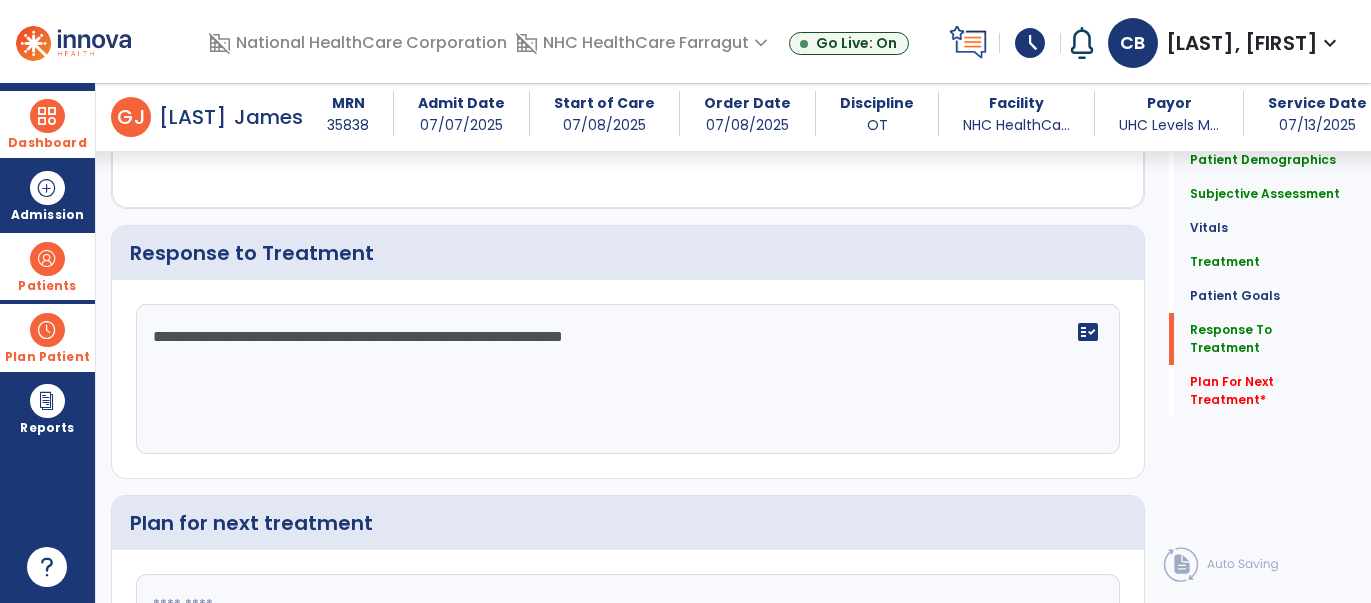 paste on "**********" 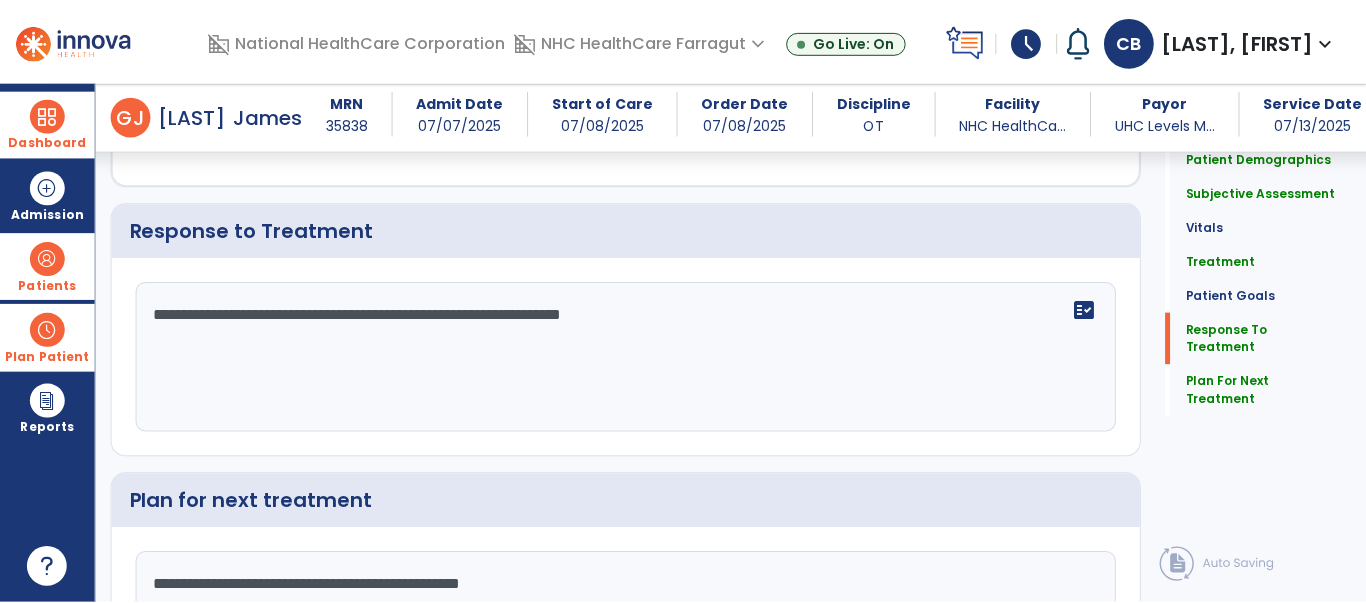 scroll, scrollTop: 2796, scrollLeft: 0, axis: vertical 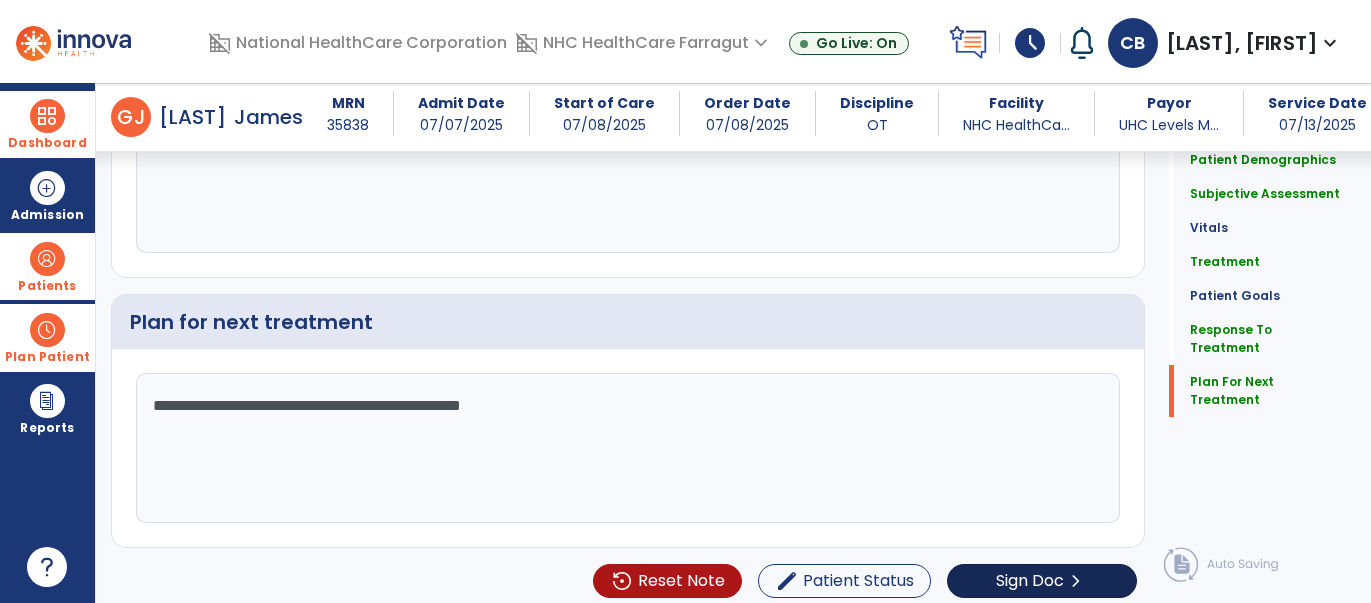 type on "**********" 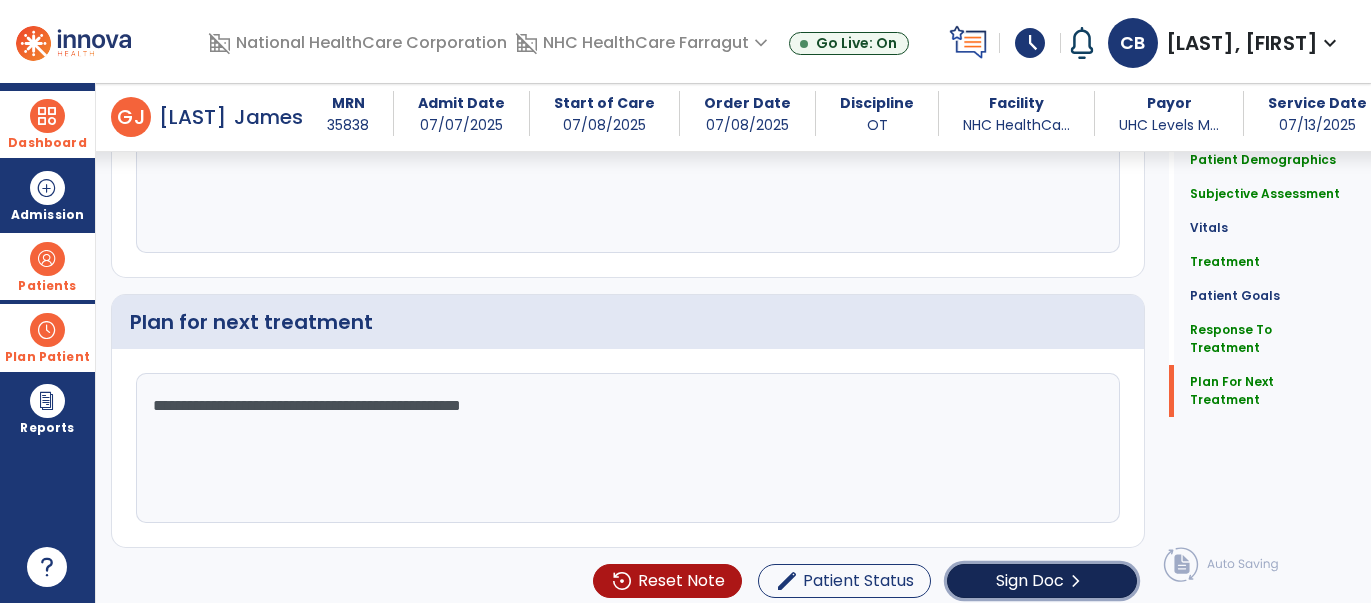 click on "Sign Doc" 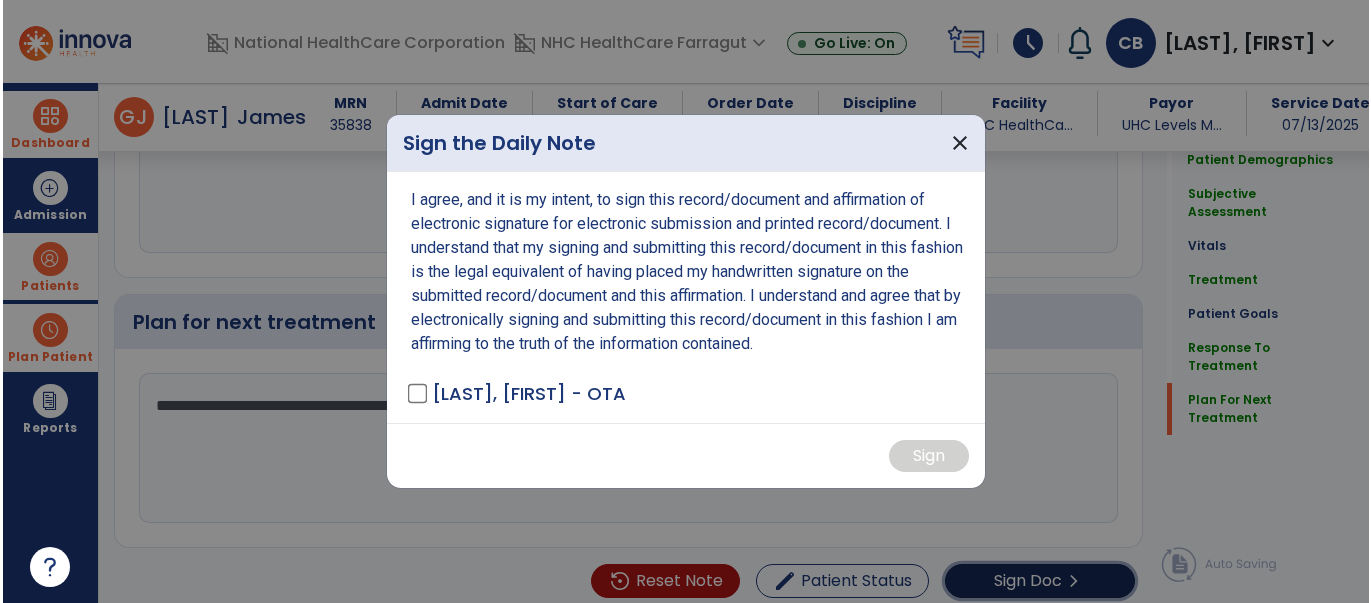 scroll, scrollTop: 2796, scrollLeft: 0, axis: vertical 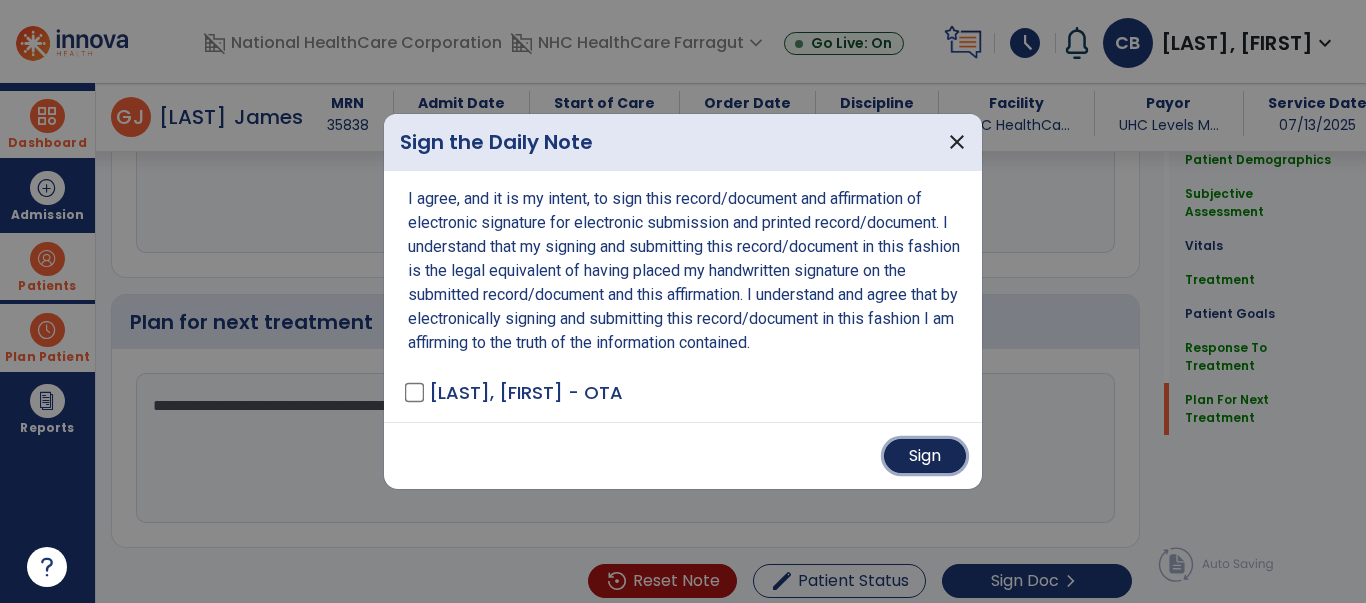 click on "Sign" at bounding box center (925, 456) 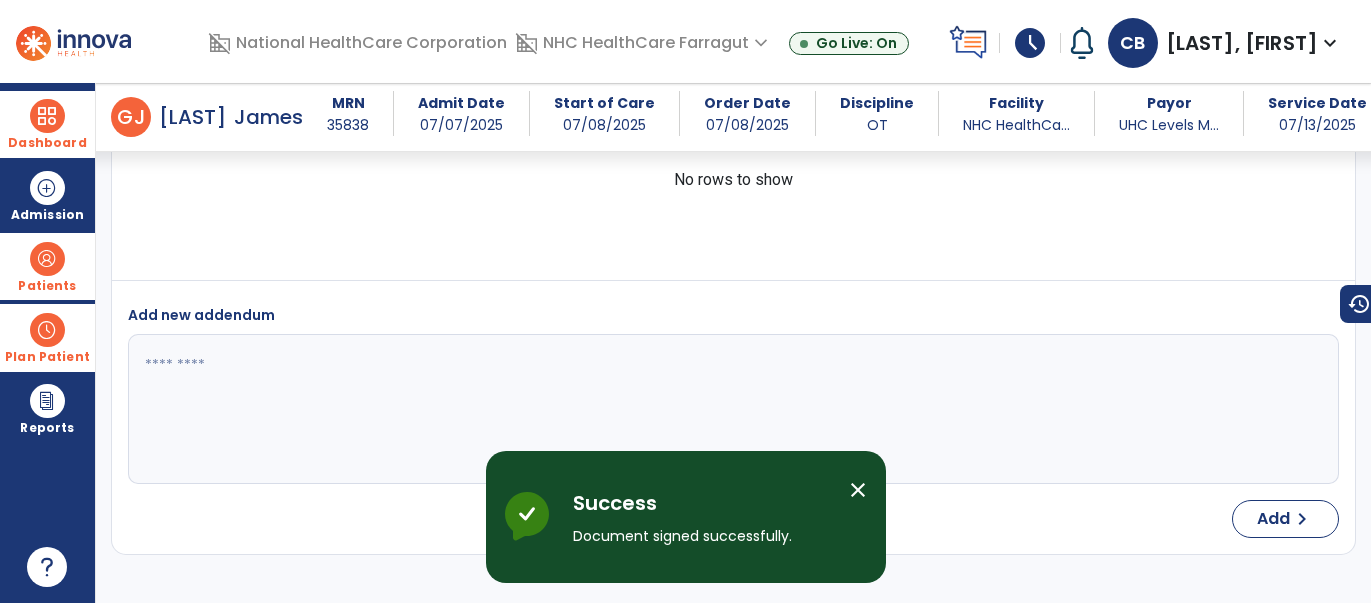 scroll, scrollTop: 4461, scrollLeft: 0, axis: vertical 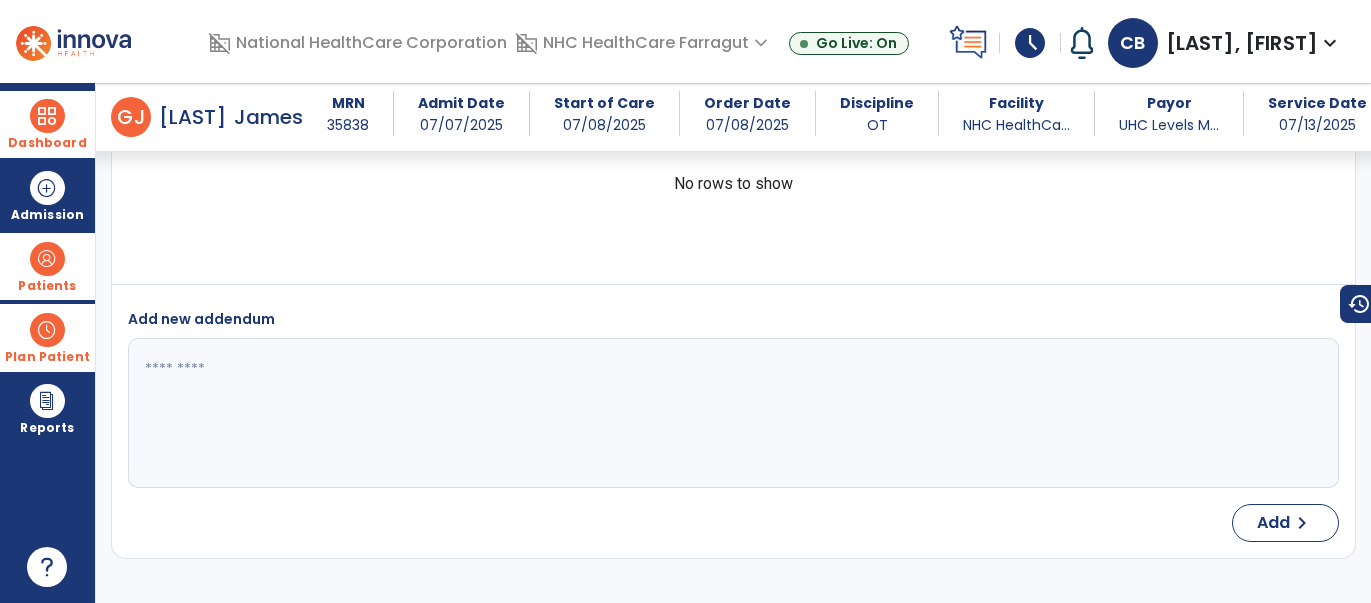 click on "Dashboard" at bounding box center [47, 124] 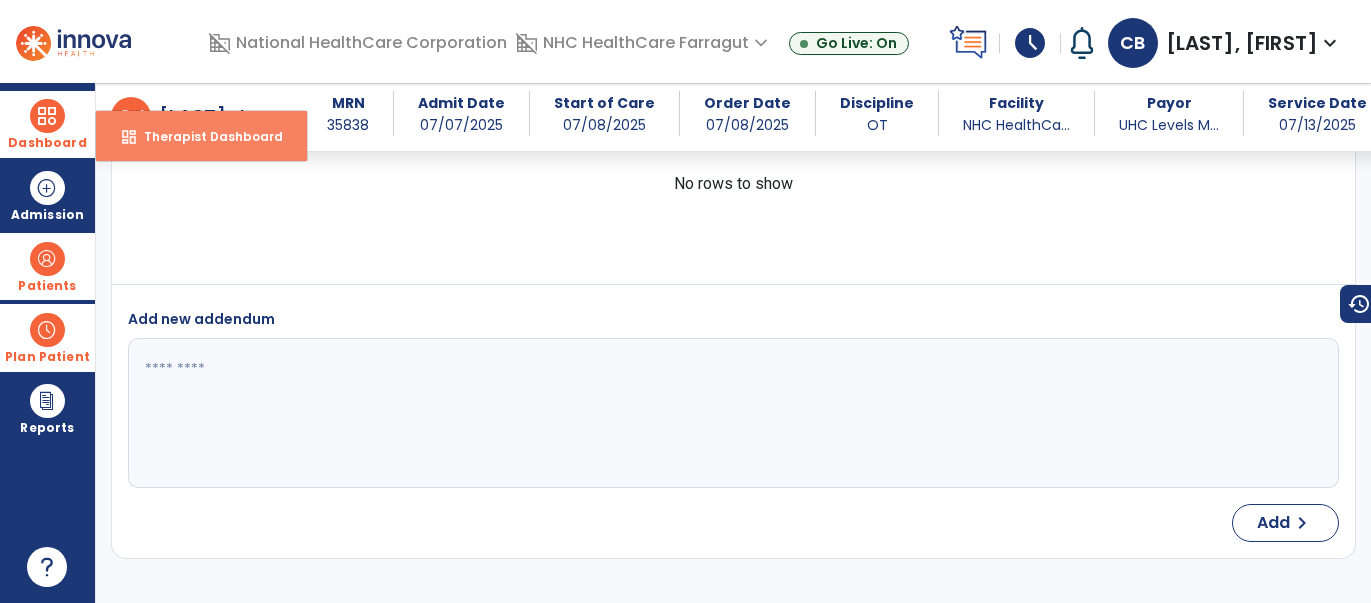 click on "Therapist Dashboard" at bounding box center [205, 136] 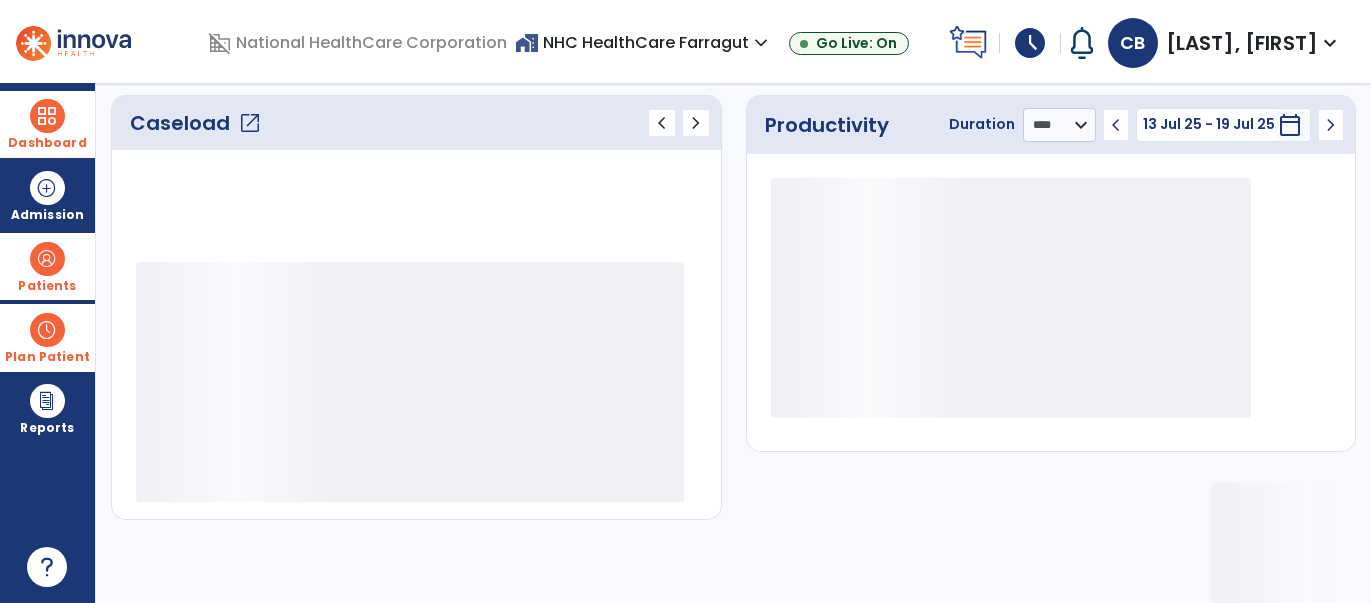 scroll, scrollTop: 271, scrollLeft: 0, axis: vertical 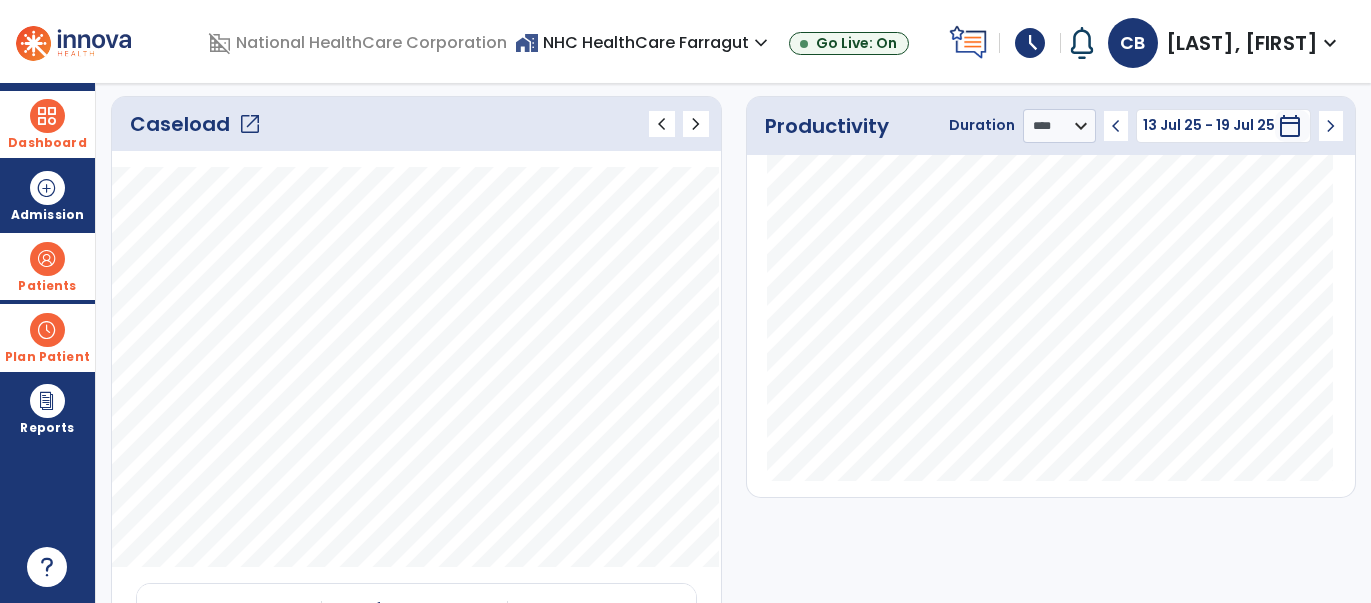 click on "open_in_new" 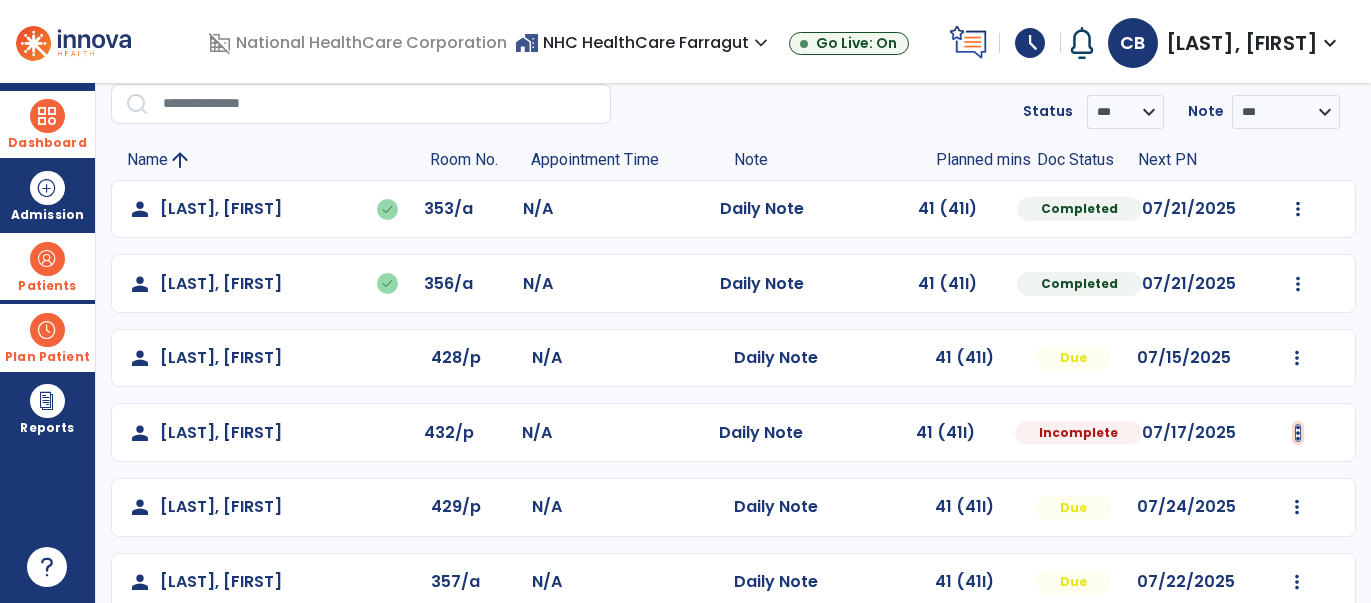 click at bounding box center (1298, 209) 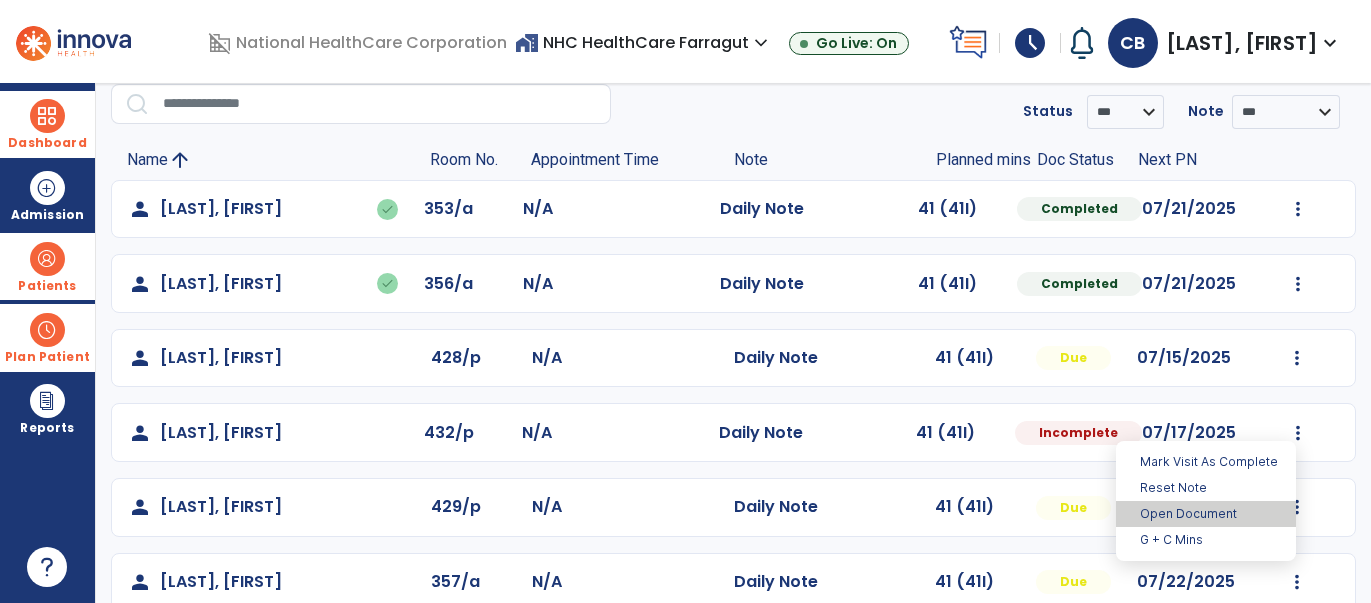 click on "Open Document" at bounding box center (1206, 514) 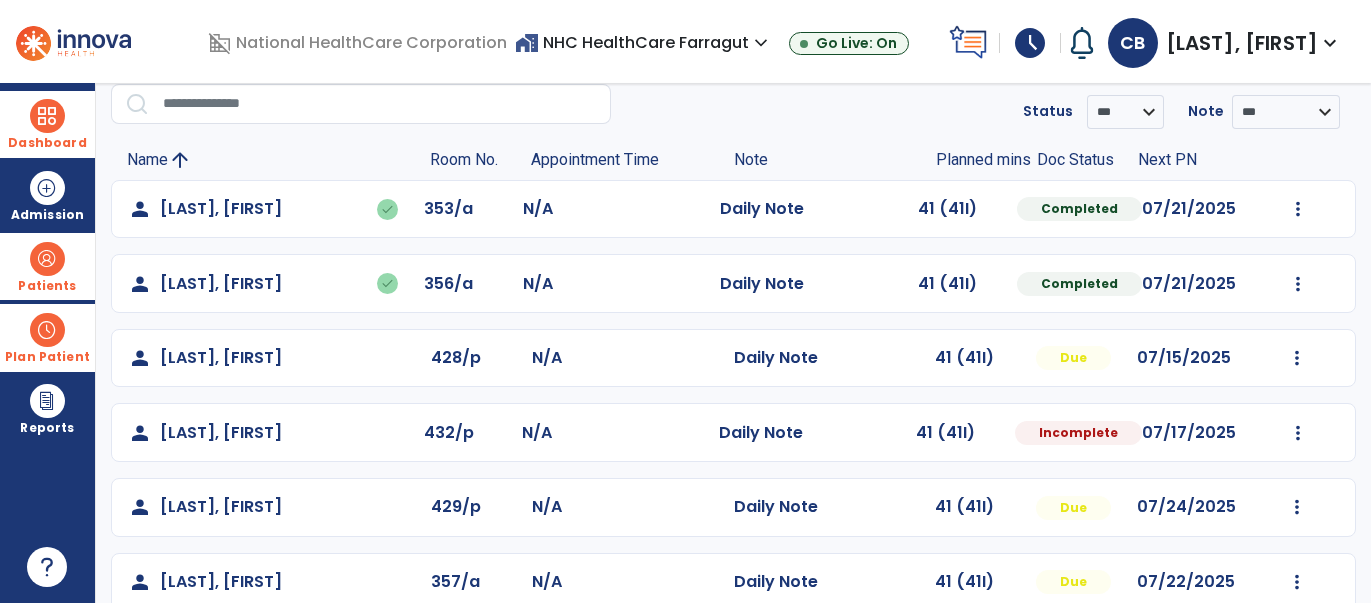 select on "*" 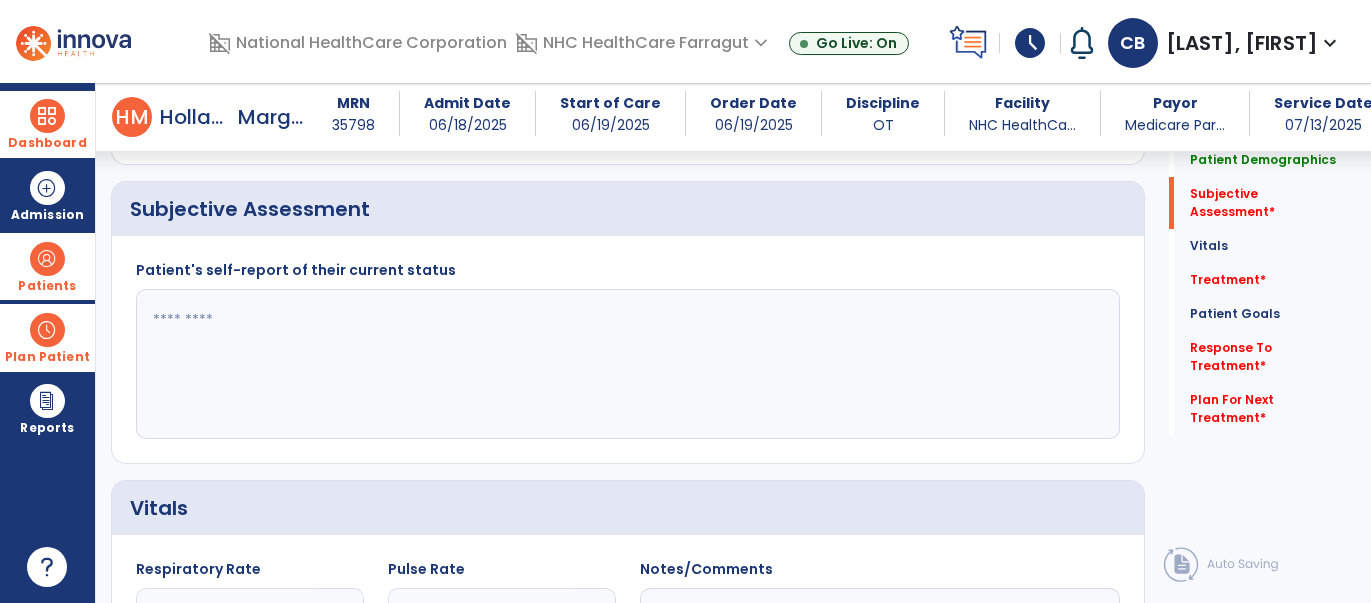 scroll, scrollTop: 519, scrollLeft: 0, axis: vertical 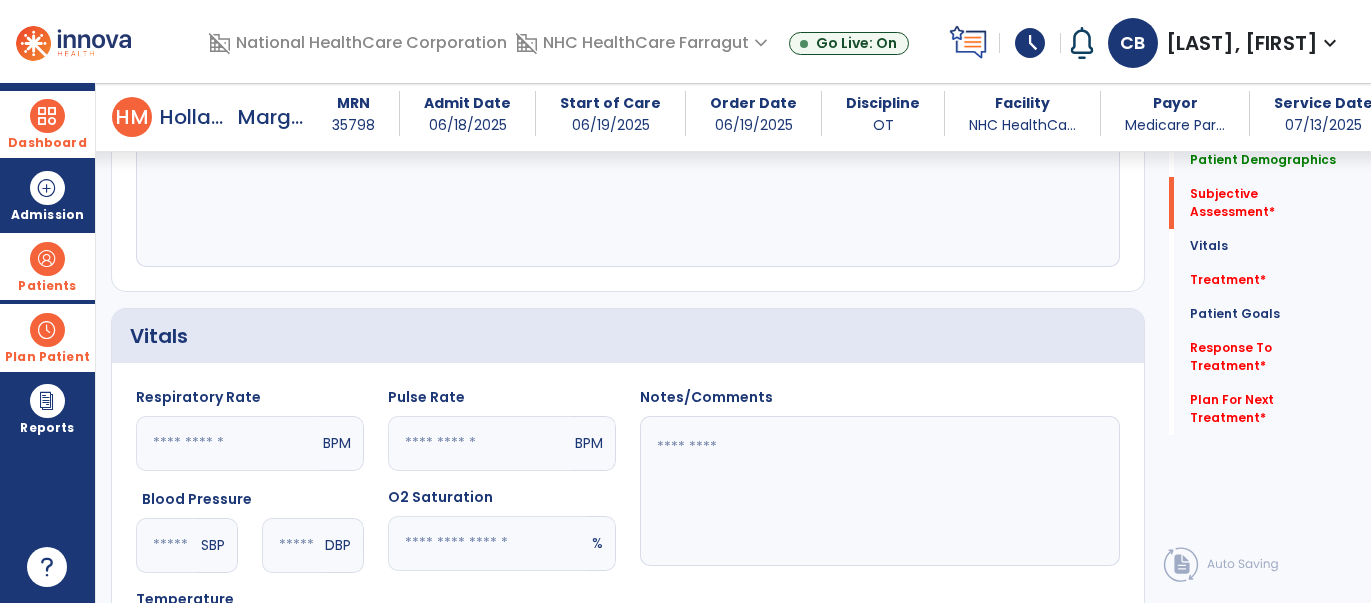 click 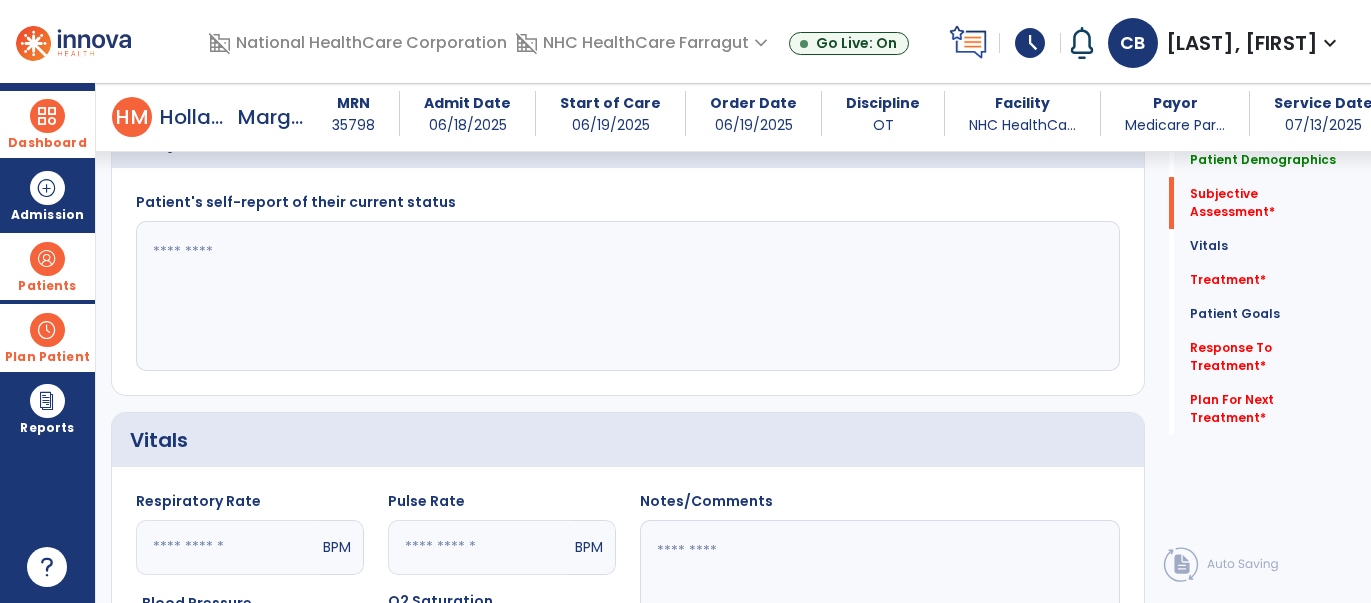 scroll, scrollTop: 295, scrollLeft: 0, axis: vertical 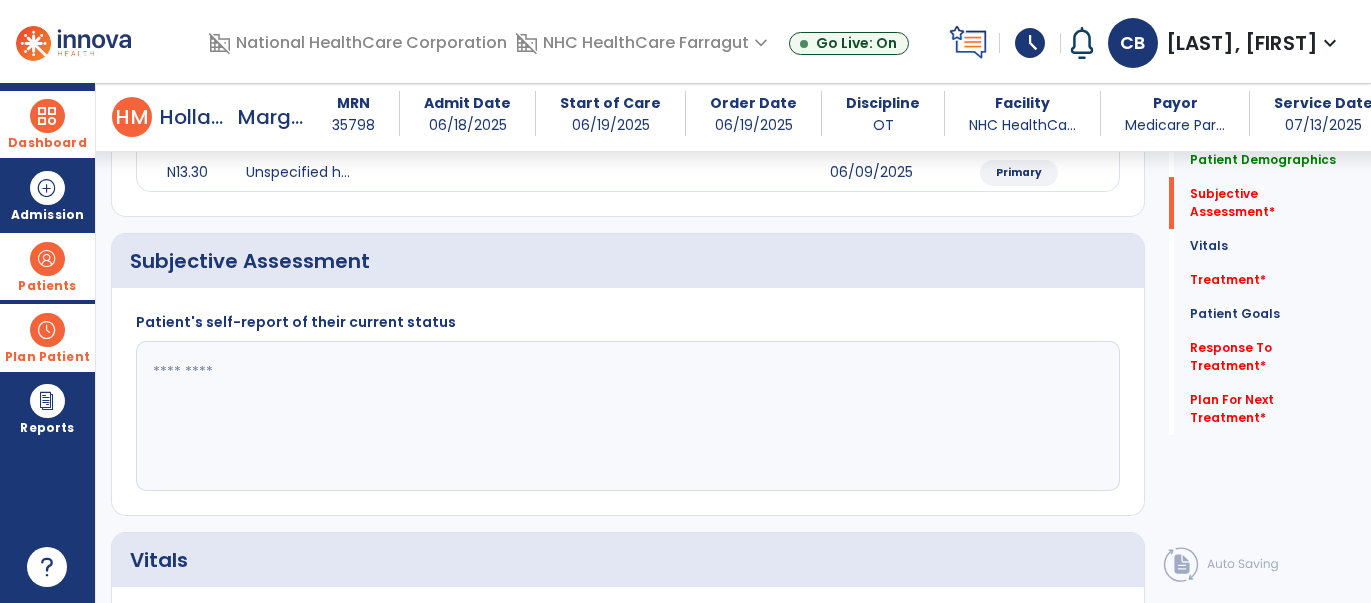 paste on "**********" 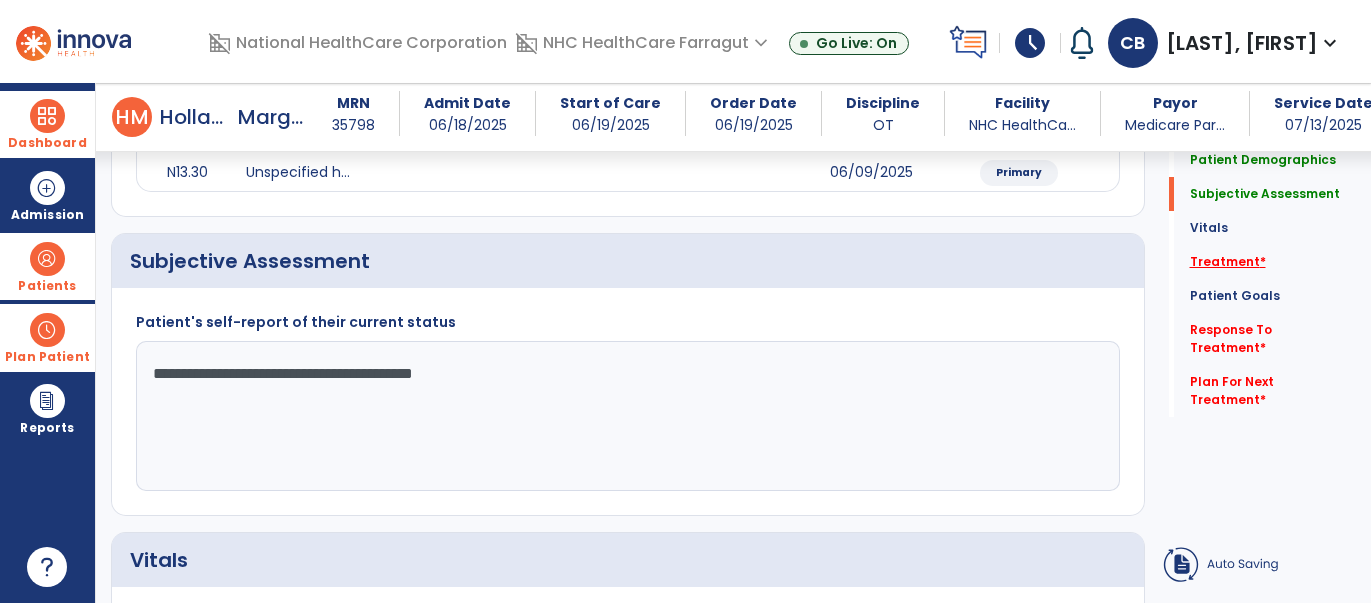 type on "**********" 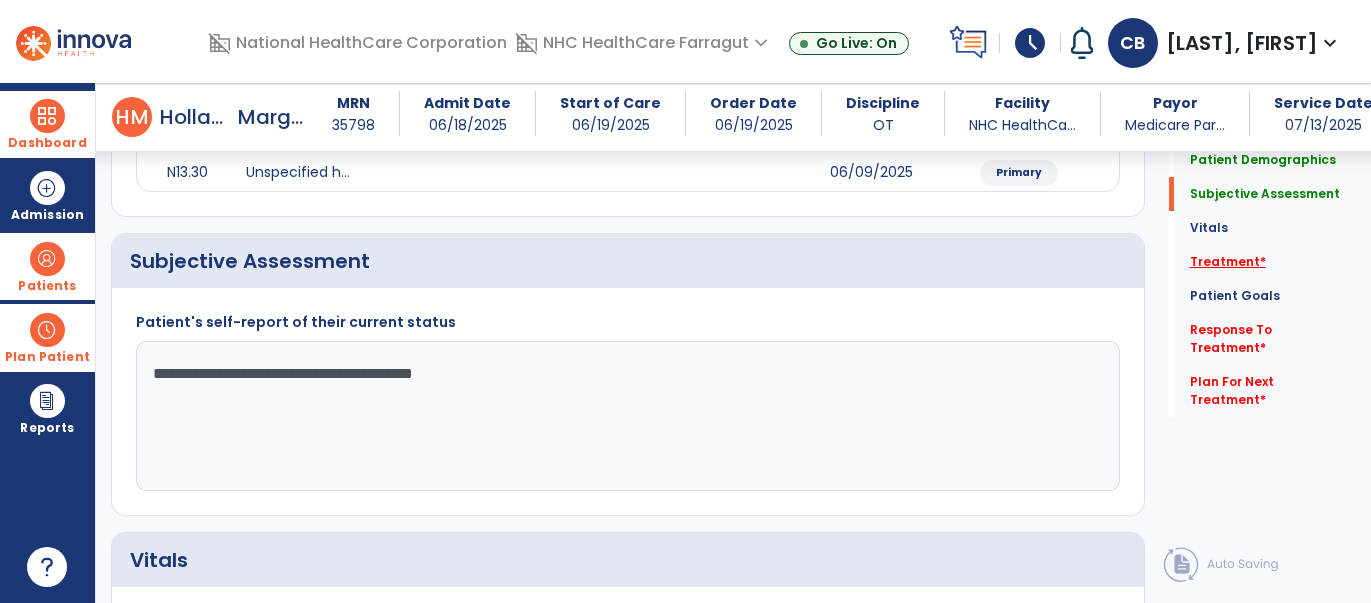 click on "Treatment   *" 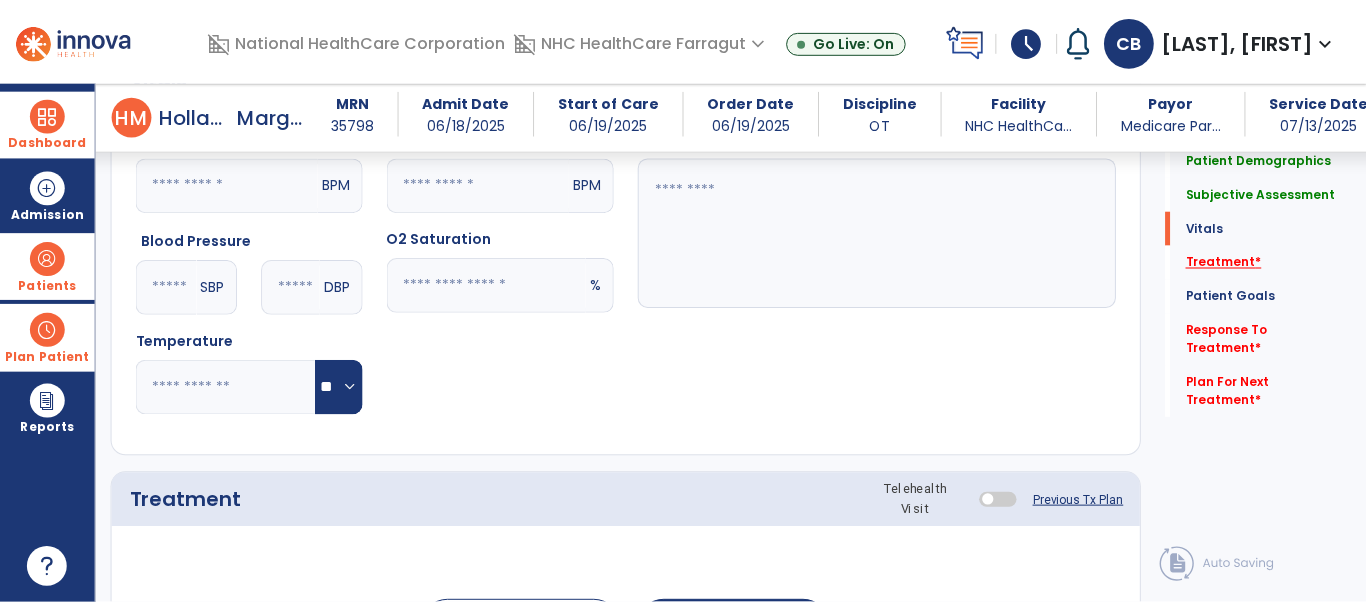 scroll, scrollTop: 1030, scrollLeft: 0, axis: vertical 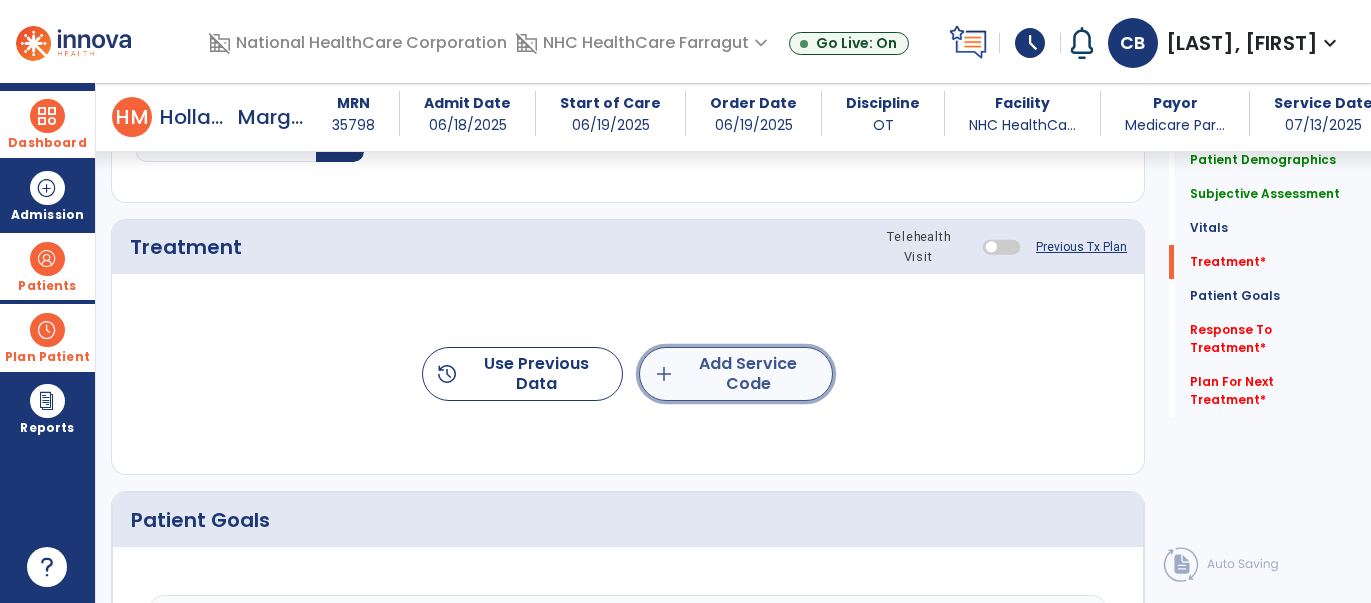 click on "add  Add Service Code" 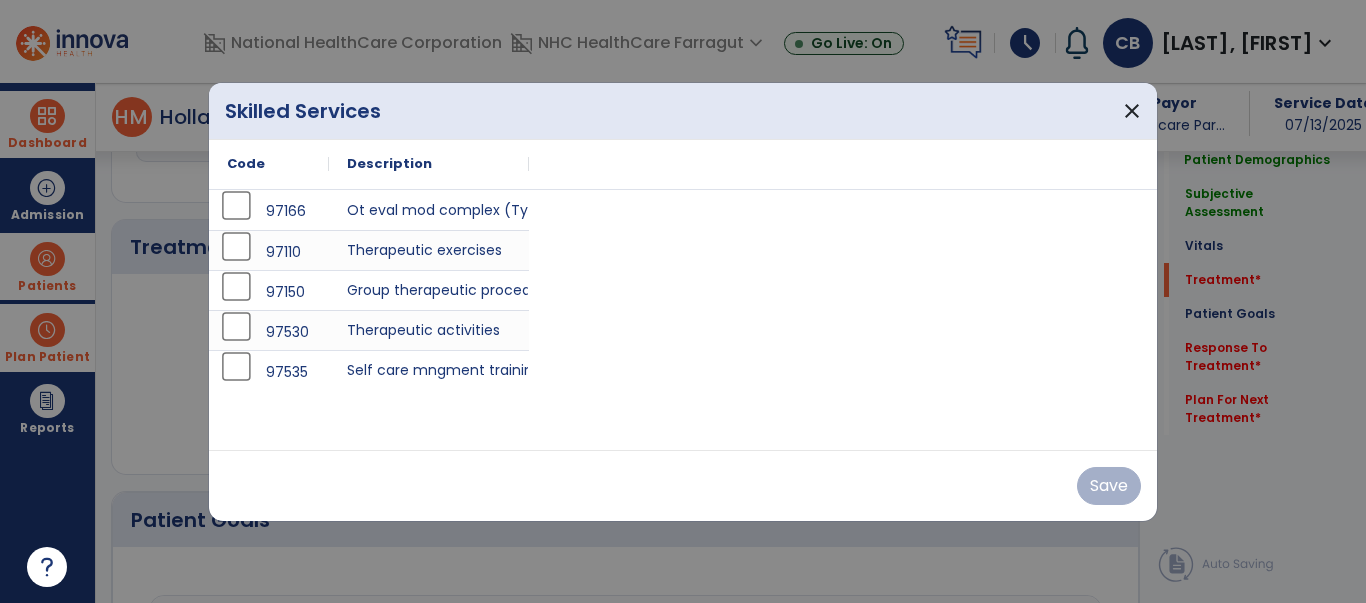 scroll, scrollTop: 1030, scrollLeft: 0, axis: vertical 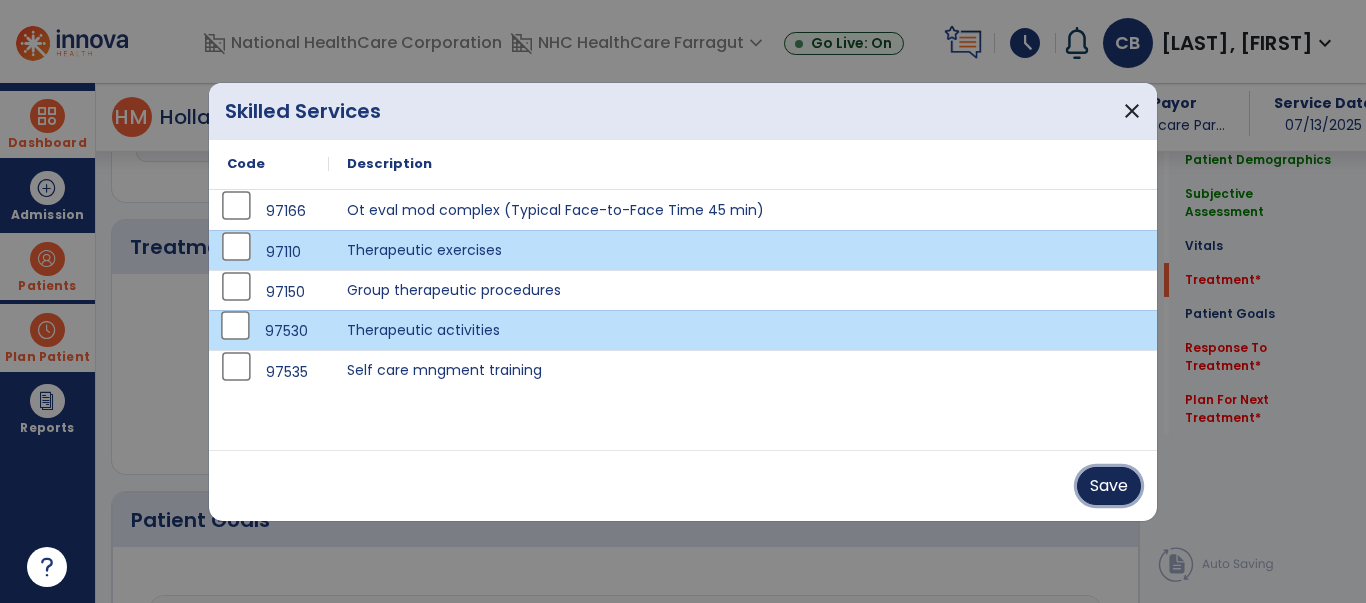 click on "Save" at bounding box center [1109, 486] 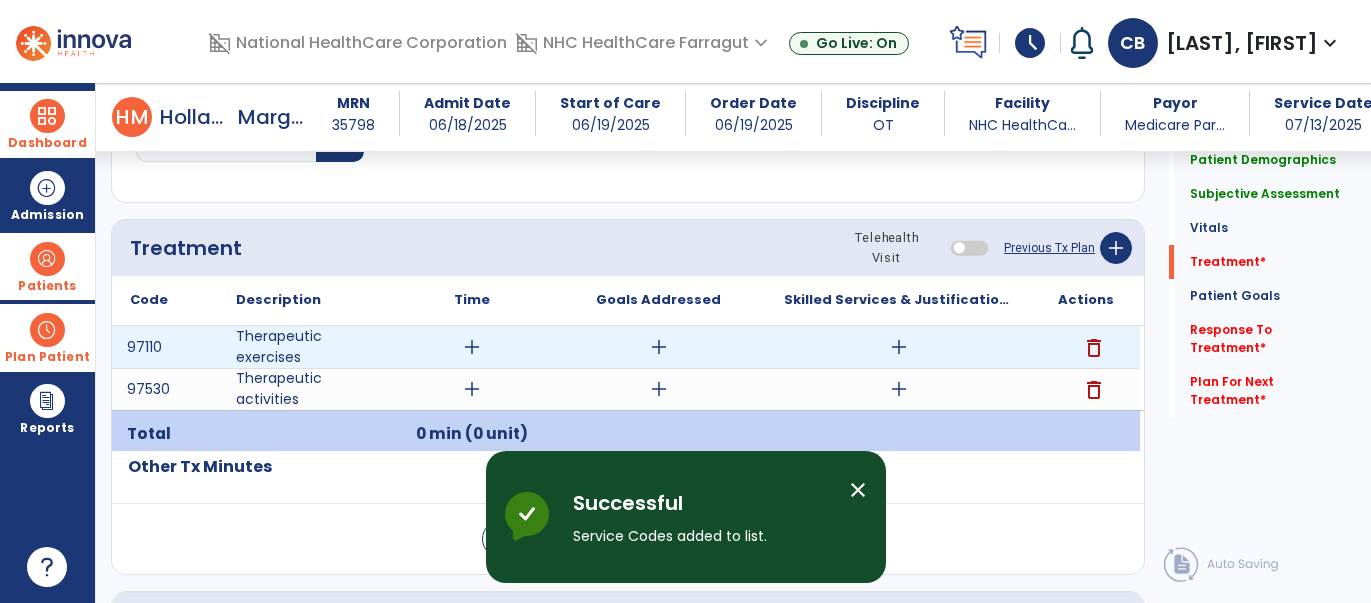 click on "add" at bounding box center [472, 347] 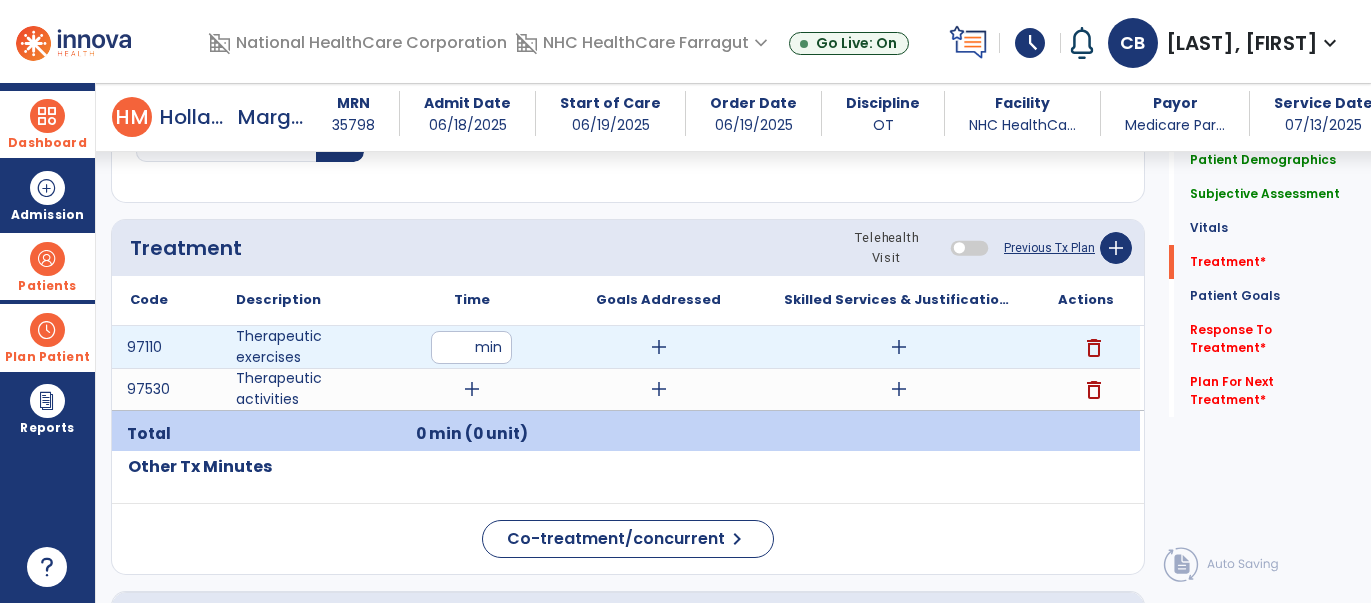 type on "**" 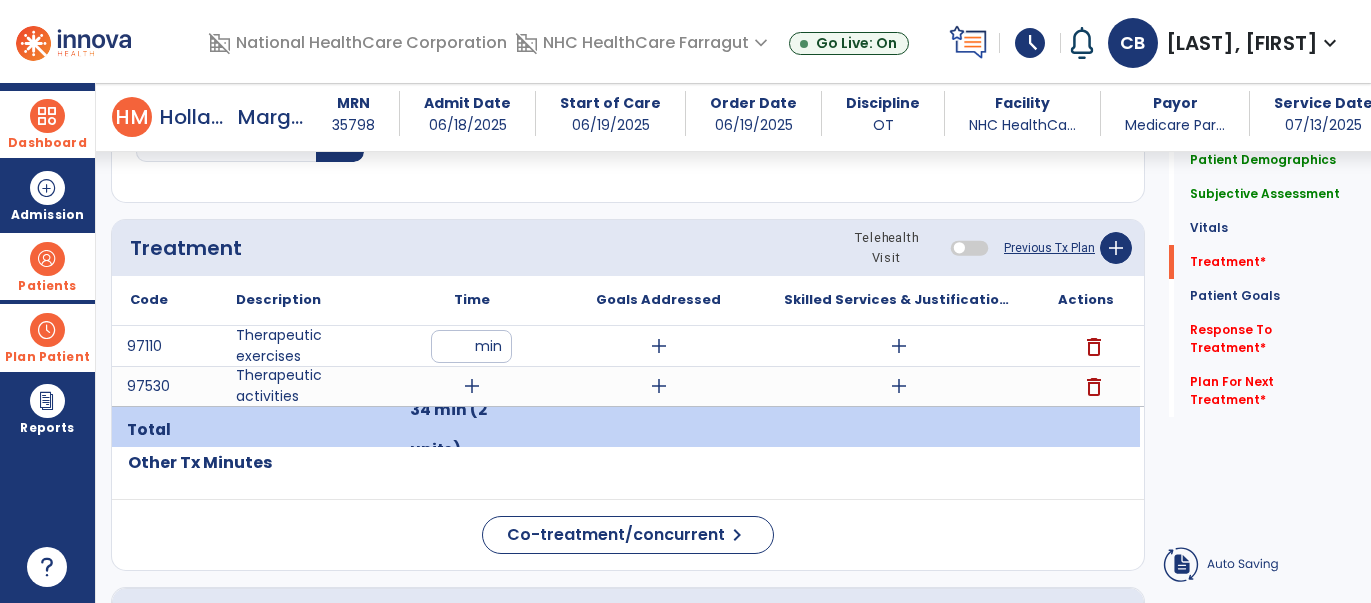 click on "add" at bounding box center [472, 386] 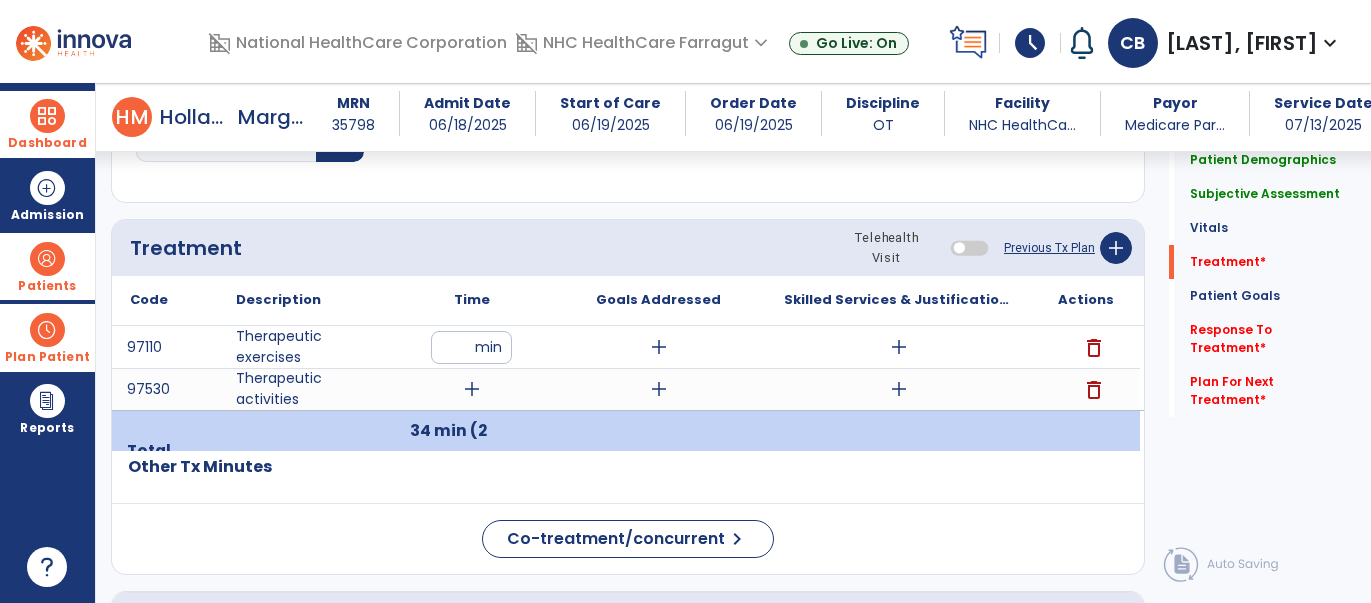 click on "add" at bounding box center [472, 389] 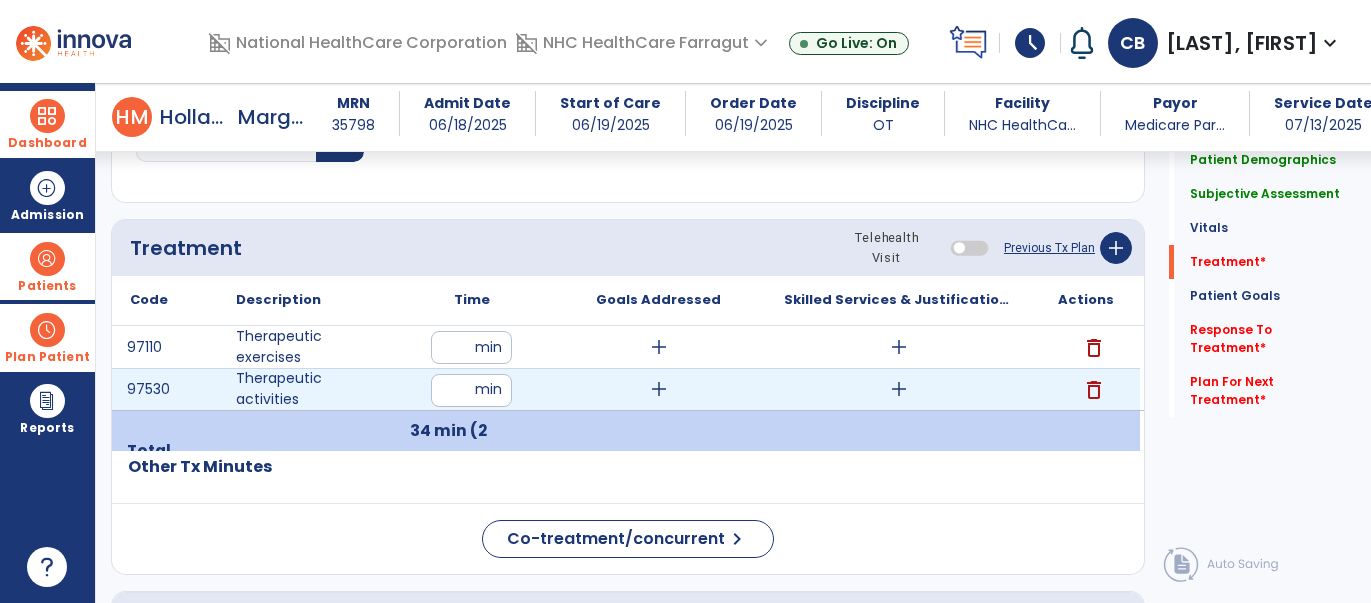 type on "**" 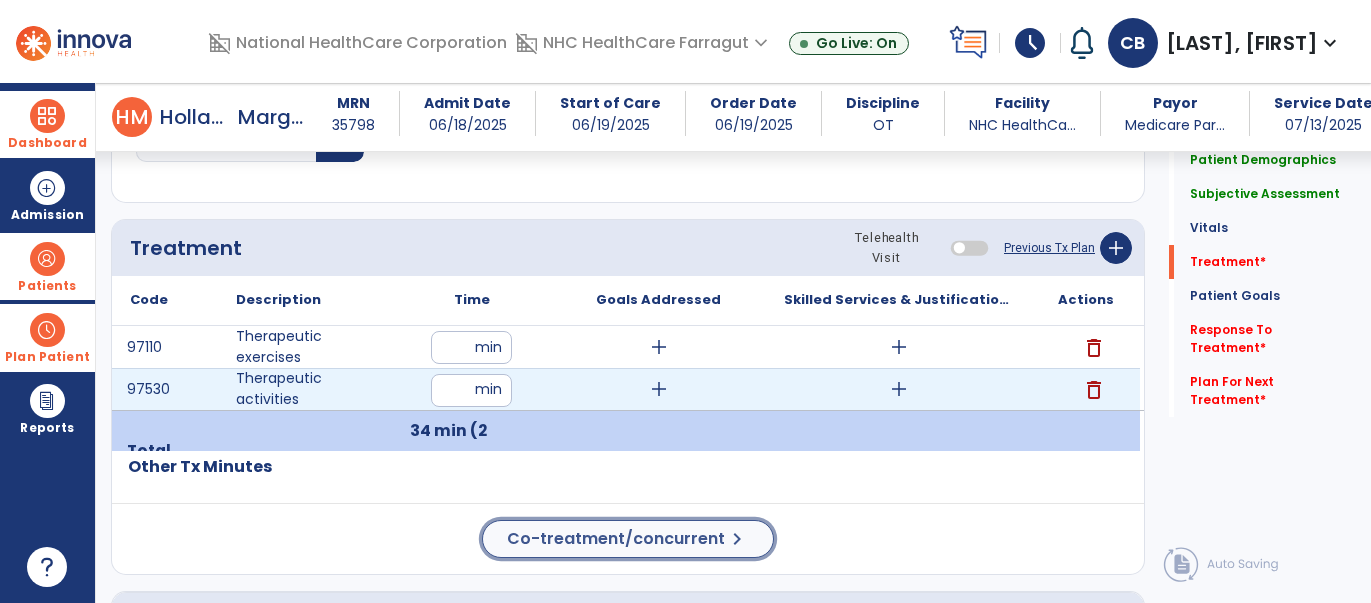 click on "Co-treatment/concurrent" 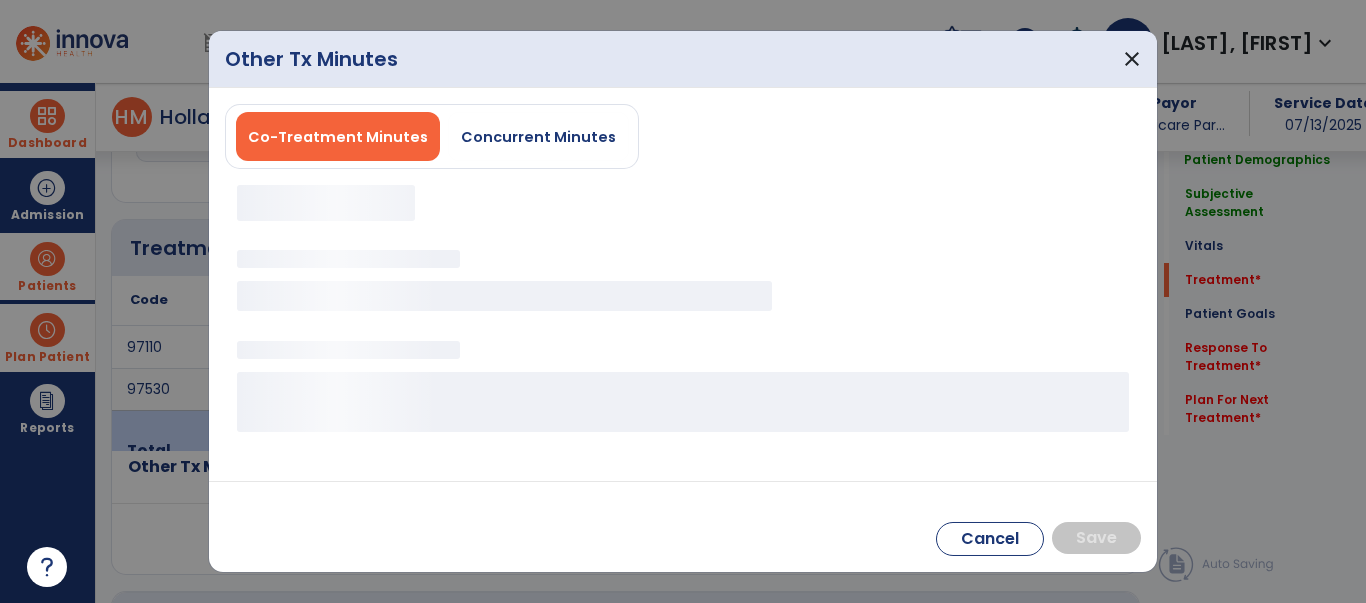 scroll, scrollTop: 1030, scrollLeft: 0, axis: vertical 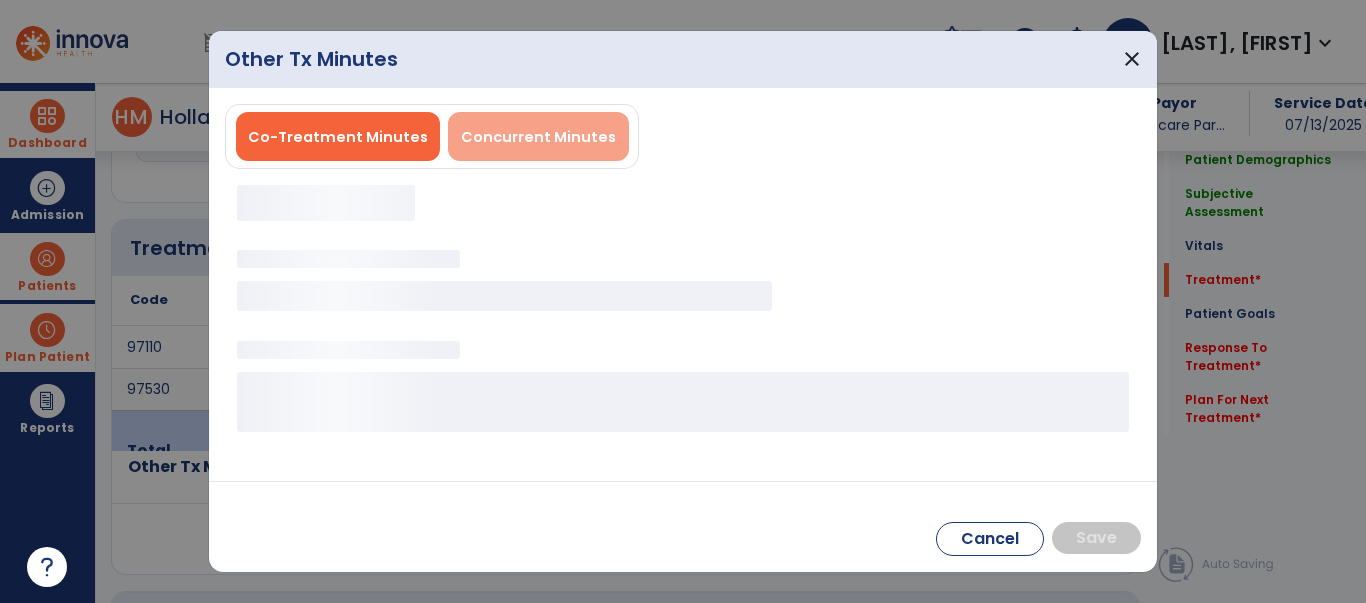 click on "Concurrent Minutes" at bounding box center (538, 137) 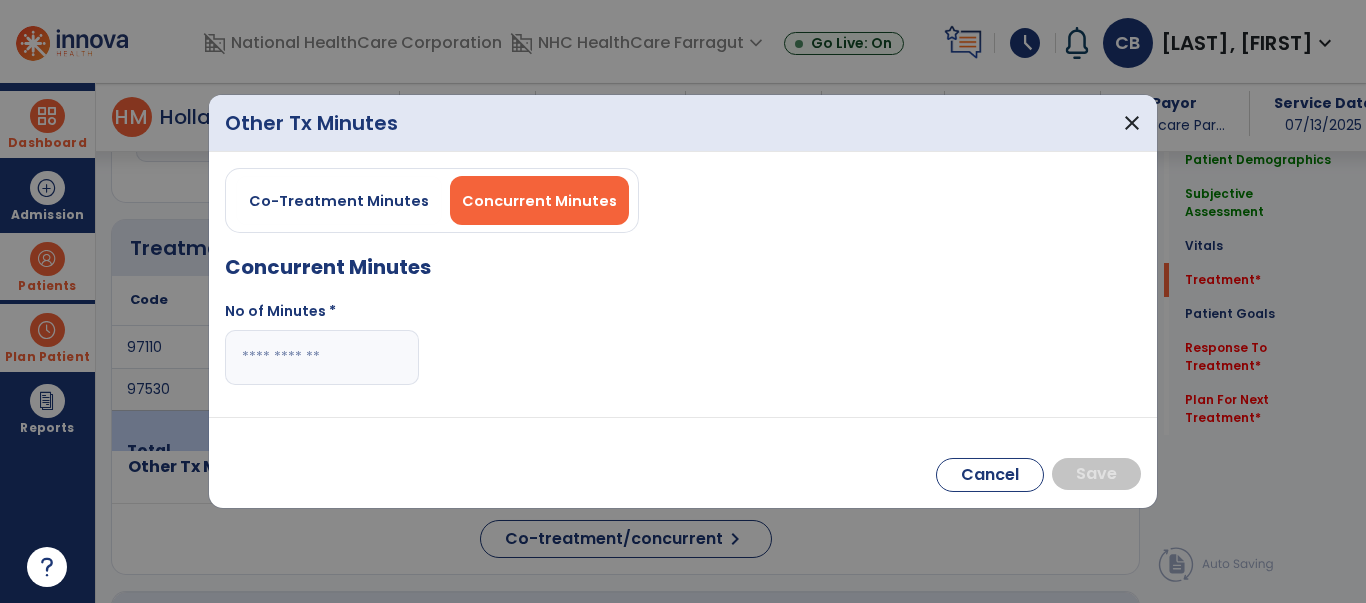 click at bounding box center [322, 357] 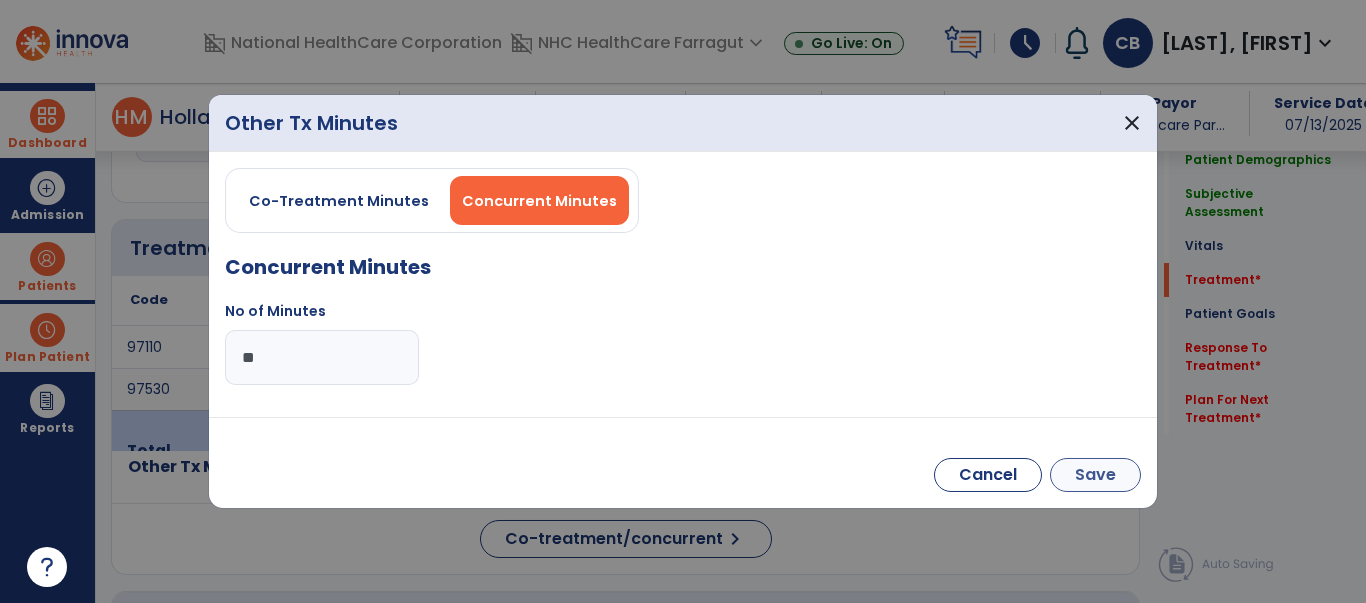 type on "**" 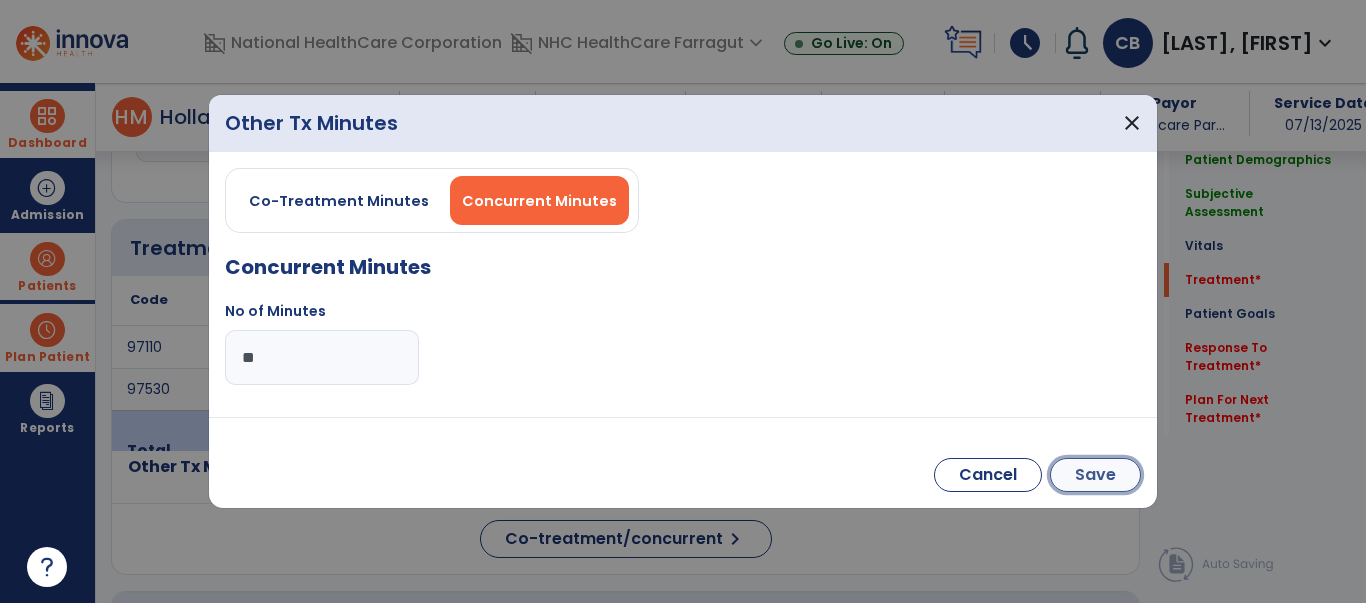 click on "Save" at bounding box center [1095, 475] 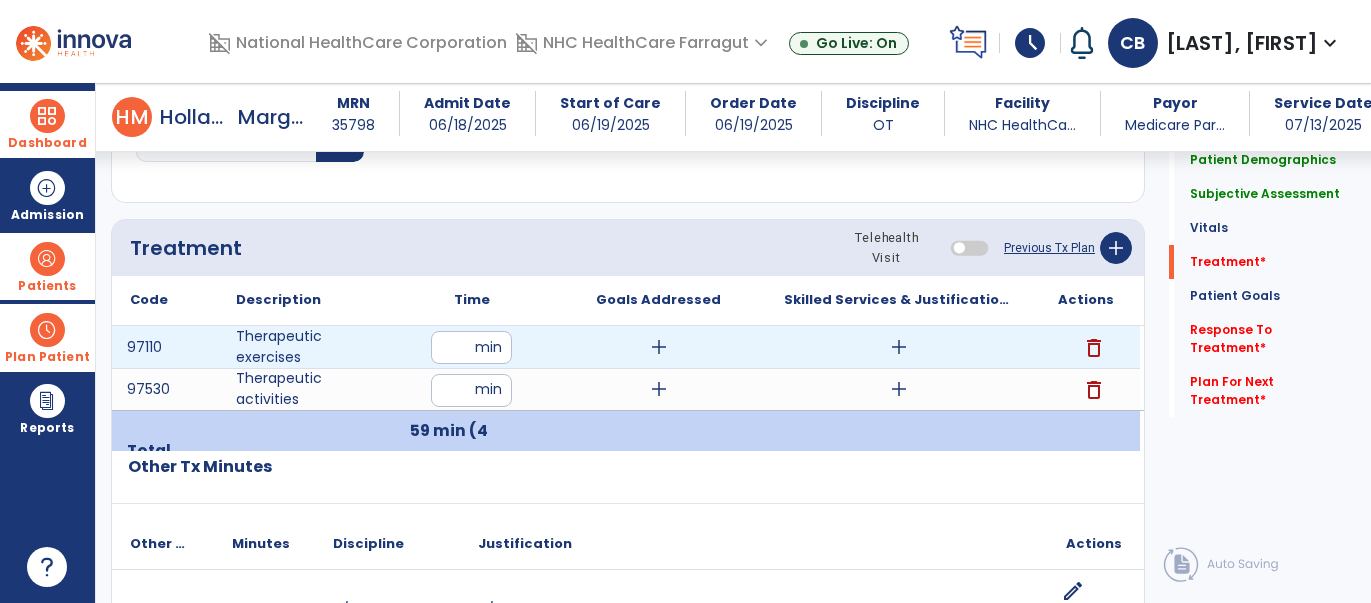 click on "add" at bounding box center [899, 347] 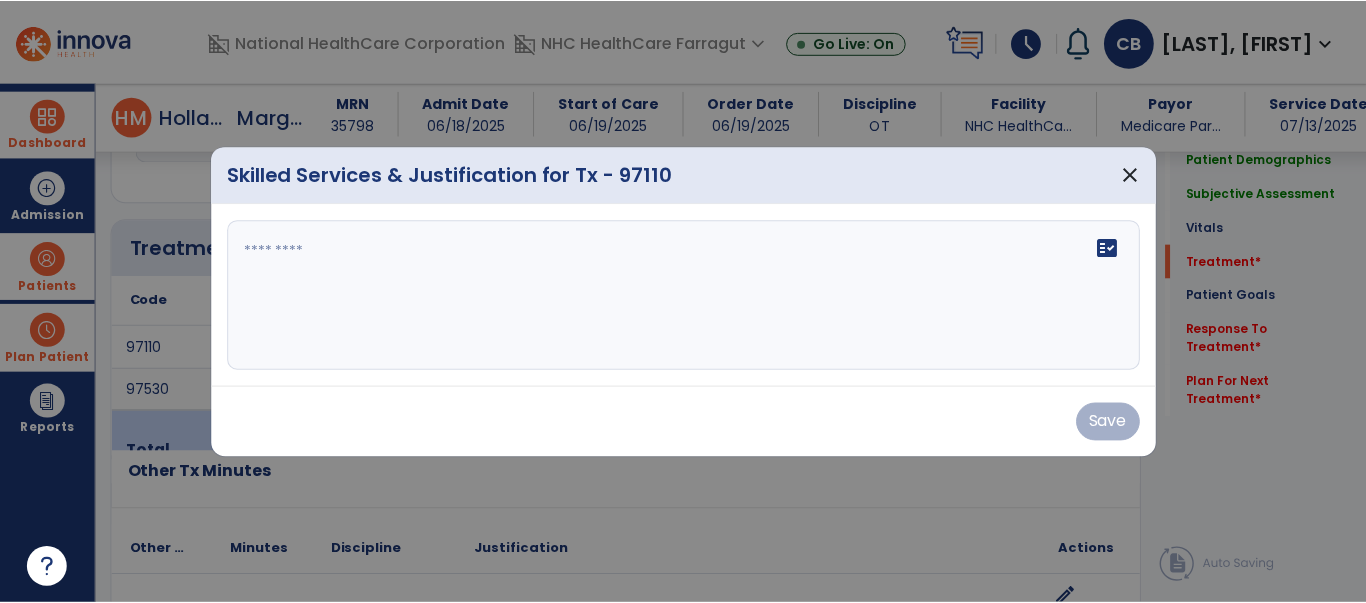 scroll, scrollTop: 1030, scrollLeft: 0, axis: vertical 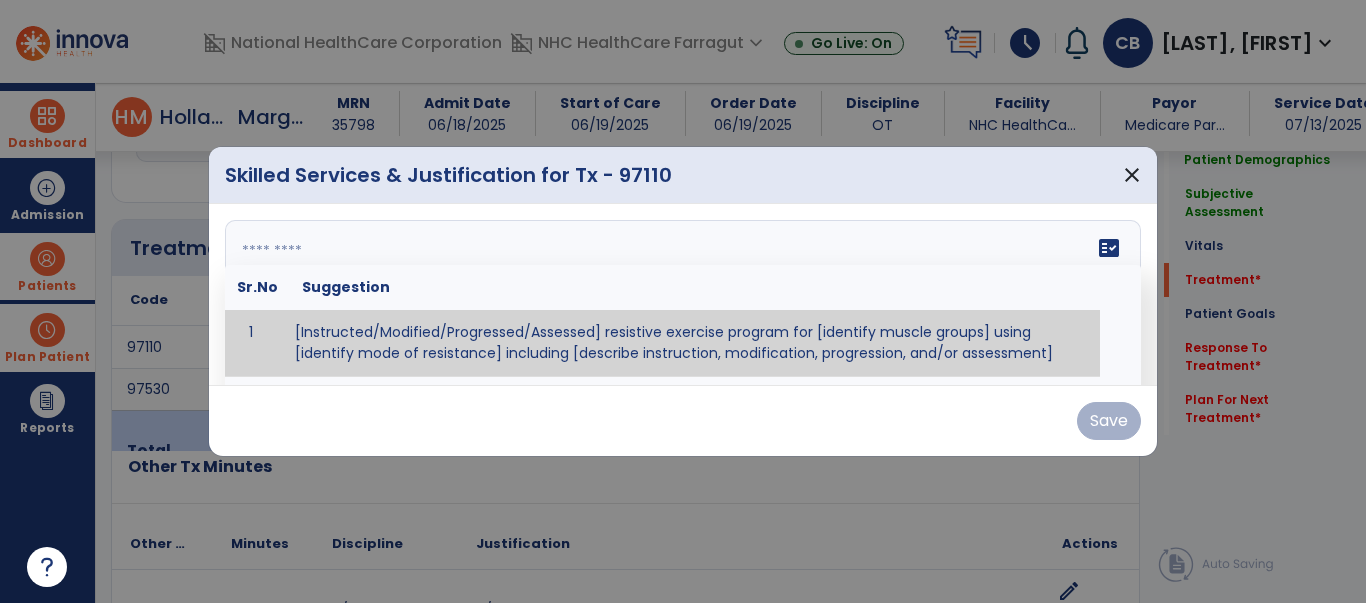 click on "fact_check  Sr.No Suggestion 1 [Instructed/Modified/Progressed/Assessed] resistive exercise program for [identify muscle groups] using [identify mode of resistance] including [describe instruction, modification, progression, and/or assessment] 2 [Instructed/Modified/Progressed/Assessed] aerobic exercise program using [identify equipment/mode] including [describe instruction, modification,progression, and/or assessment] 3 [Instructed/Modified/Progressed/Assessed] [PROM/A/AROM/AROM] program for [identify joint movements] using [contract-relax, over-pressure, inhibitory techniques, other] 4 [Assessed/Tested] aerobic capacity with administration of [aerobic capacity test]" at bounding box center [683, 295] 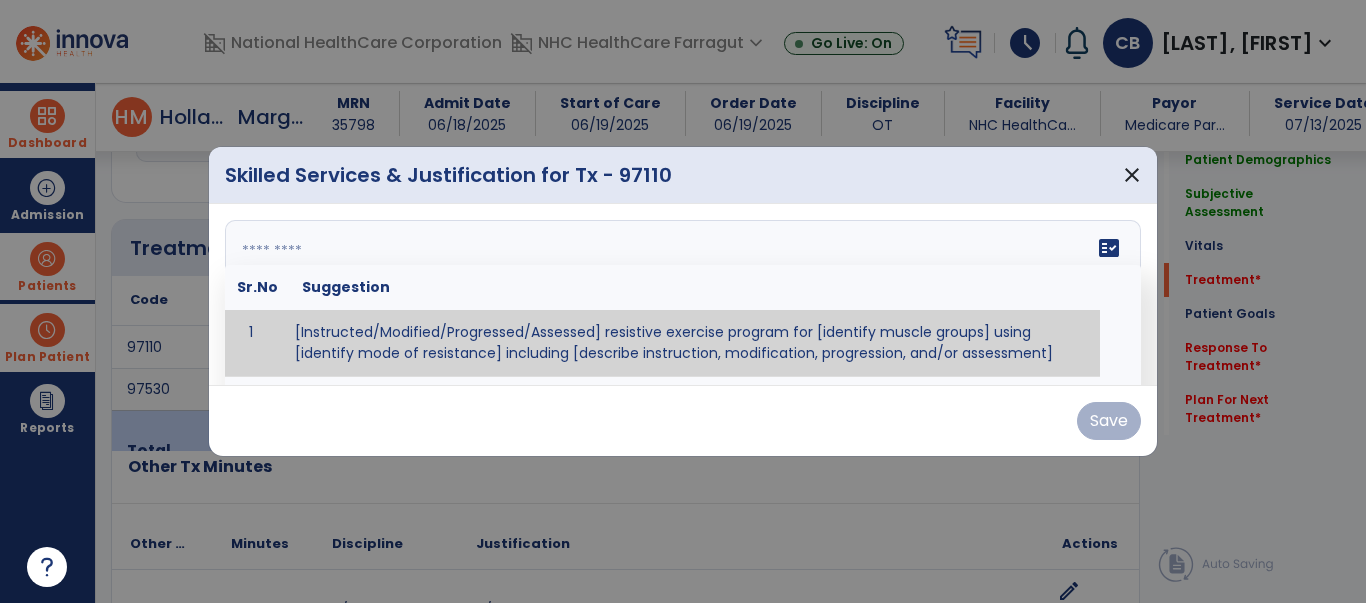 paste on "**********" 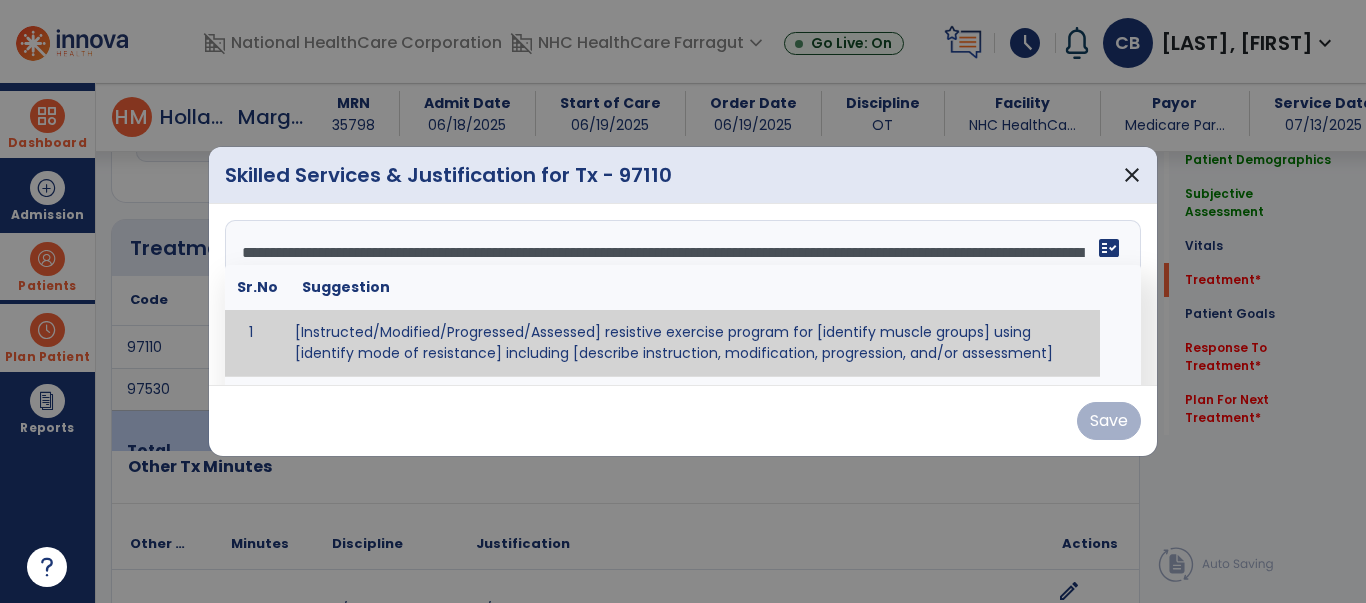 scroll, scrollTop: 15, scrollLeft: 0, axis: vertical 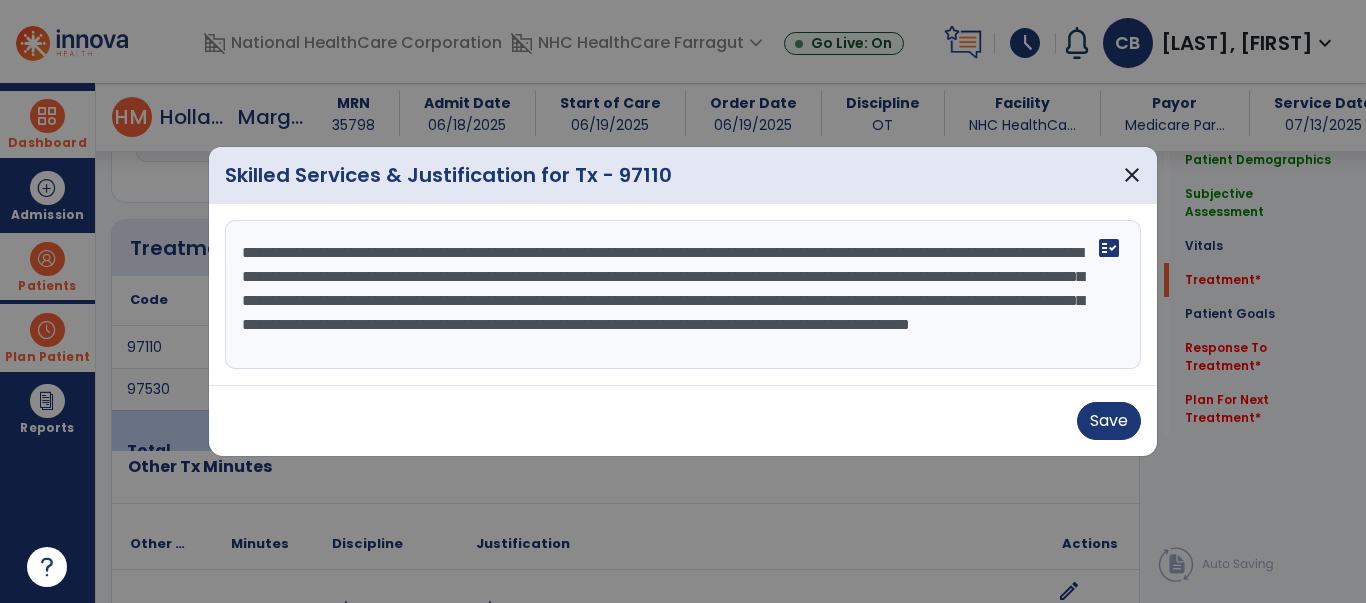 click on "**********" at bounding box center (683, 295) 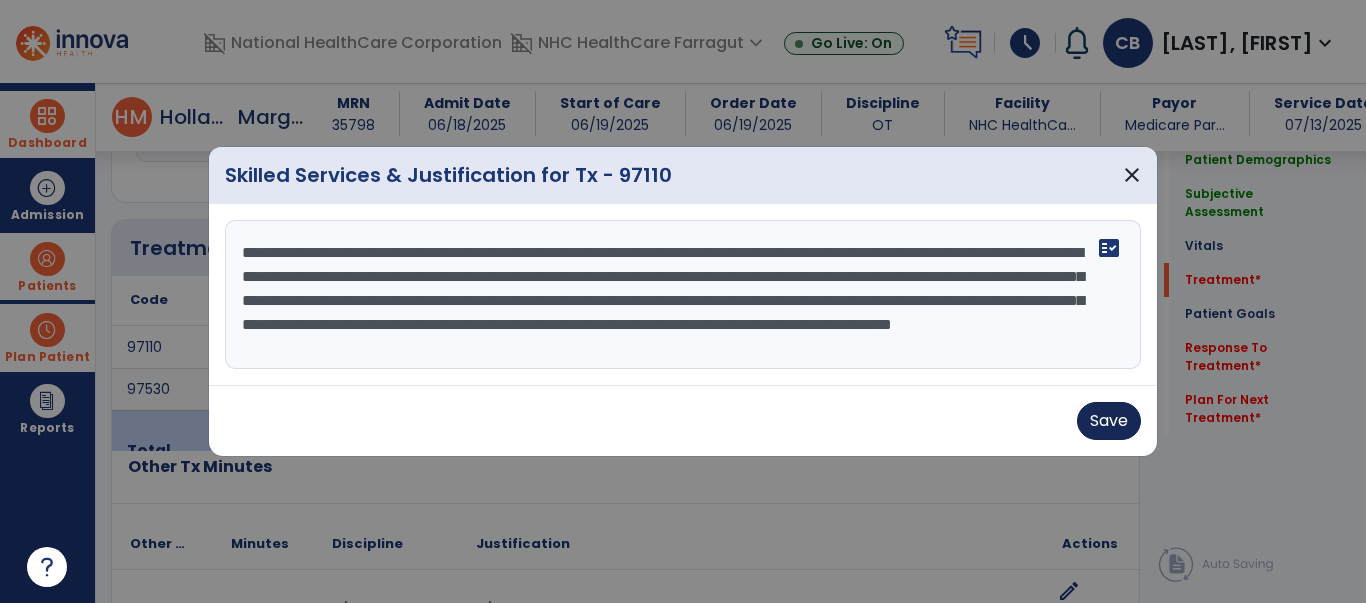 type on "**********" 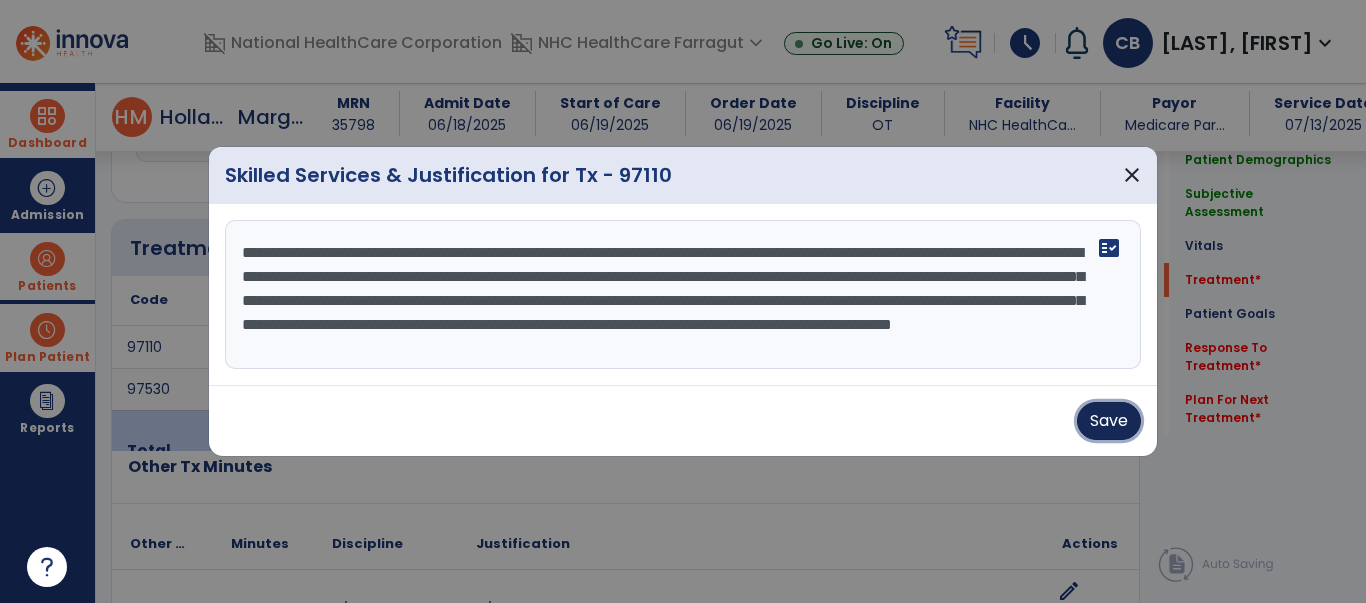 click on "Save" at bounding box center [1109, 421] 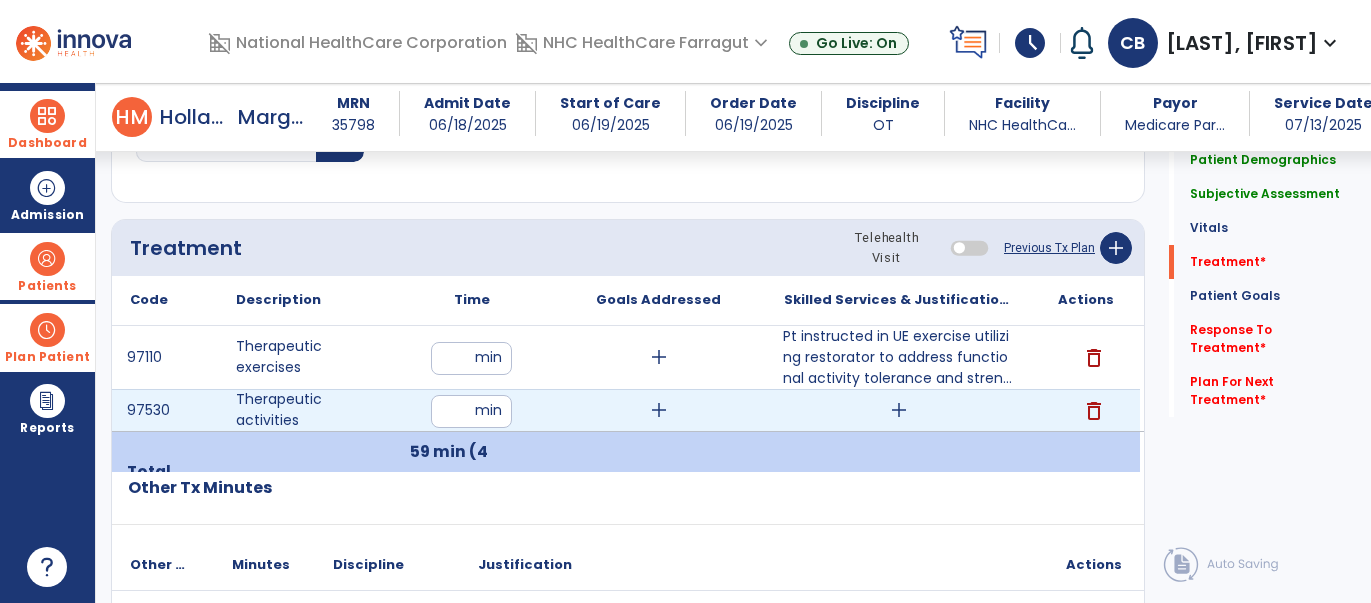 click on "add" at bounding box center (899, 410) 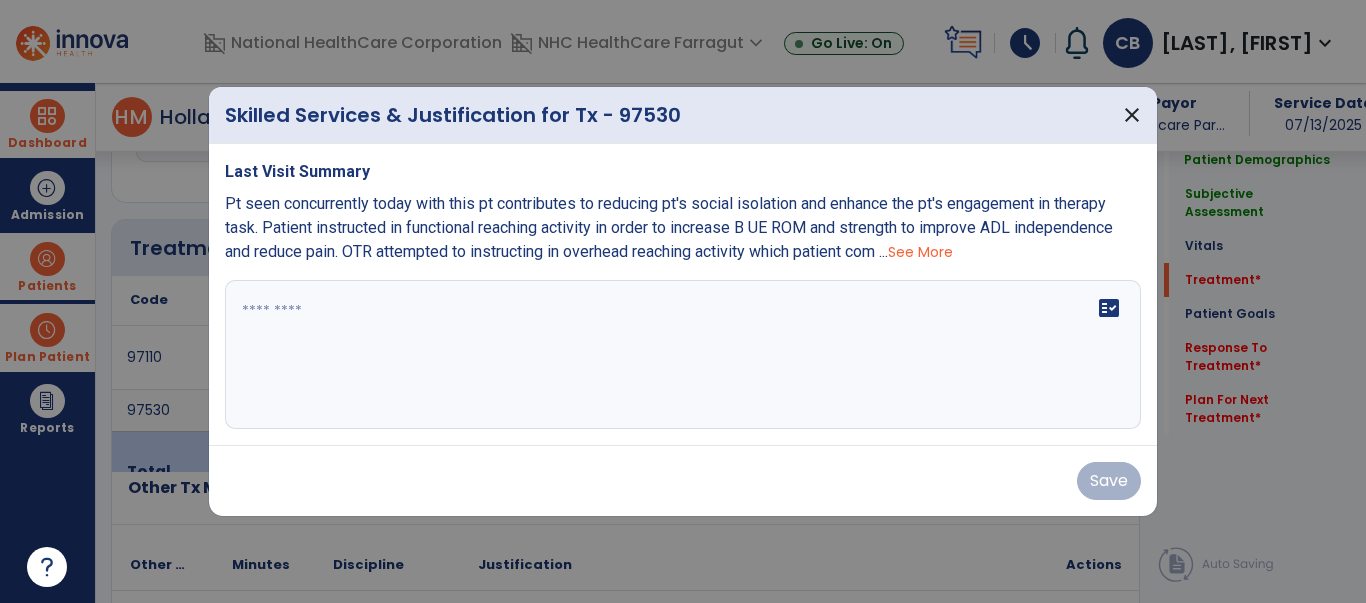 scroll, scrollTop: 1030, scrollLeft: 0, axis: vertical 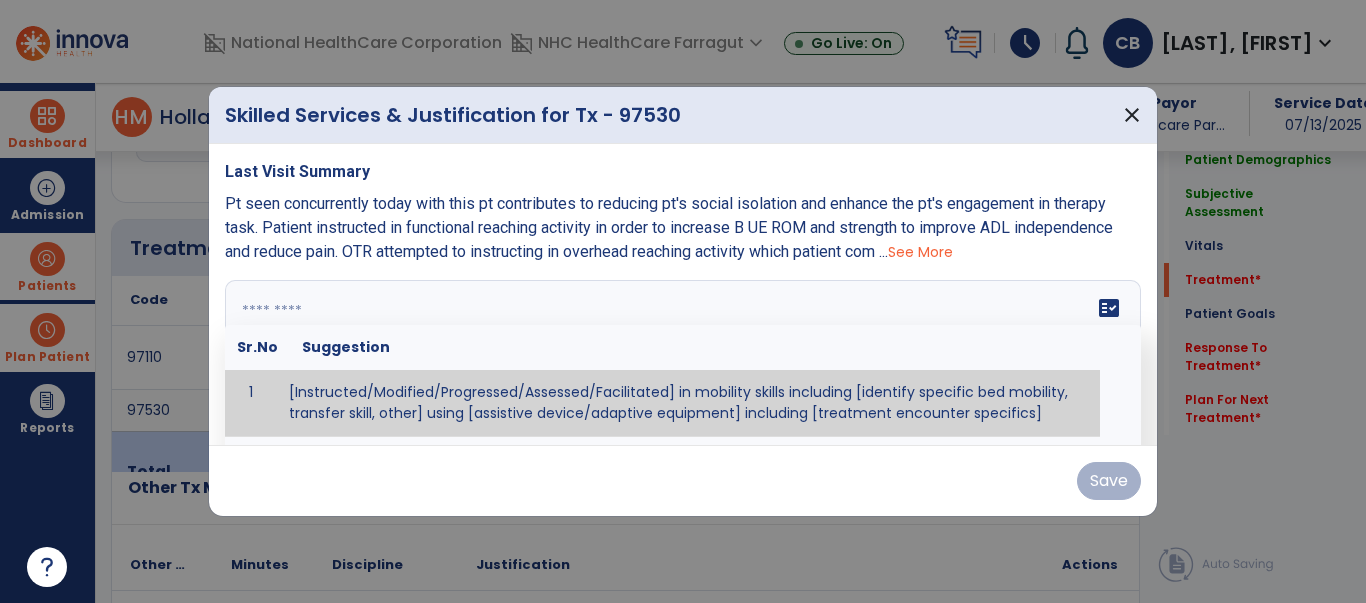 click at bounding box center [683, 355] 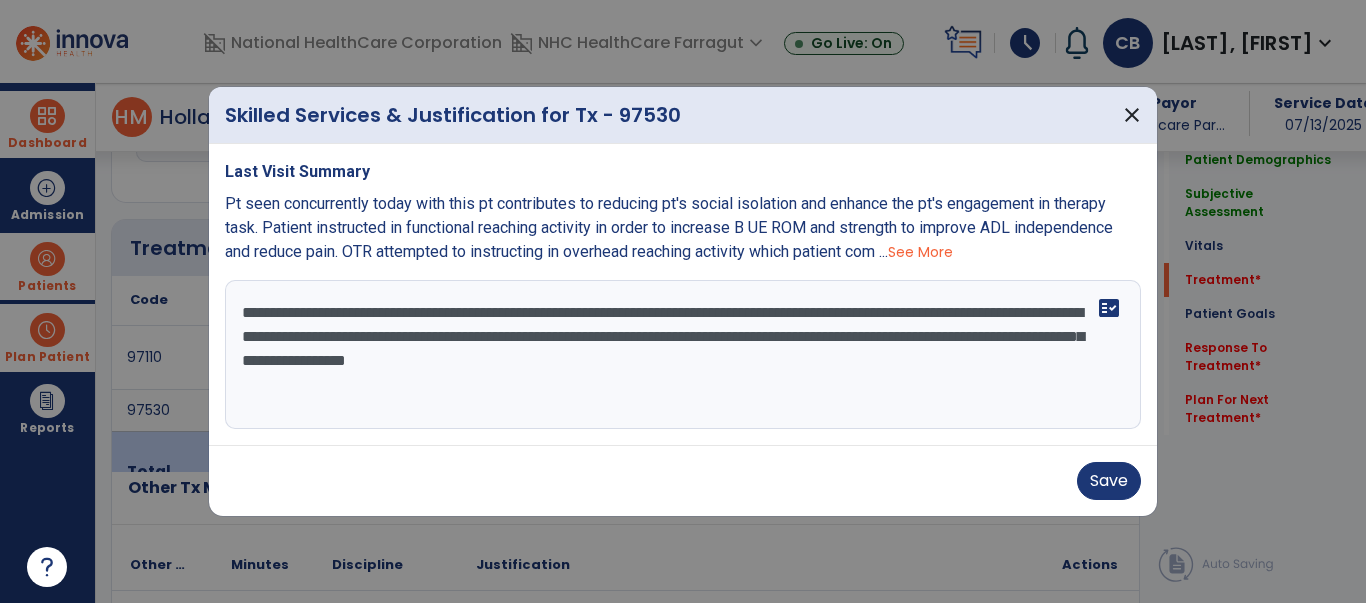 click on "**********" at bounding box center (683, 355) 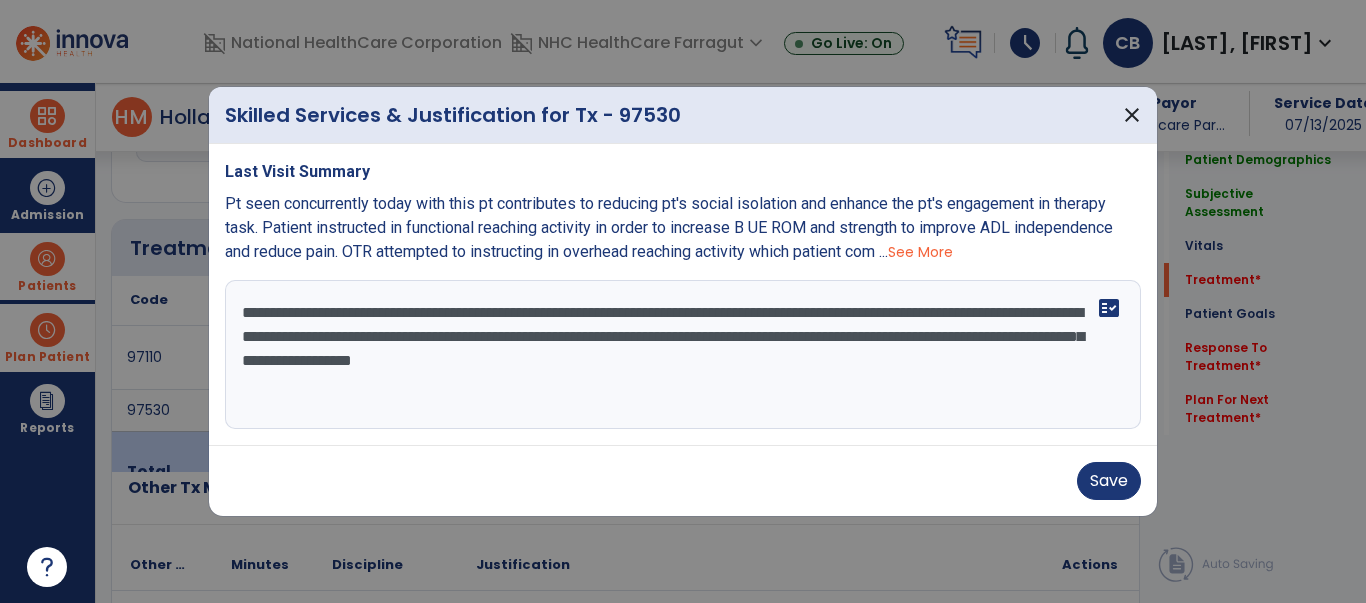 paste on "**********" 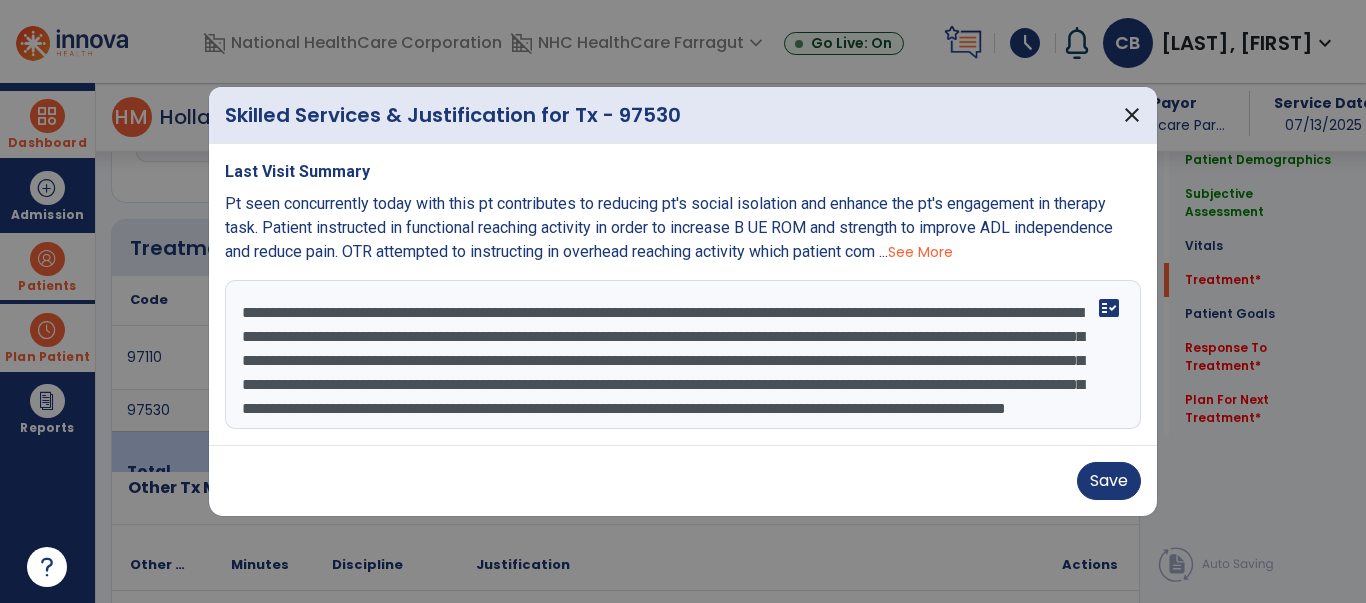 scroll, scrollTop: 63, scrollLeft: 0, axis: vertical 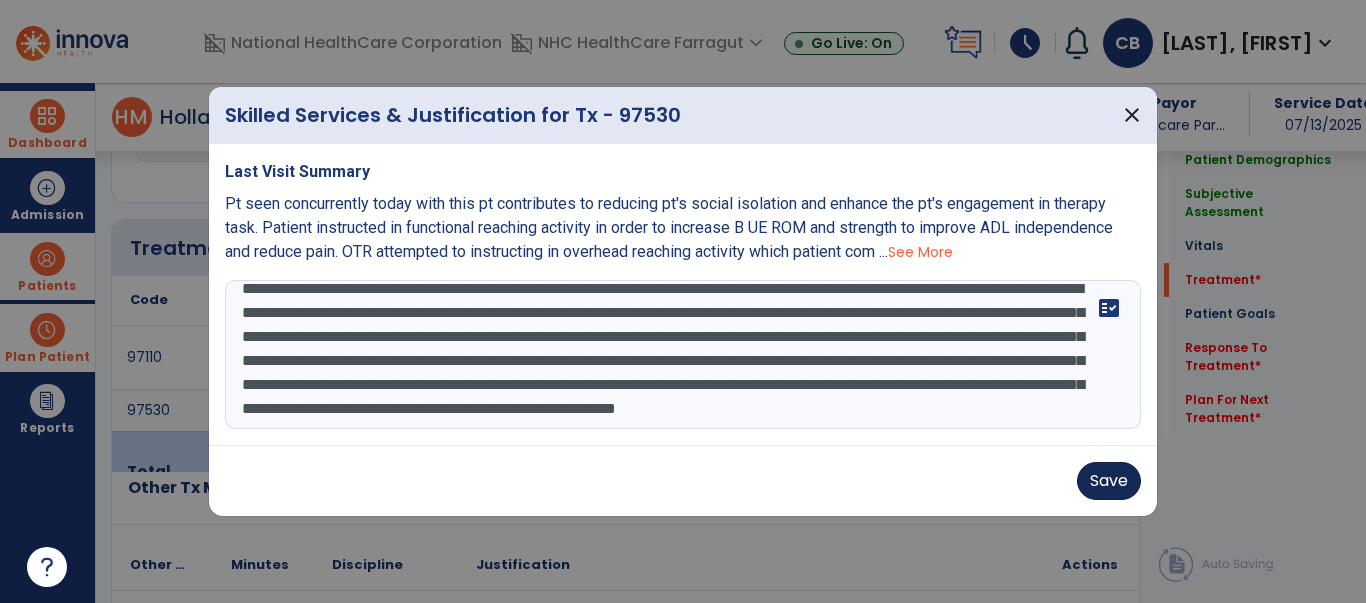 type on "**********" 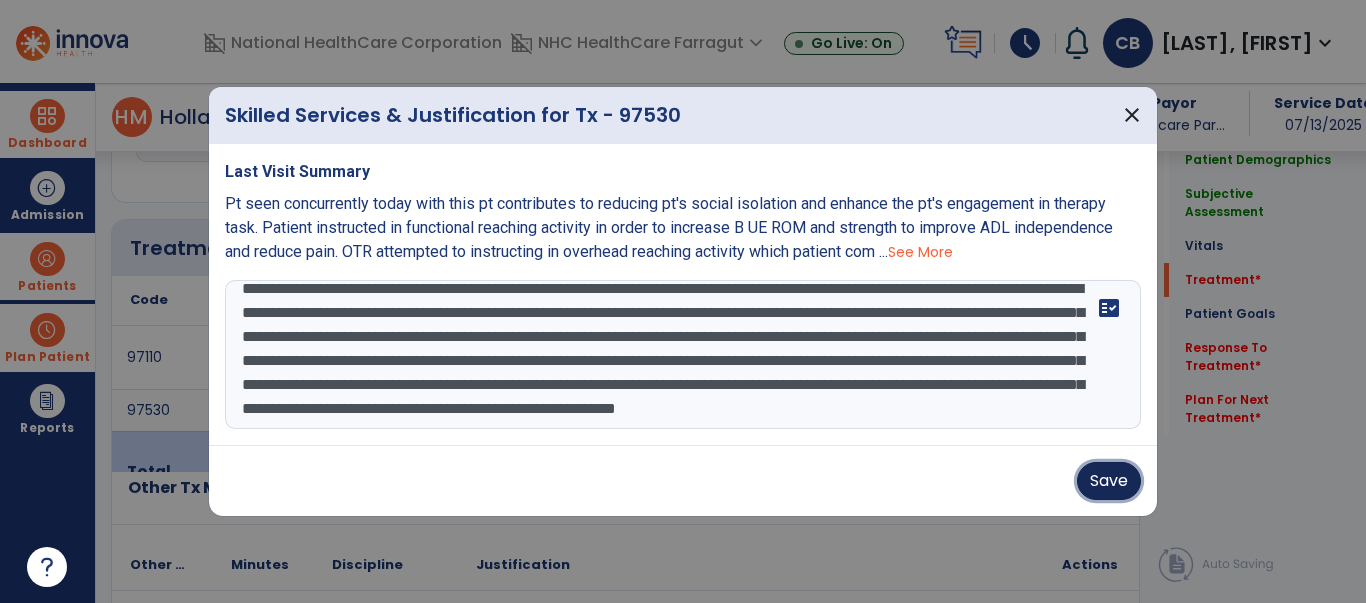 click on "Save" at bounding box center [1109, 481] 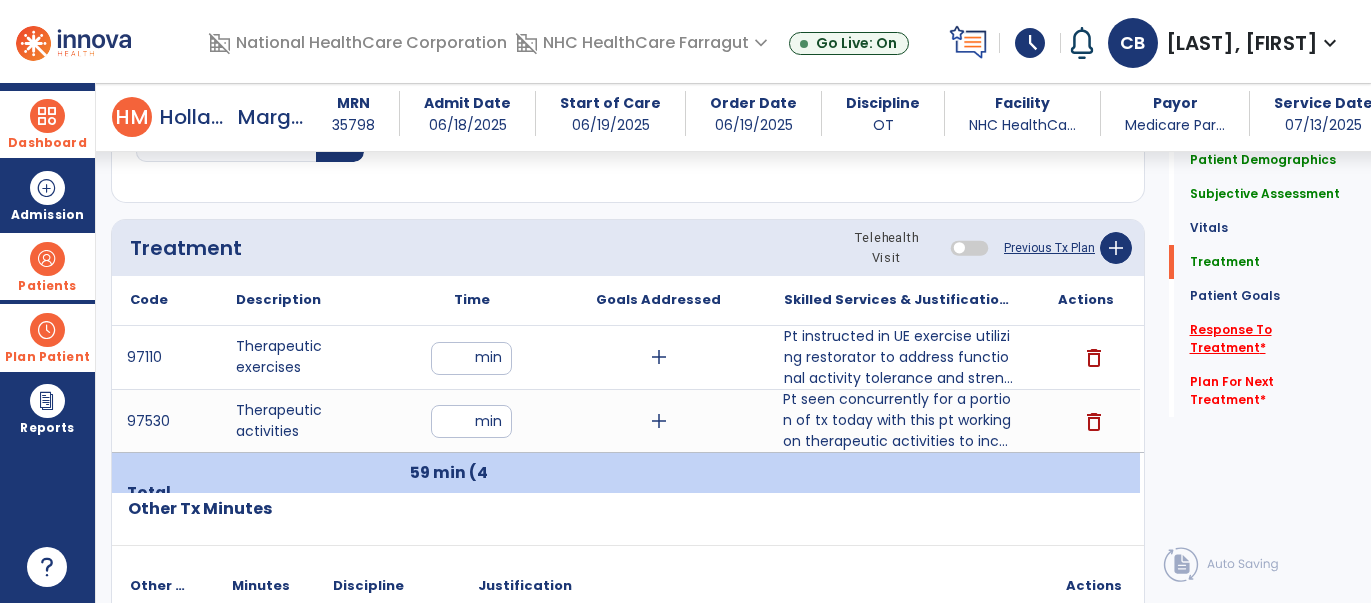 click on "Response To Treatment   *" 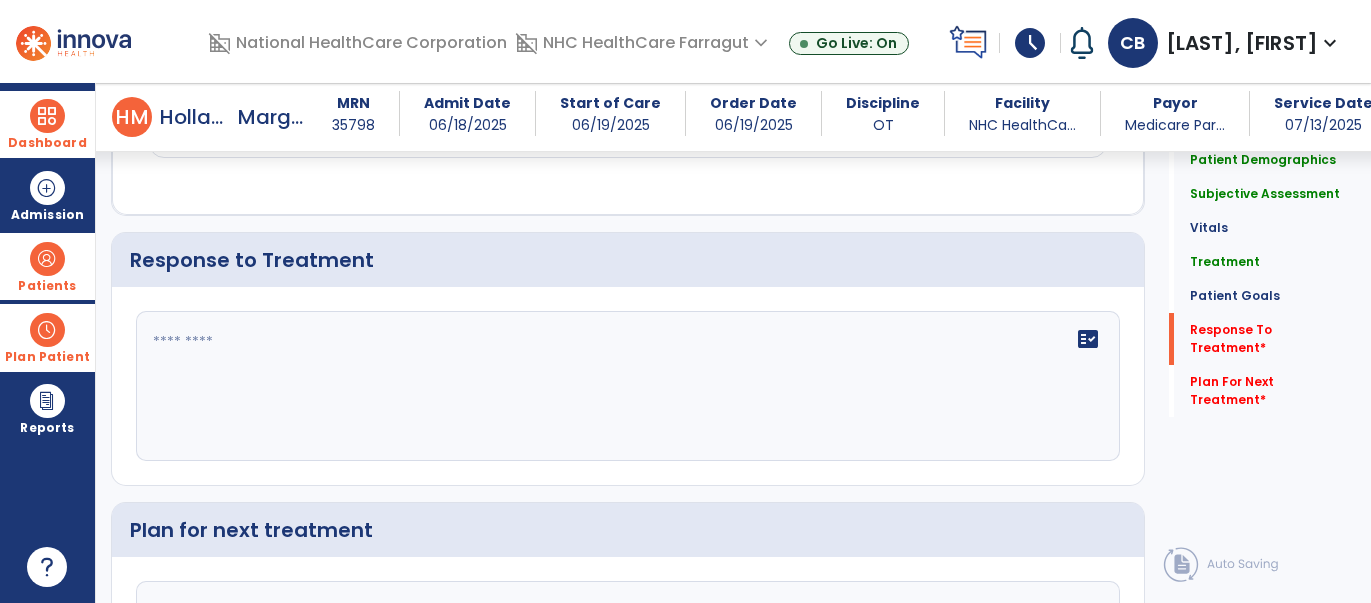 scroll, scrollTop: 2657, scrollLeft: 0, axis: vertical 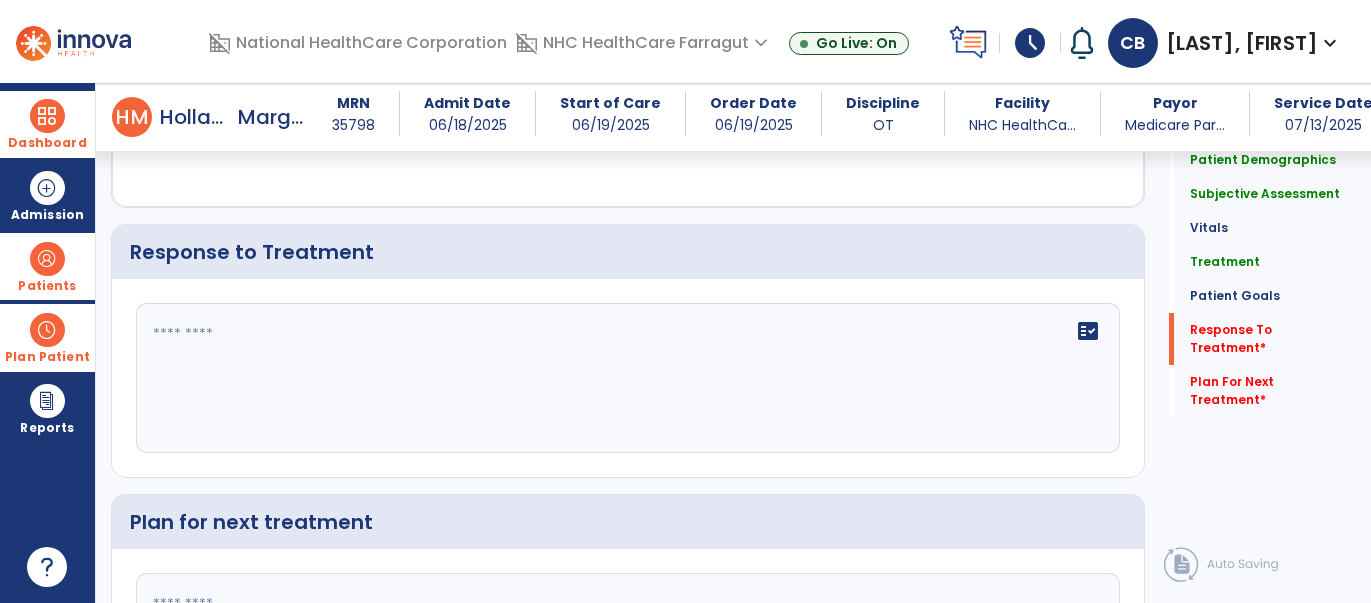 click on "fact_check" 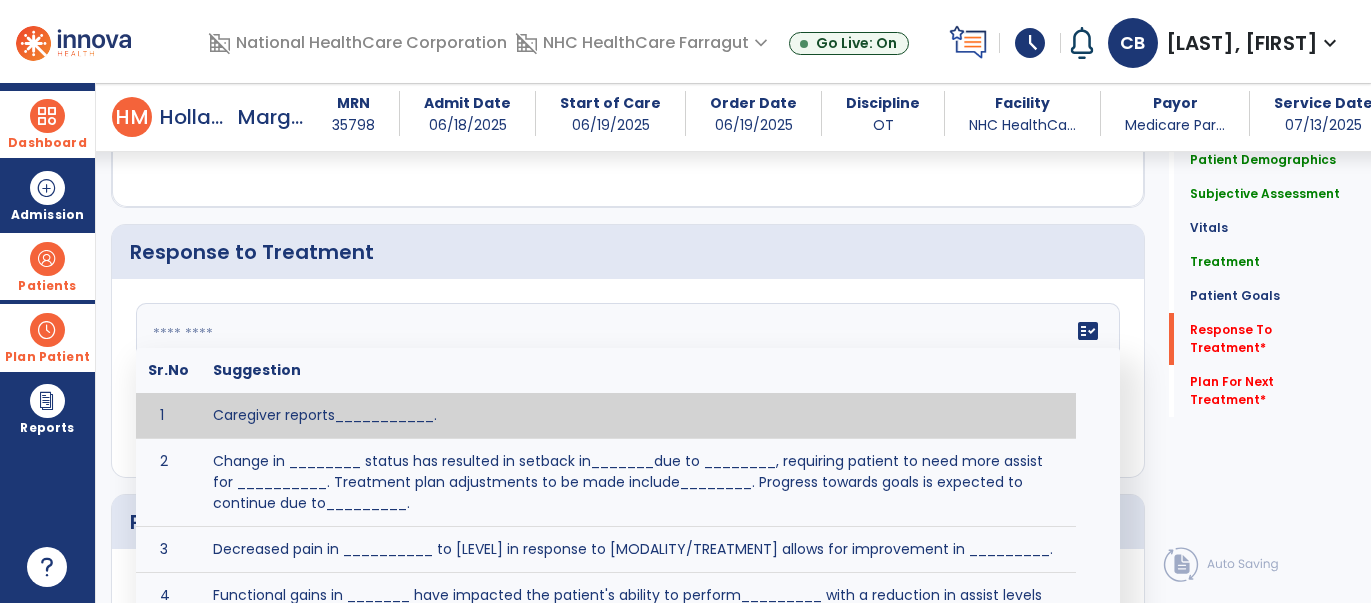 paste on "**********" 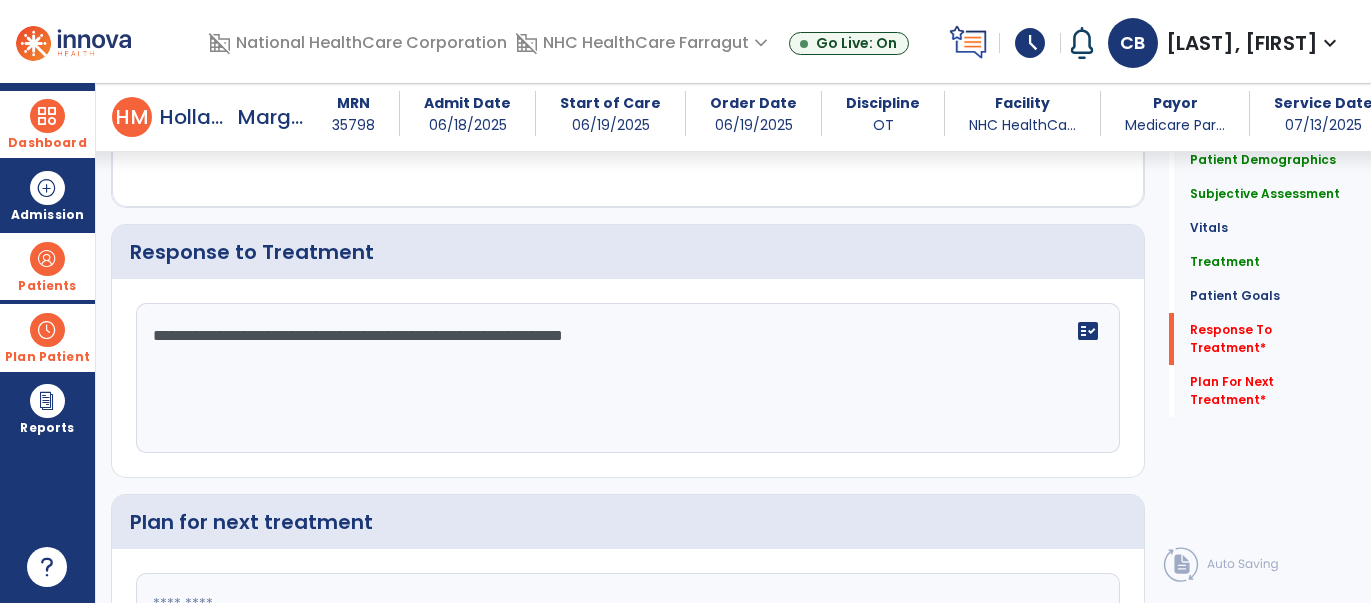 type on "**********" 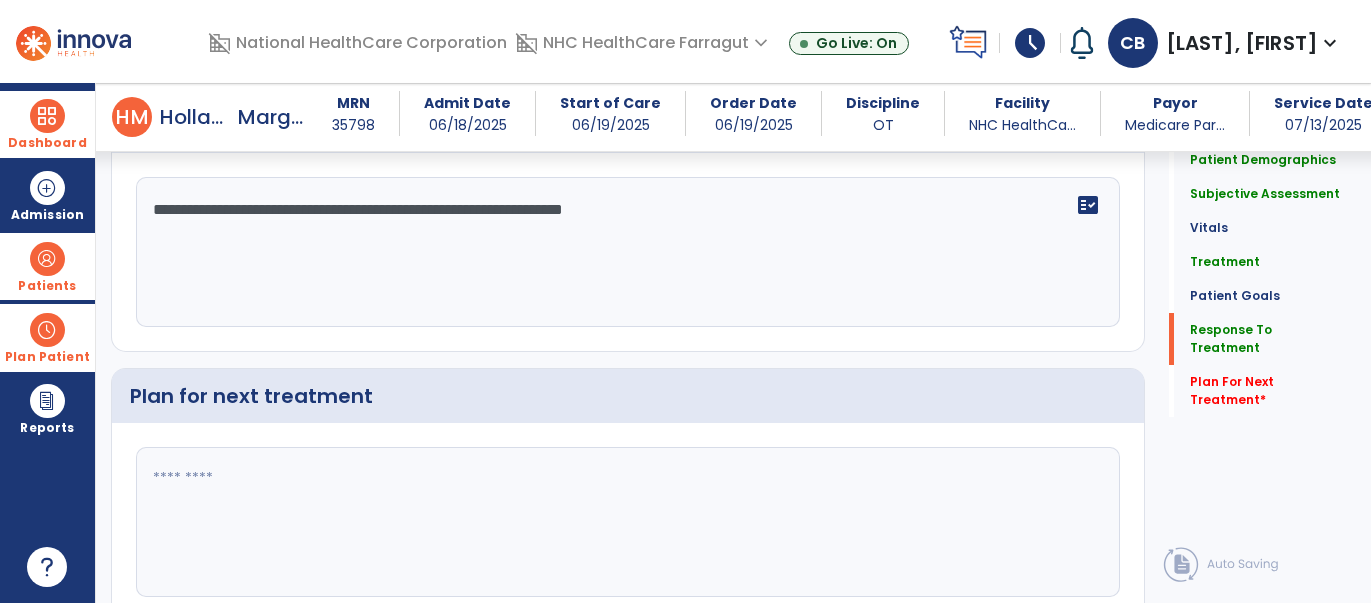 scroll, scrollTop: 2530, scrollLeft: 0, axis: vertical 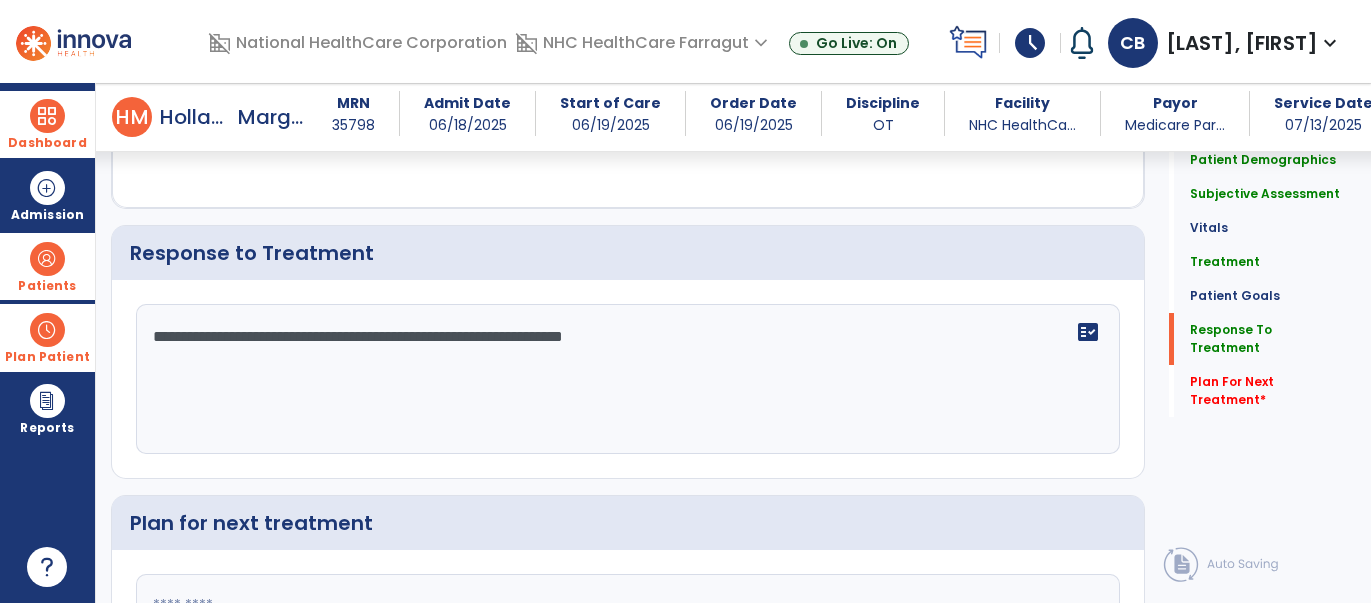 paste on "**********" 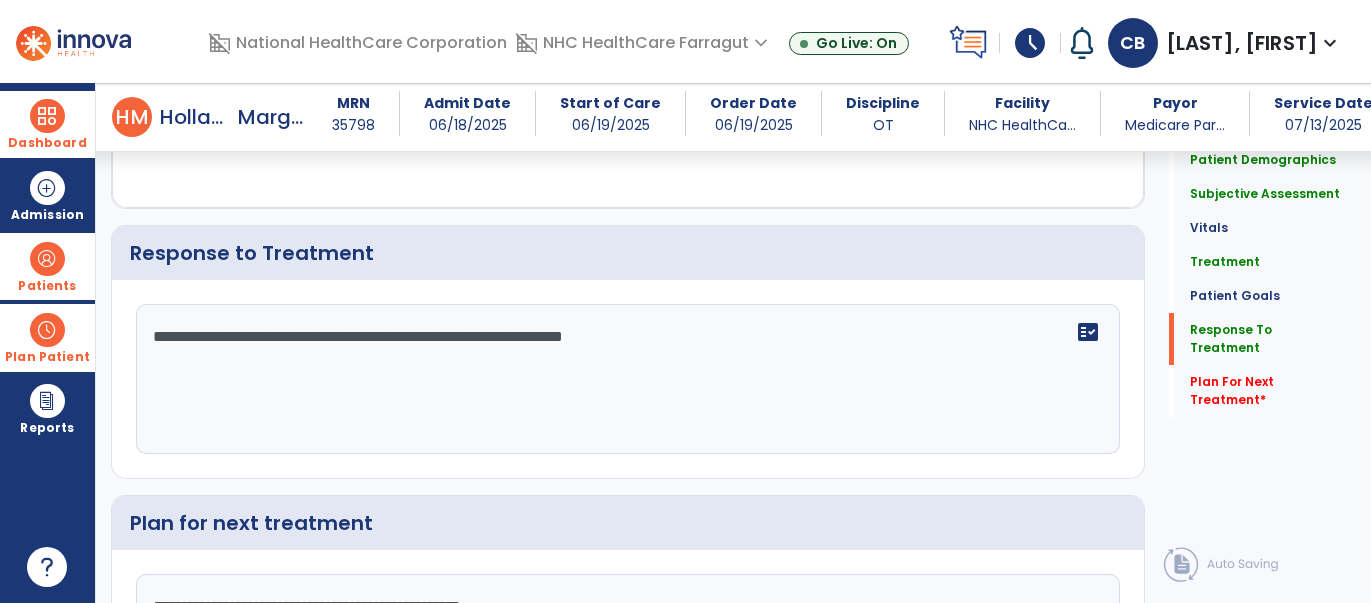 scroll, scrollTop: 2685, scrollLeft: 0, axis: vertical 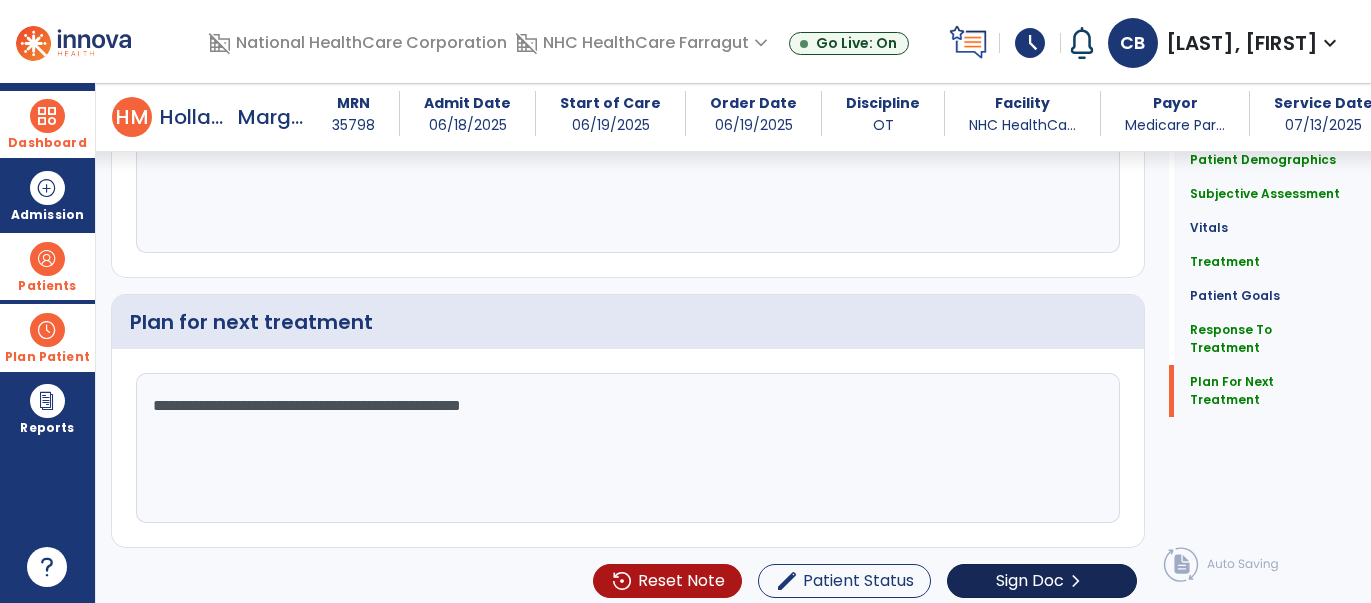 type on "**********" 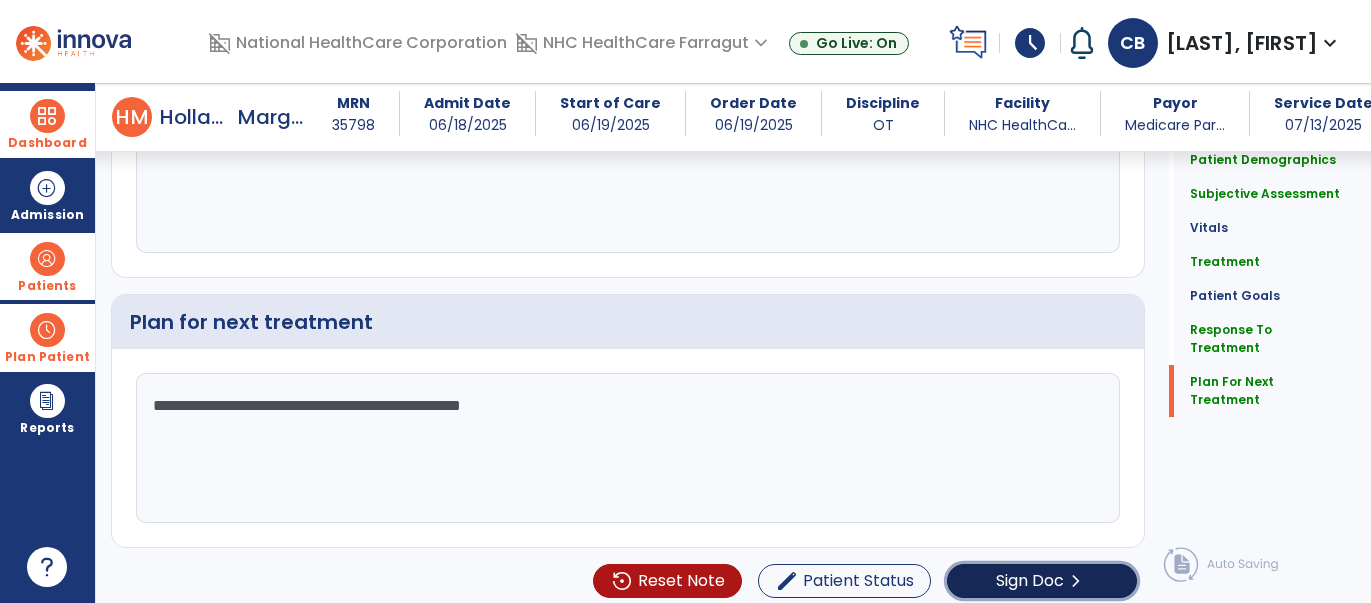 click on "Sign Doc" 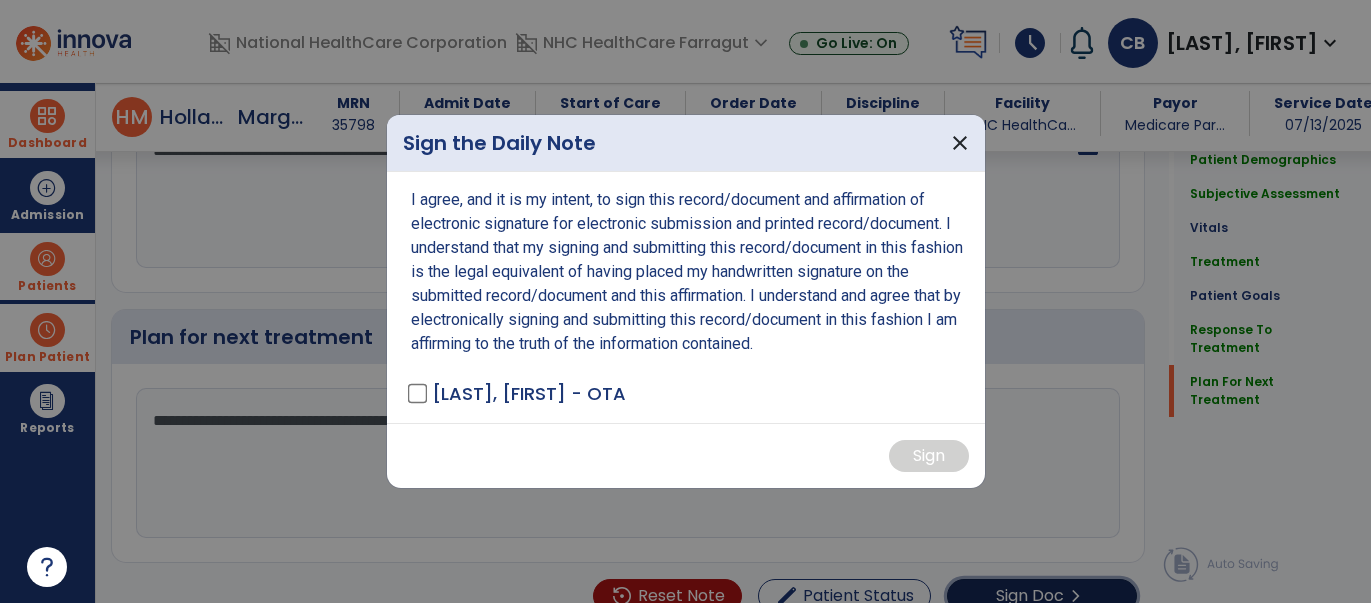 scroll, scrollTop: 2857, scrollLeft: 0, axis: vertical 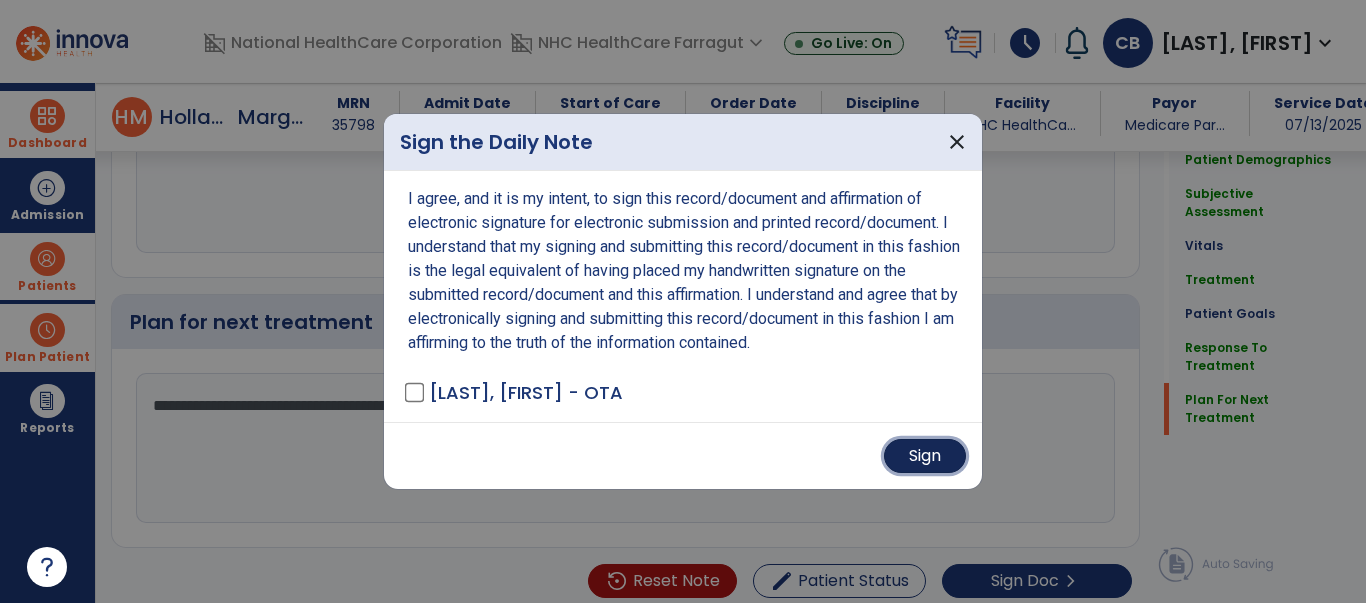 click on "Sign" at bounding box center (925, 456) 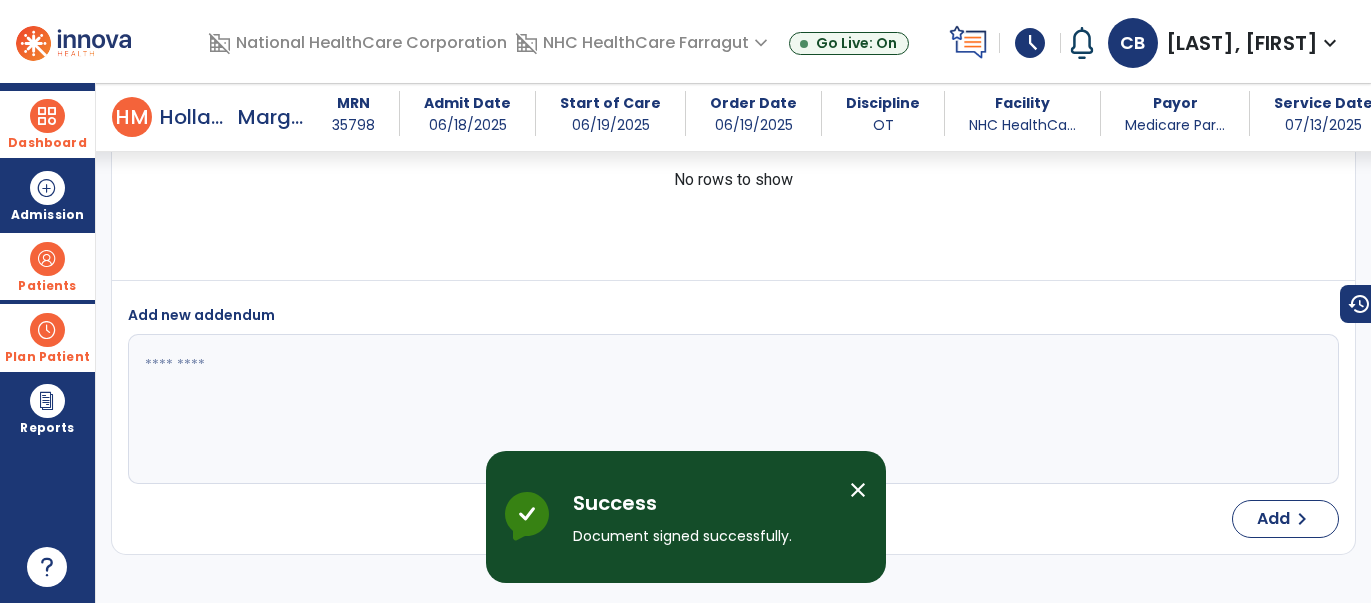 scroll, scrollTop: 4452, scrollLeft: 0, axis: vertical 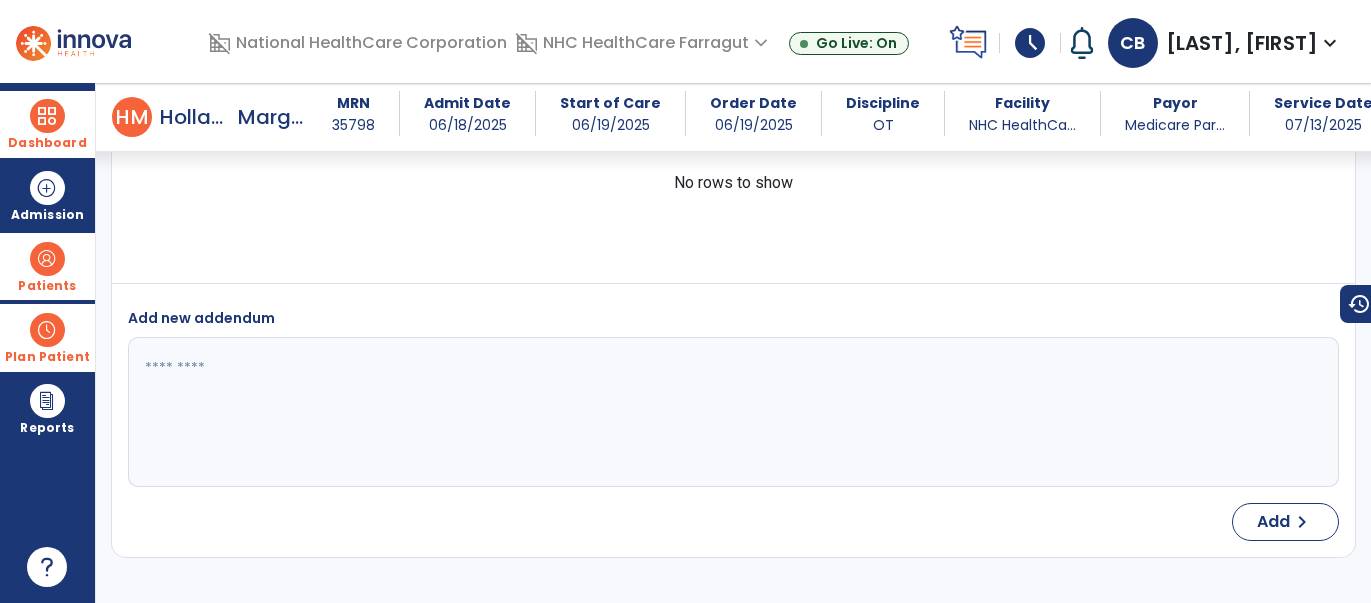 click at bounding box center (47, 116) 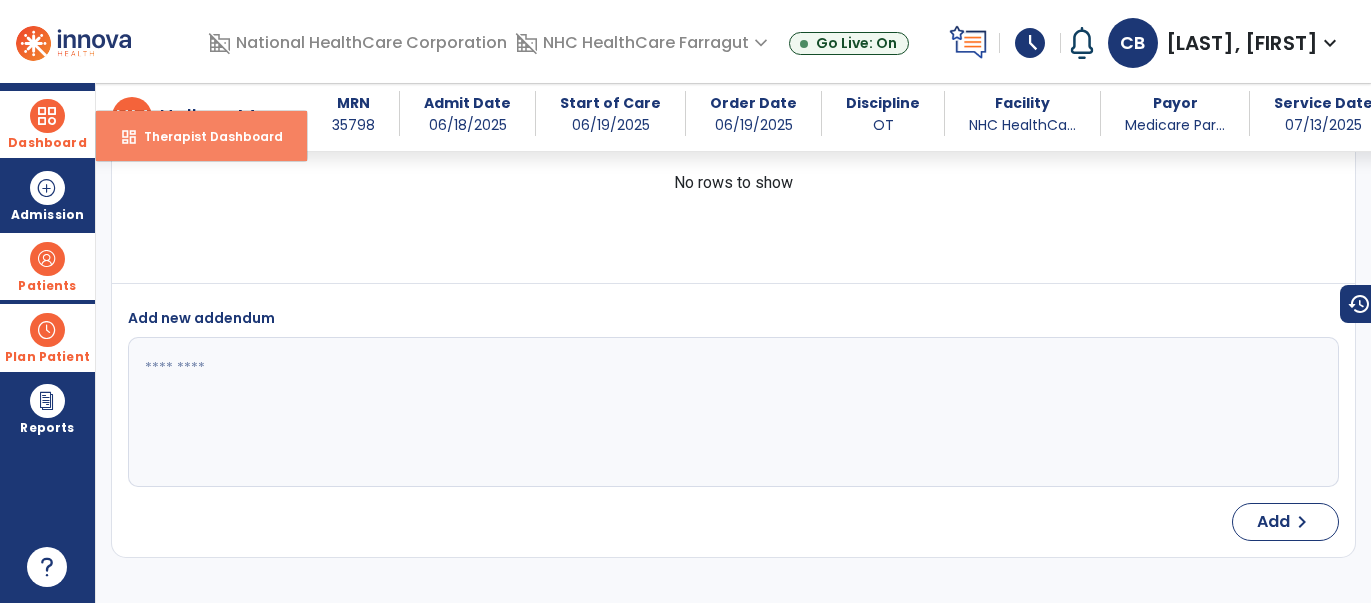 click on "Therapist Dashboard" at bounding box center [205, 136] 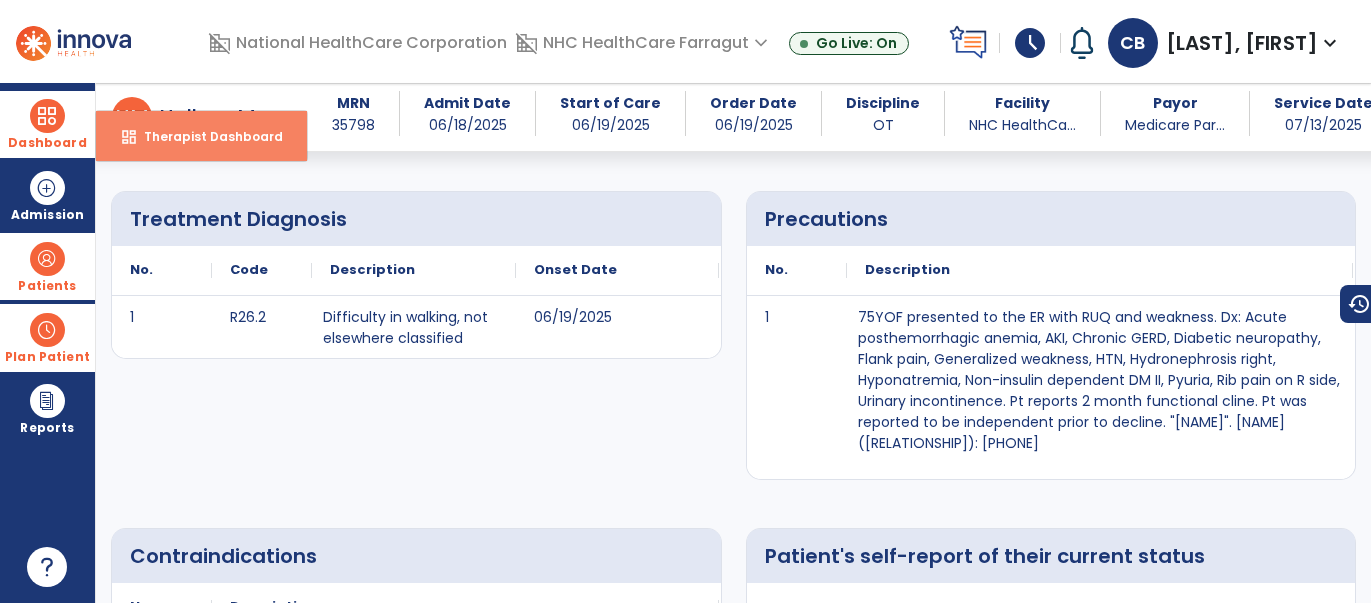 select on "****" 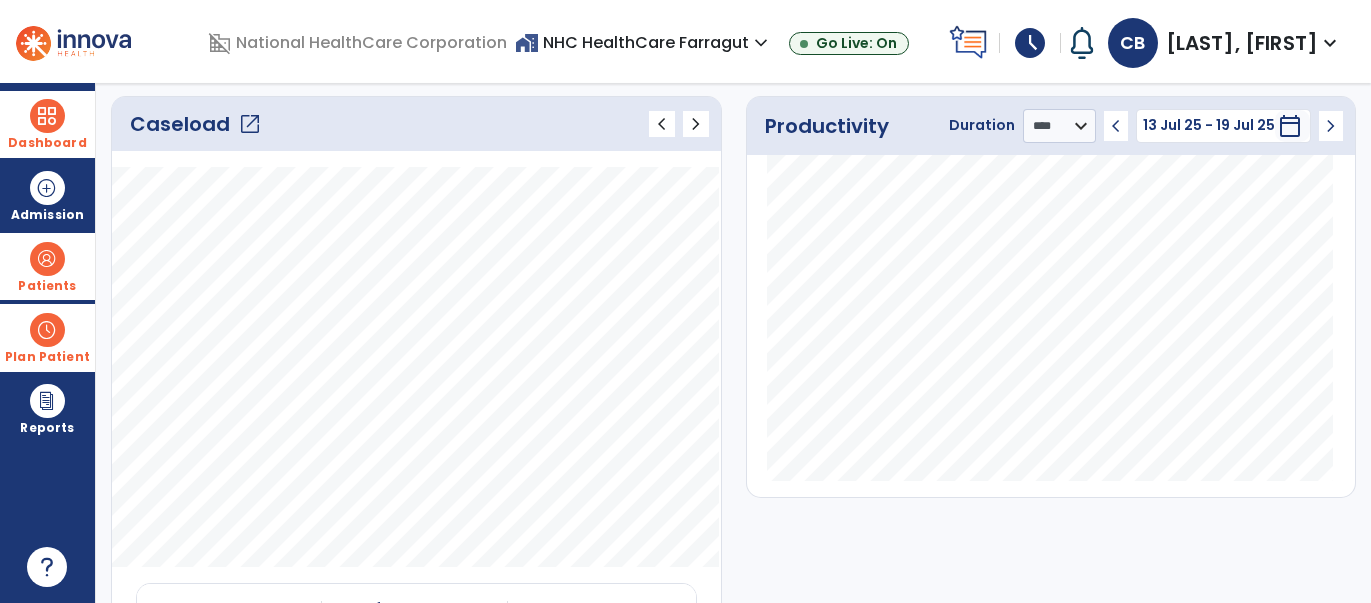 click on "open_in_new" 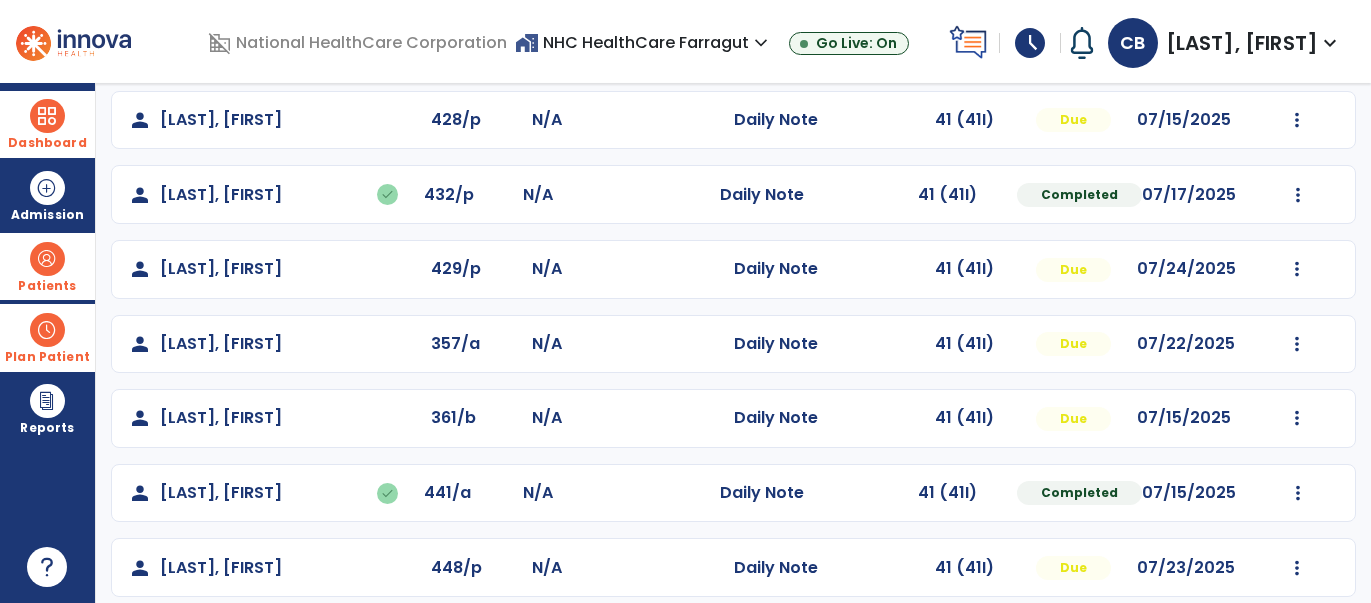 scroll, scrollTop: 331, scrollLeft: 0, axis: vertical 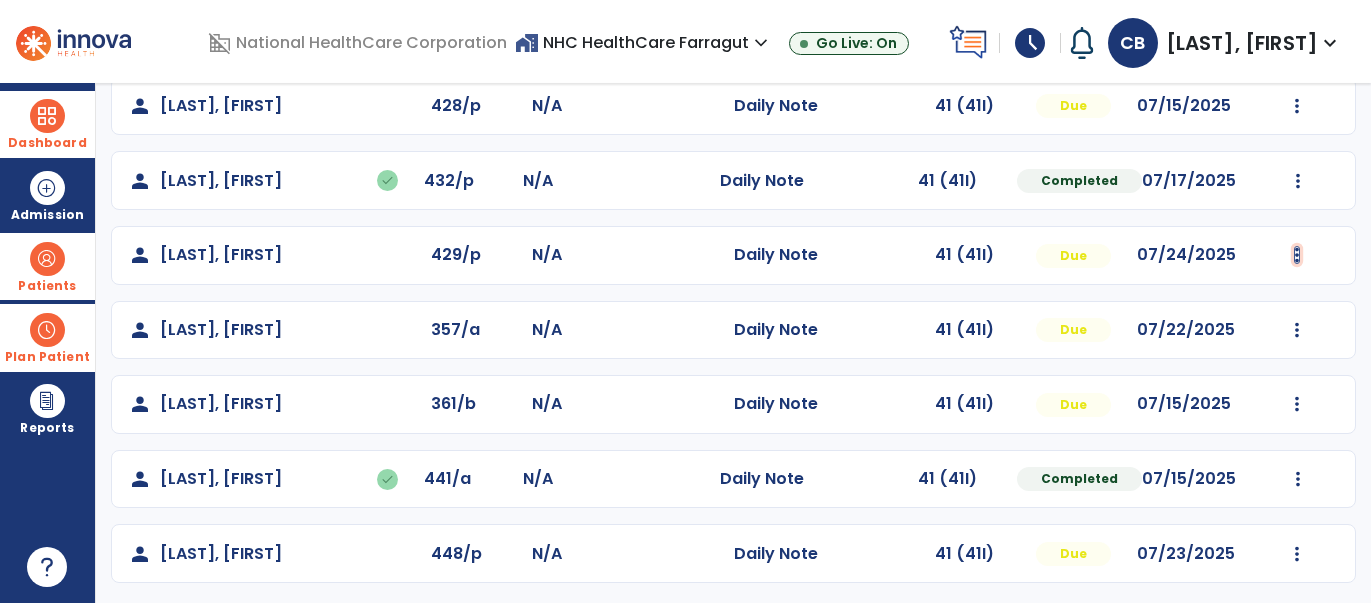 click at bounding box center (1298, -43) 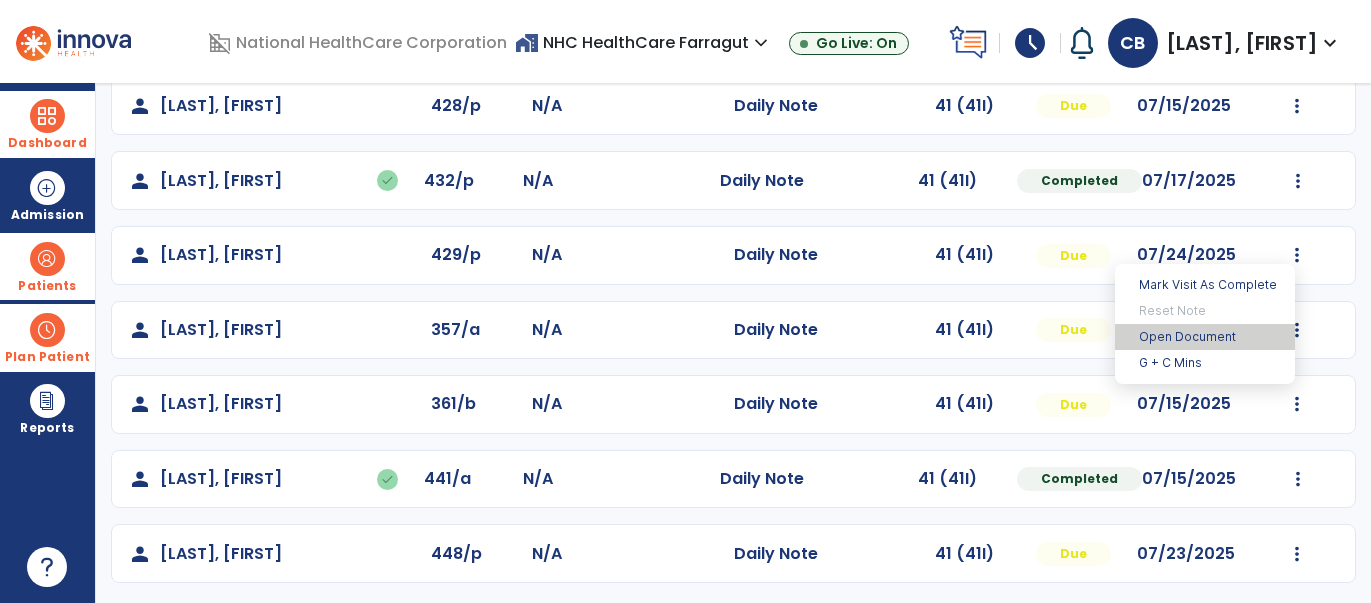 click on "Open Document" at bounding box center (1205, 337) 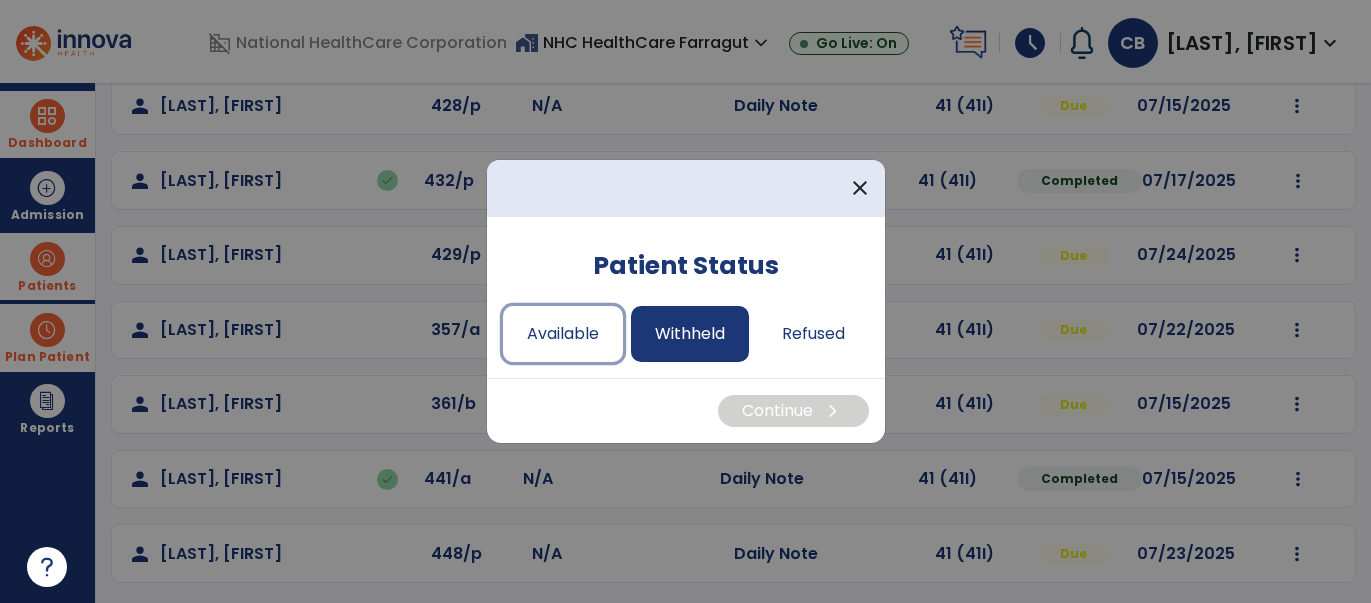 drag, startPoint x: 563, startPoint y: 333, endPoint x: 682, endPoint y: 360, distance: 122.02459 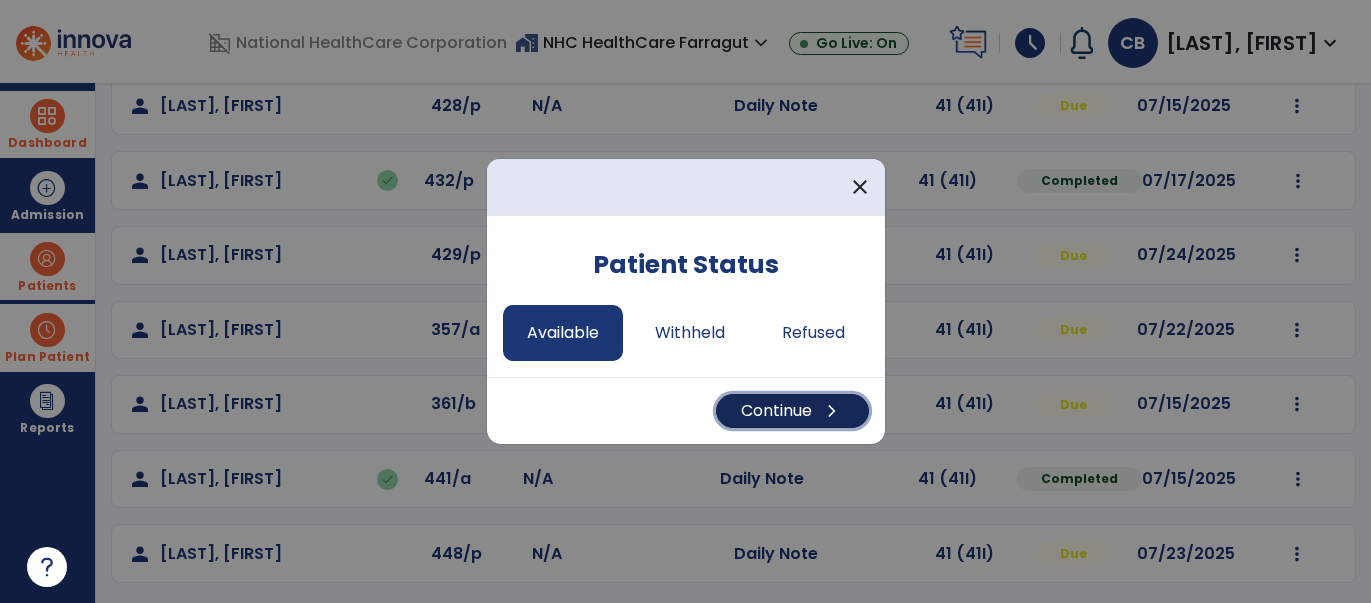 click on "Continue   chevron_right" at bounding box center (792, 411) 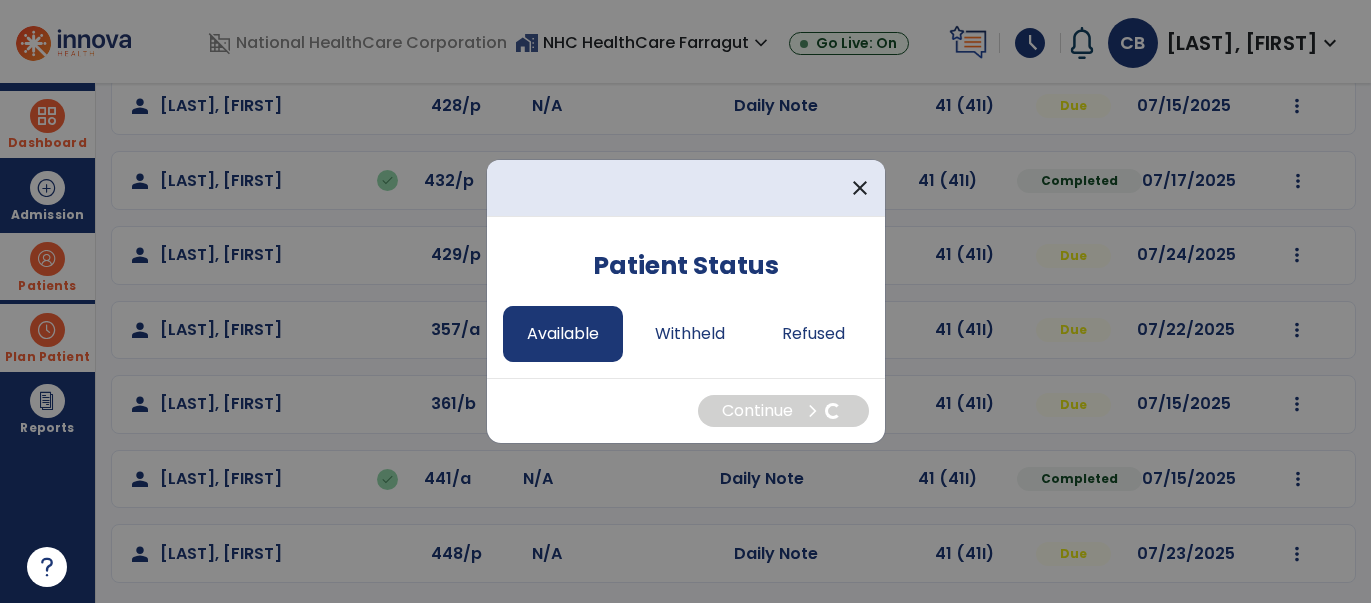 select on "*" 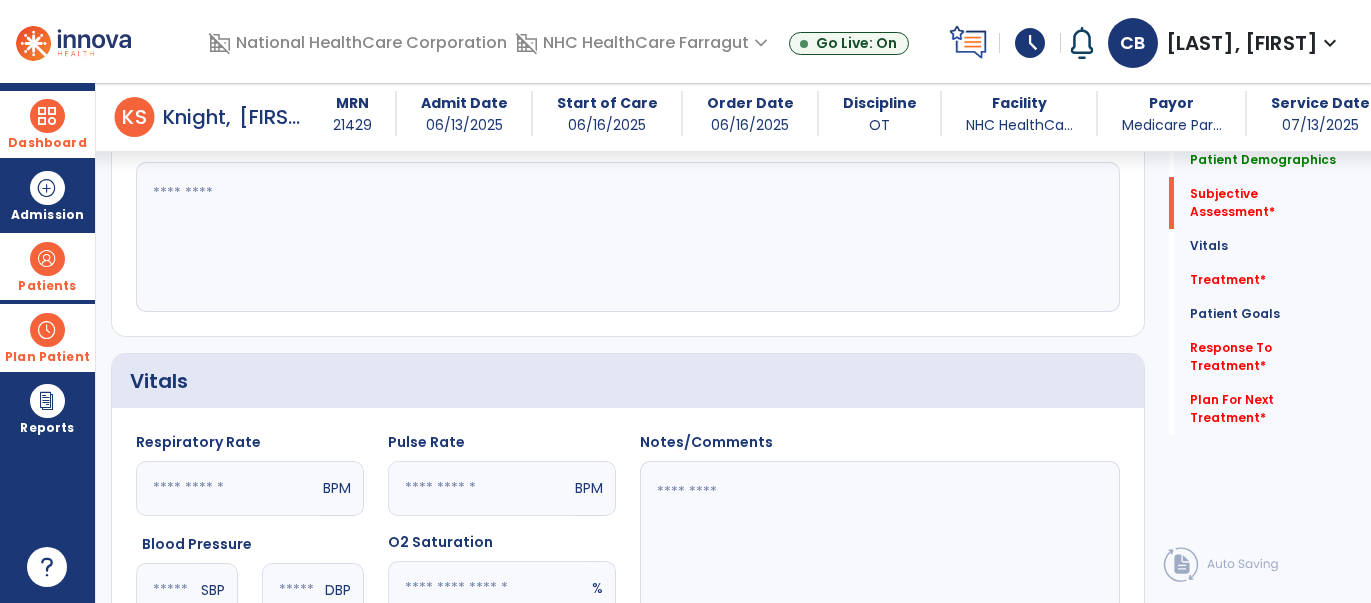 scroll, scrollTop: 519, scrollLeft: 0, axis: vertical 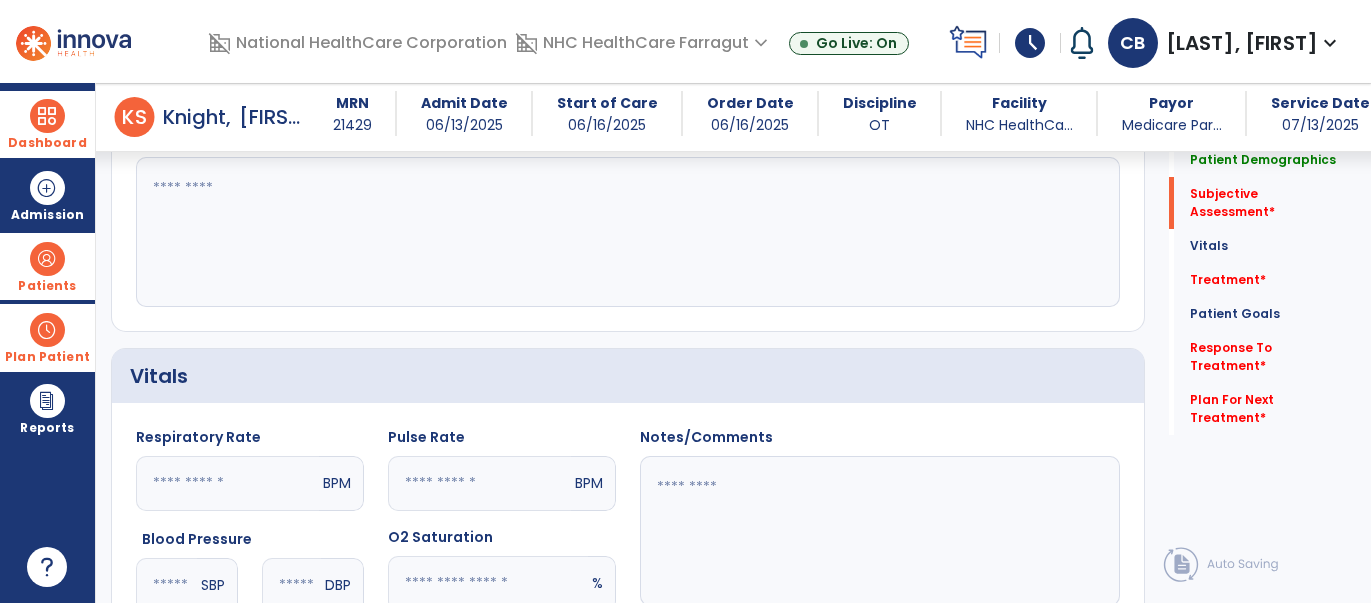 click 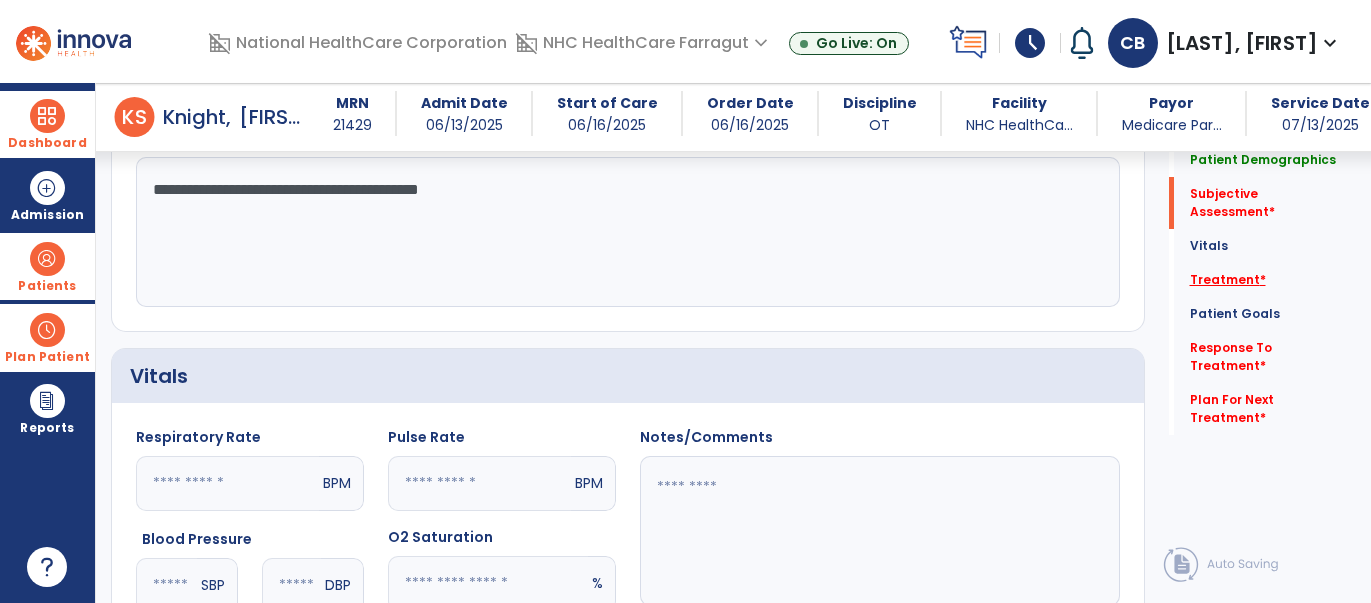 type on "**********" 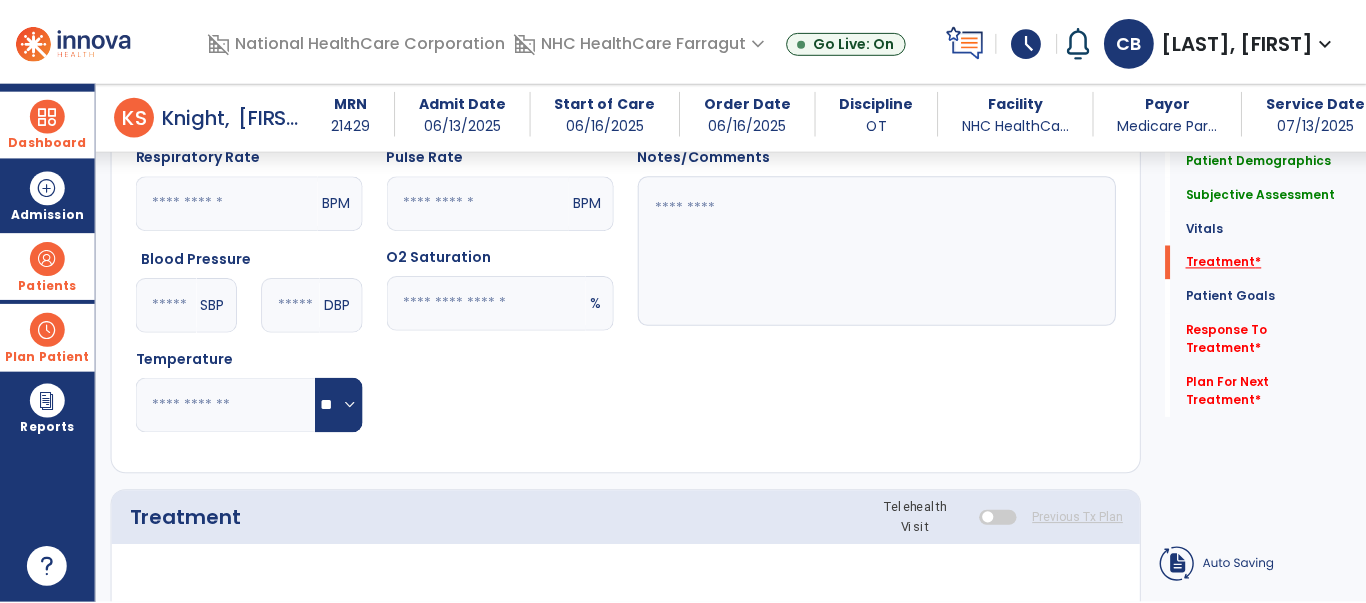 scroll, scrollTop: 1070, scrollLeft: 0, axis: vertical 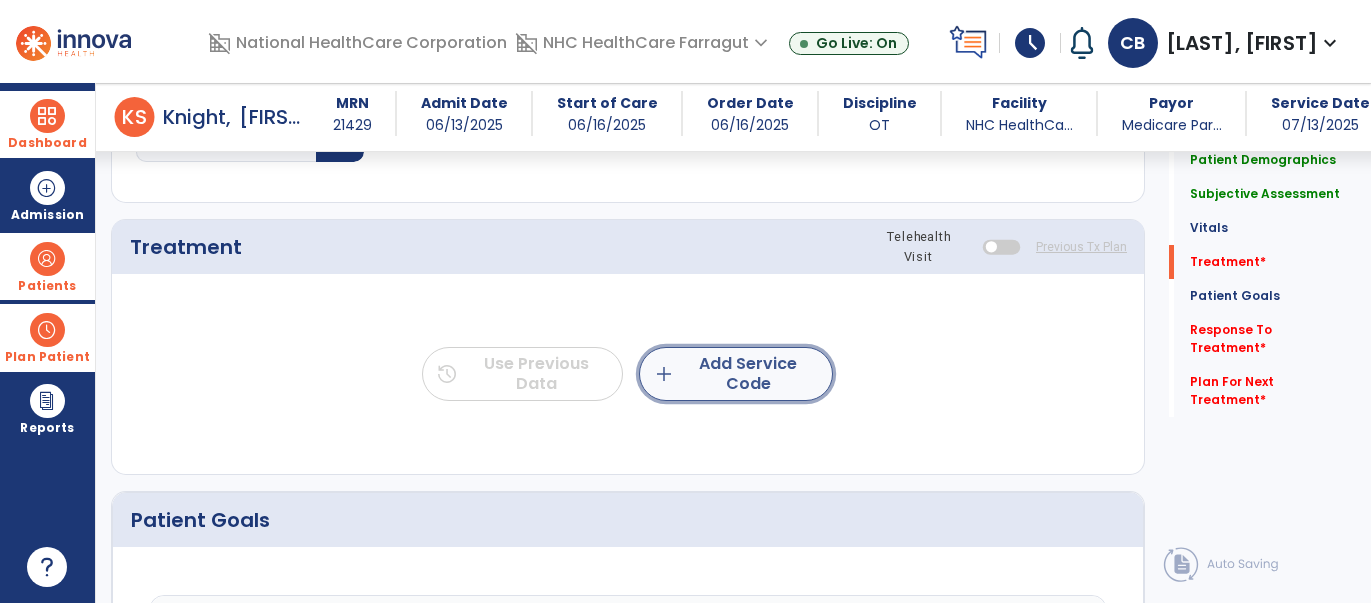 click on "add  Add Service Code" 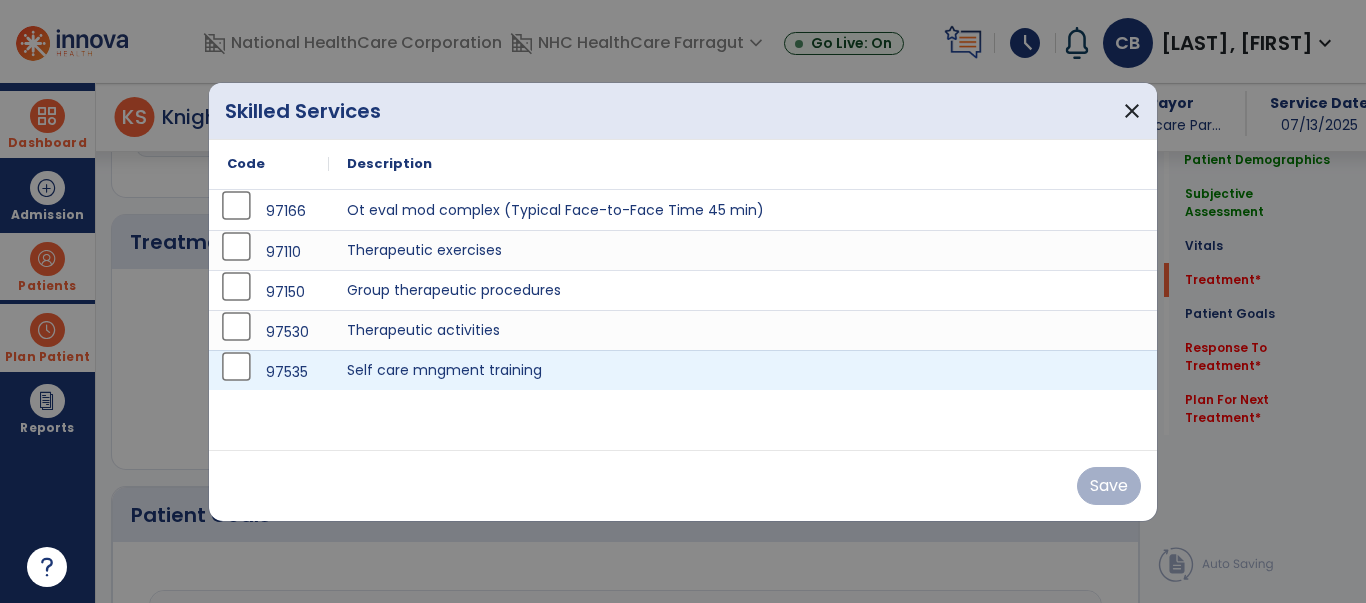scroll, scrollTop: 1070, scrollLeft: 0, axis: vertical 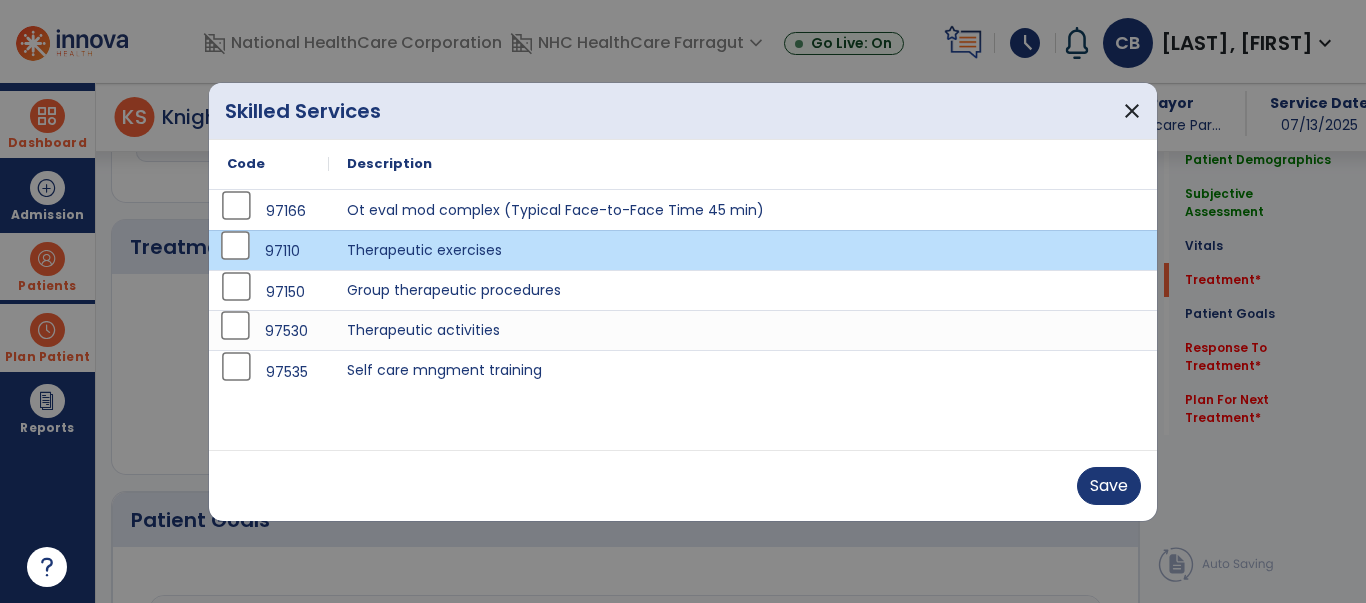 click on "97530" at bounding box center (269, 330) 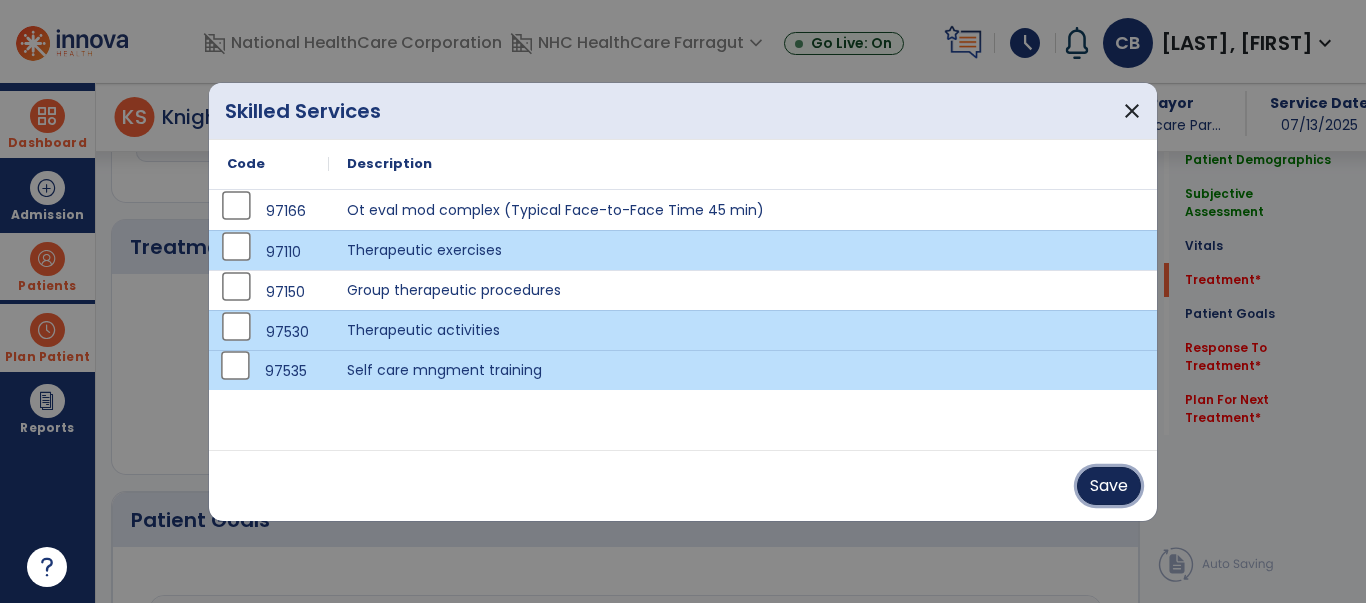 click on "Save" at bounding box center (1109, 486) 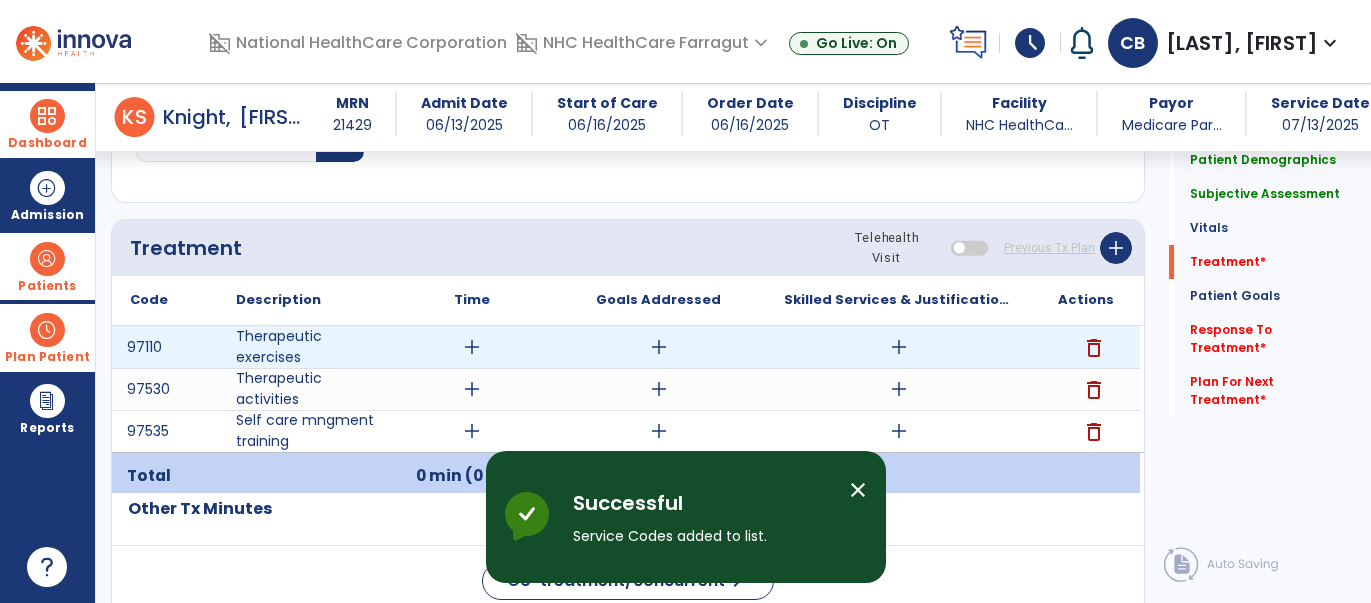 click on "add" at bounding box center [472, 347] 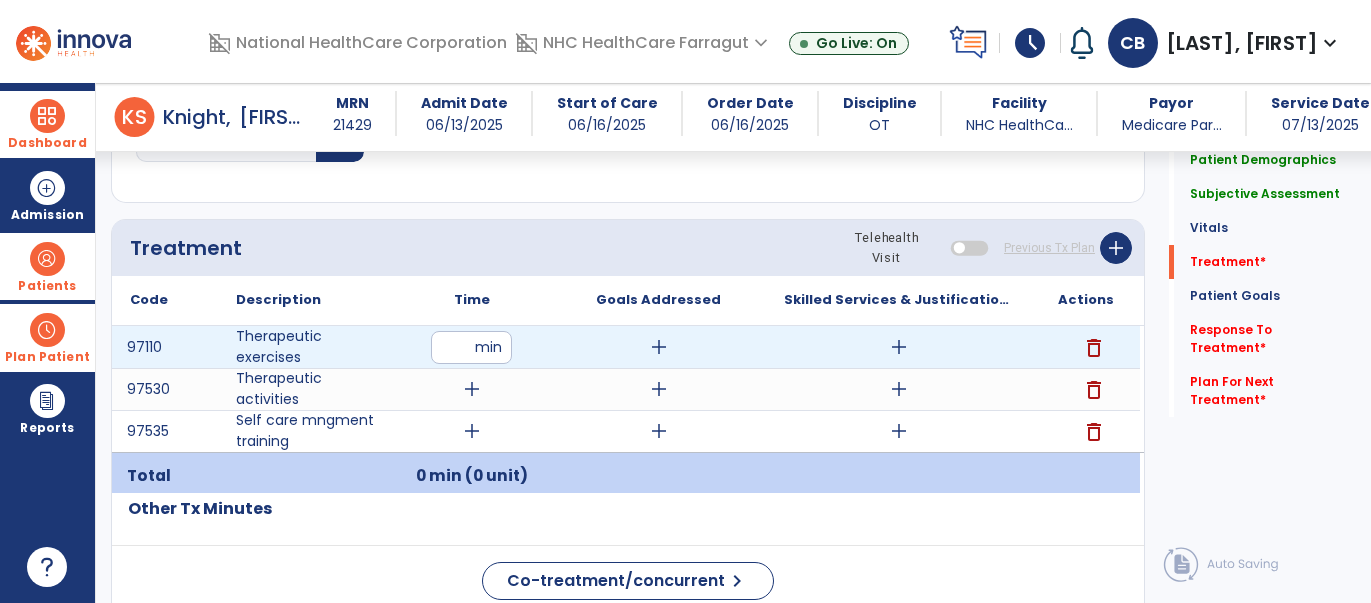 type on "**" 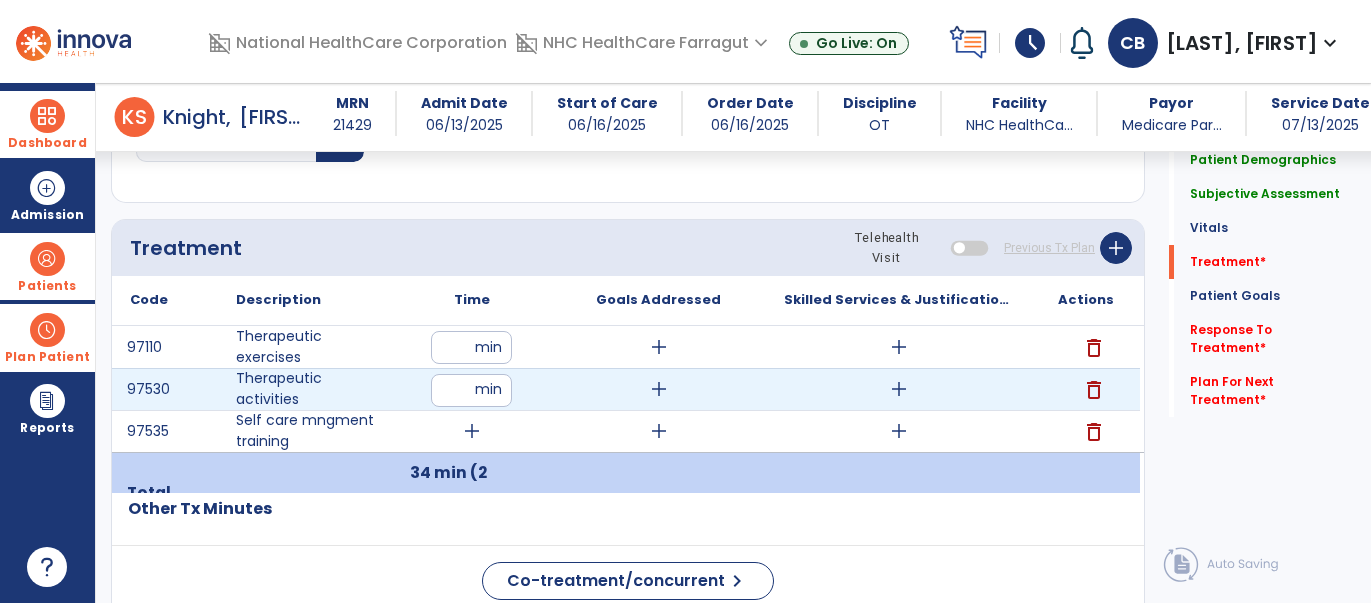 type on "**" 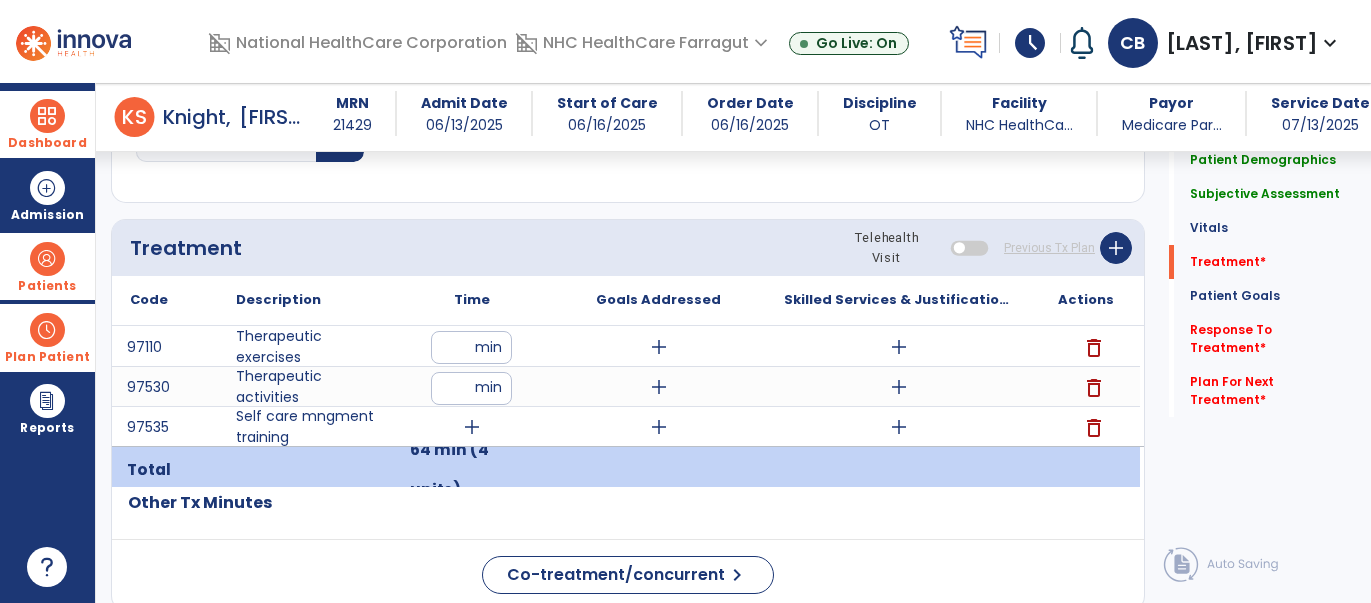 click on "add" at bounding box center (472, 427) 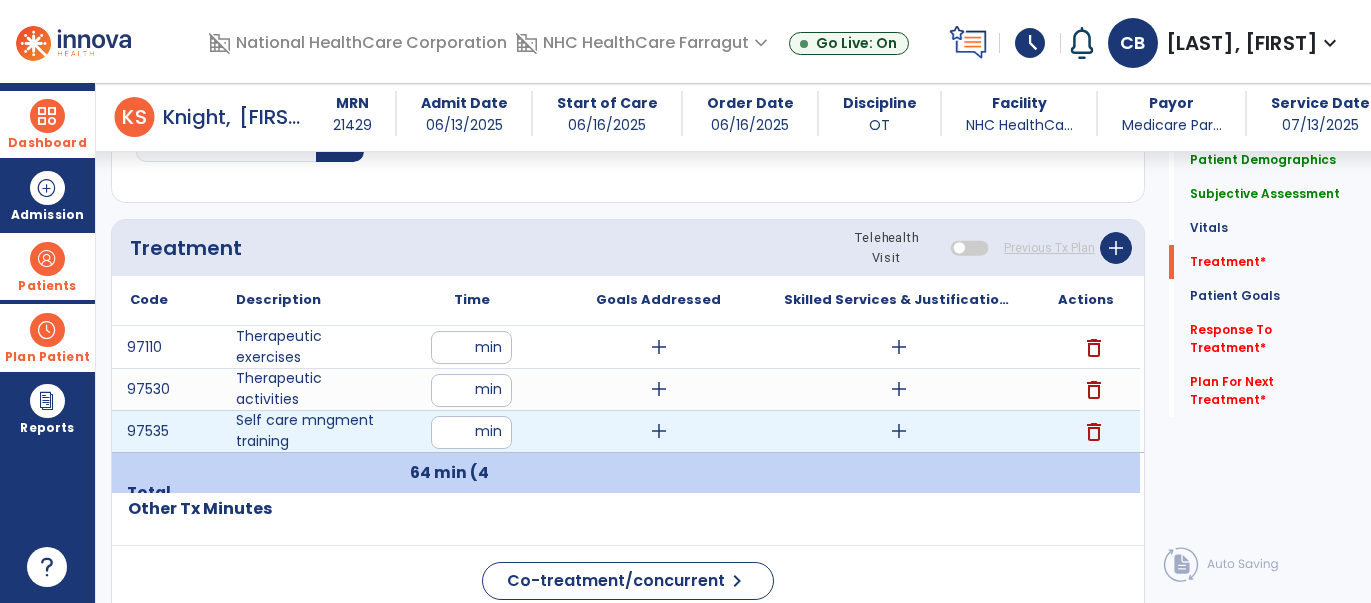 type on "**" 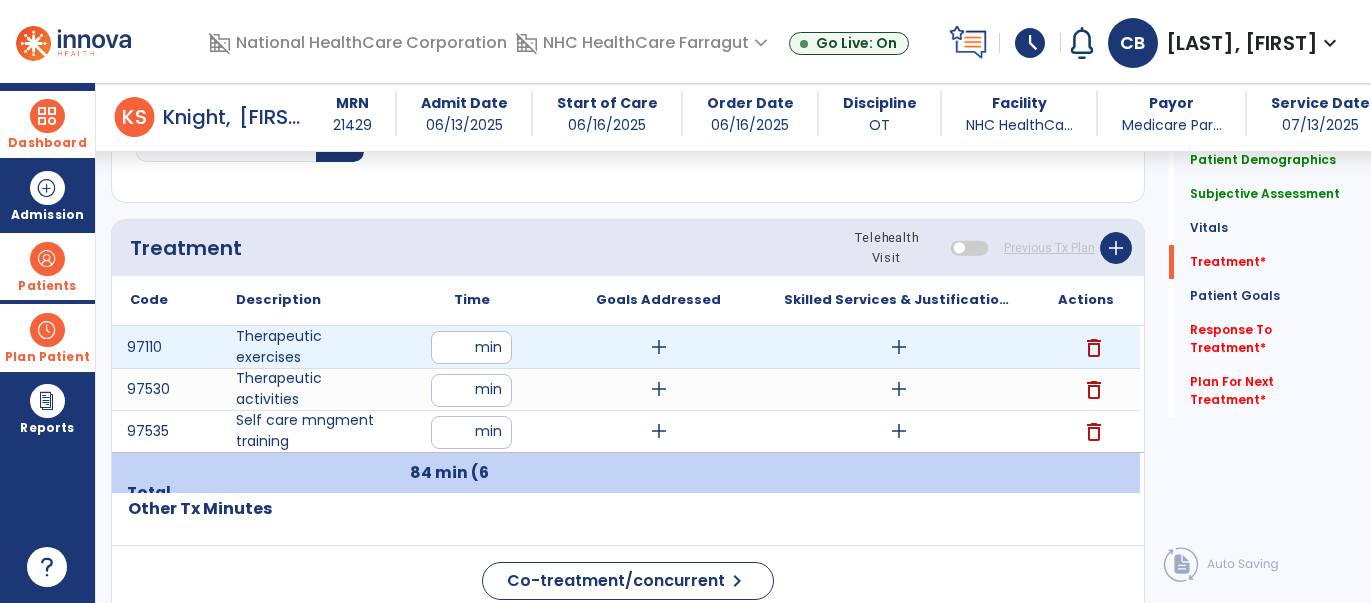 click on "add" at bounding box center [899, 347] 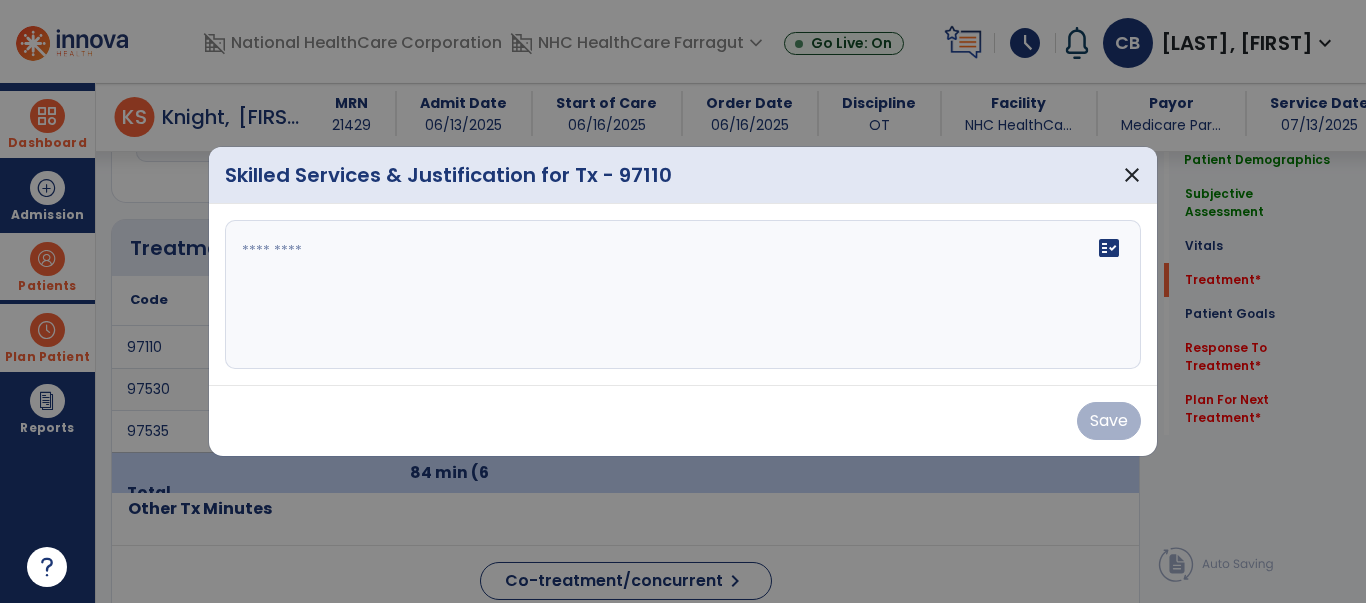 scroll, scrollTop: 1070, scrollLeft: 0, axis: vertical 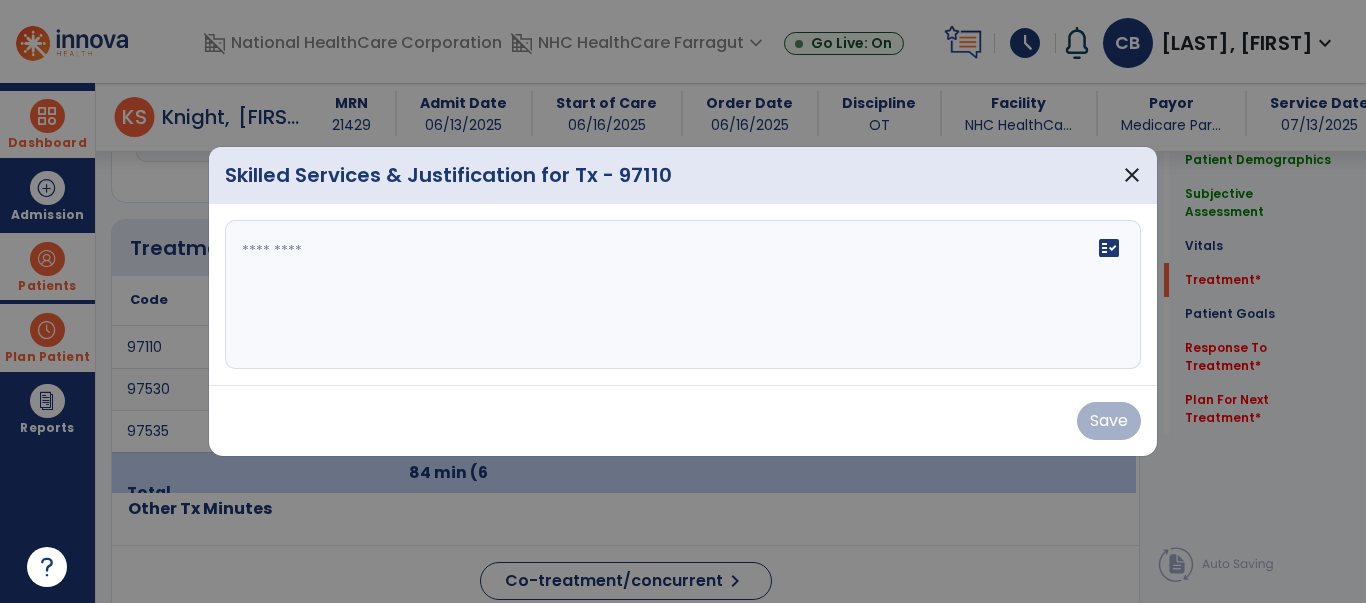 click at bounding box center [683, 295] 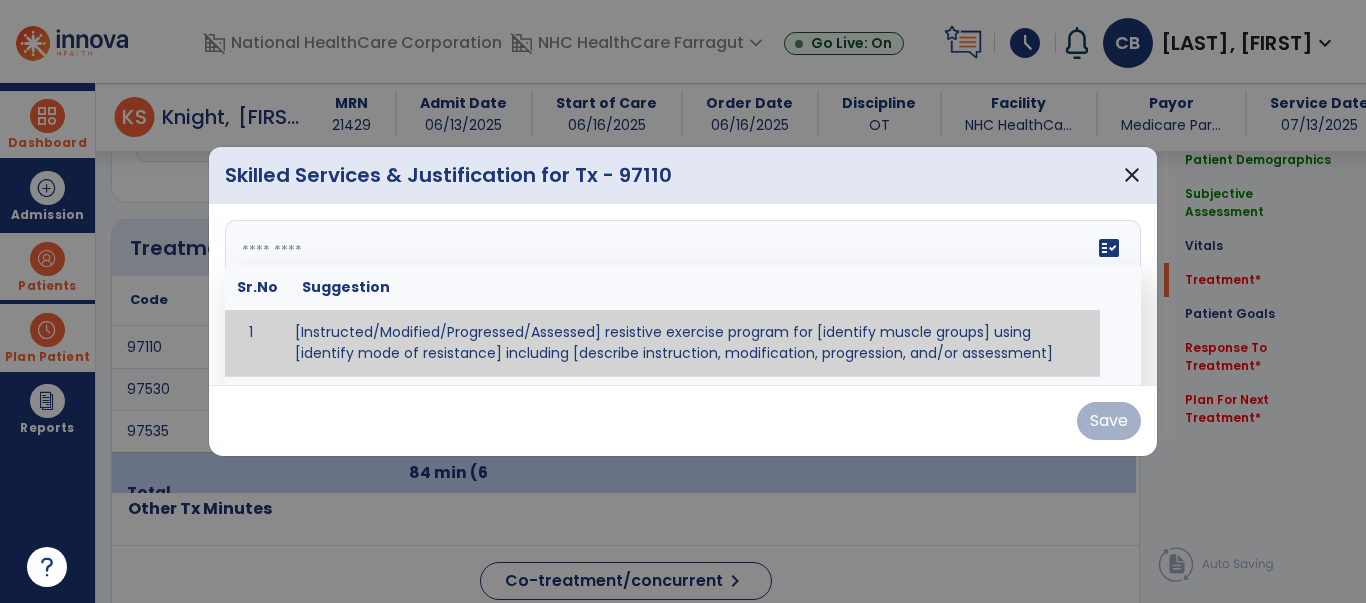paste on "**********" 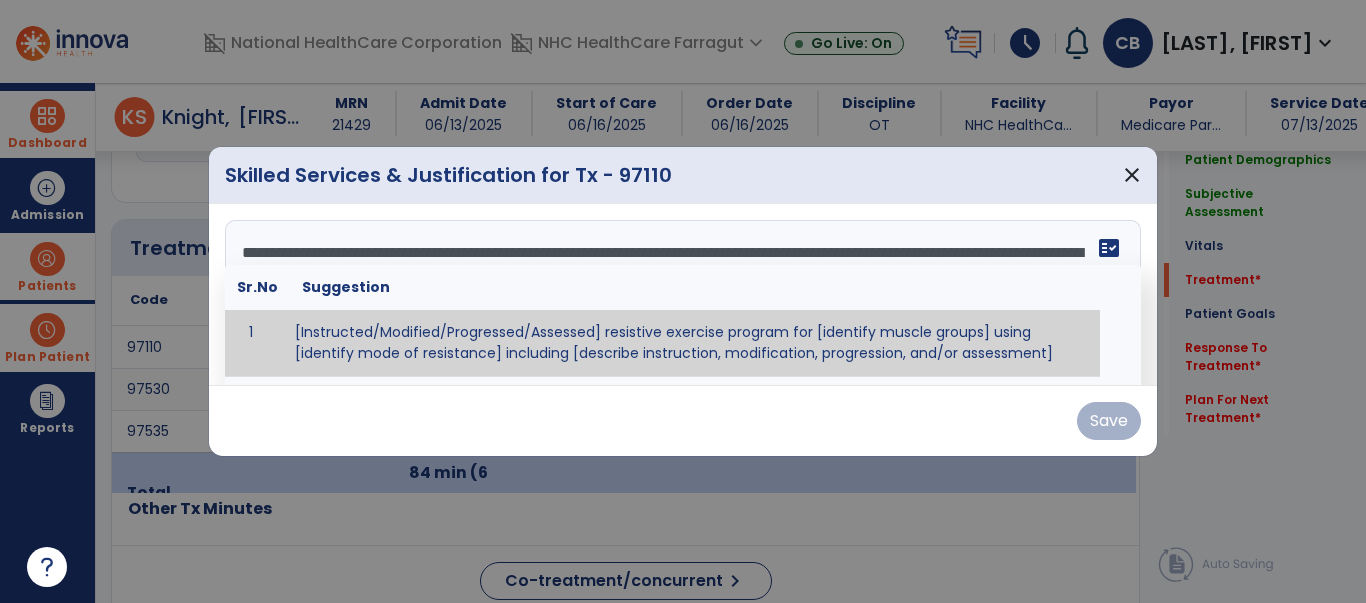 scroll, scrollTop: 63, scrollLeft: 0, axis: vertical 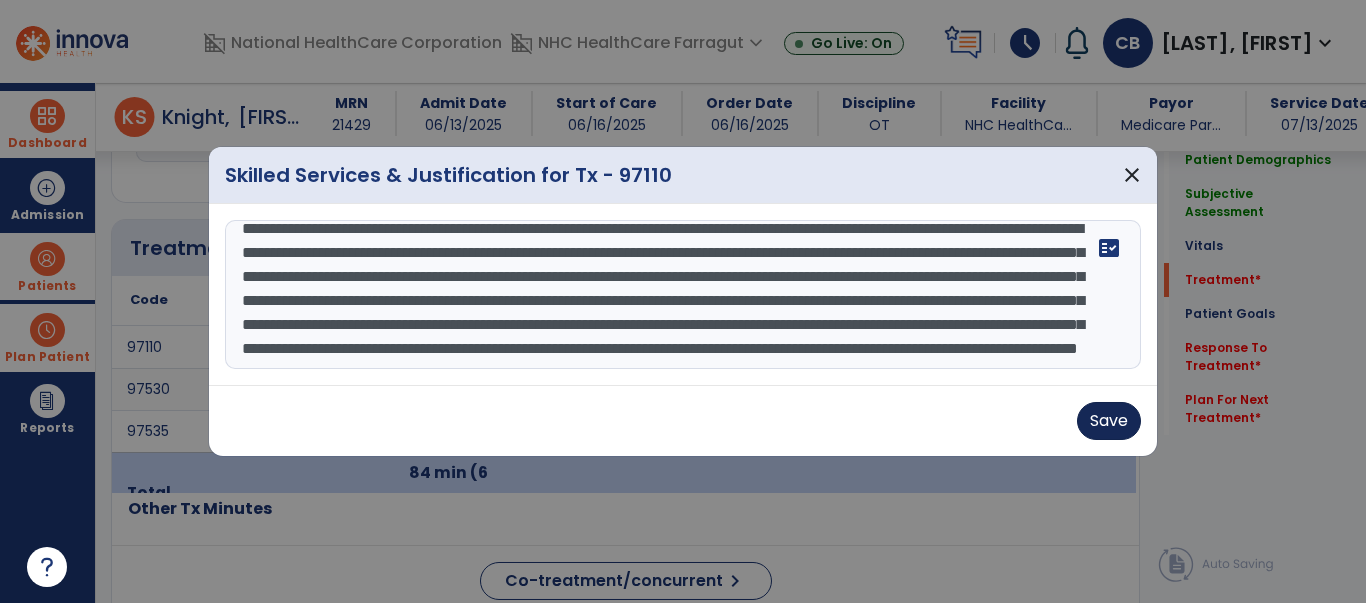 type on "**********" 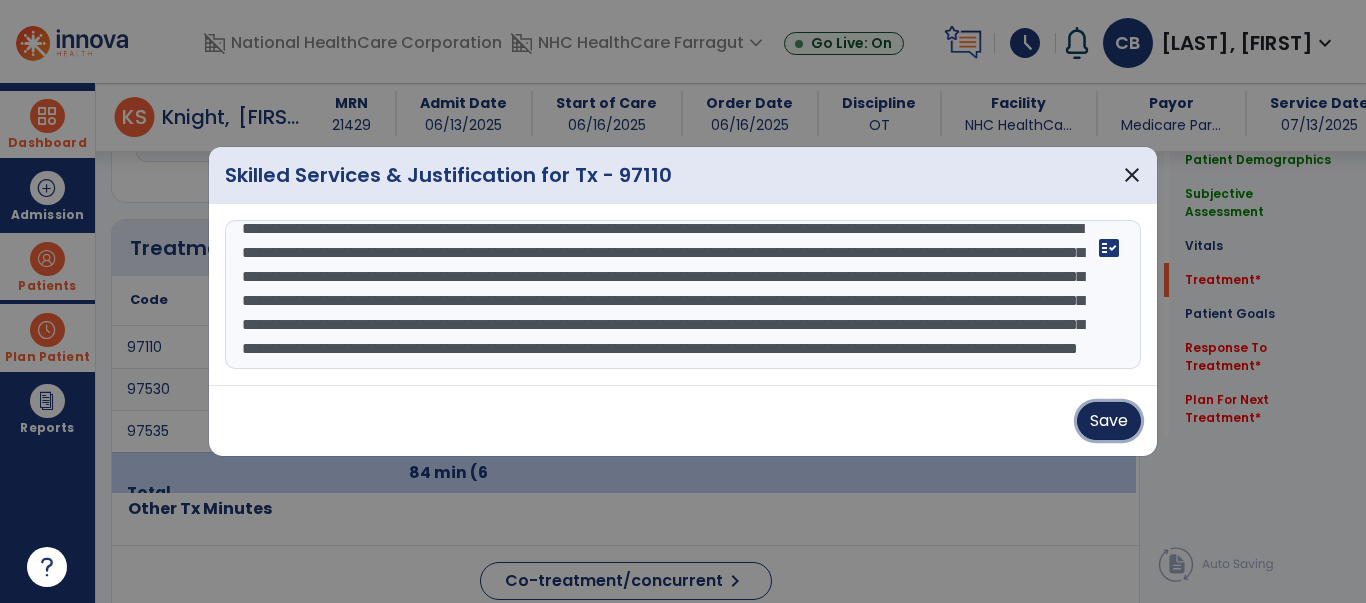 click on "Save" at bounding box center (1109, 421) 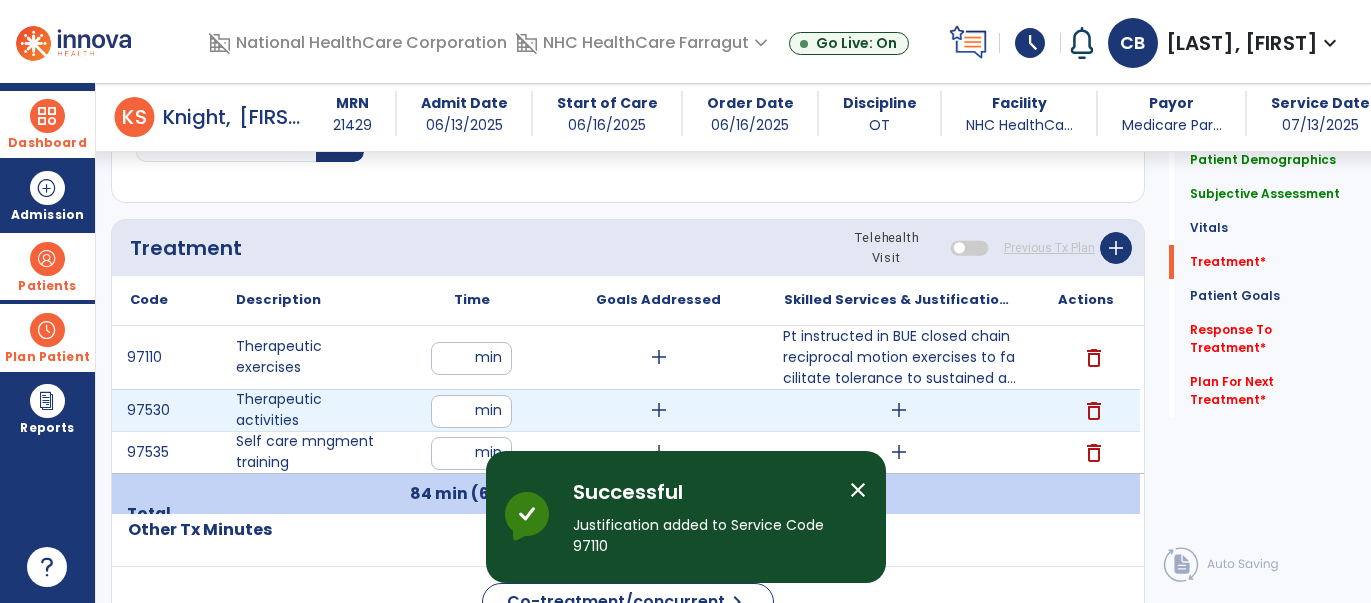 click on "add" at bounding box center (899, 410) 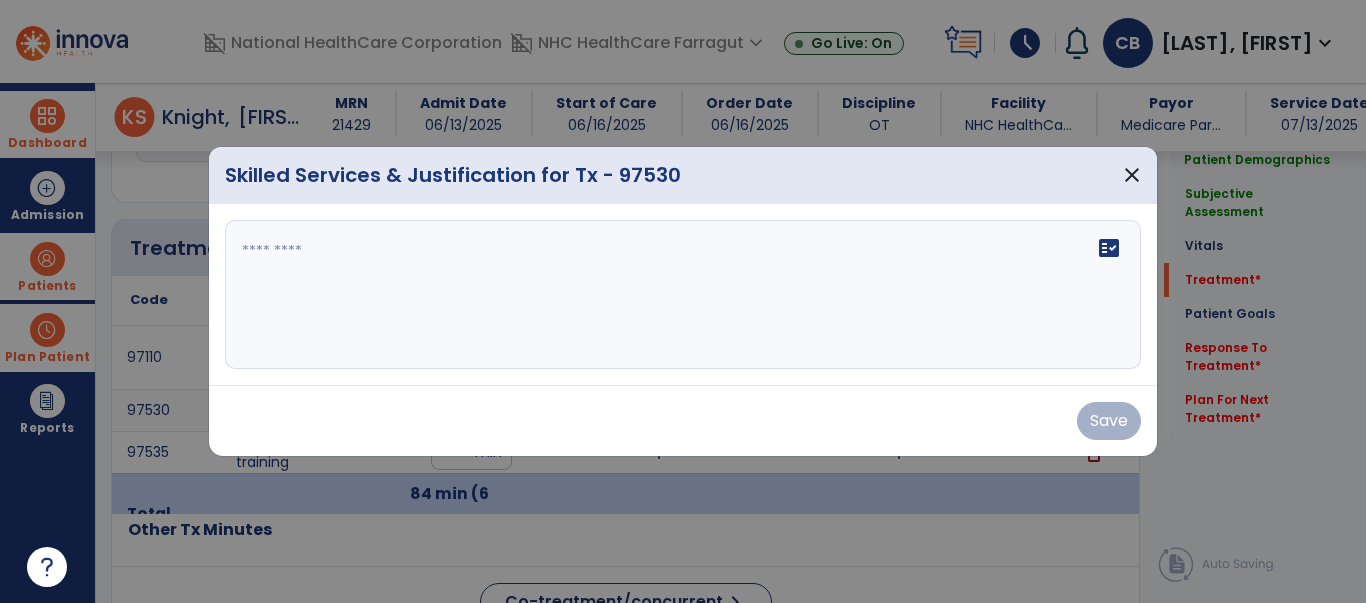 scroll, scrollTop: 1070, scrollLeft: 0, axis: vertical 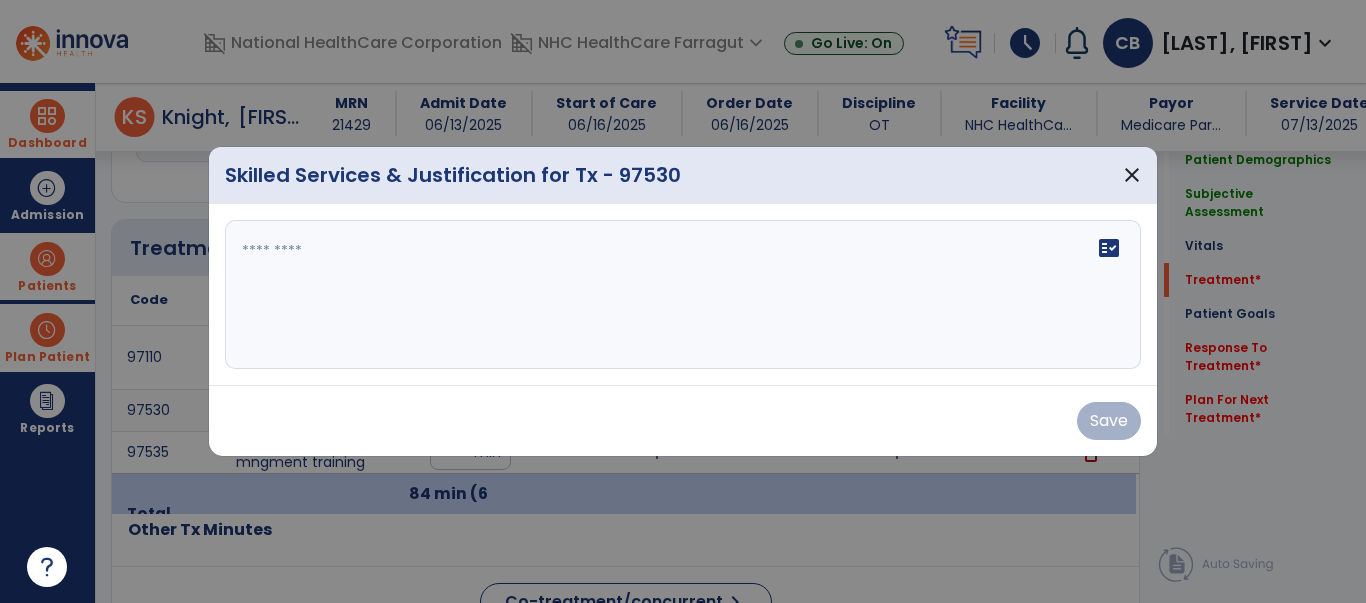 click on "fact_check" at bounding box center (683, 295) 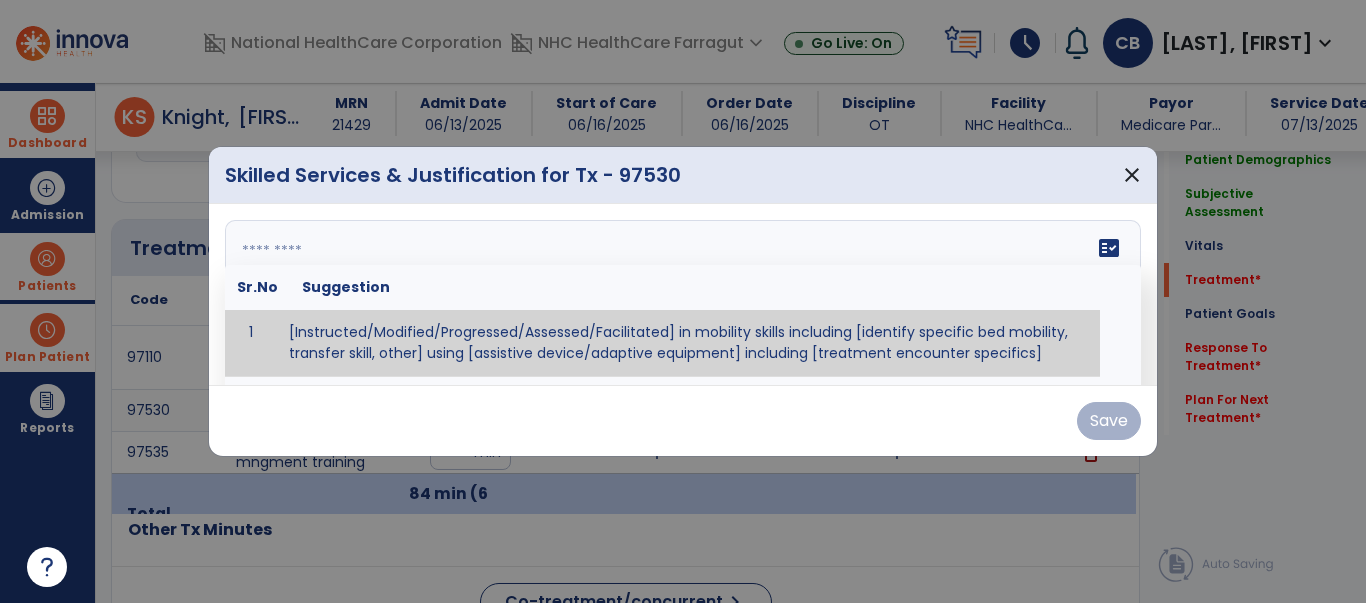 paste on "**********" 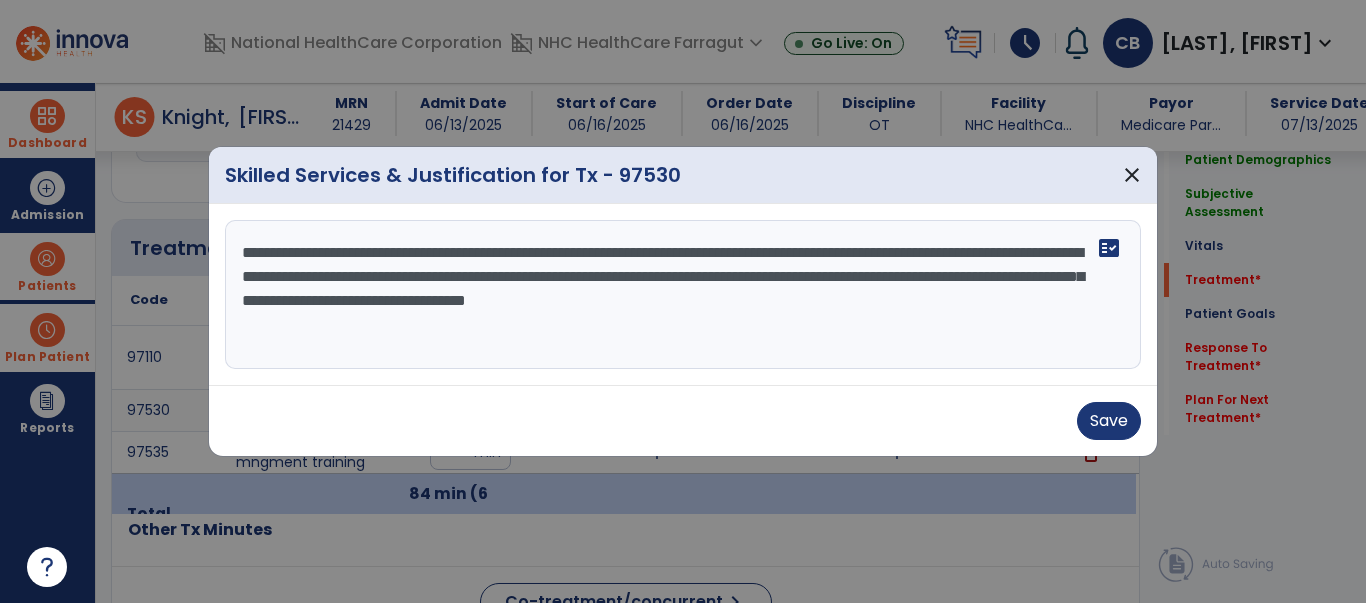 click on "**********" at bounding box center (683, 295) 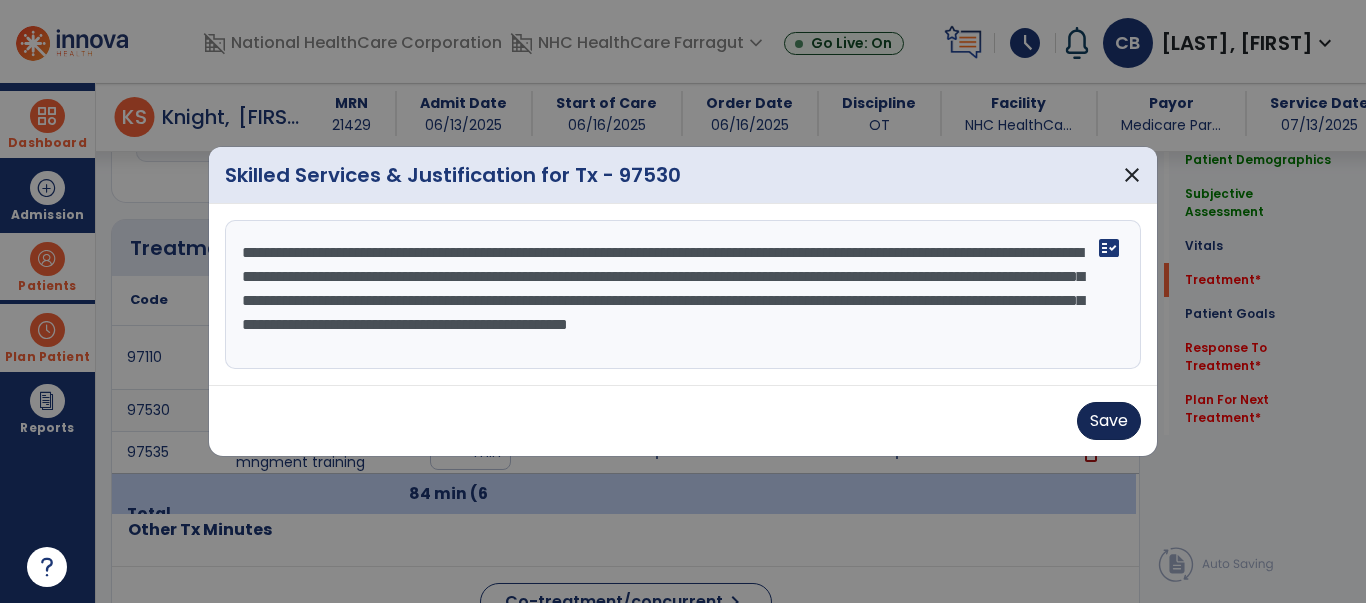 type on "**********" 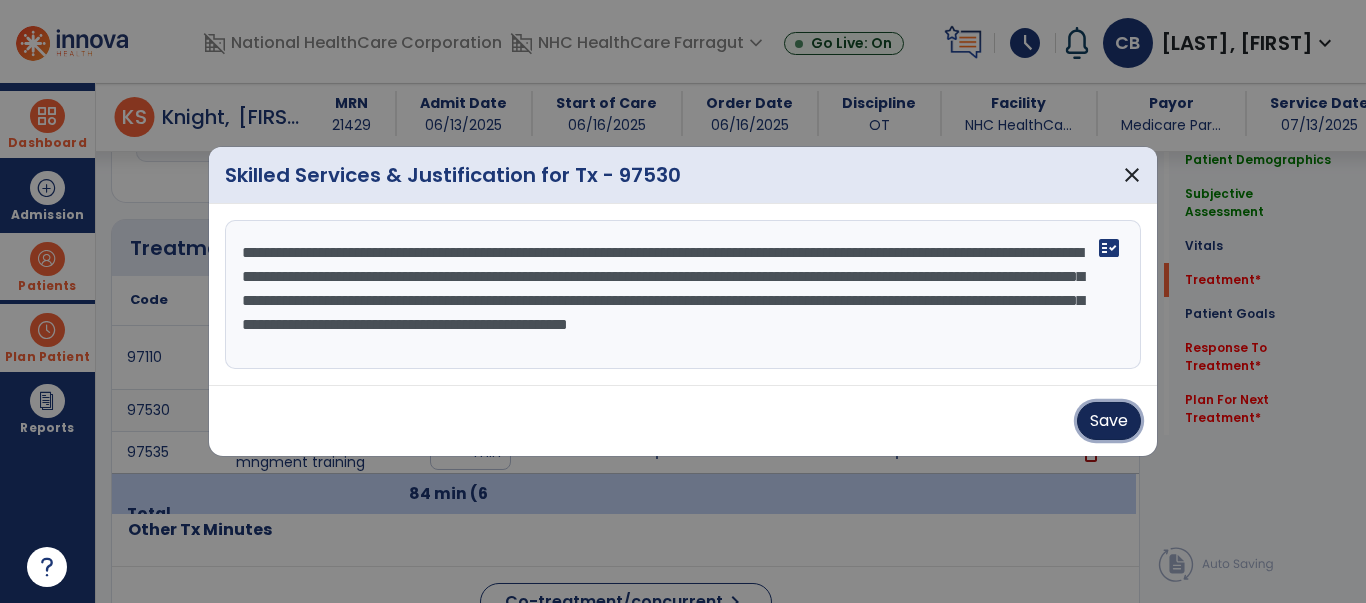 click on "Save" at bounding box center [1109, 421] 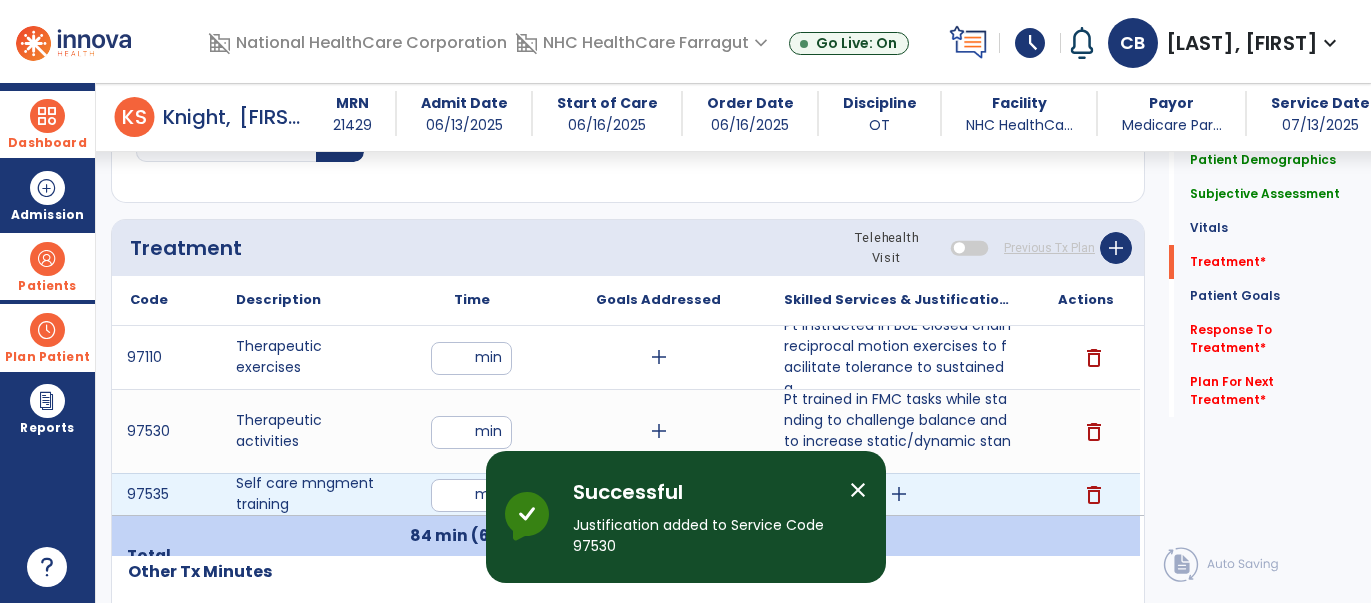 click on "add" at bounding box center [899, 494] 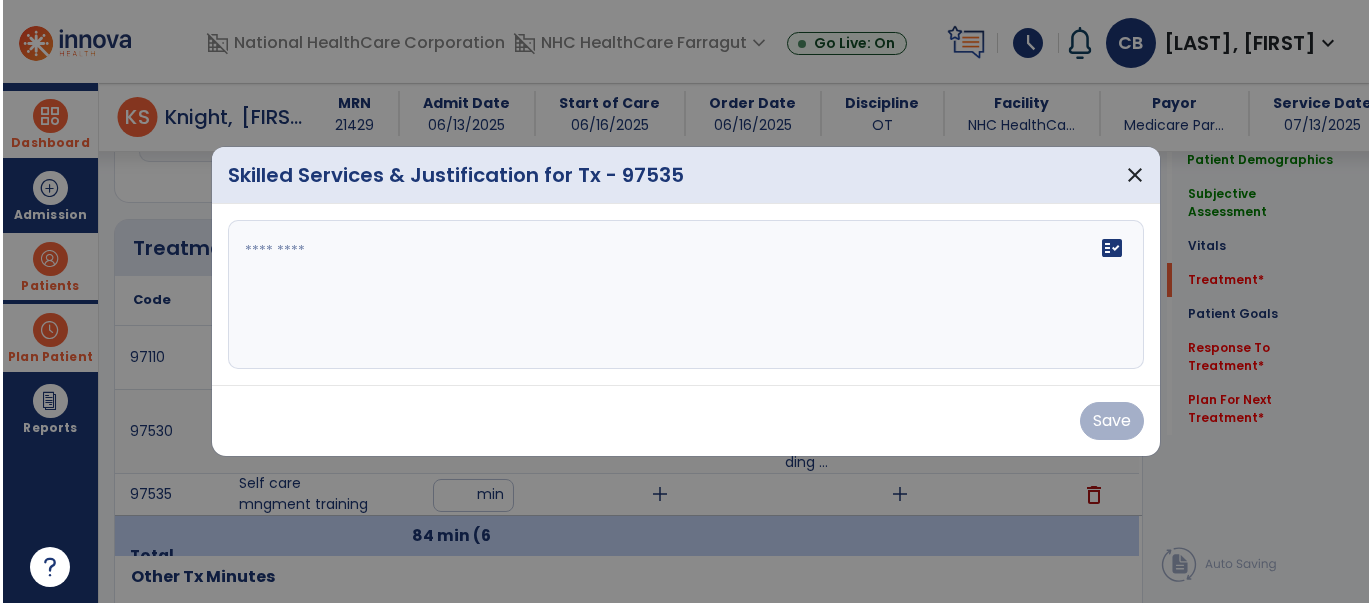 scroll, scrollTop: 1070, scrollLeft: 0, axis: vertical 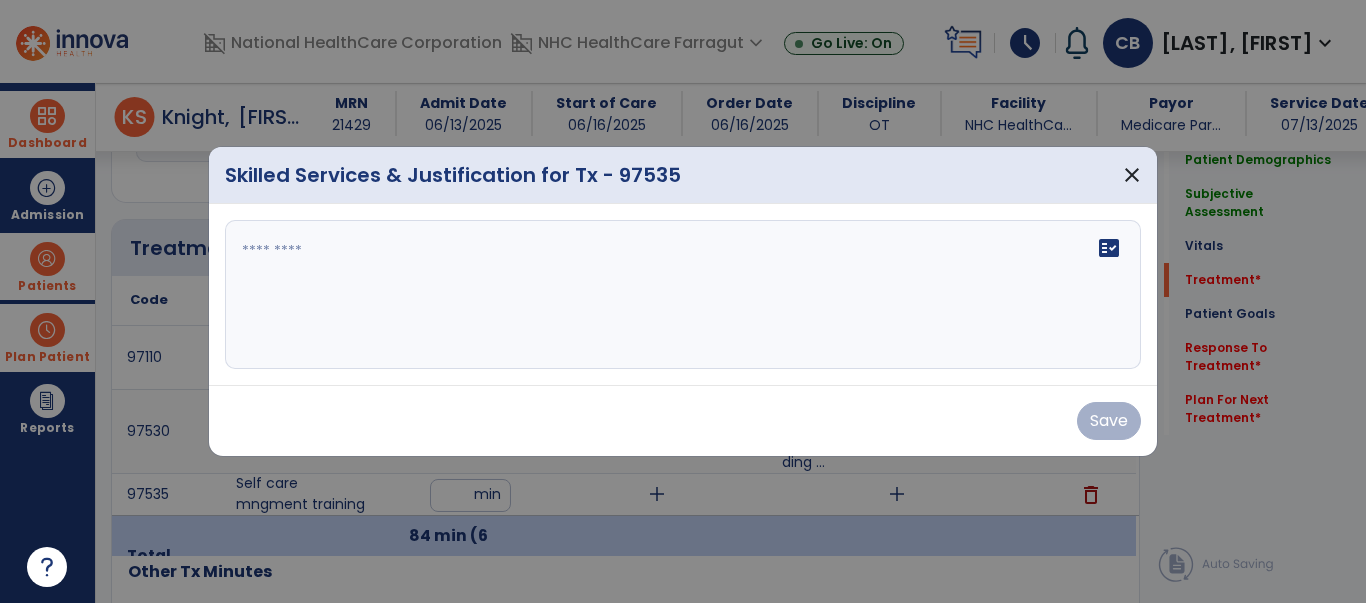 click at bounding box center (683, 295) 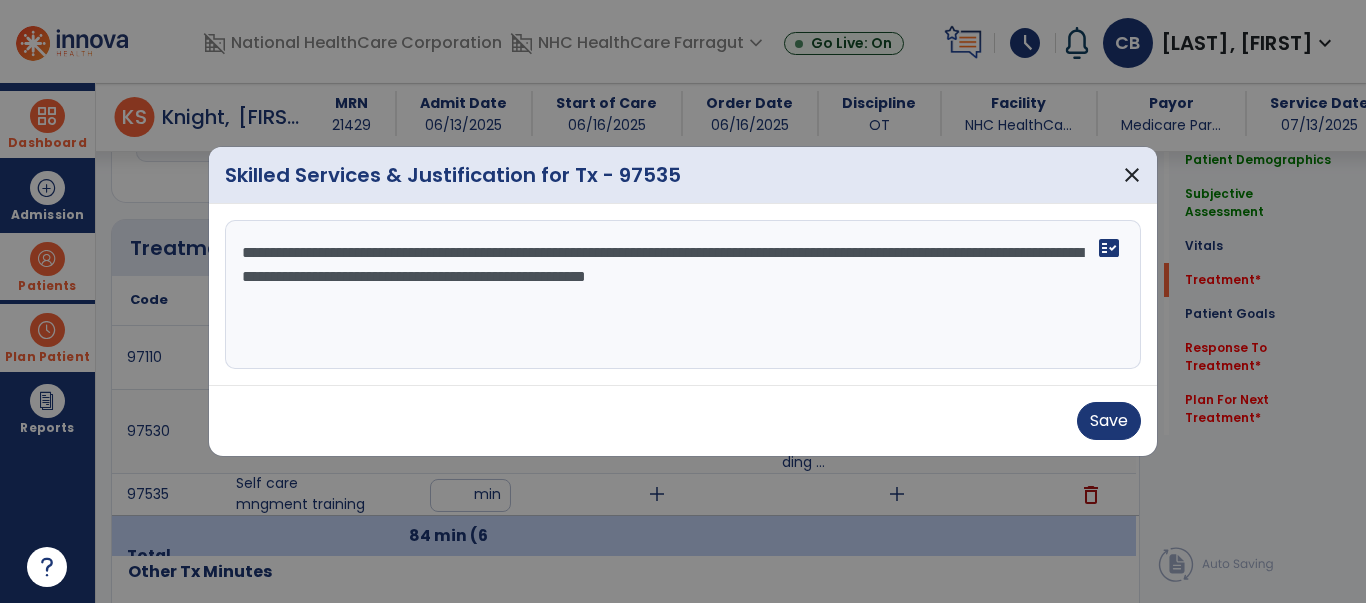 click on "**********" at bounding box center (683, 295) 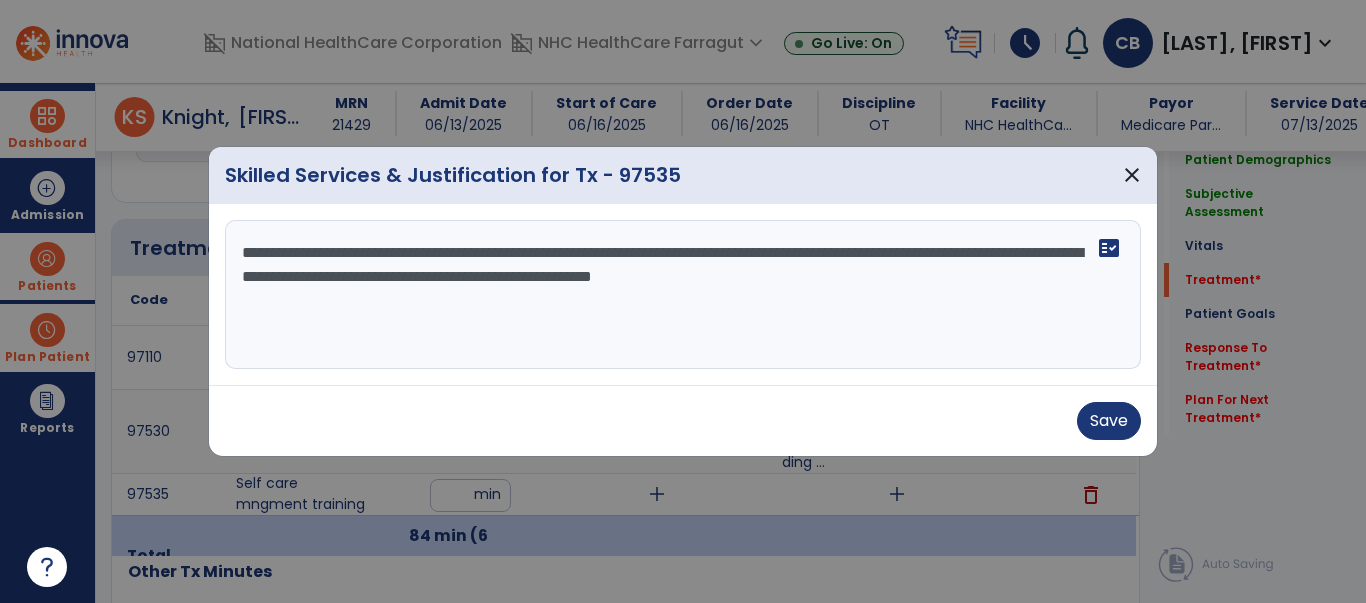 click on "**********" at bounding box center [683, 295] 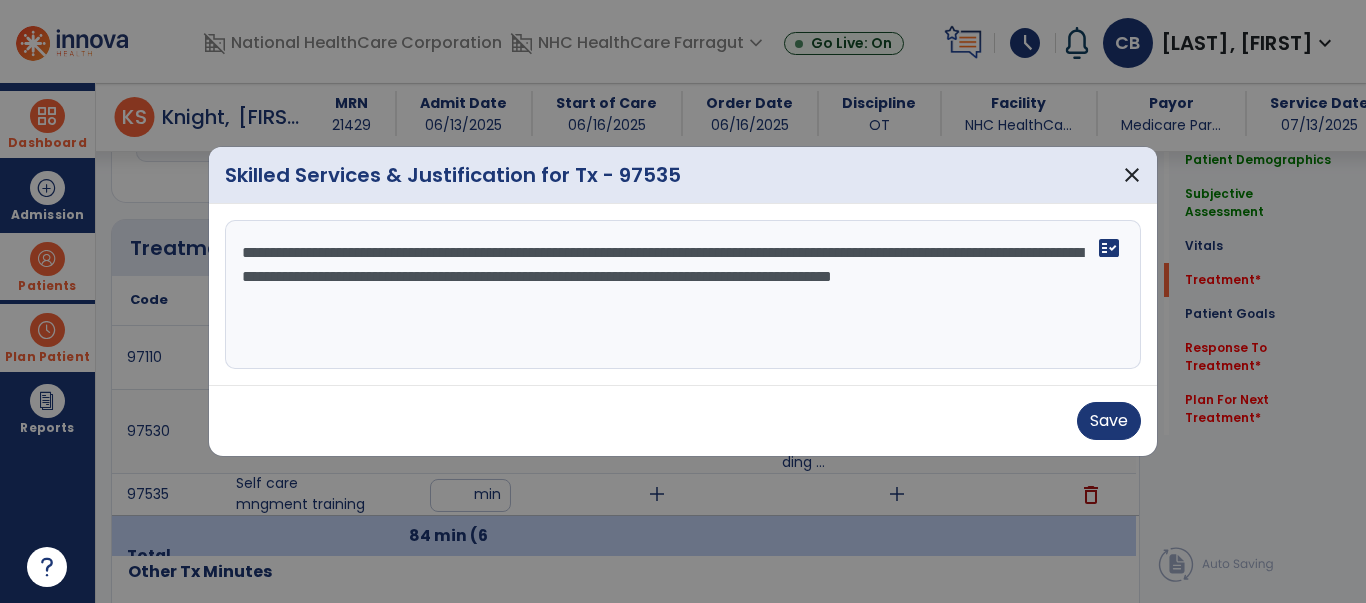 click on "**********" at bounding box center (683, 295) 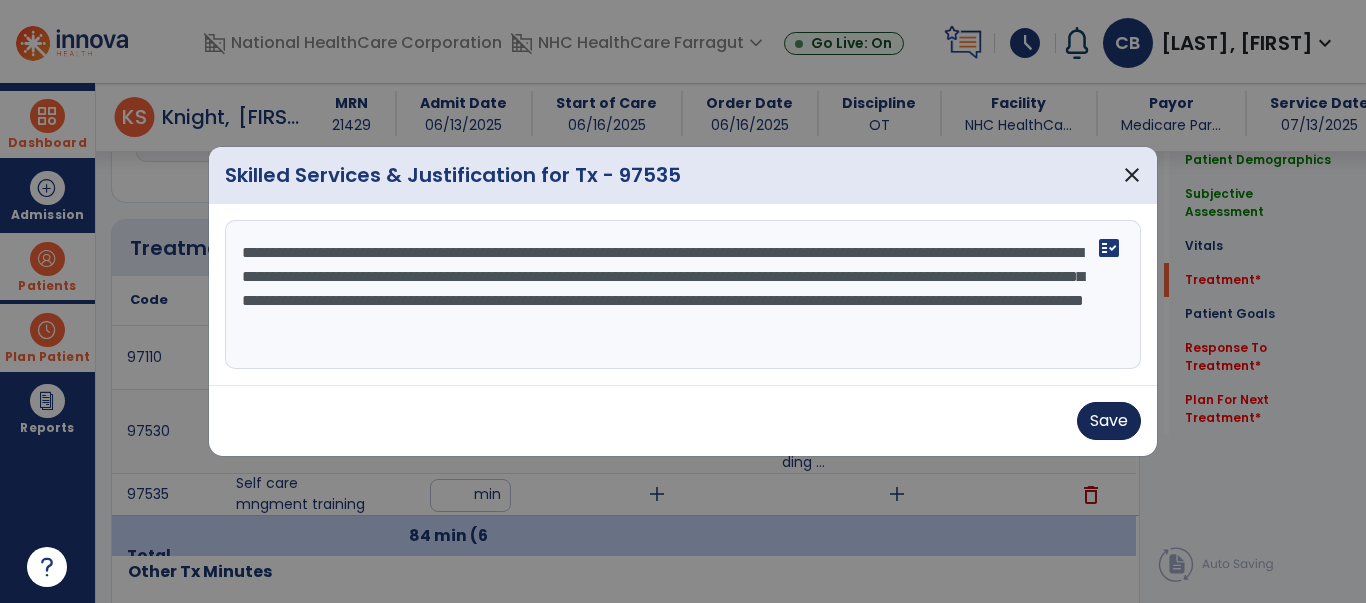 type on "**********" 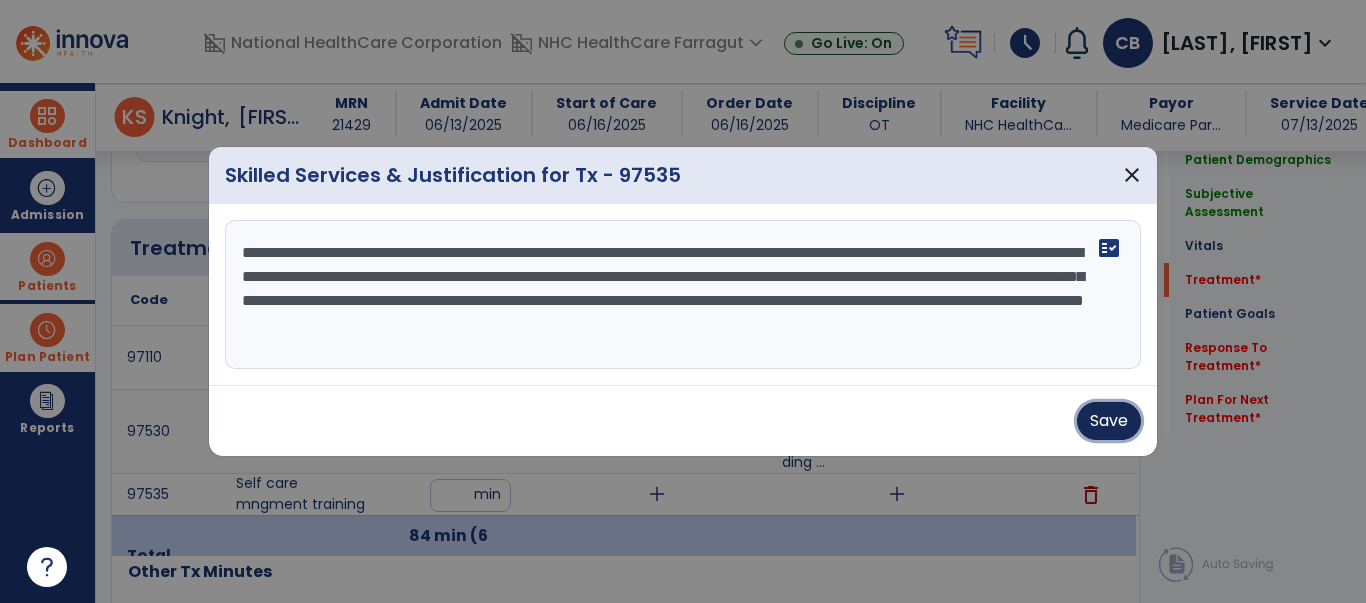 click on "Save" at bounding box center (1109, 421) 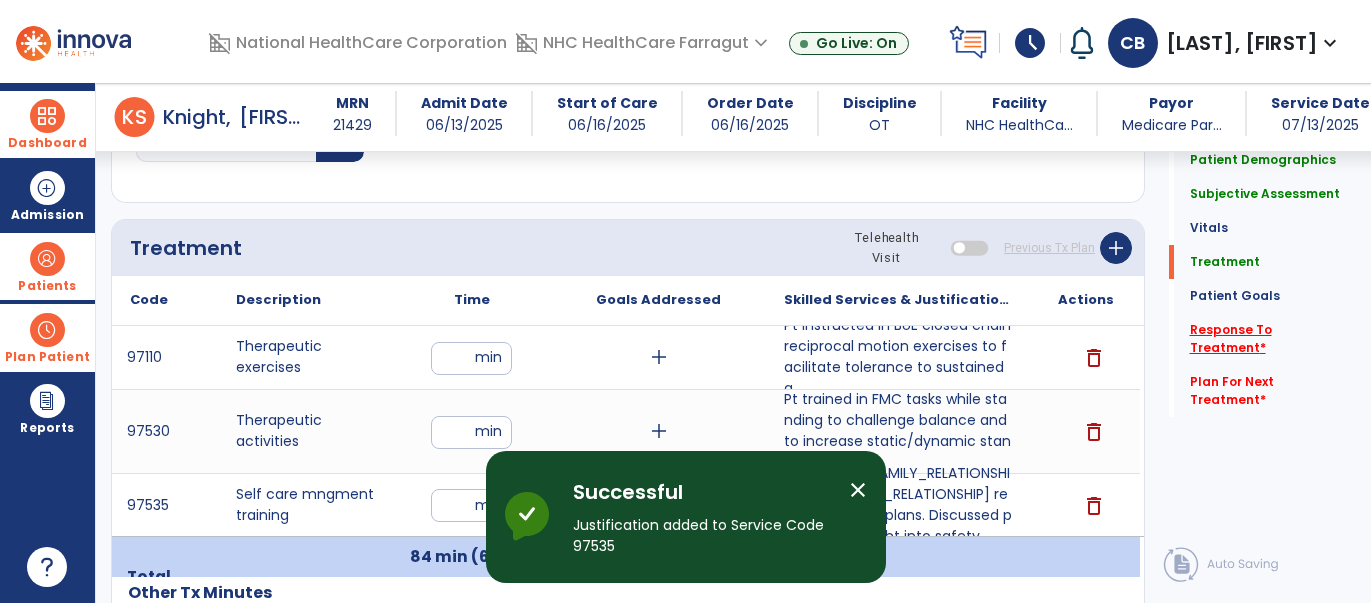 click on "Response To Treatment   *" 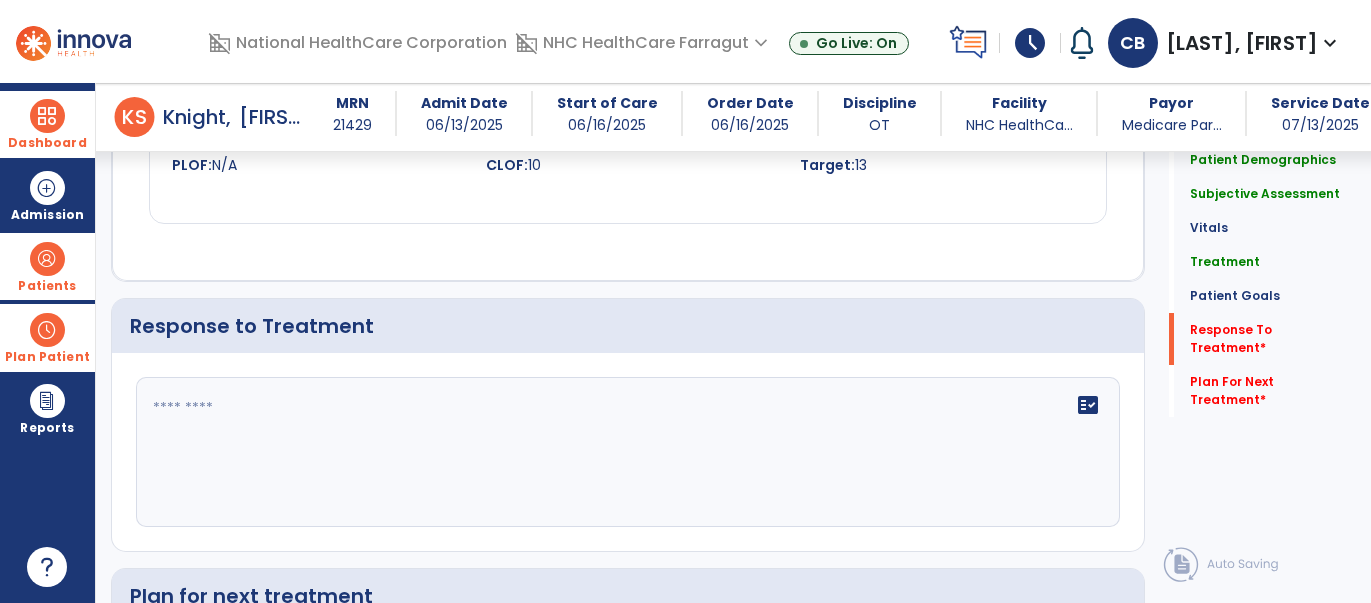 scroll, scrollTop: 2377, scrollLeft: 0, axis: vertical 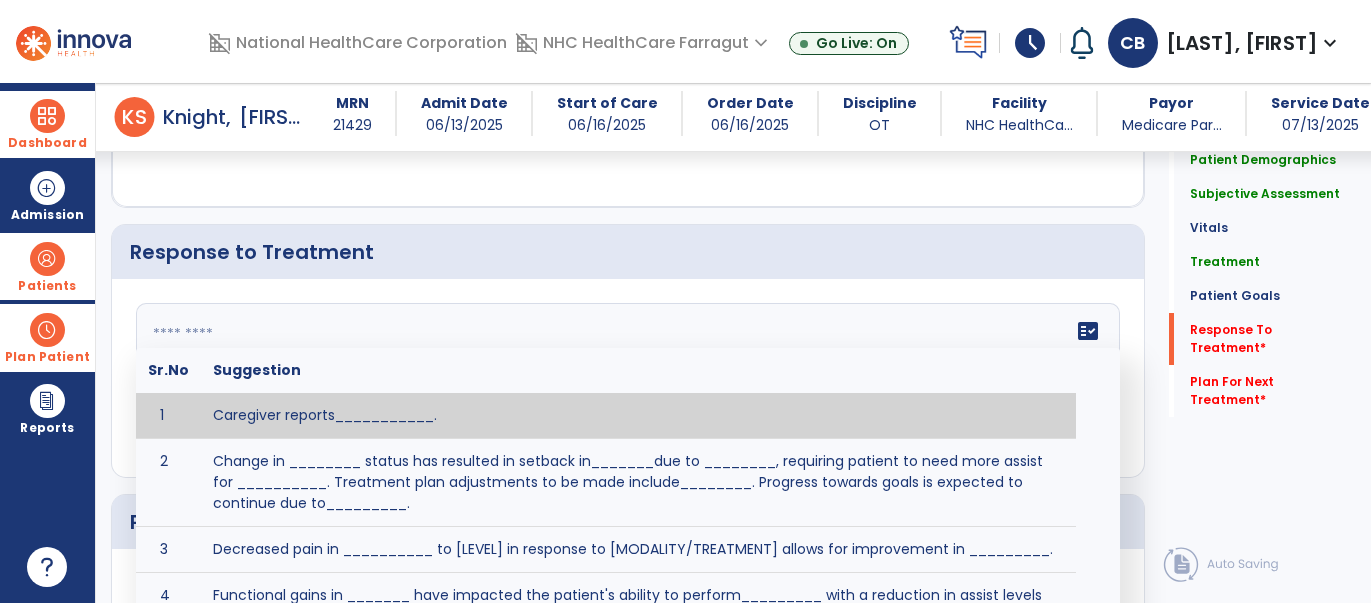 click 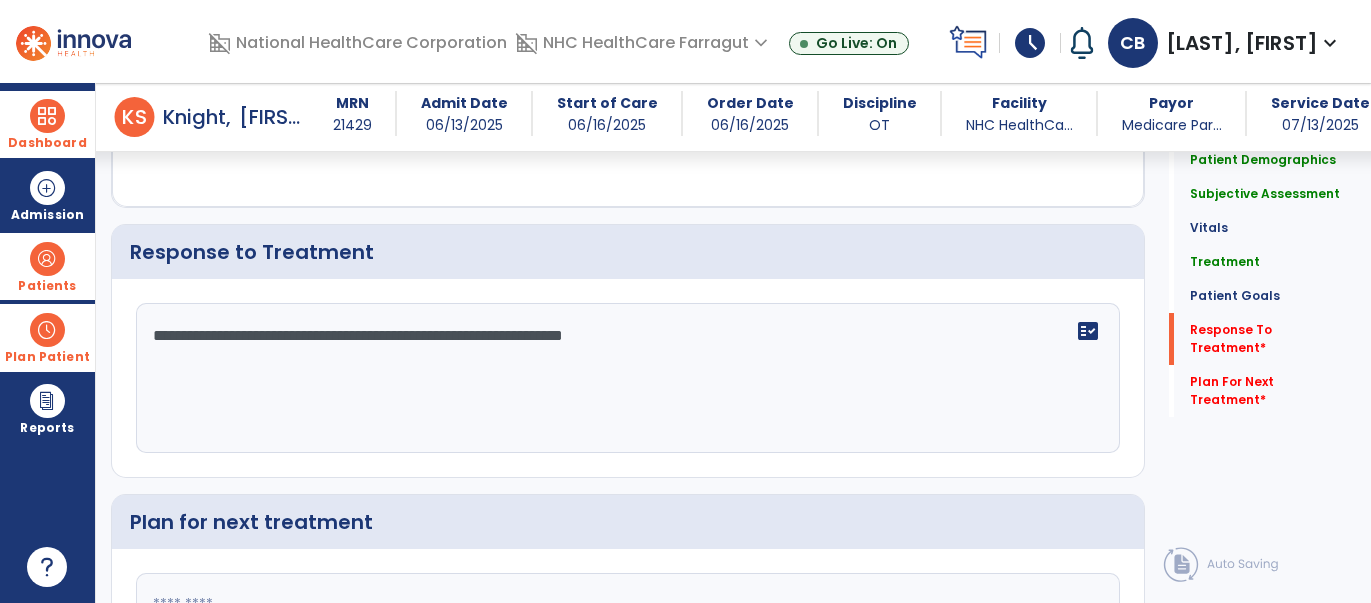 type on "**********" 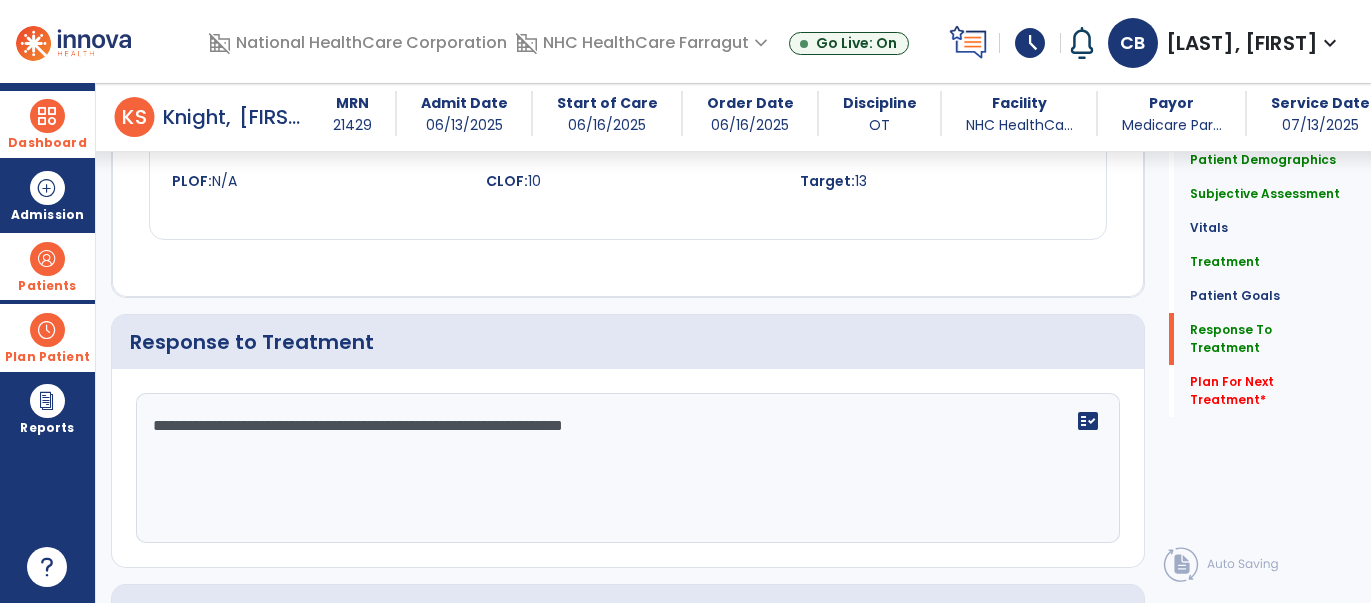 scroll, scrollTop: 2377, scrollLeft: 0, axis: vertical 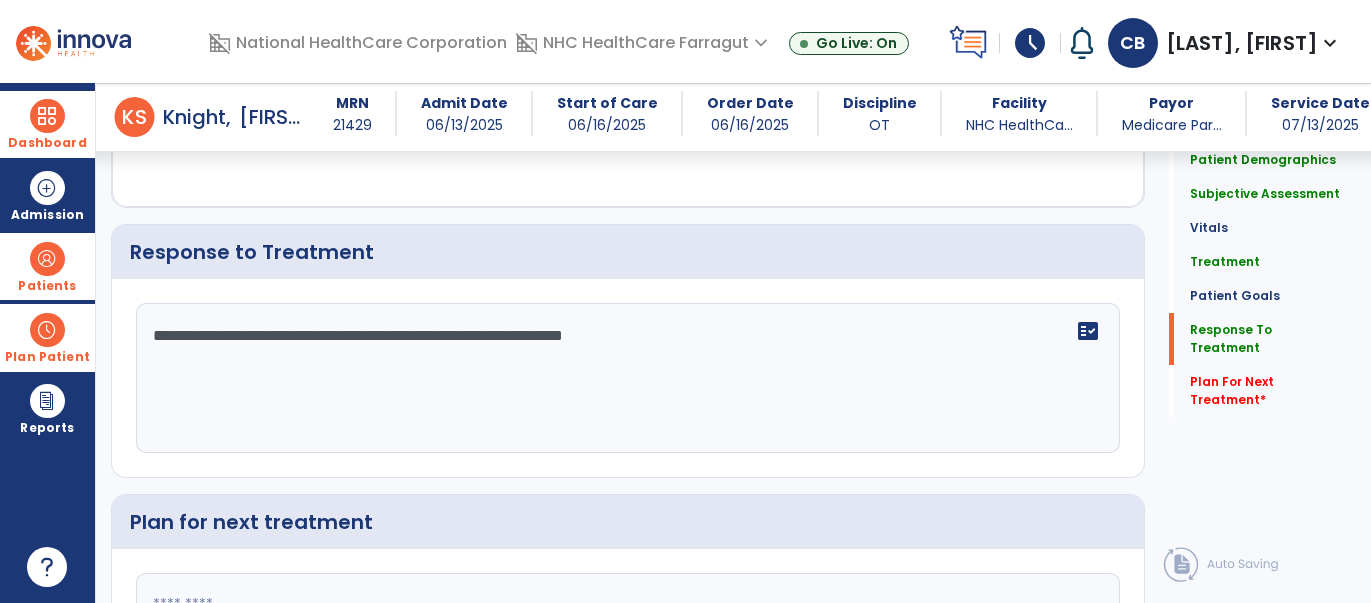 paste on "**********" 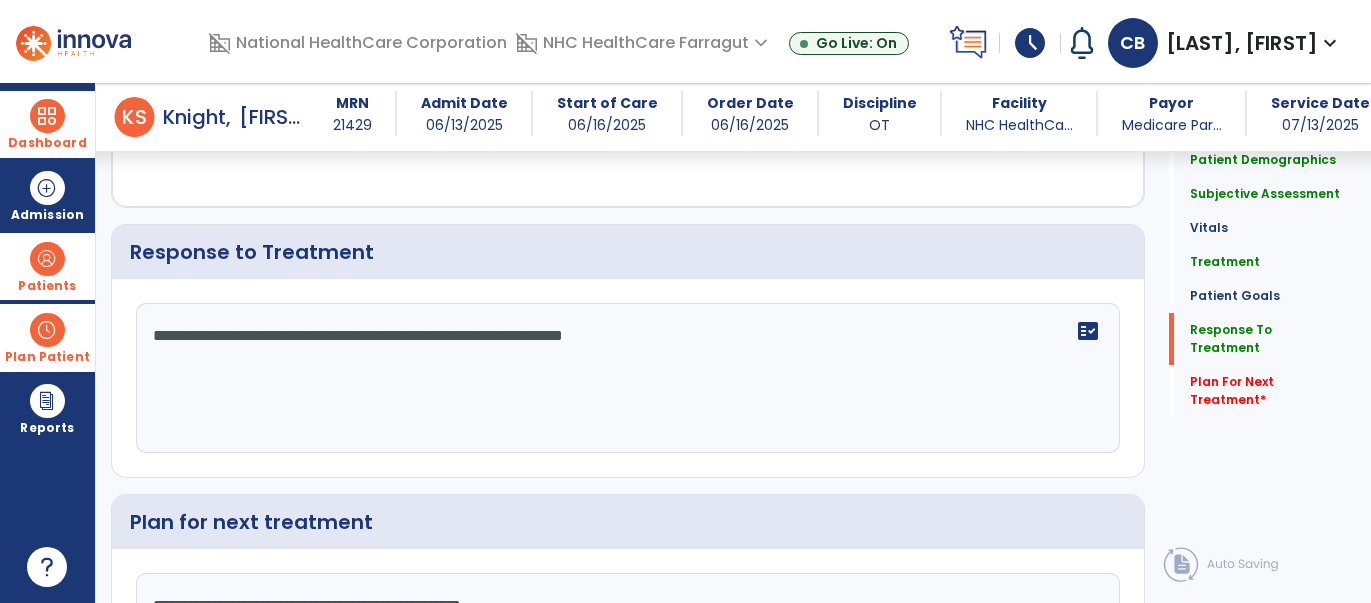 scroll, scrollTop: 2405, scrollLeft: 0, axis: vertical 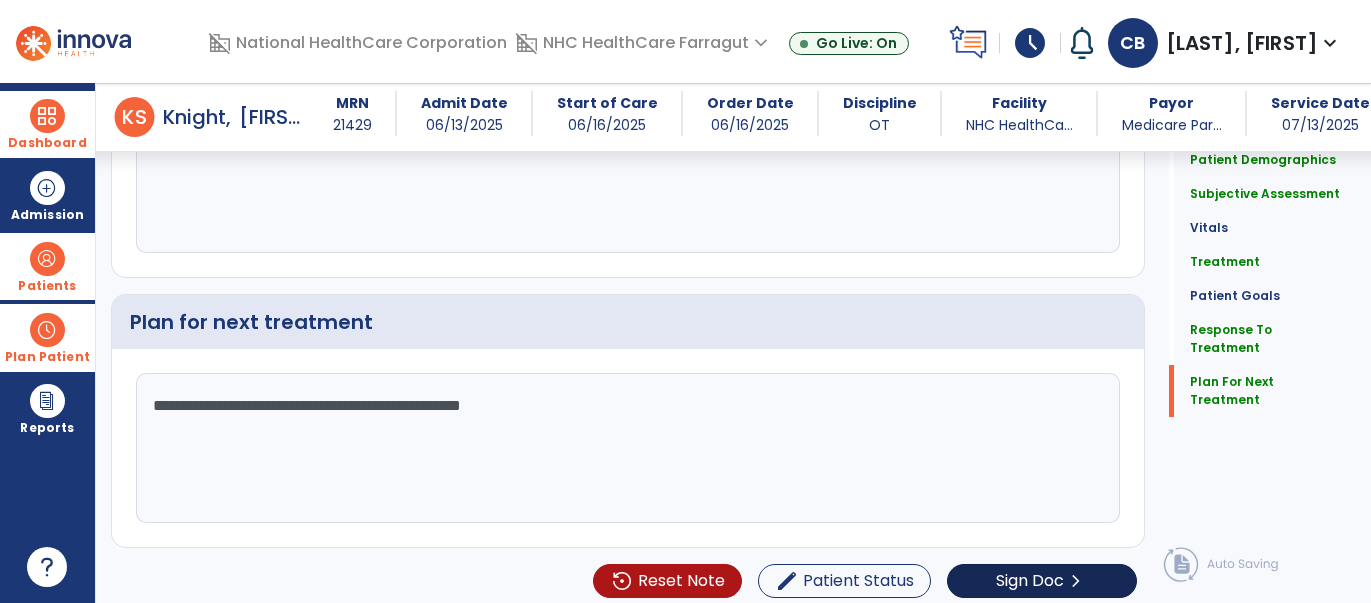 type on "**********" 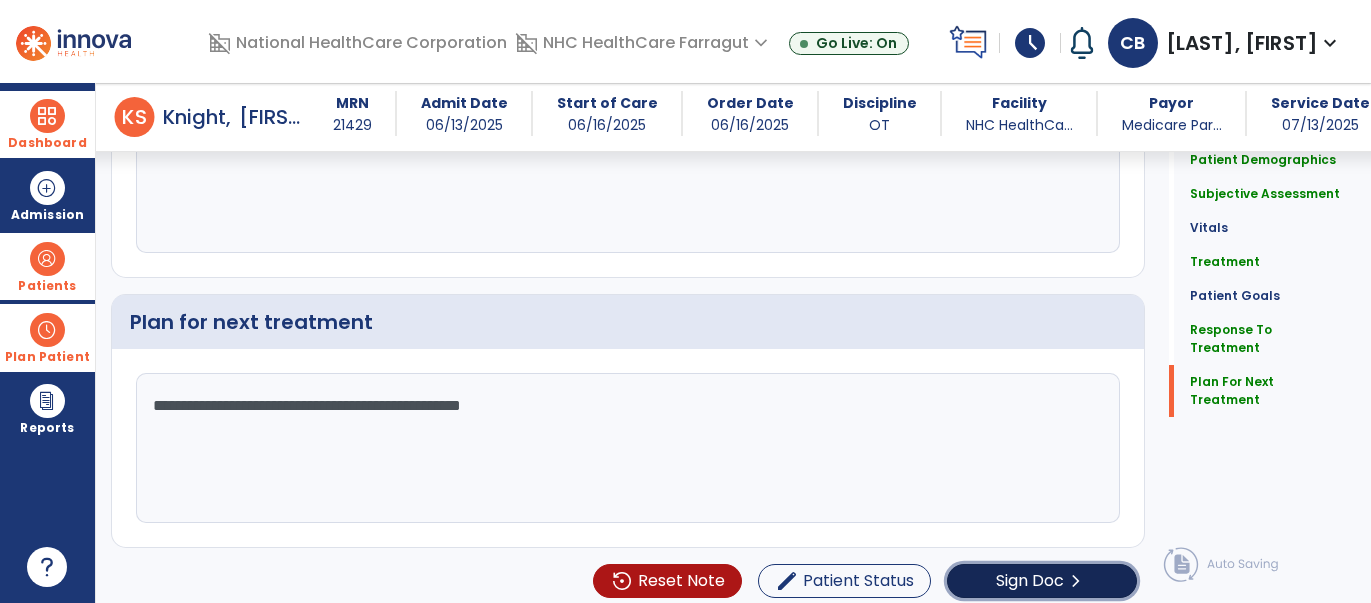 click on "Sign Doc" 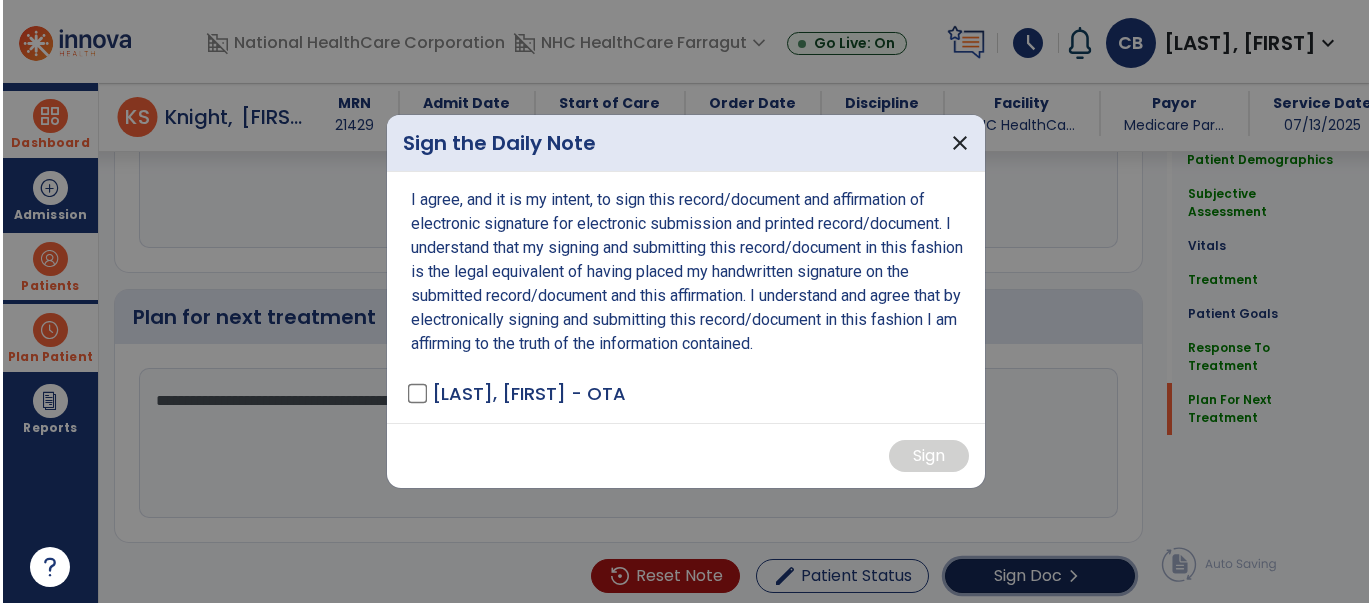 scroll, scrollTop: 2577, scrollLeft: 0, axis: vertical 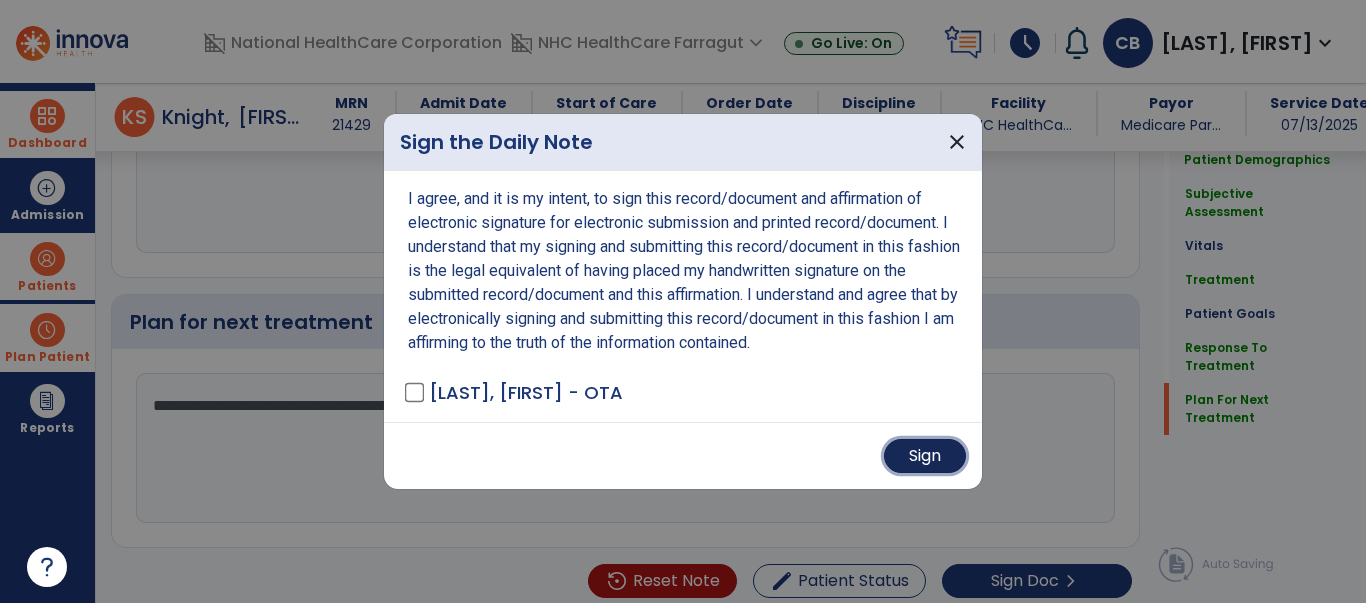click on "Sign" at bounding box center [925, 456] 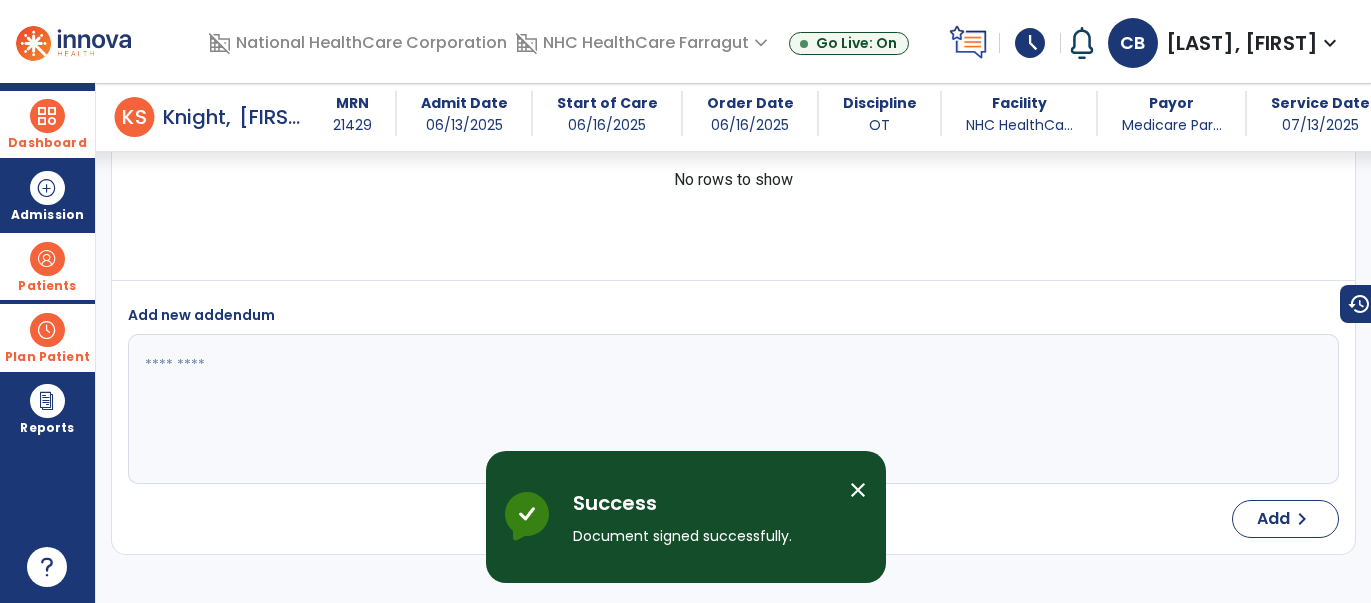 scroll, scrollTop: 4442, scrollLeft: 0, axis: vertical 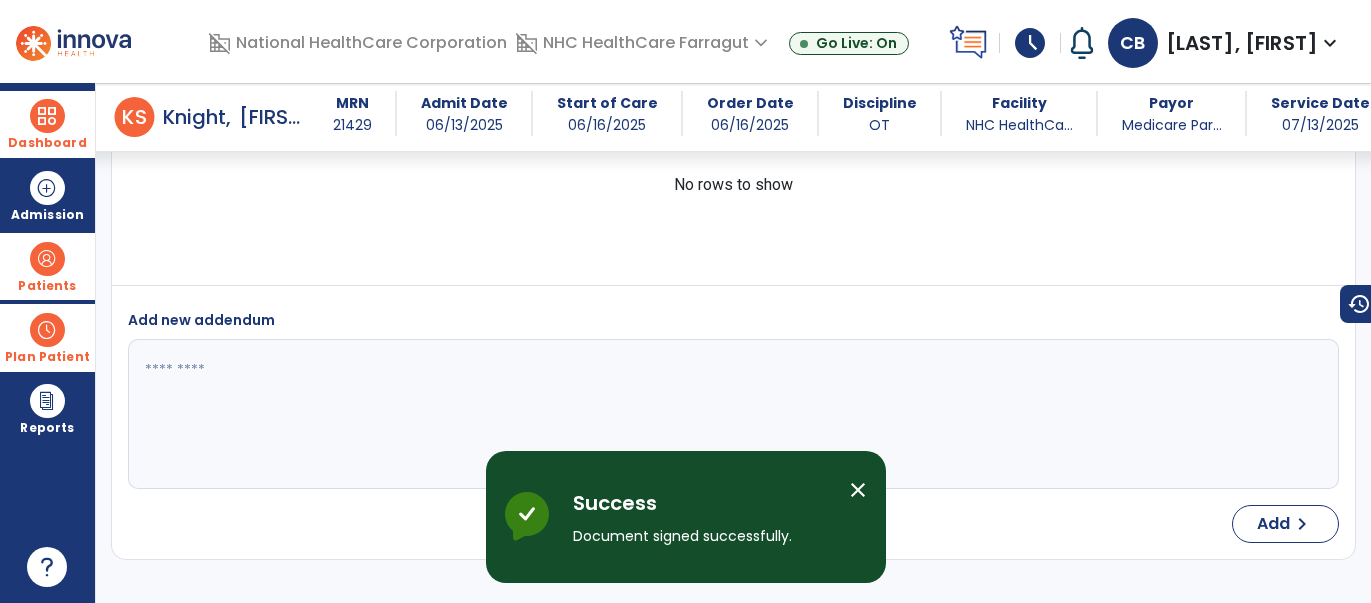 click at bounding box center [47, 116] 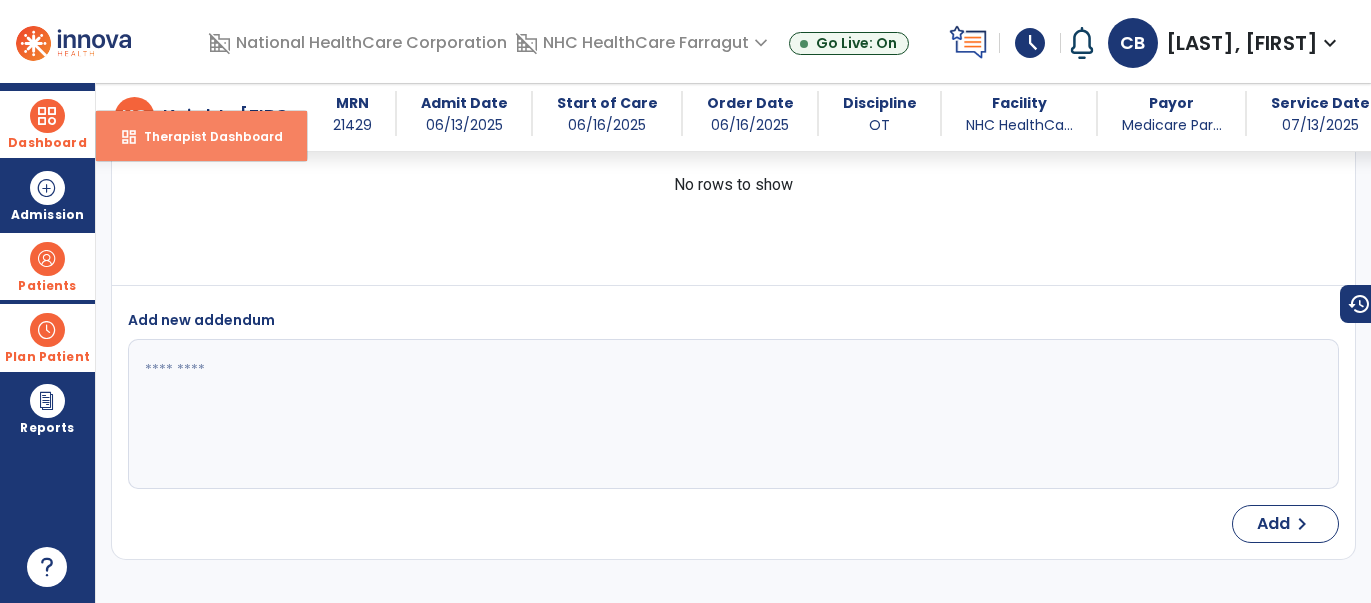 click on "Therapist Dashboard" at bounding box center (205, 136) 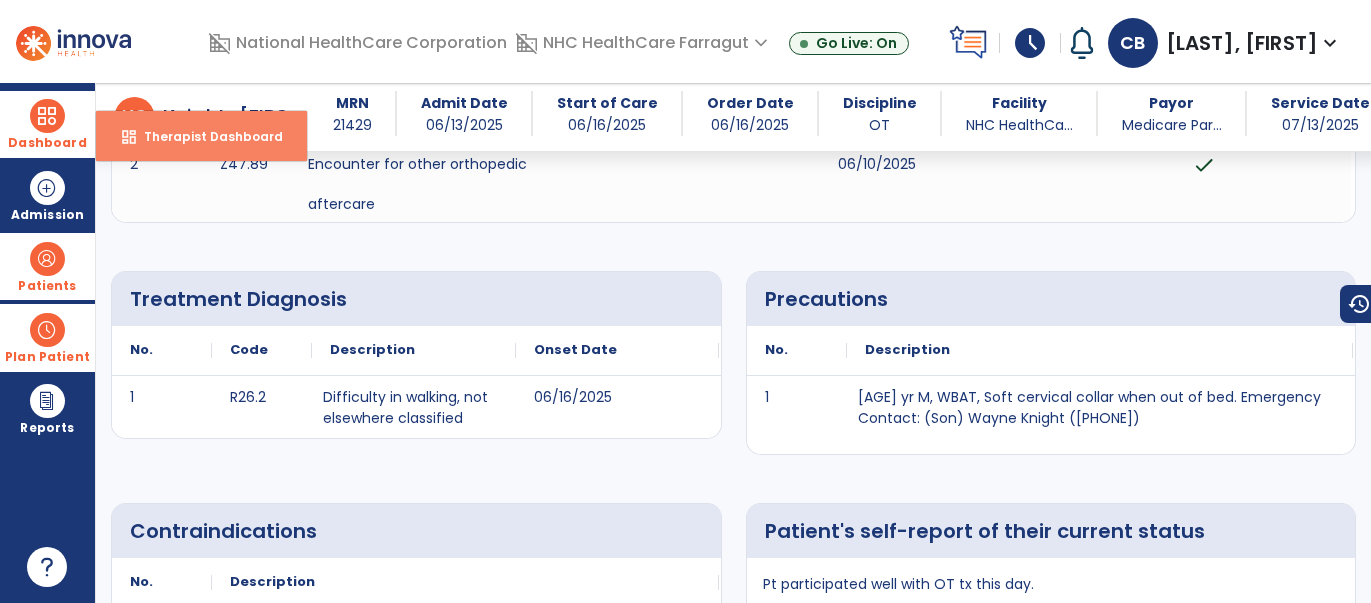 select on "****" 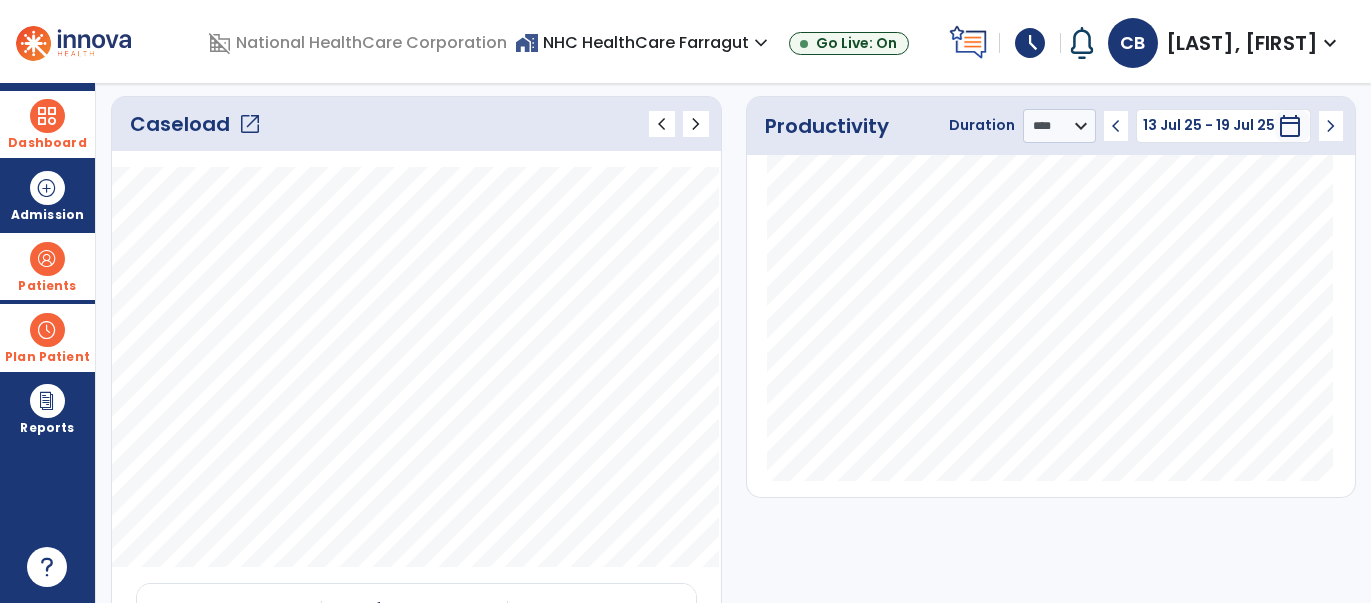 click on "open_in_new" 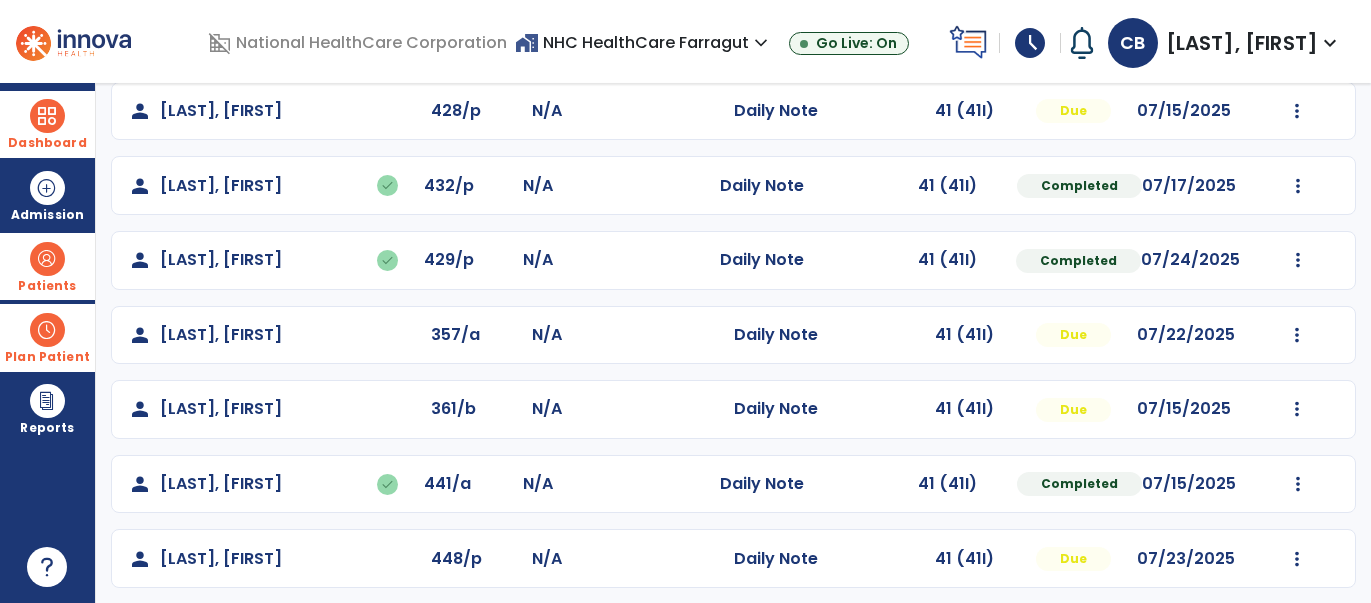 scroll, scrollTop: 331, scrollLeft: 0, axis: vertical 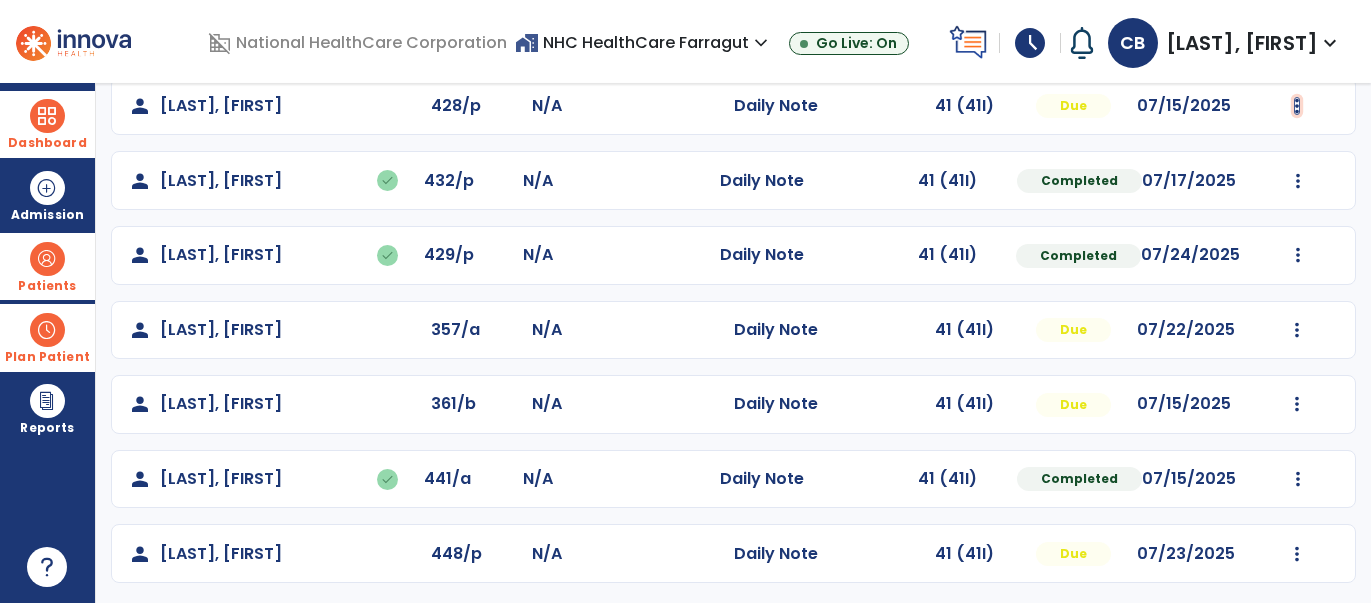 click at bounding box center [1298, -43] 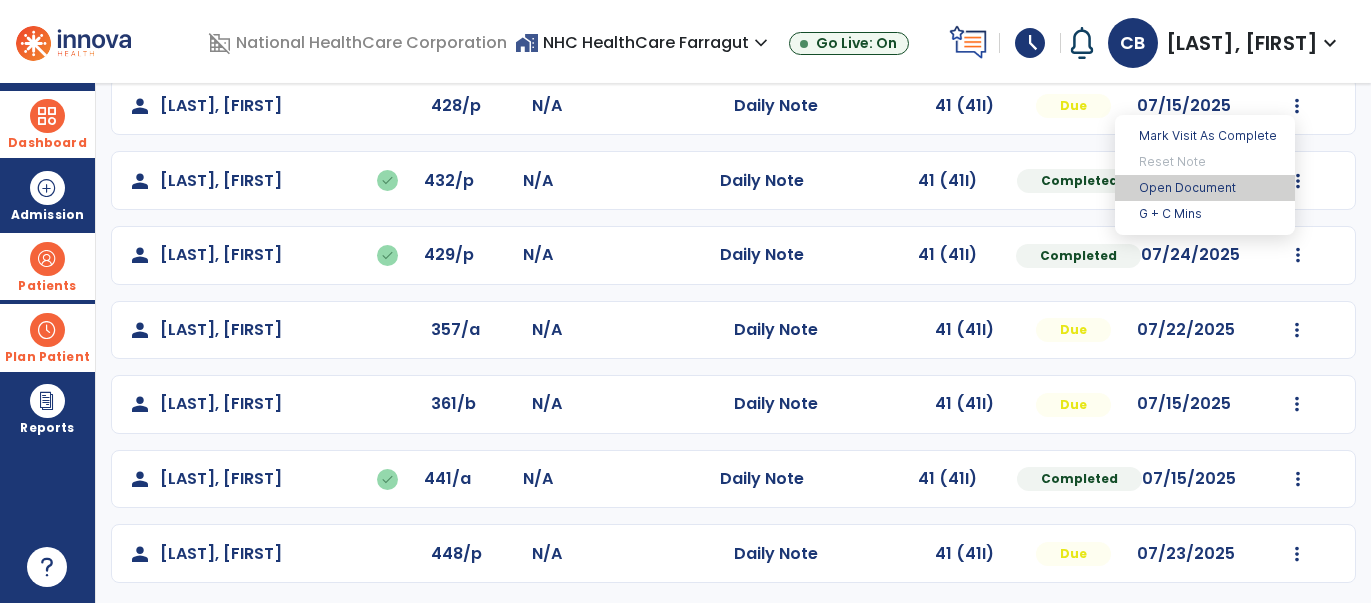 click on "Open Document" at bounding box center (1205, 188) 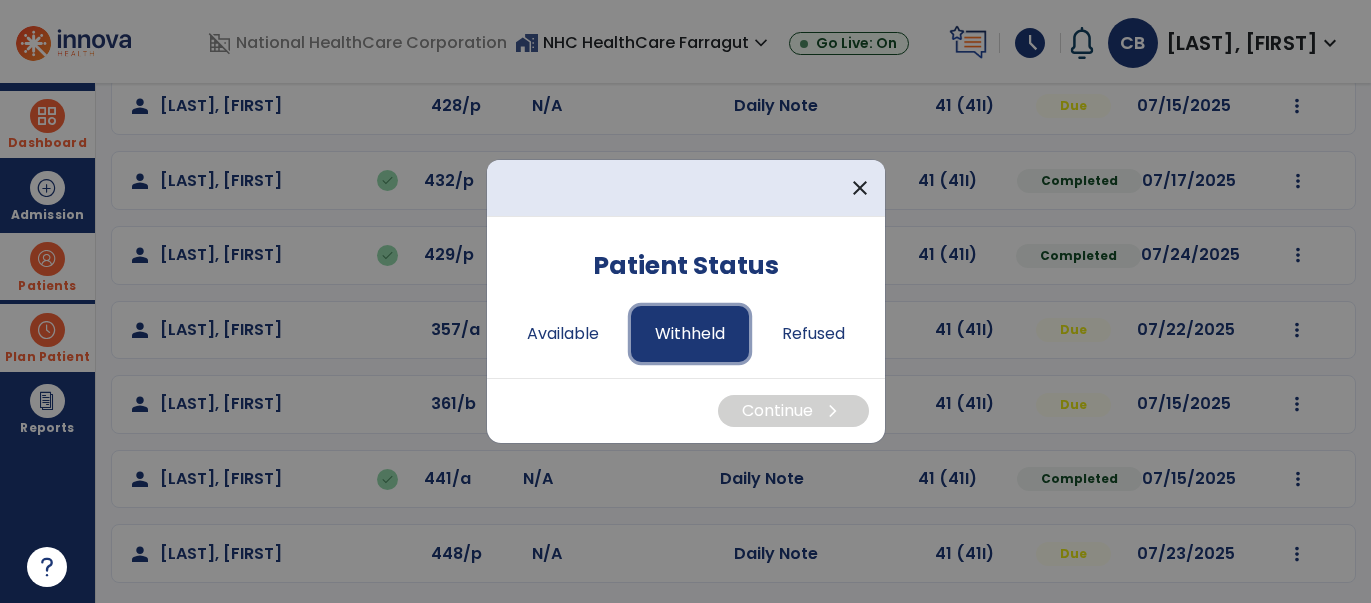 click on "Withheld" at bounding box center [690, 334] 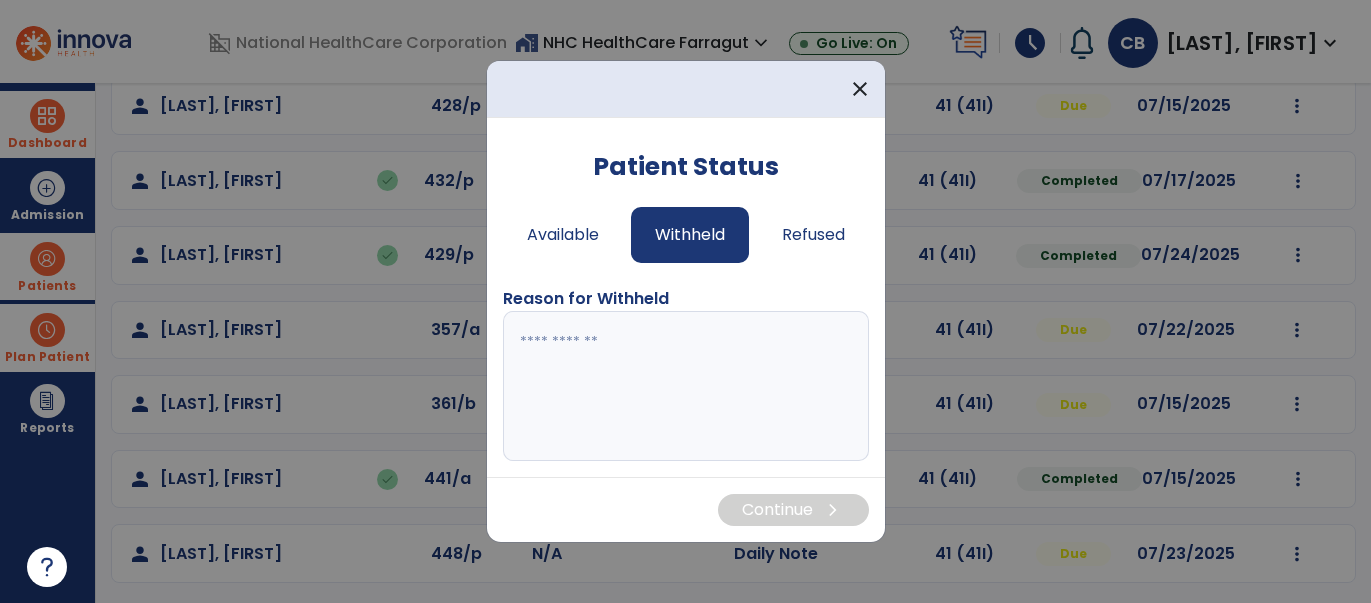 click at bounding box center [686, 386] 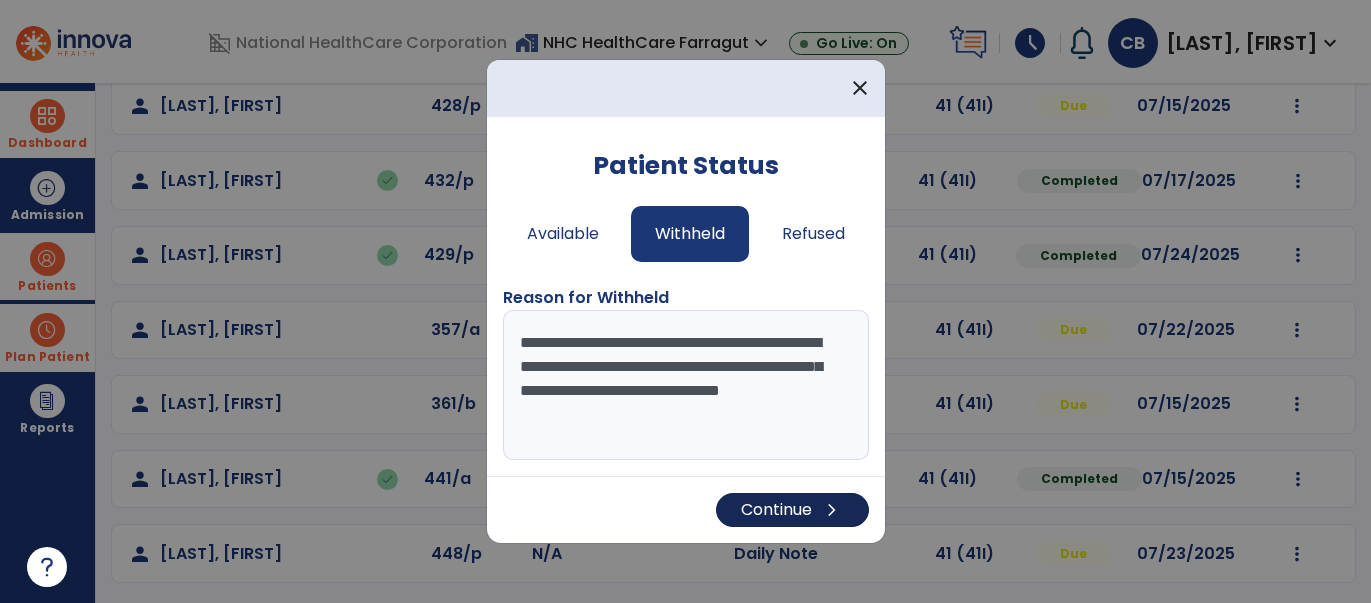 type on "**********" 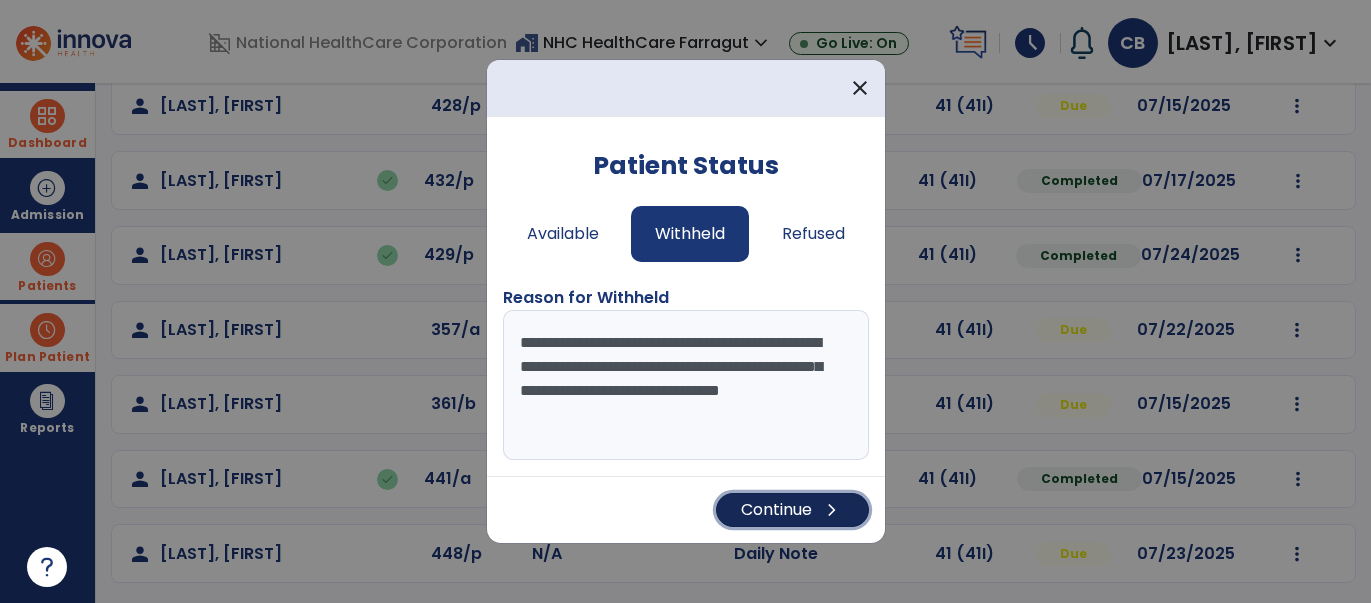 click on "Continue   chevron_right" at bounding box center (792, 510) 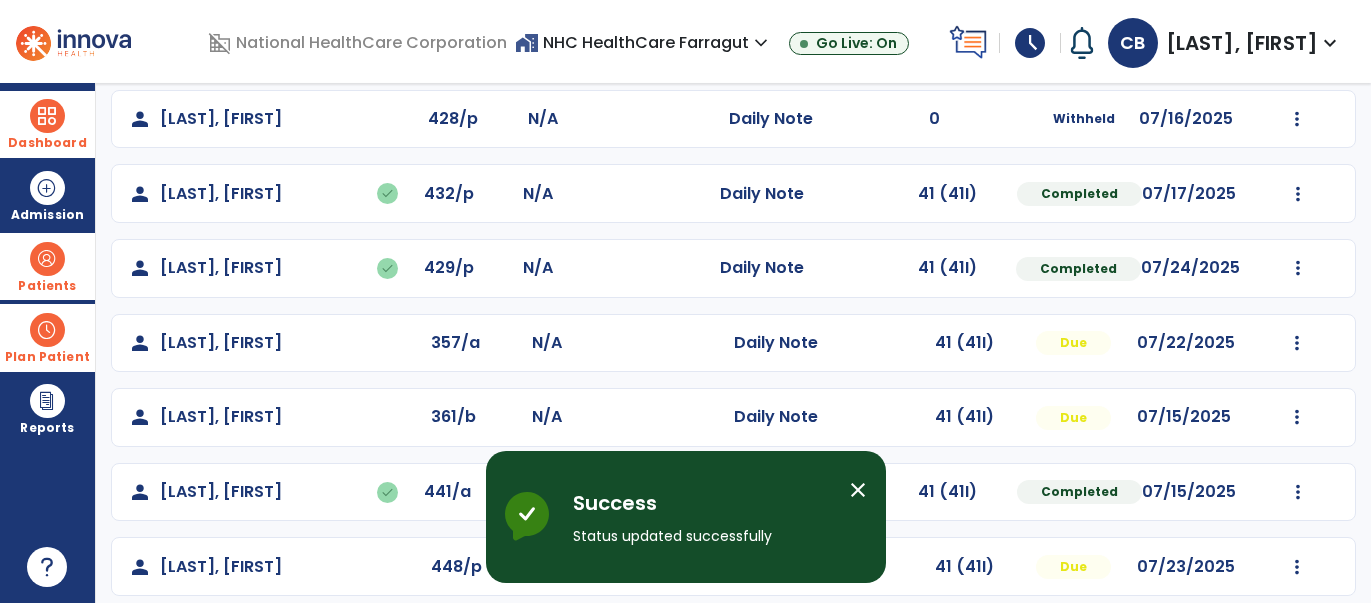 scroll, scrollTop: 331, scrollLeft: 0, axis: vertical 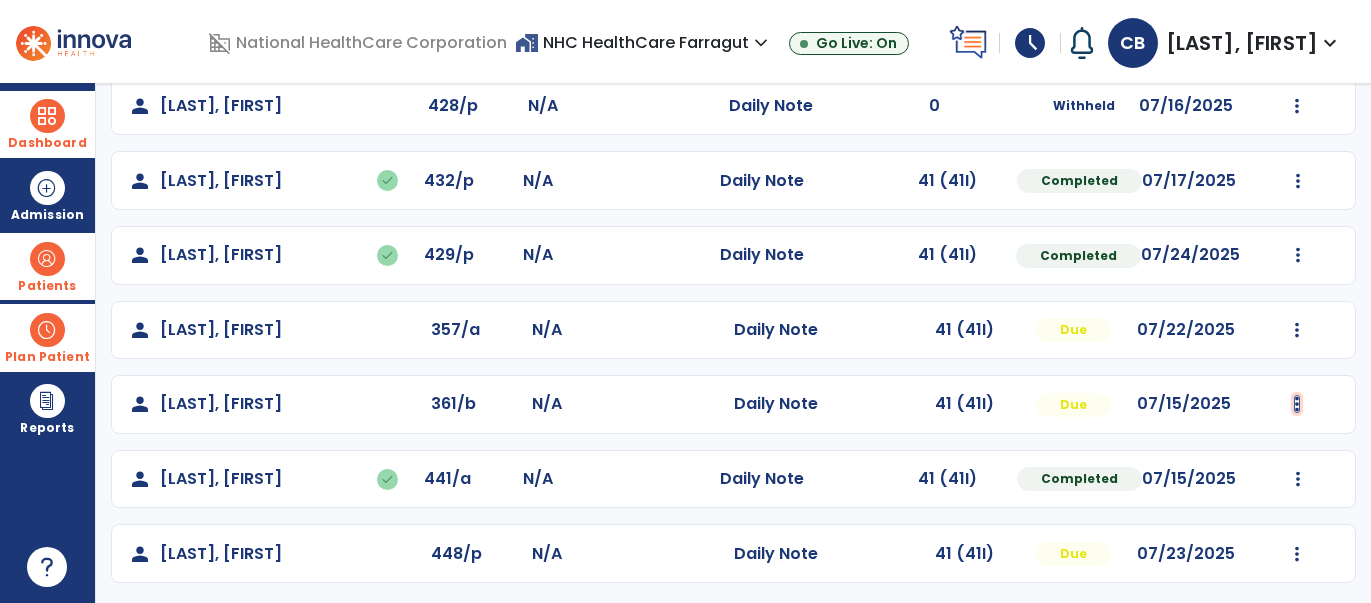 click at bounding box center [1298, -43] 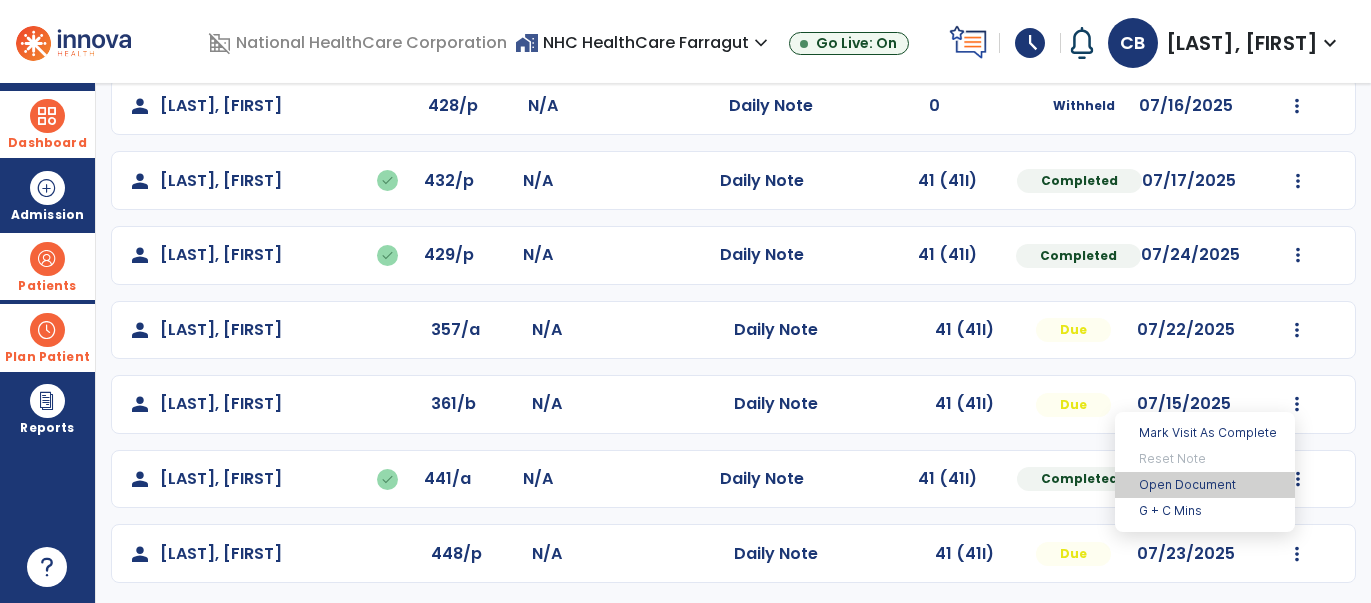 click on "Open Document" at bounding box center [1205, 485] 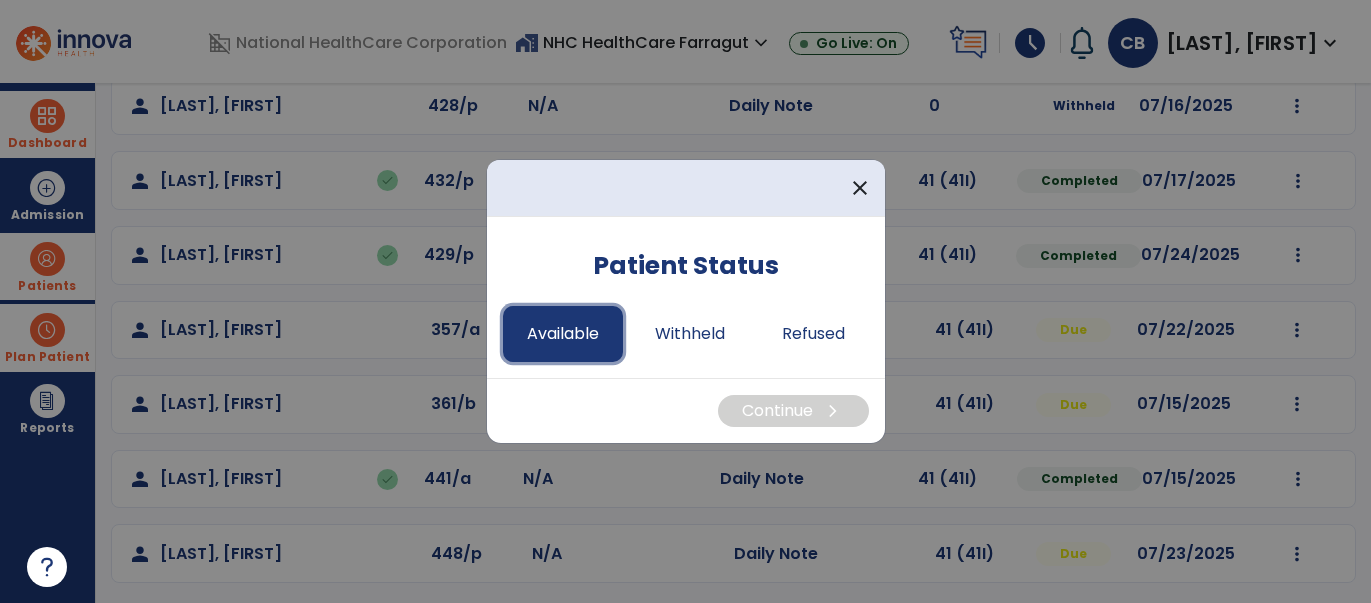 click on "Available" at bounding box center (563, 334) 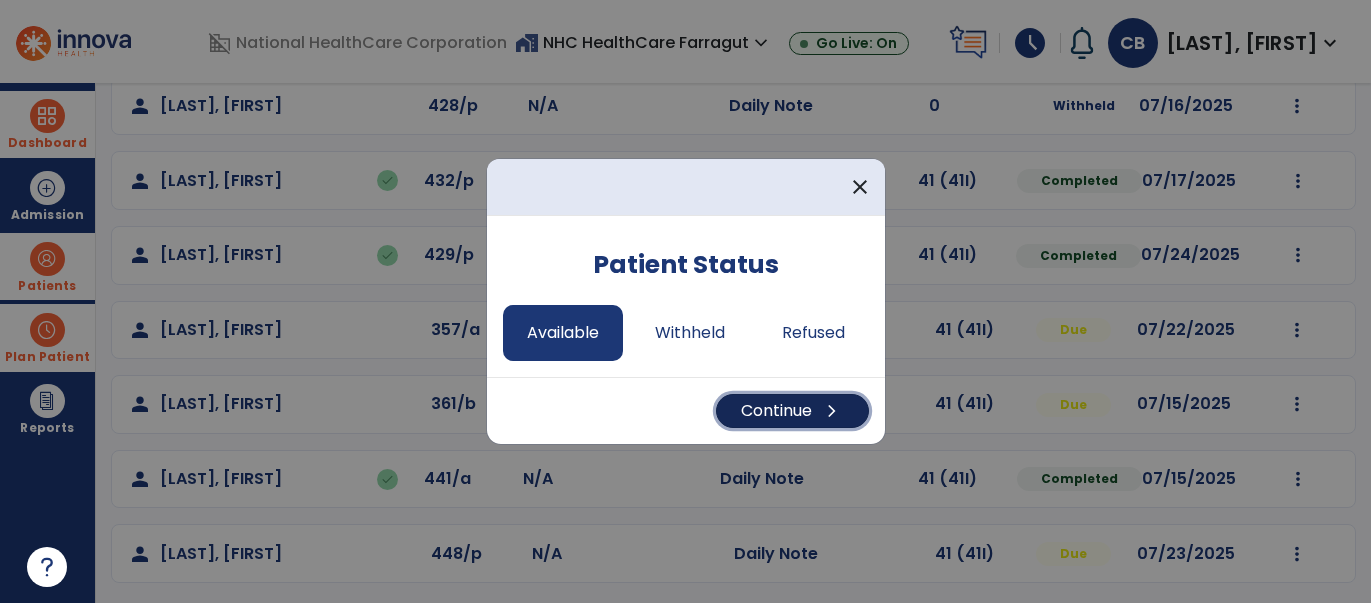 click on "Continue   chevron_right" at bounding box center (792, 411) 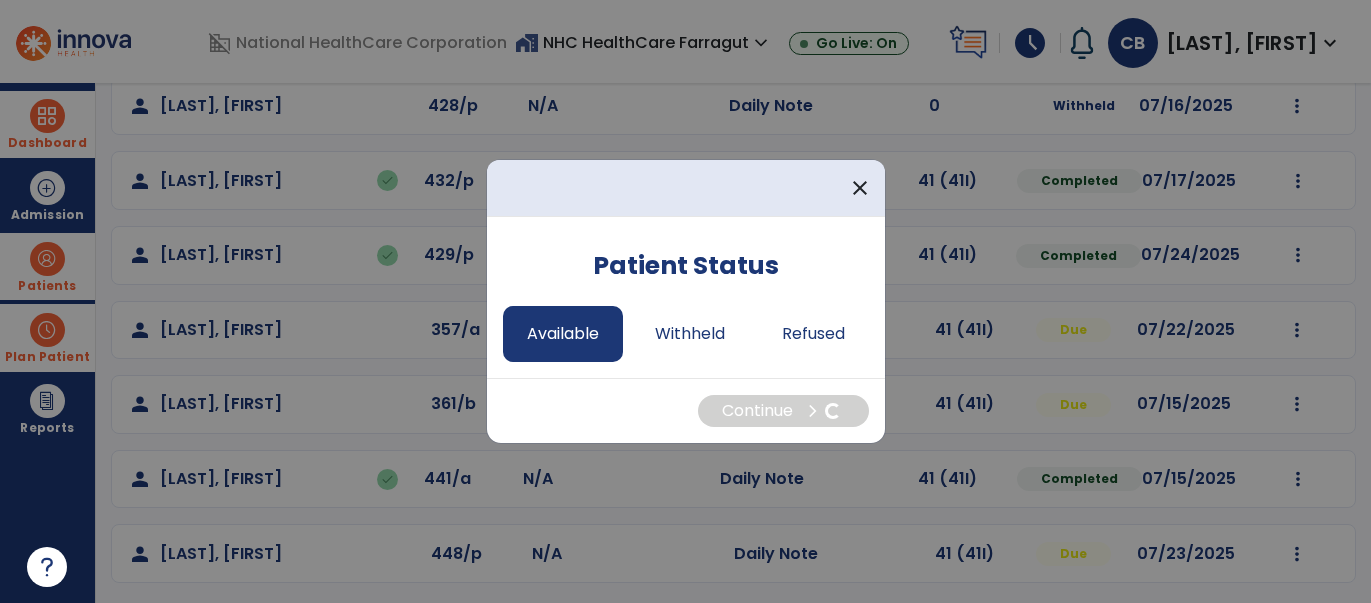 select on "*" 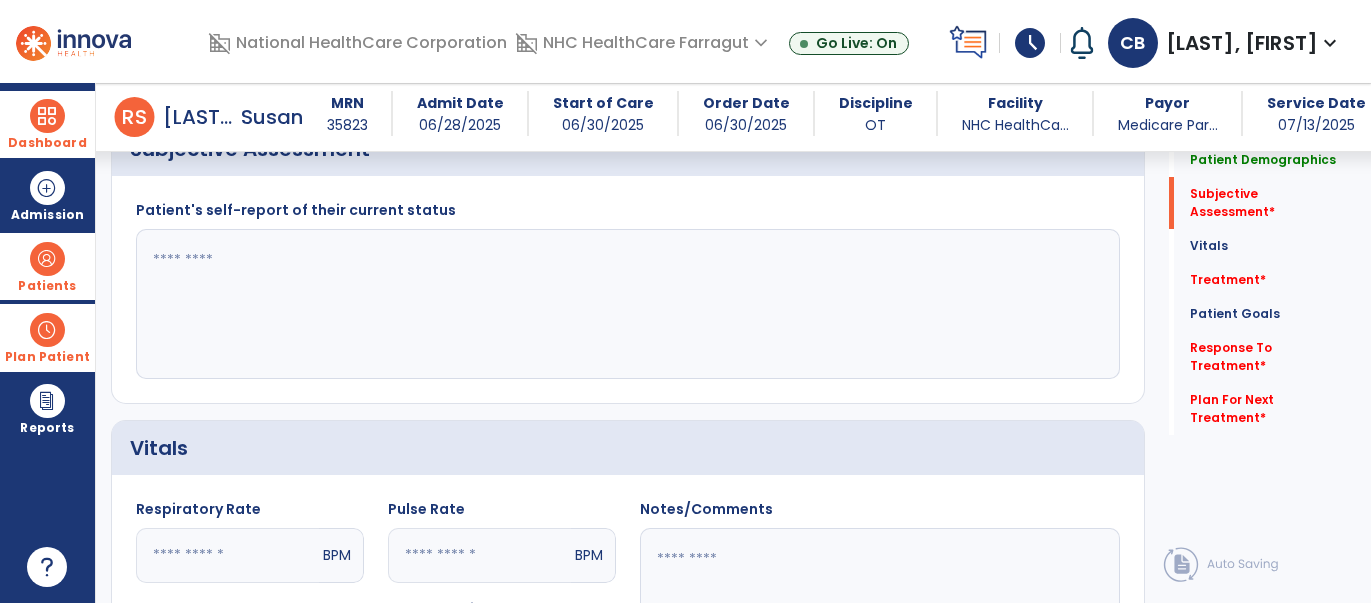 scroll, scrollTop: 519, scrollLeft: 0, axis: vertical 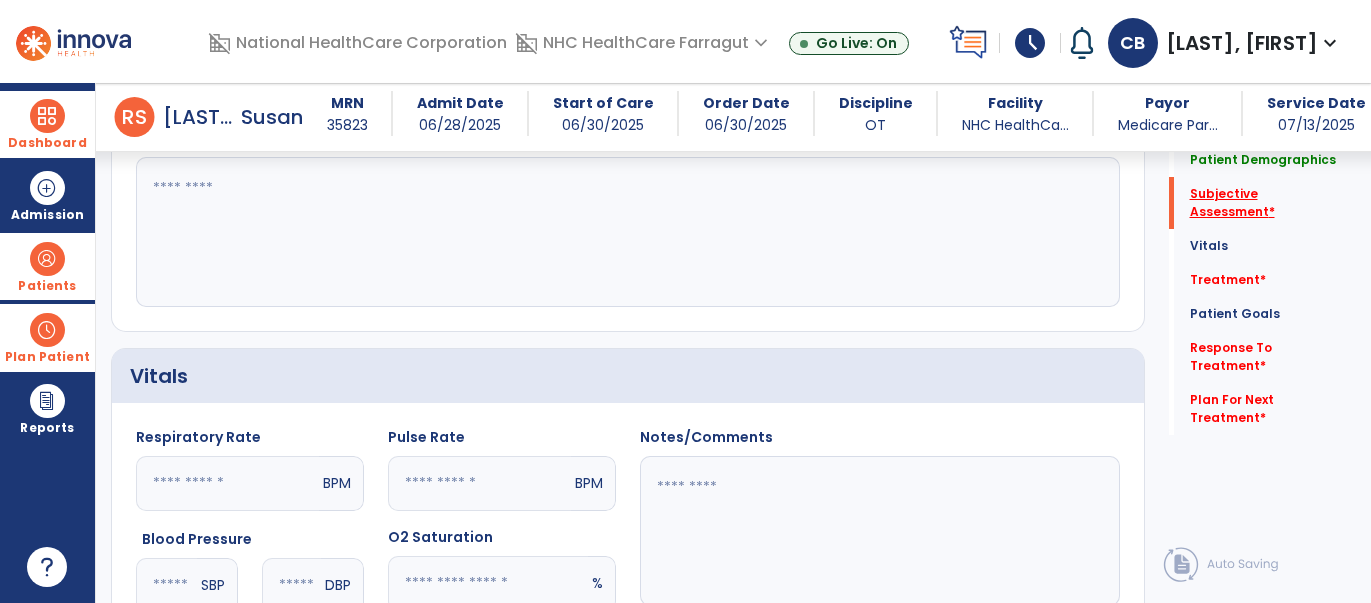 click on "Subjective Assessment   *" 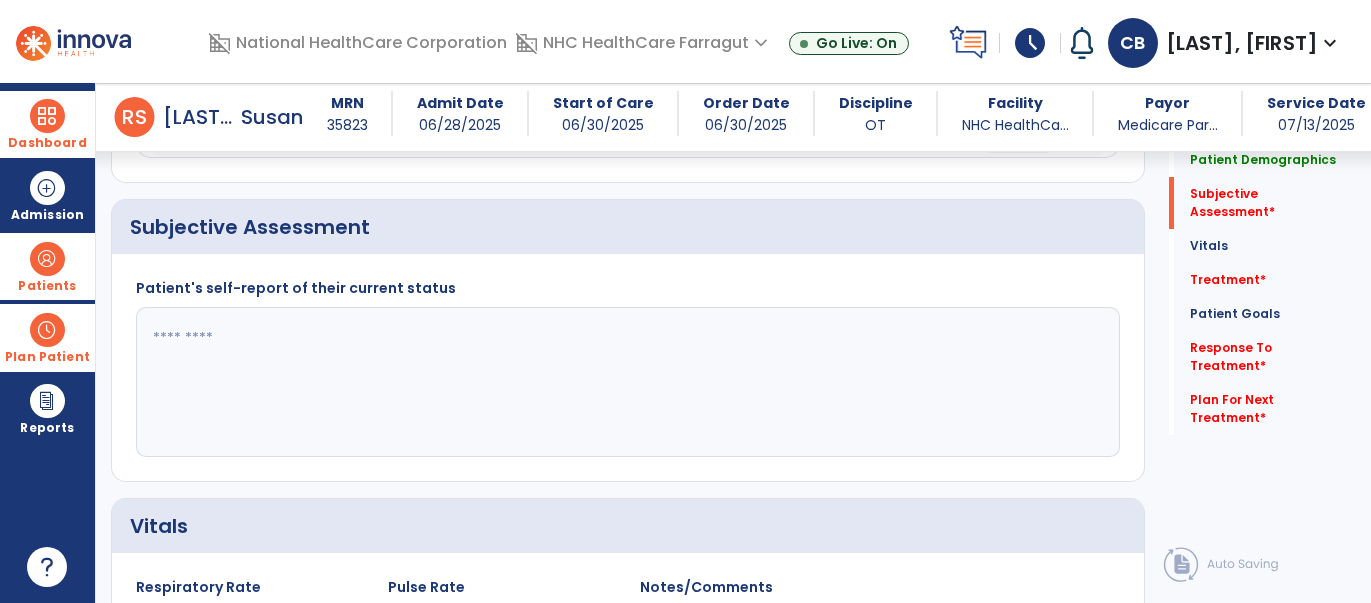 scroll, scrollTop: 364, scrollLeft: 0, axis: vertical 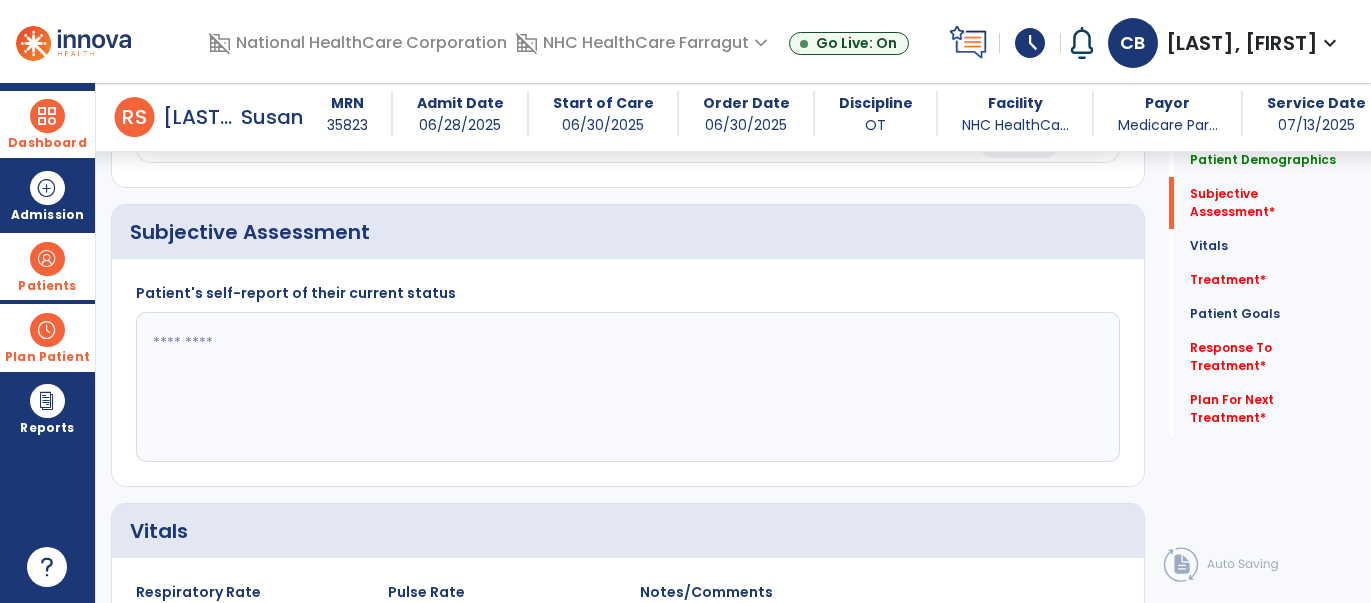 click 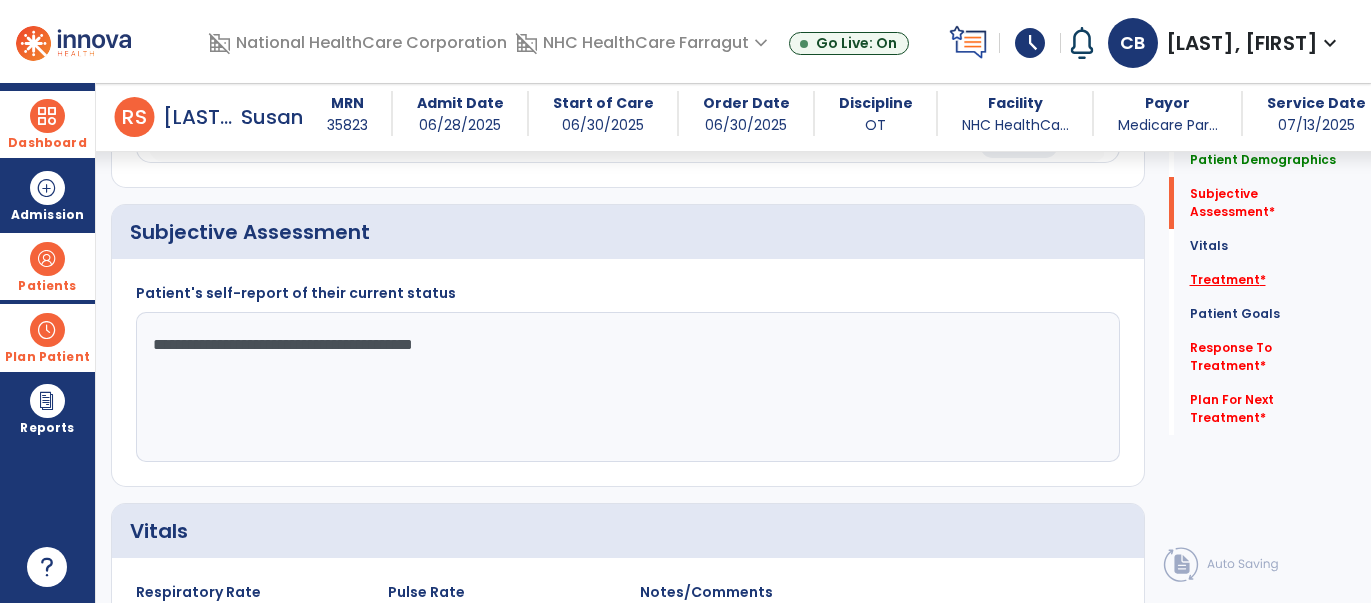 type on "**********" 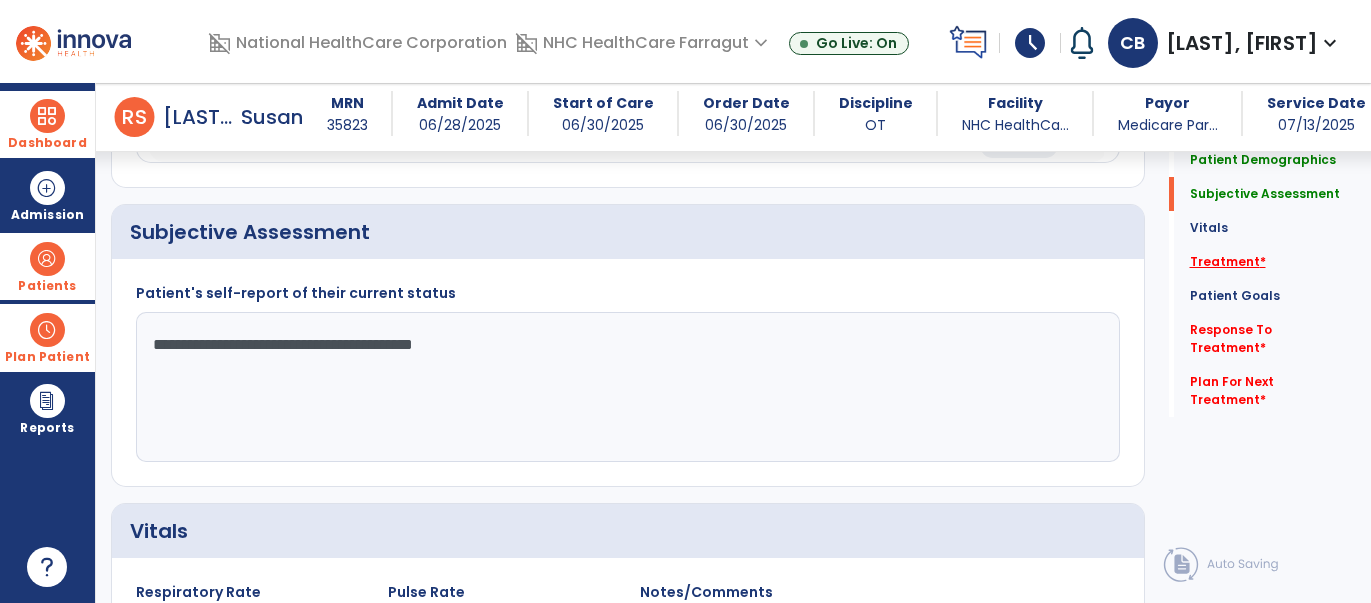 click on "Treatment   *" 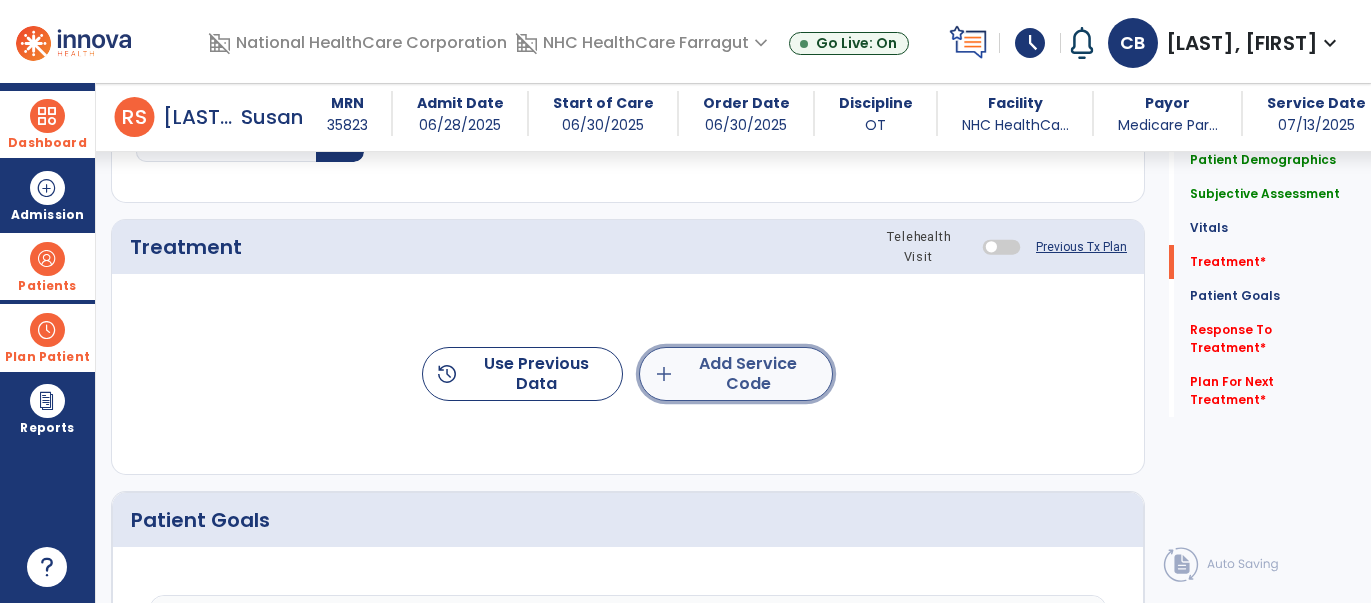click on "add  Add Service Code" 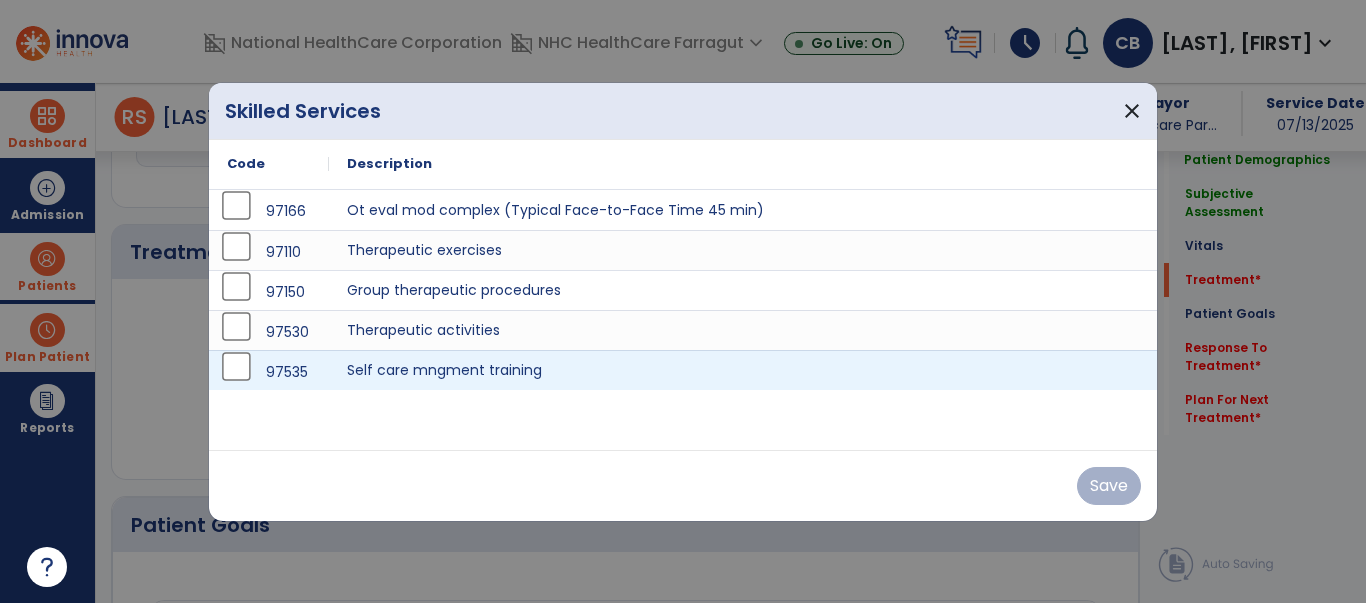 scroll, scrollTop: 1070, scrollLeft: 0, axis: vertical 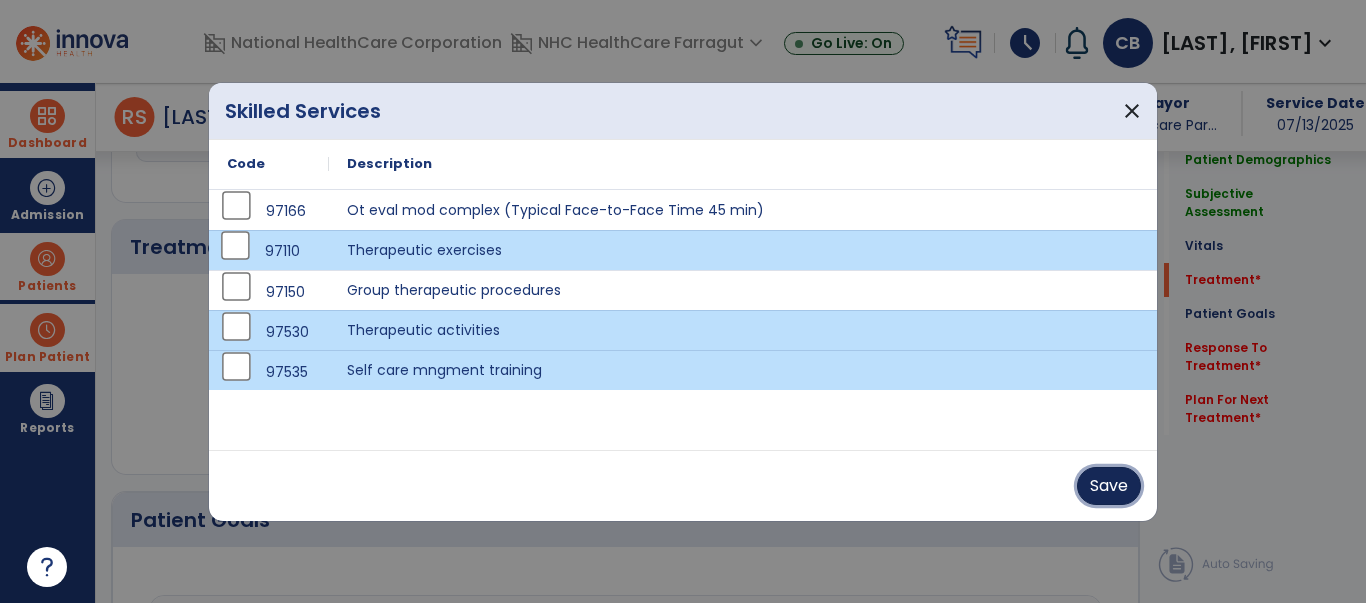 click on "Save" at bounding box center [1109, 486] 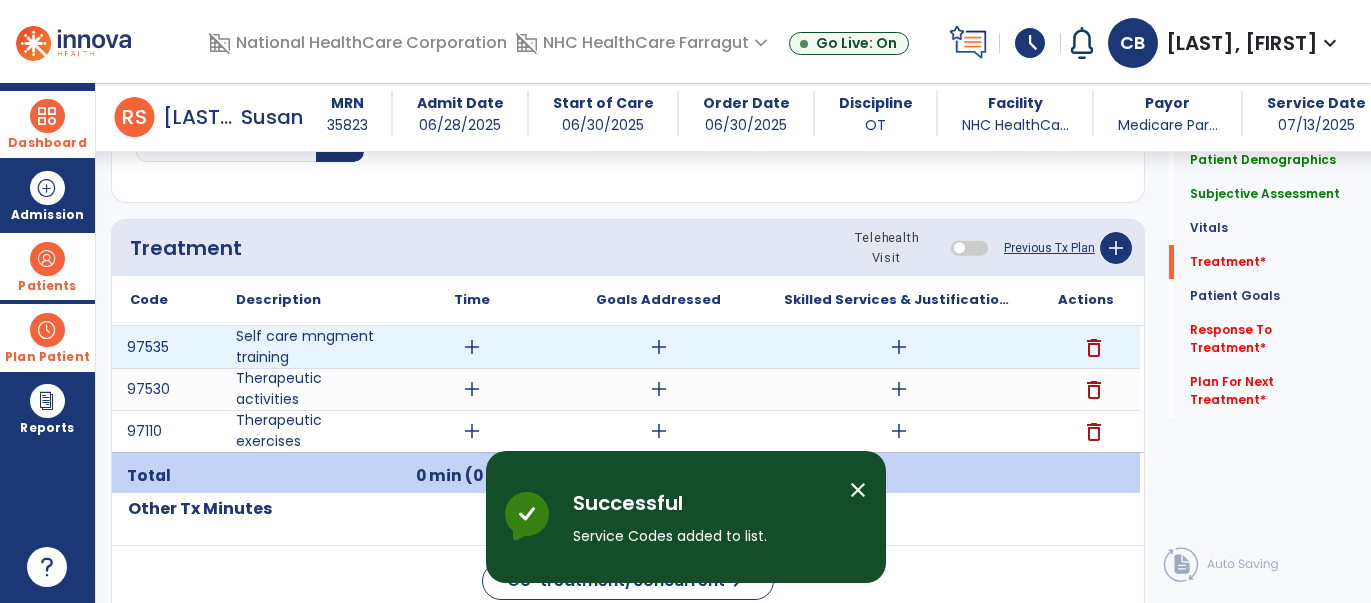 click on "add" at bounding box center [472, 347] 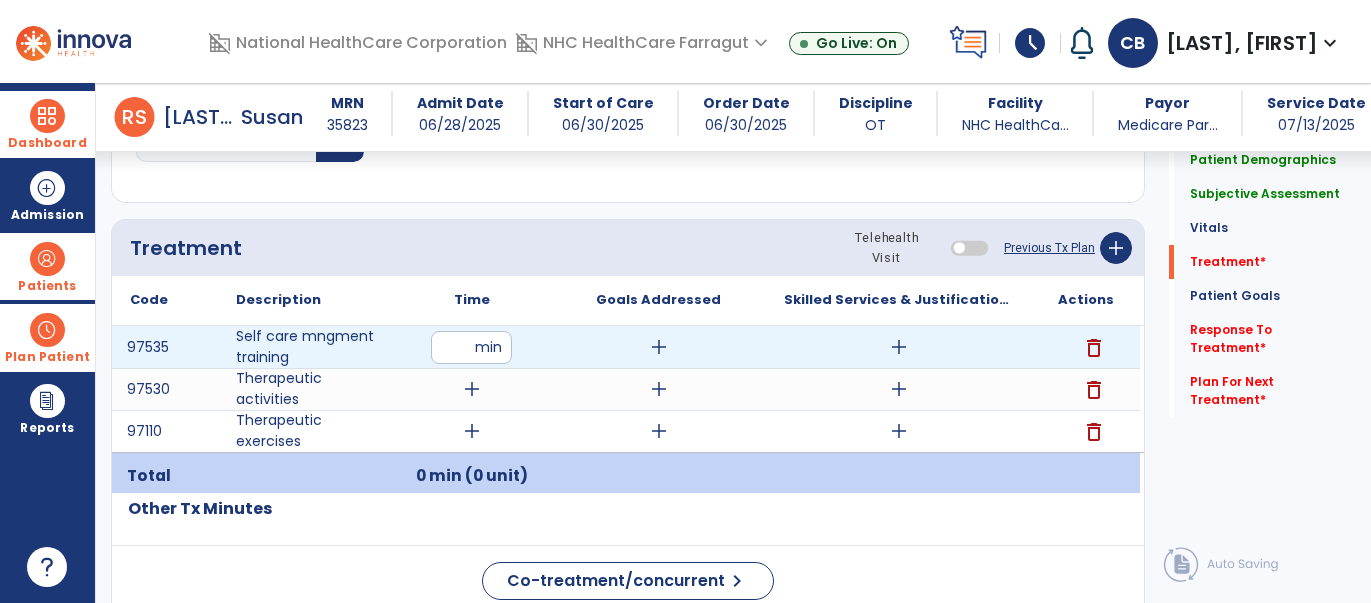 type on "**" 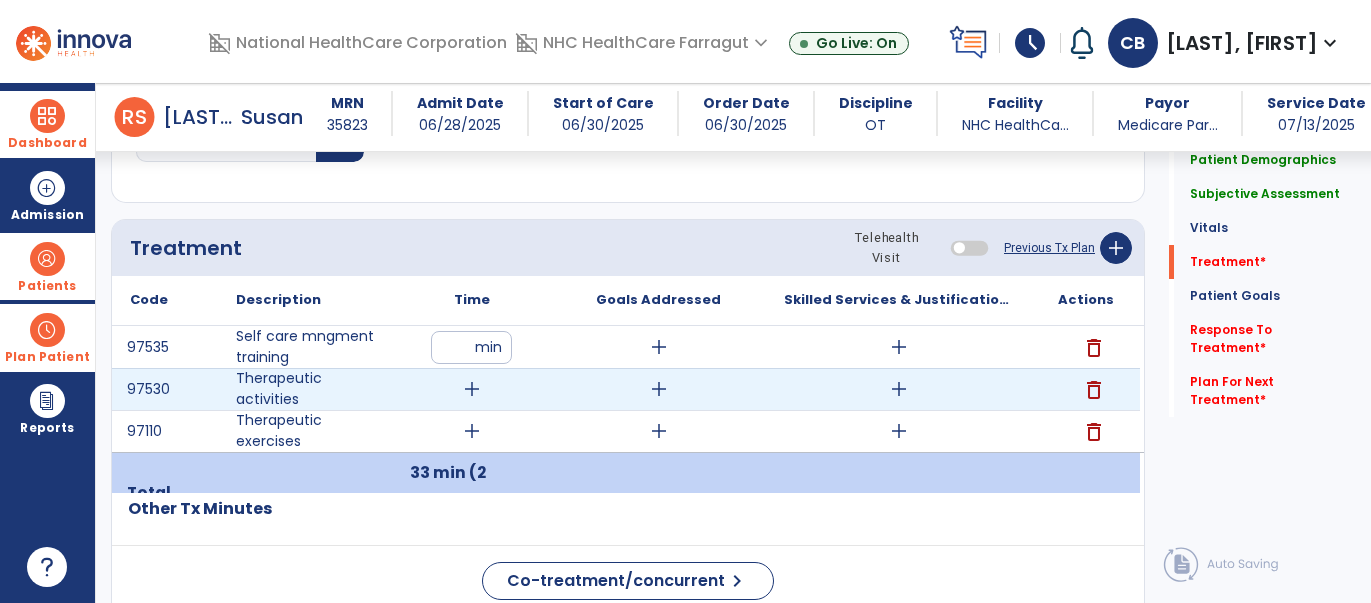 click on "add" at bounding box center [472, 389] 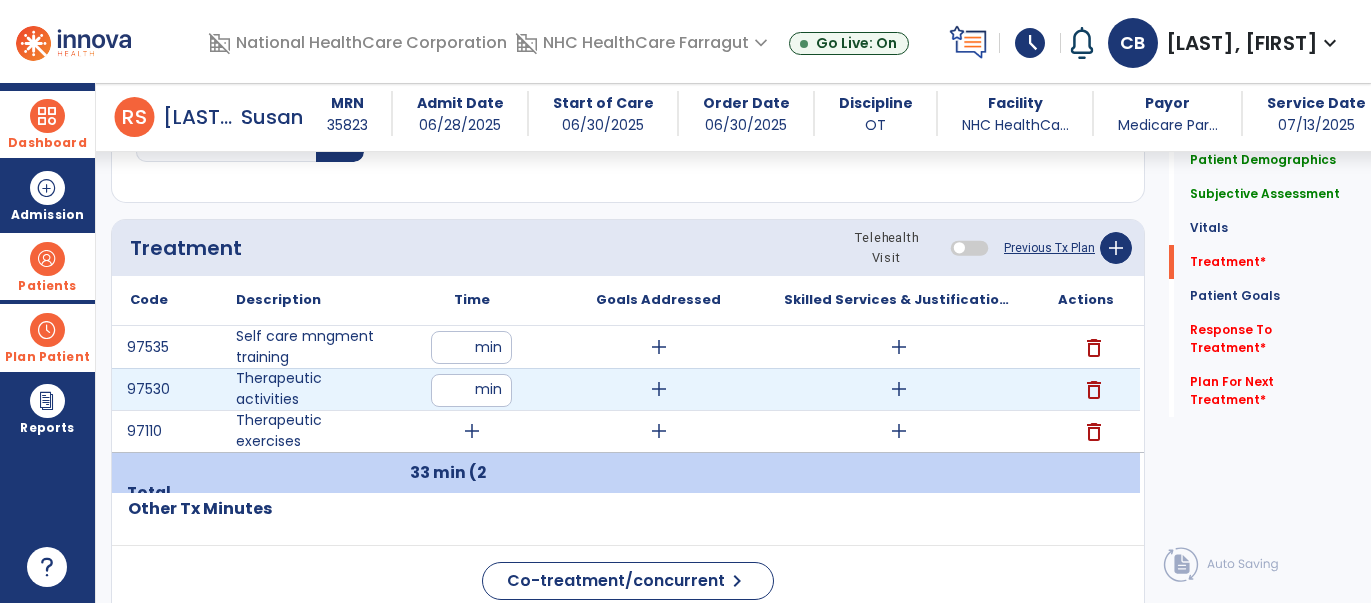 type on "**" 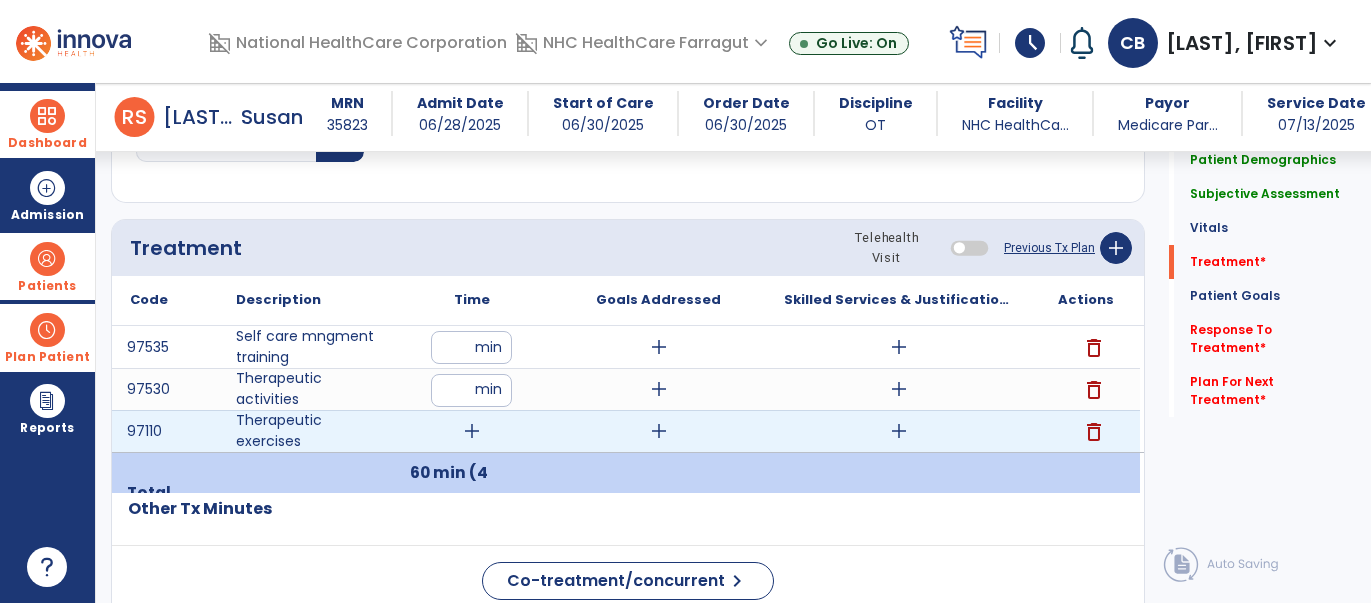click on "add" at bounding box center (472, 431) 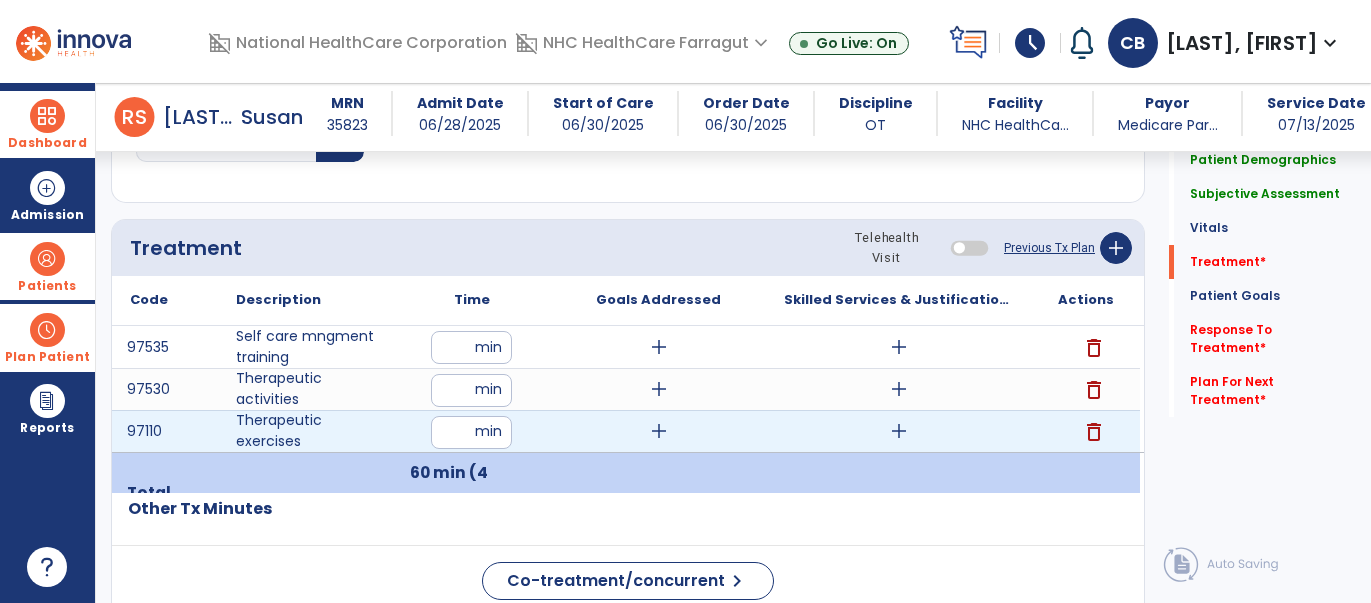 type on "**" 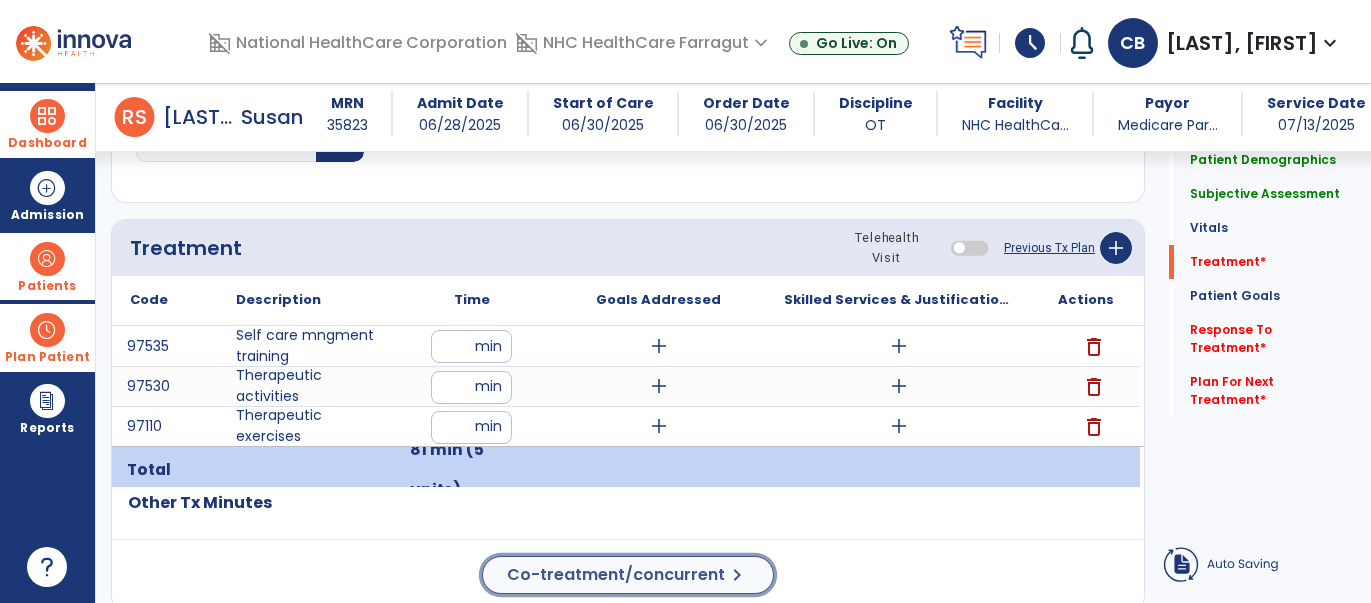 click on "Co-treatment/concurrent  chevron_right" 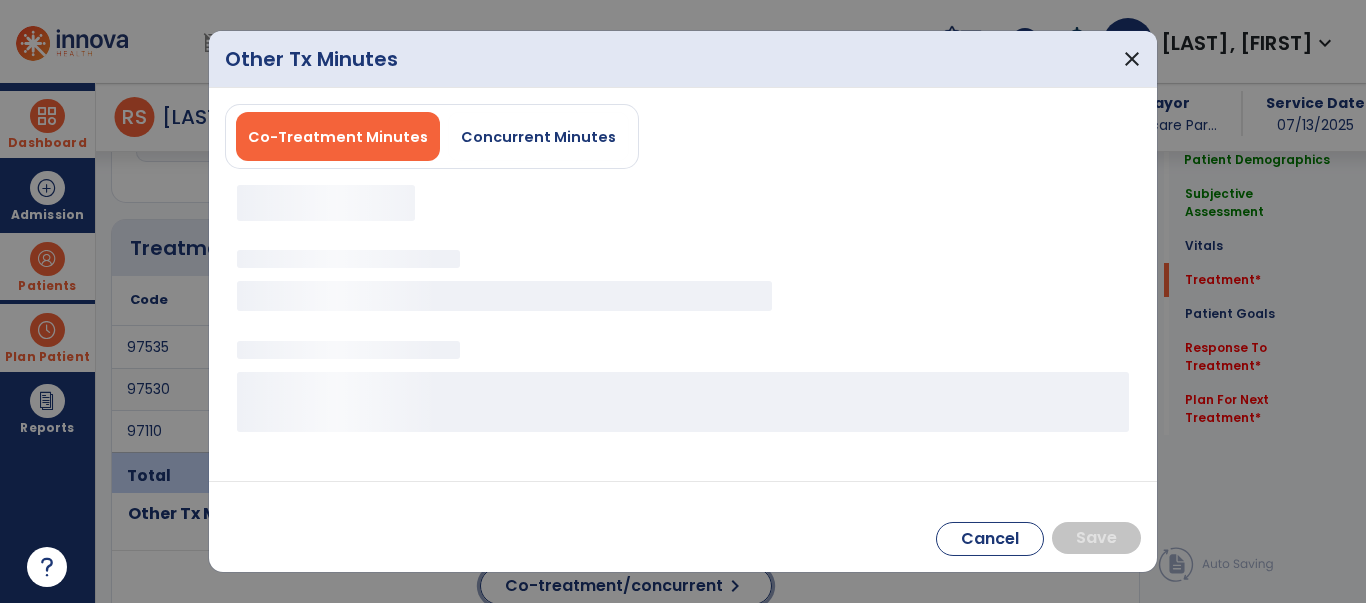 scroll, scrollTop: 1070, scrollLeft: 0, axis: vertical 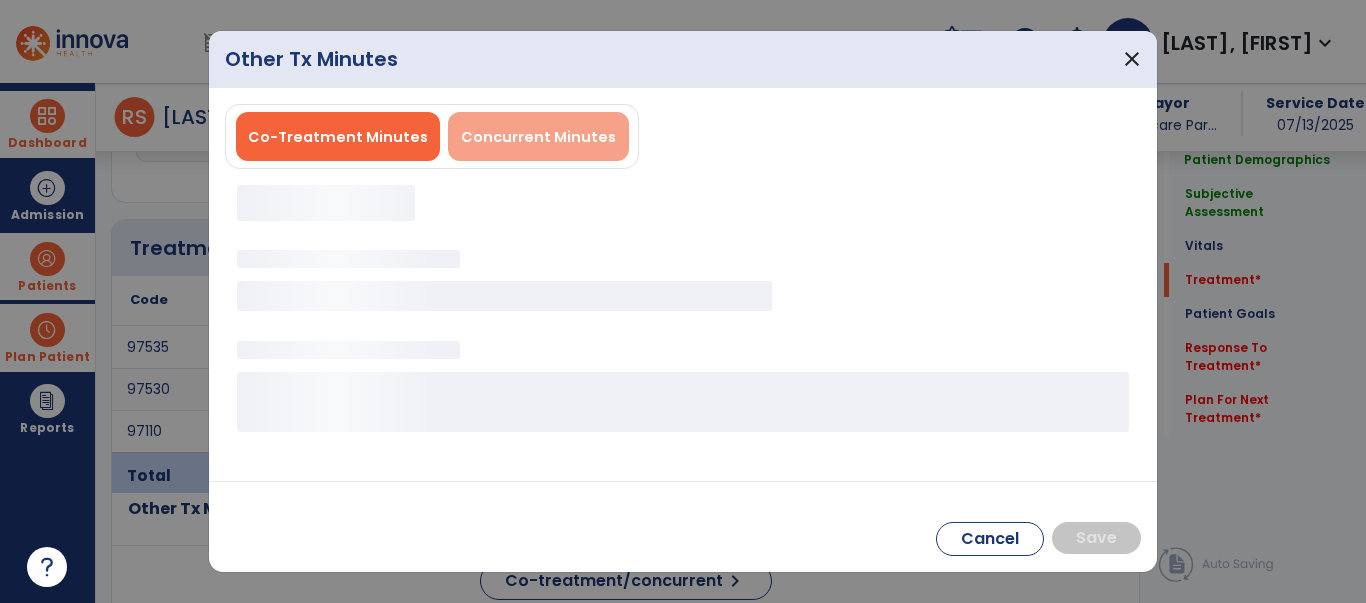 click on "Concurrent Minutes" at bounding box center (538, 137) 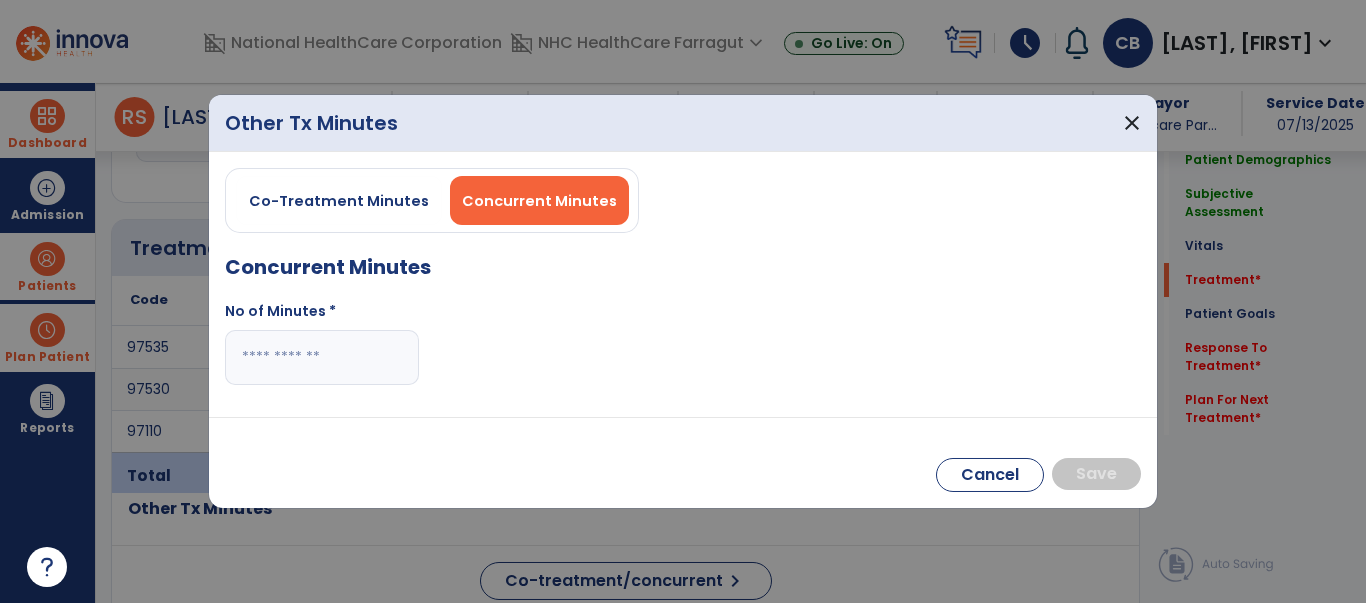 click at bounding box center (322, 357) 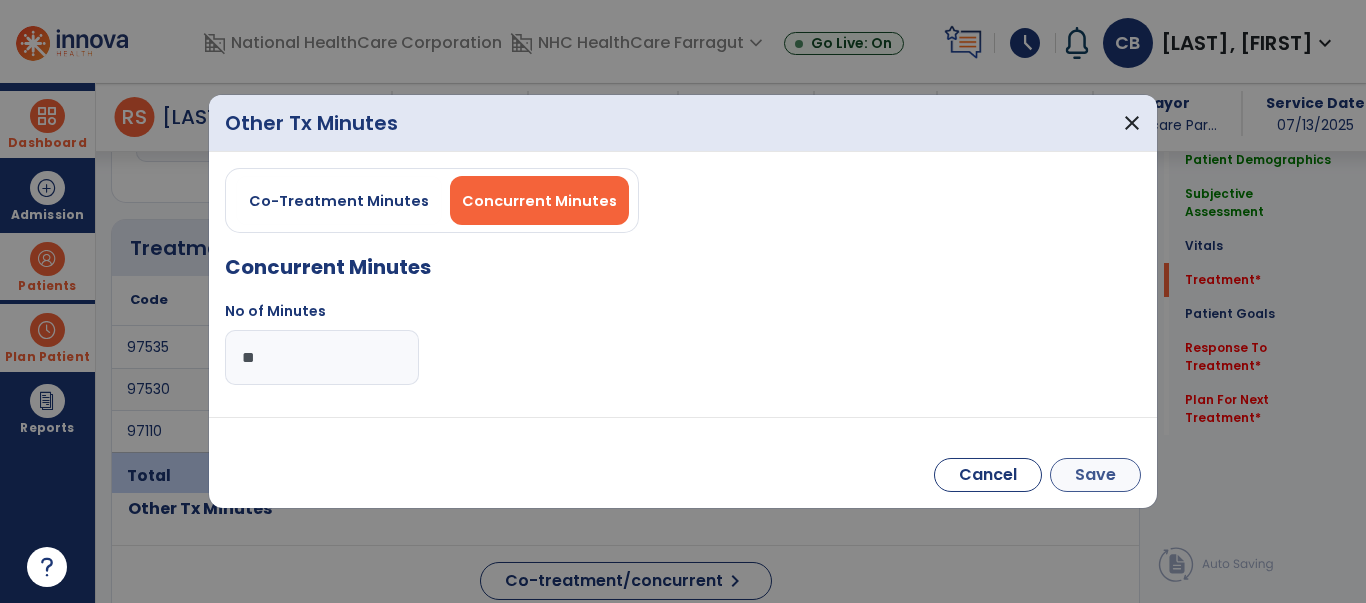 type on "**" 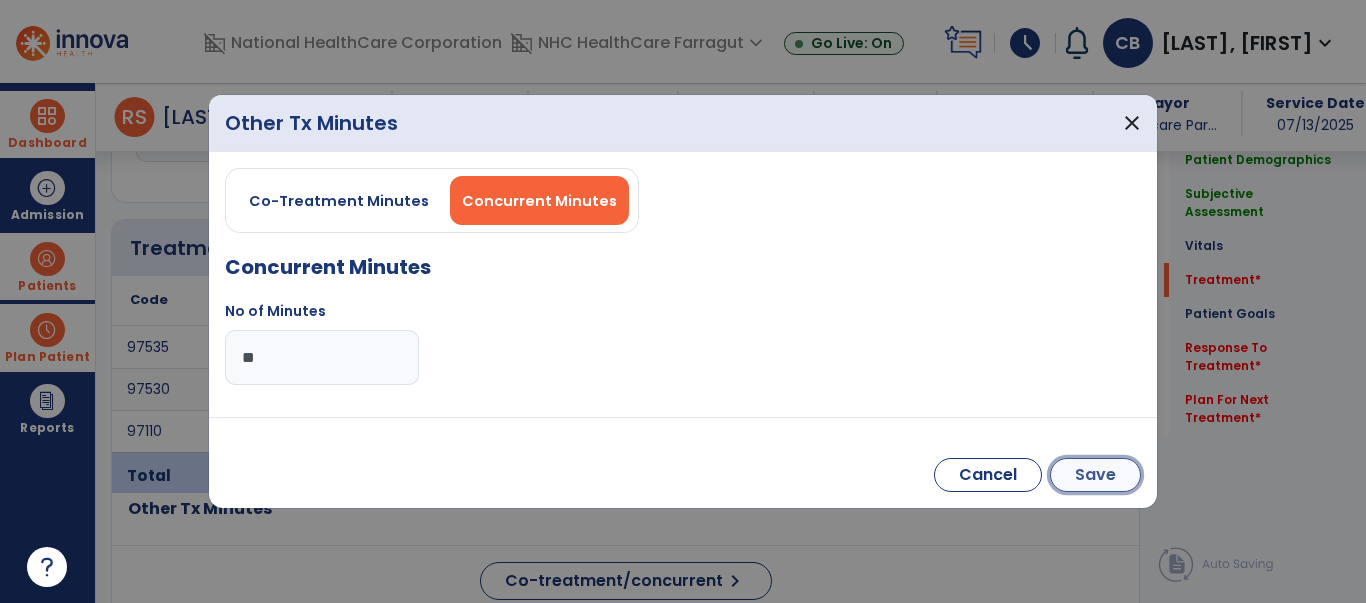 click on "Save" at bounding box center (1095, 475) 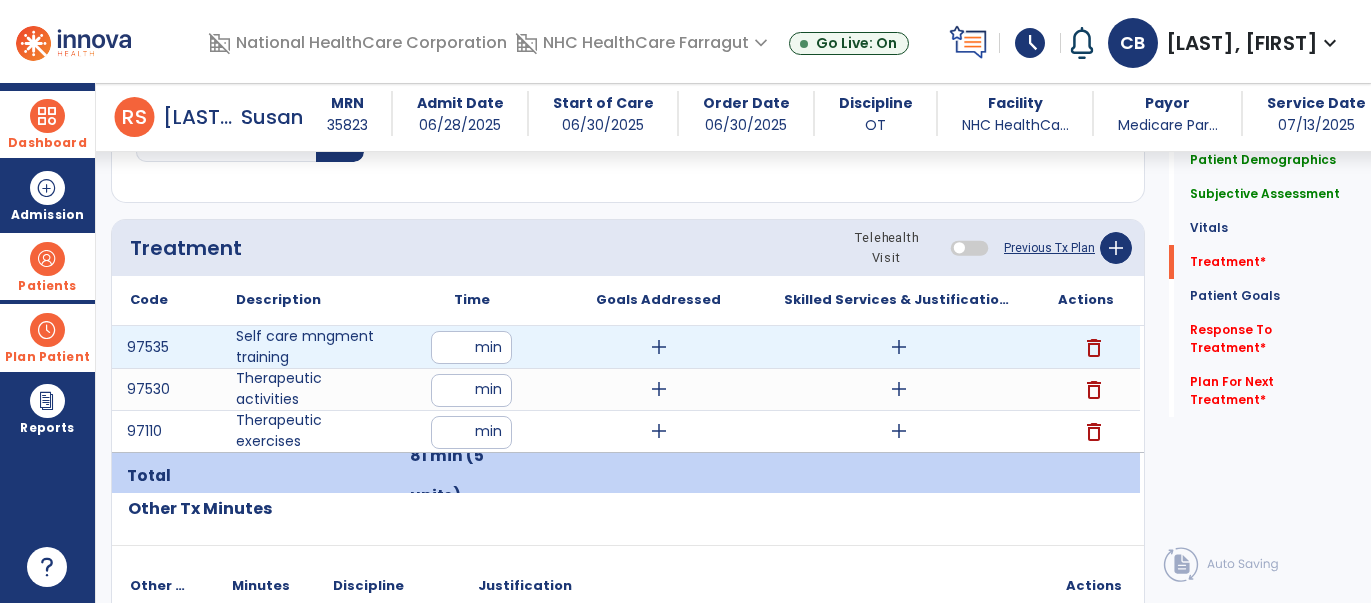 click on "add" at bounding box center [899, 347] 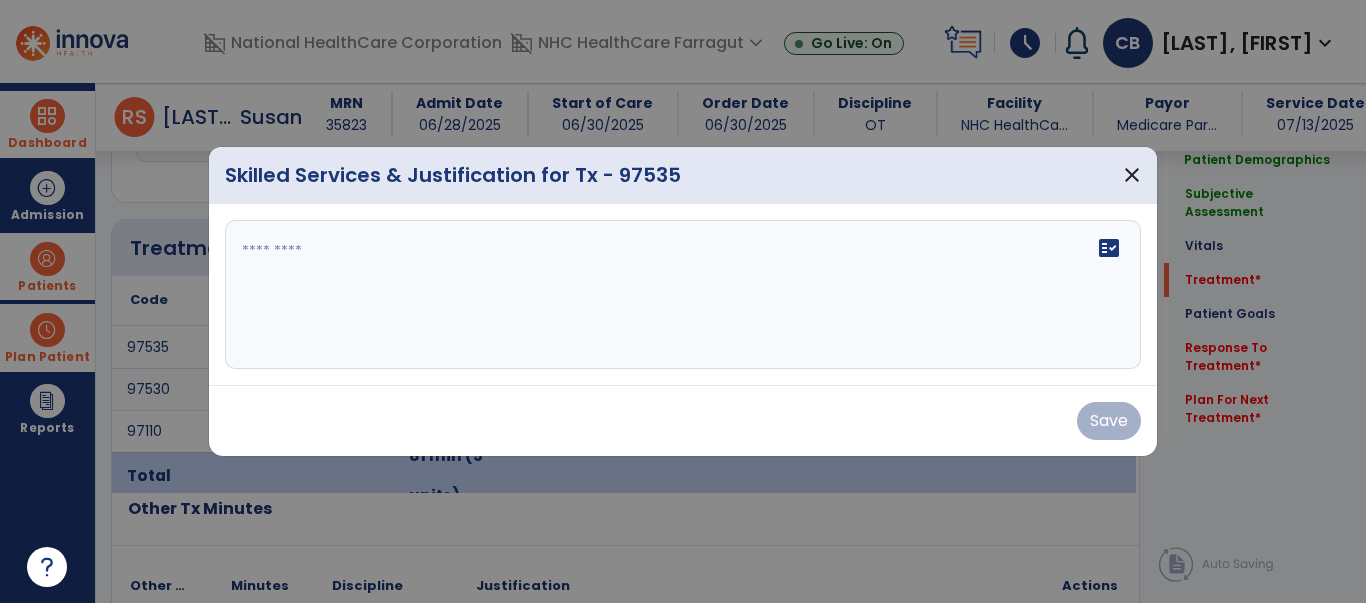 scroll, scrollTop: 1070, scrollLeft: 0, axis: vertical 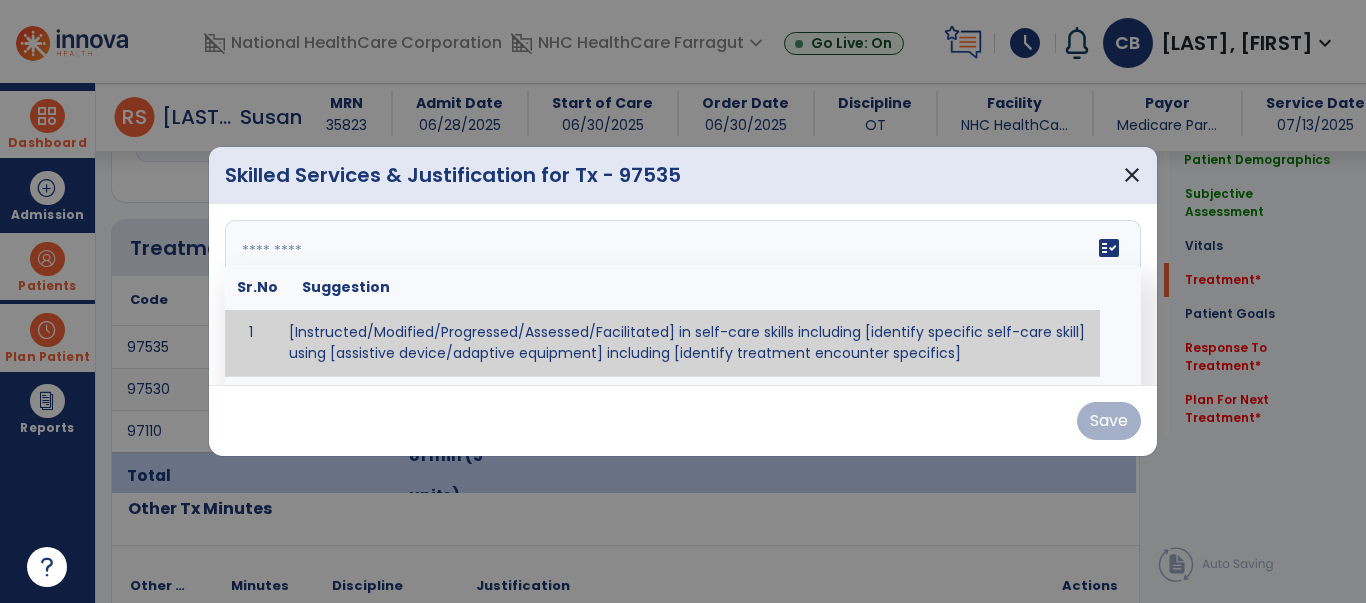 click at bounding box center (681, 295) 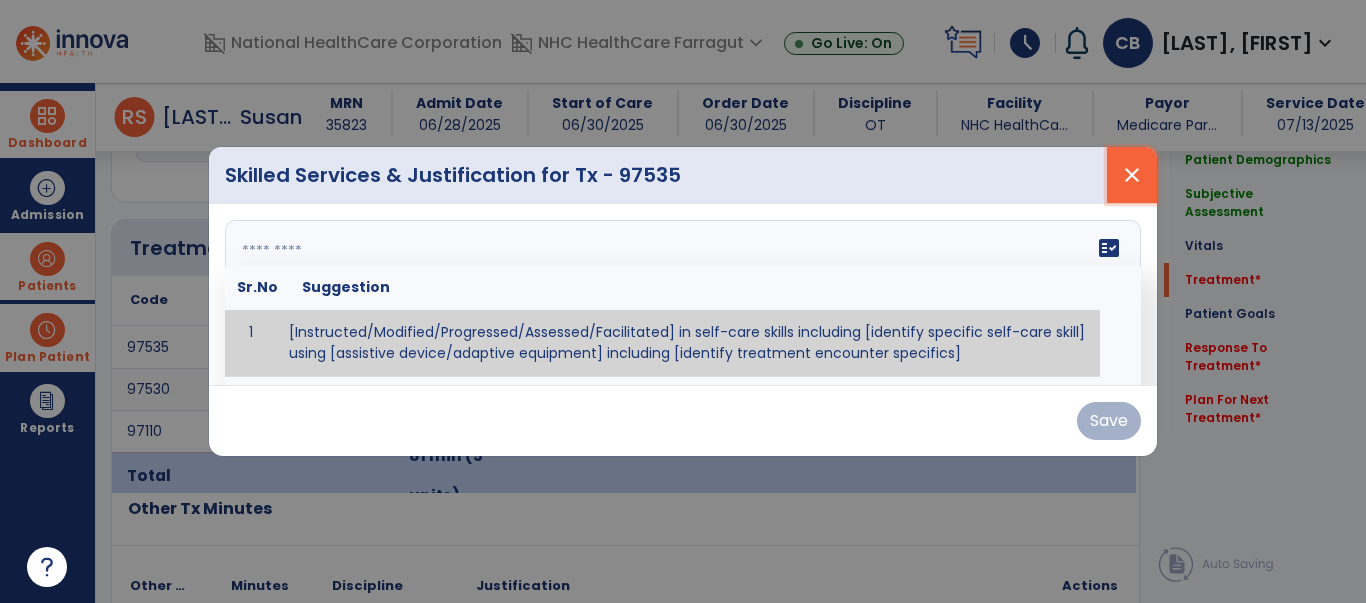 click on "close" at bounding box center [1132, 175] 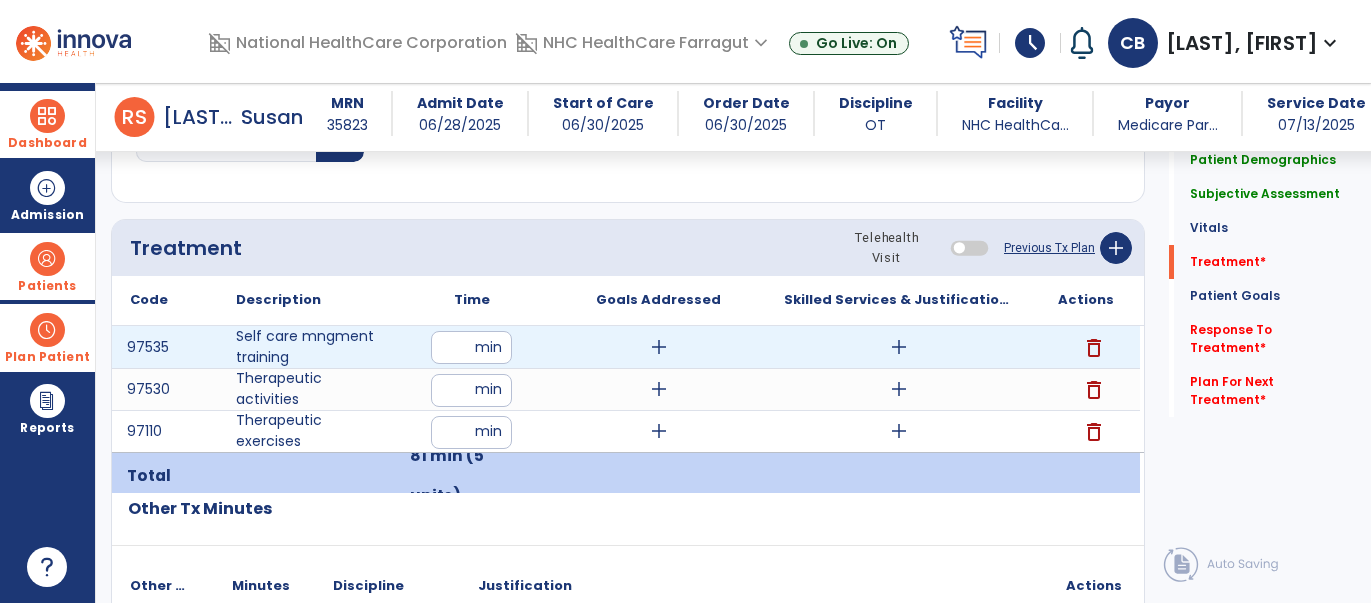 click on "add" at bounding box center (899, 347) 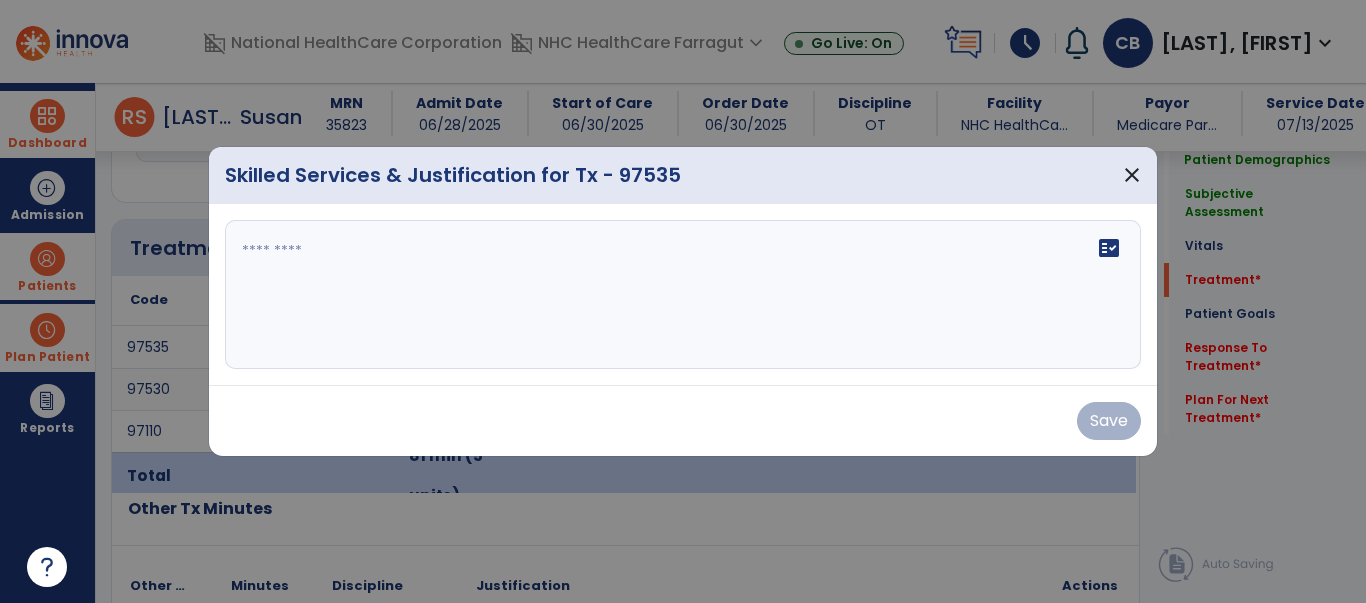 scroll, scrollTop: 1070, scrollLeft: 0, axis: vertical 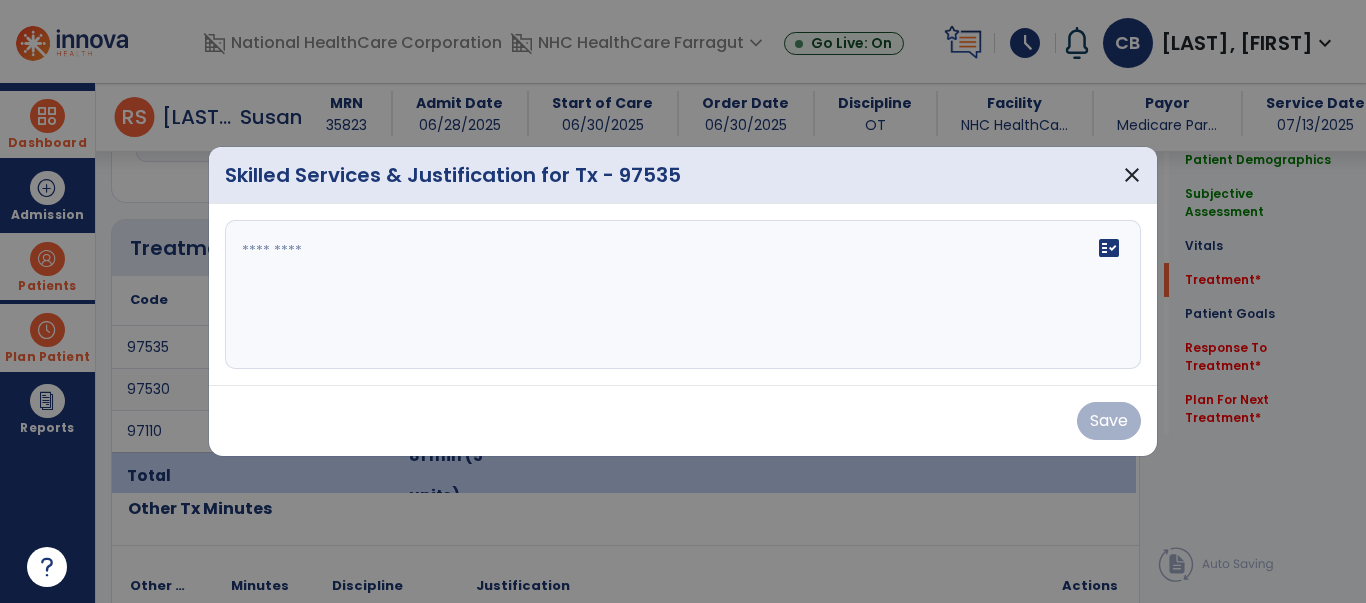 click at bounding box center (683, 295) 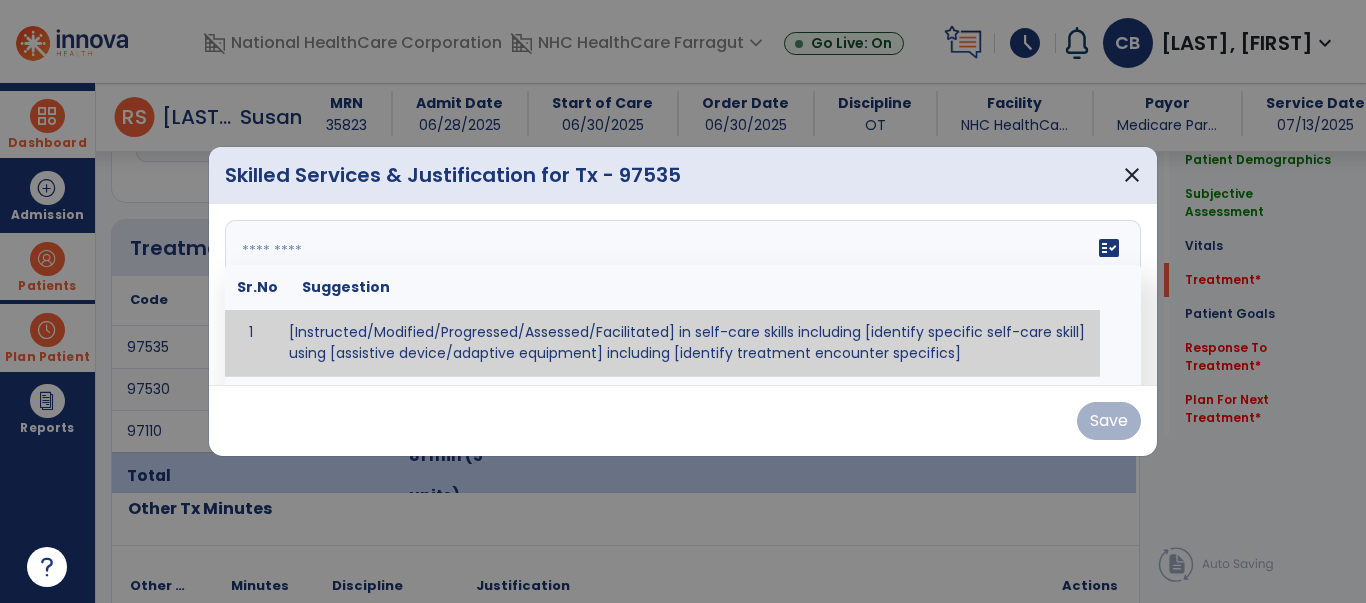 paste on "**********" 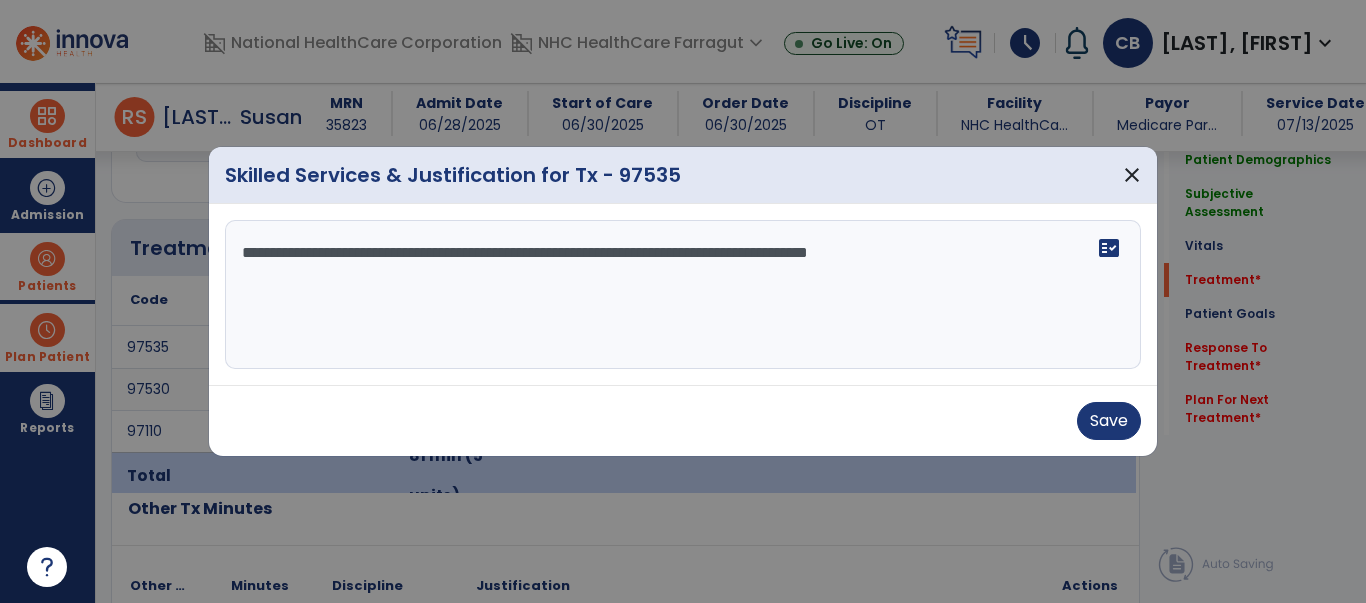 paste on "**********" 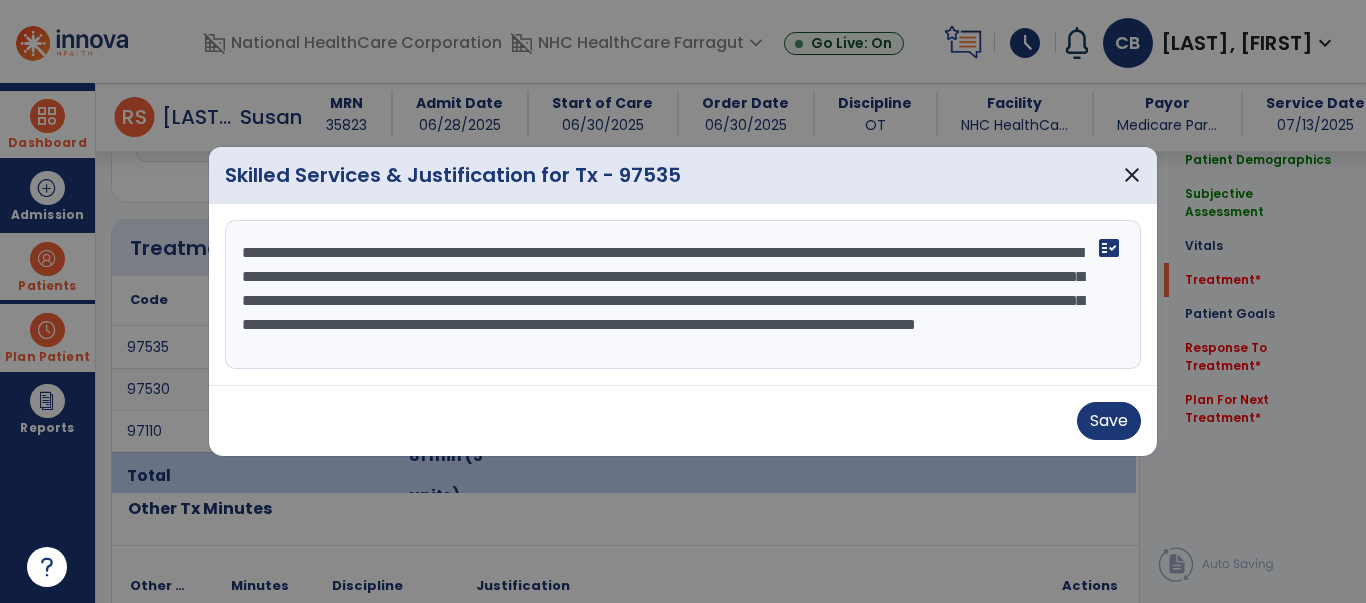 scroll, scrollTop: 15, scrollLeft: 0, axis: vertical 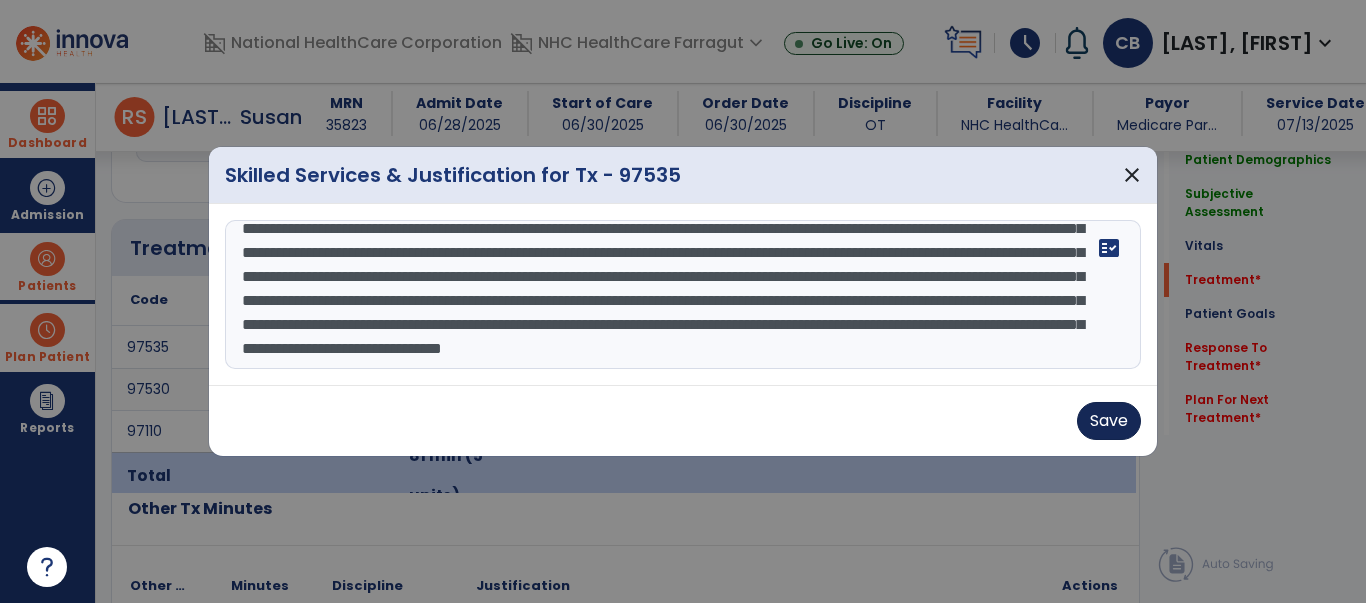 type on "**********" 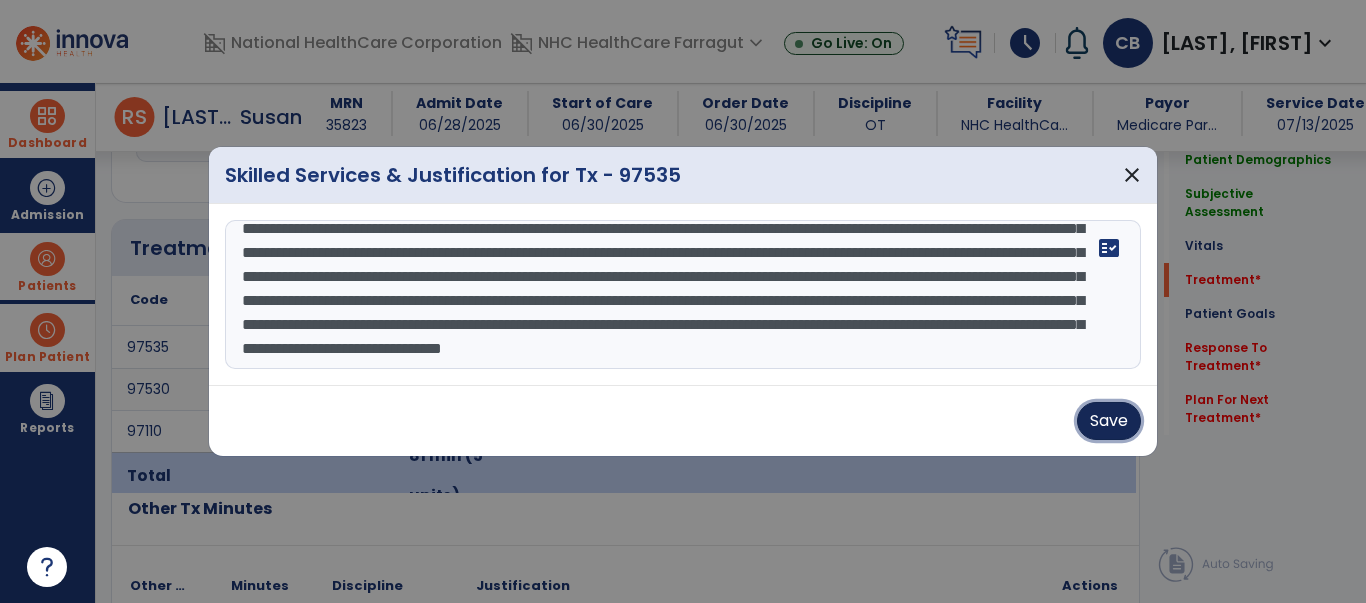 click on "Save" at bounding box center [1109, 421] 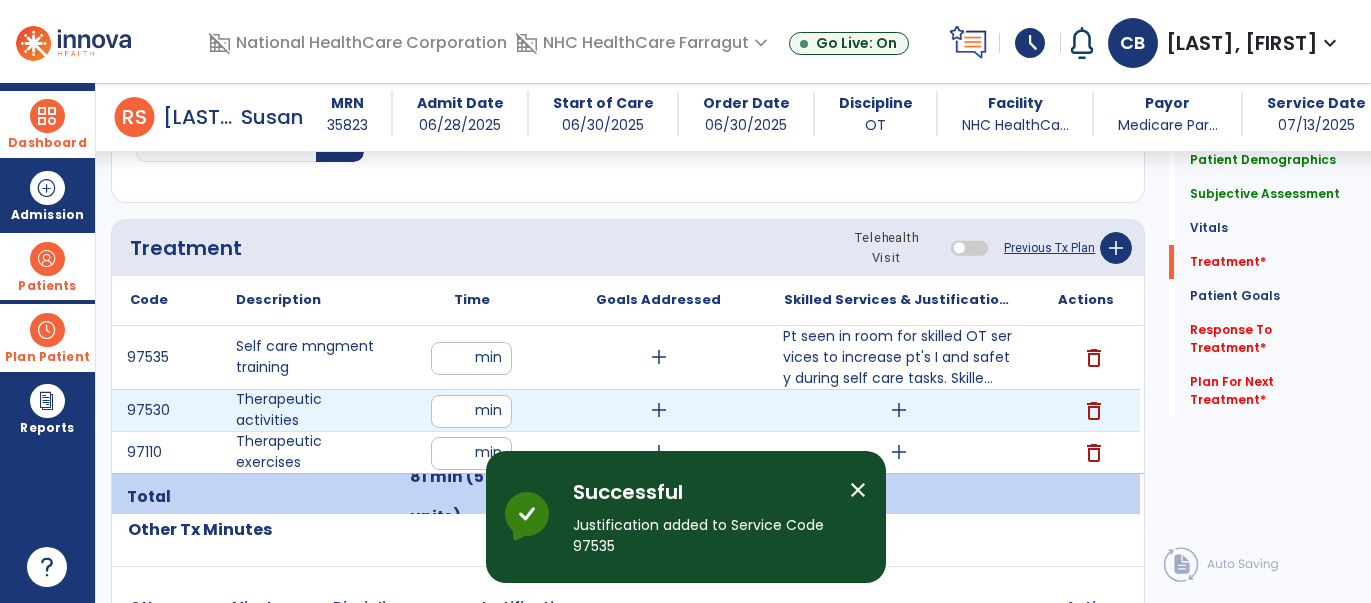 click on "add" at bounding box center (899, 410) 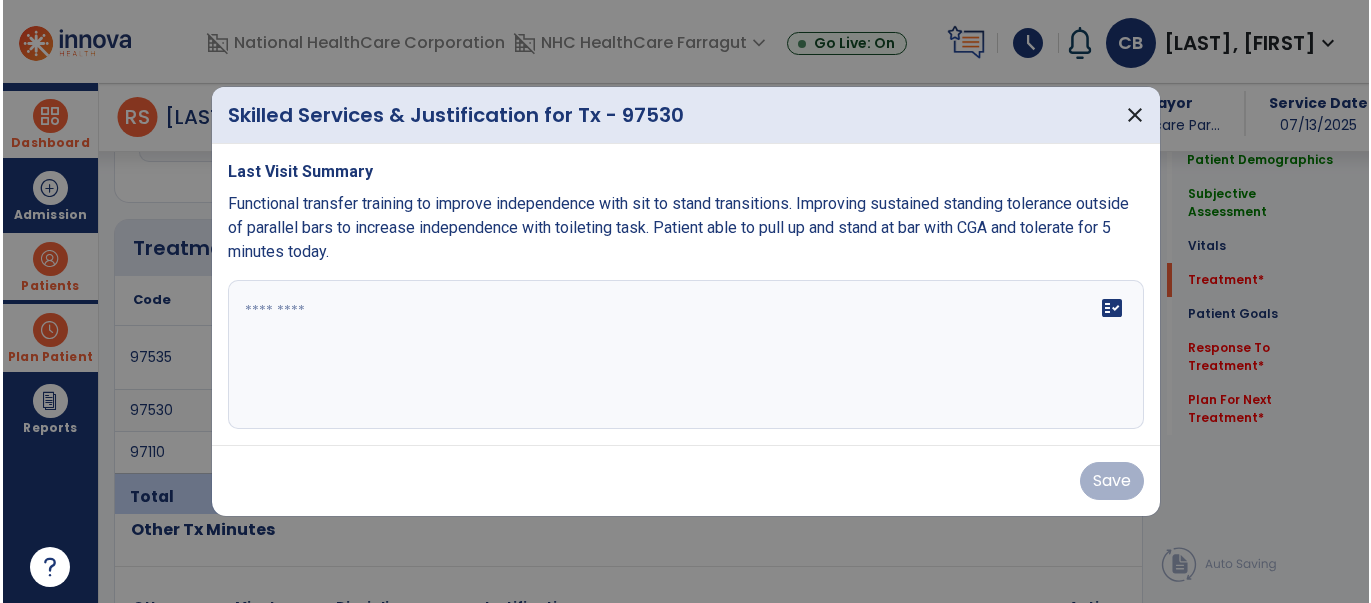 scroll, scrollTop: 1070, scrollLeft: 0, axis: vertical 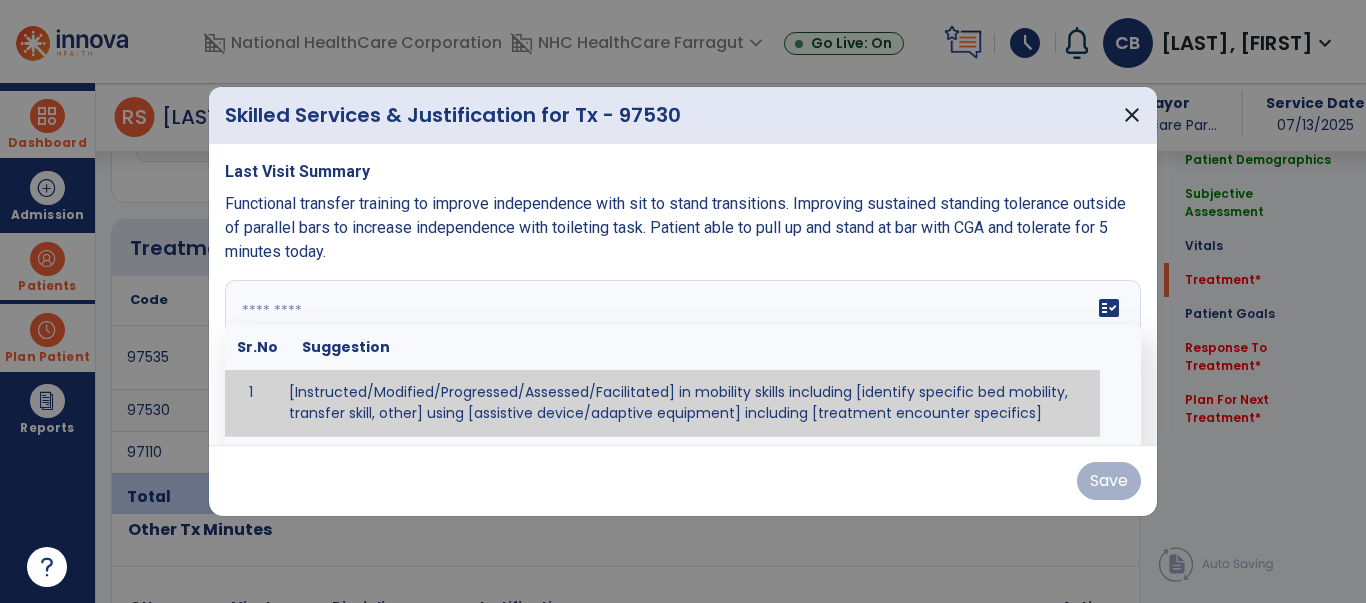 click on "fact_check  Sr.No Suggestion 1 [Instructed/Modified/Progressed/Assessed/Facilitated] in mobility skills including [identify specific bed mobility, transfer skill, other] using [assistive device/adaptive equipment] including [treatment encounter specifics]" at bounding box center [683, 355] 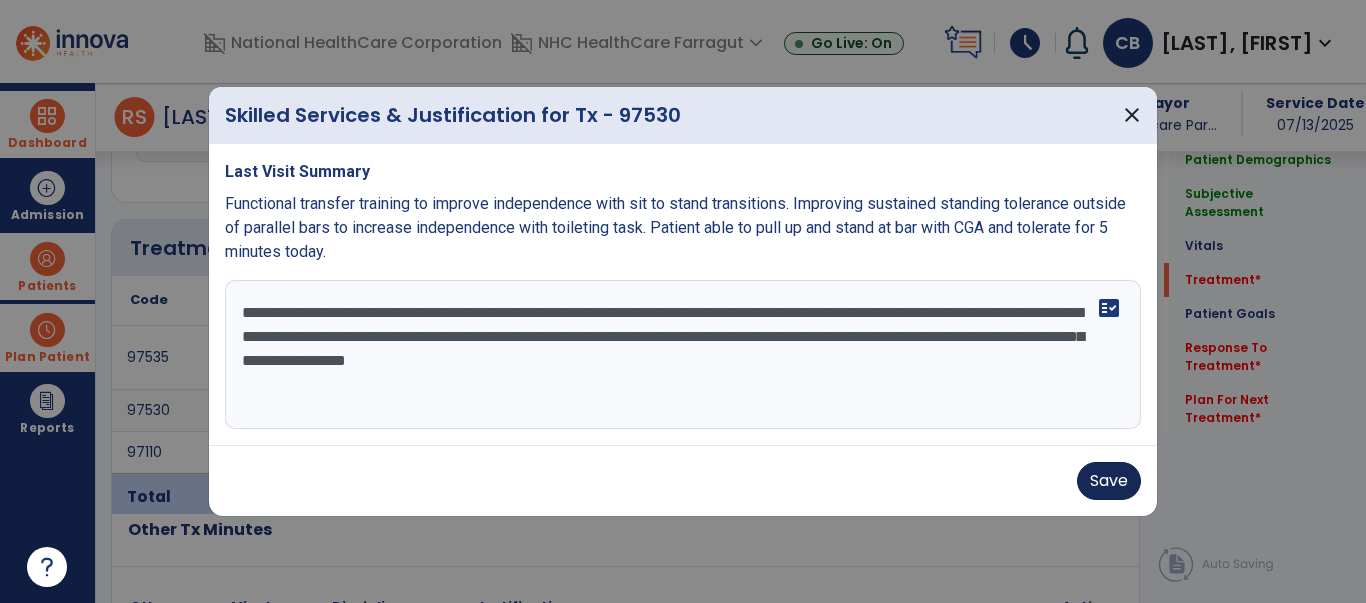 type on "**********" 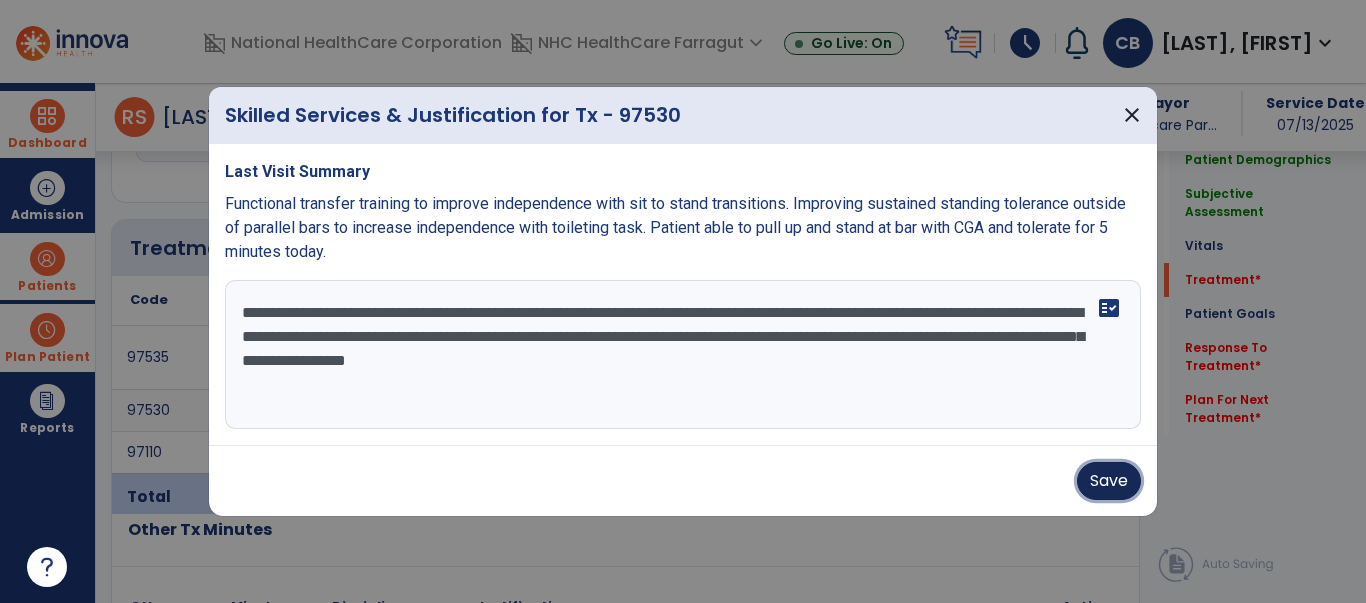 click on "Save" at bounding box center (1109, 481) 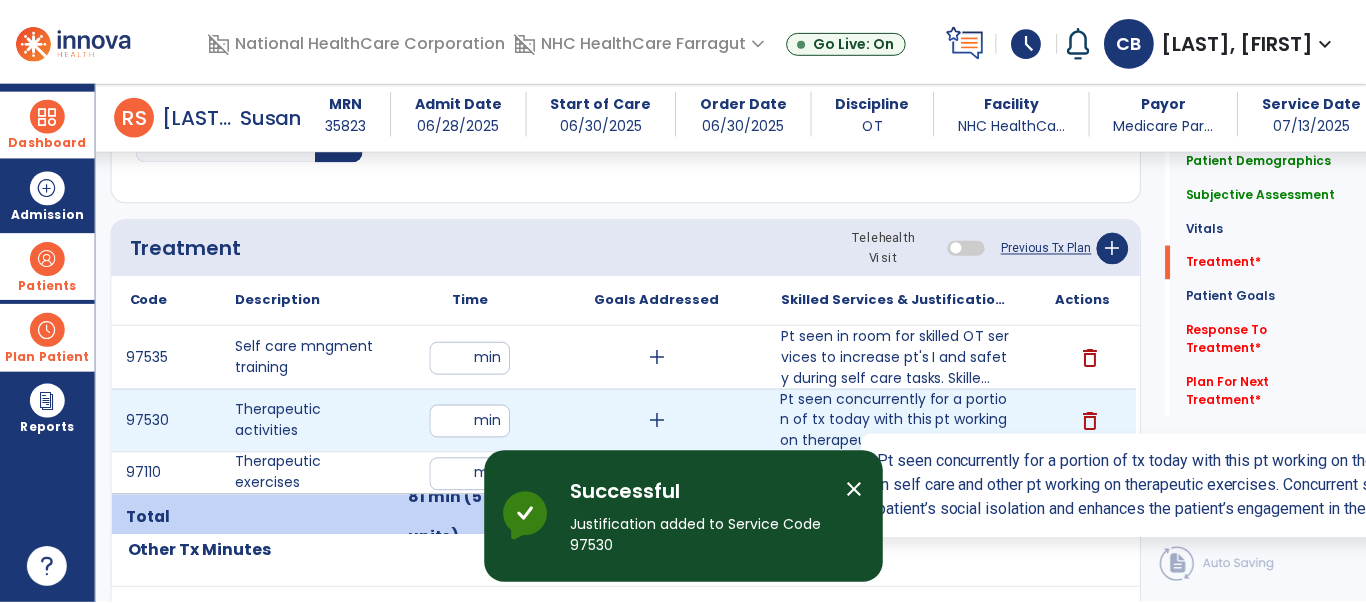 scroll, scrollTop: 1182, scrollLeft: 0, axis: vertical 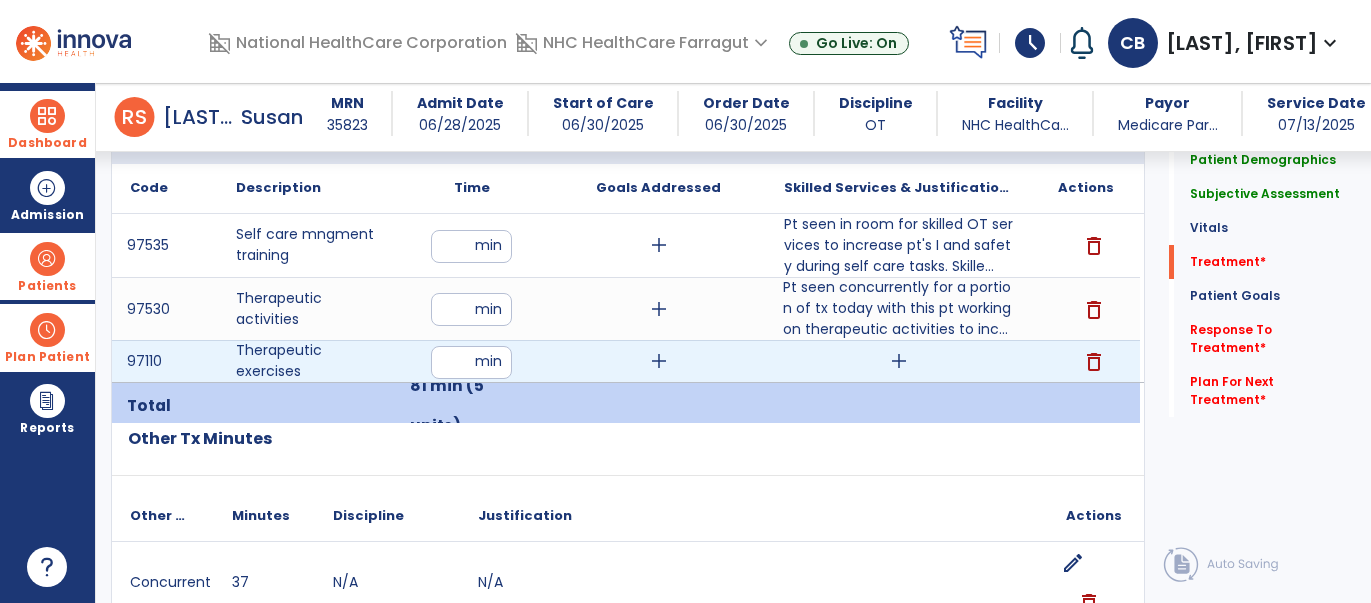 click on "add" at bounding box center [899, 361] 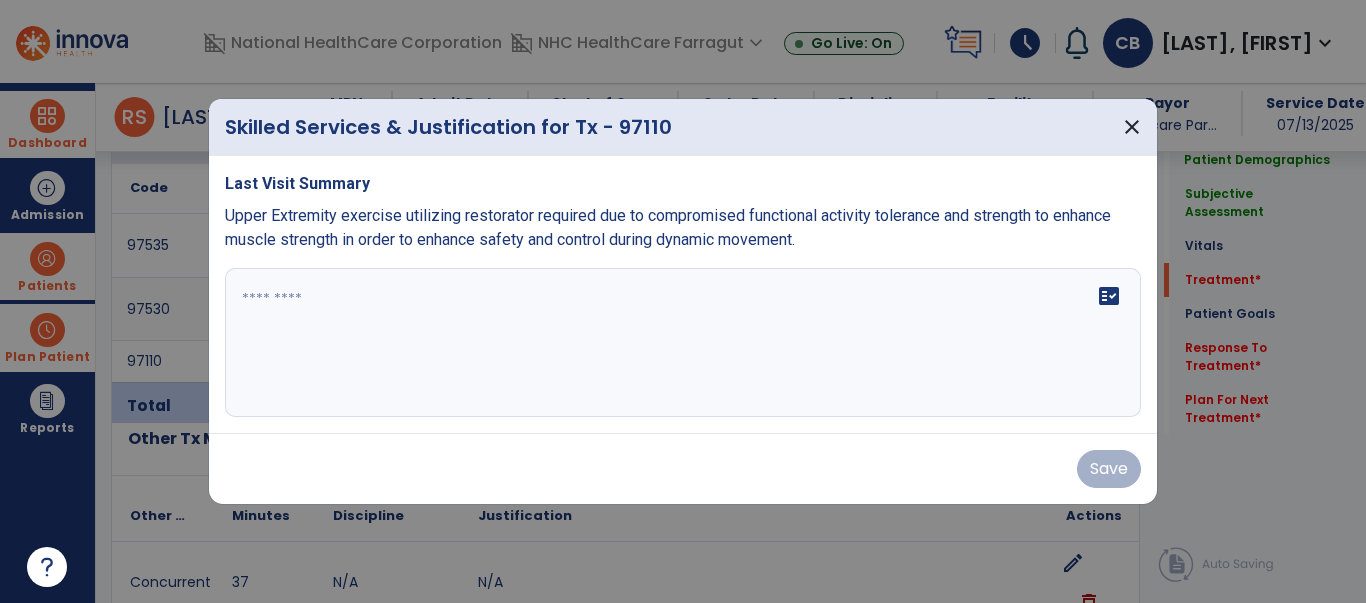 scroll, scrollTop: 1182, scrollLeft: 0, axis: vertical 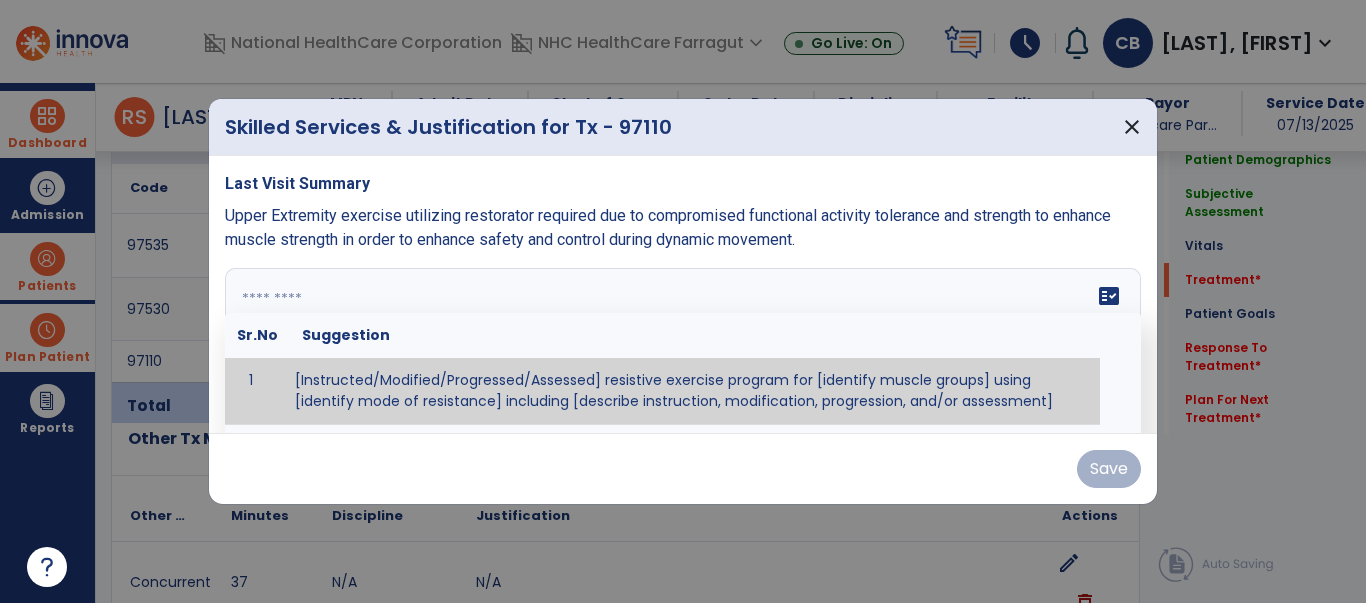 click at bounding box center (681, 343) 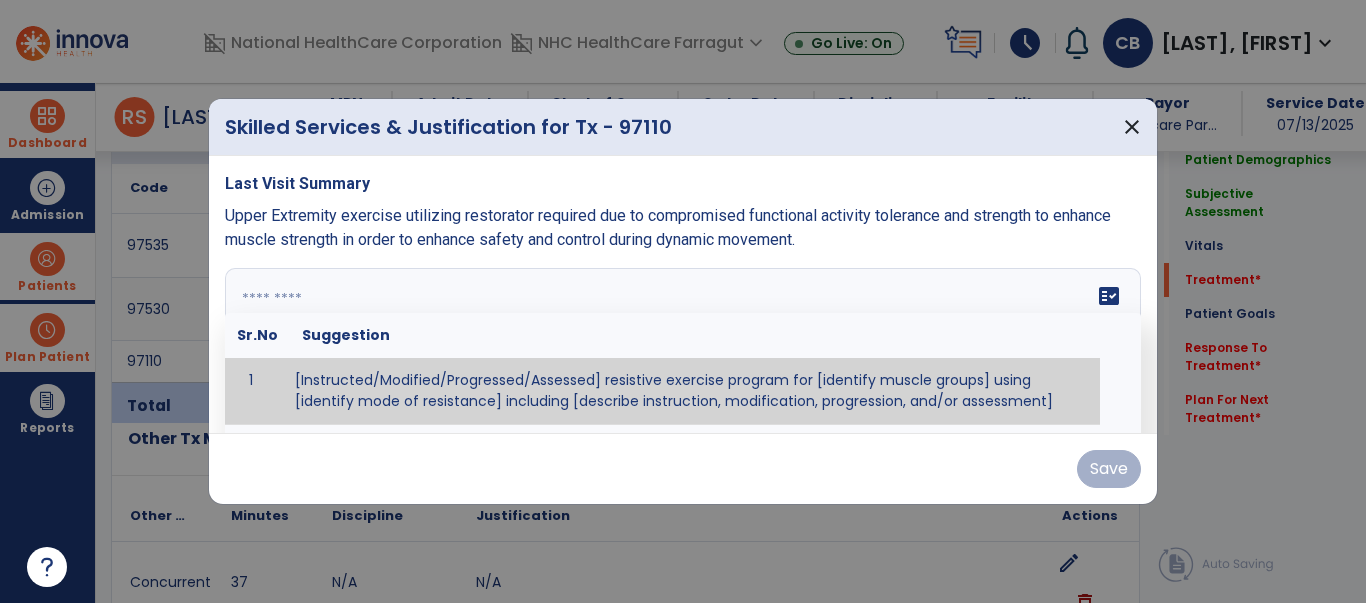 paste on "**********" 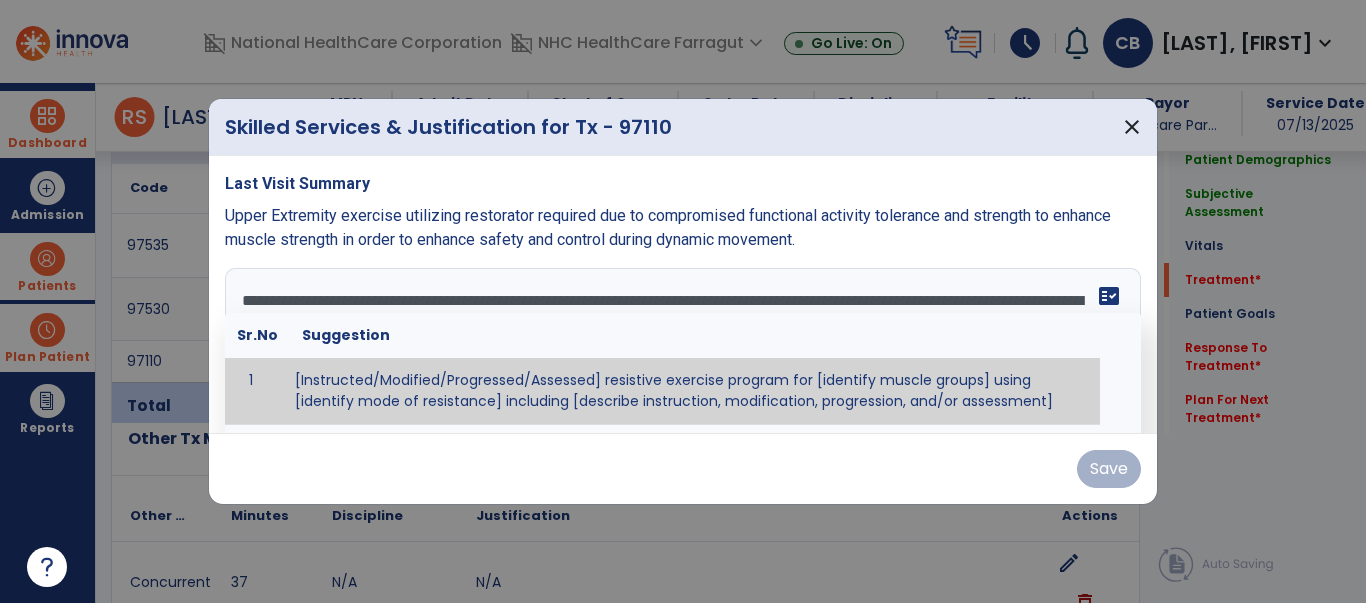 scroll, scrollTop: 14, scrollLeft: 0, axis: vertical 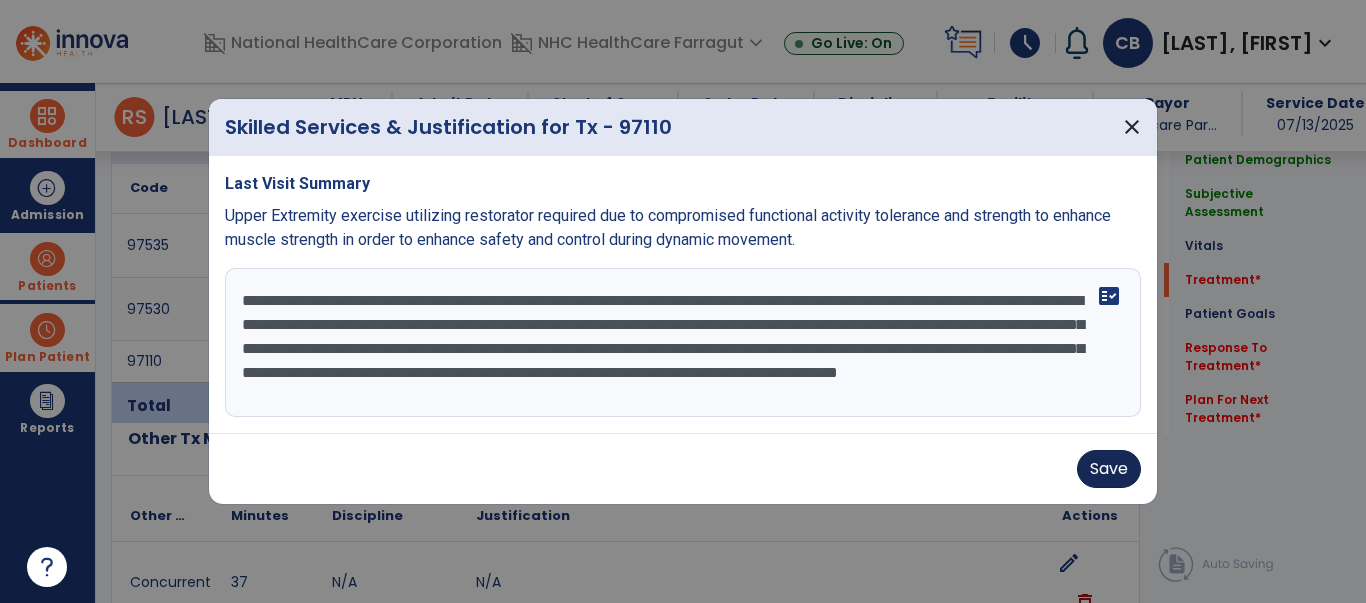 type on "**********" 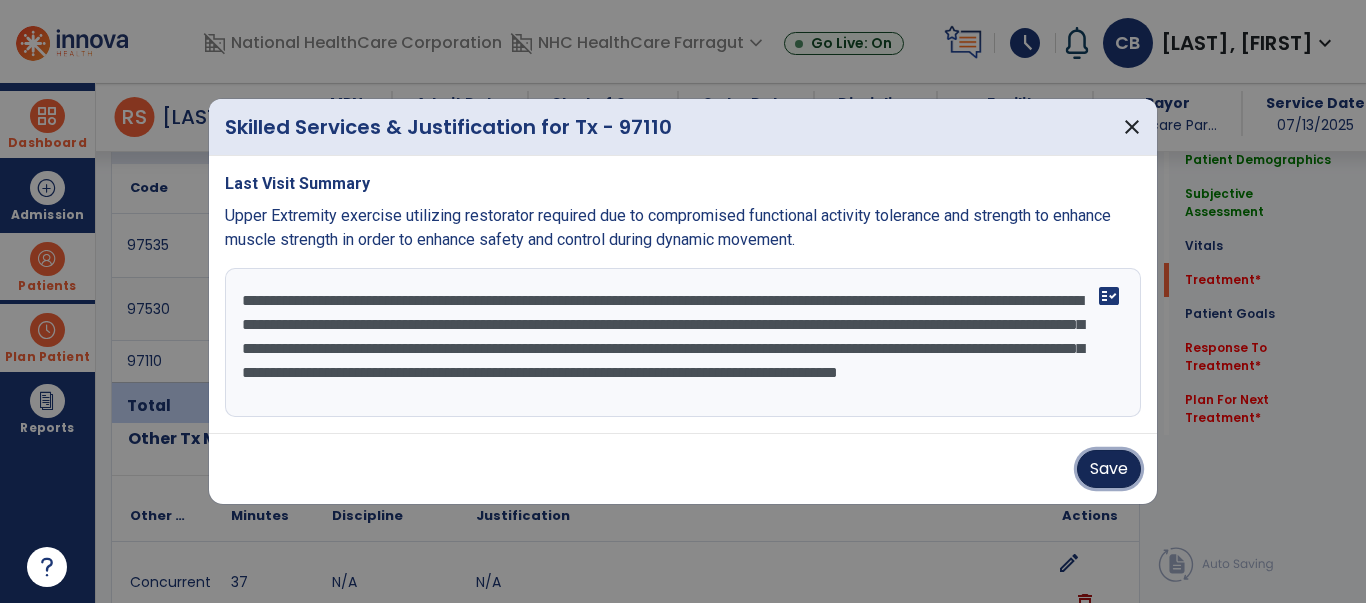 click on "Save" at bounding box center [1109, 469] 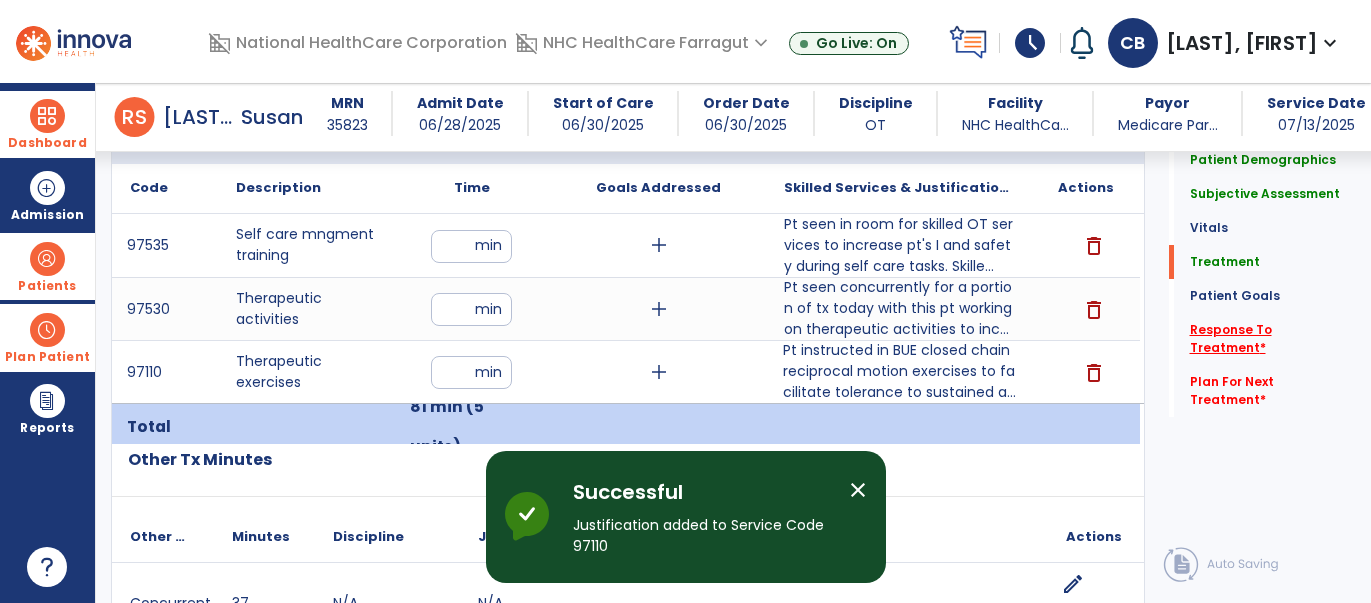 click on "Response To Treatment   *" 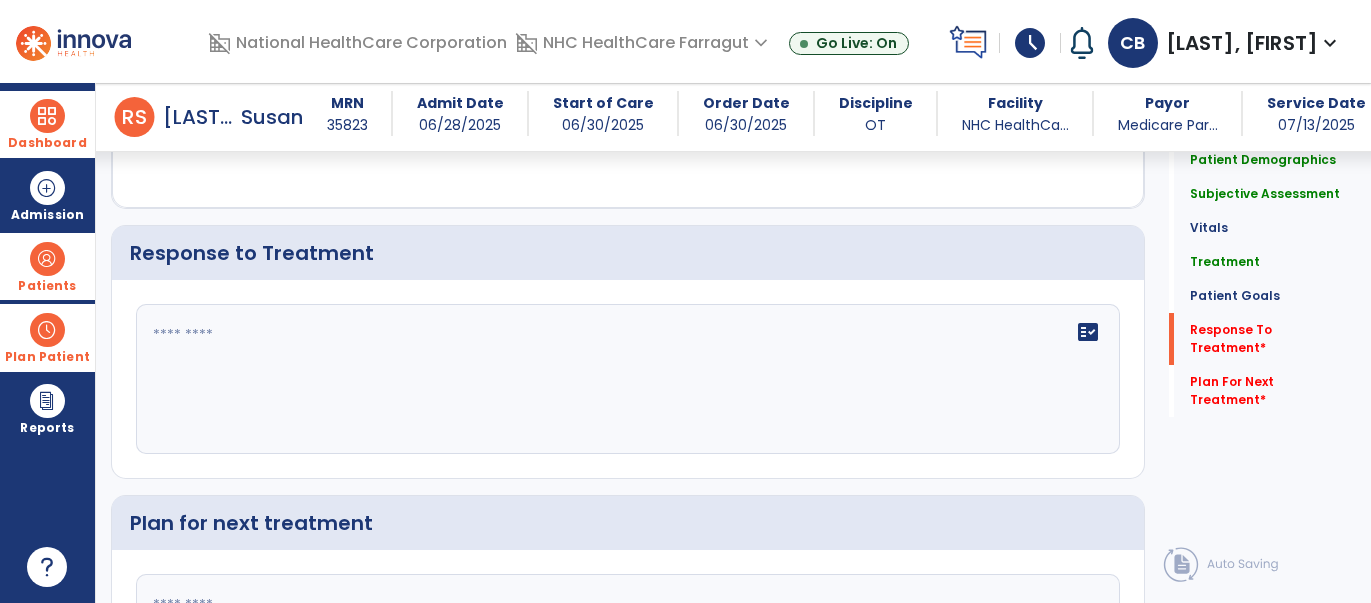 scroll, scrollTop: 2533, scrollLeft: 0, axis: vertical 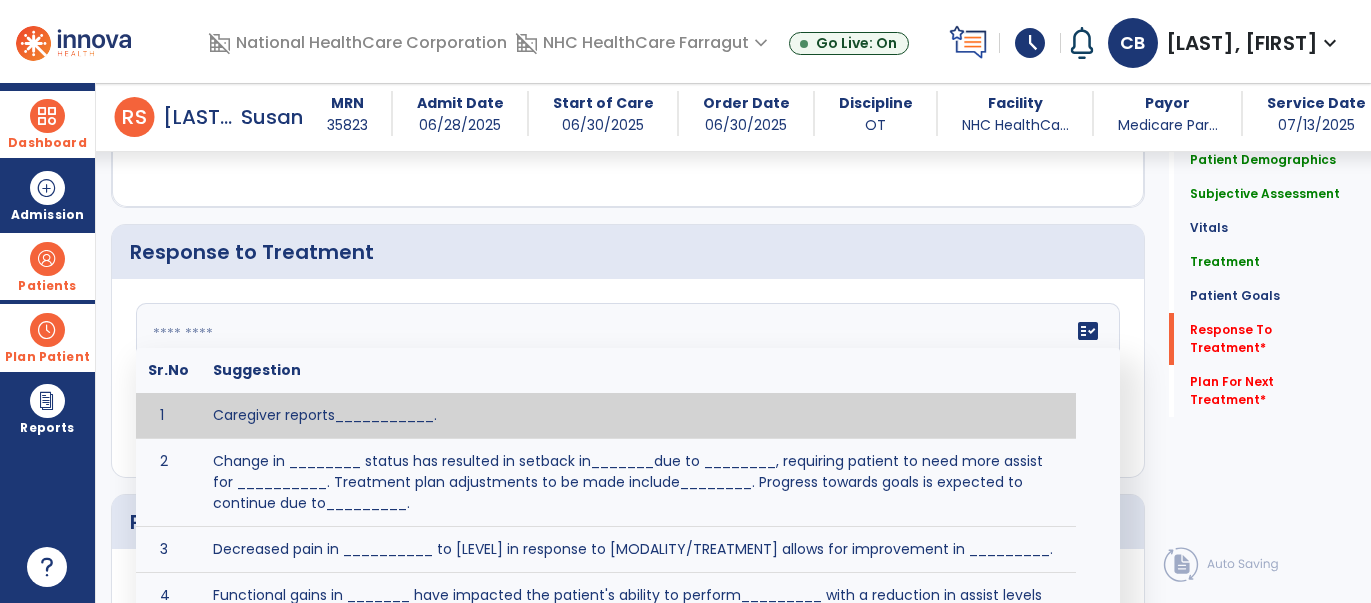 click 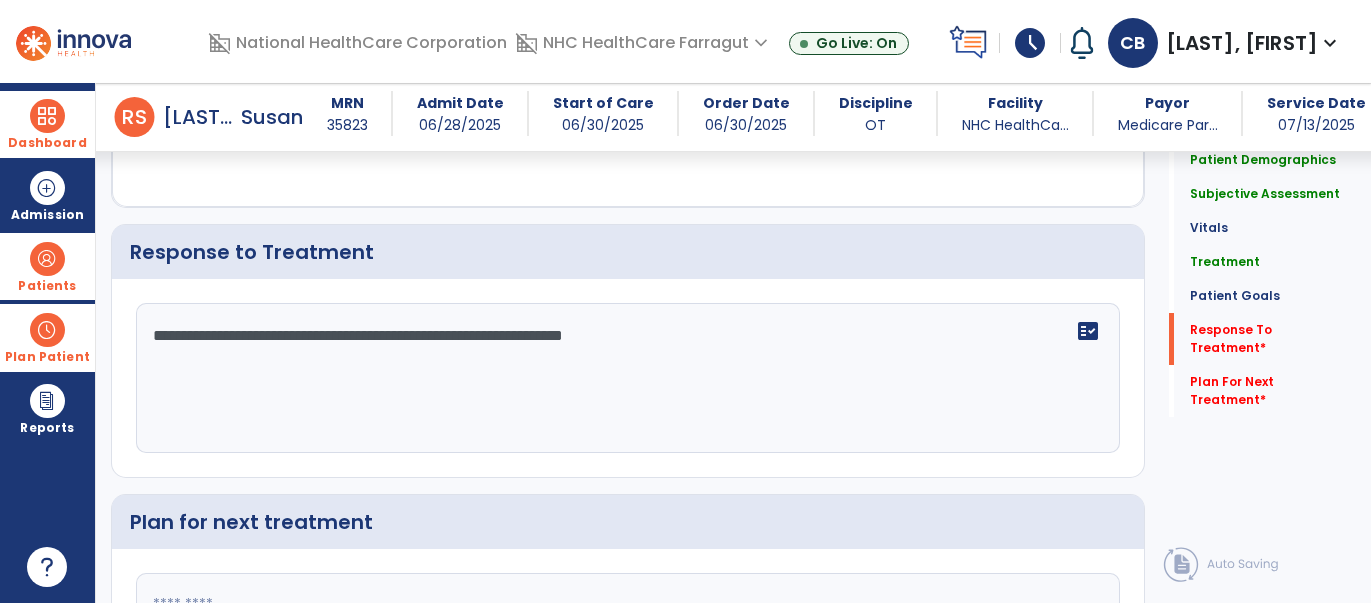 type on "**********" 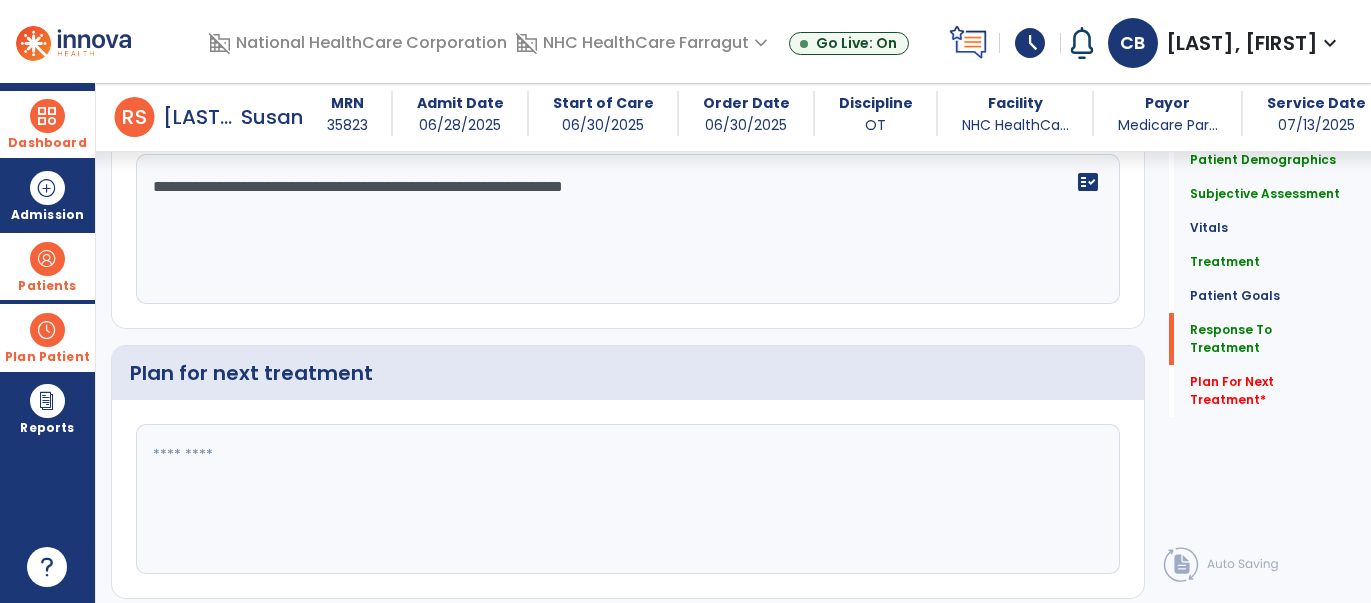 scroll, scrollTop: 2384, scrollLeft: 0, axis: vertical 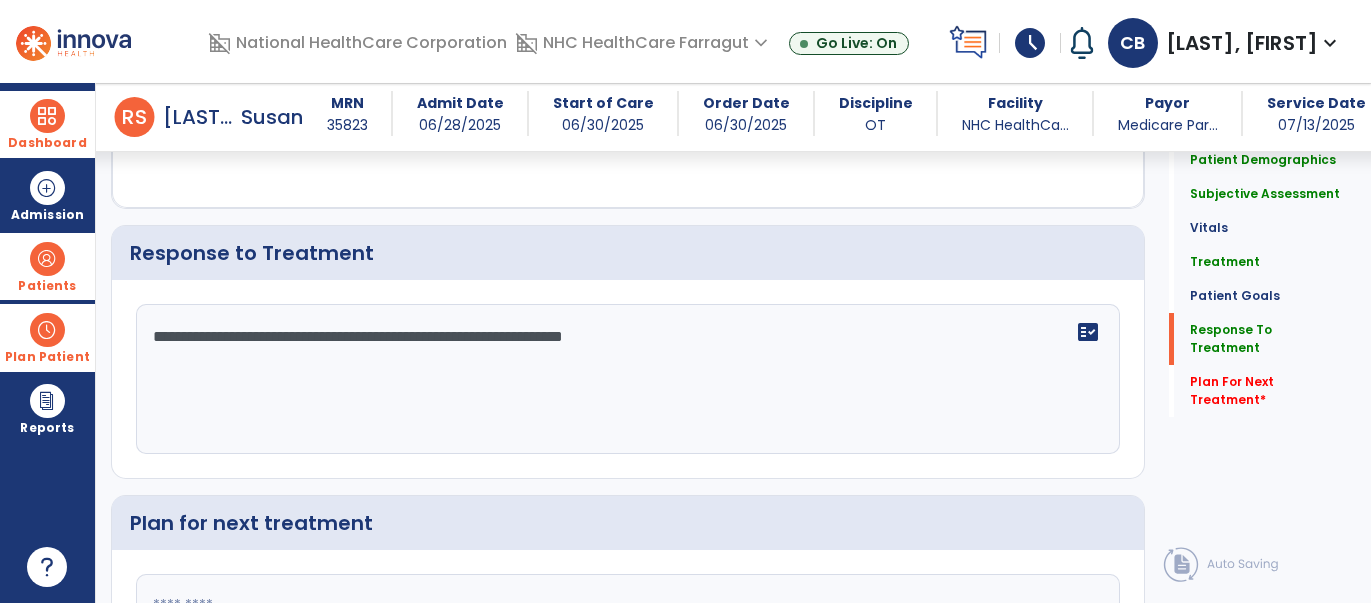paste on "**********" 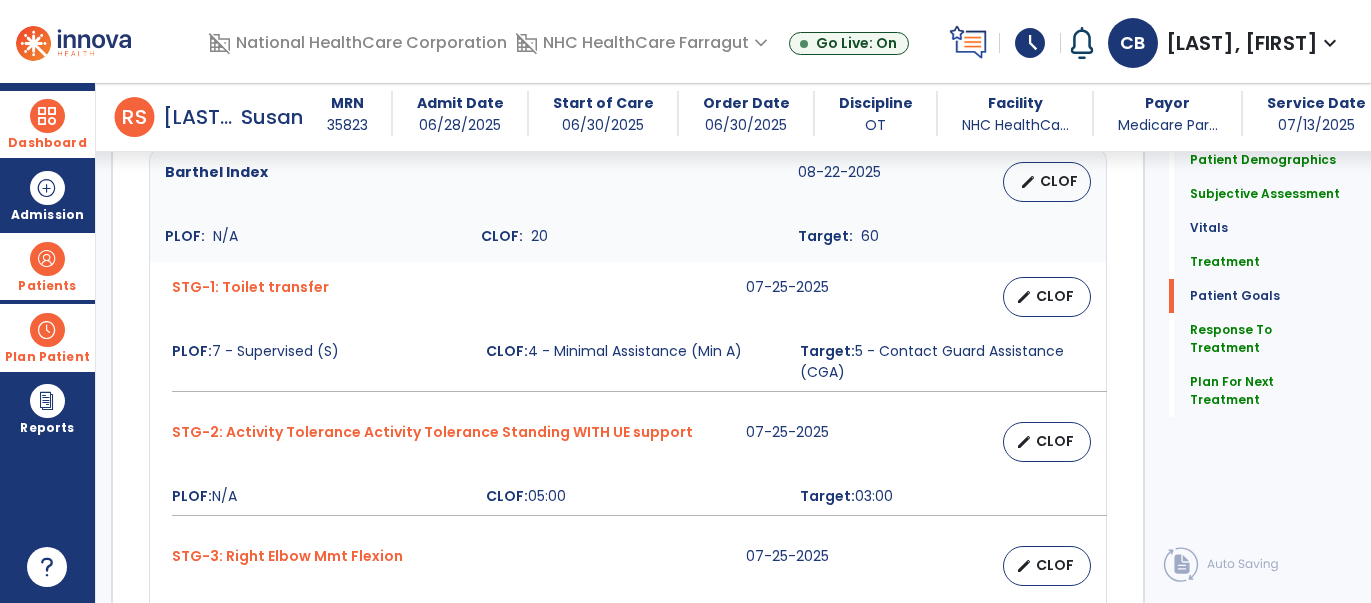 scroll, scrollTop: 1663, scrollLeft: 0, axis: vertical 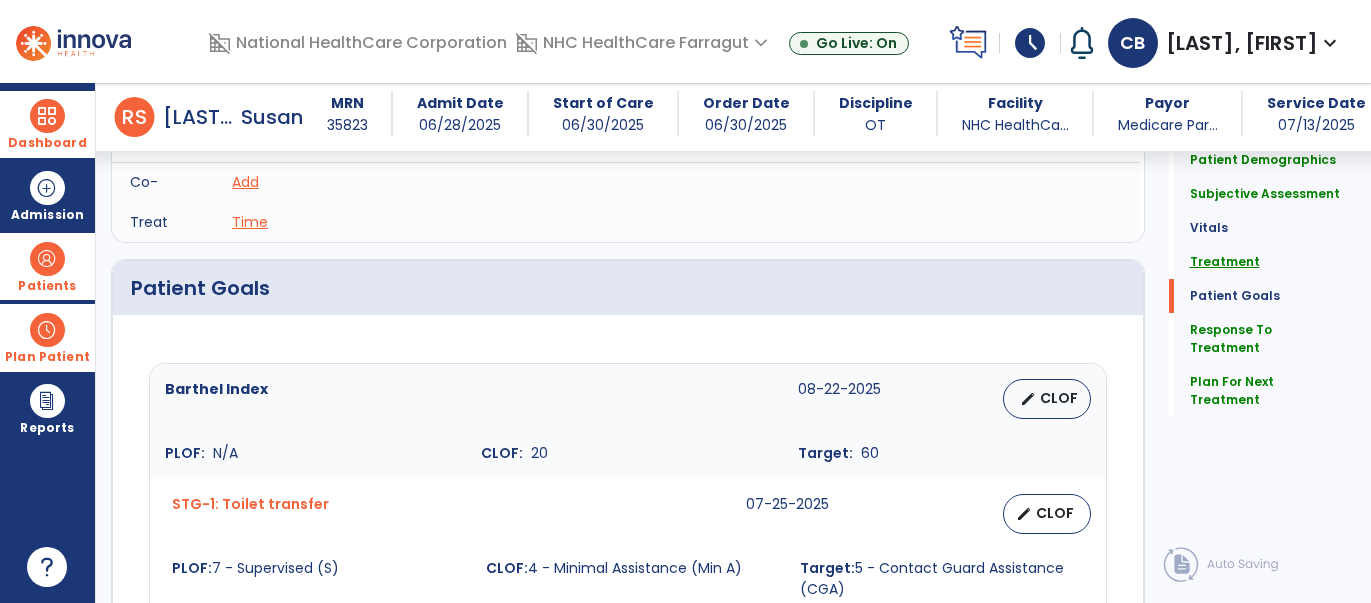 type on "**********" 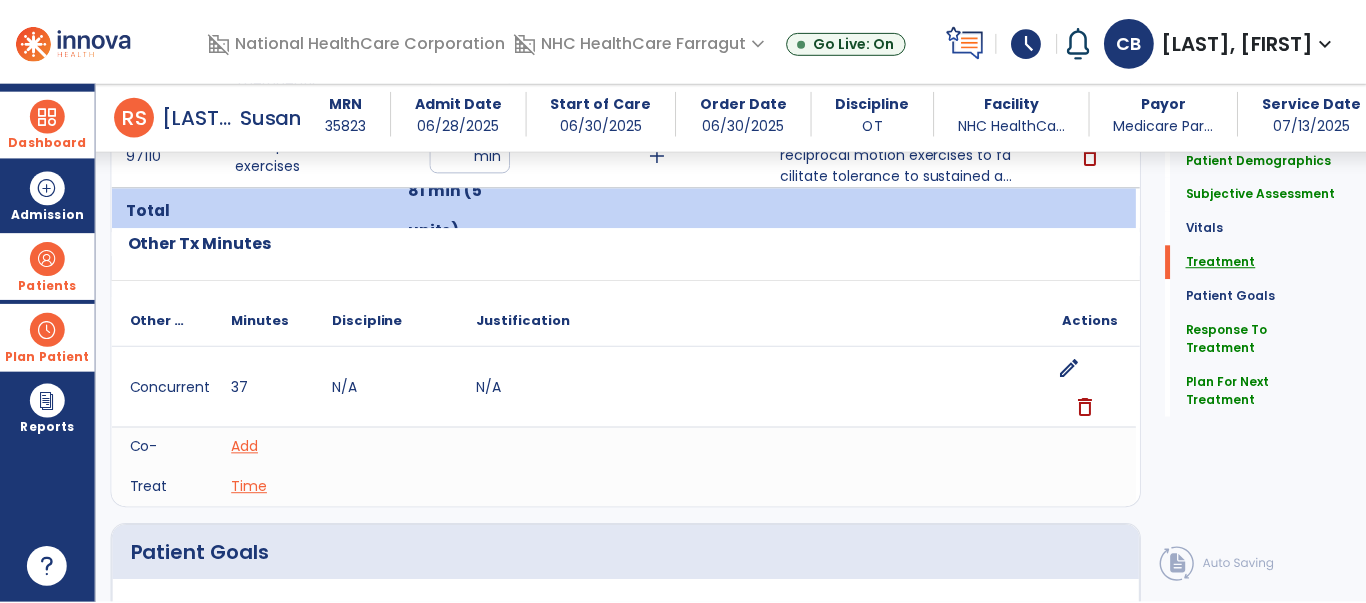 scroll, scrollTop: 1250, scrollLeft: 0, axis: vertical 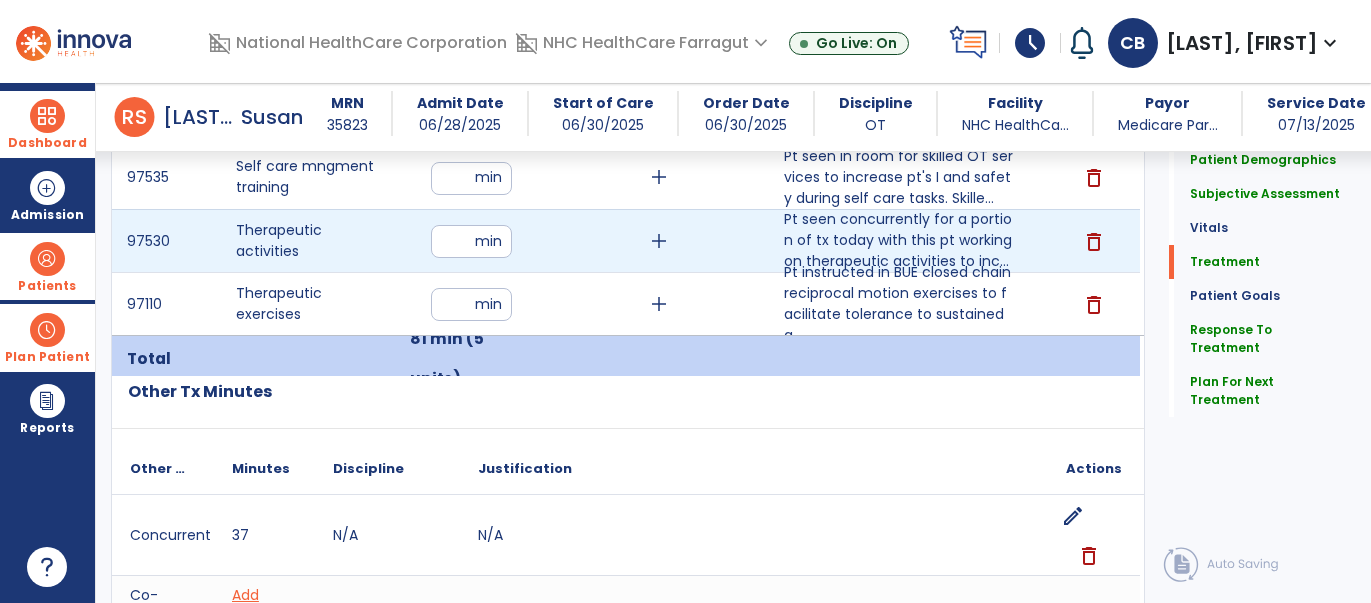 click on "delete" at bounding box center [1086, 241] 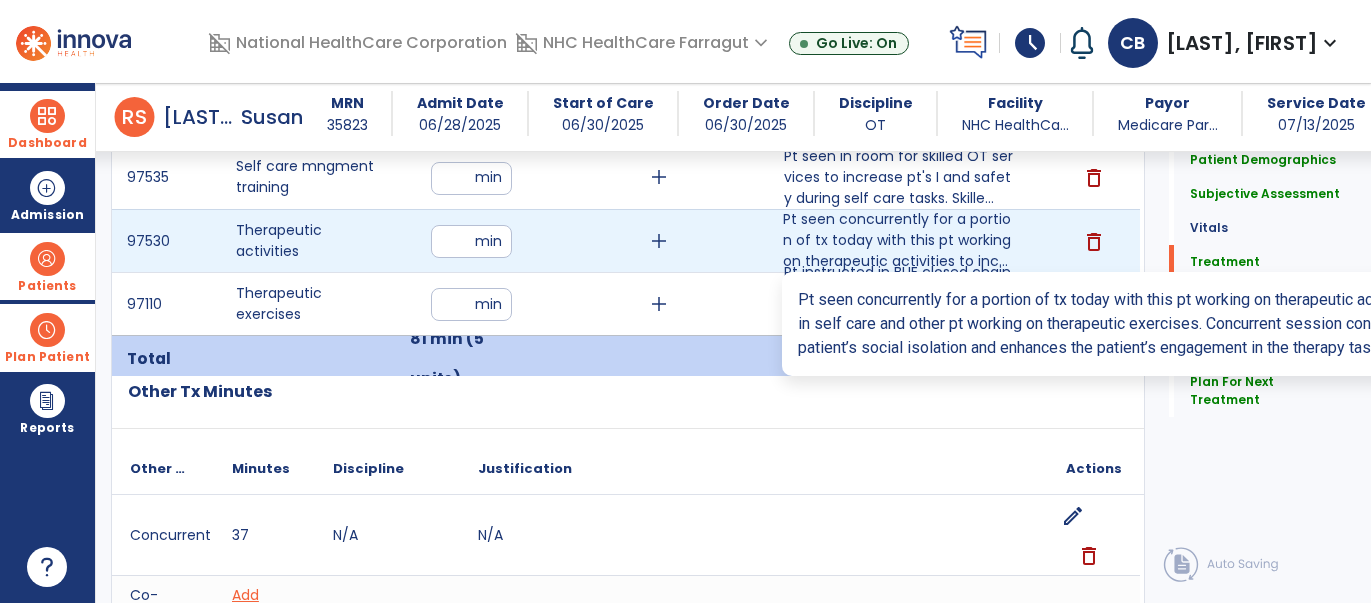 click on "Pt seen concurrently for a portion of tx today with this pt working on therapeutic activities to inc..." at bounding box center (899, 240) 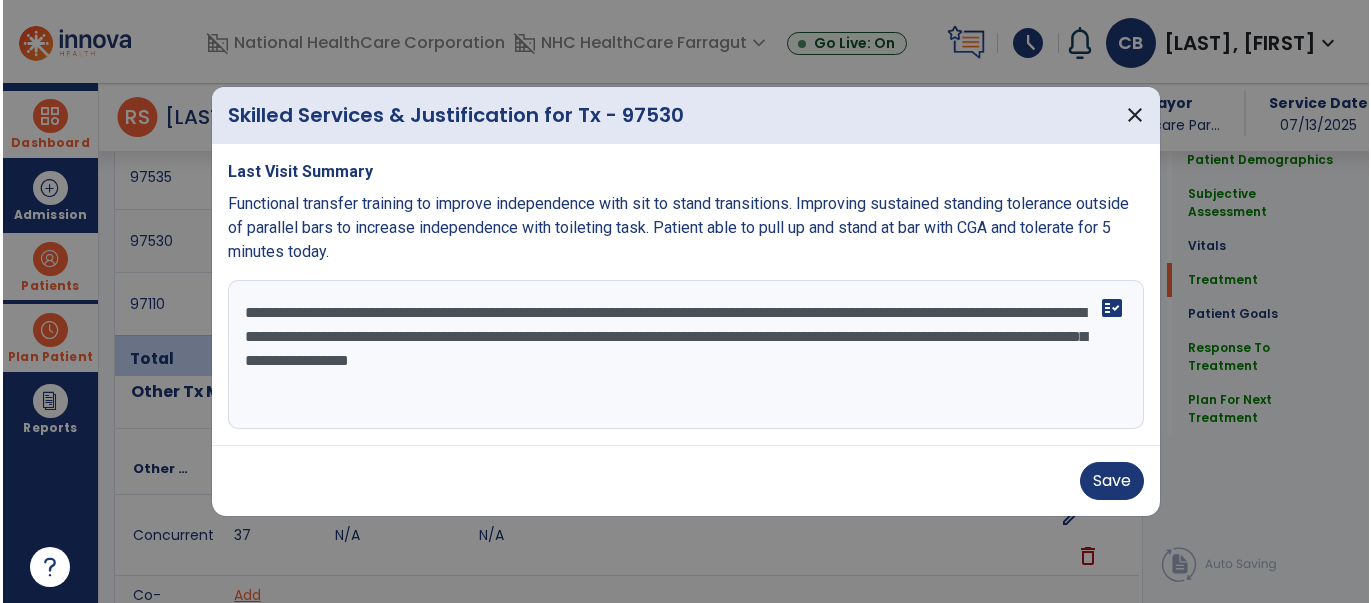 scroll, scrollTop: 1250, scrollLeft: 0, axis: vertical 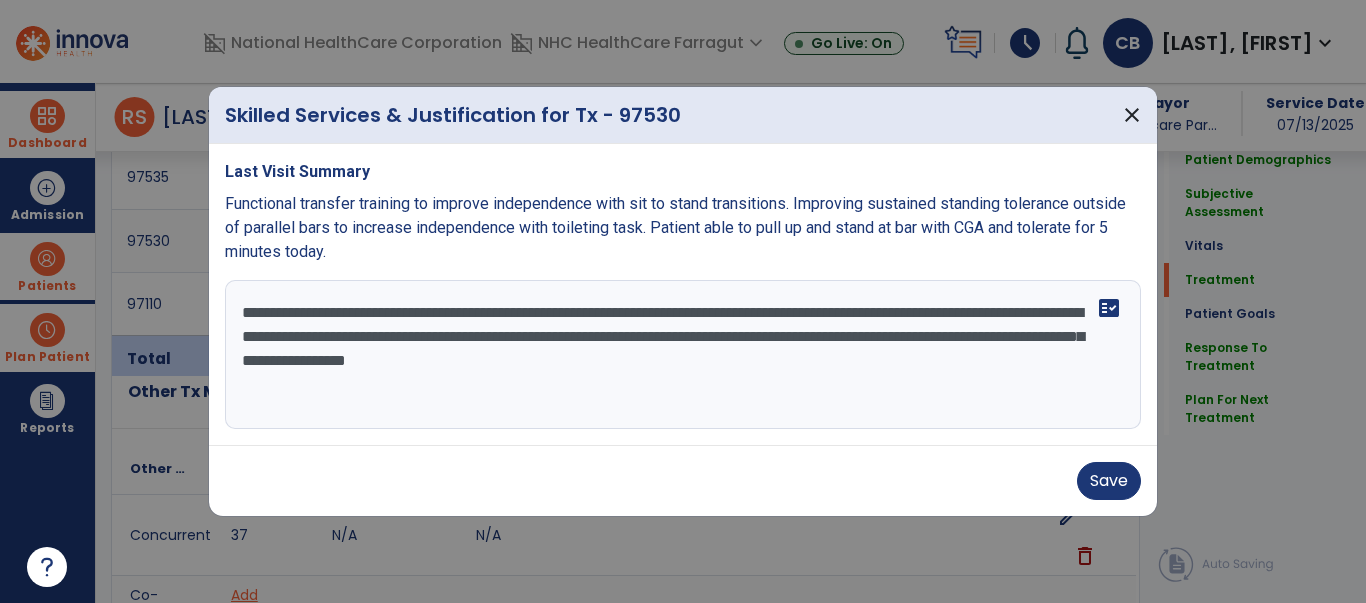 click on "**********" at bounding box center (683, 355) 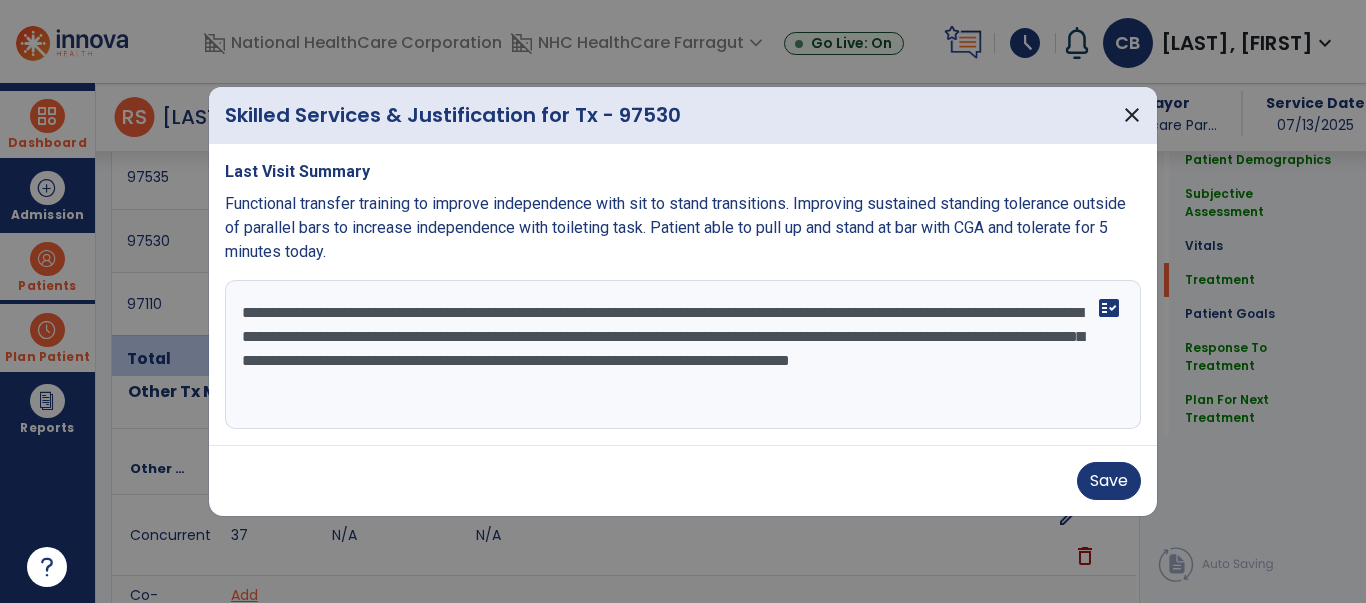 click on "**********" at bounding box center [683, 355] 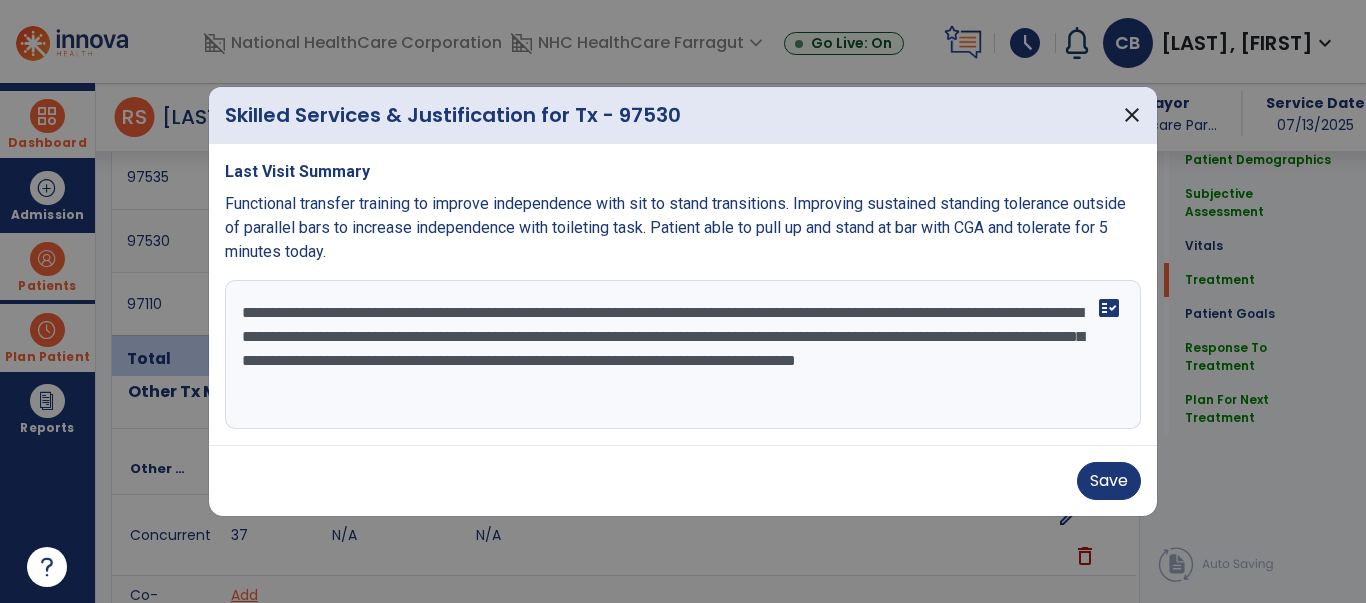 click on "**********" at bounding box center [683, 355] 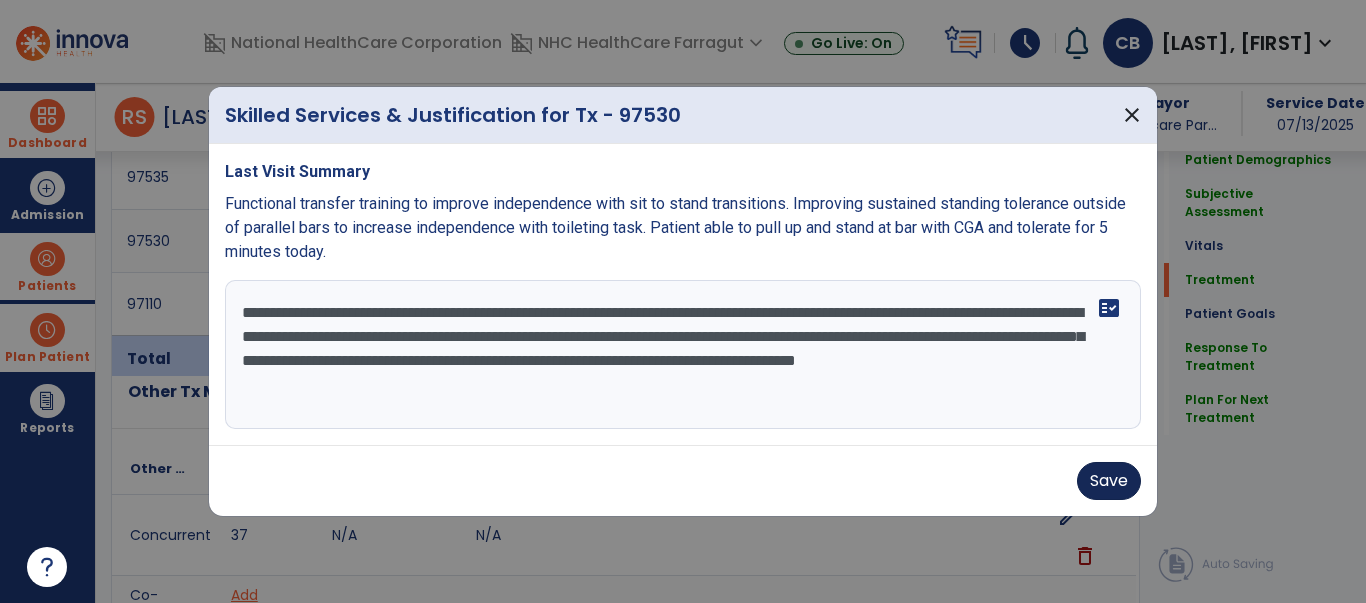 type on "**********" 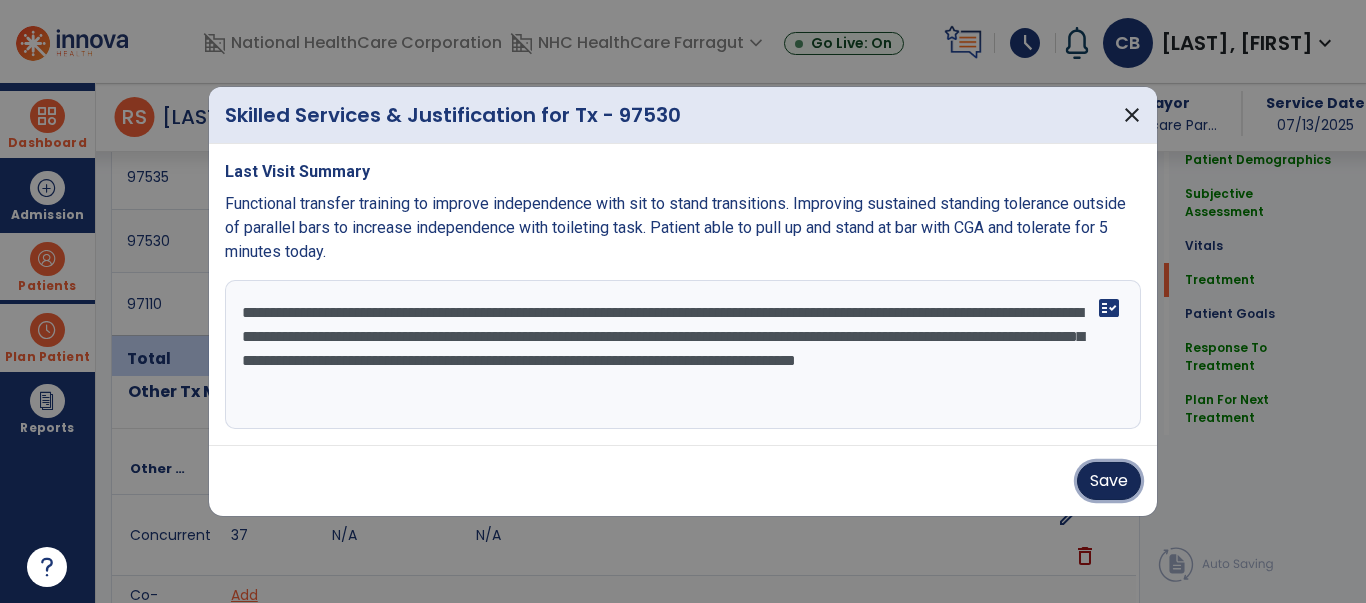 click on "Save" at bounding box center (1109, 481) 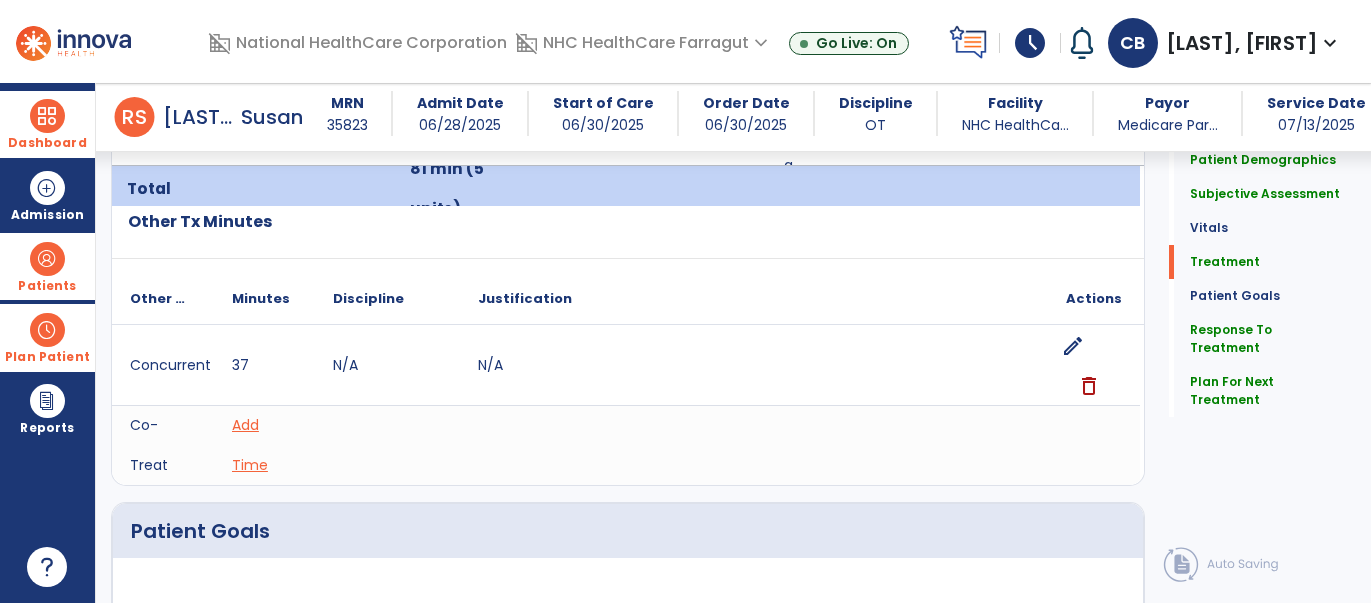scroll, scrollTop: 1586, scrollLeft: 0, axis: vertical 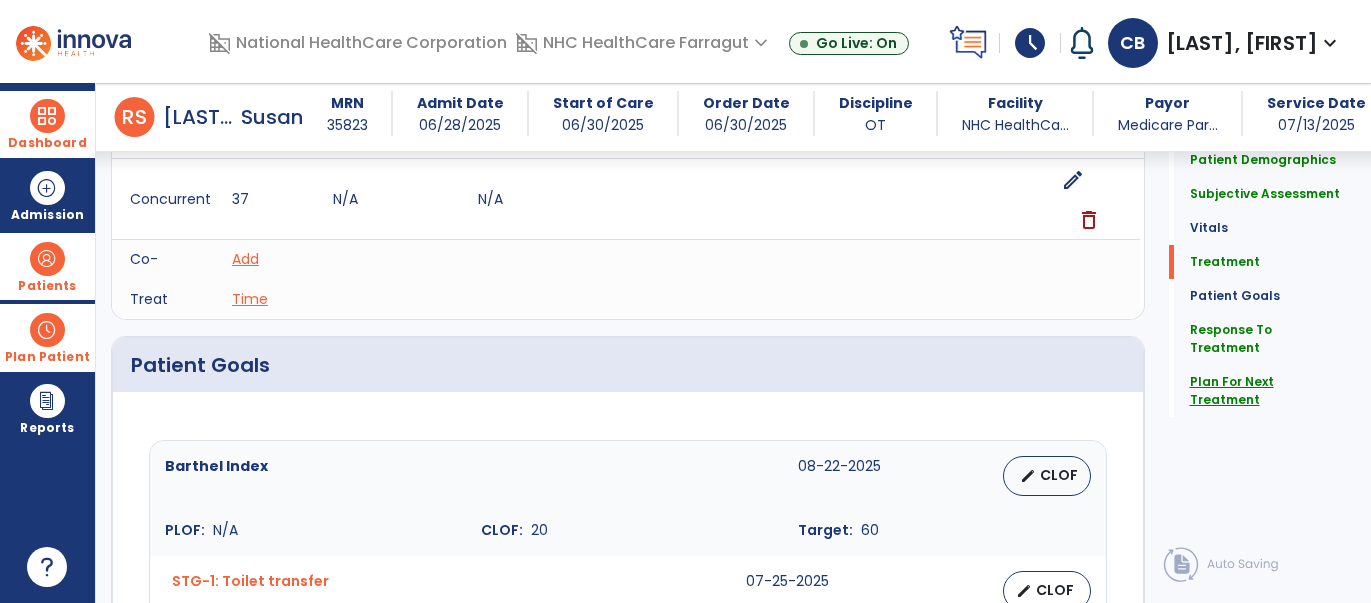 click on "Plan For Next Treatment" 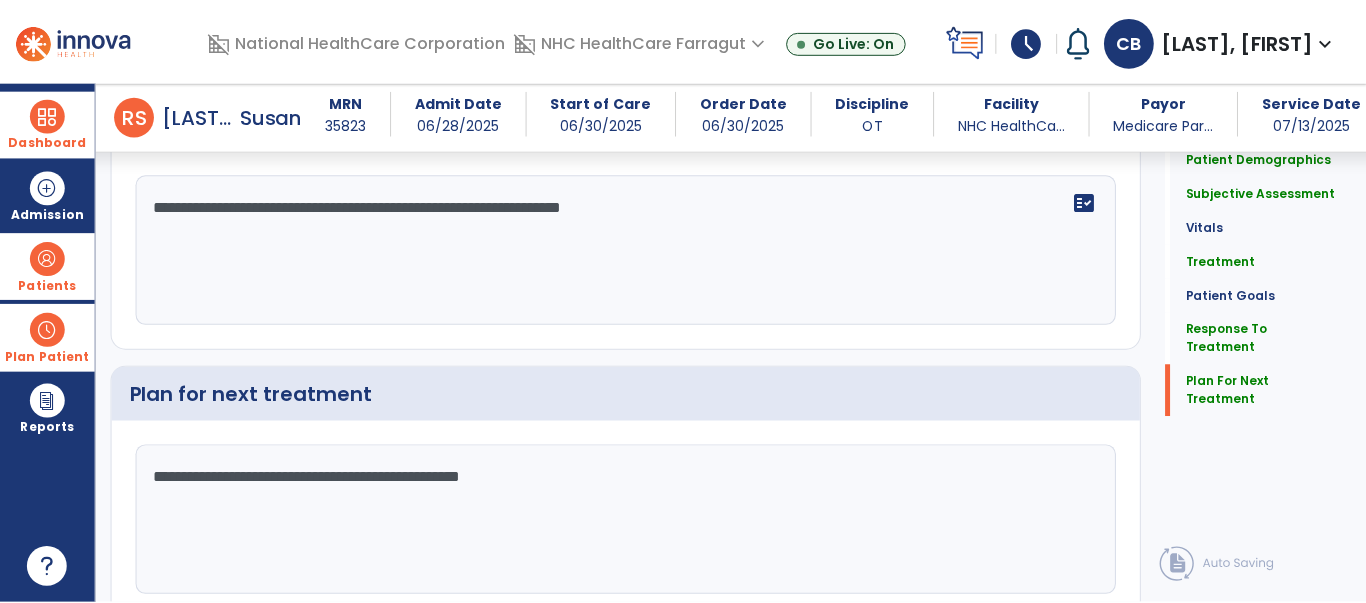 scroll, scrollTop: 2734, scrollLeft: 0, axis: vertical 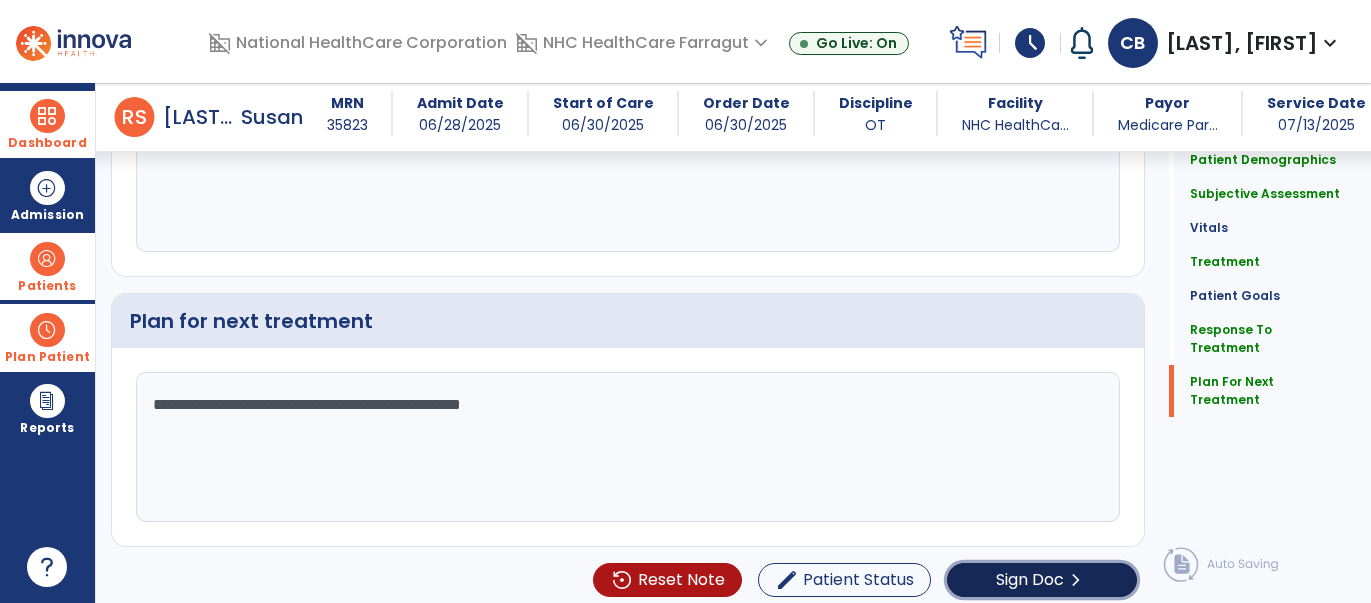click on "Sign Doc" 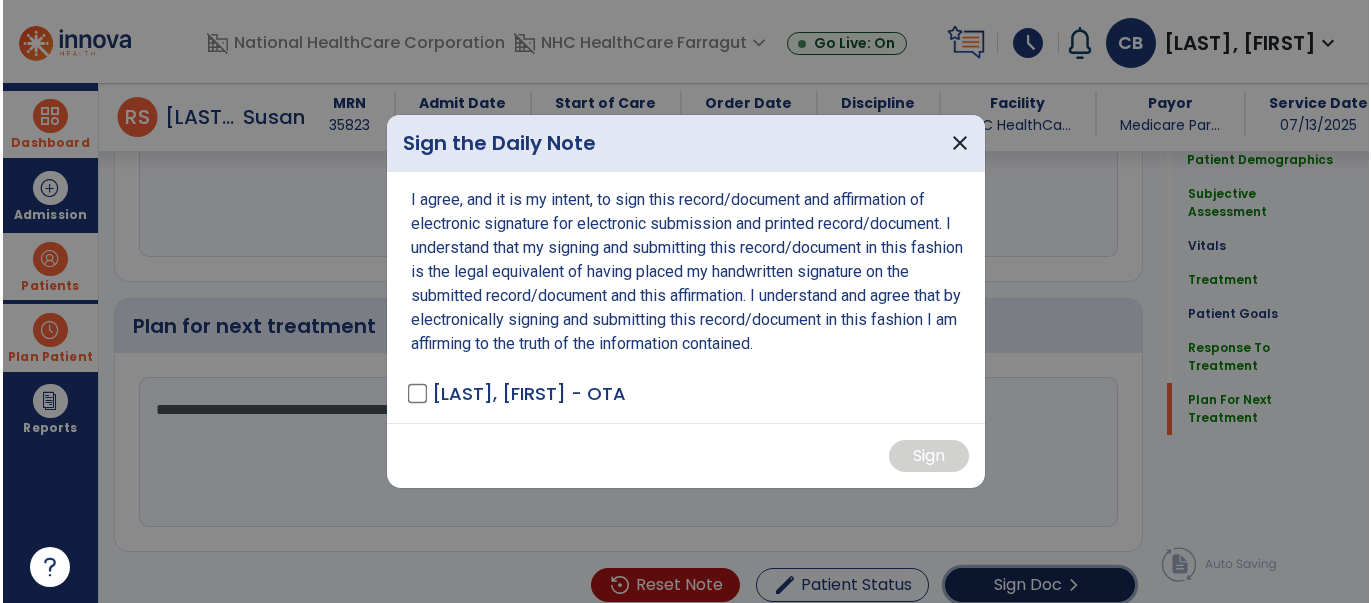 scroll, scrollTop: 2734, scrollLeft: 0, axis: vertical 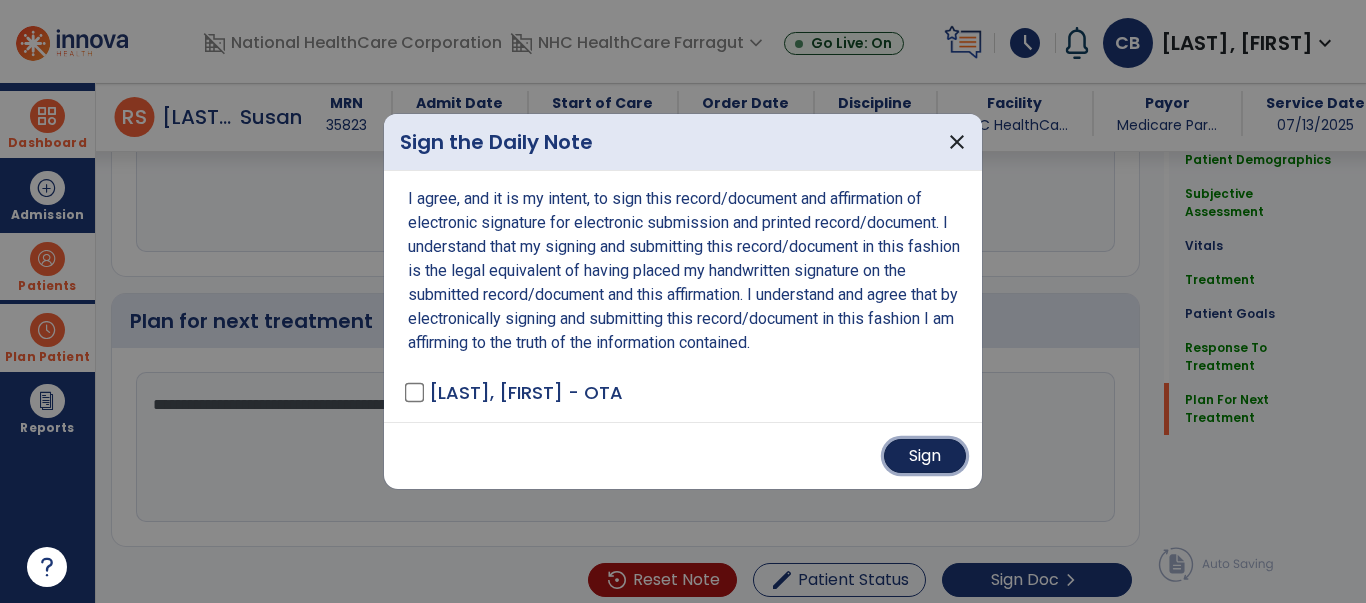click on "Sign" at bounding box center [925, 456] 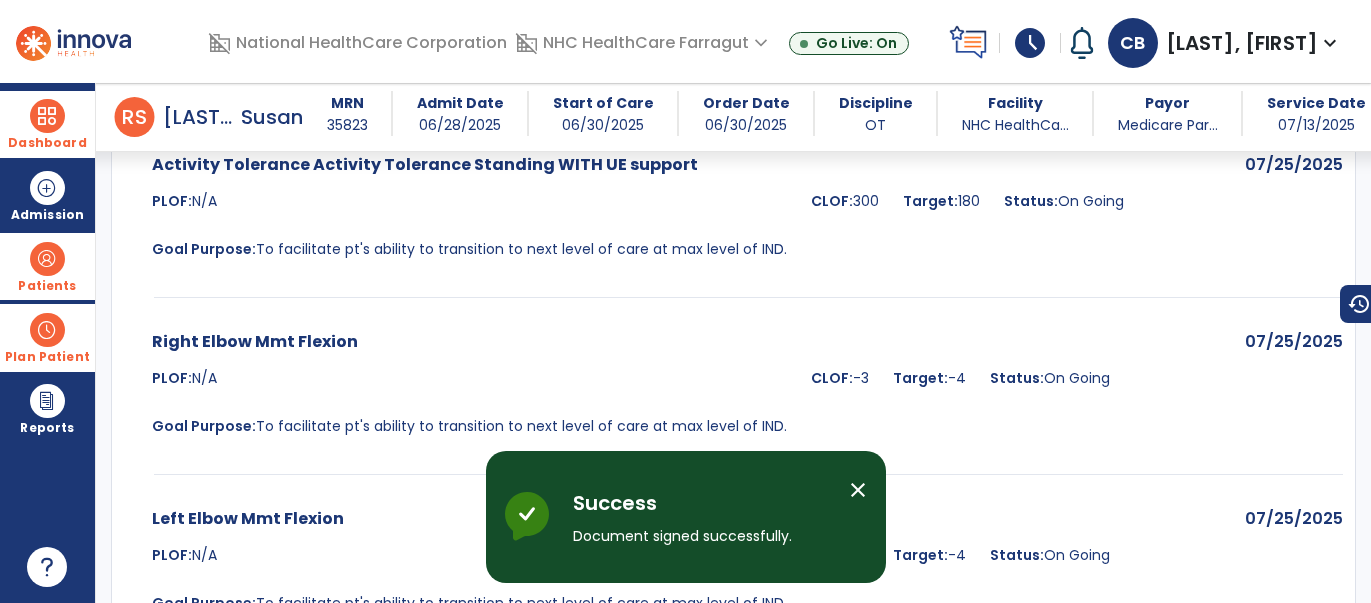 scroll, scrollTop: 4342, scrollLeft: 0, axis: vertical 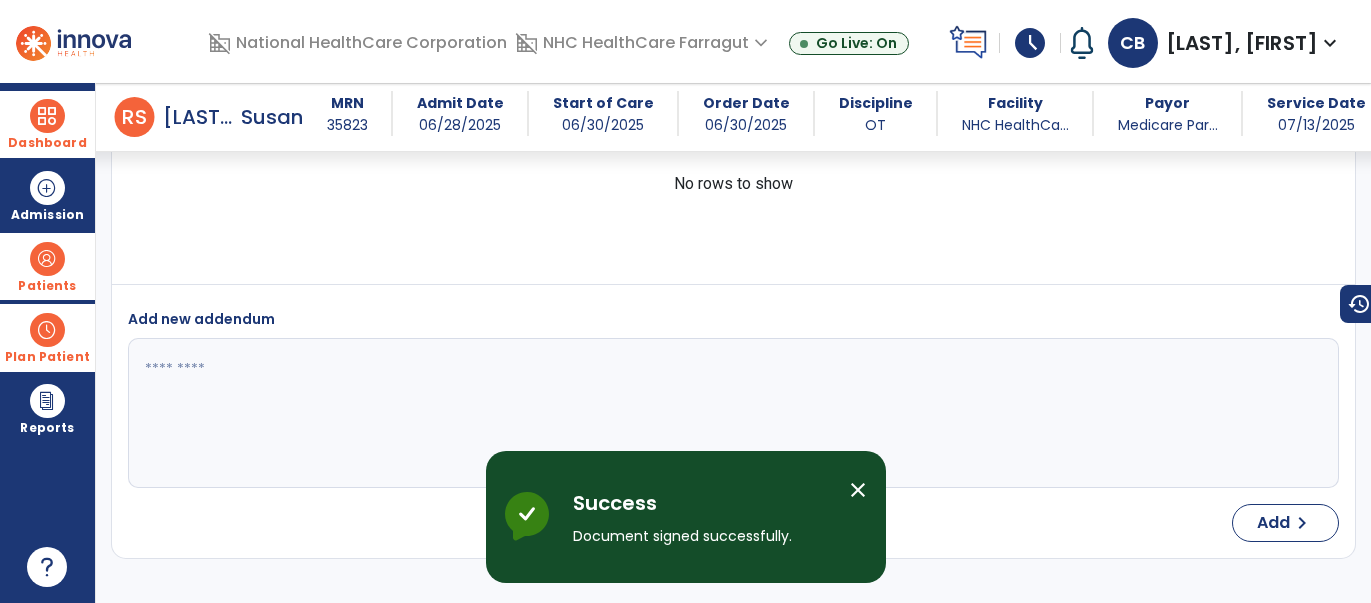 click at bounding box center [47, 116] 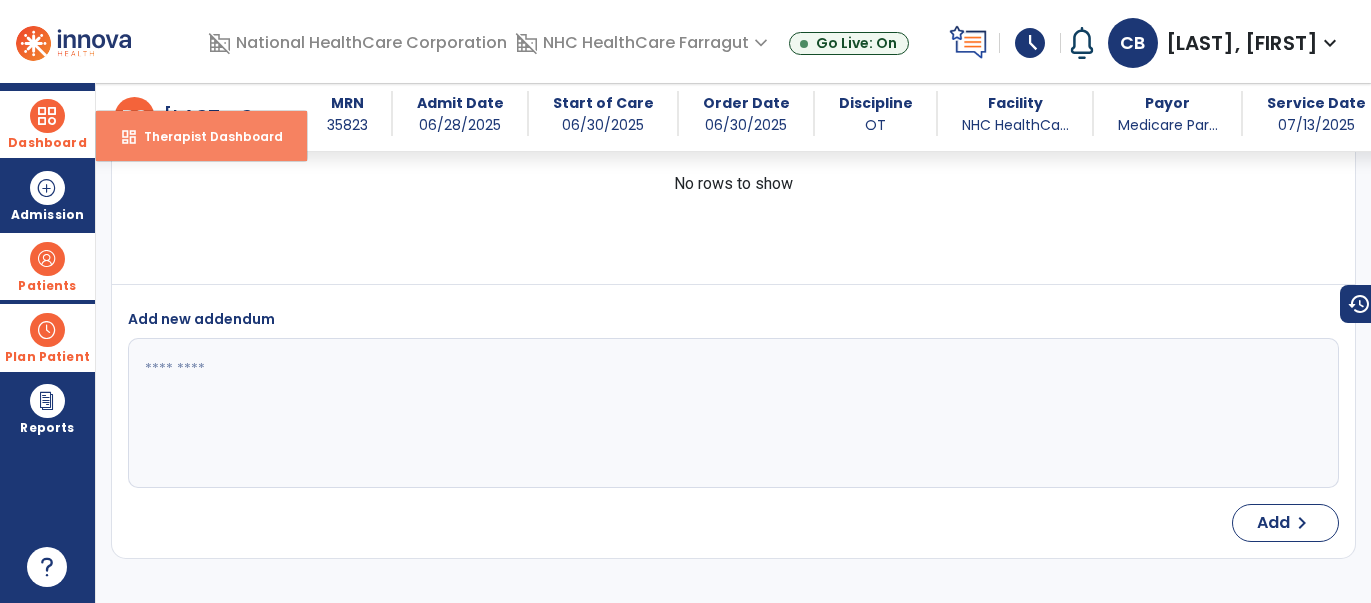 click on "Therapist Dashboard" at bounding box center (205, 136) 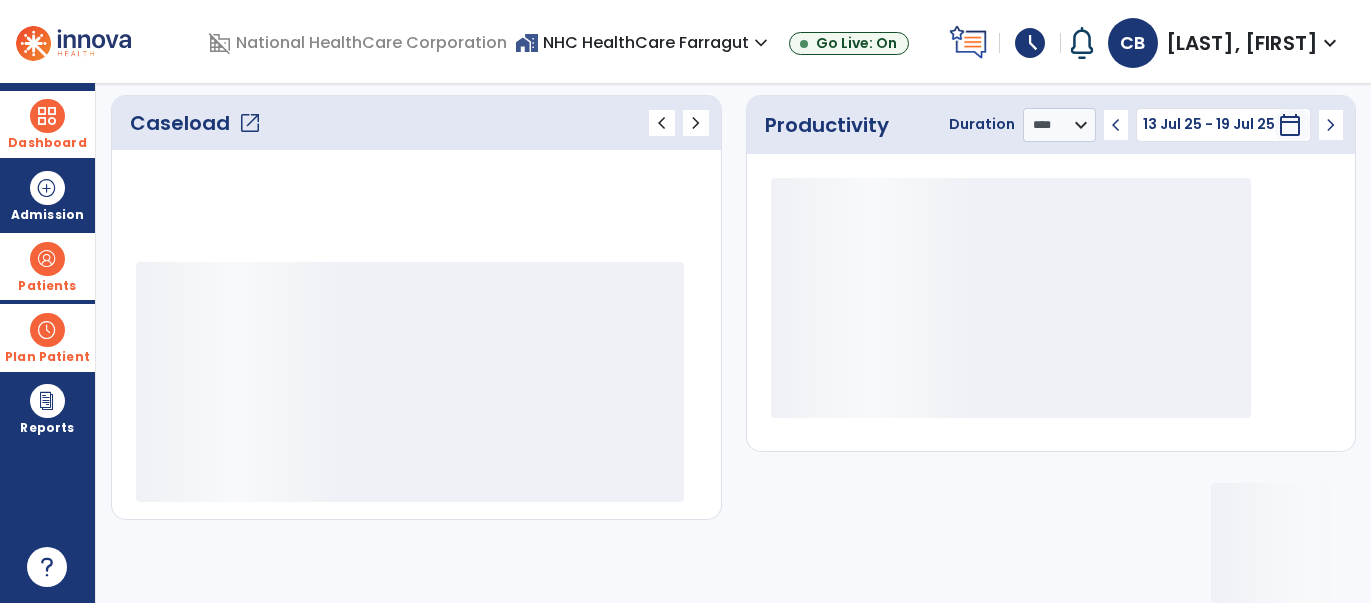 scroll, scrollTop: 271, scrollLeft: 0, axis: vertical 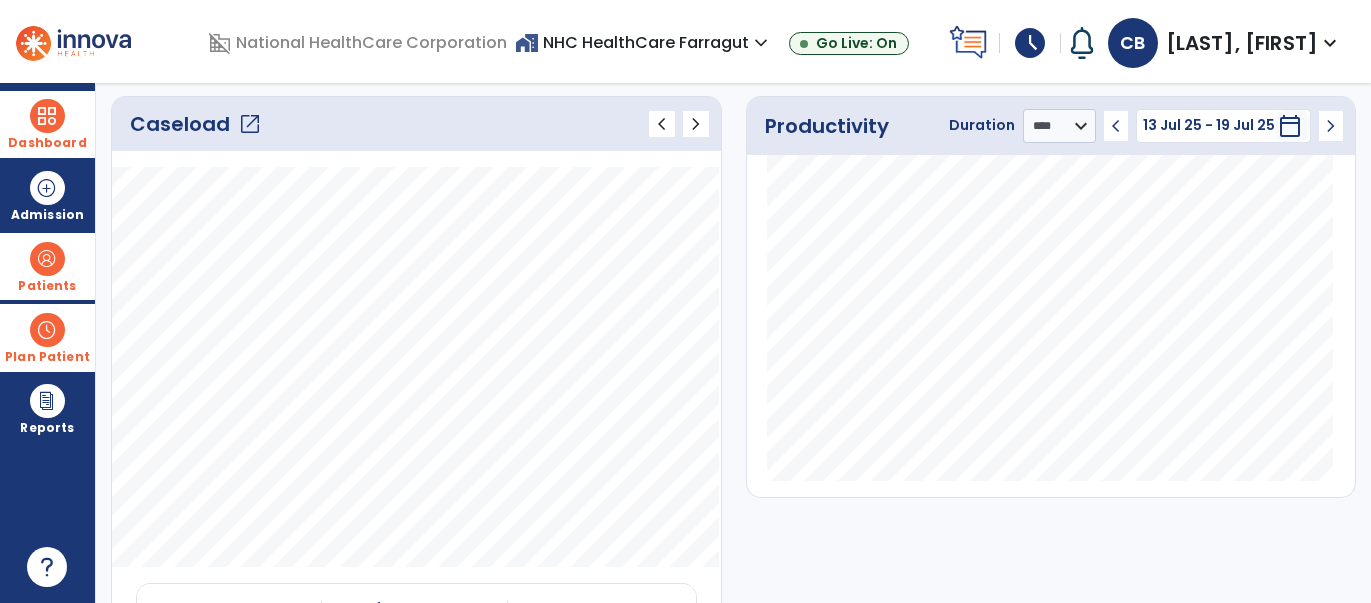 click on "open_in_new" 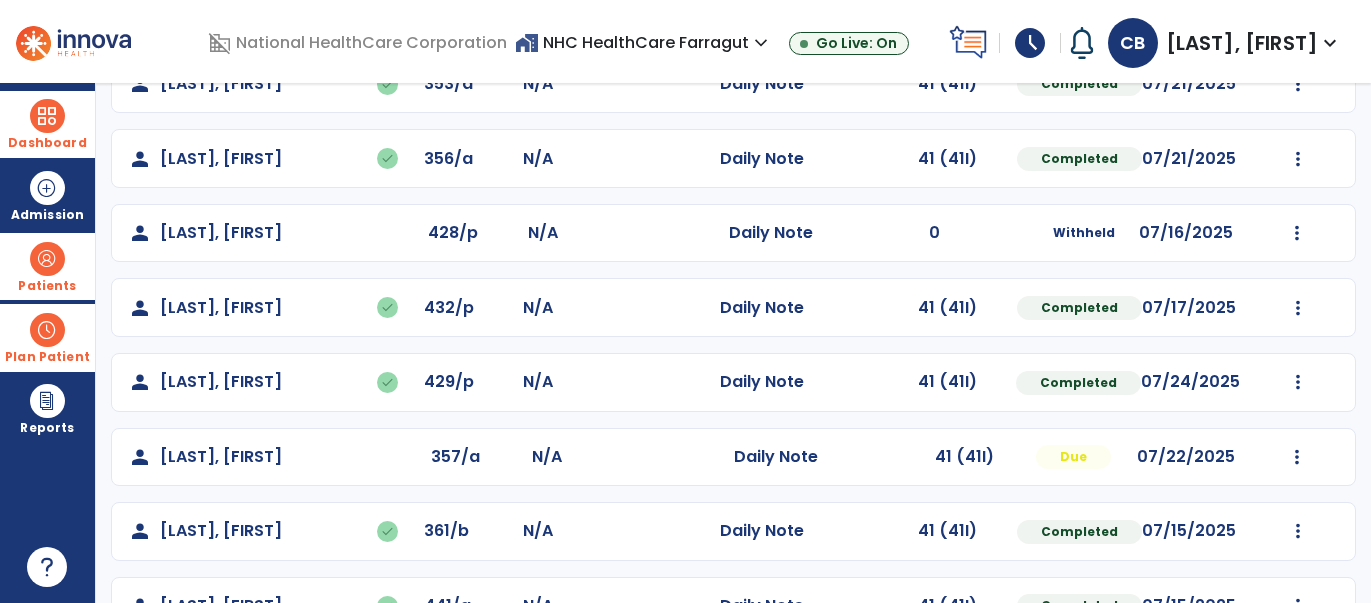 scroll, scrollTop: 331, scrollLeft: 0, axis: vertical 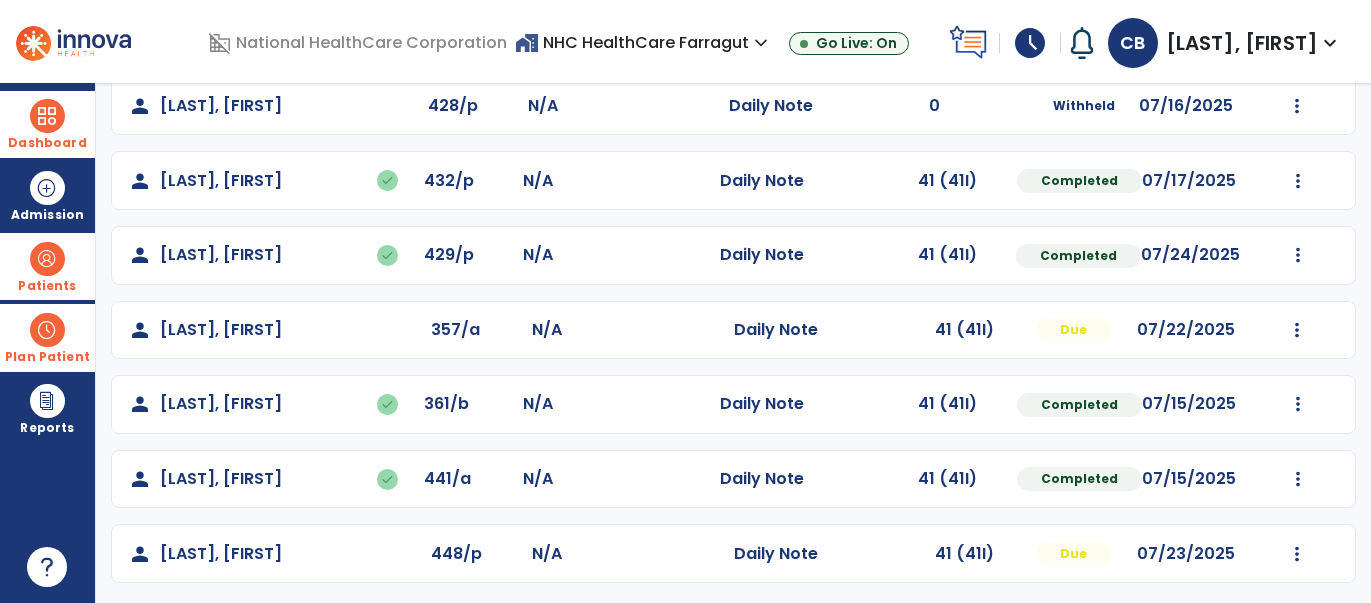 click on "Undo Visit Status   Reset Note   Open Document   G + C Mins" 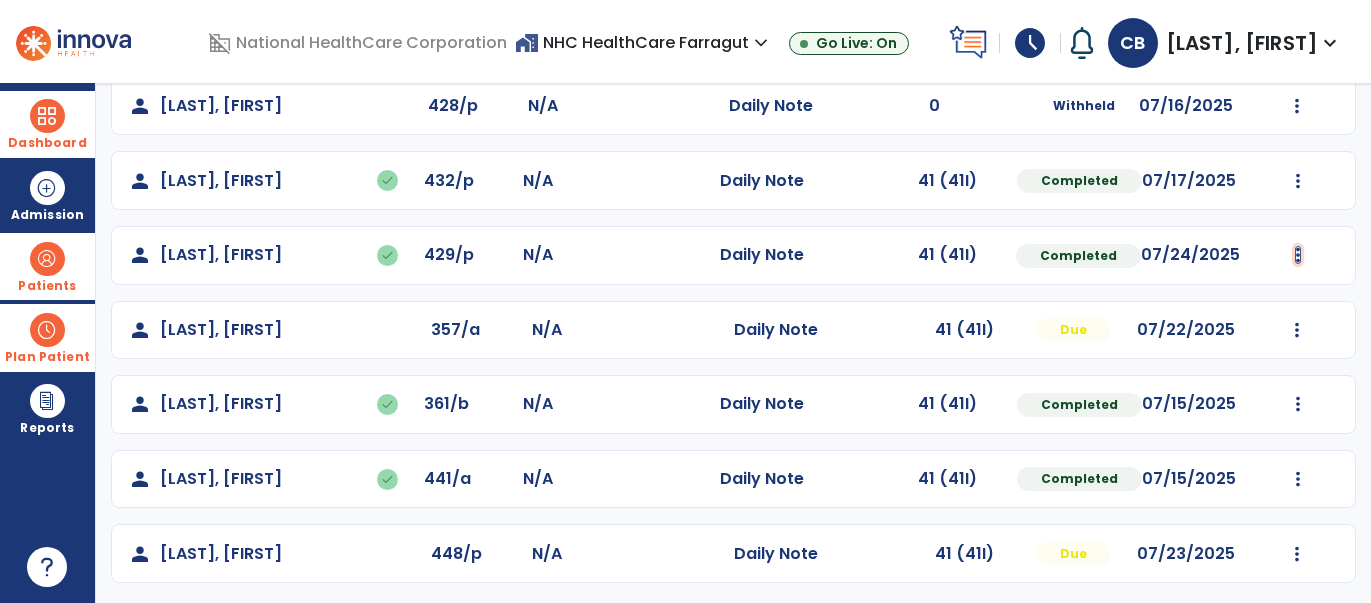 click at bounding box center [1298, -43] 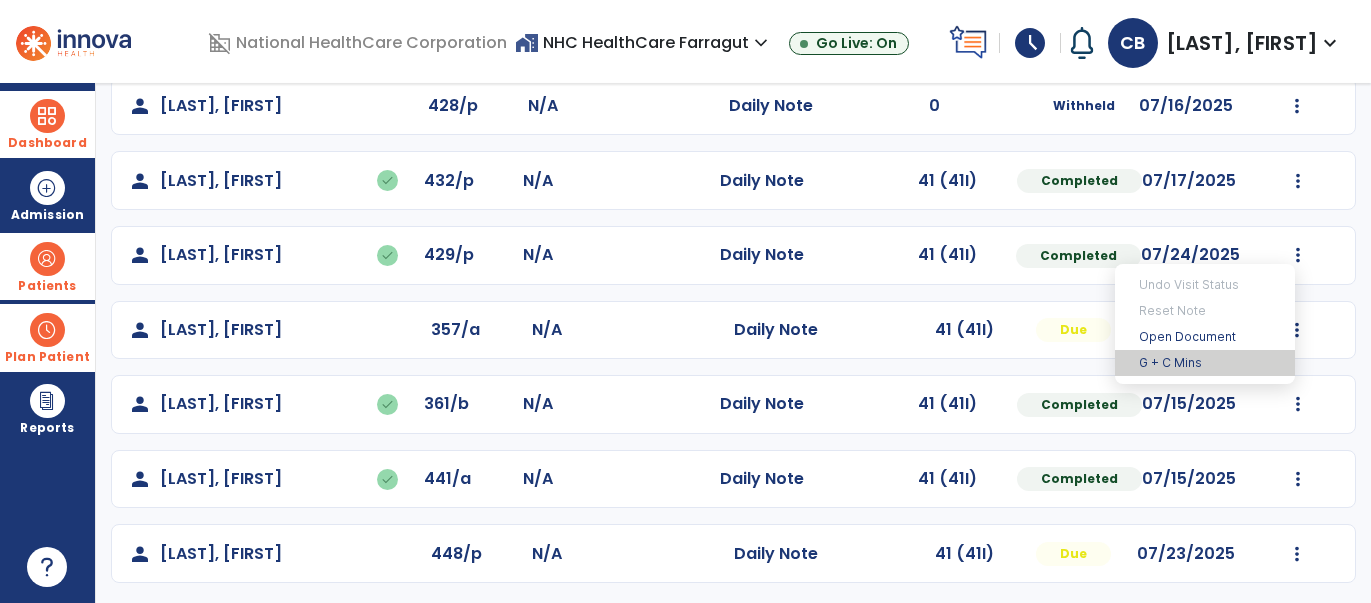 click on "G + C Mins" at bounding box center (1205, 363) 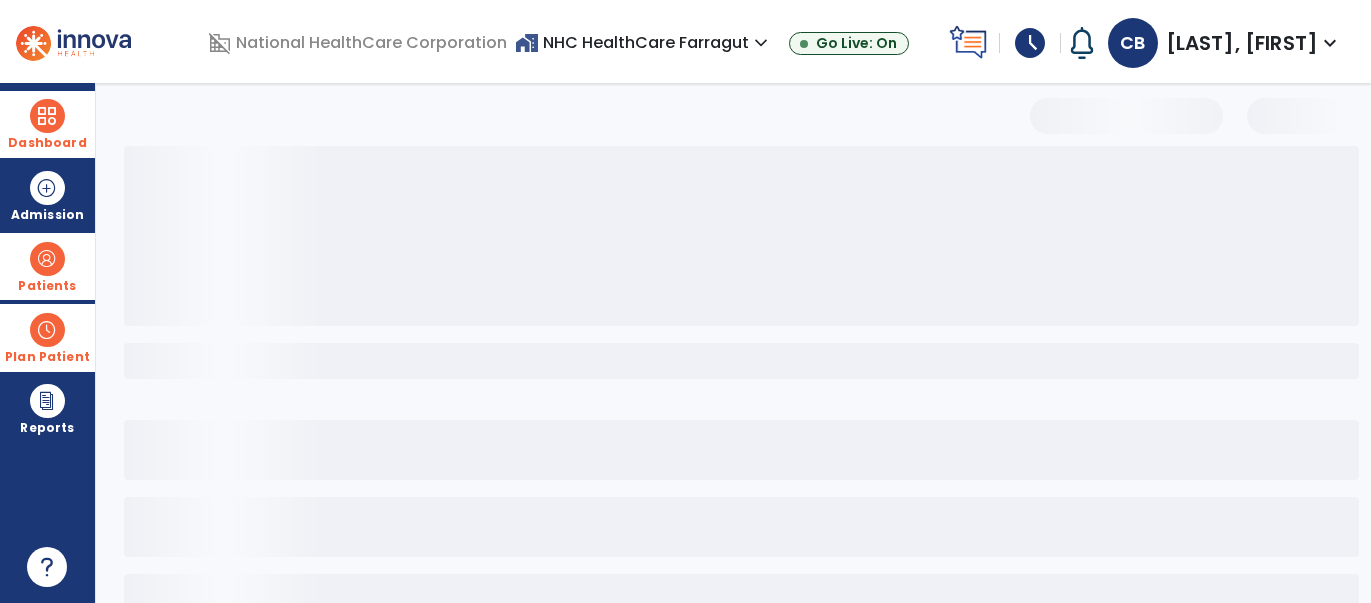 scroll, scrollTop: 0, scrollLeft: 0, axis: both 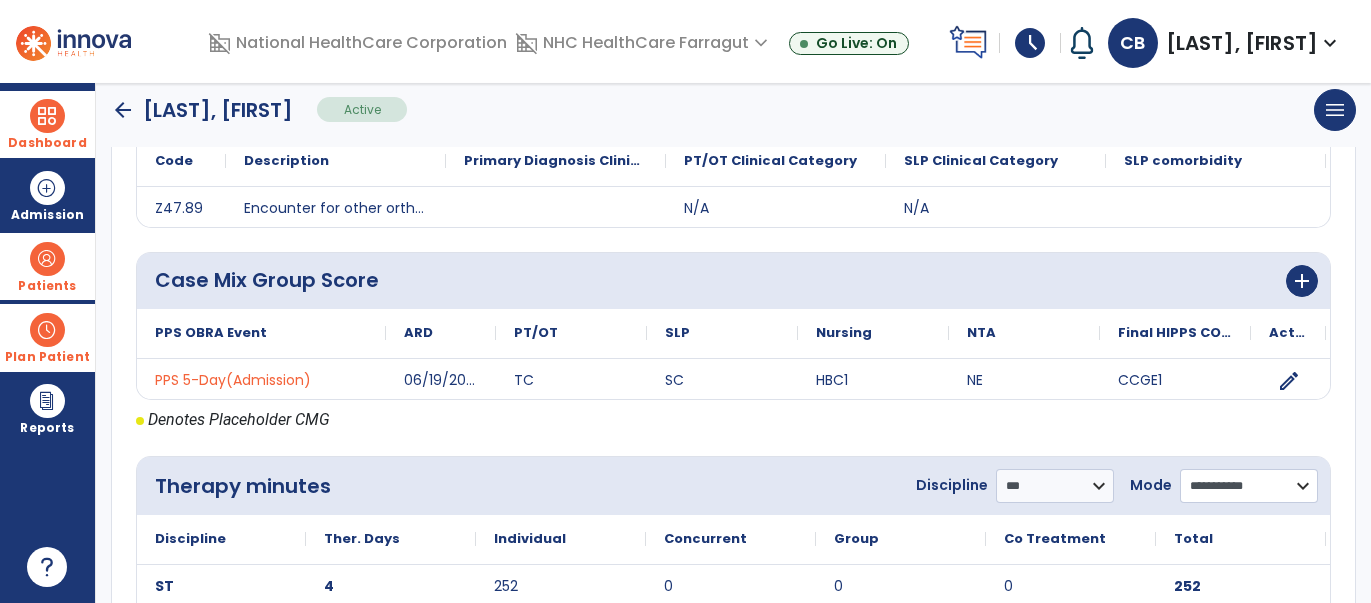 click on "**********" 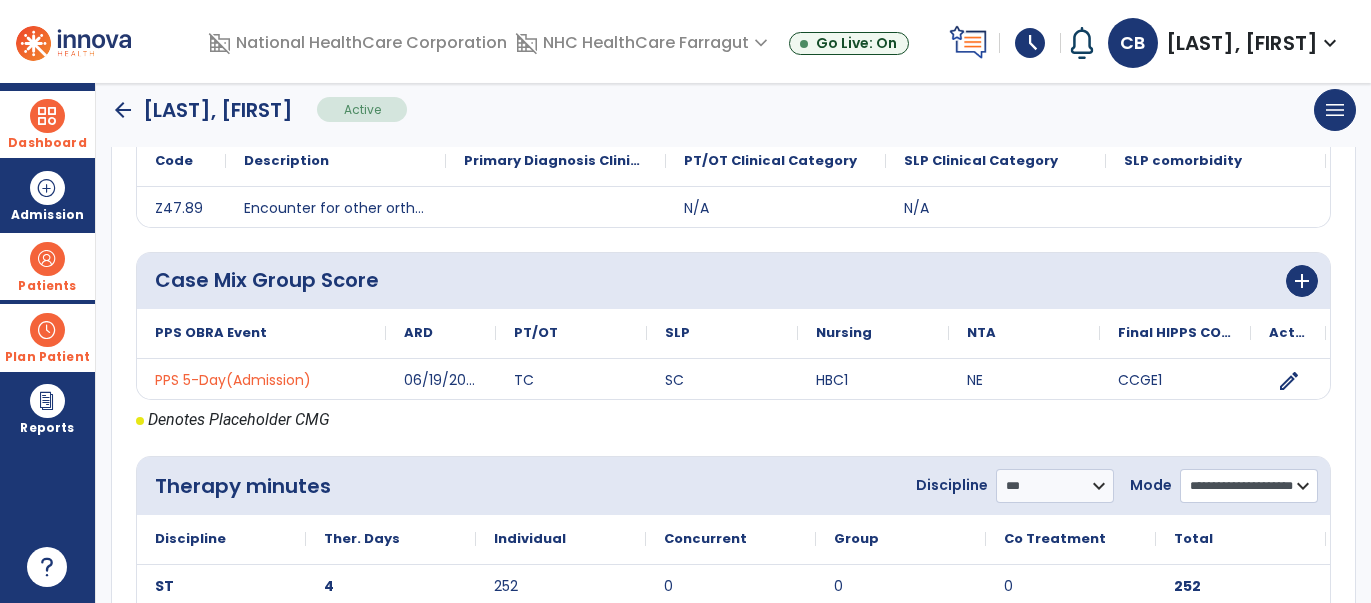 click on "**********" 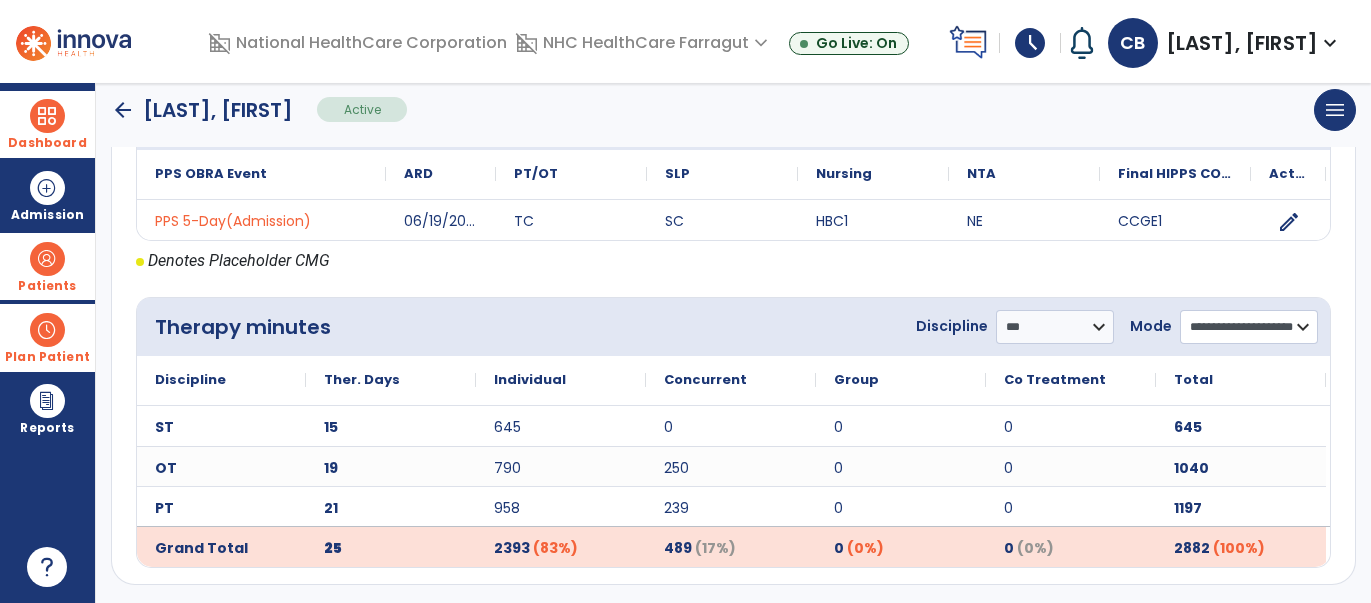 scroll, scrollTop: 634, scrollLeft: 0, axis: vertical 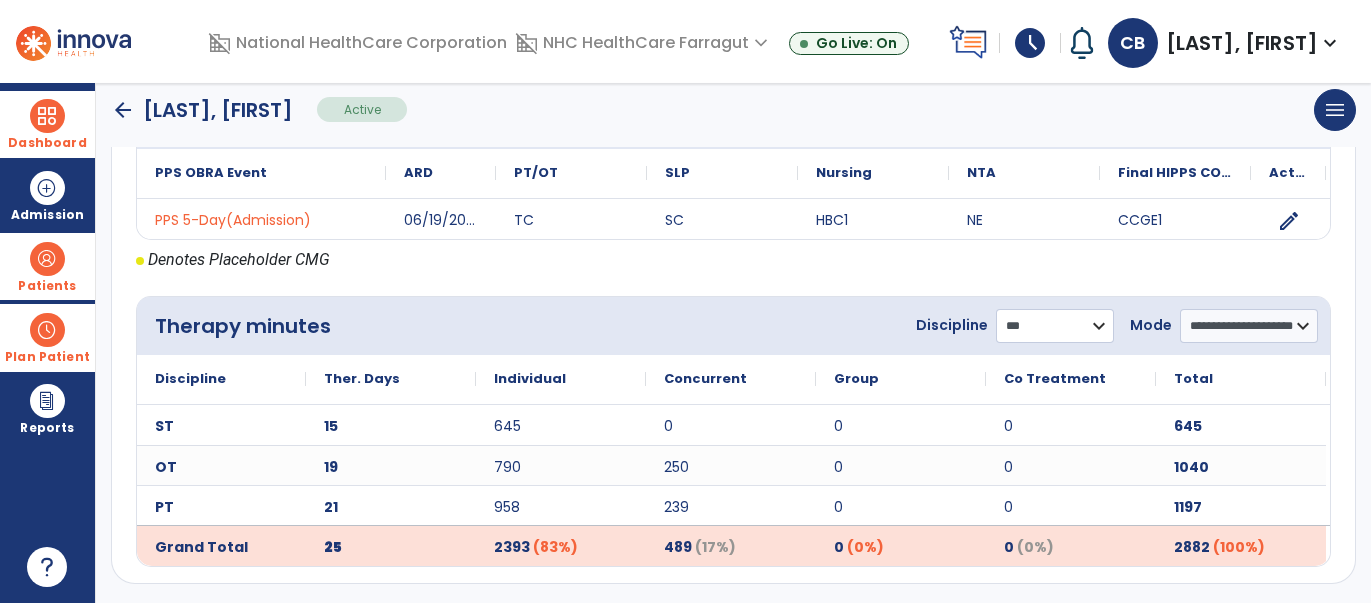 click on "**********" 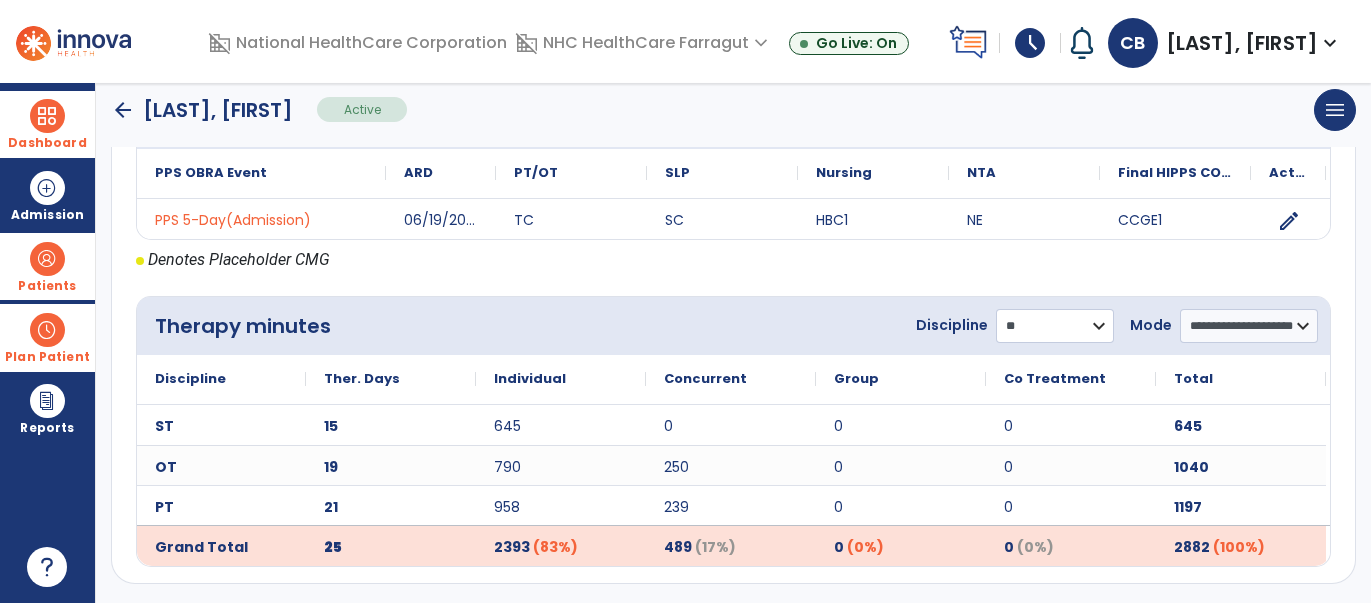 click on "**********" 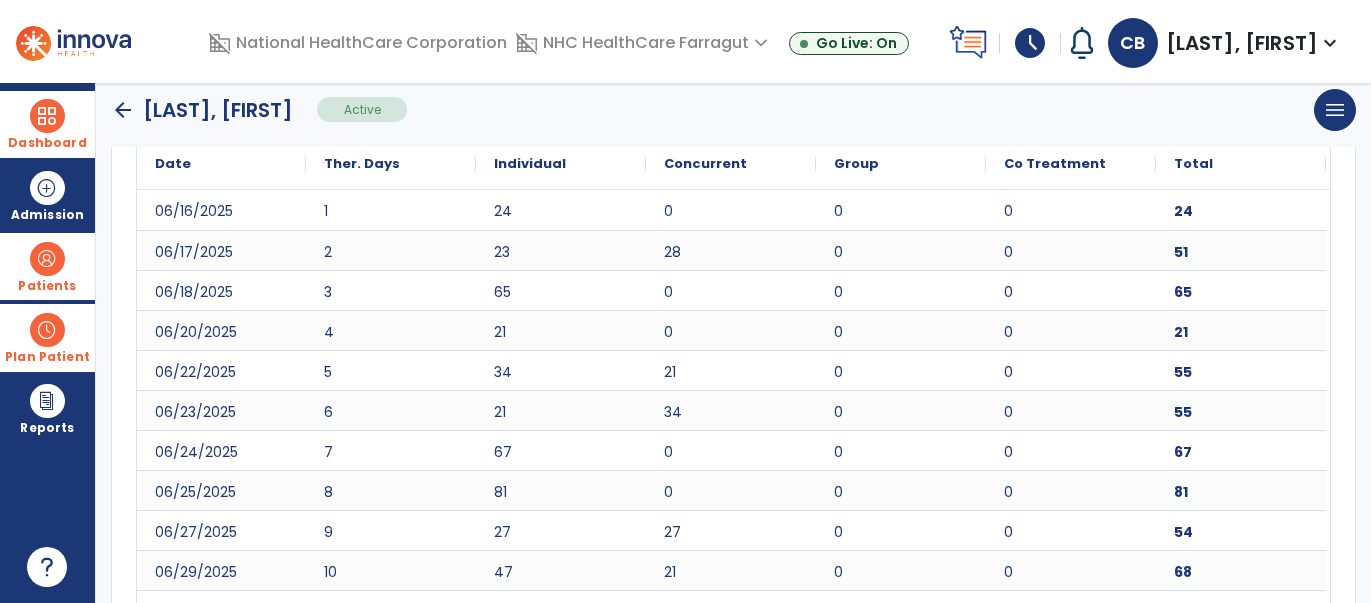 scroll, scrollTop: 826, scrollLeft: 0, axis: vertical 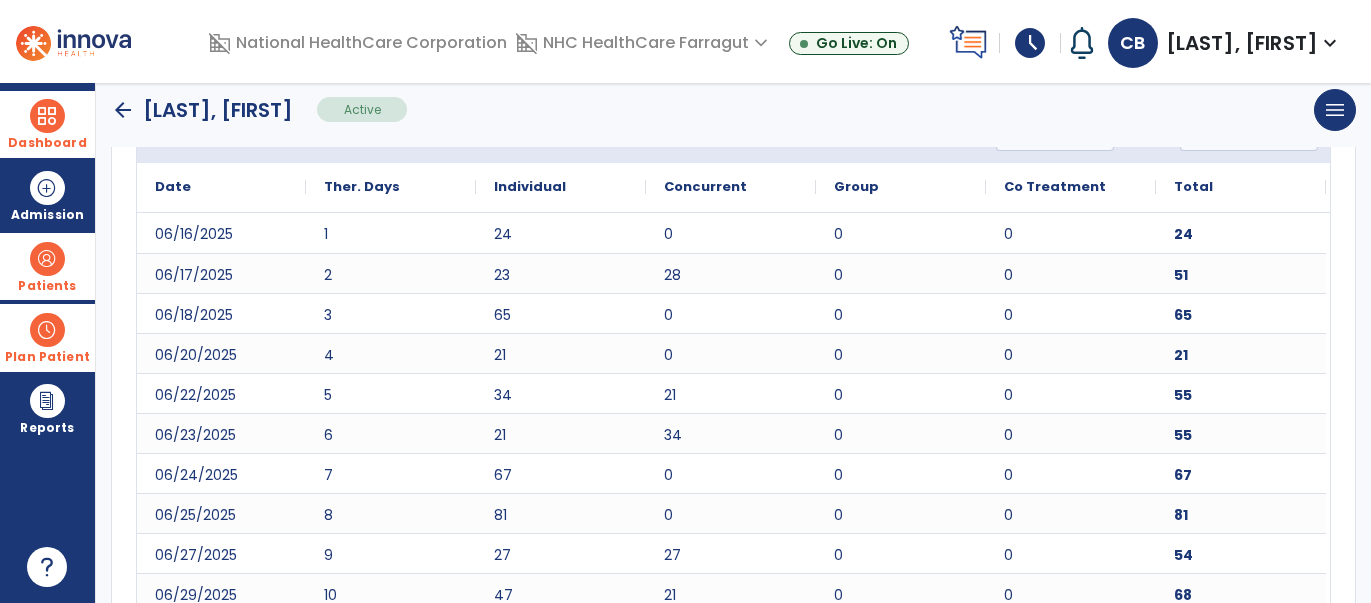 click at bounding box center (47, 116) 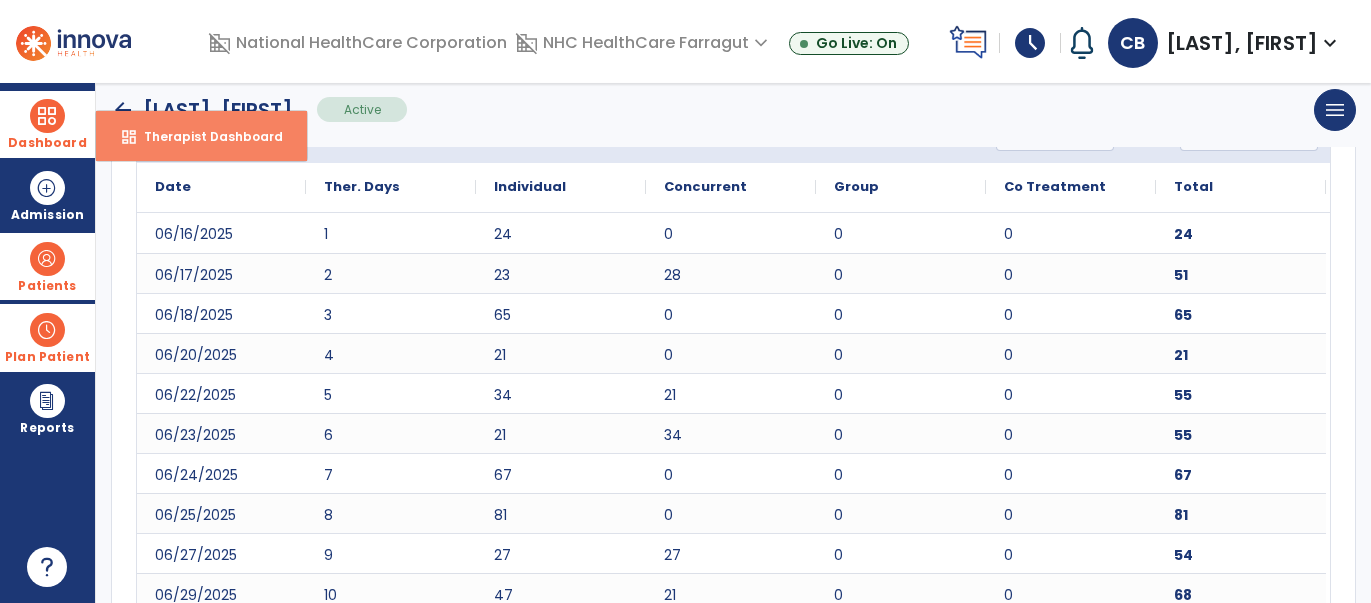 click on "Therapist Dashboard" at bounding box center (205, 136) 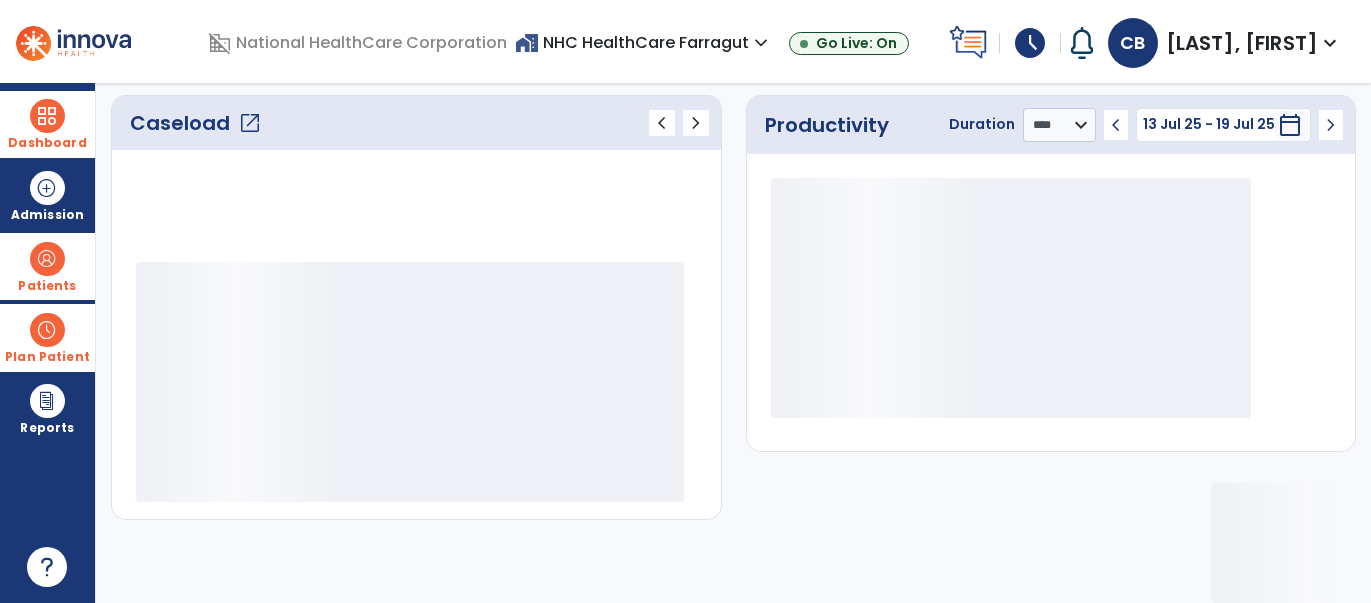 scroll, scrollTop: 271, scrollLeft: 0, axis: vertical 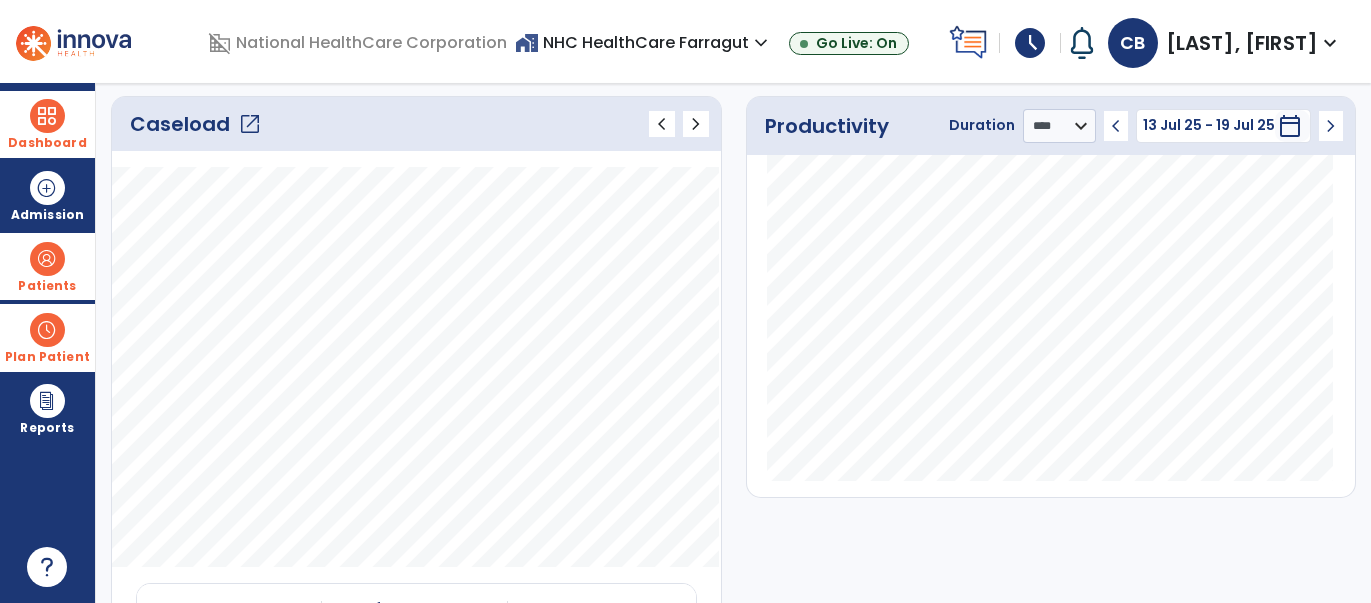 click on "open_in_new" 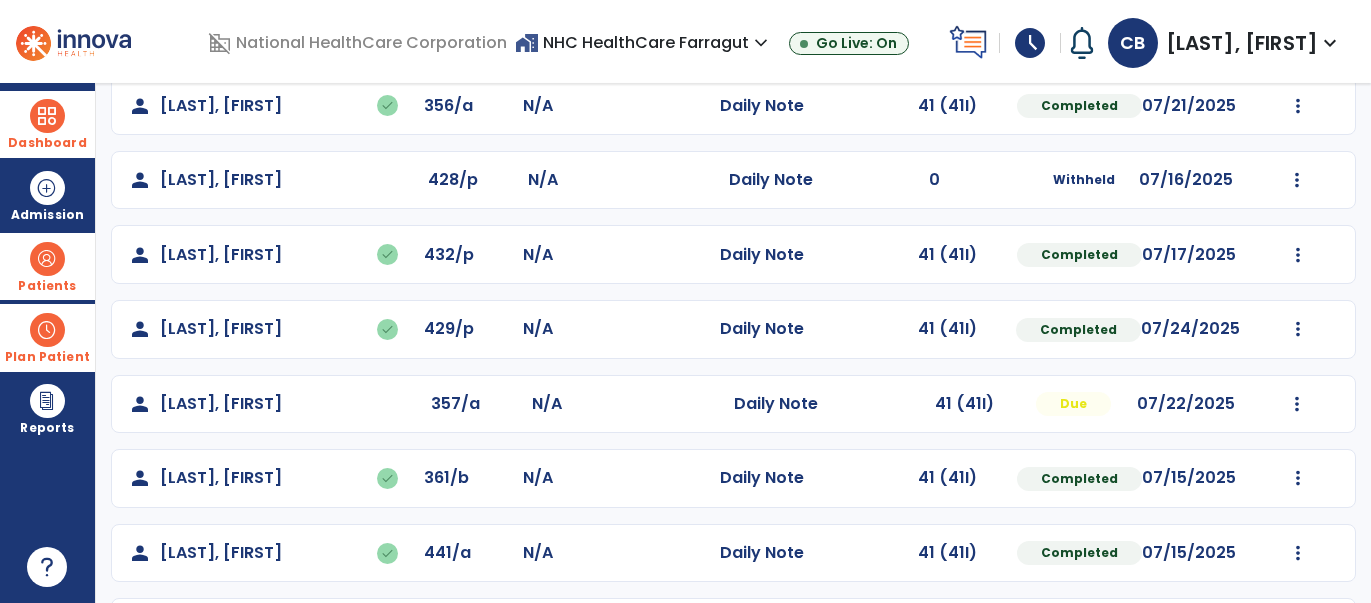 scroll, scrollTop: 331, scrollLeft: 0, axis: vertical 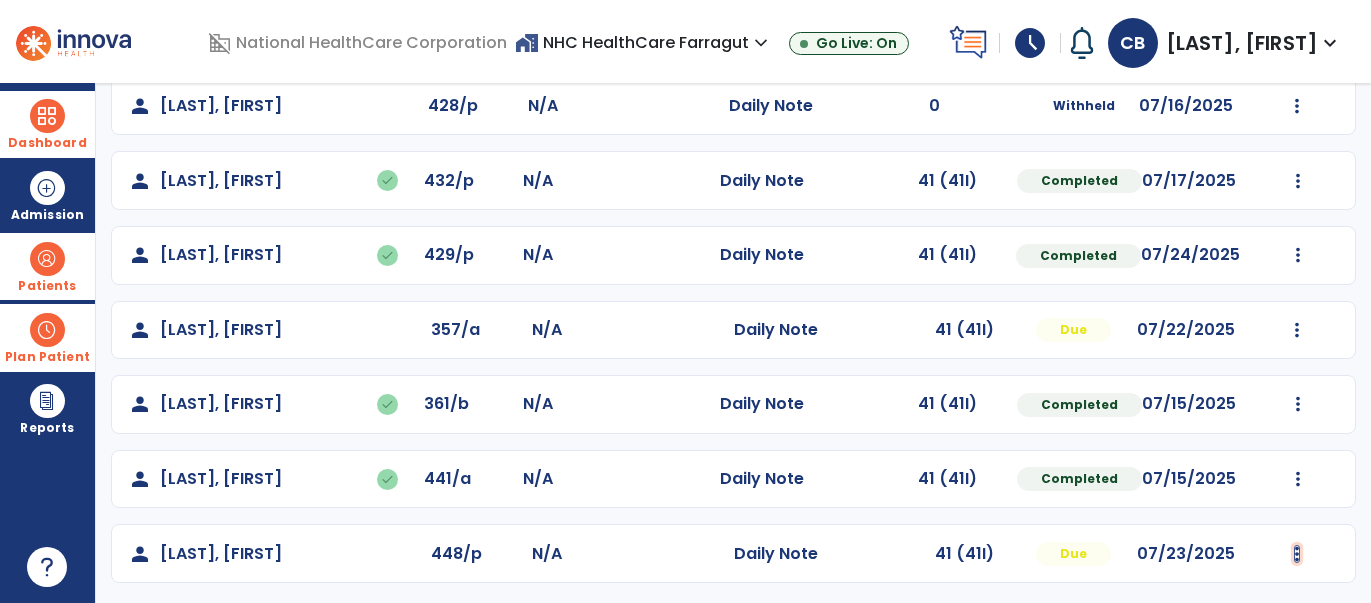 click at bounding box center [1298, -43] 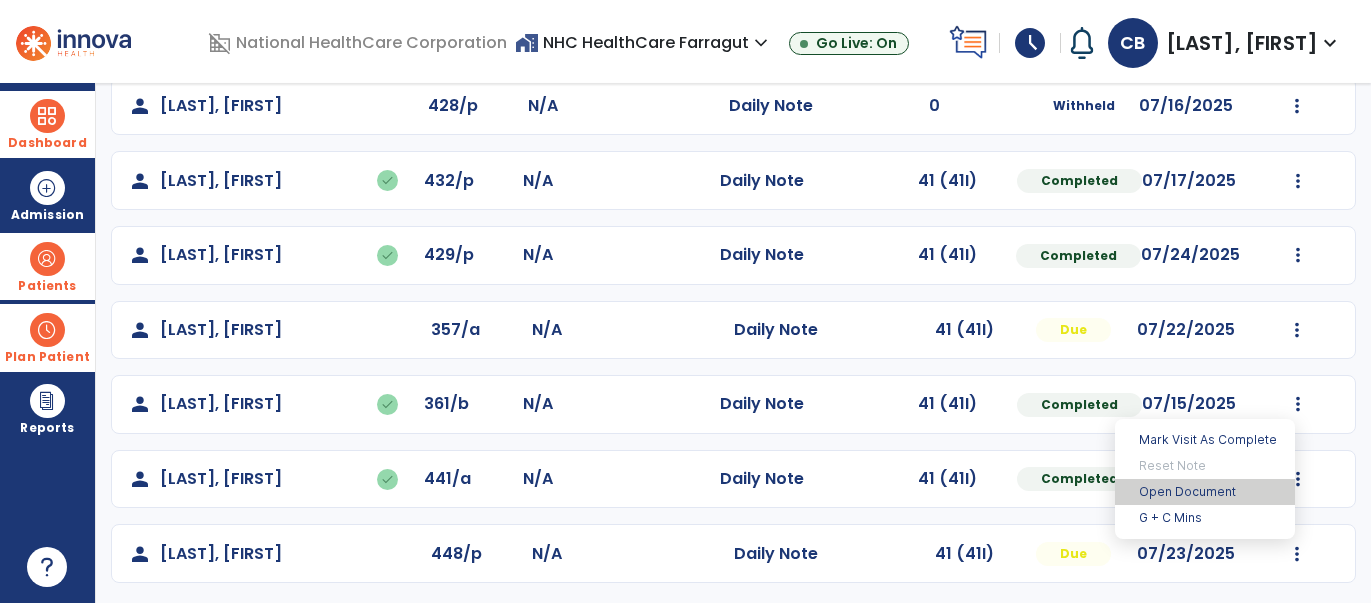 click on "Open Document" at bounding box center (1205, 492) 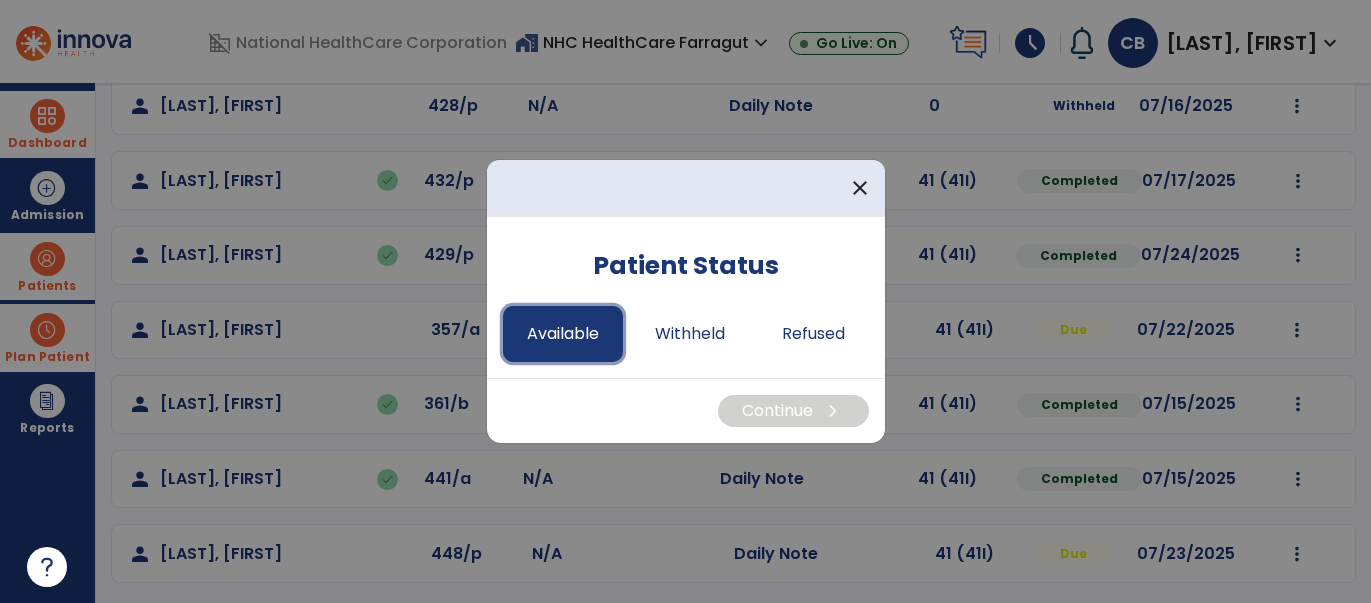 click on "Available" at bounding box center [563, 334] 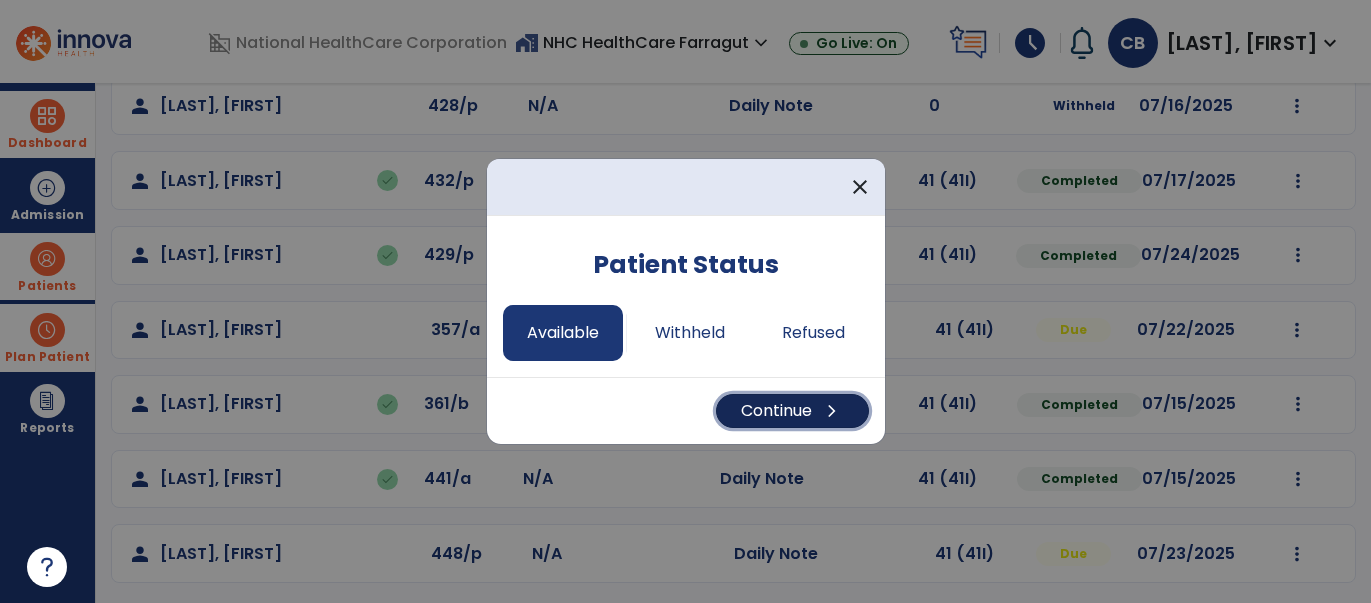 click on "Continue   chevron_right" at bounding box center (792, 411) 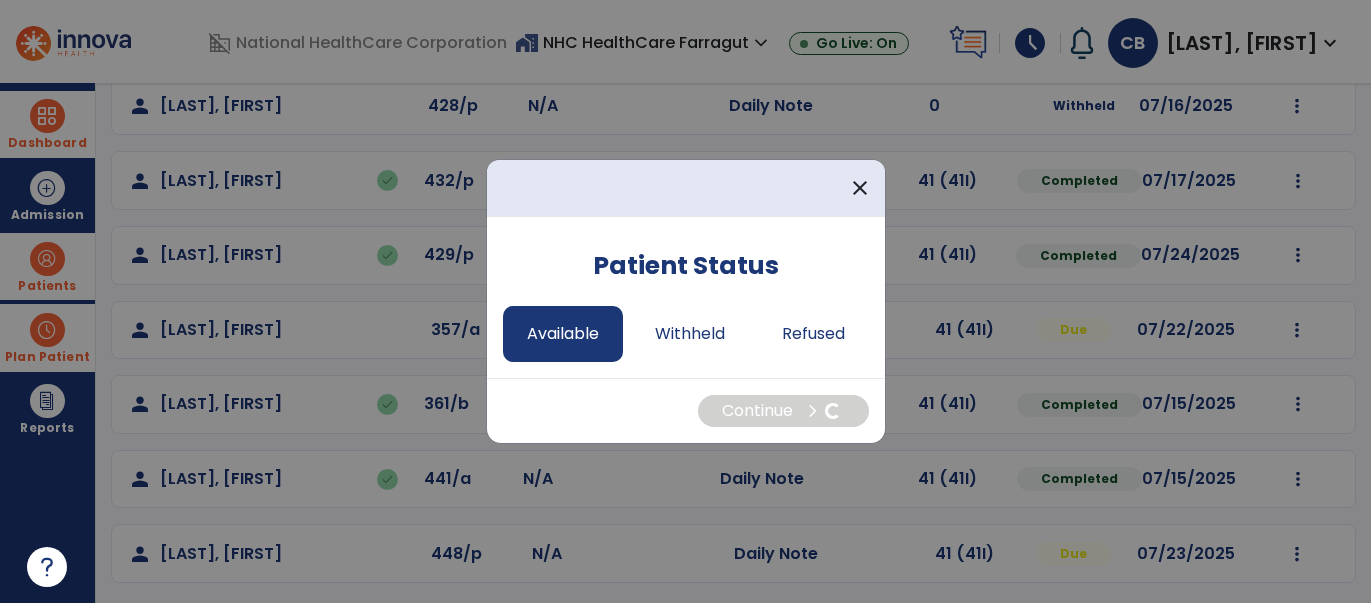 select on "*" 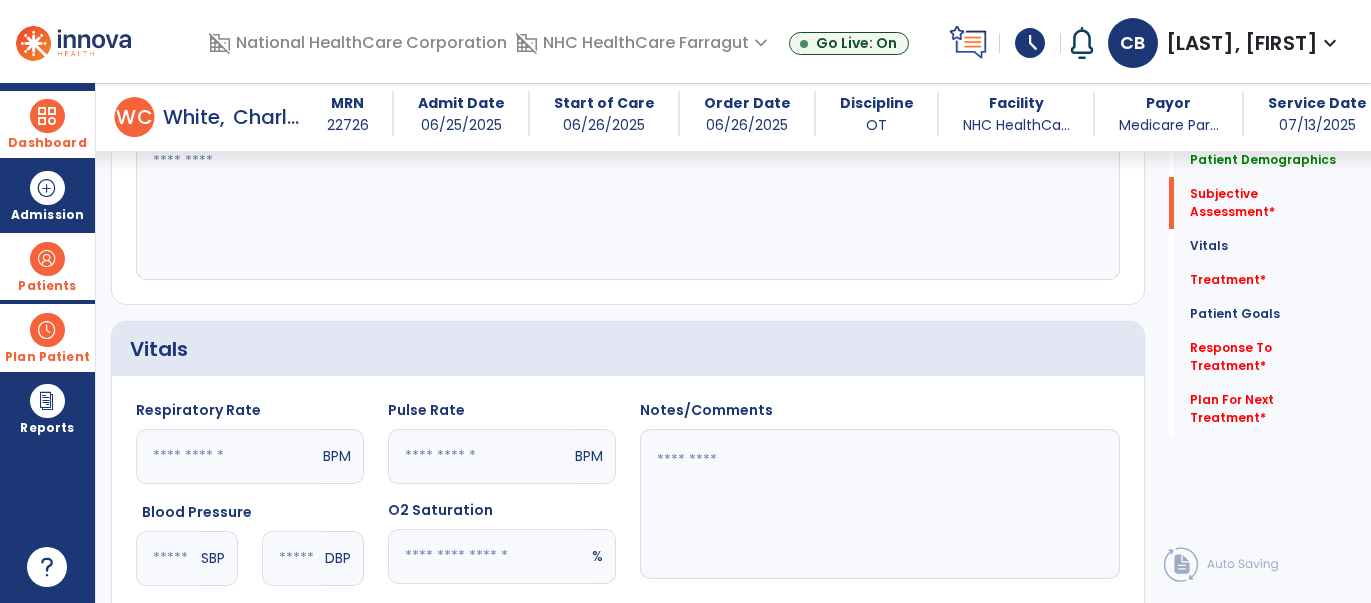 scroll, scrollTop: 519, scrollLeft: 0, axis: vertical 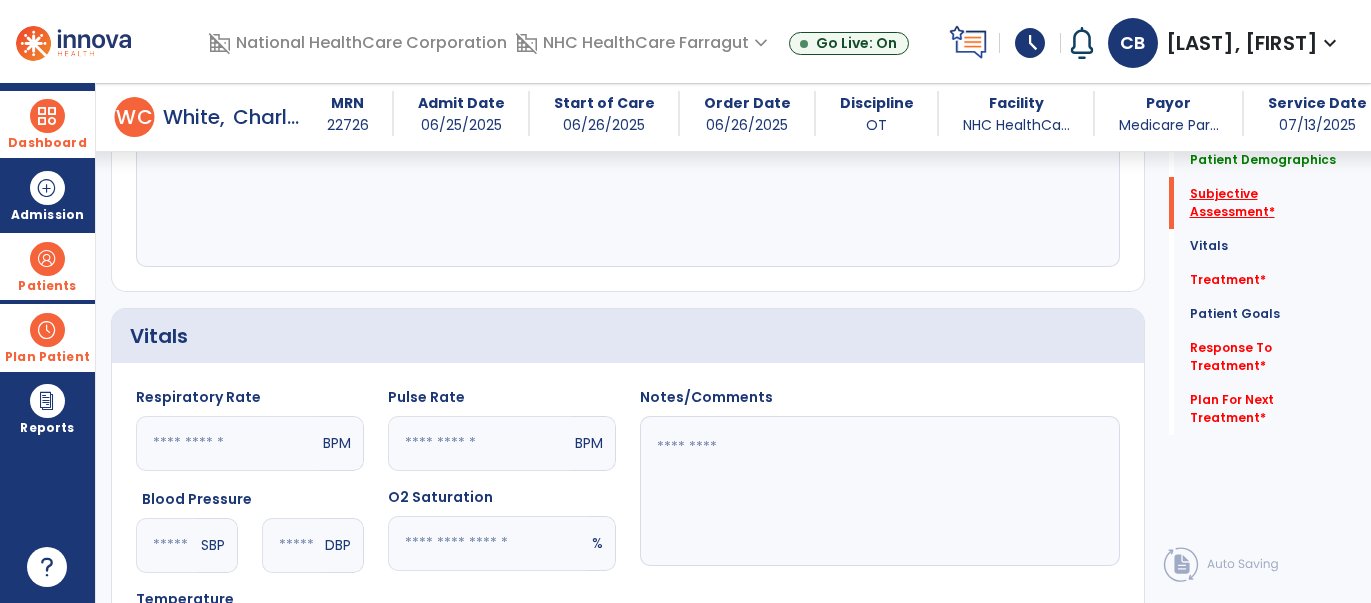 click on "Subjective Assessment   *" 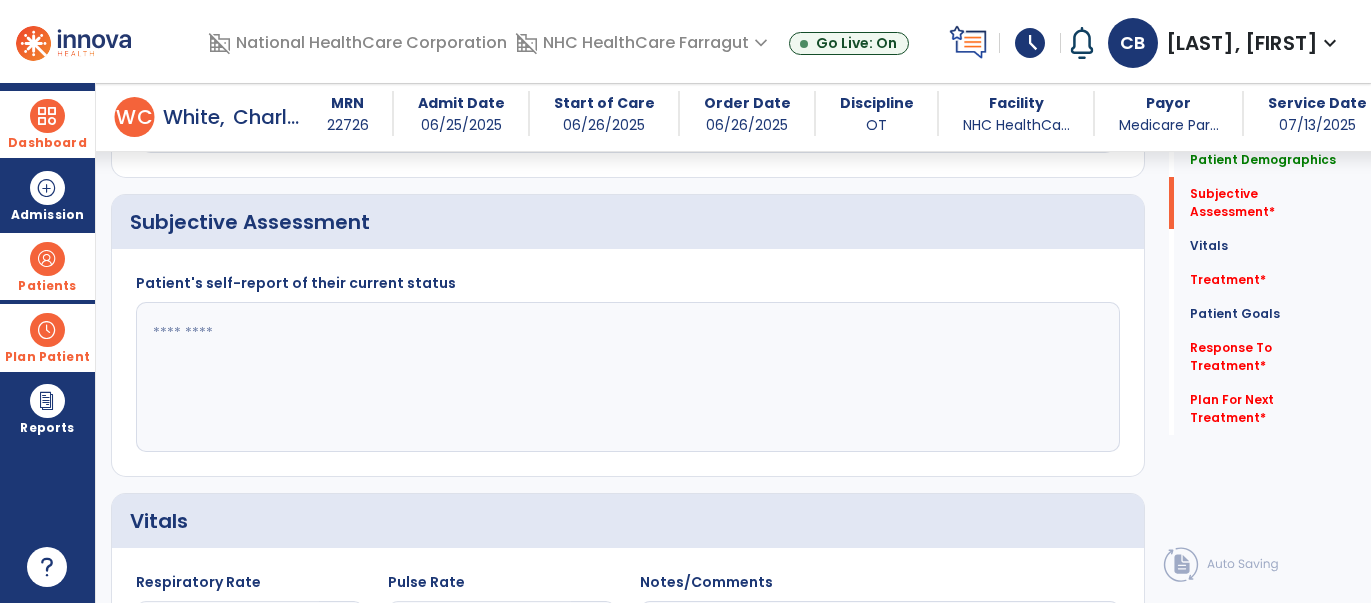 scroll, scrollTop: 324, scrollLeft: 0, axis: vertical 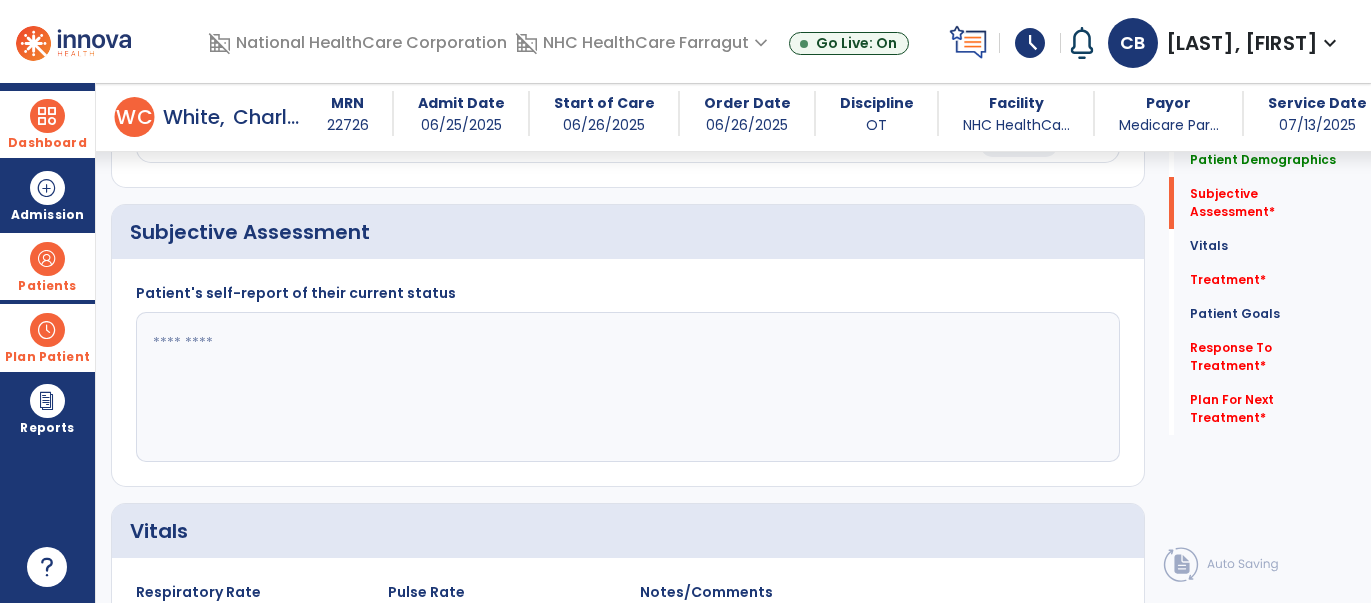 click 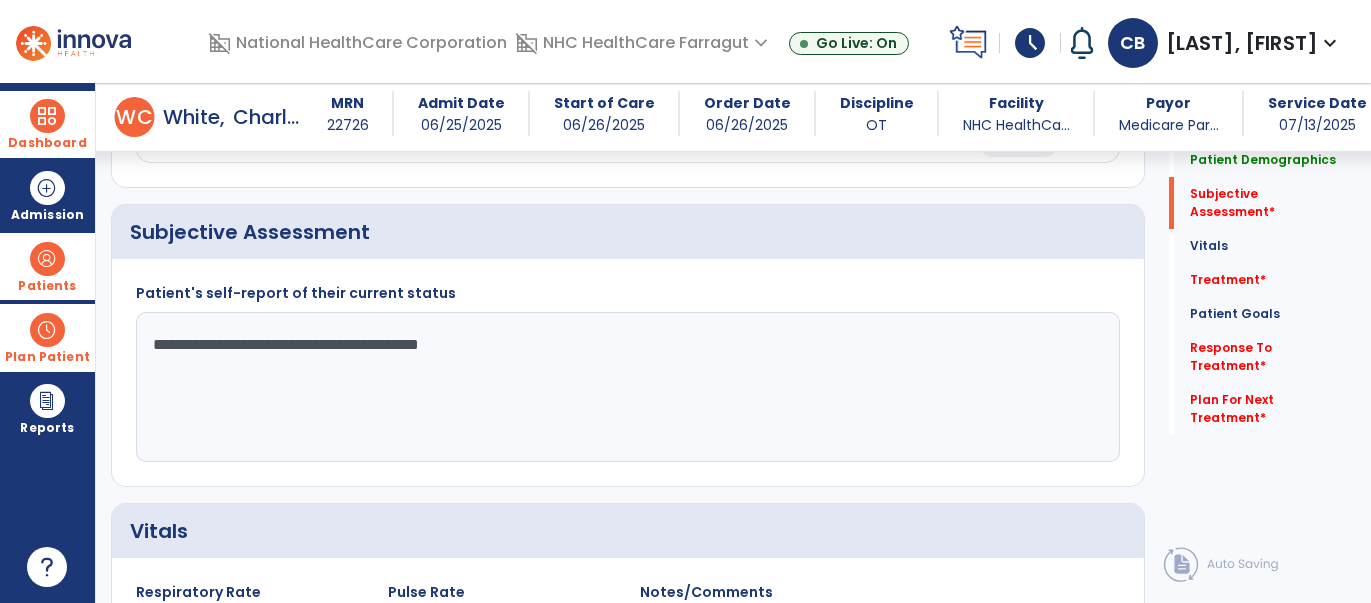 click on "**********" 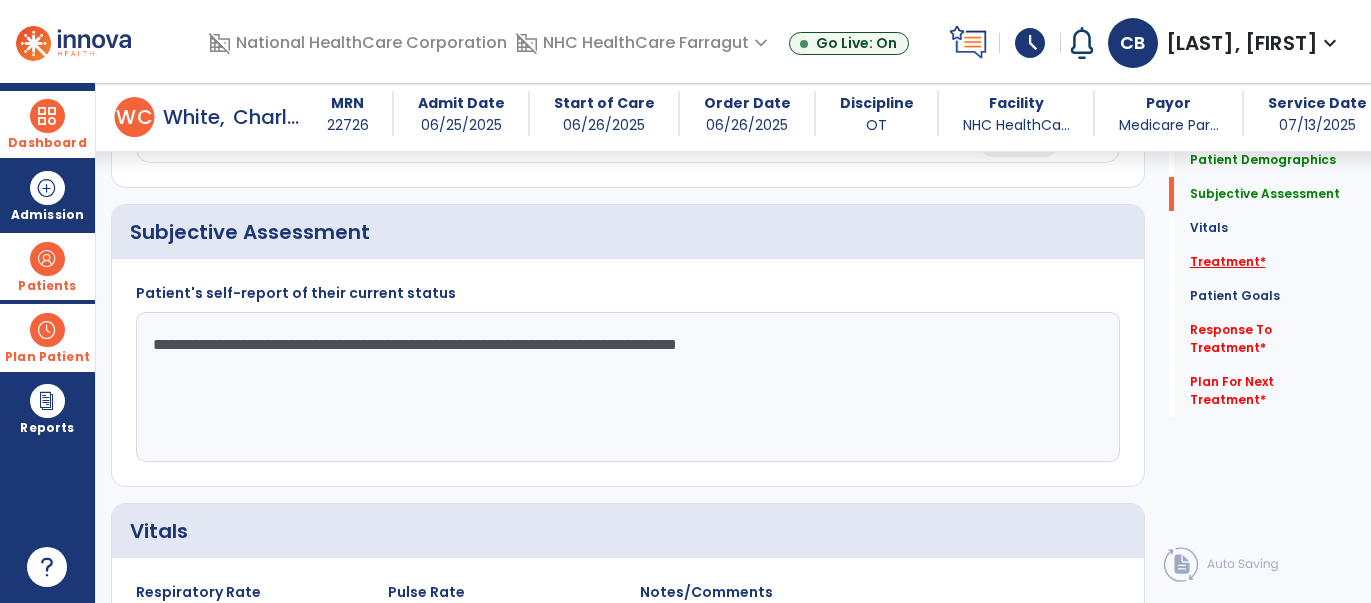 type on "**********" 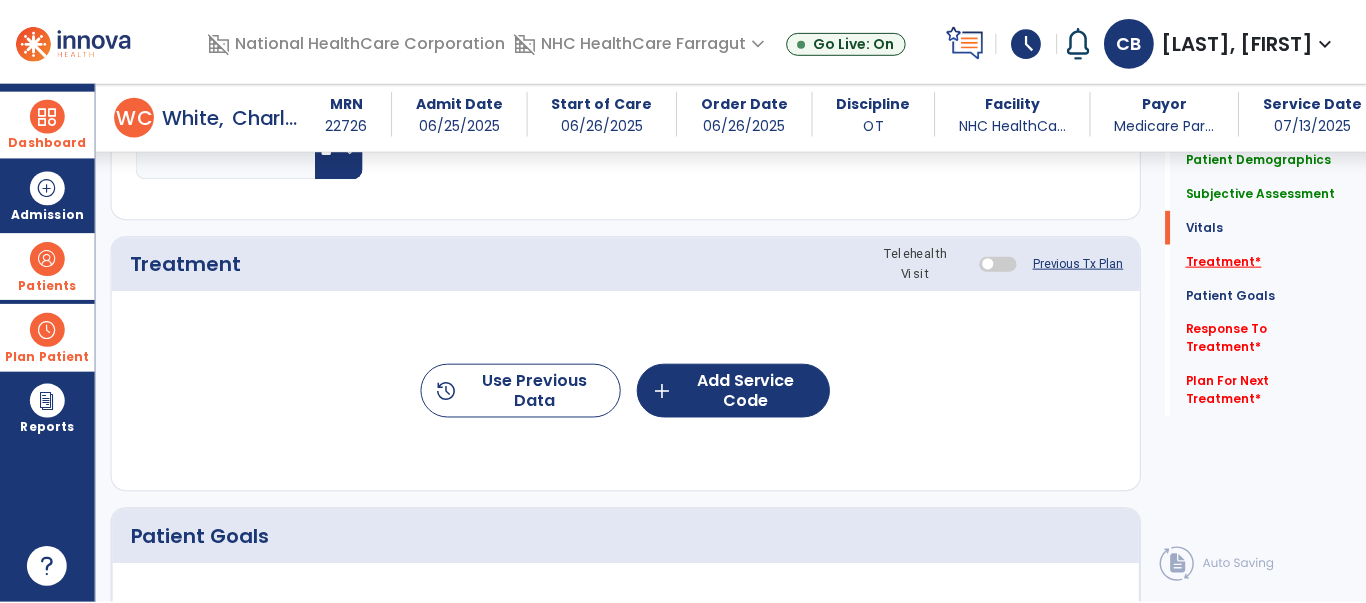 scroll, scrollTop: 1030, scrollLeft: 0, axis: vertical 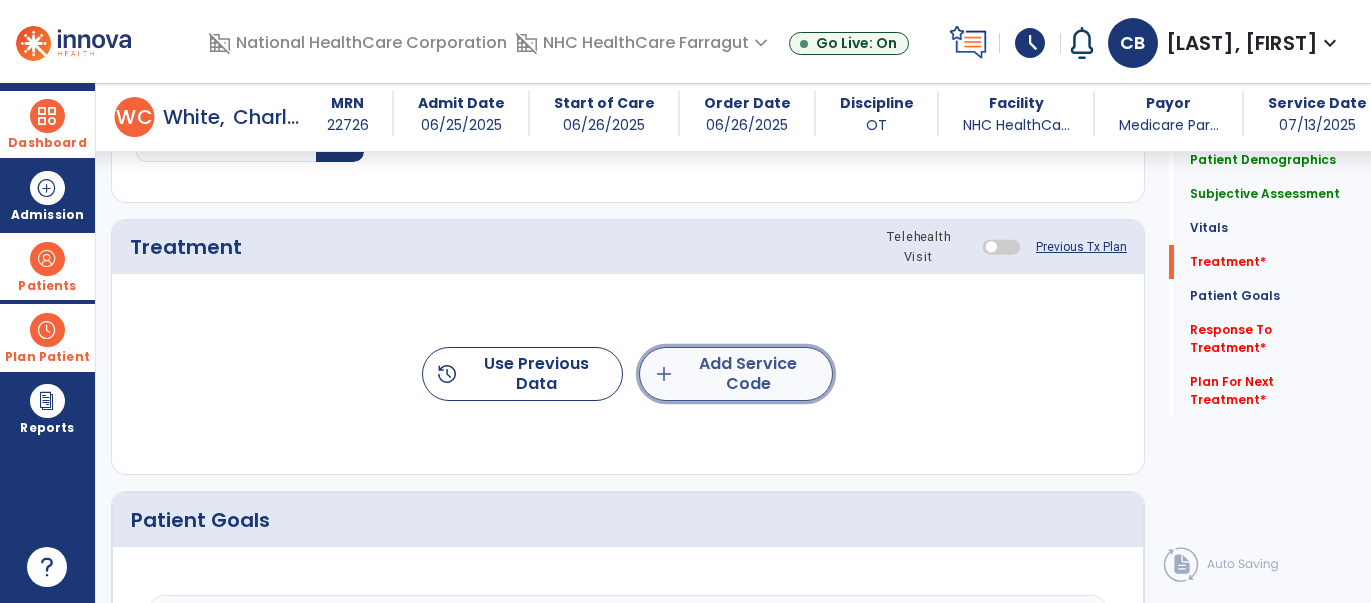 click on "add  Add Service Code" 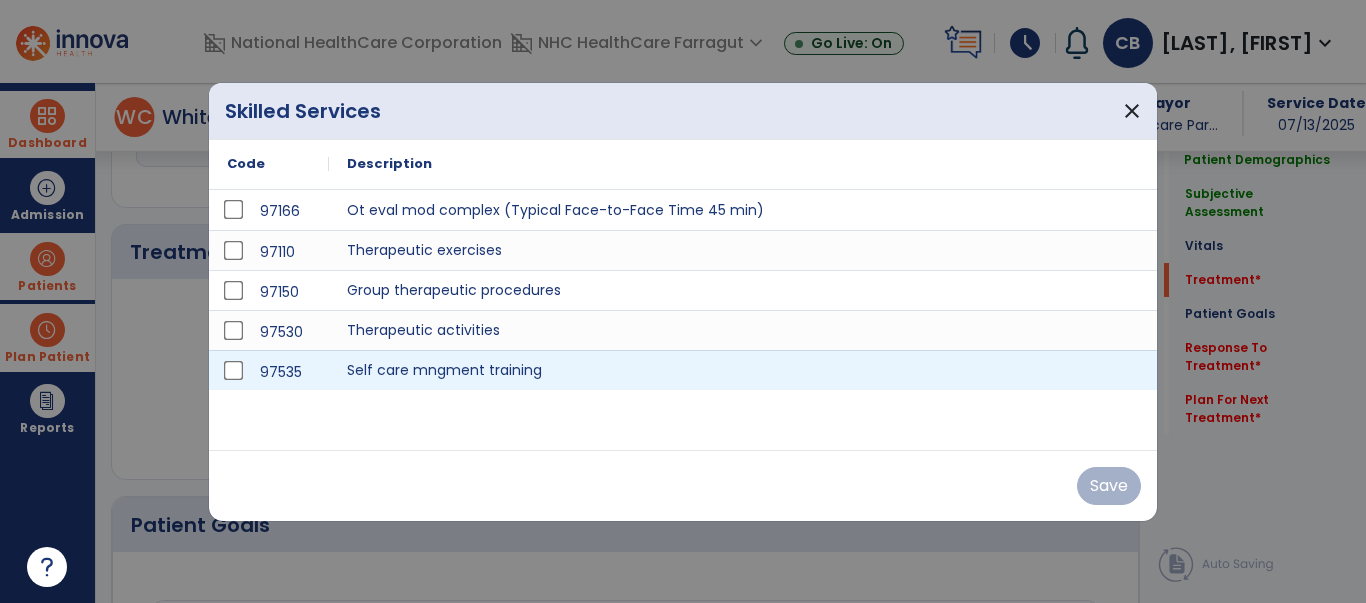 scroll, scrollTop: 1030, scrollLeft: 0, axis: vertical 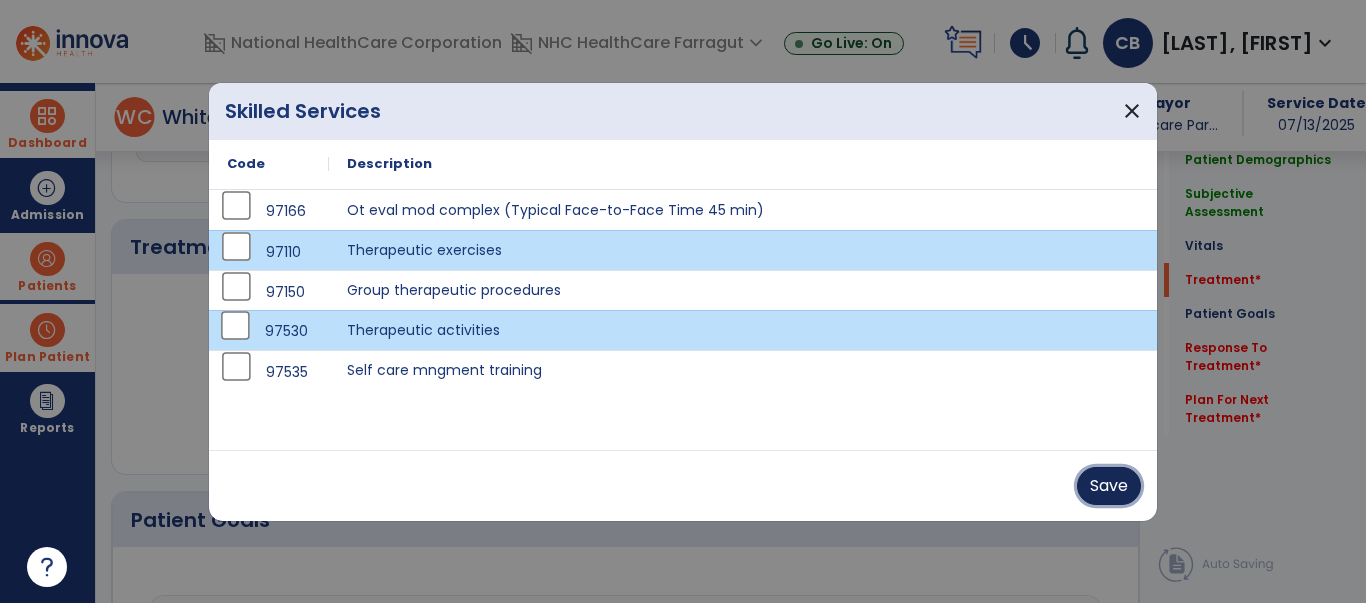 click on "Save" at bounding box center [1109, 486] 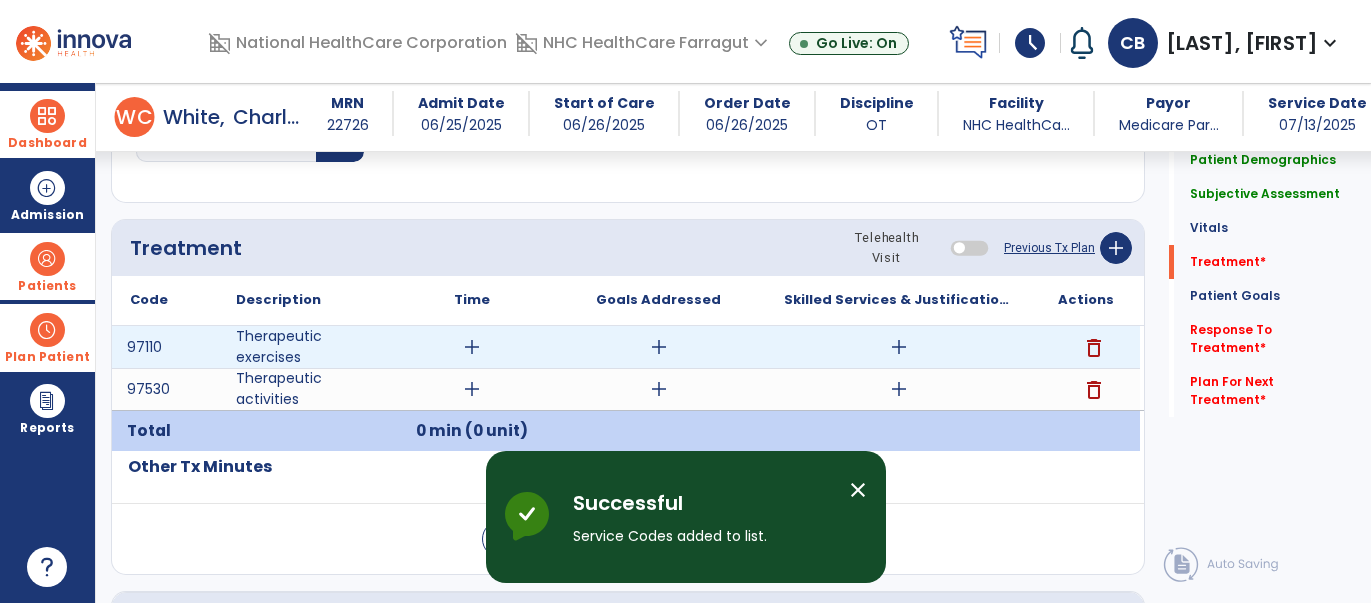 click on "add" at bounding box center [472, 347] 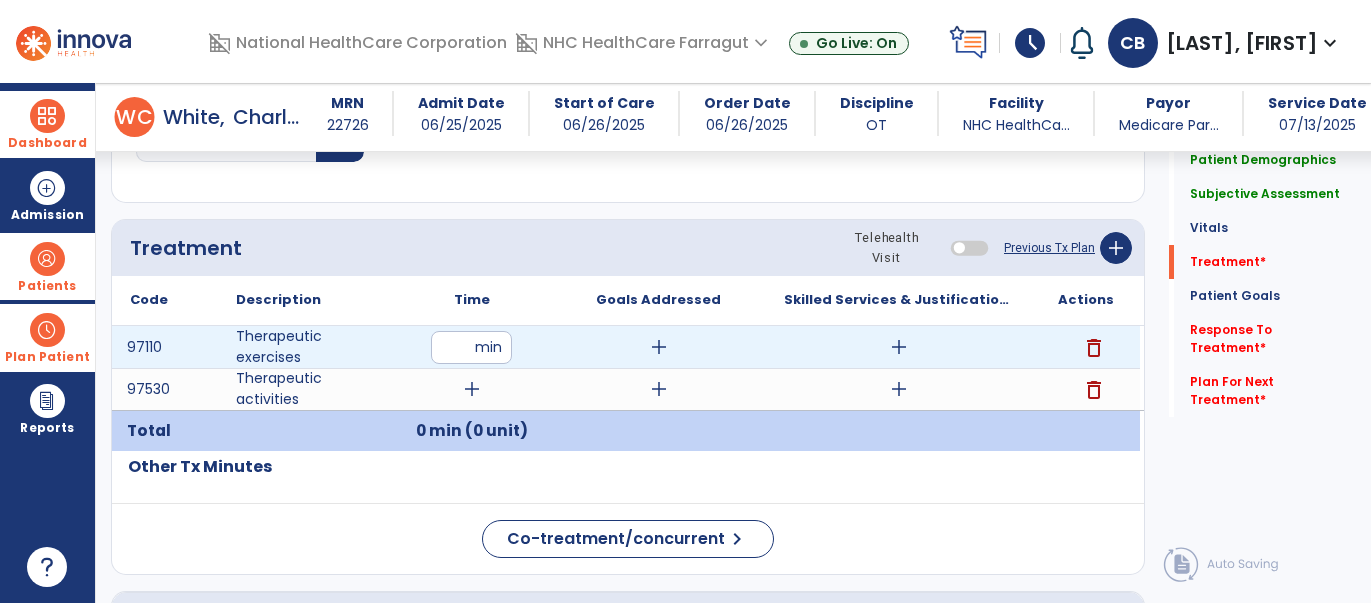 type on "**" 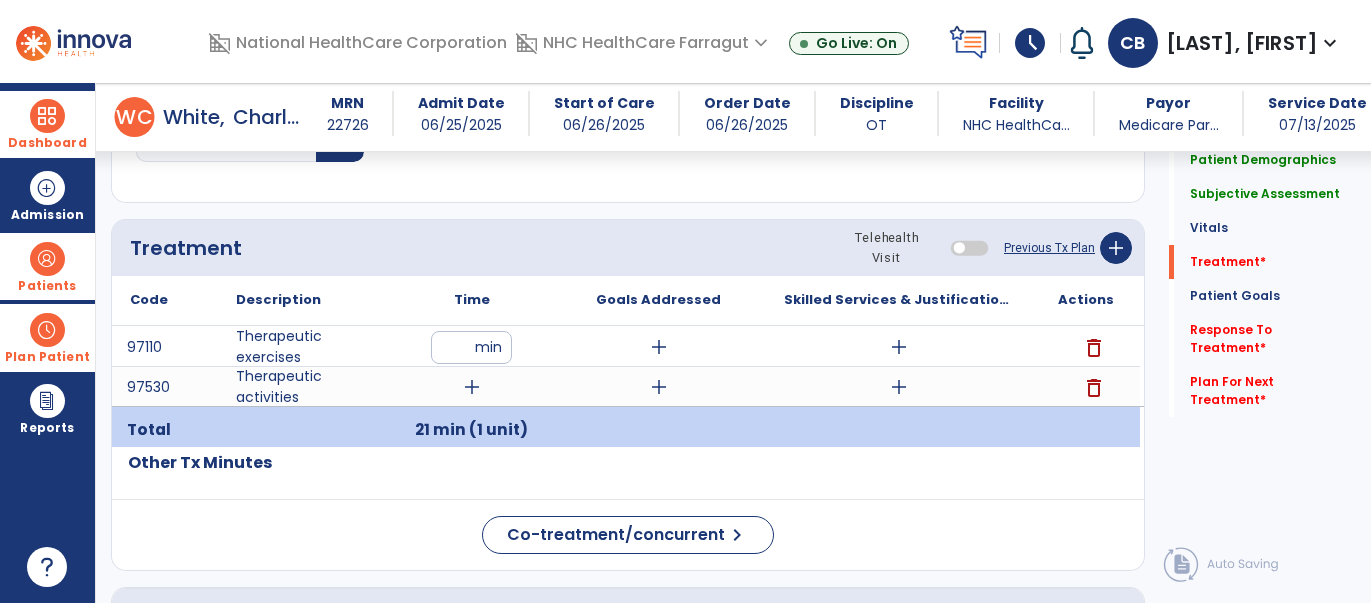 click on "add" at bounding box center [472, 387] 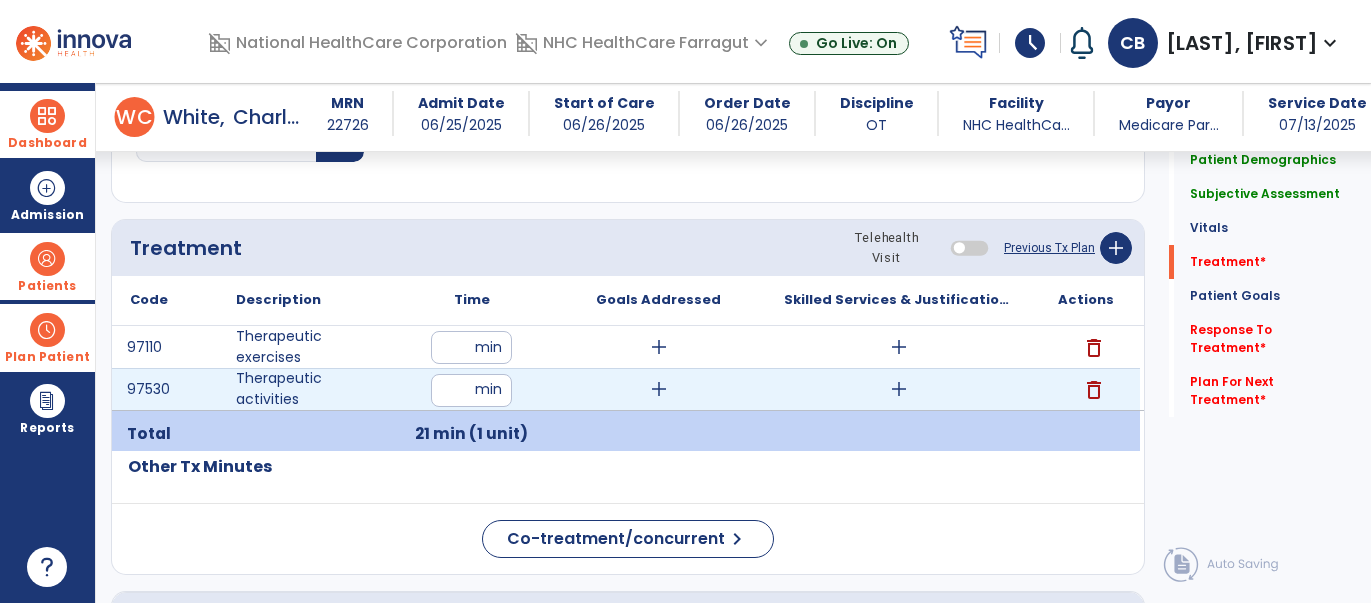 type on "**" 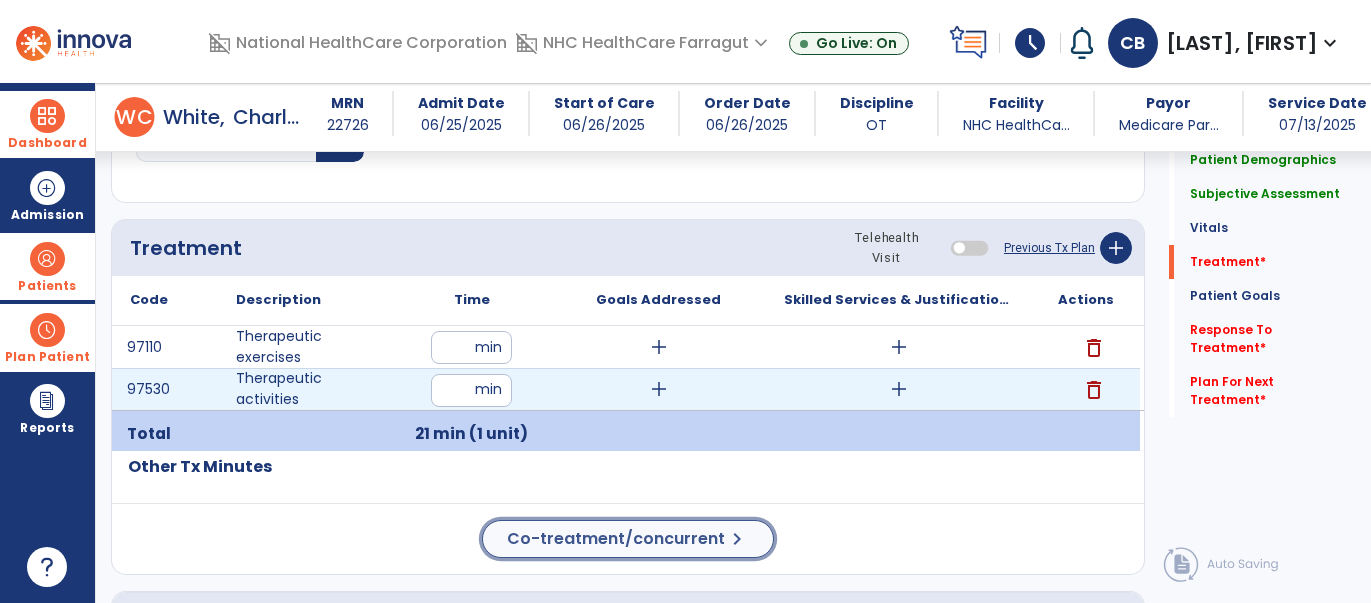 click on "Co-treatment/concurrent" 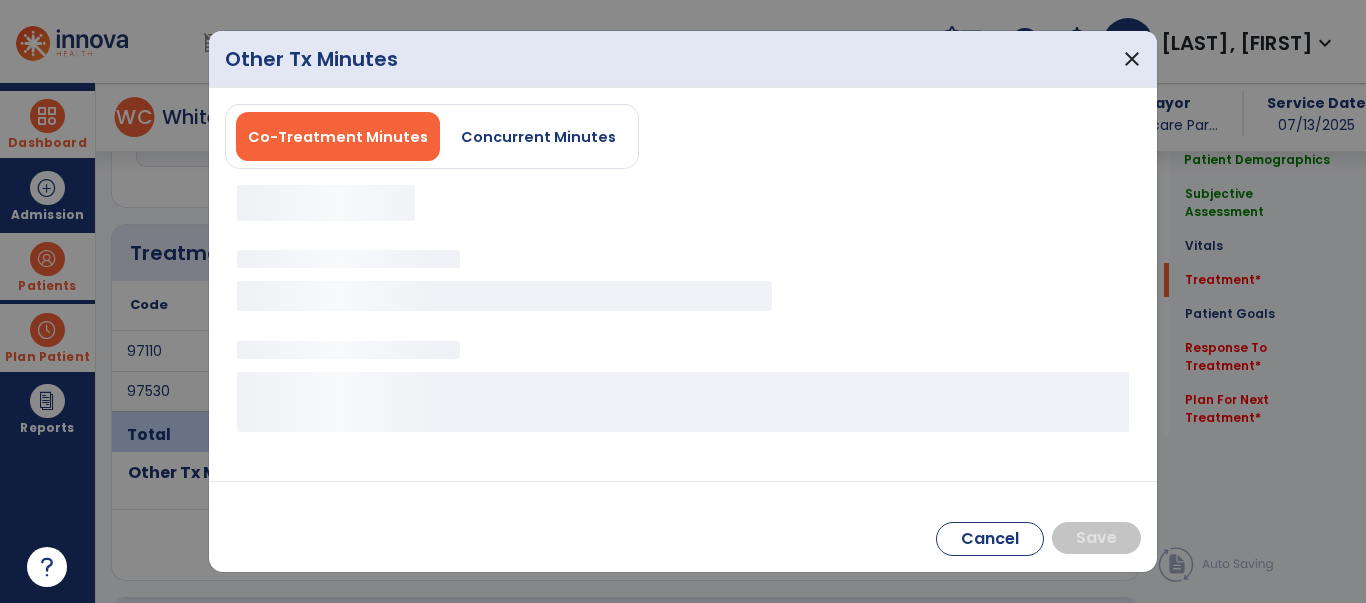 scroll, scrollTop: 1030, scrollLeft: 0, axis: vertical 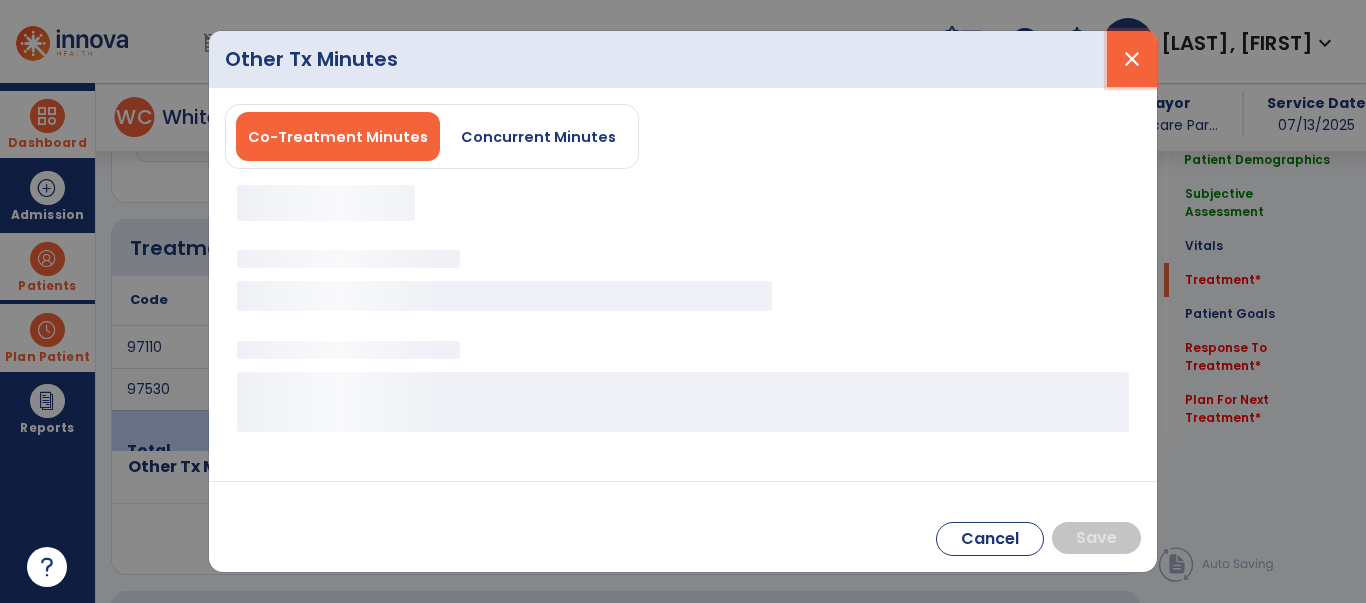 click on "close" at bounding box center (1132, 59) 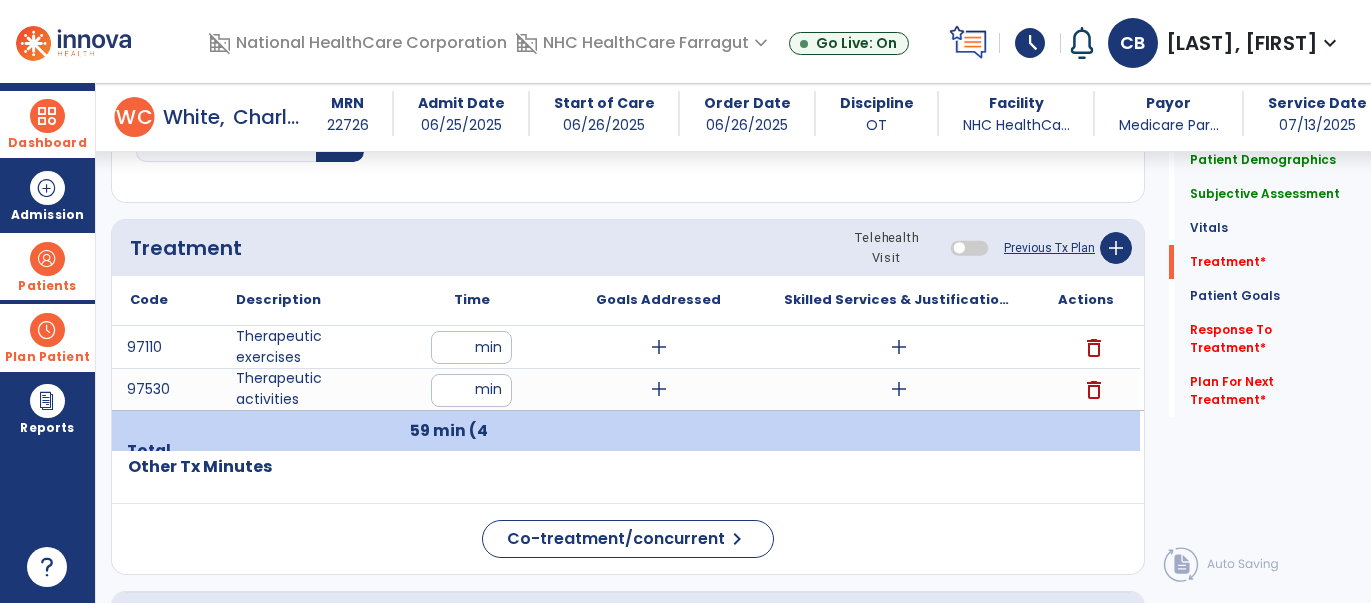 click on "add" at bounding box center (899, 347) 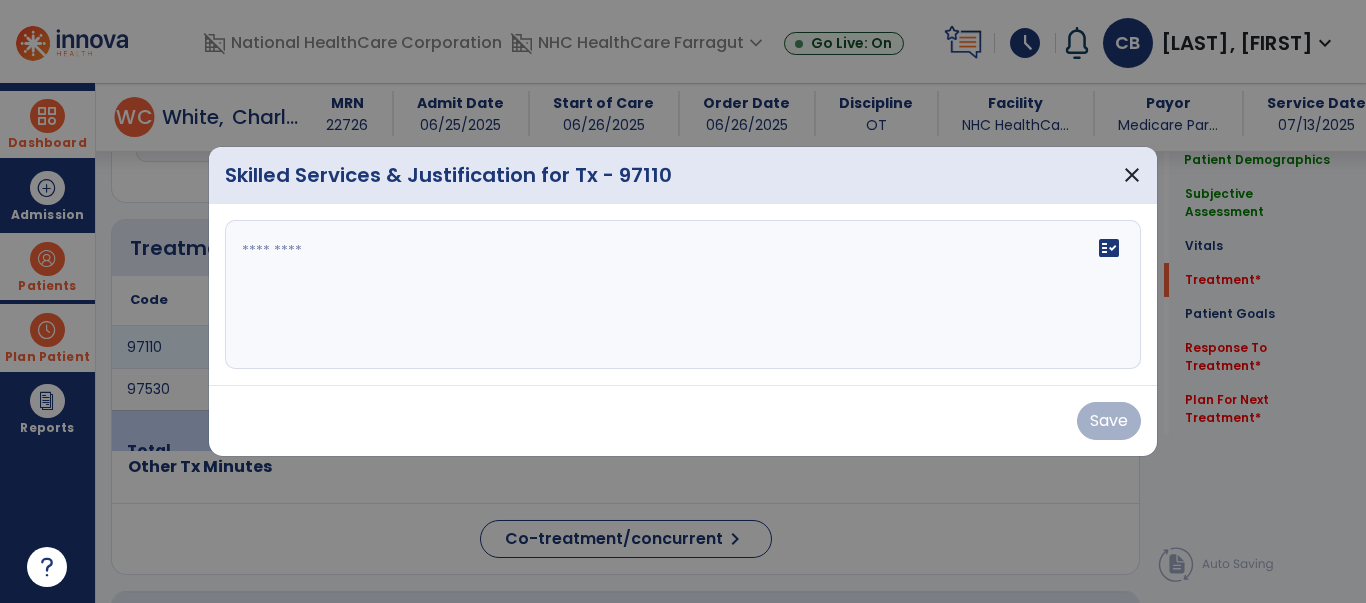 scroll, scrollTop: 1030, scrollLeft: 0, axis: vertical 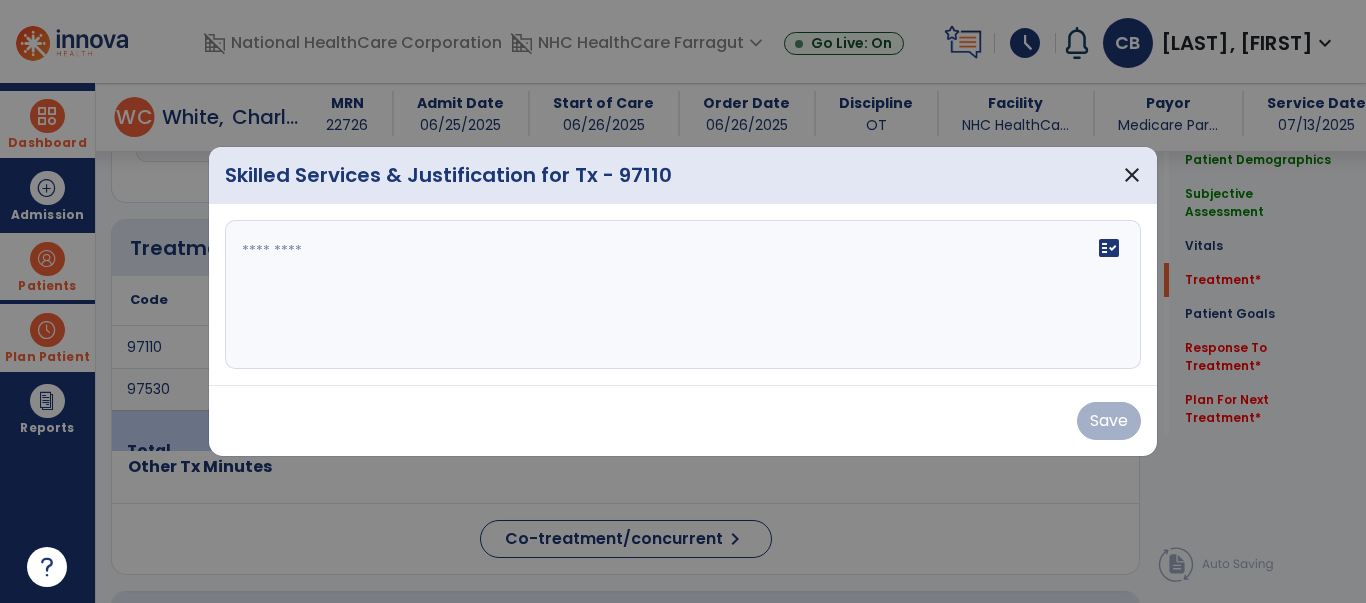 click at bounding box center (683, 295) 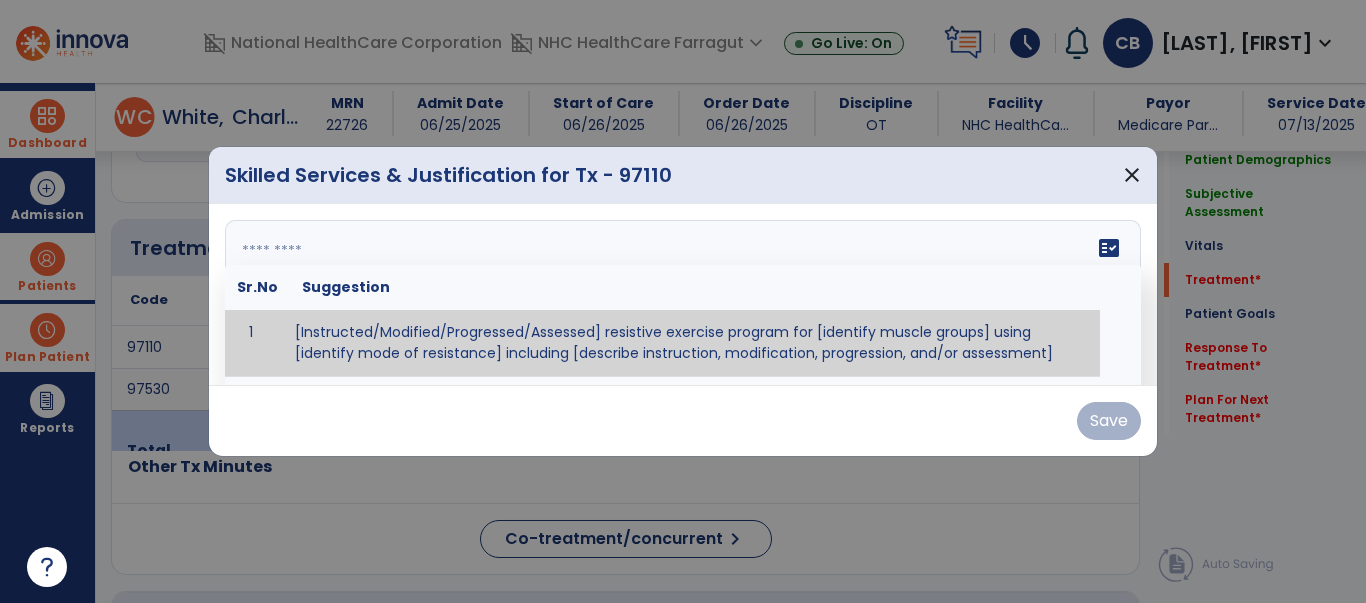 paste on "**********" 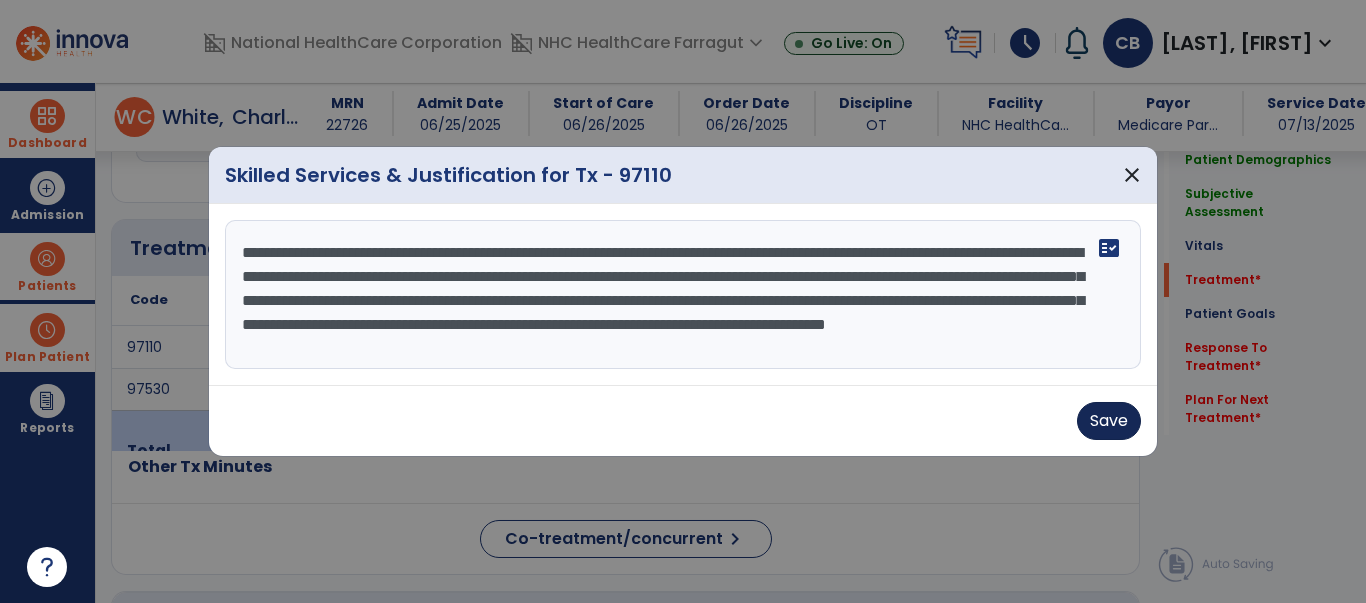 type on "**********" 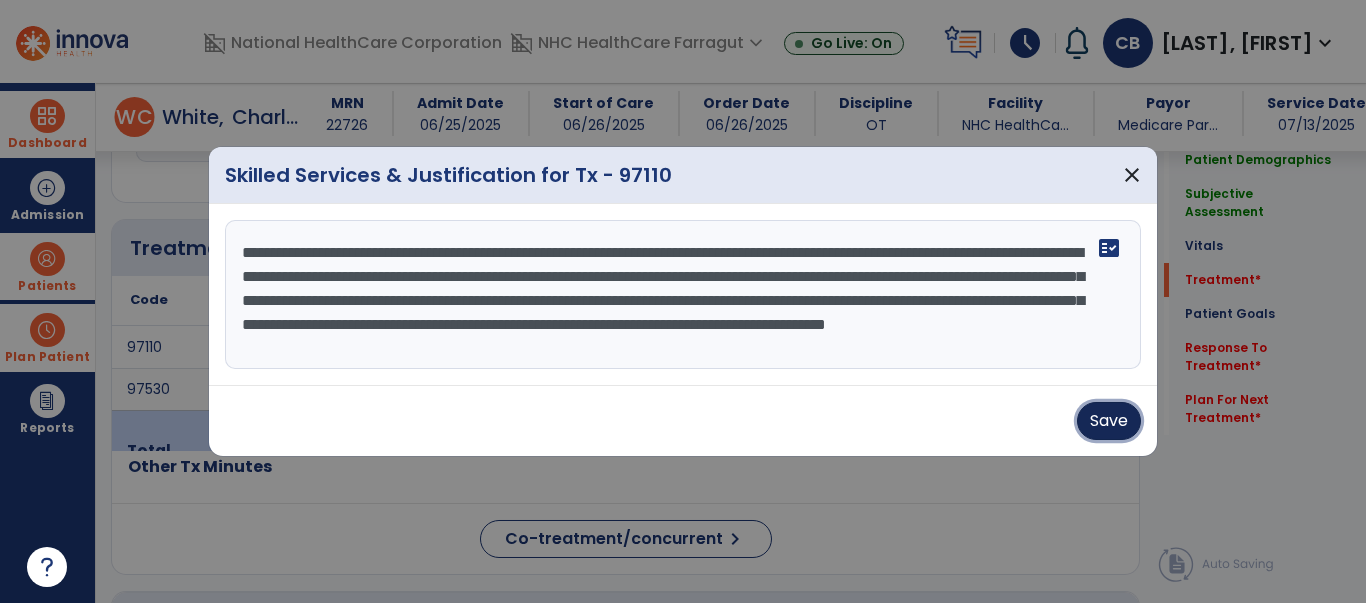 click on "Save" at bounding box center [1109, 421] 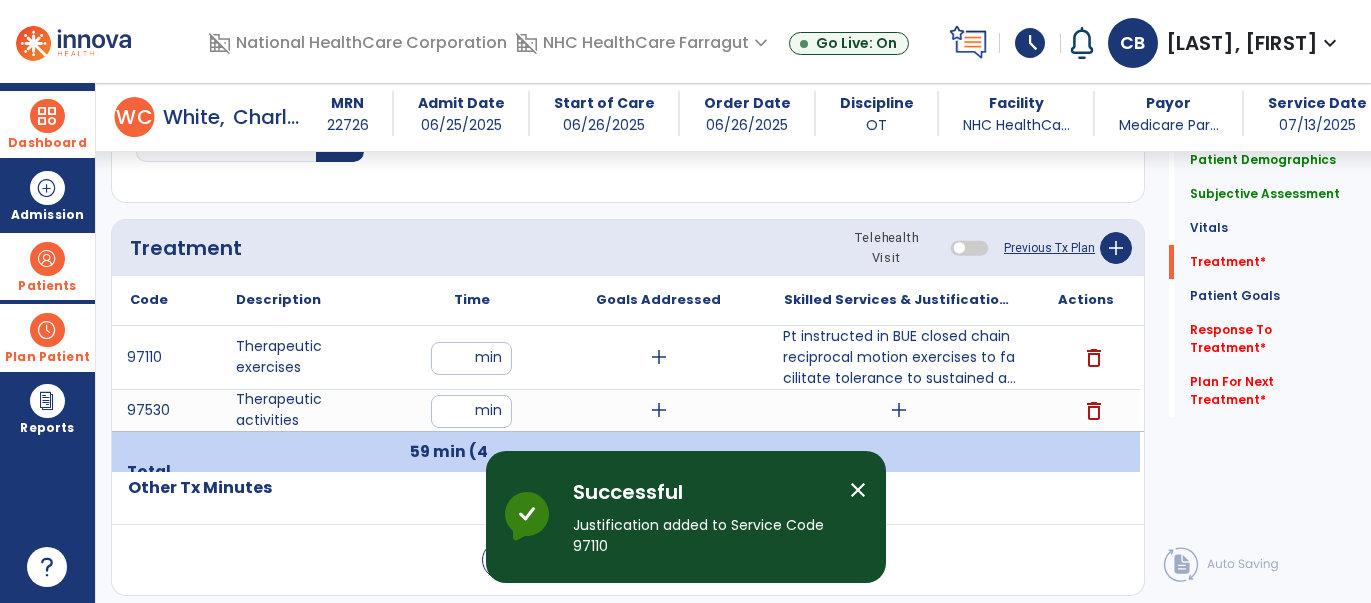 click on "add" at bounding box center [899, 410] 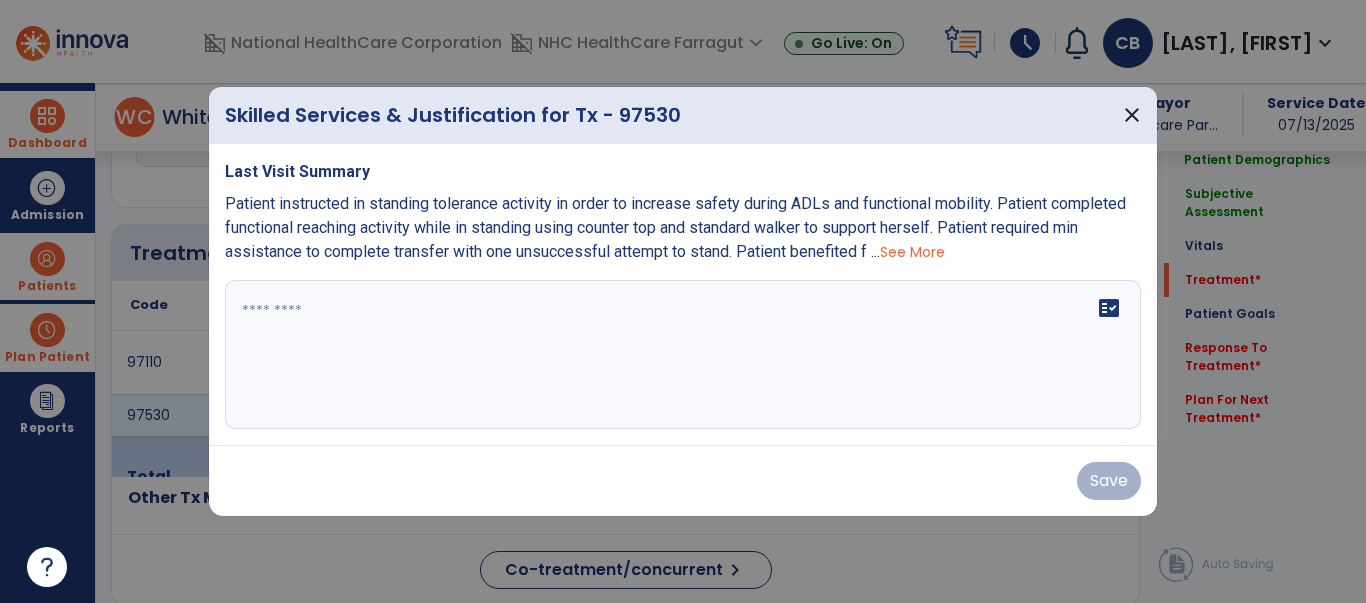 scroll, scrollTop: 1030, scrollLeft: 0, axis: vertical 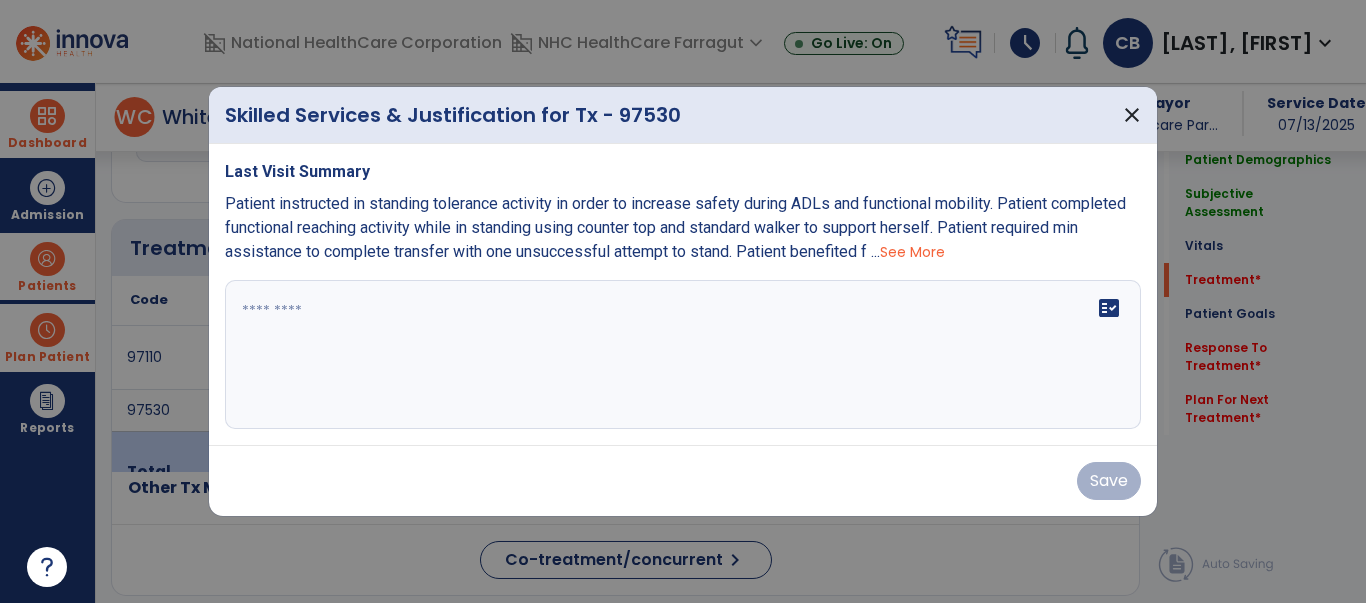 click at bounding box center [683, 355] 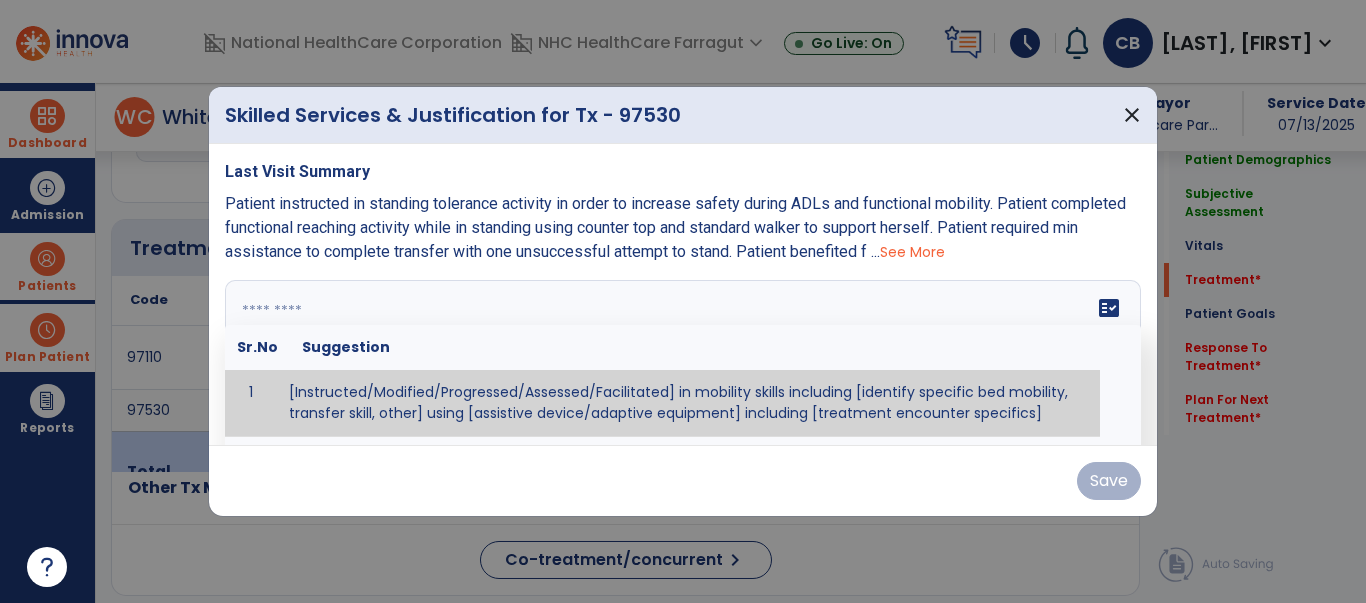 paste on "**********" 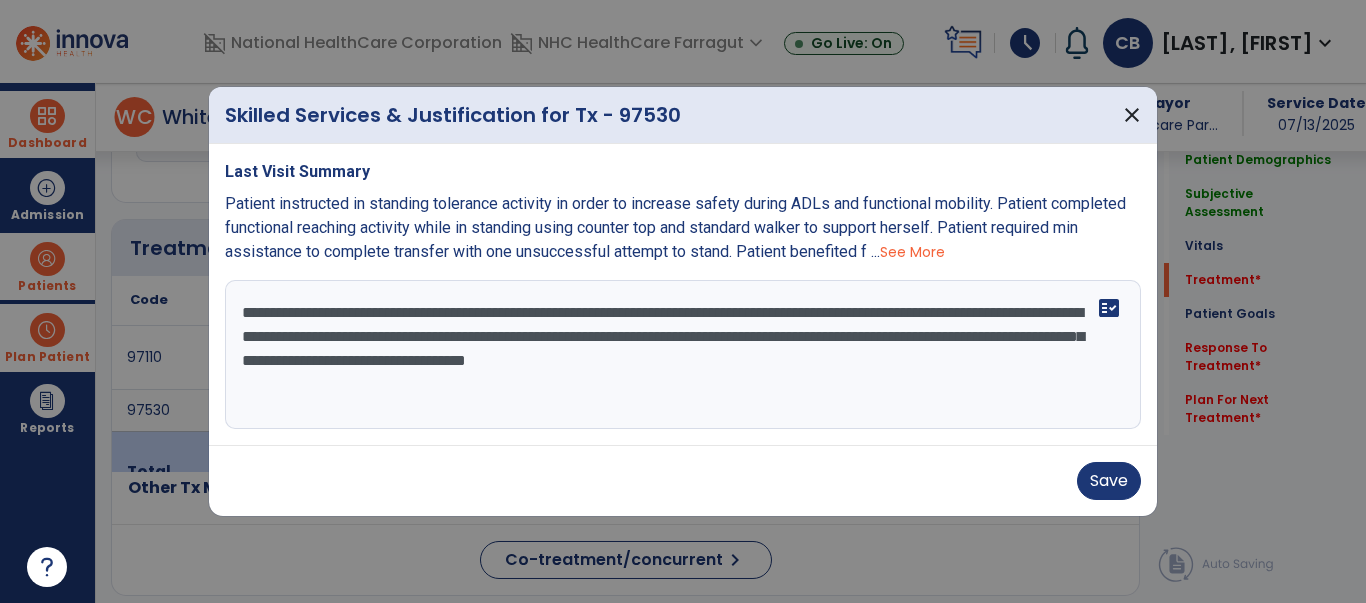 drag, startPoint x: 256, startPoint y: 360, endPoint x: 236, endPoint y: 352, distance: 21.540659 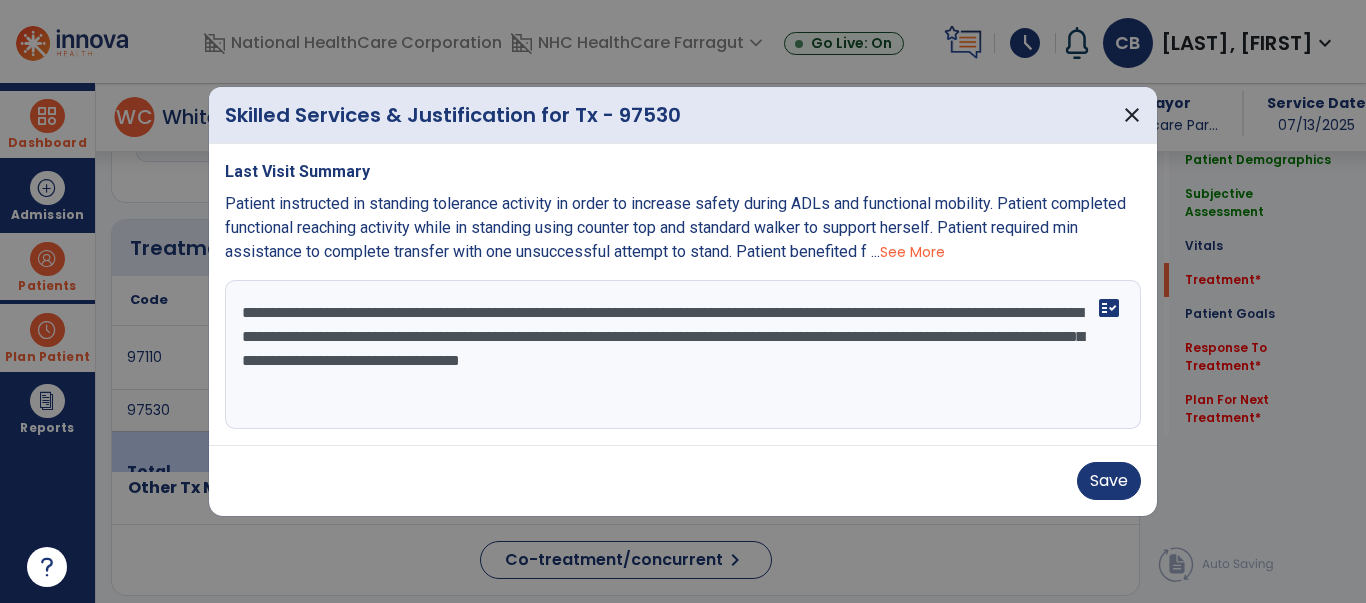 drag, startPoint x: 298, startPoint y: 383, endPoint x: 339, endPoint y: 383, distance: 41 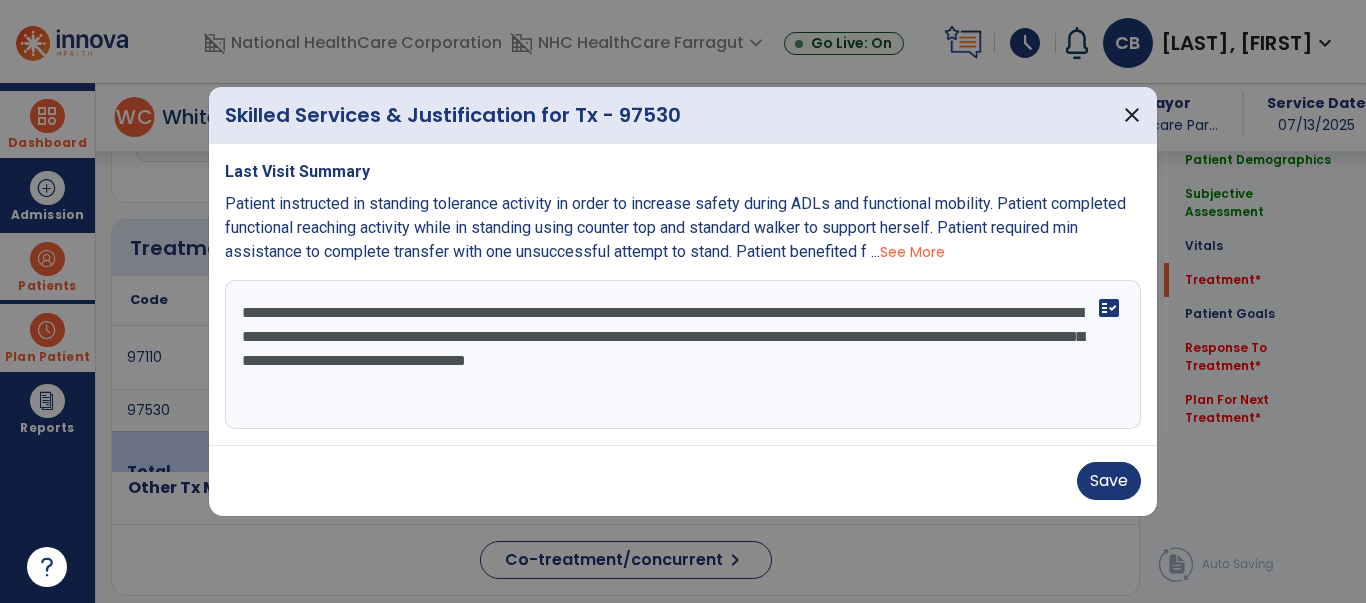 click on "**********" at bounding box center [683, 355] 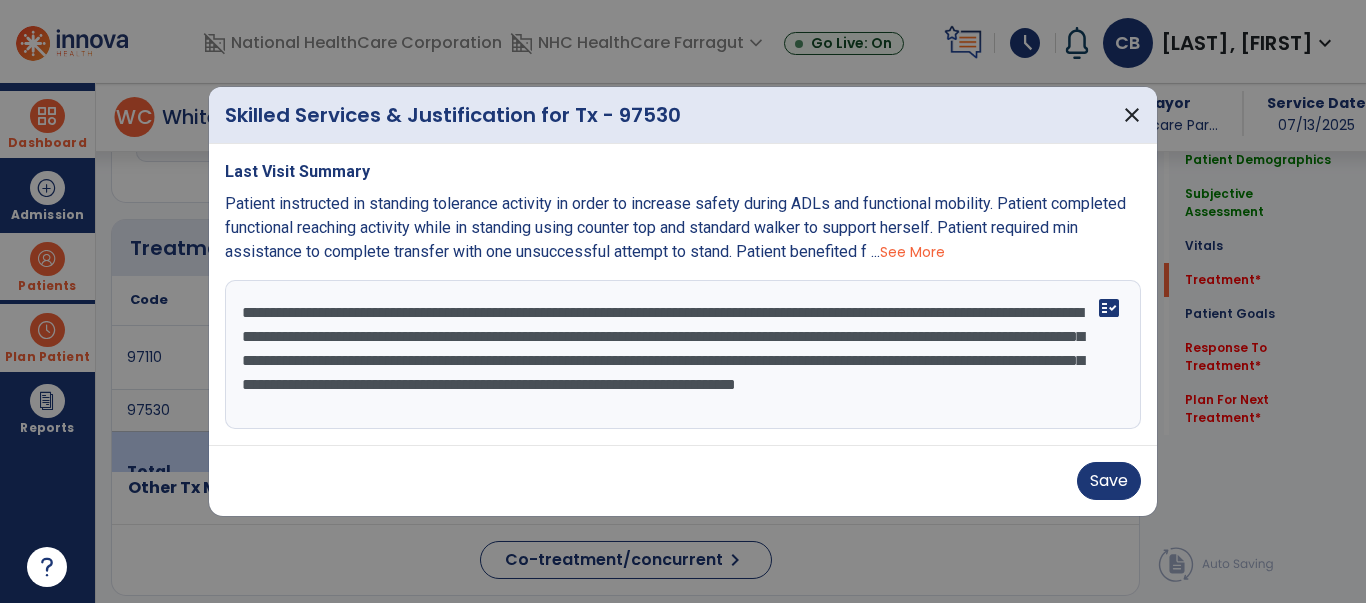 click on "**********" at bounding box center (683, 355) 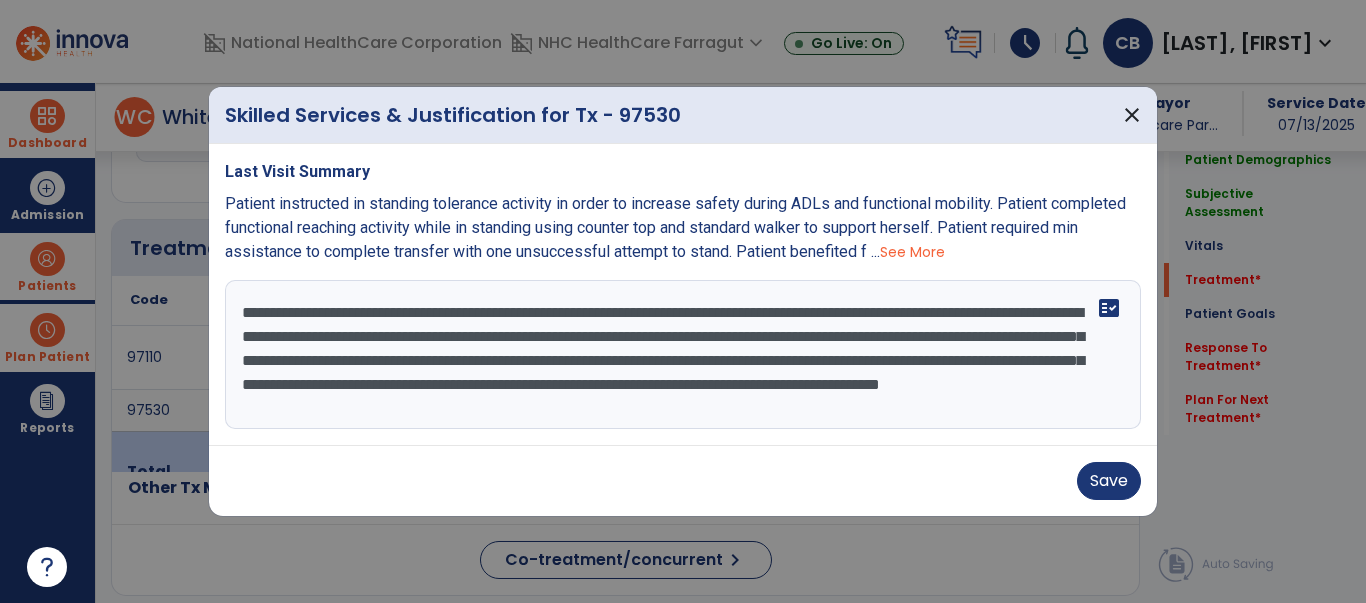 type on "**********" 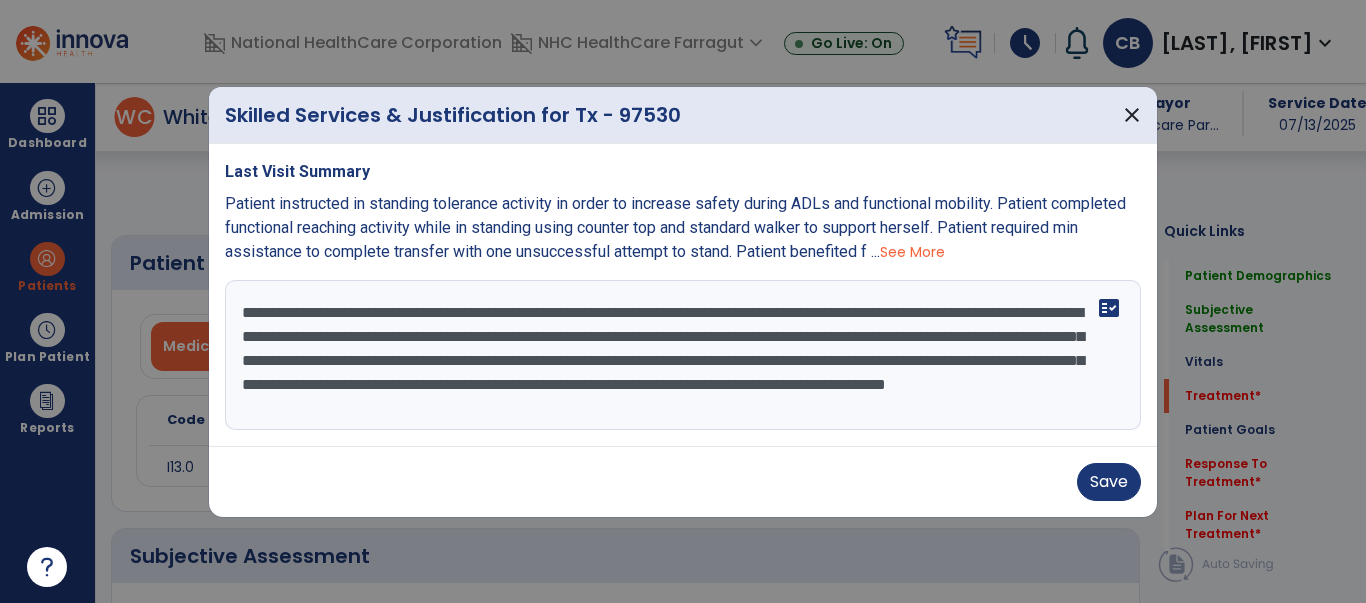 select on "*" 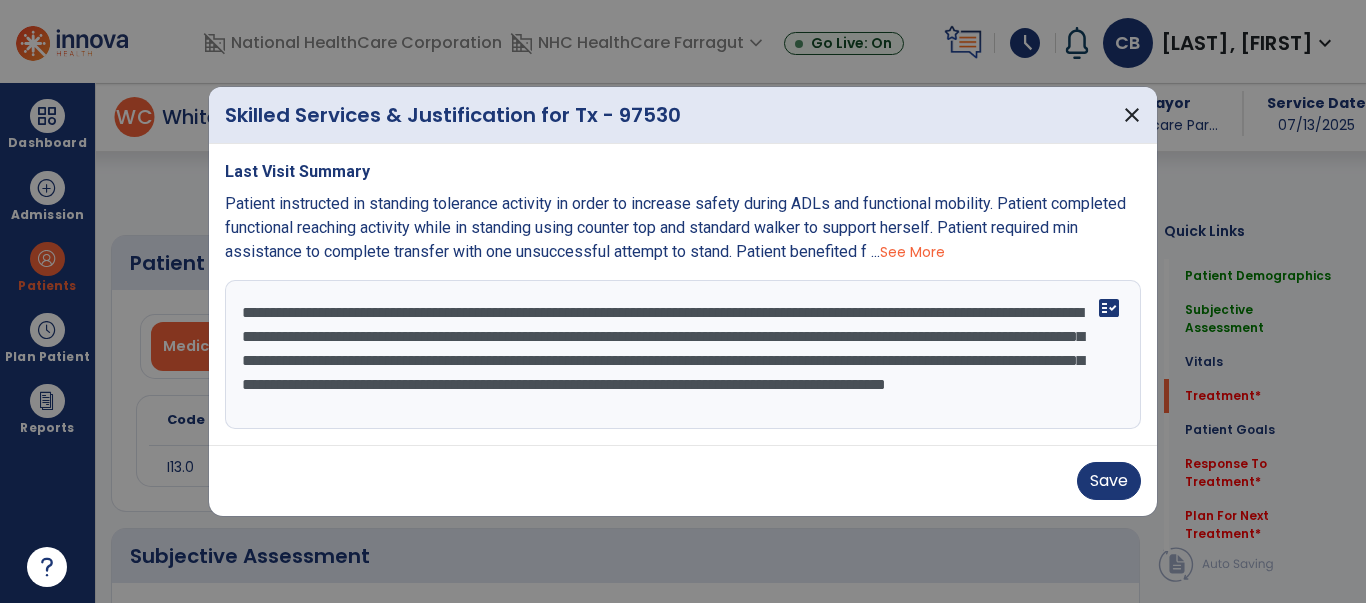 scroll, scrollTop: 1030, scrollLeft: 0, axis: vertical 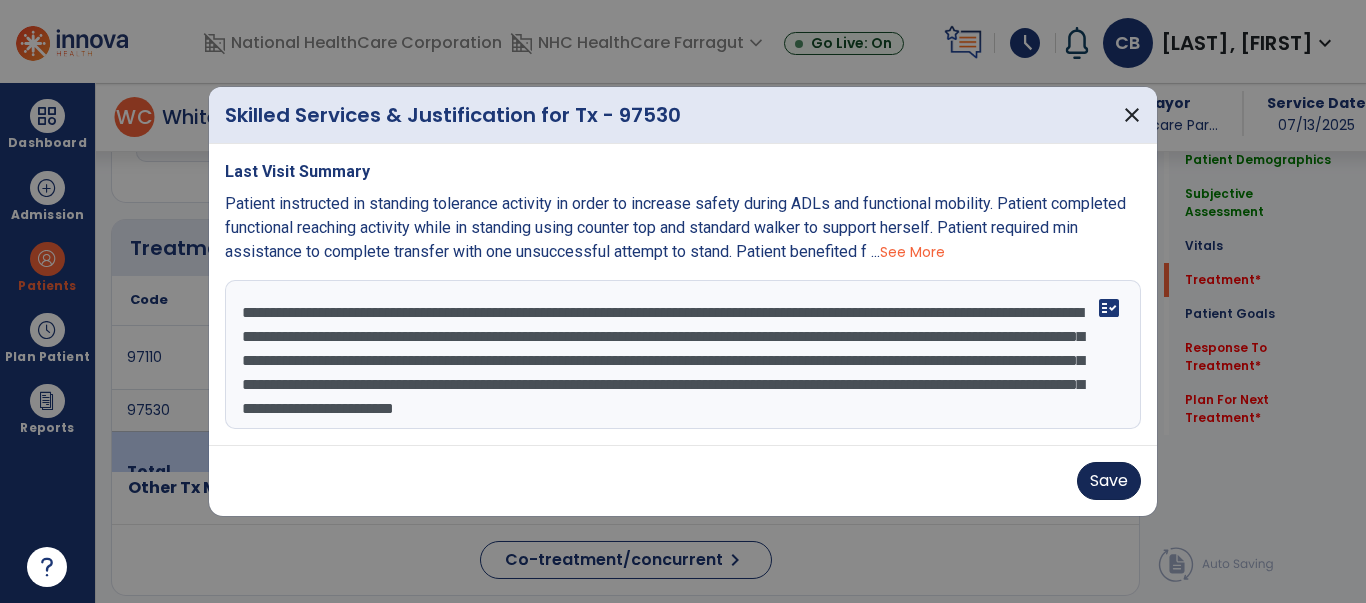 type on "**********" 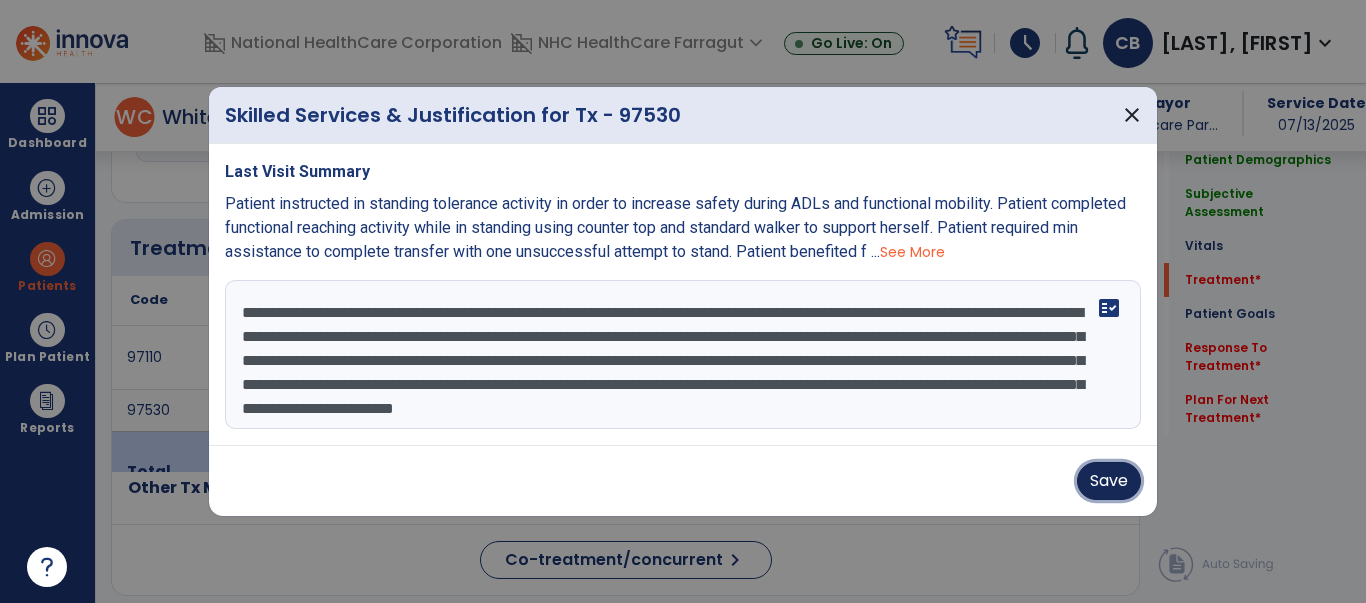 click on "Save" at bounding box center (1109, 481) 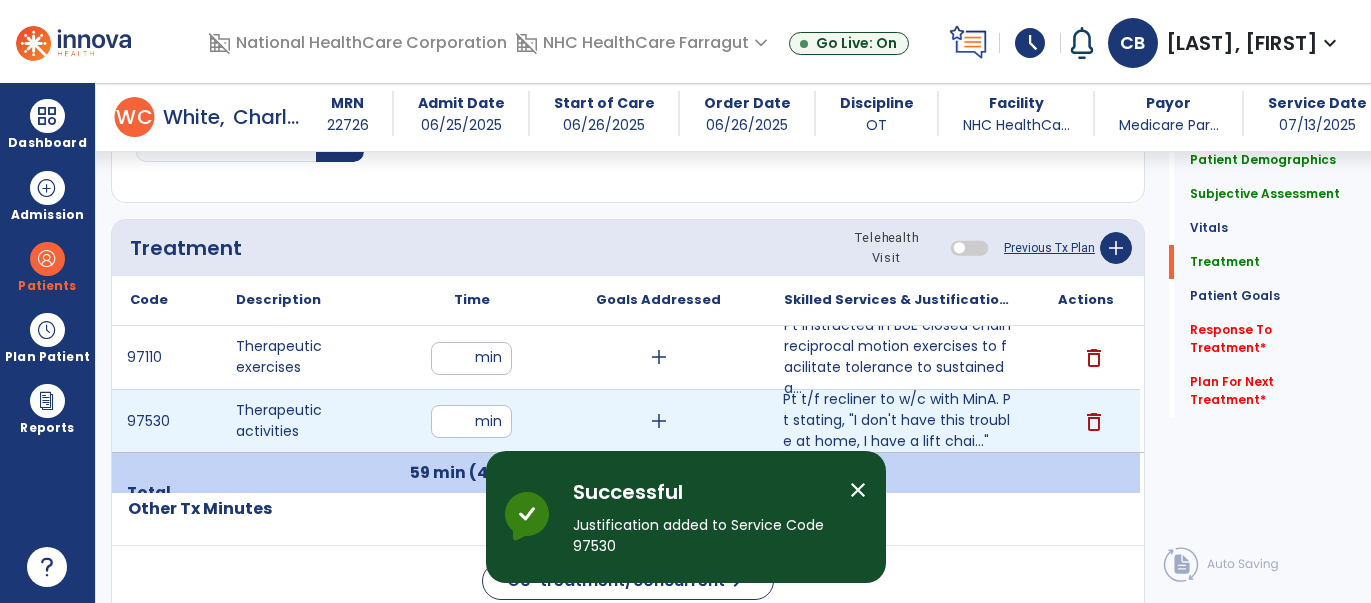 click on "delete" at bounding box center [1086, 421] 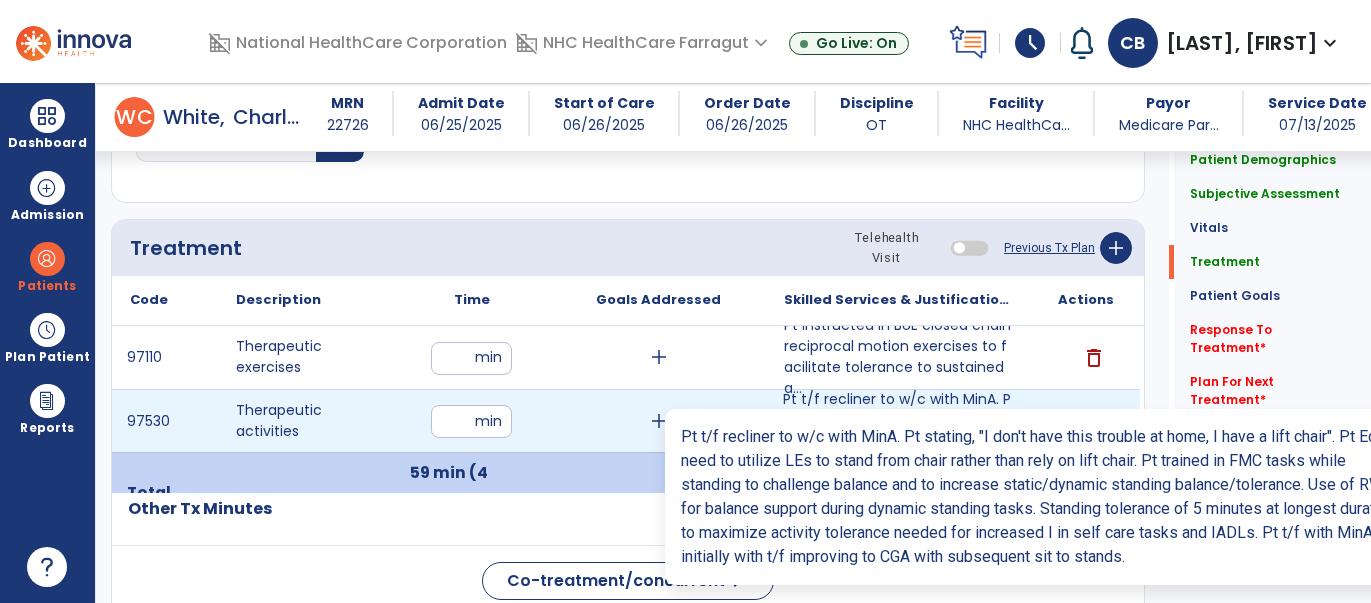 click on "Pt t/f recliner to w/c with MinA. Pt stating, "I don't have this trouble at home, I have a lift chai..."" at bounding box center [899, 420] 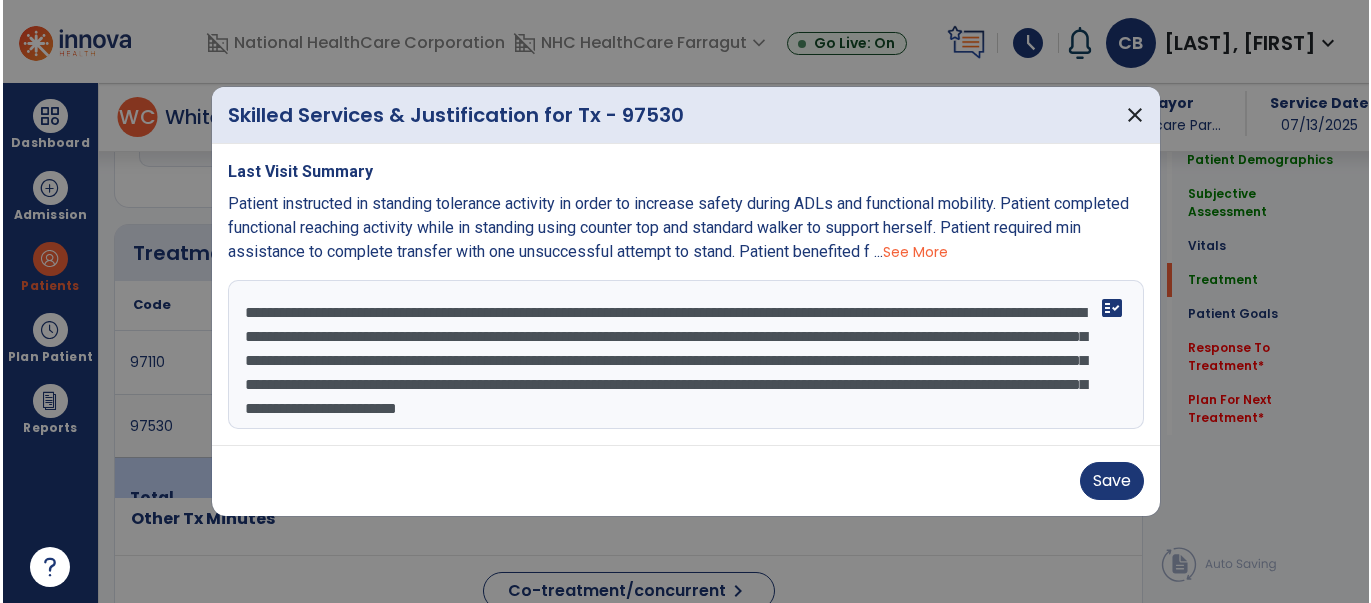scroll, scrollTop: 1030, scrollLeft: 0, axis: vertical 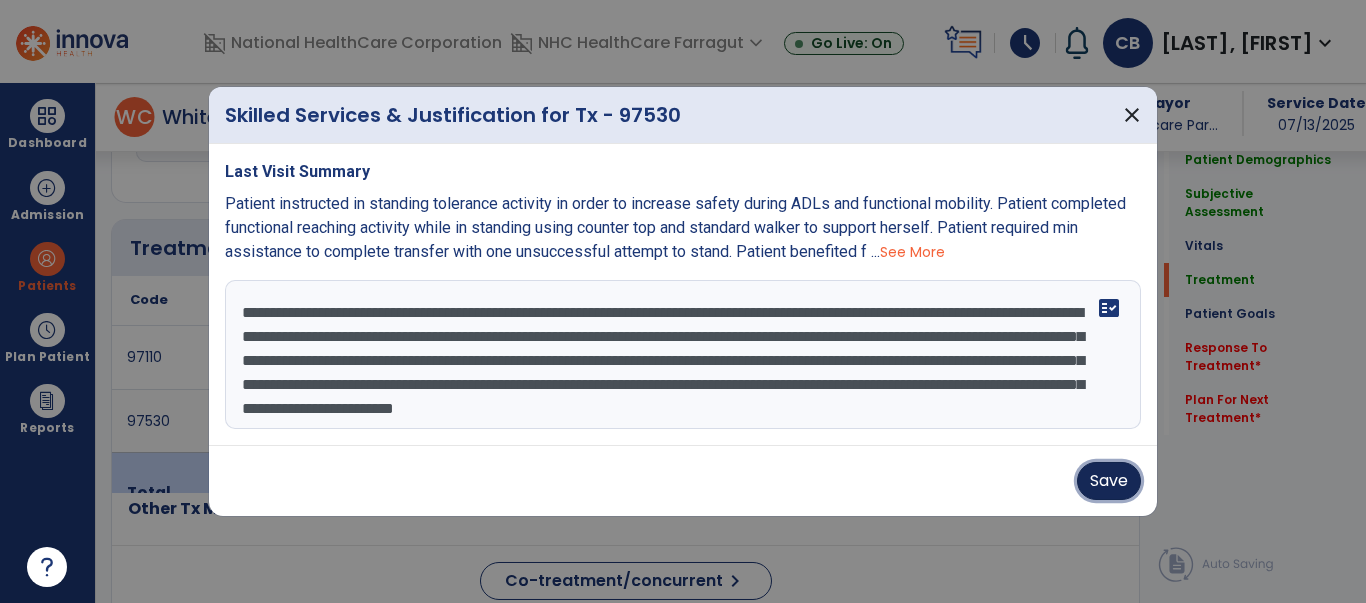 drag, startPoint x: 1108, startPoint y: 480, endPoint x: 1117, endPoint y: 475, distance: 10.29563 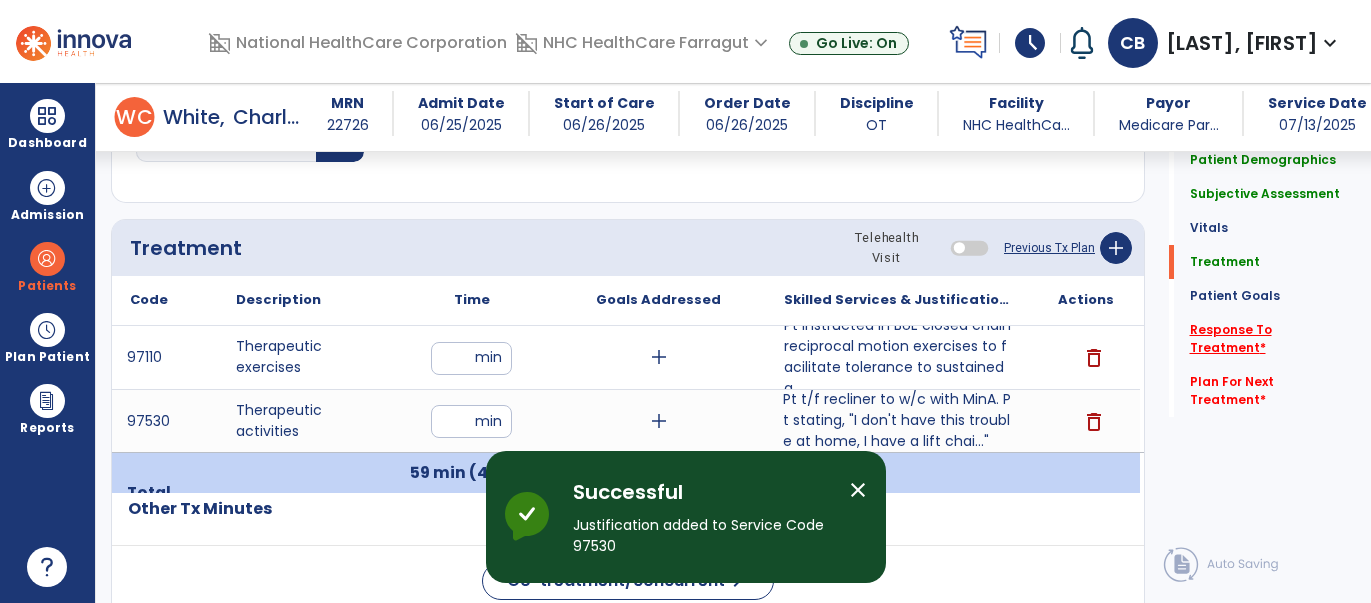 click on "Response To Treatment   *" 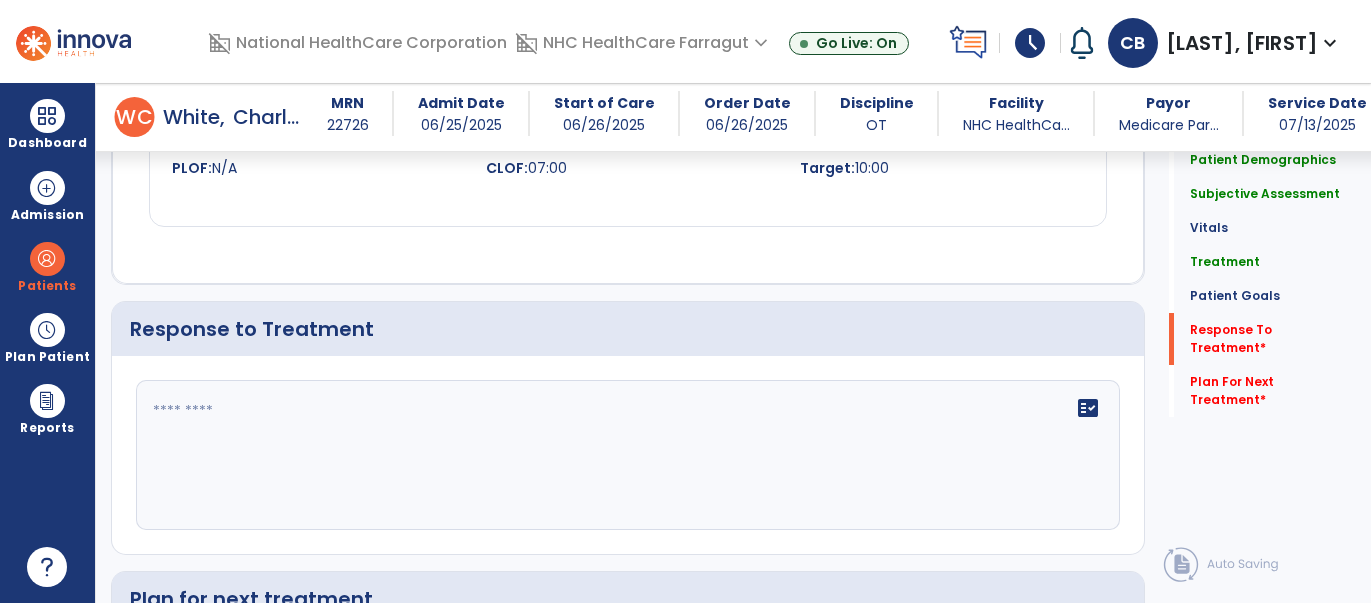 scroll, scrollTop: 2376, scrollLeft: 0, axis: vertical 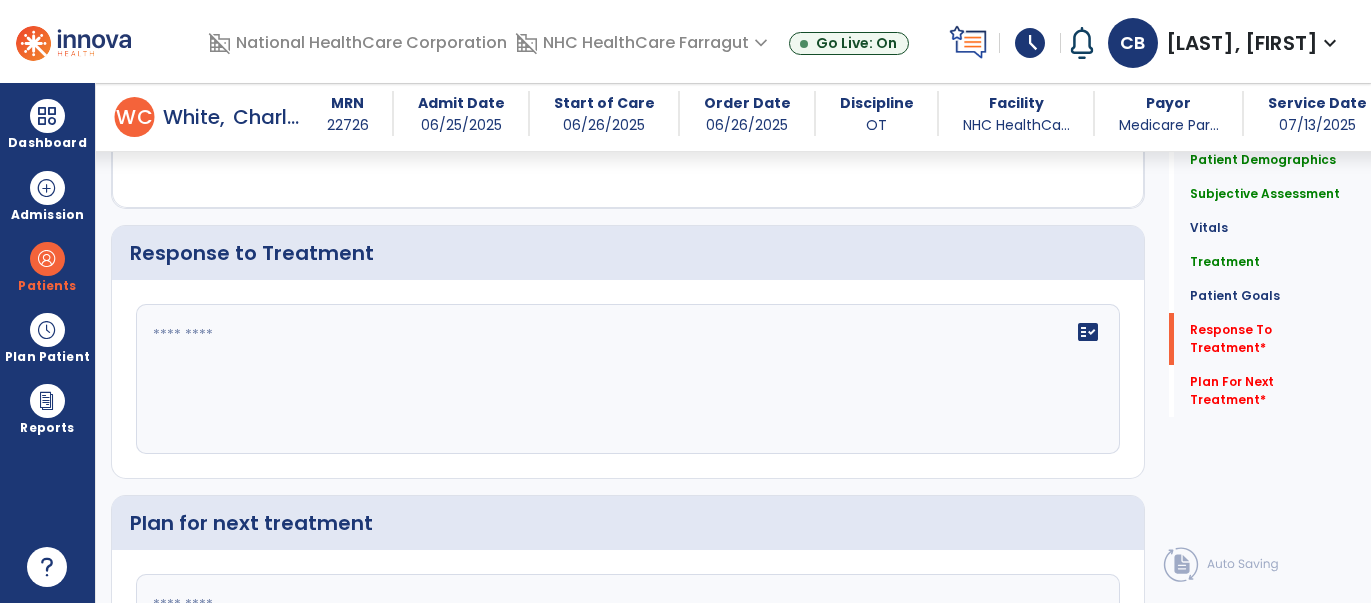 click 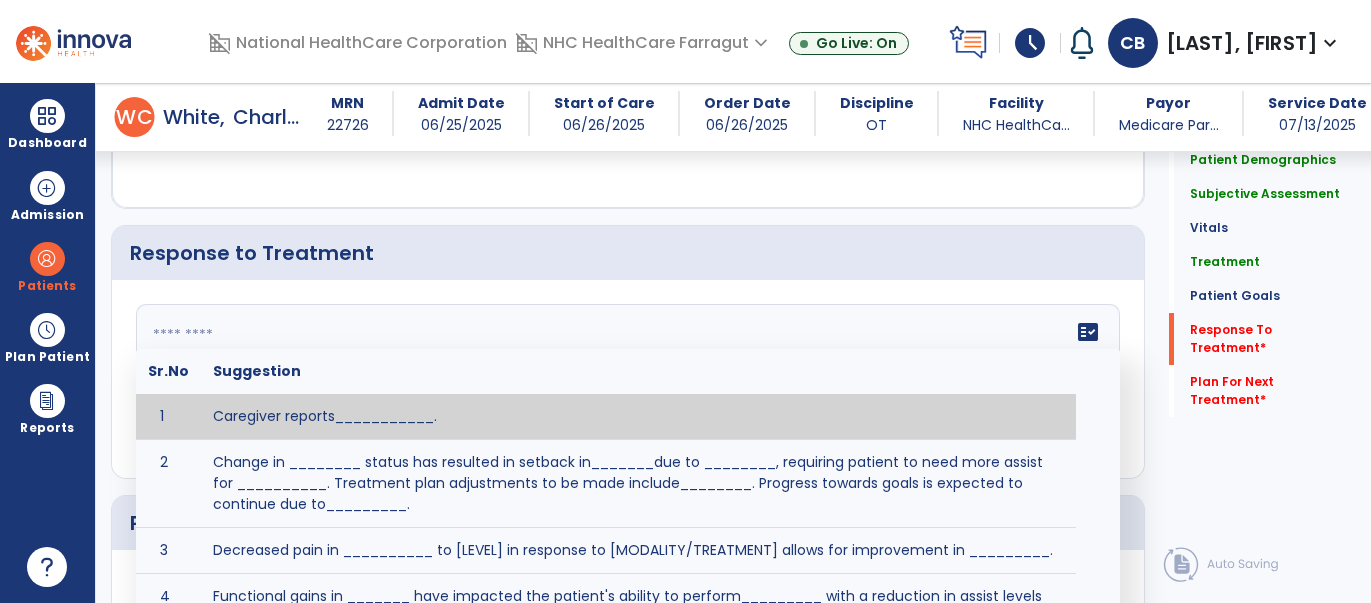 paste on "**********" 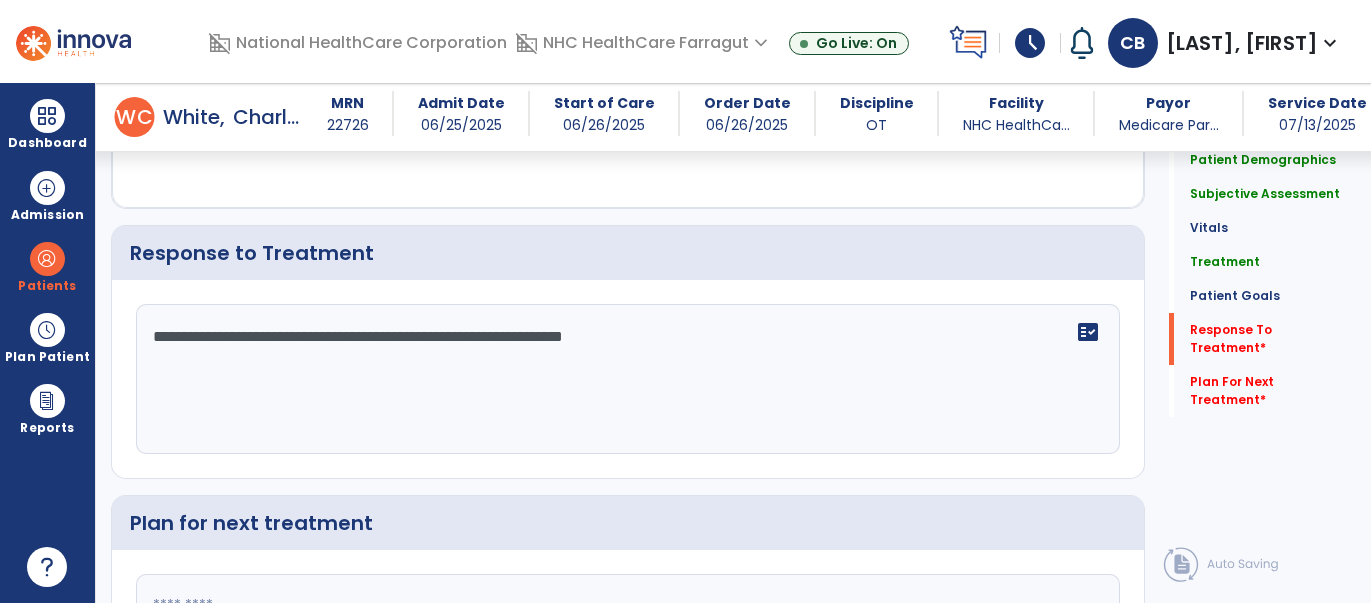 type on "**********" 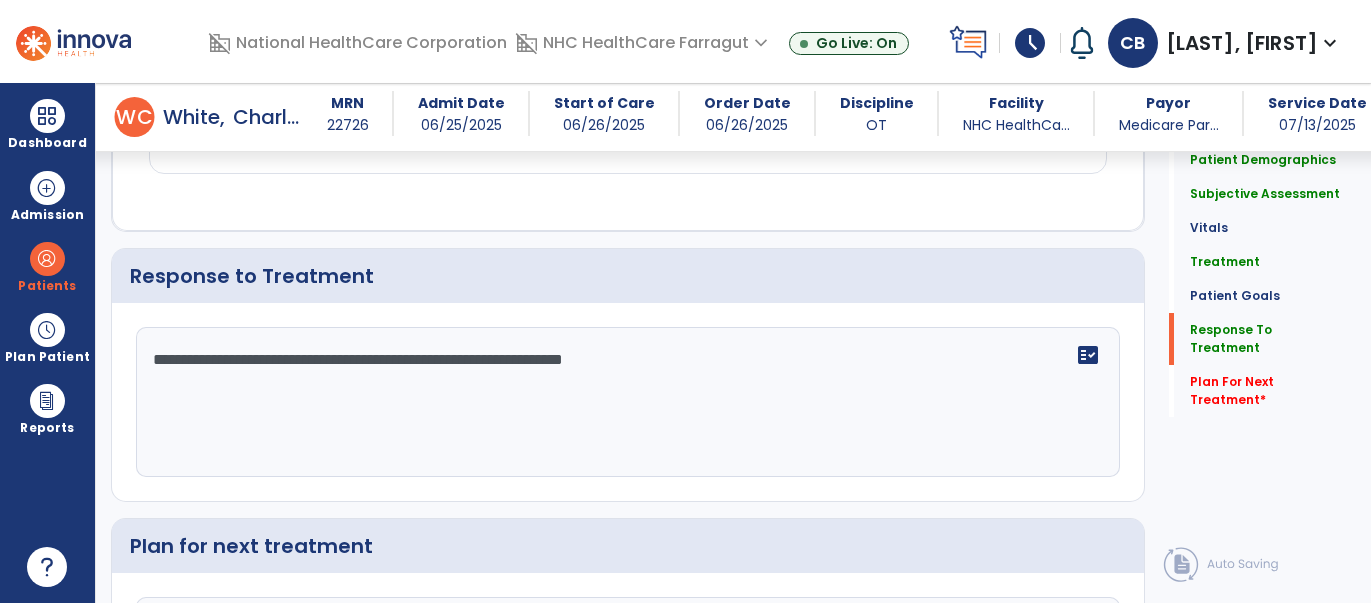 scroll, scrollTop: 2377, scrollLeft: 0, axis: vertical 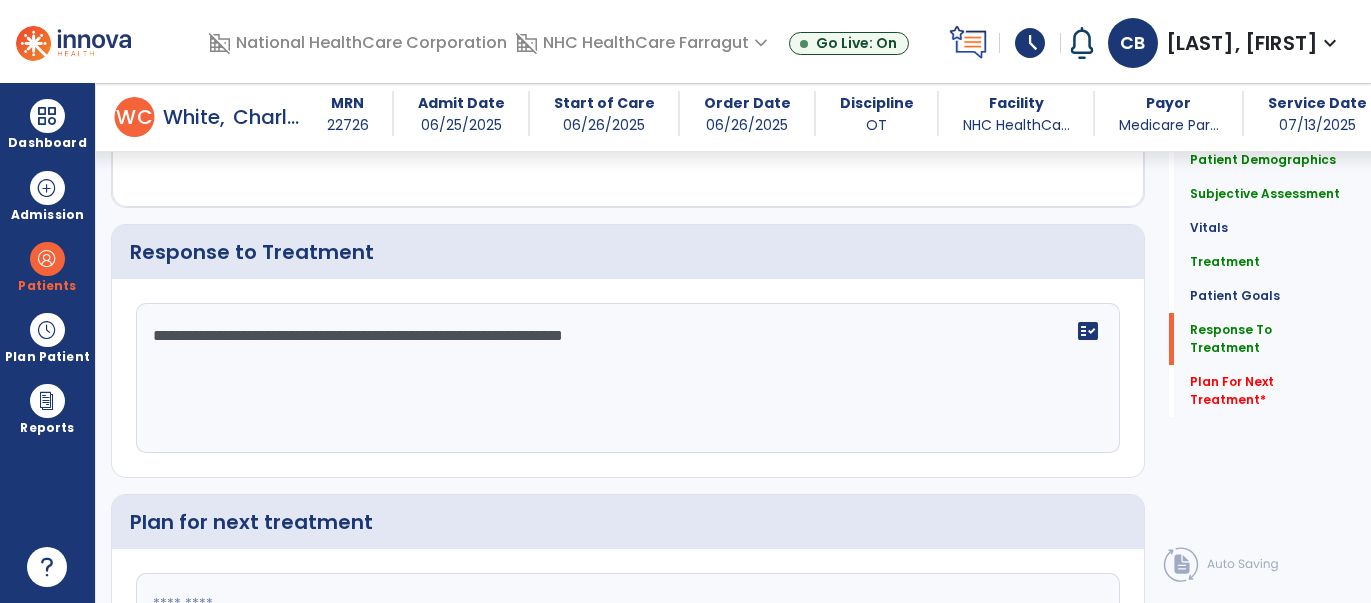 paste on "**********" 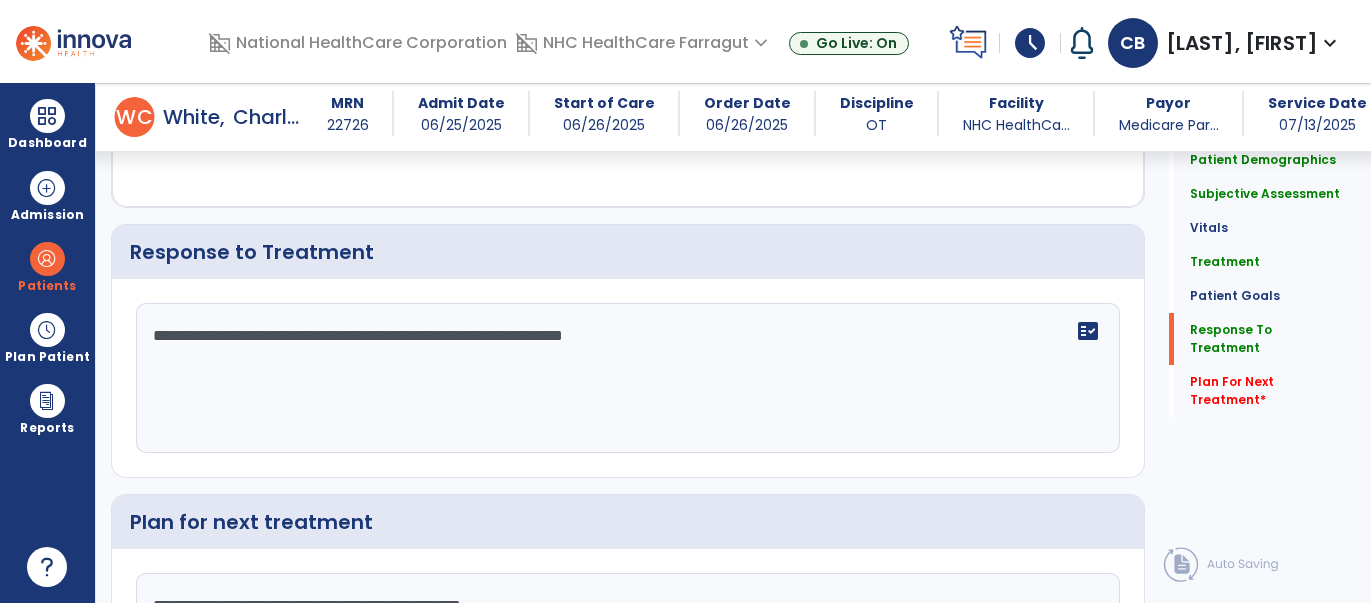 scroll, scrollTop: 2405, scrollLeft: 0, axis: vertical 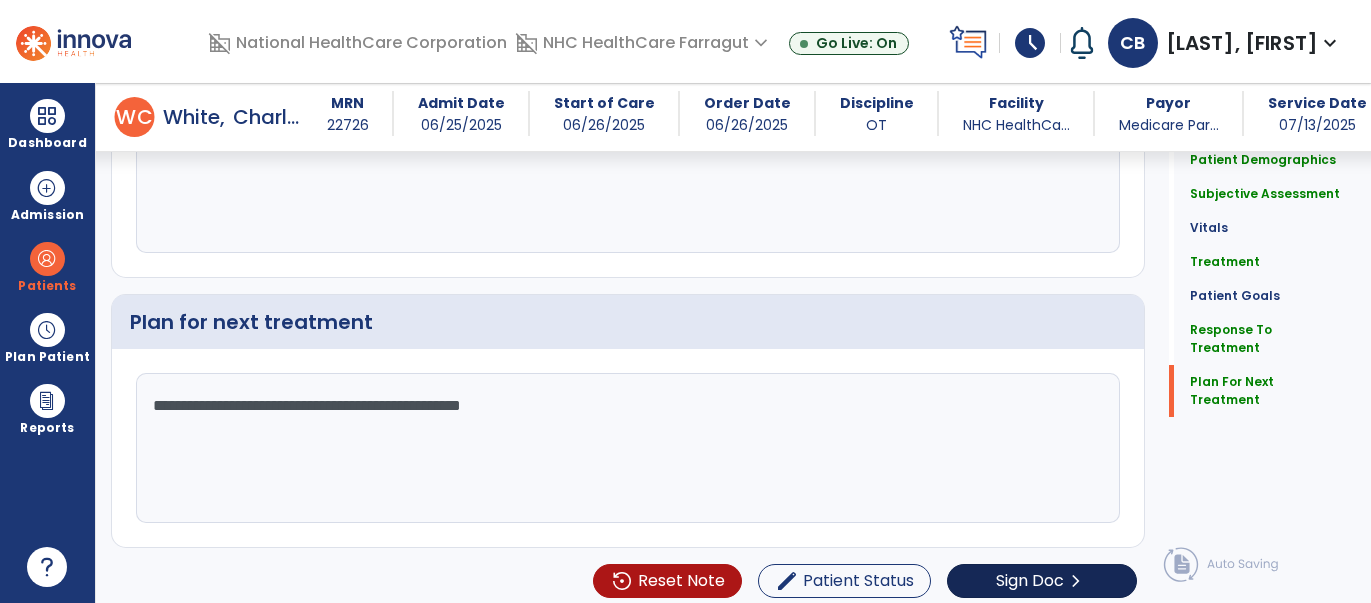 type on "**********" 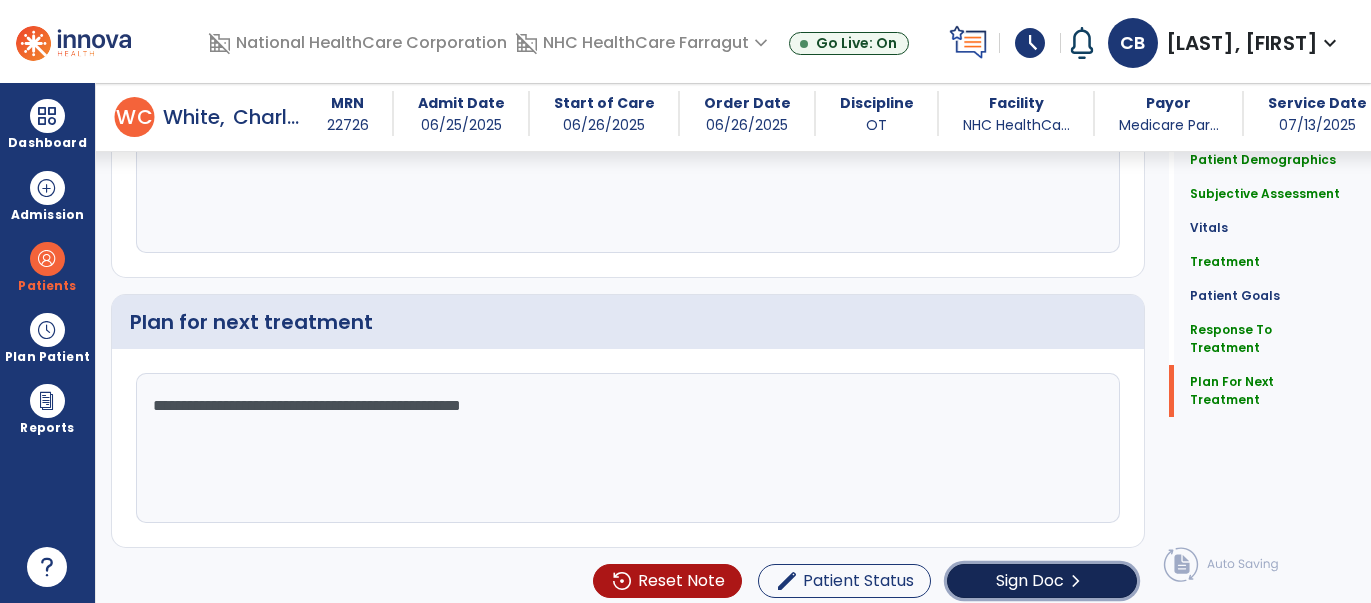 click on "Sign Doc" 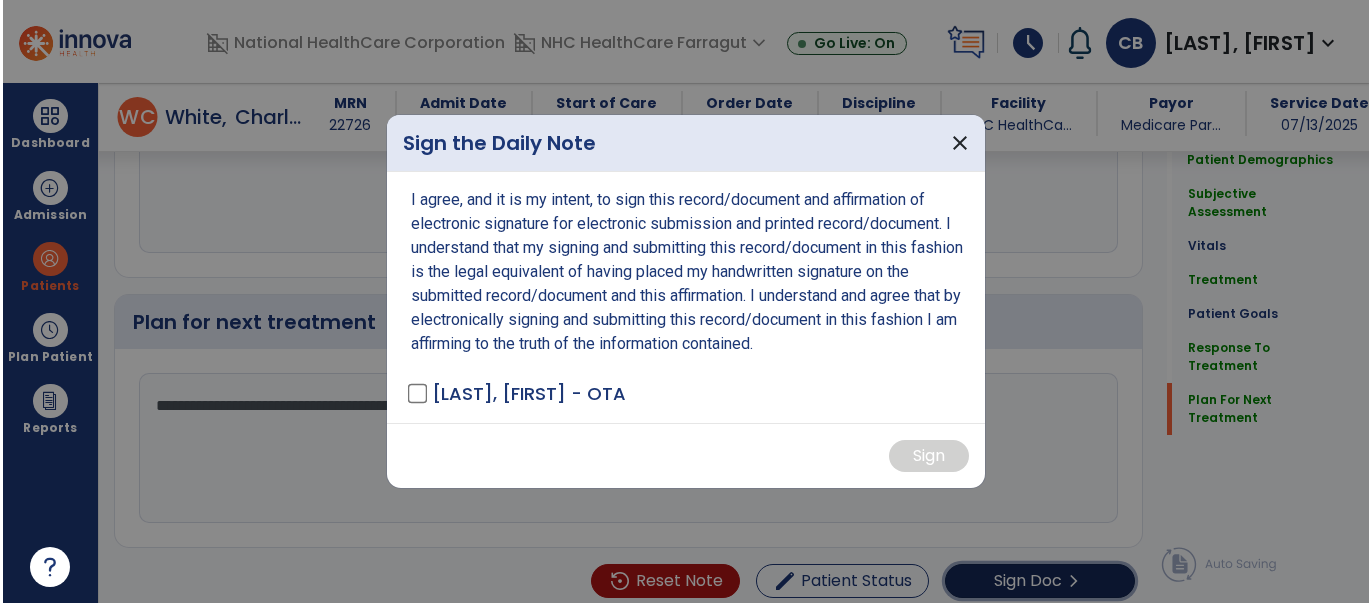 scroll, scrollTop: 2577, scrollLeft: 0, axis: vertical 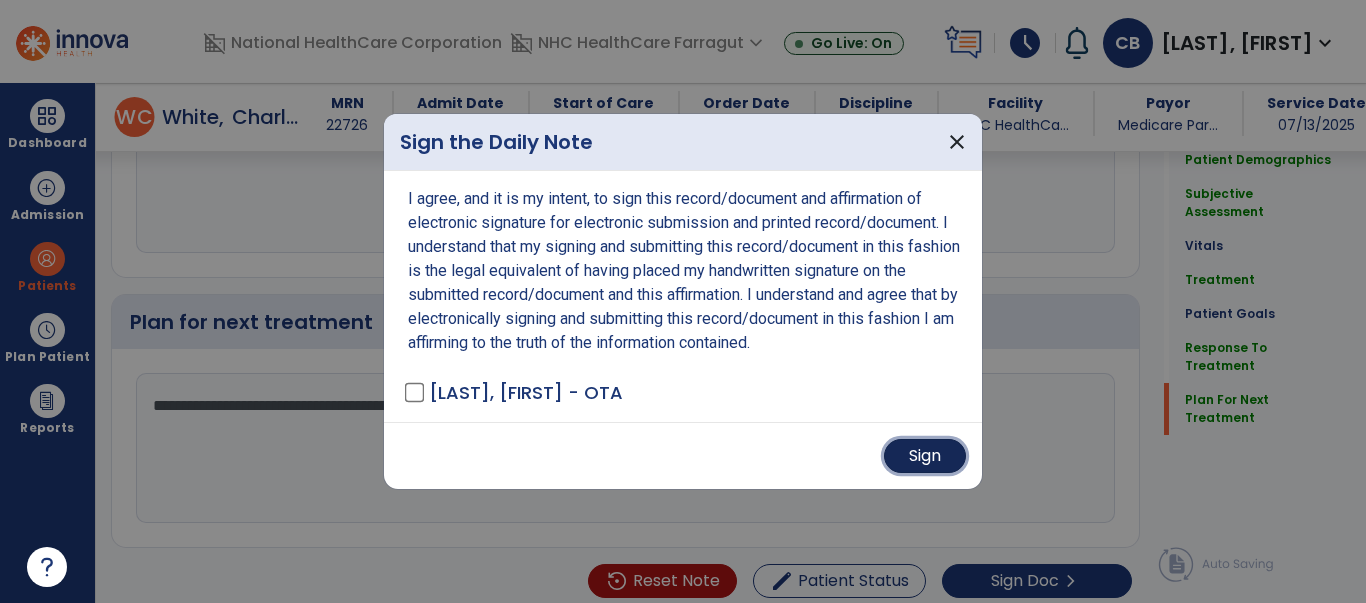 click on "Sign" at bounding box center [925, 456] 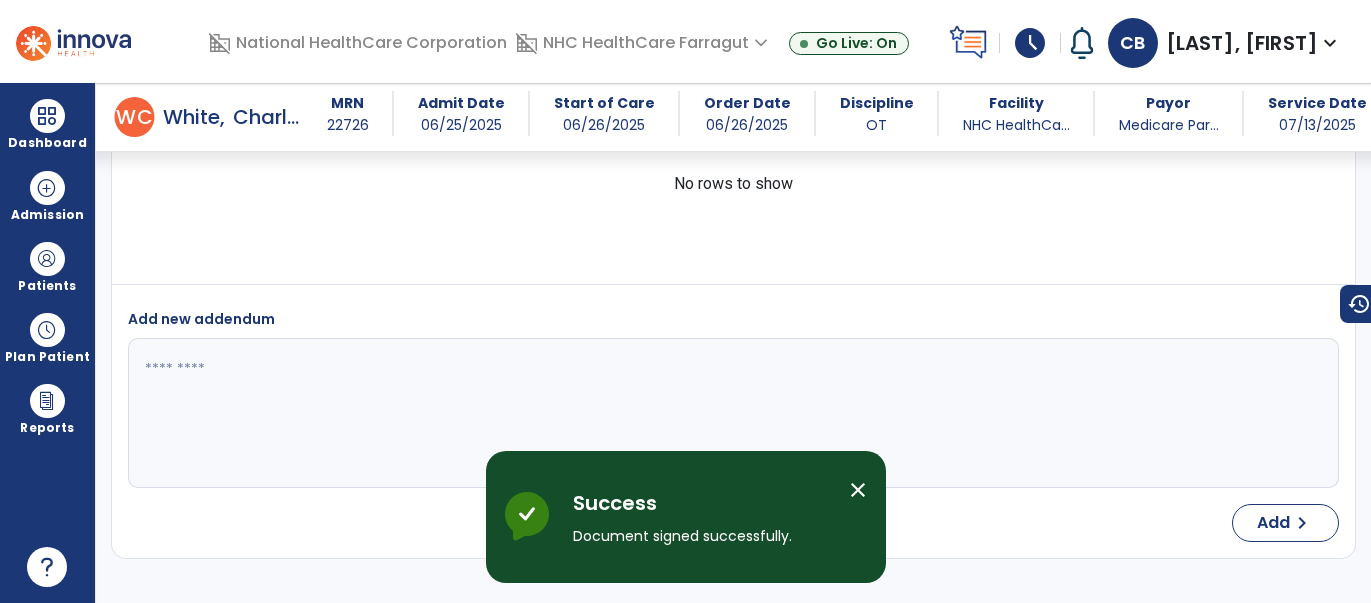 scroll, scrollTop: 4373, scrollLeft: 0, axis: vertical 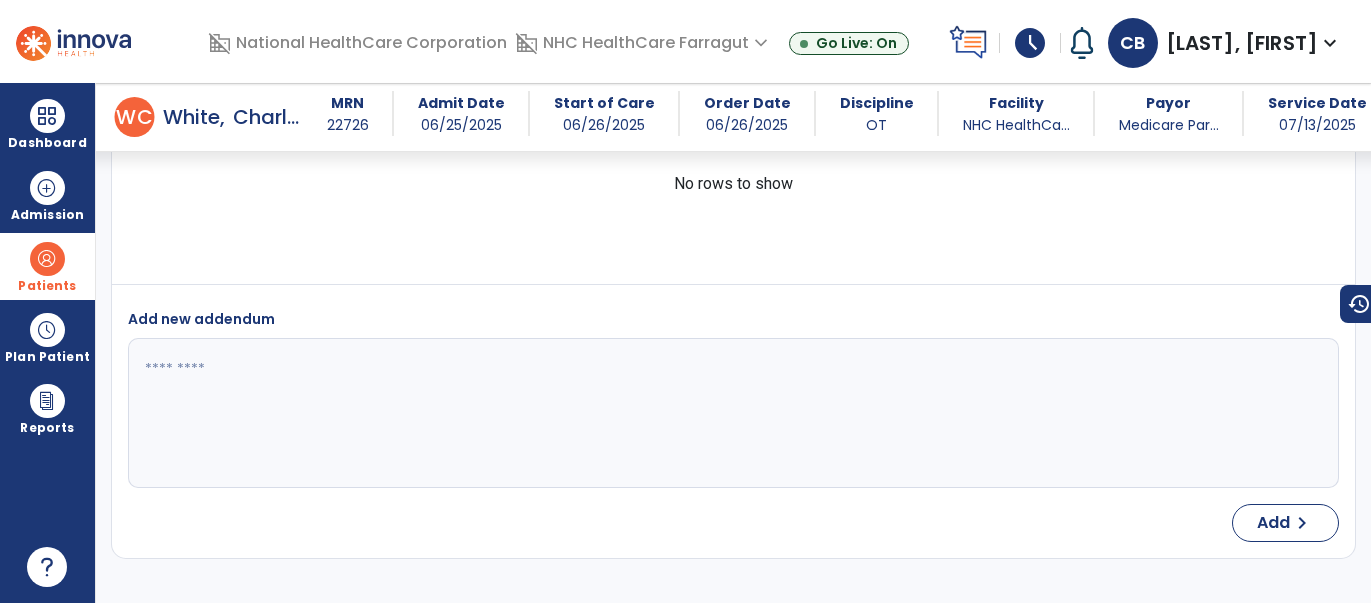 click at bounding box center (47, 259) 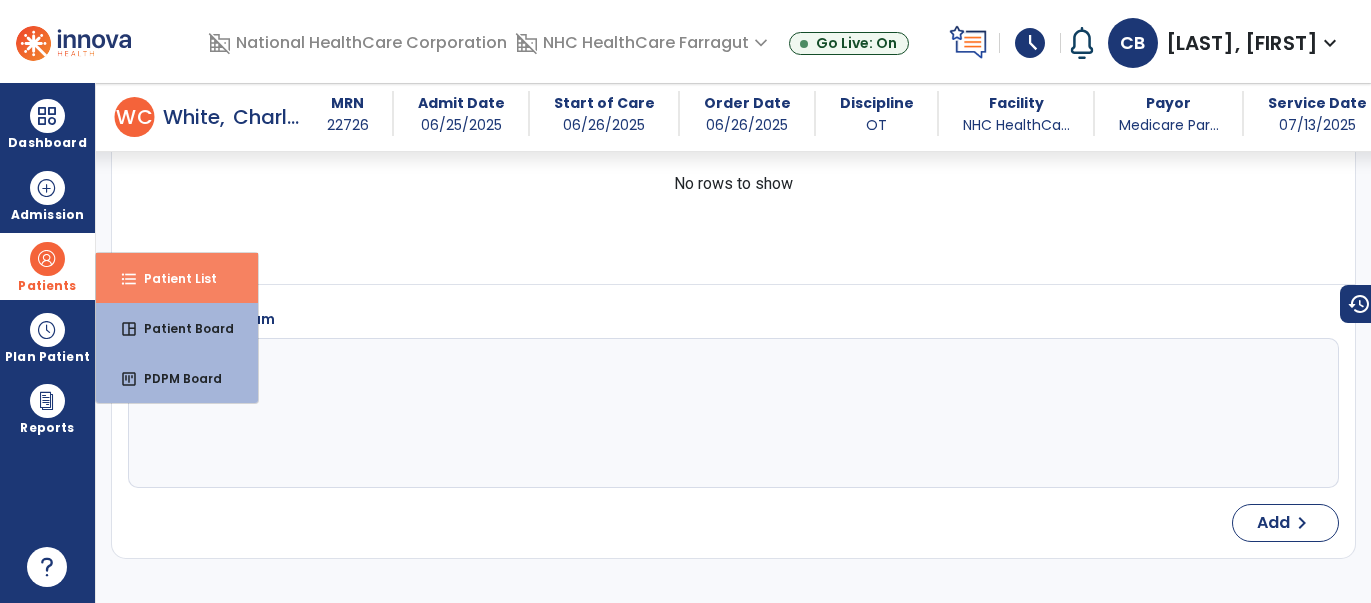 click on "Patient List" at bounding box center (172, 278) 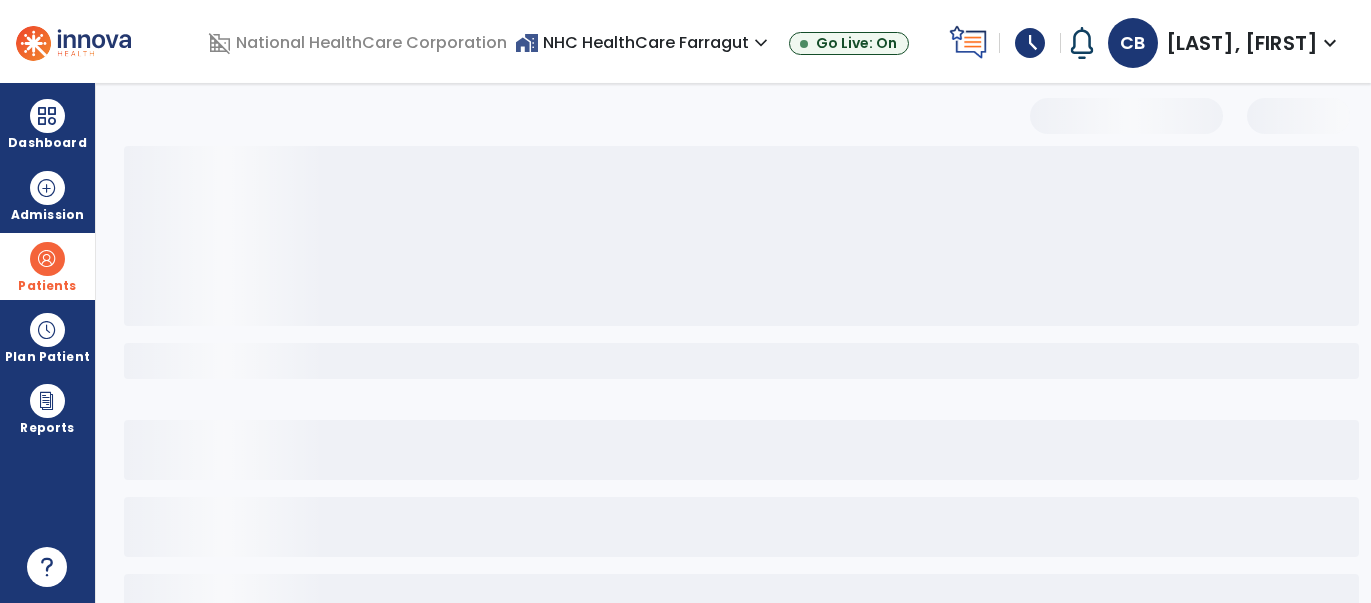 scroll, scrollTop: 0, scrollLeft: 0, axis: both 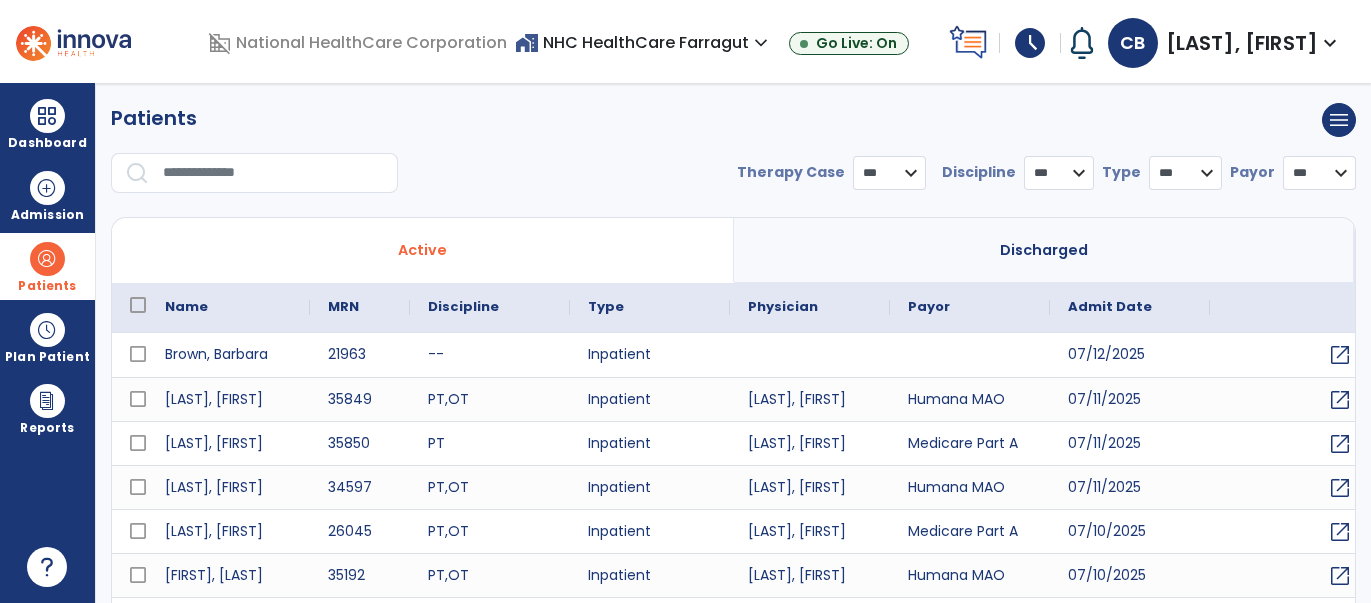 select on "***" 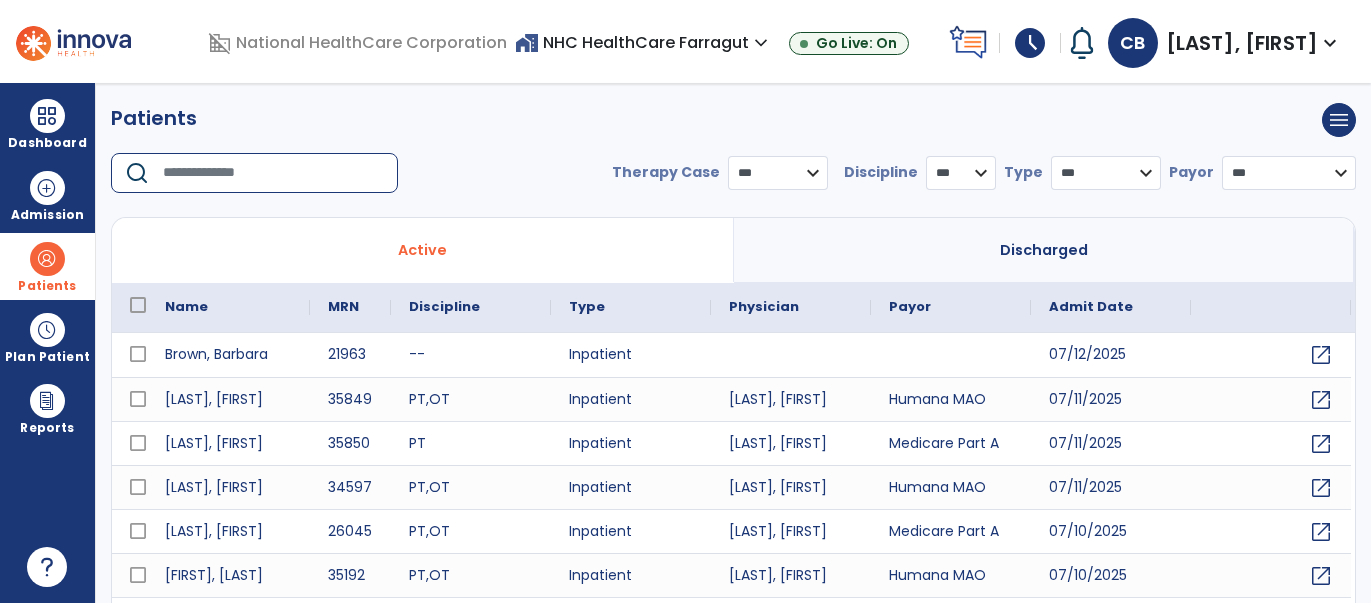 click at bounding box center (273, 173) 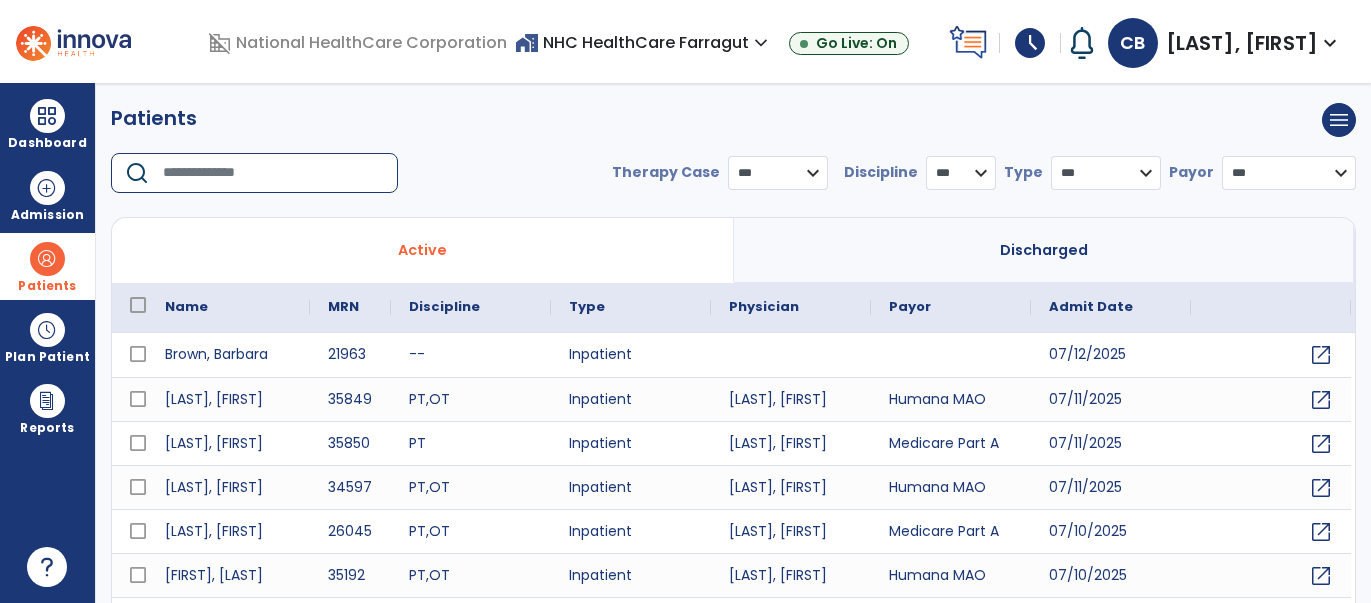 type on "*" 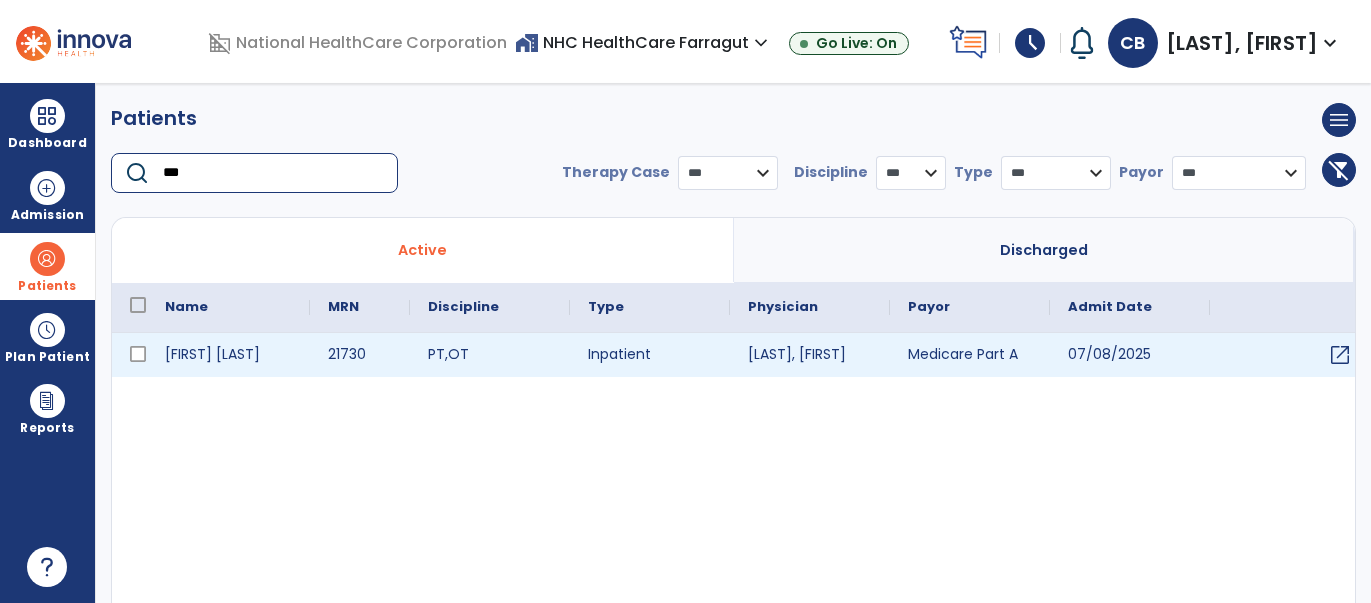 type on "***" 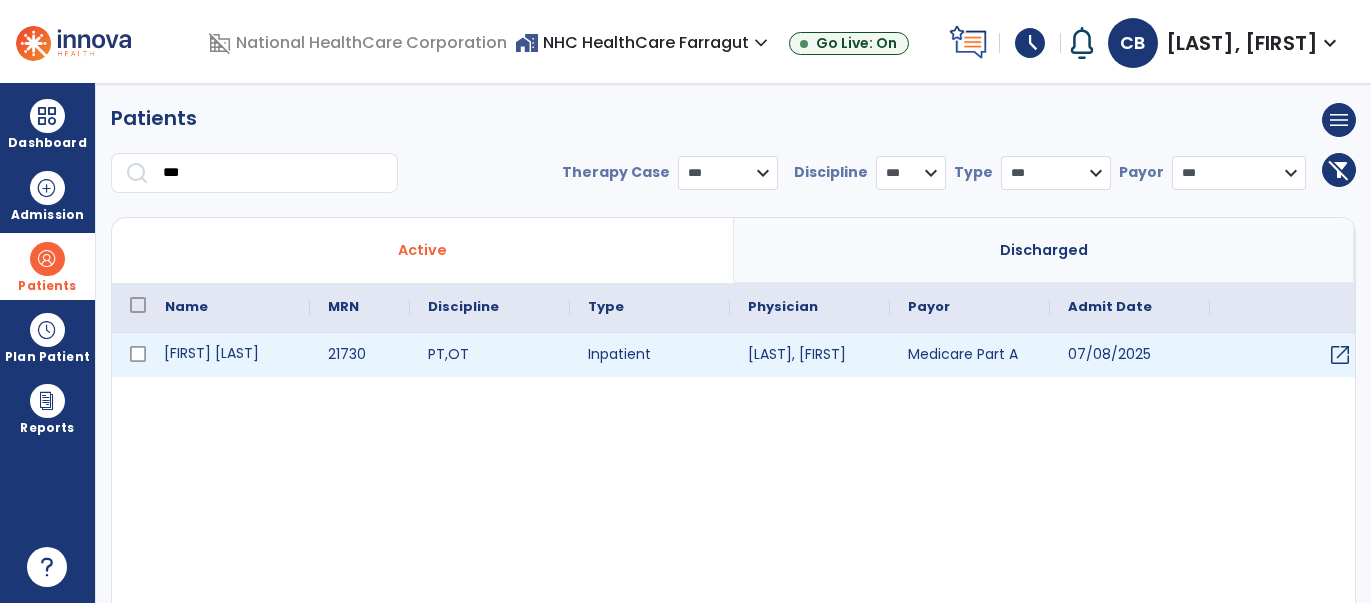 click on "[FIRST] [LAST]" at bounding box center [228, 355] 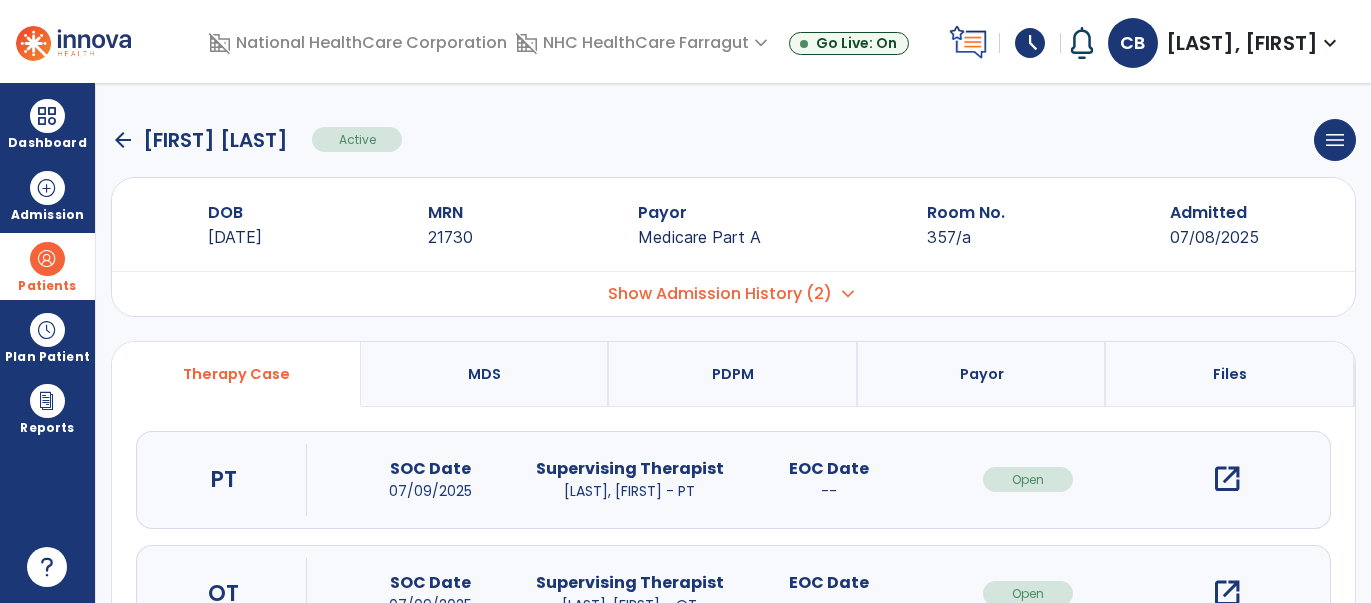 click on "open_in_new" at bounding box center [1227, 593] 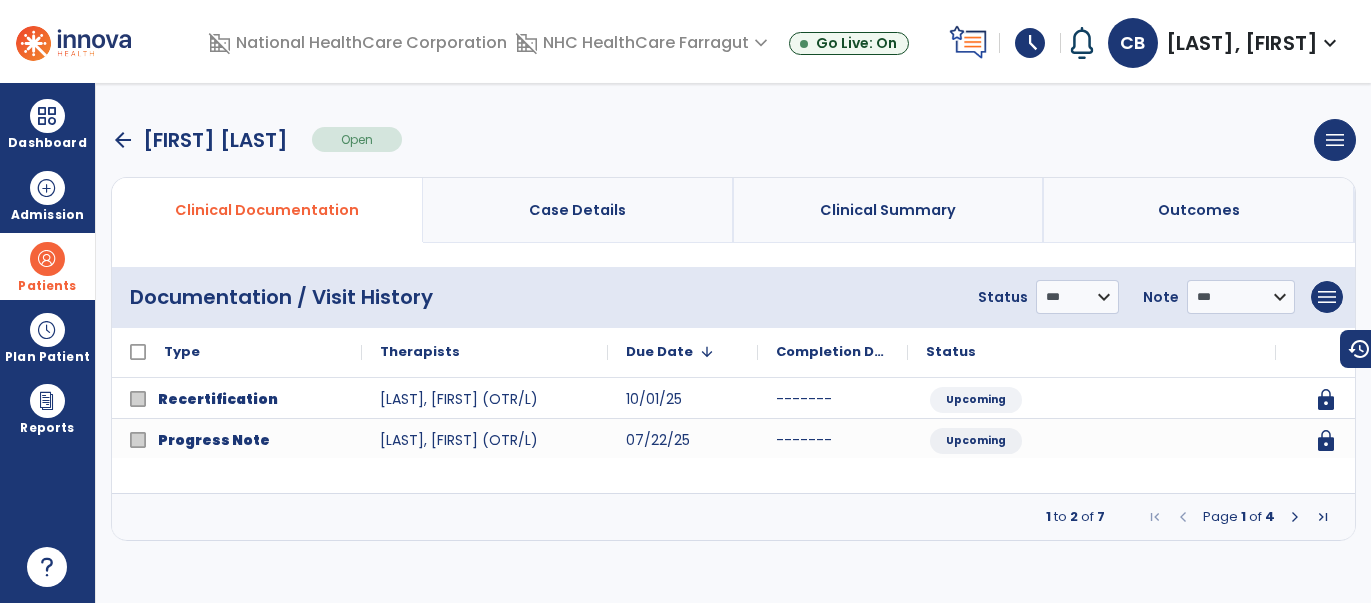 click at bounding box center [1295, 517] 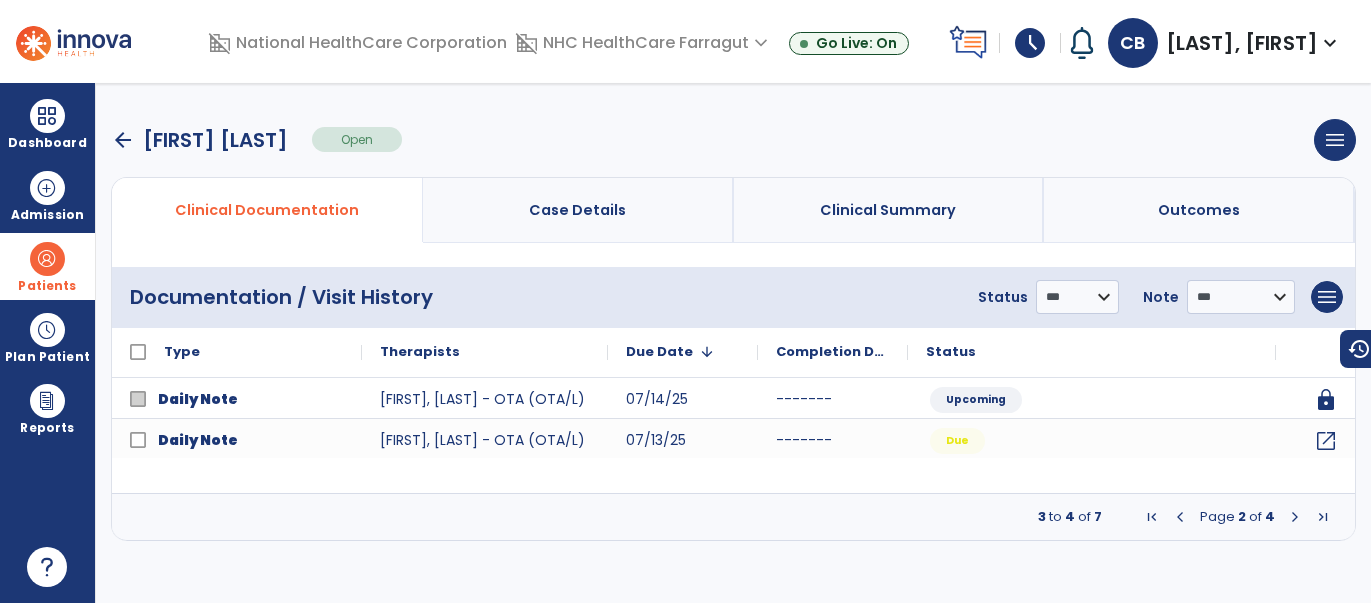 click at bounding box center (1295, 517) 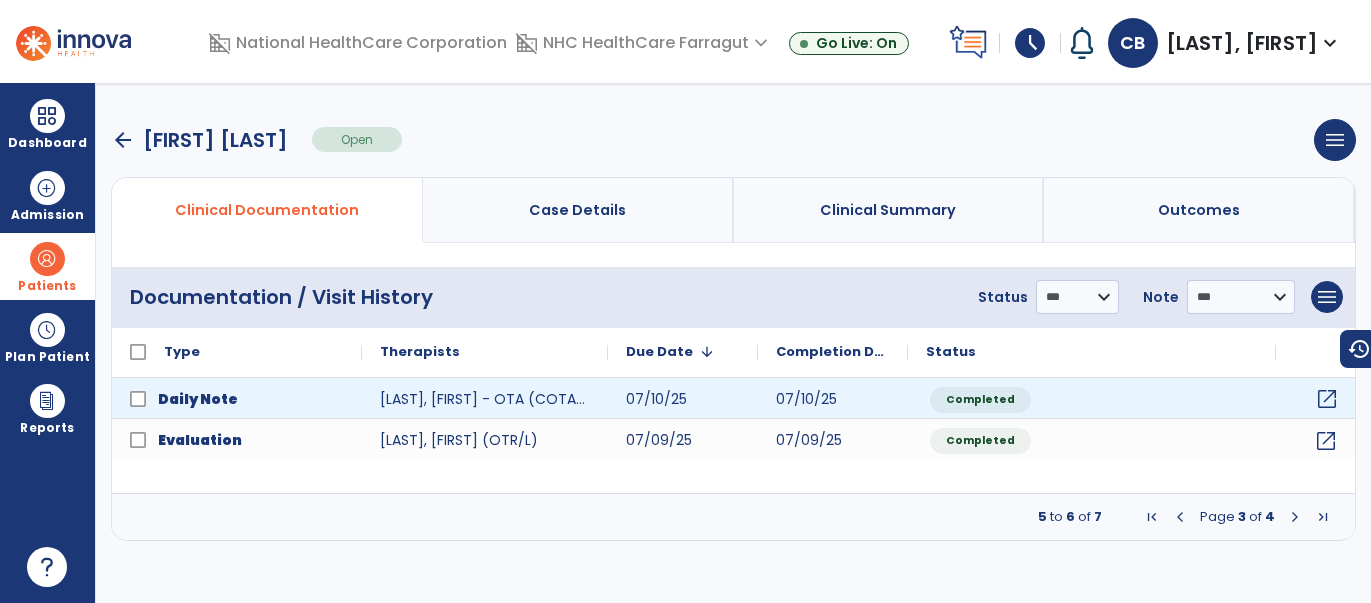 click on "open_in_new" 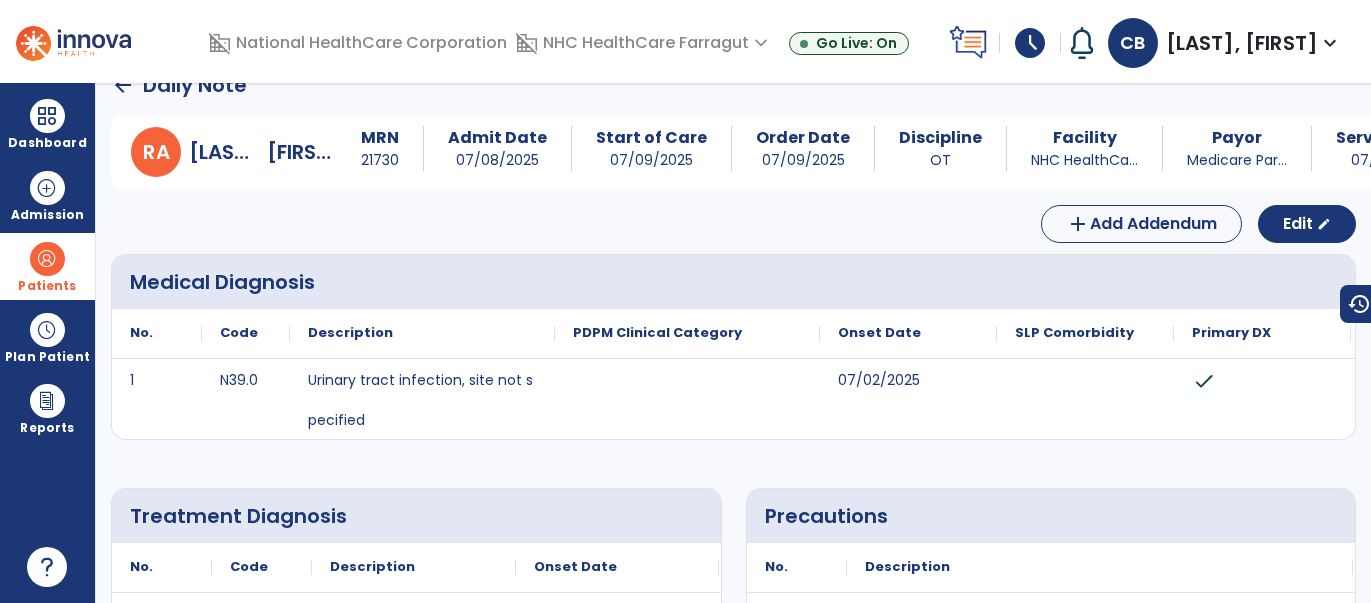 scroll, scrollTop: 0, scrollLeft: 0, axis: both 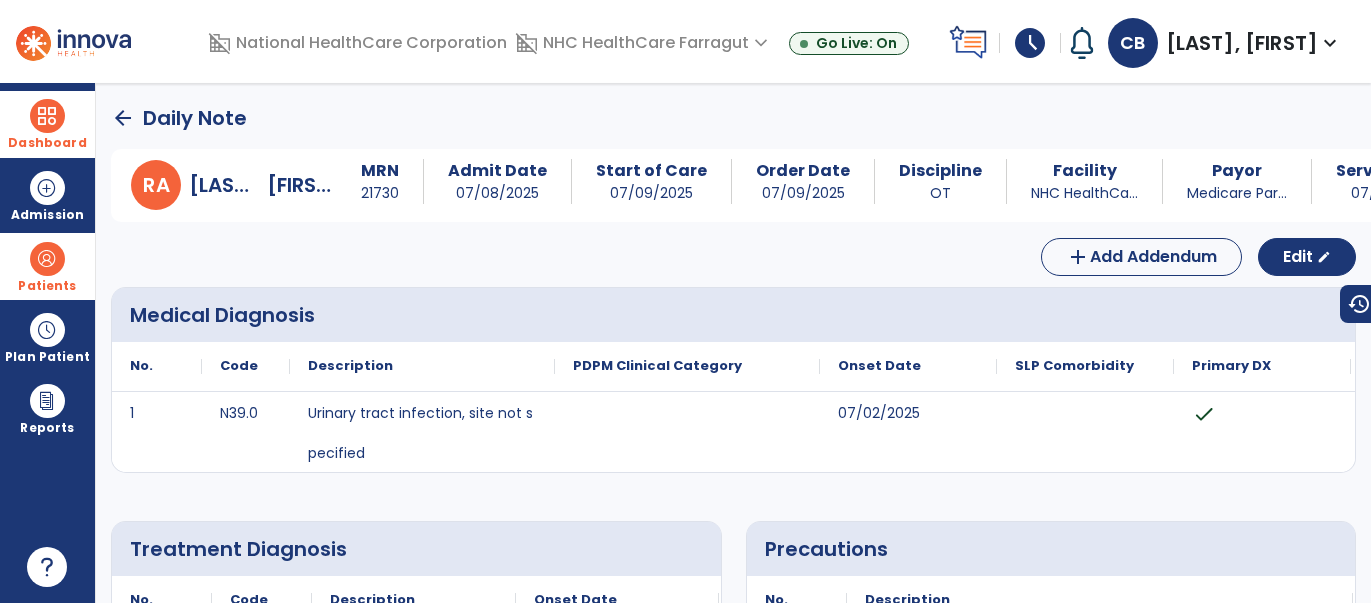 click at bounding box center (47, 116) 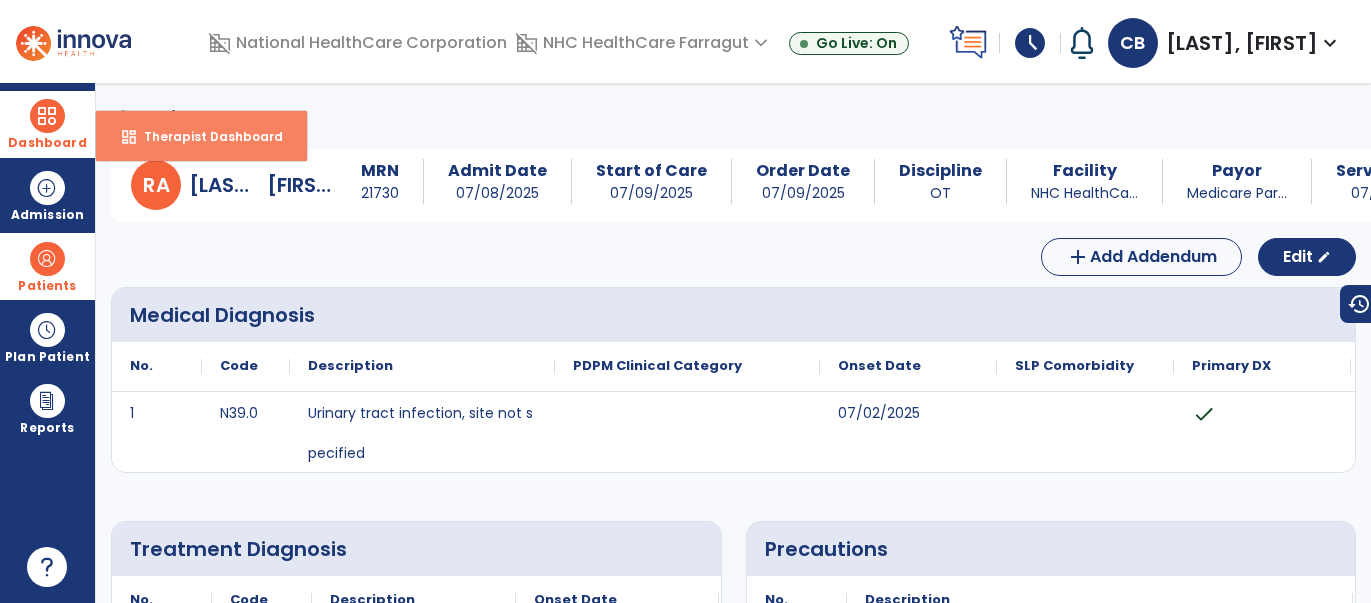 click on "Therapist Dashboard" at bounding box center (205, 136) 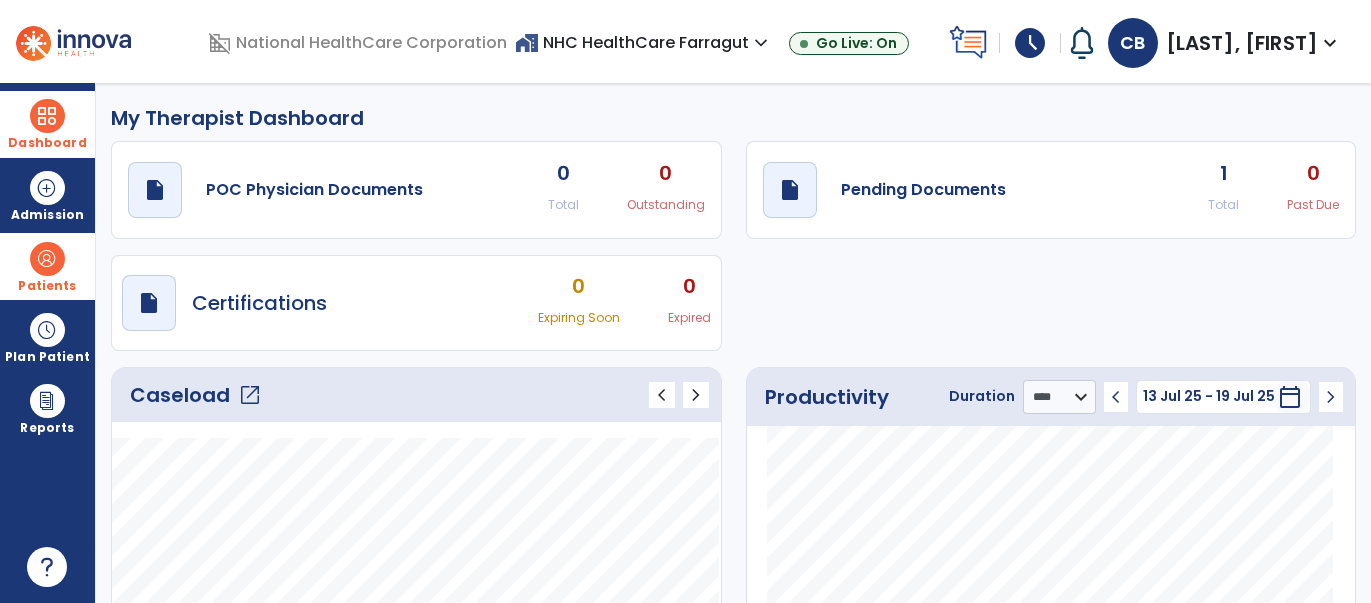 click on "open_in_new" 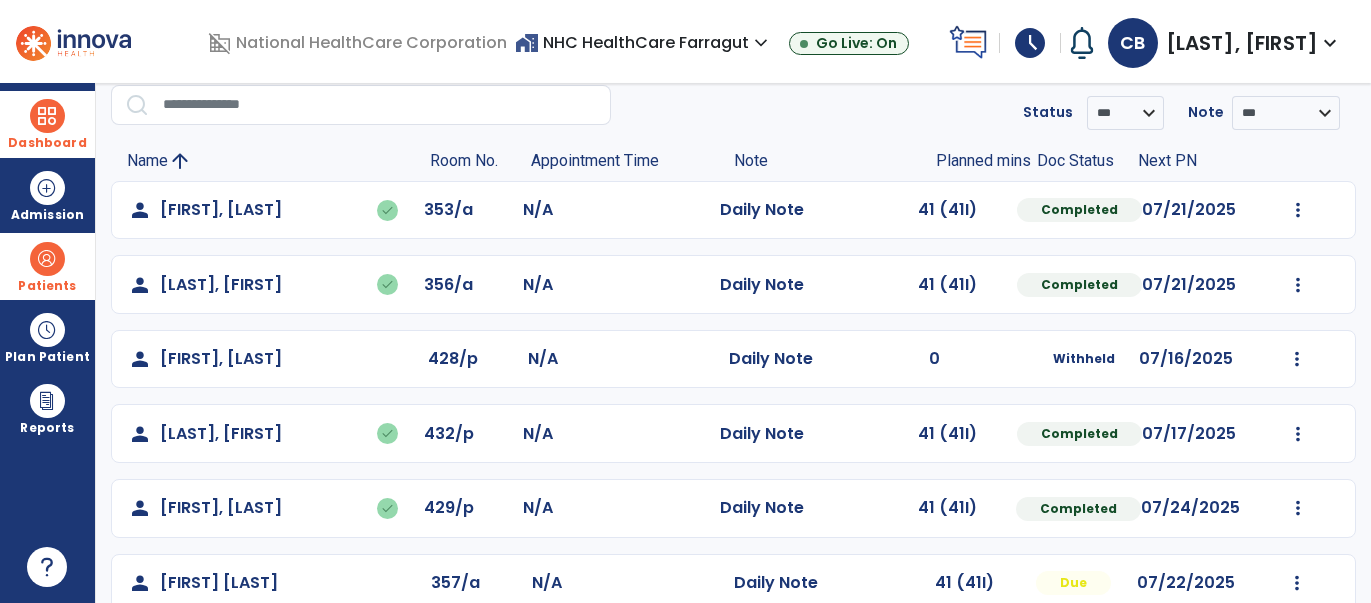 scroll, scrollTop: 112, scrollLeft: 0, axis: vertical 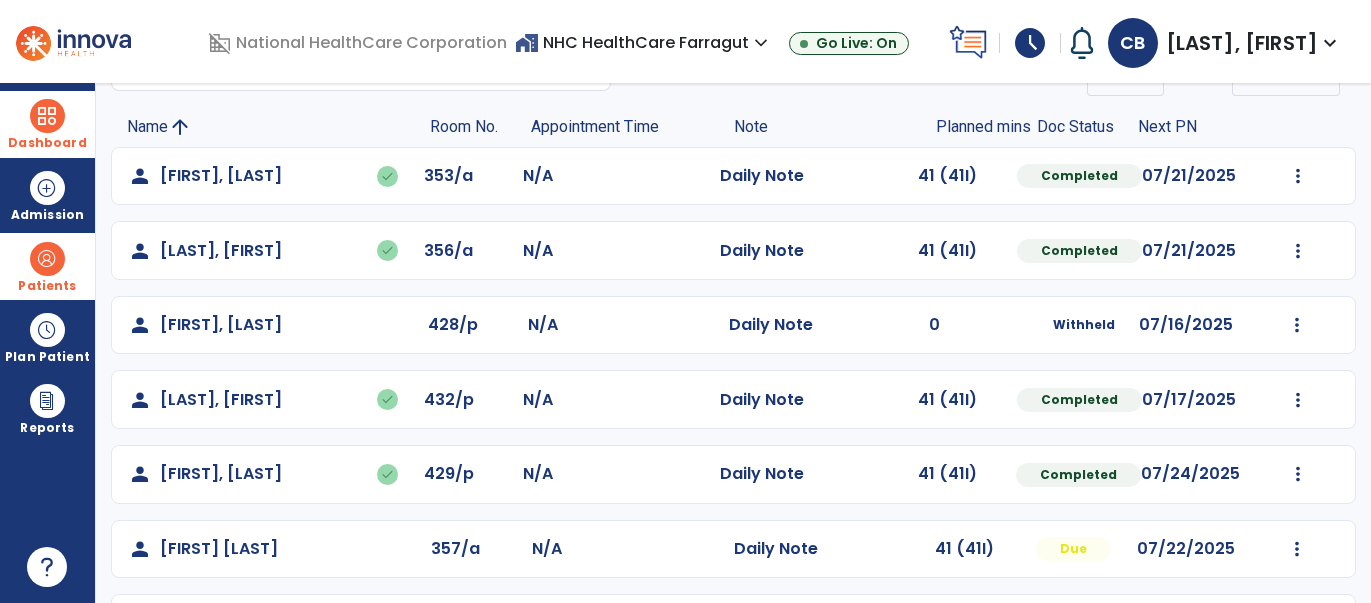 click on "Mark Visit As Complete   Reset Note   Open Document   G + C Mins" 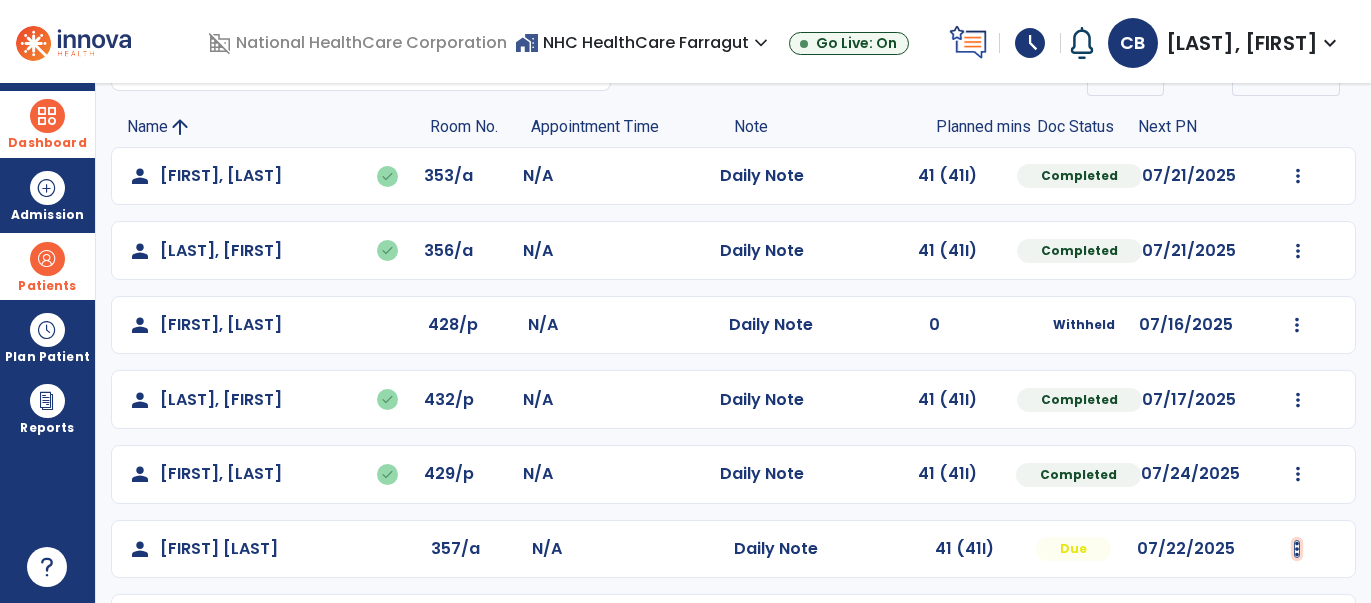 click at bounding box center (1298, 176) 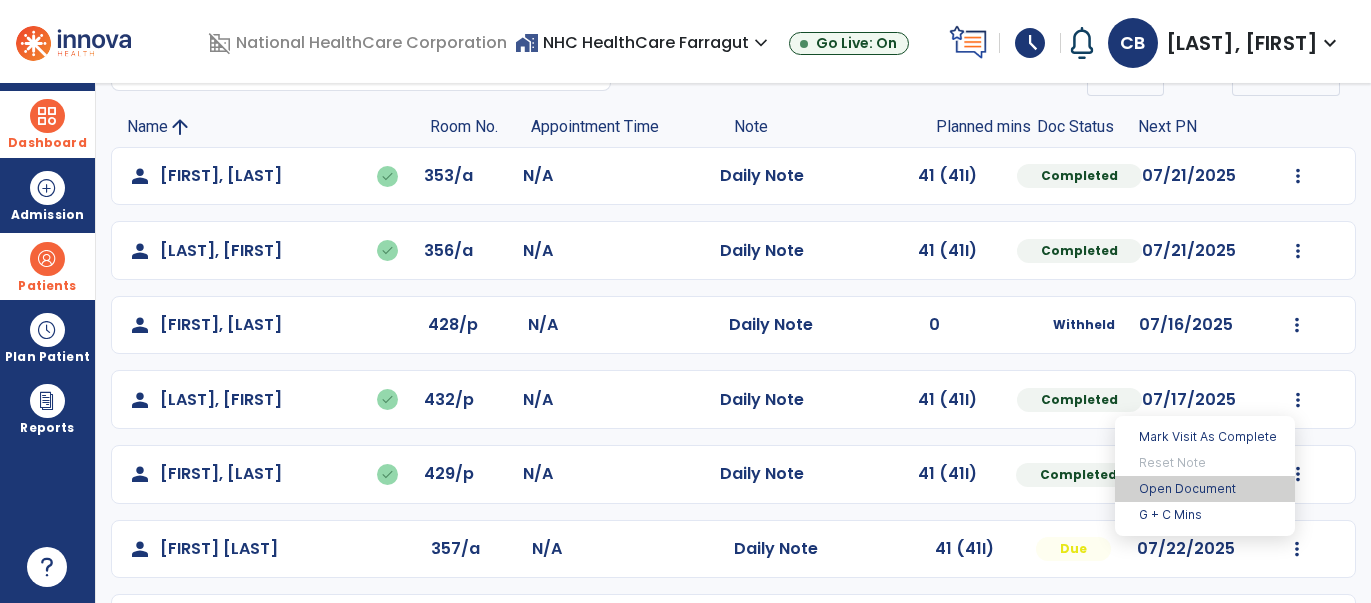 click on "Open Document" at bounding box center [1205, 489] 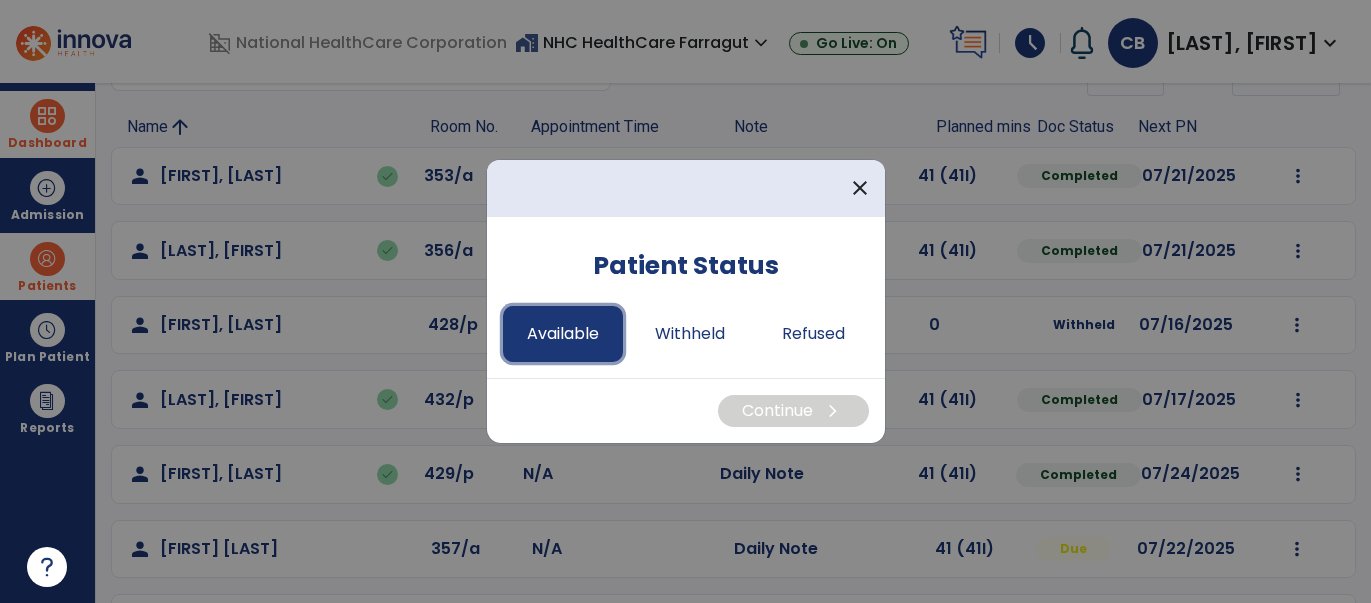 click on "Available" at bounding box center (563, 334) 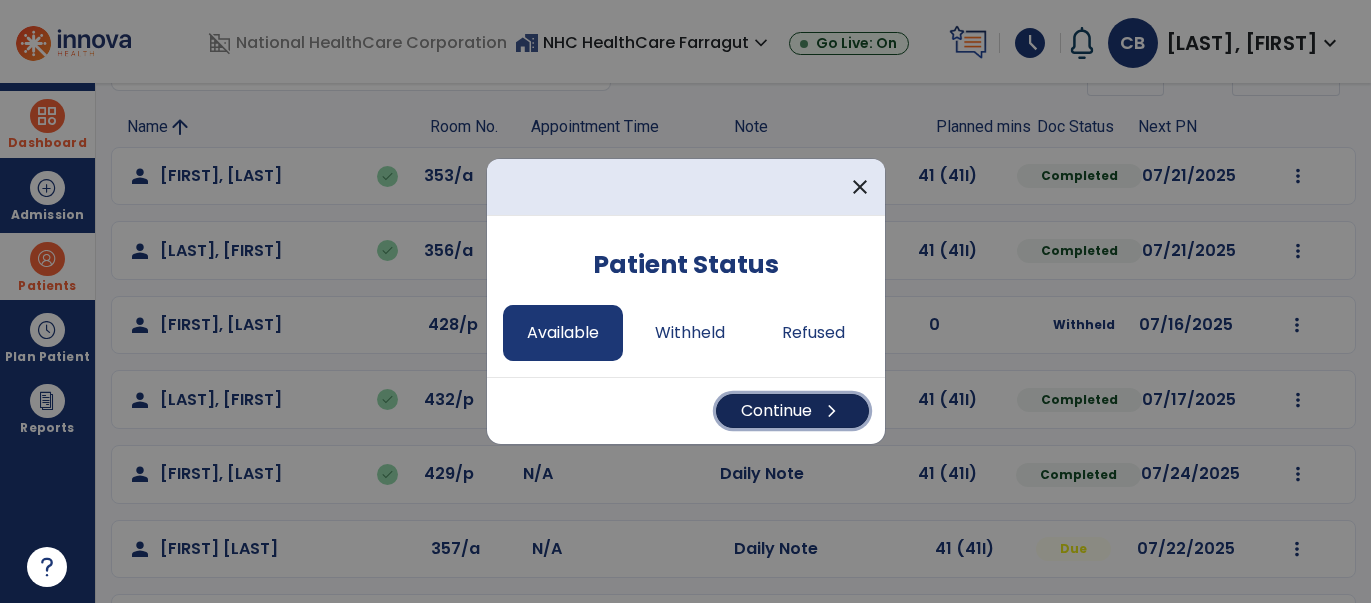 click on "Continue   chevron_right" at bounding box center (792, 411) 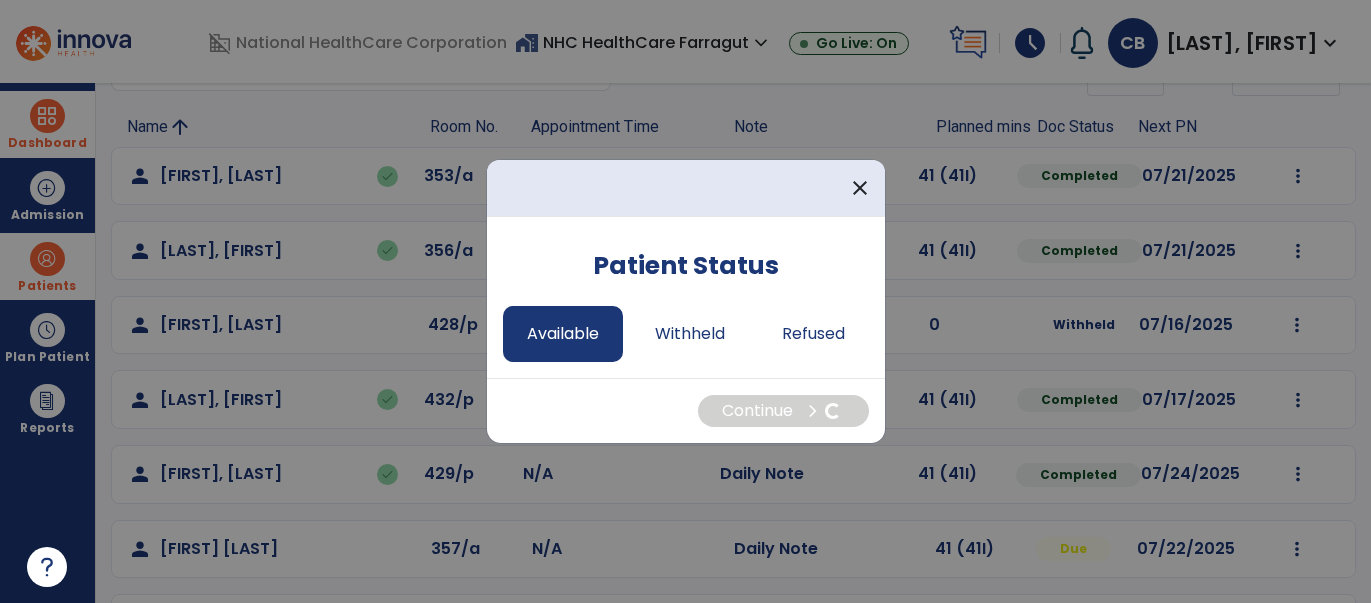 select on "*" 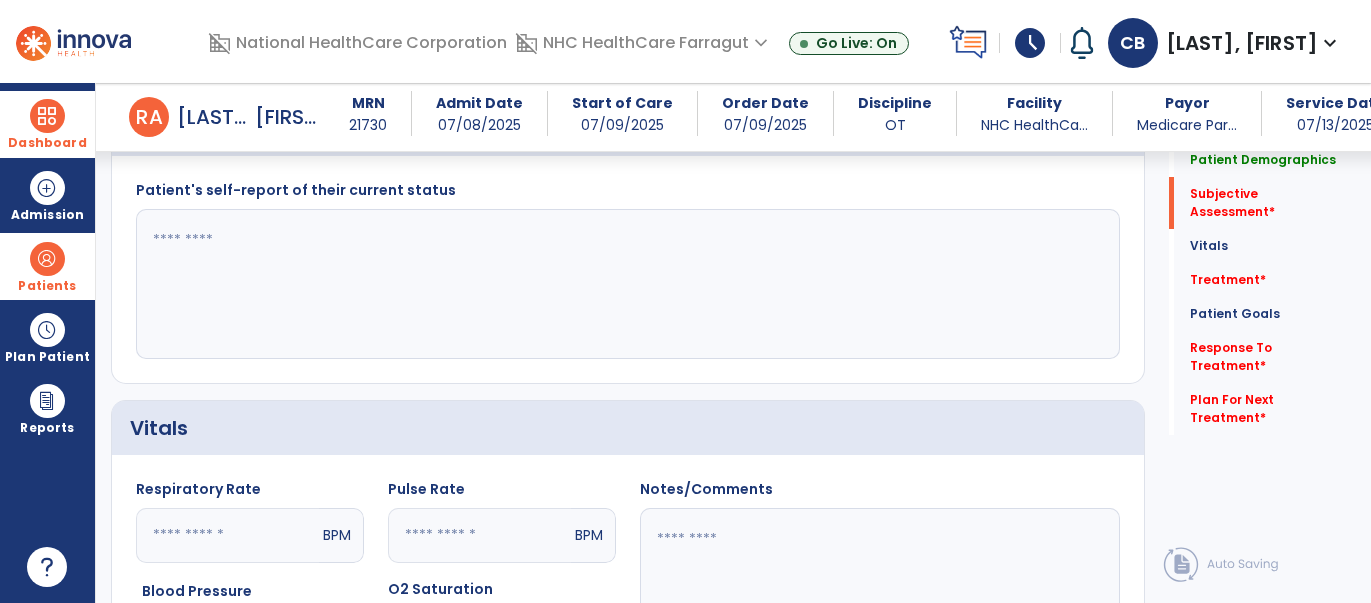 scroll, scrollTop: 519, scrollLeft: 0, axis: vertical 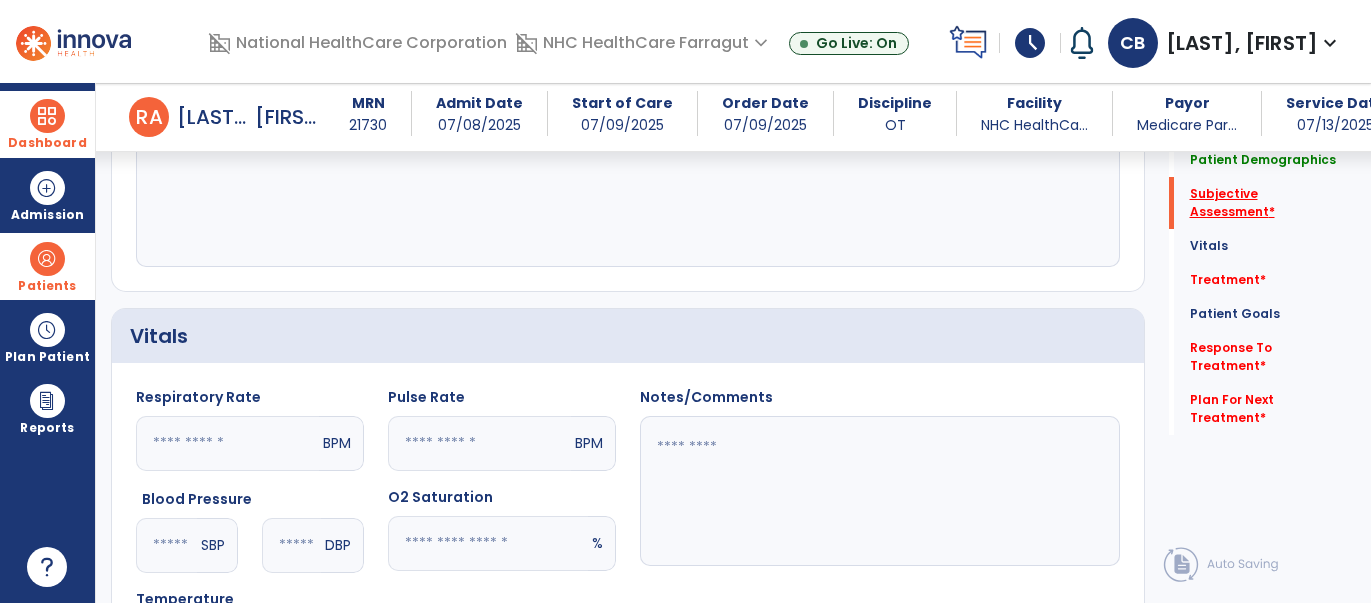 click on "Subjective Assessment   *" 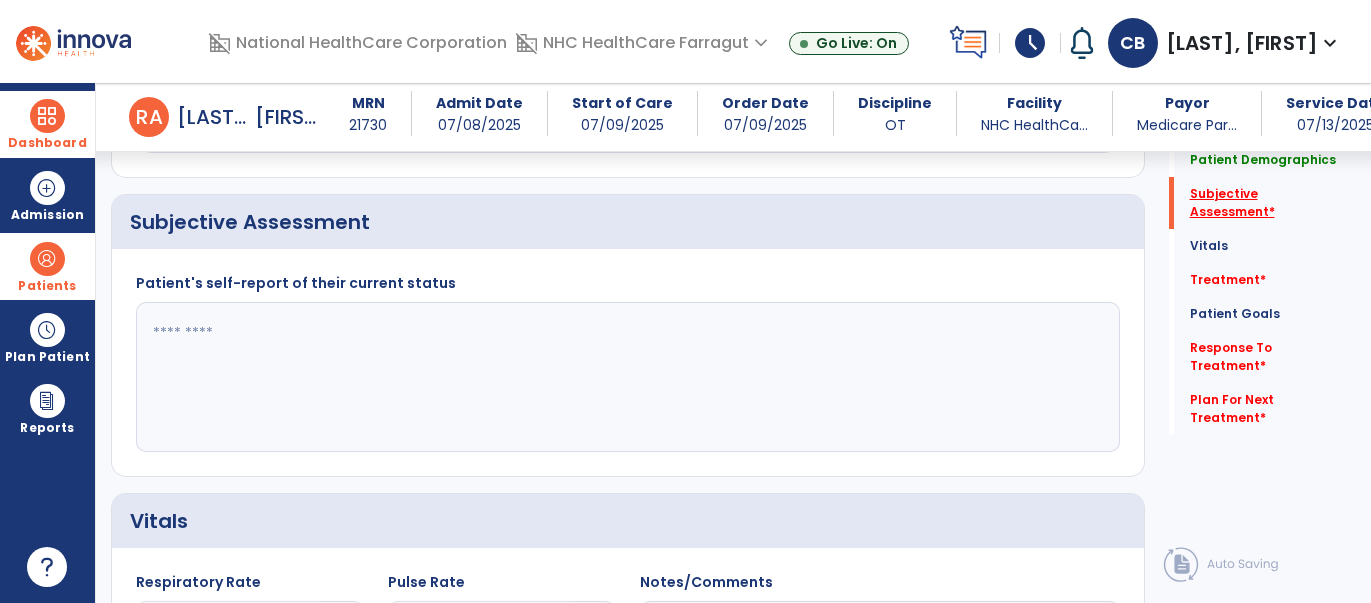 scroll, scrollTop: 324, scrollLeft: 0, axis: vertical 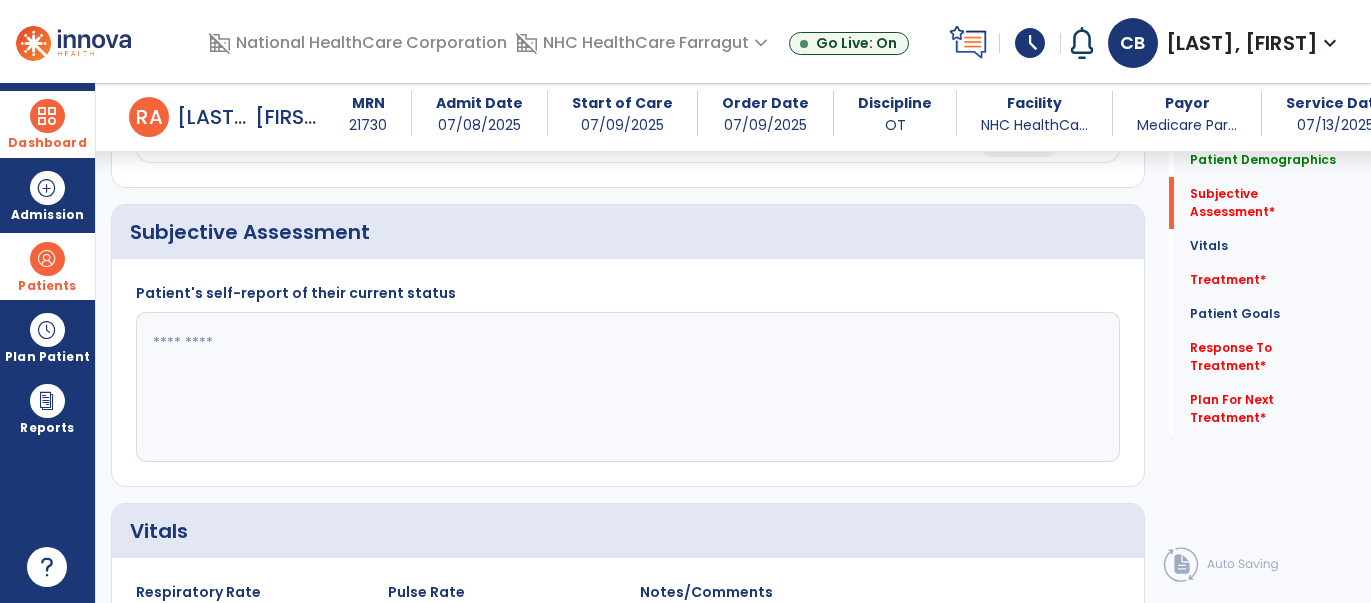 click 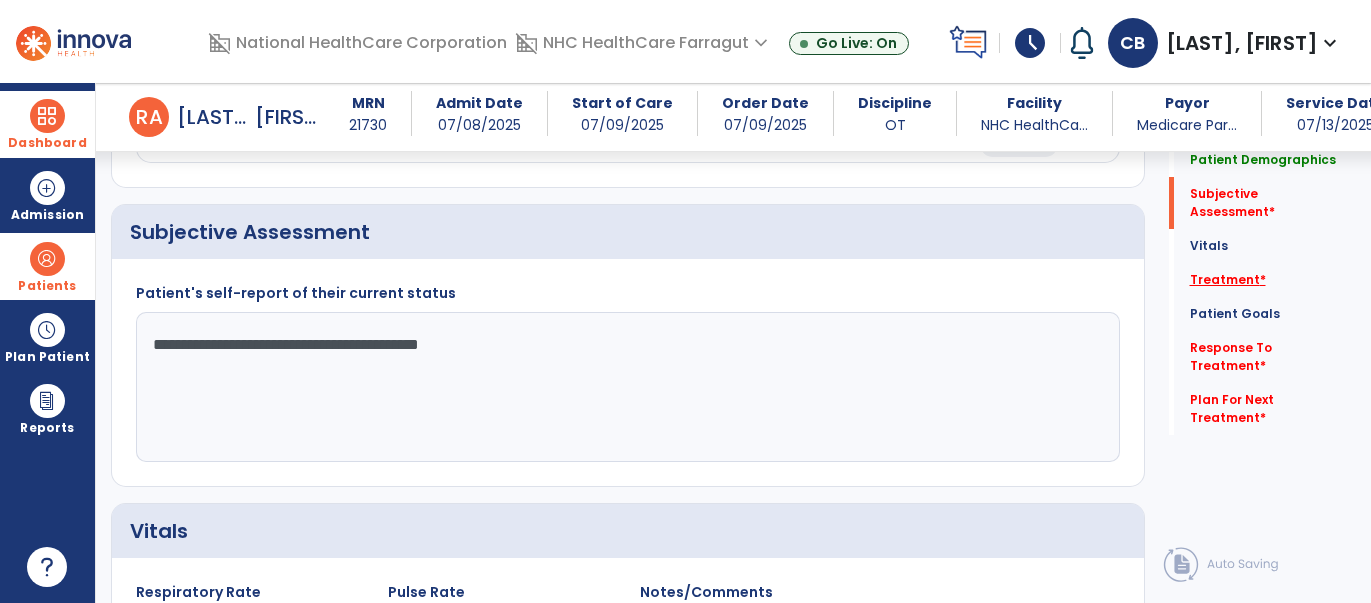 type on "**********" 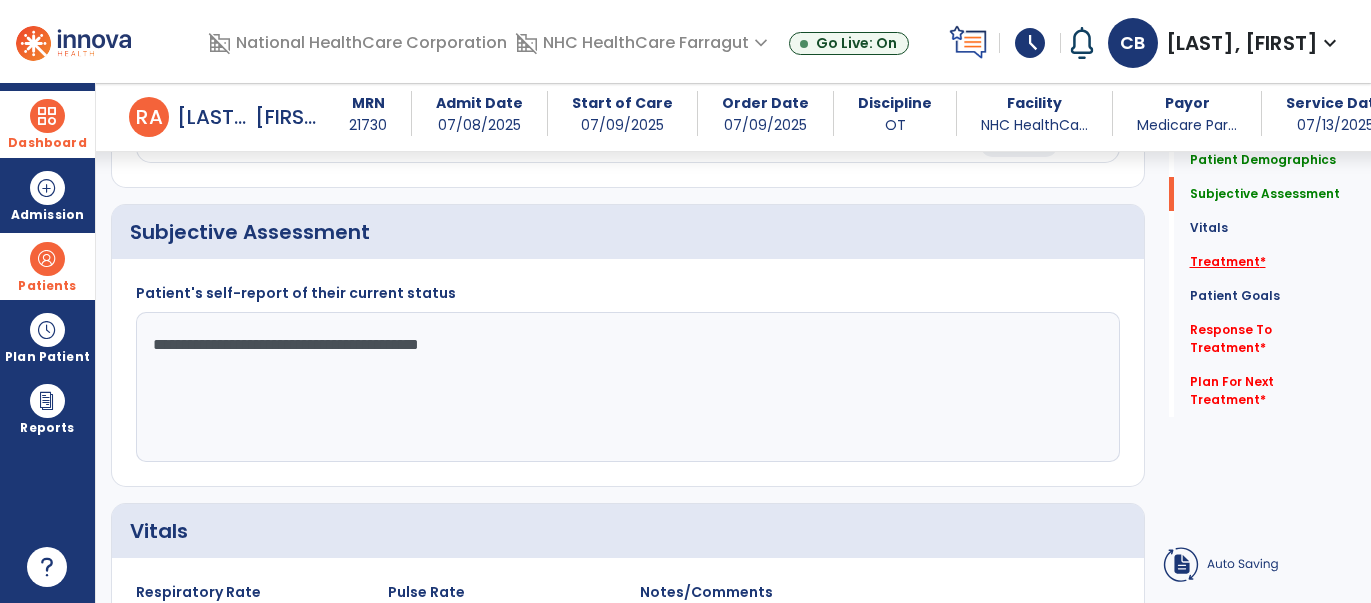 click on "Patient Demographics   Patient Demographics   Subjective Assessment   Subjective Assessment   Vitals   Vitals   Treatment   *  Treatment   *  Patient Goals   Patient Goals   Response To Treatment   *  Response To Treatment   *  Plan For Next Treatment   *  Plan For Next Treatment   *" 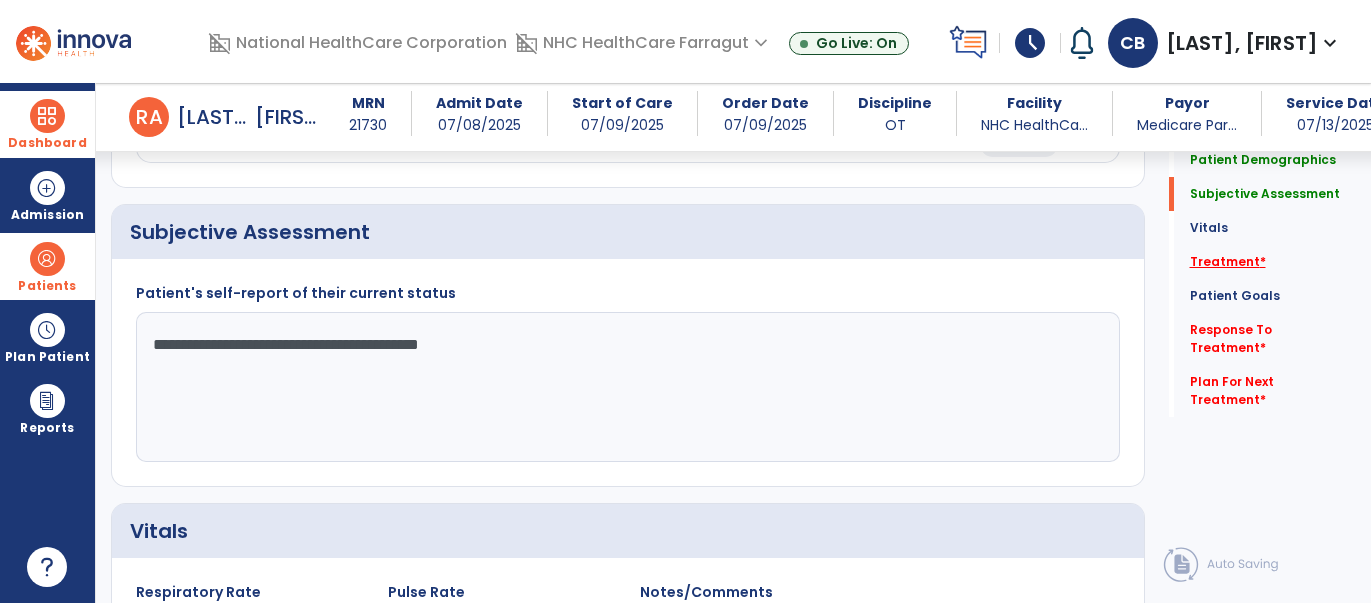 click on "Treatment   *" 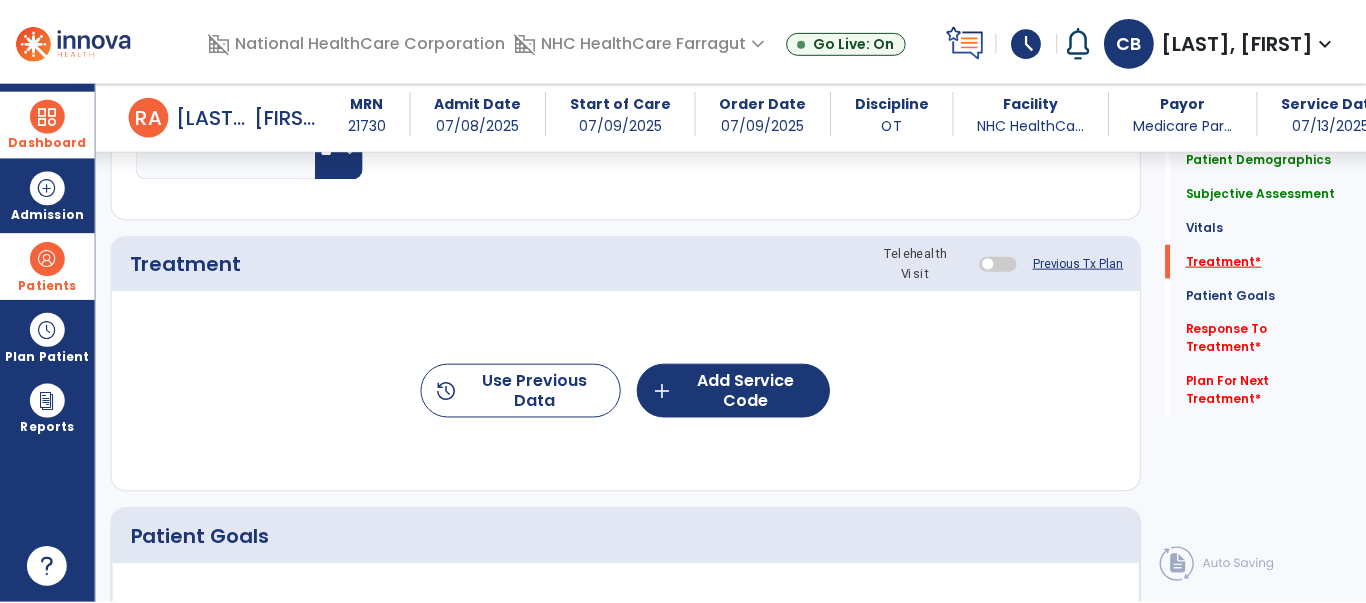 scroll, scrollTop: 1030, scrollLeft: 0, axis: vertical 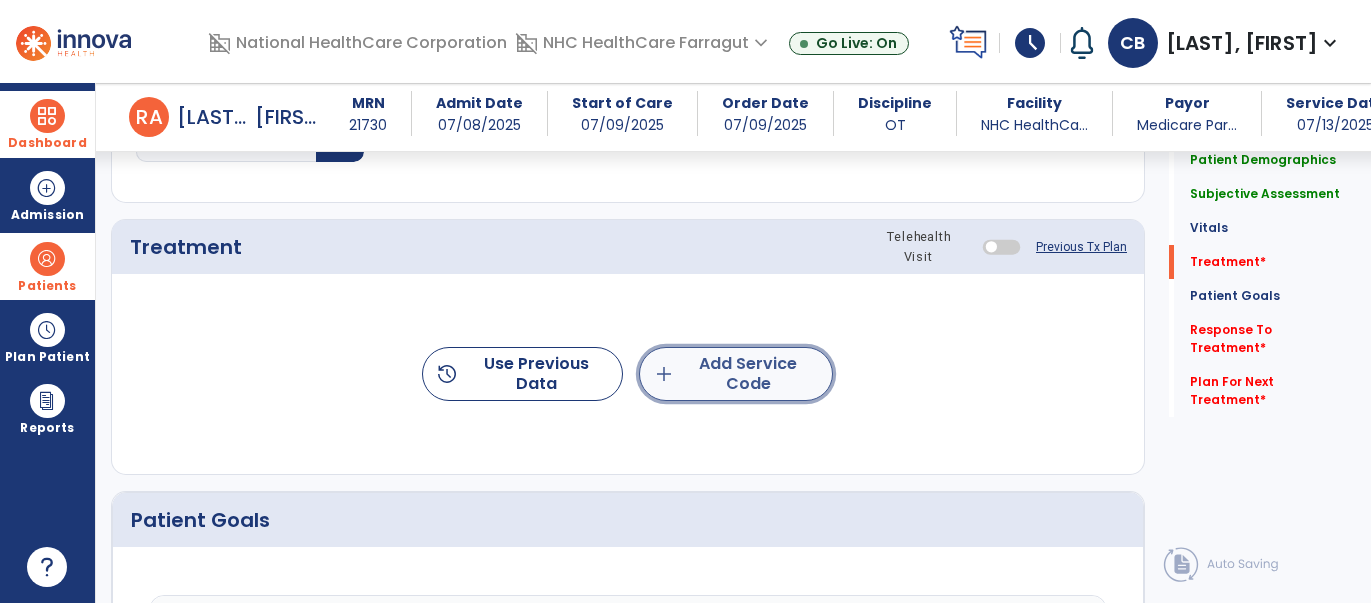 click on "add  Add Service Code" 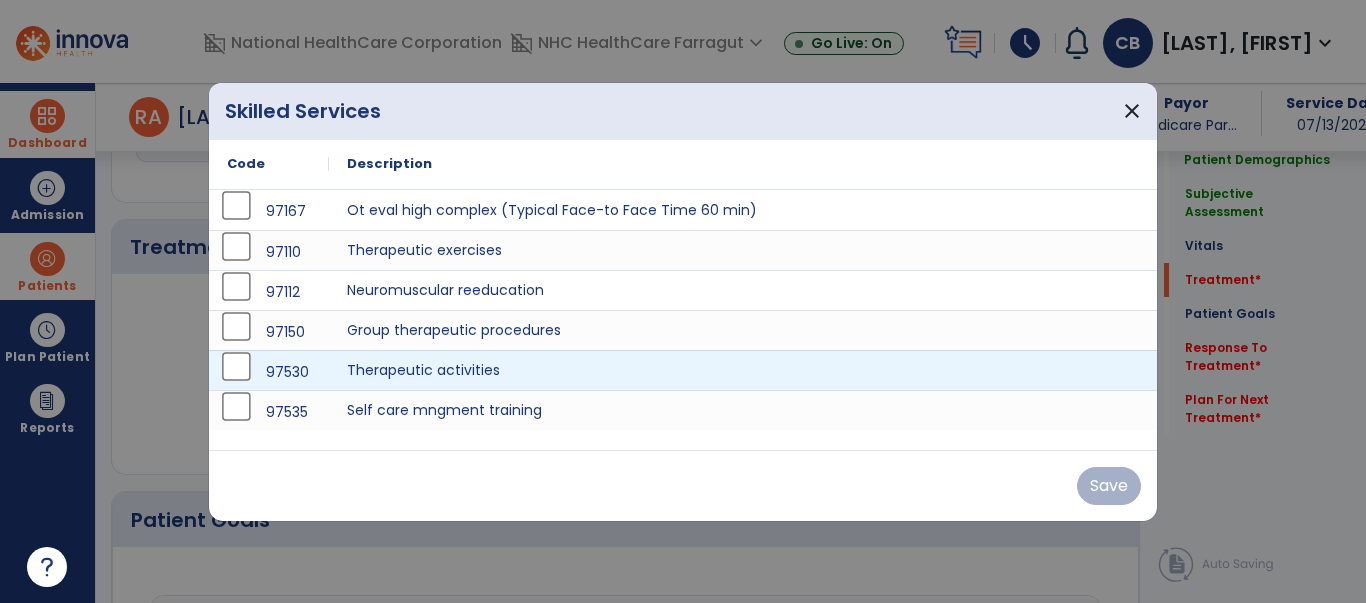 scroll, scrollTop: 1030, scrollLeft: 0, axis: vertical 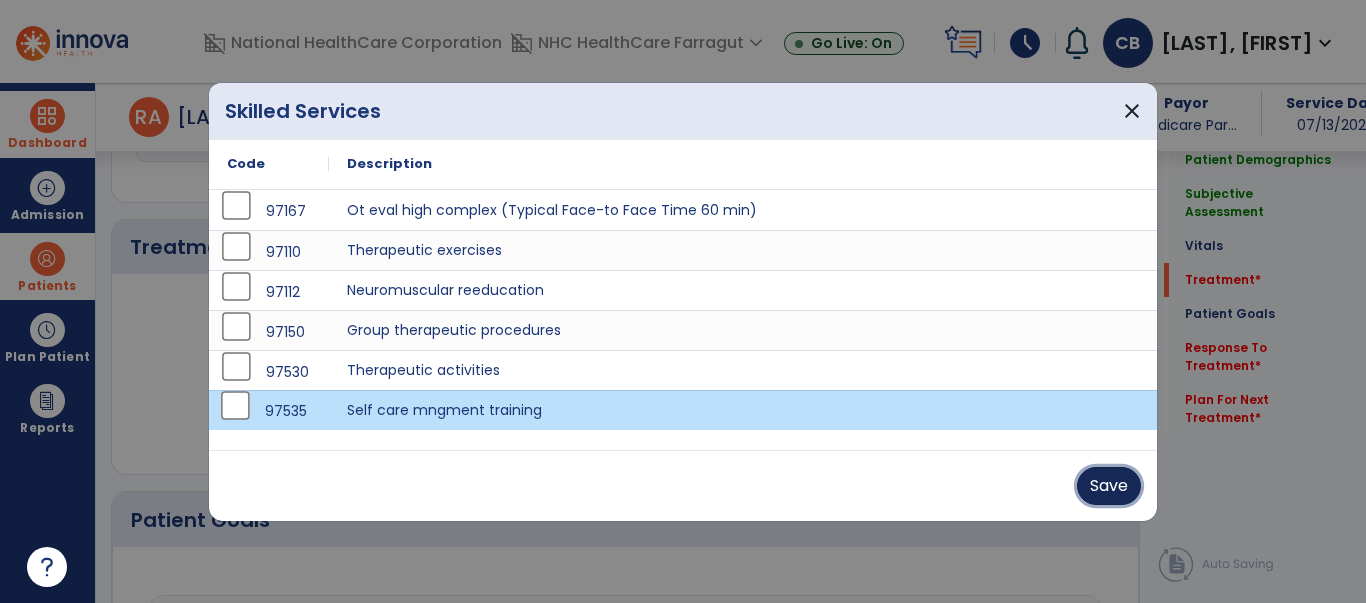 click on "Save" at bounding box center (1109, 486) 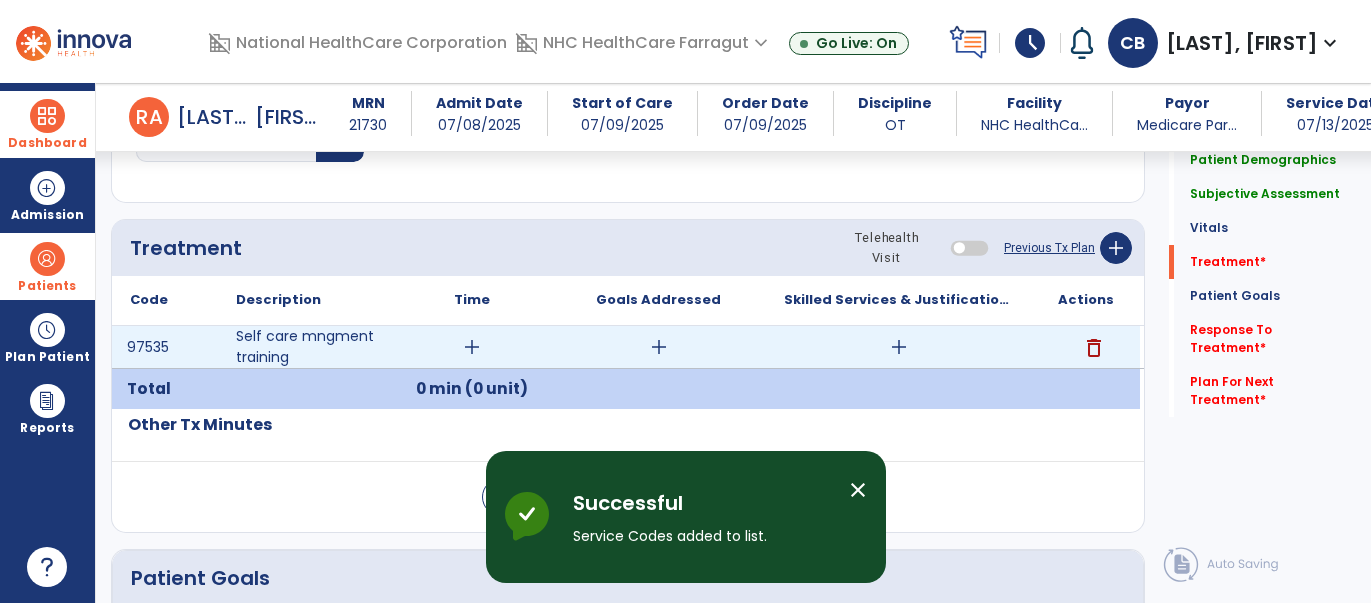 click on "add" at bounding box center (472, 347) 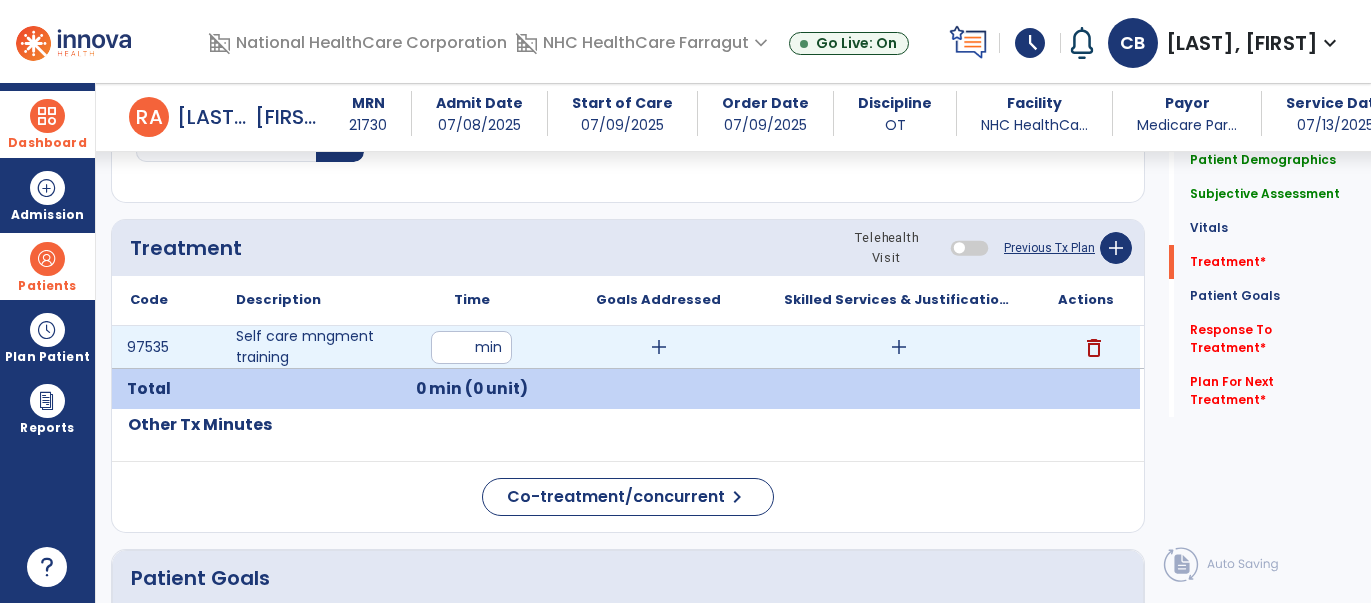 type on "**" 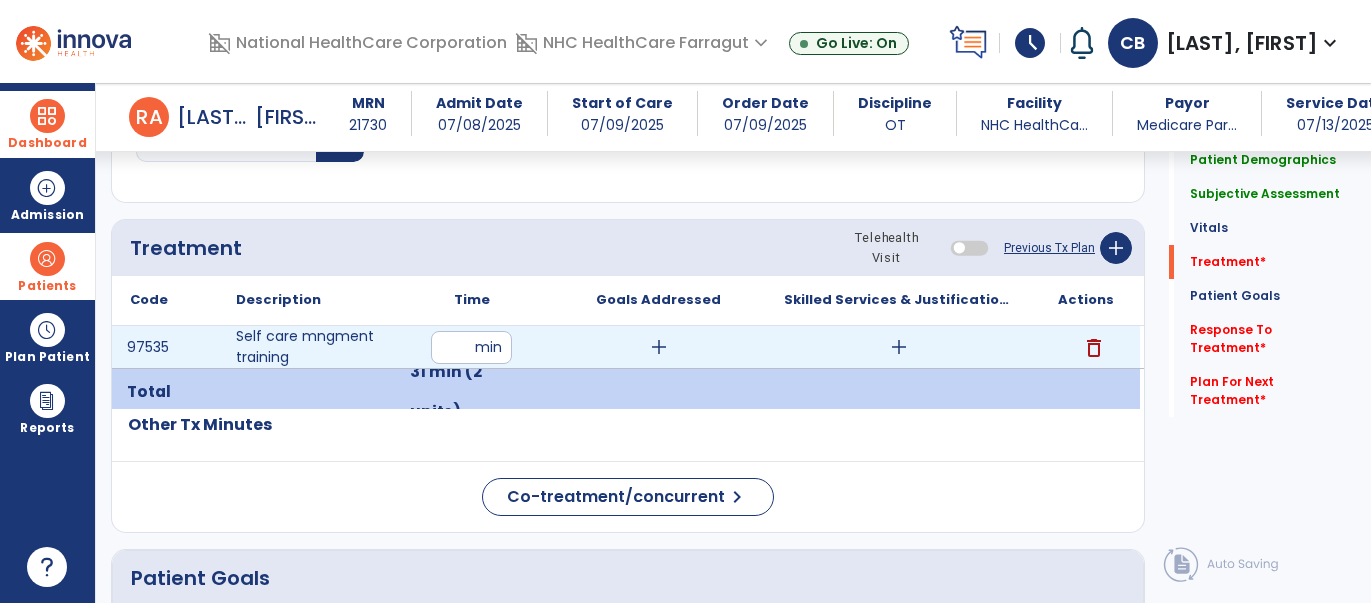 click on "add" at bounding box center [899, 347] 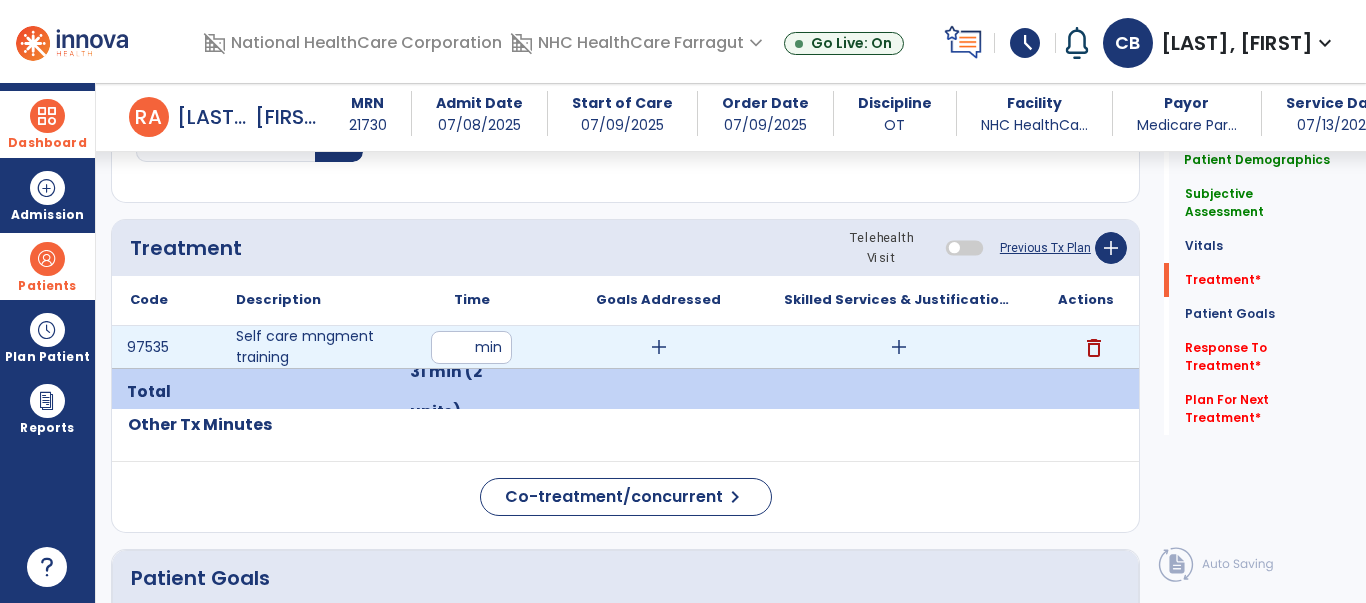 scroll, scrollTop: 1030, scrollLeft: 0, axis: vertical 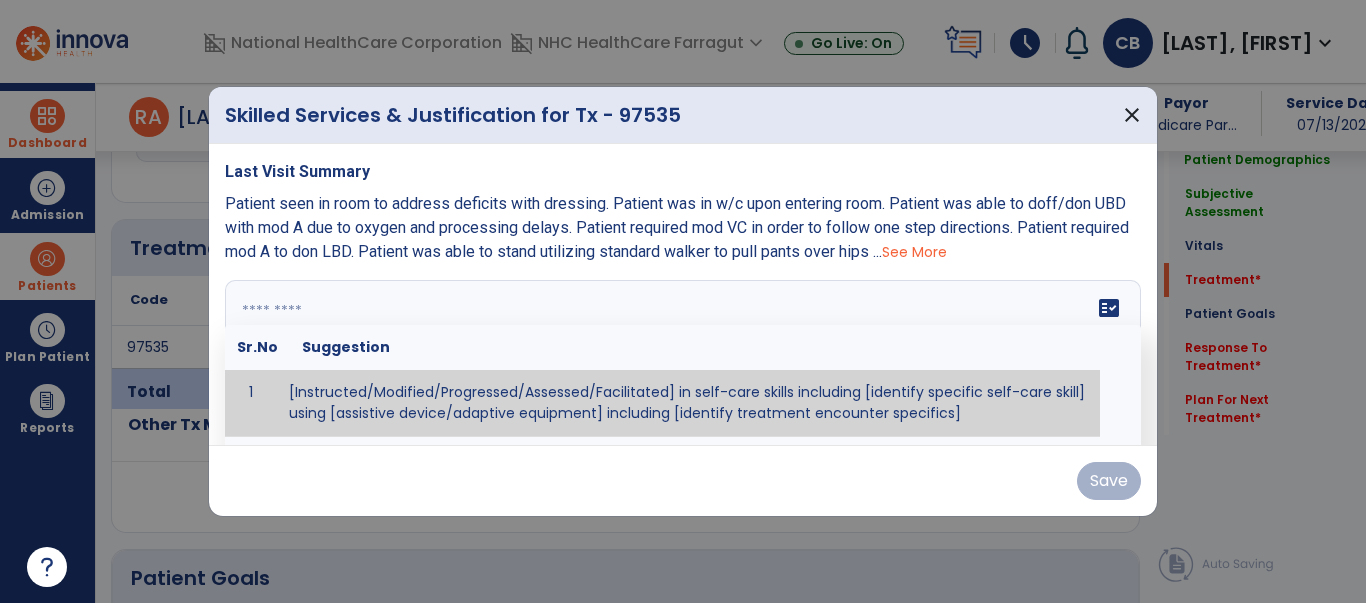 click on "fact_check  Sr.No Suggestion 1 [Instructed/Modified/Progressed/Assessed/Facilitated] in self-care skills including [identify specific self-care skill] using [assistive device/adaptive equipment] including [identify treatment encounter specifics]" at bounding box center (683, 355) 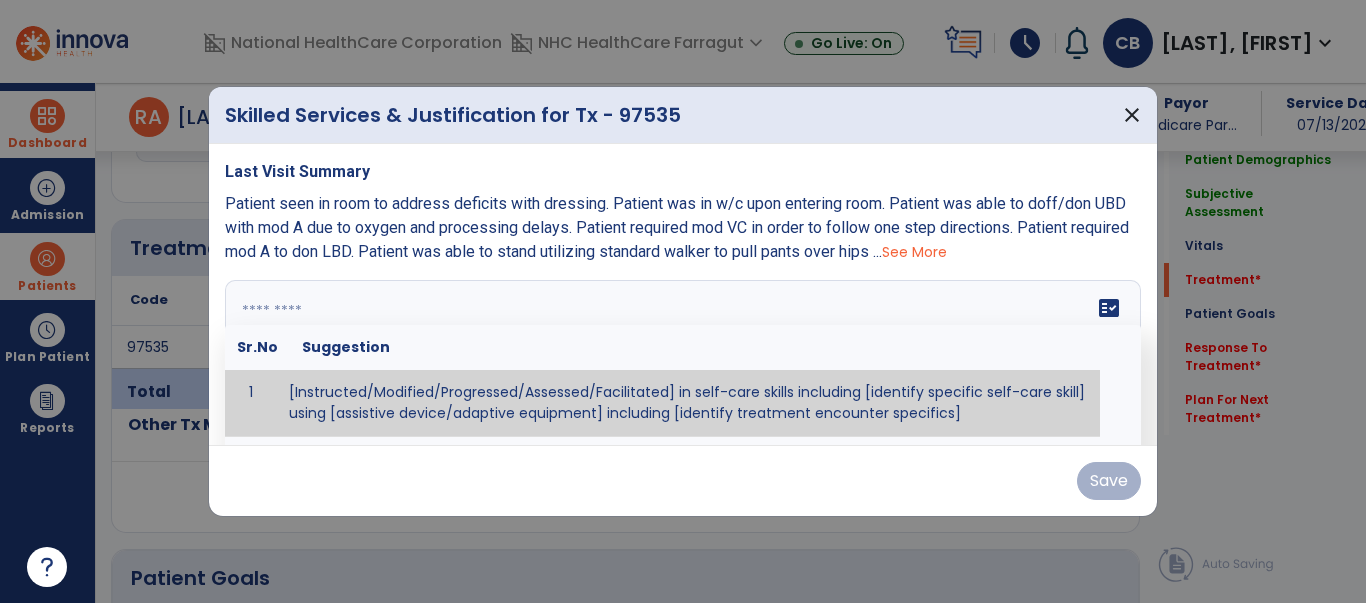 click at bounding box center (681, 355) 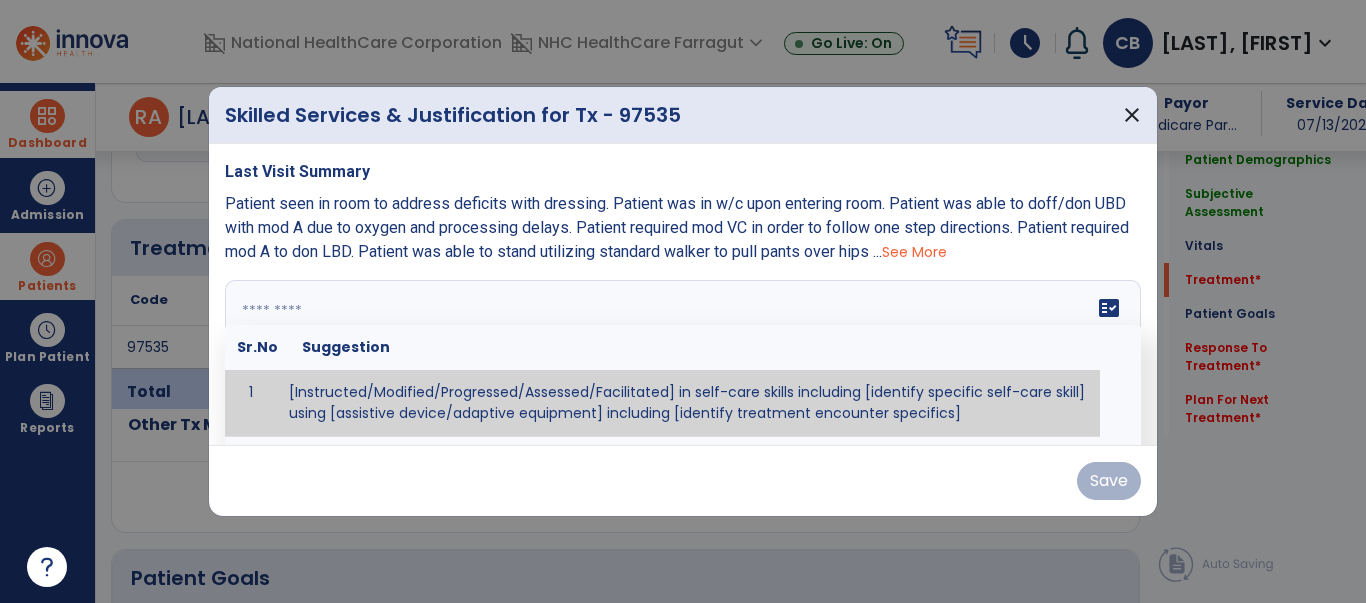 paste on "**********" 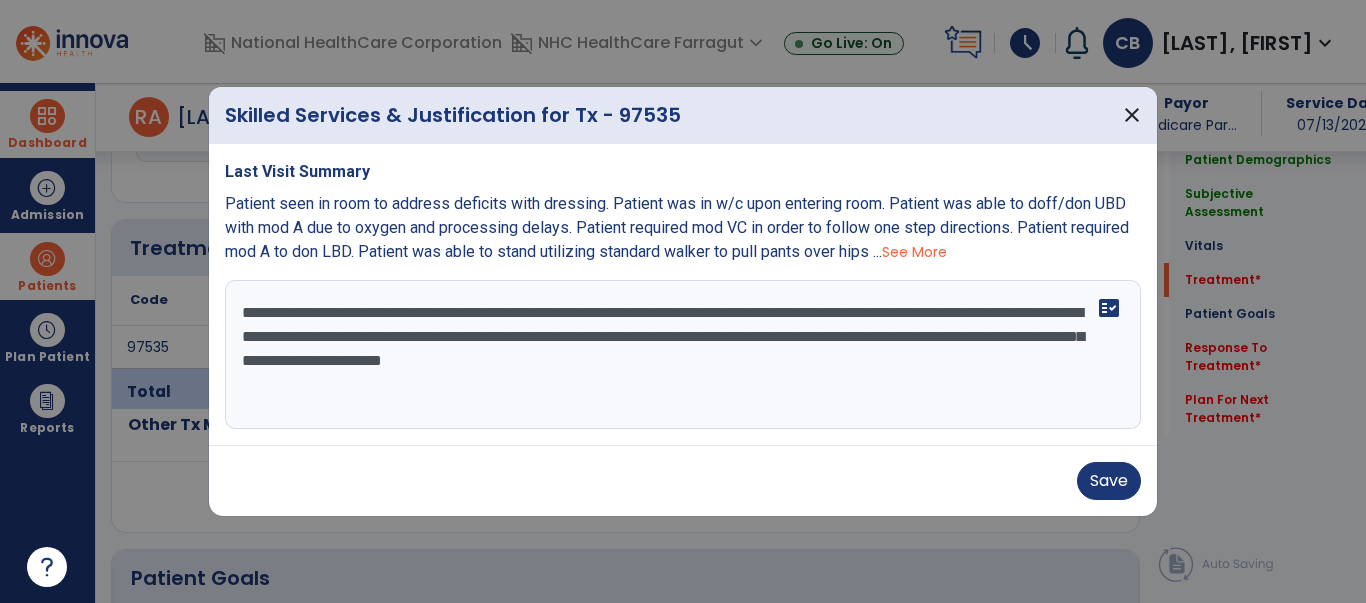 click on "See More" at bounding box center (914, 252) 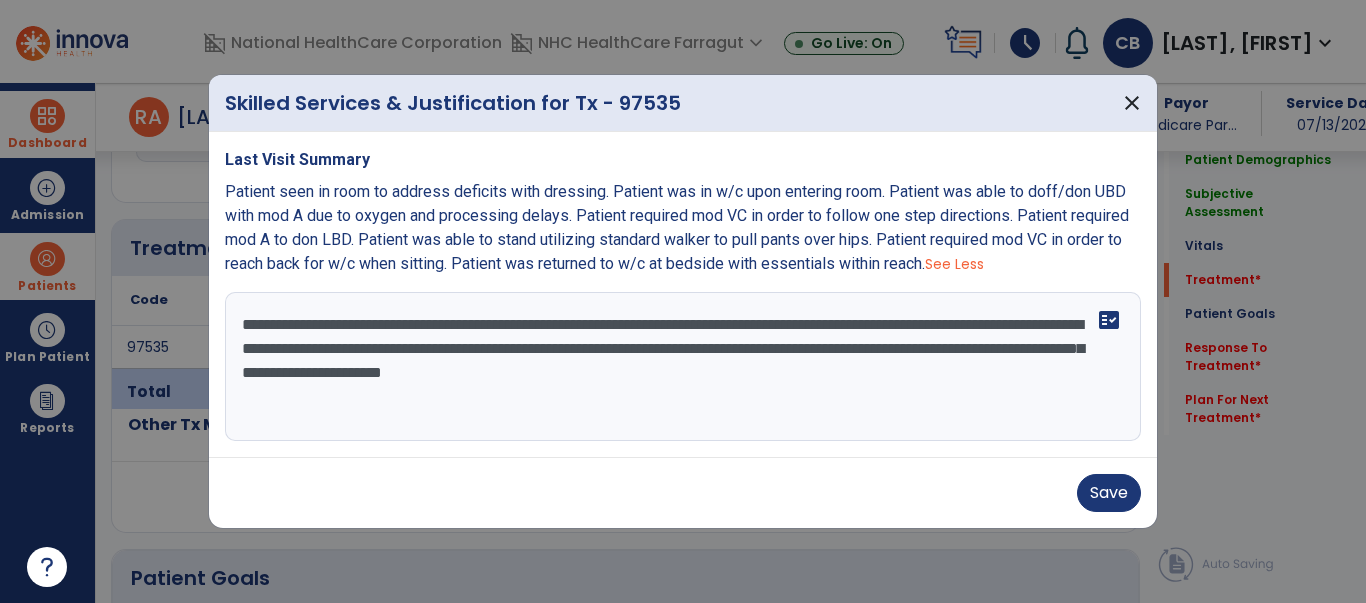 click on "**********" at bounding box center [683, 367] 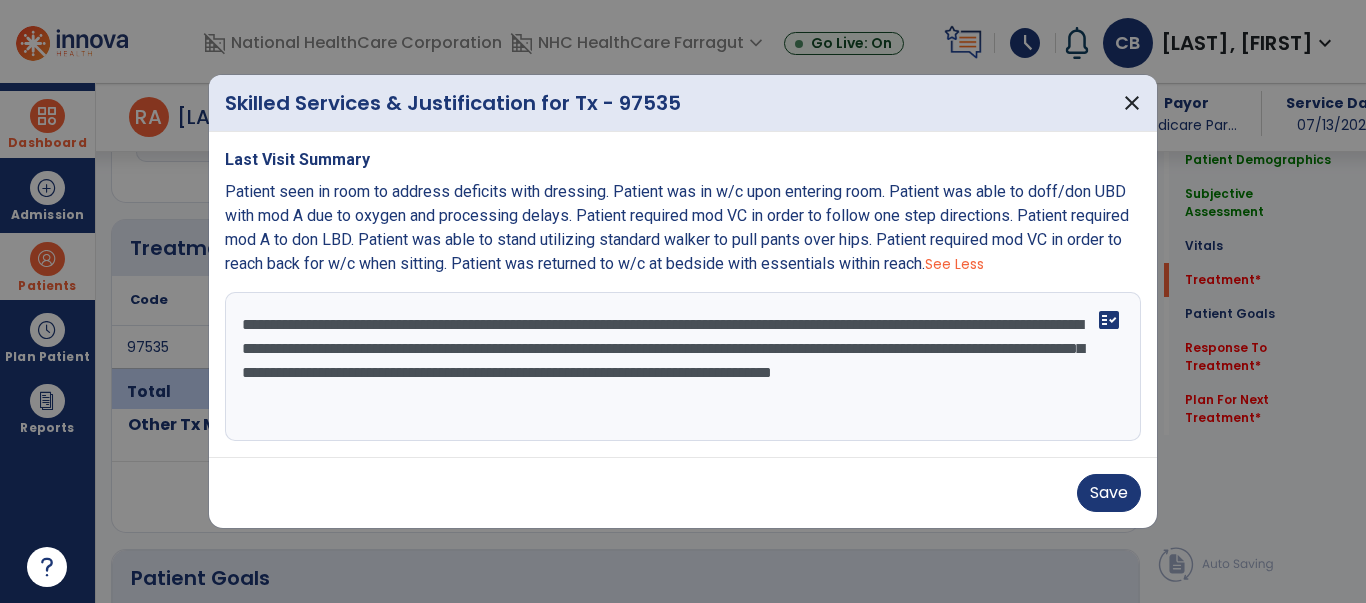 click on "**********" at bounding box center (683, 367) 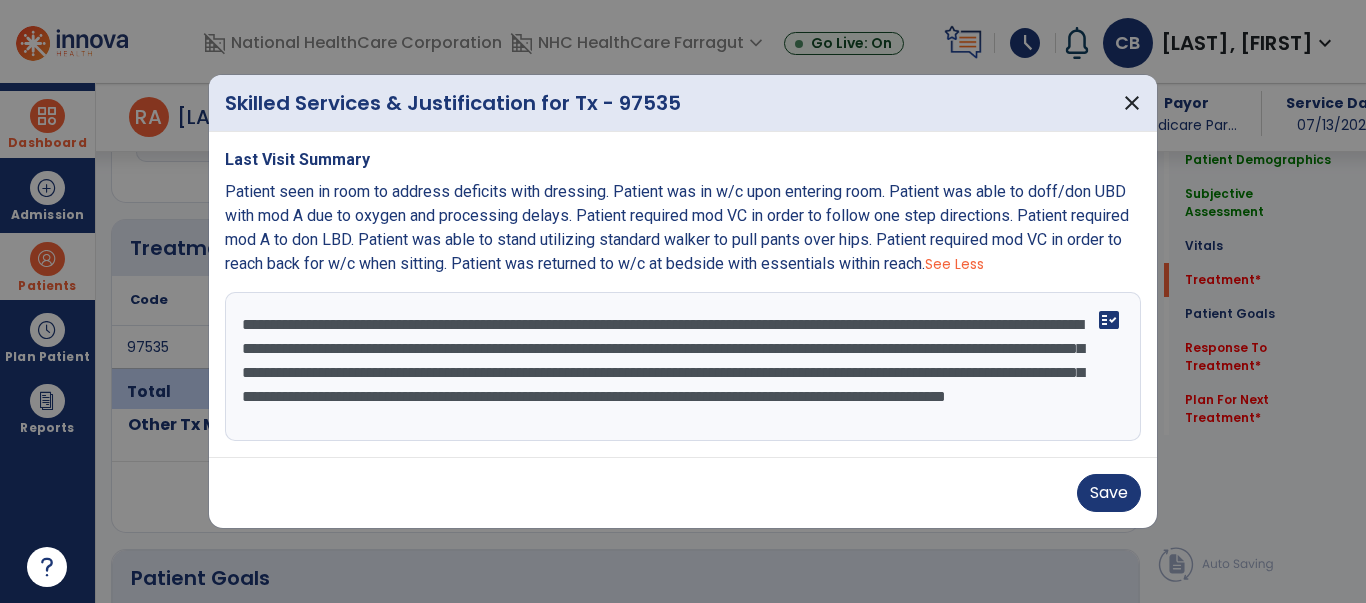 scroll, scrollTop: 15, scrollLeft: 0, axis: vertical 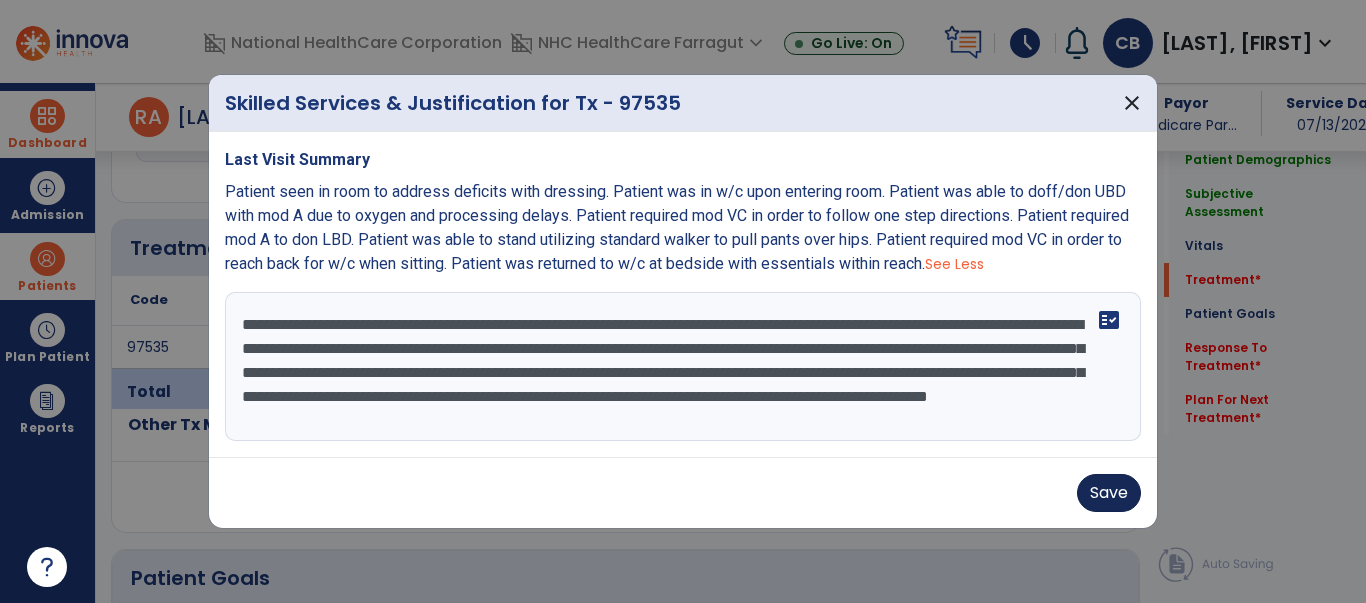 type on "**********" 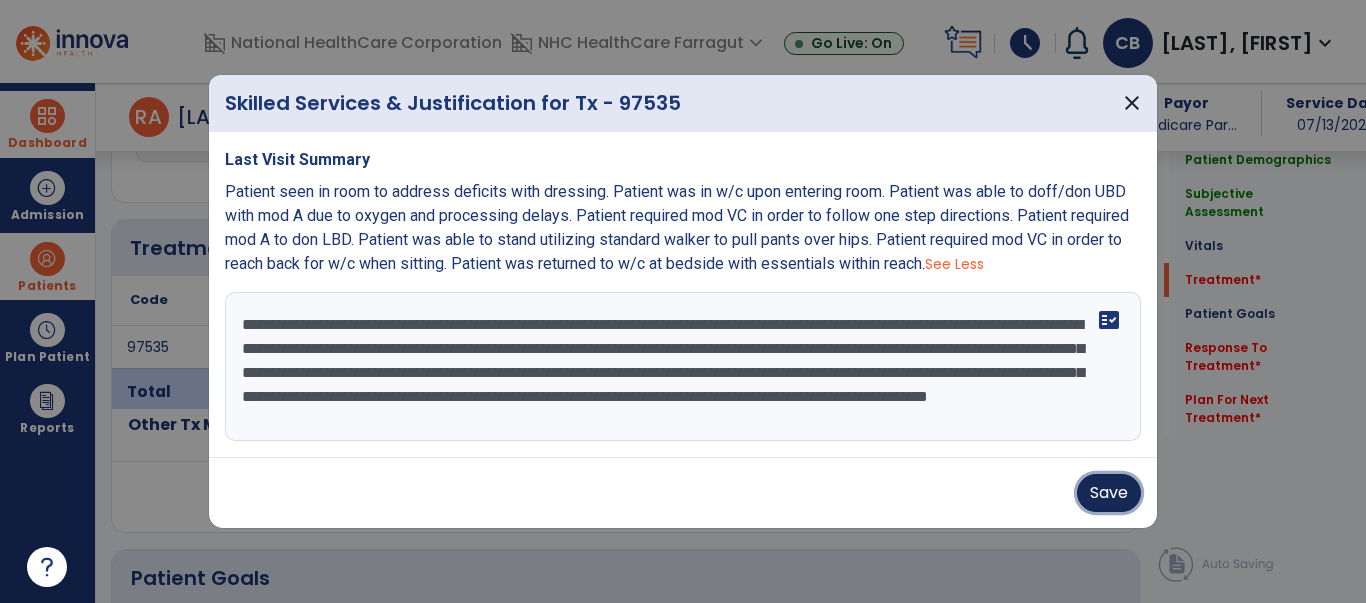 click on "Save" at bounding box center (1109, 493) 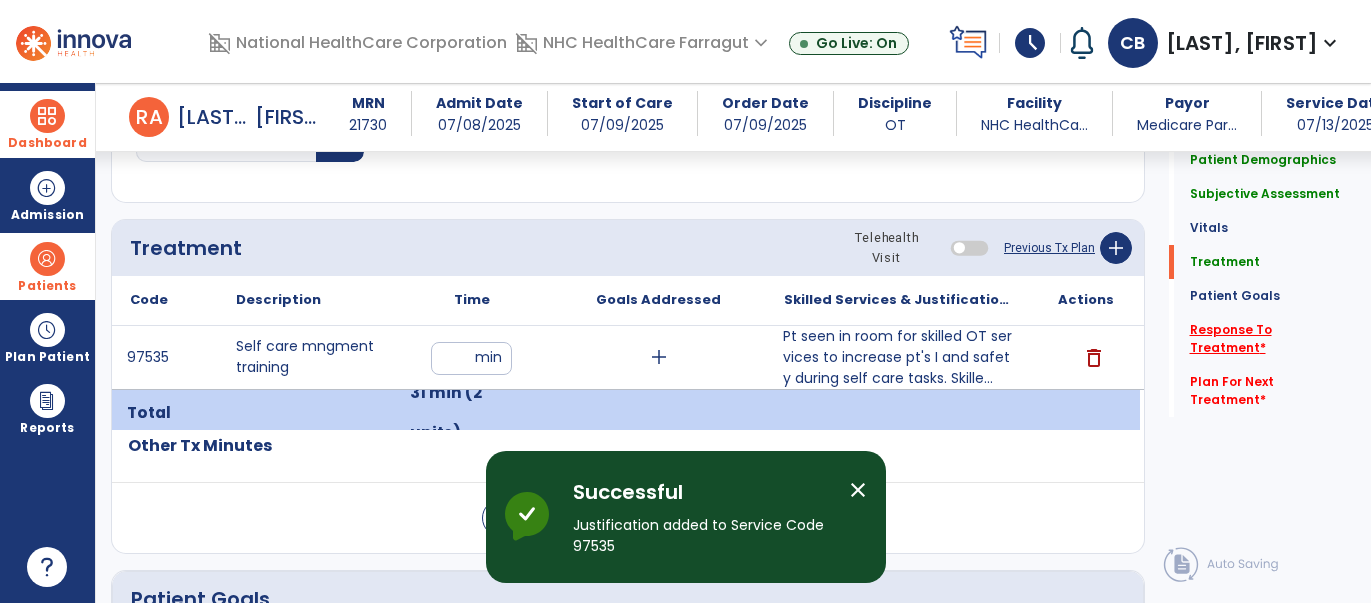 click on "Response To Treatment   *" 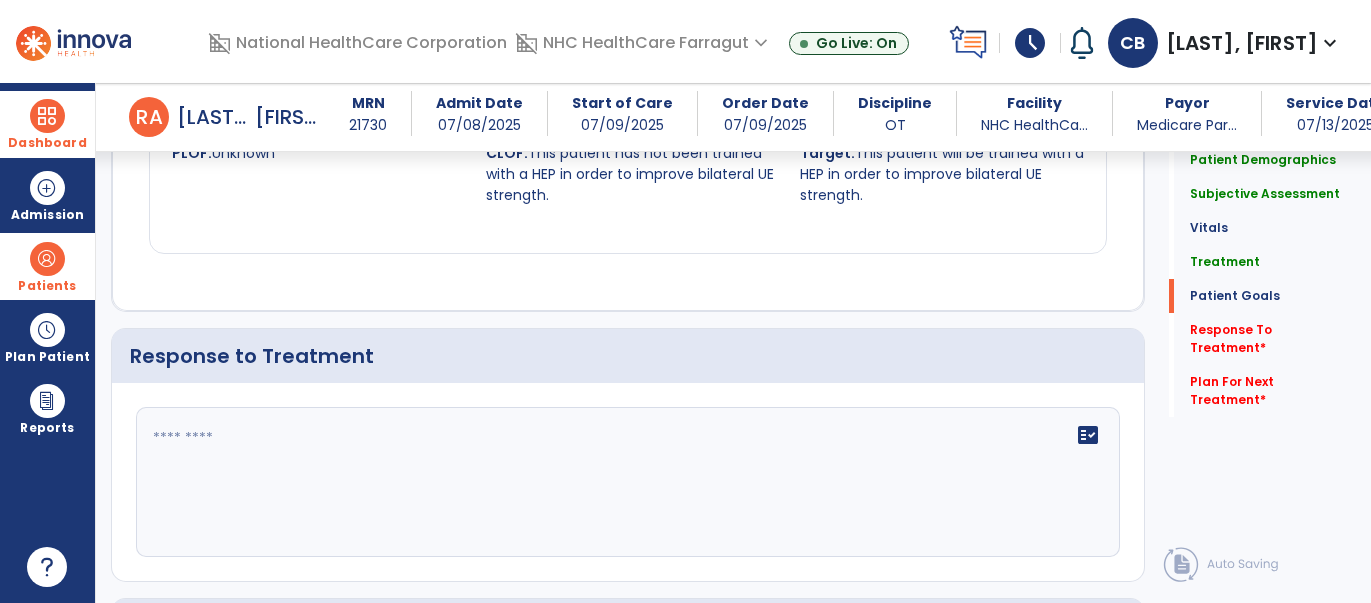 scroll, scrollTop: 2481, scrollLeft: 0, axis: vertical 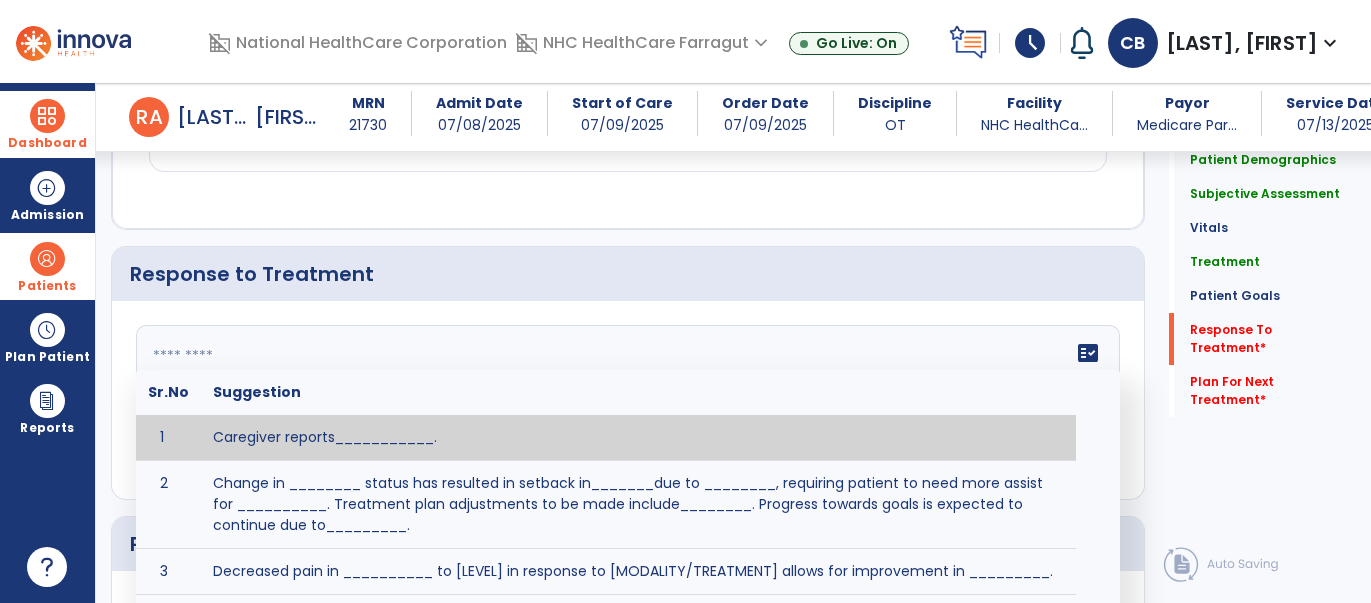 drag, startPoint x: 541, startPoint y: 363, endPoint x: 532, endPoint y: 358, distance: 10.29563 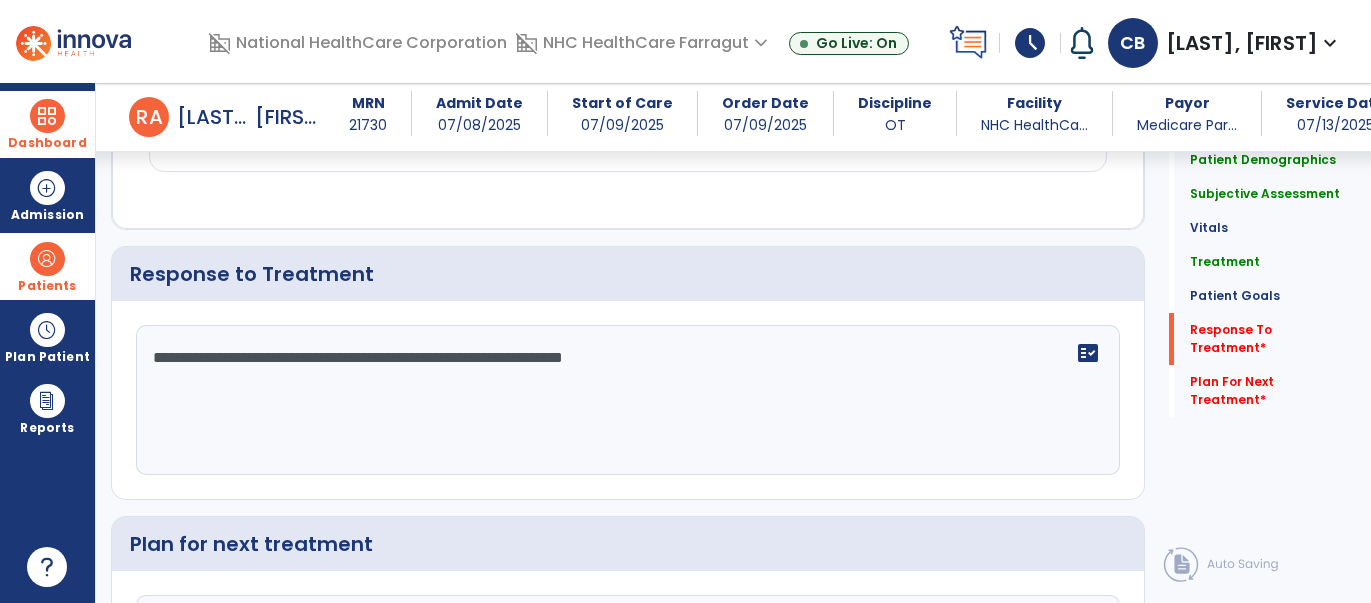 type on "**********" 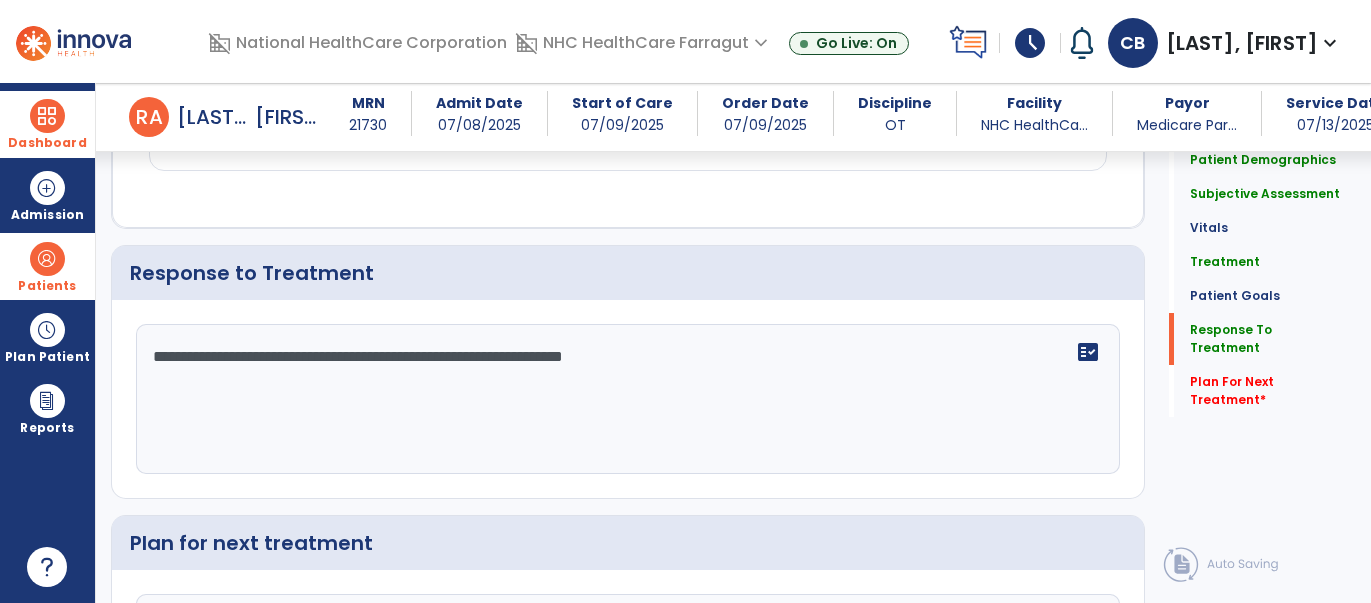 scroll, scrollTop: 2482, scrollLeft: 0, axis: vertical 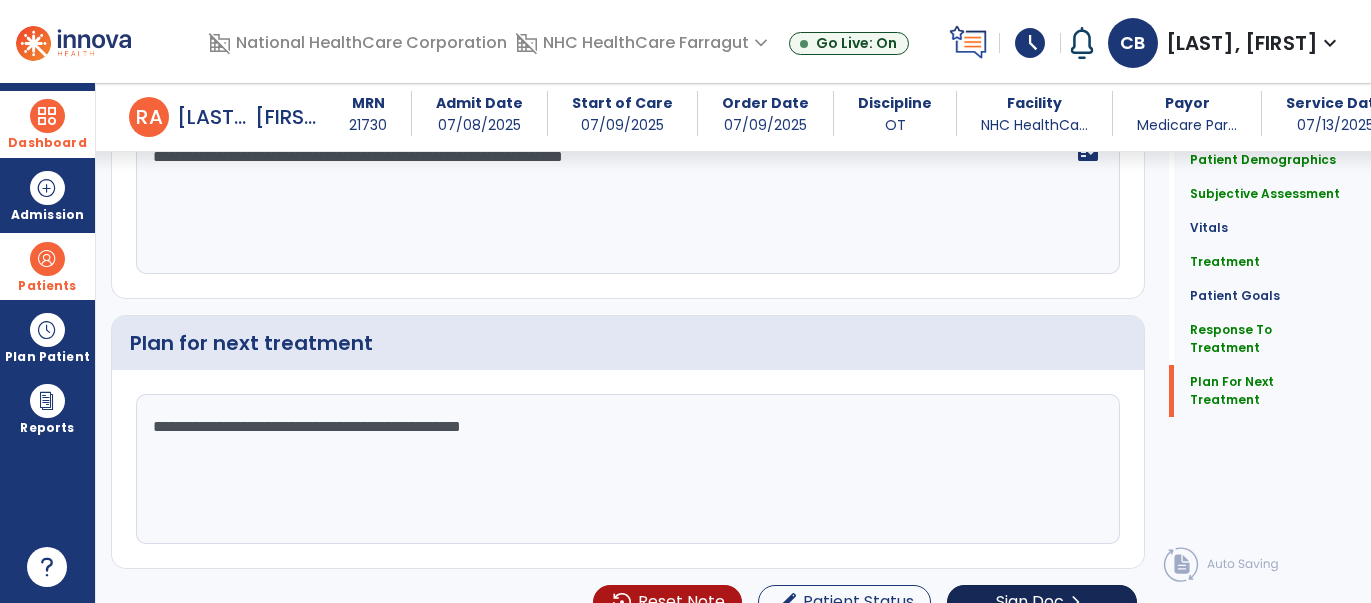 type on "**********" 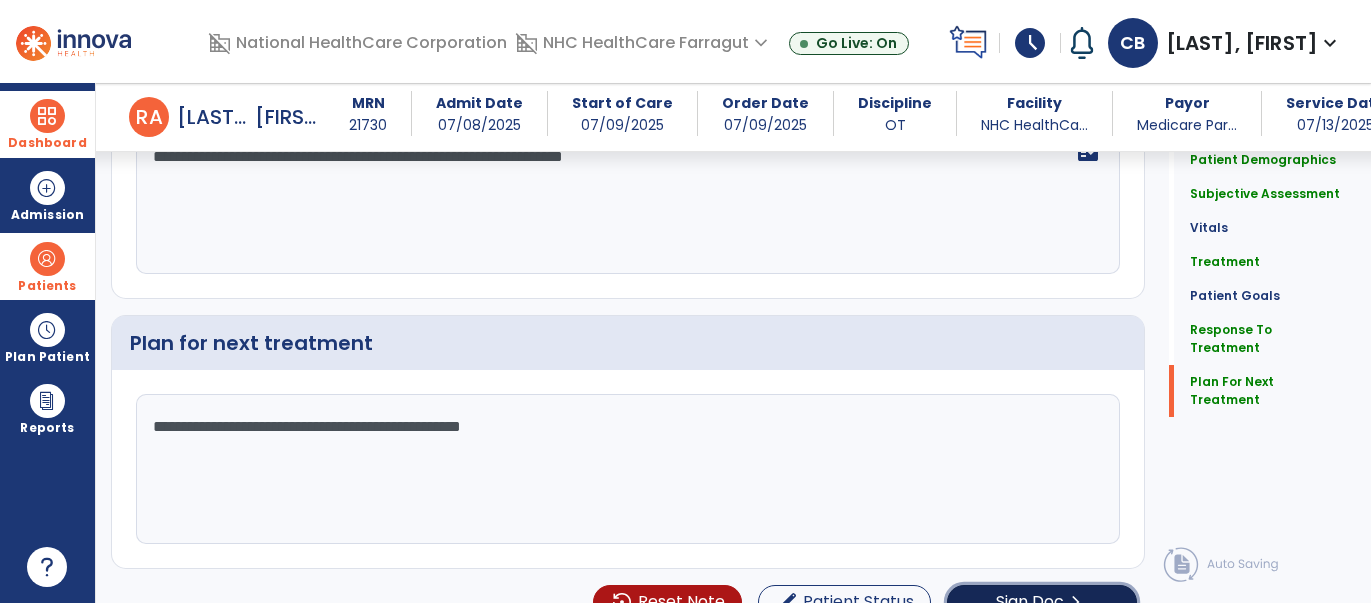 click on "chevron_right" 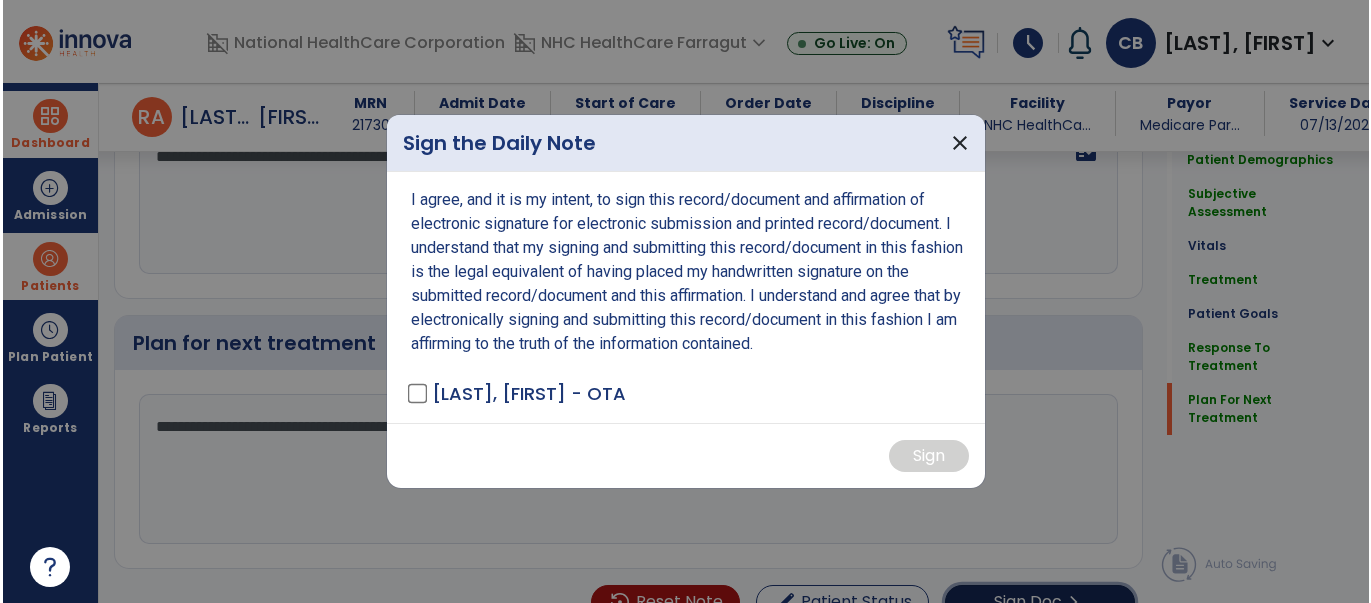 scroll, scrollTop: 2682, scrollLeft: 0, axis: vertical 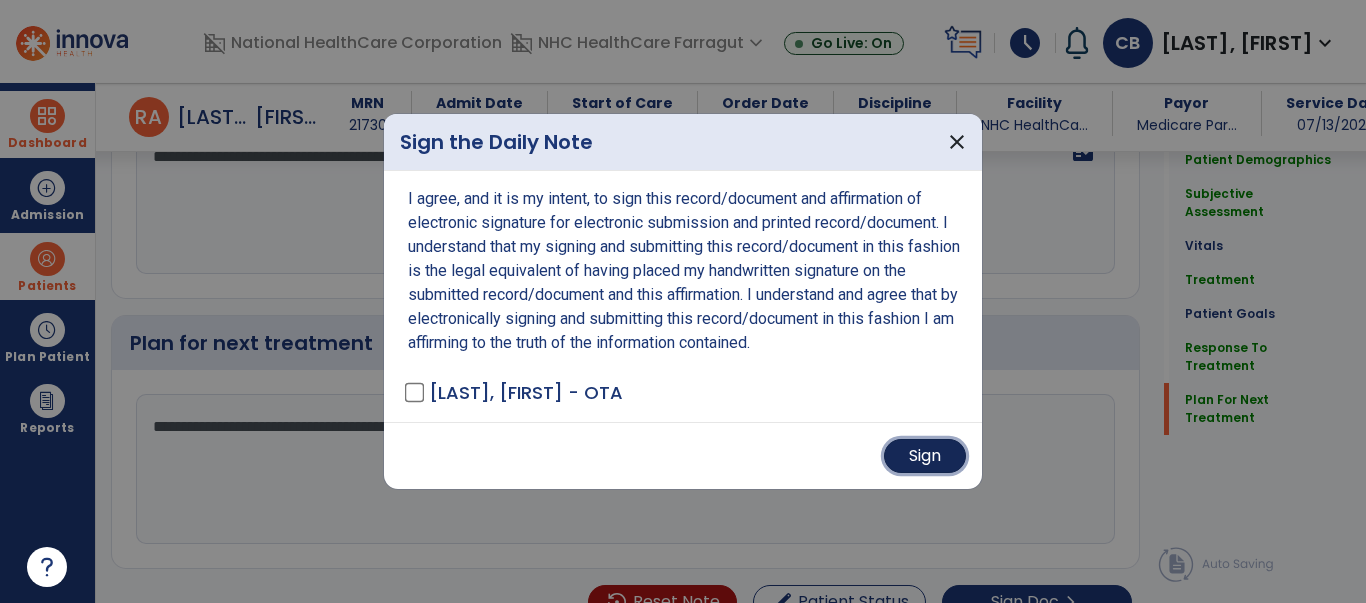 click on "Sign" at bounding box center [925, 456] 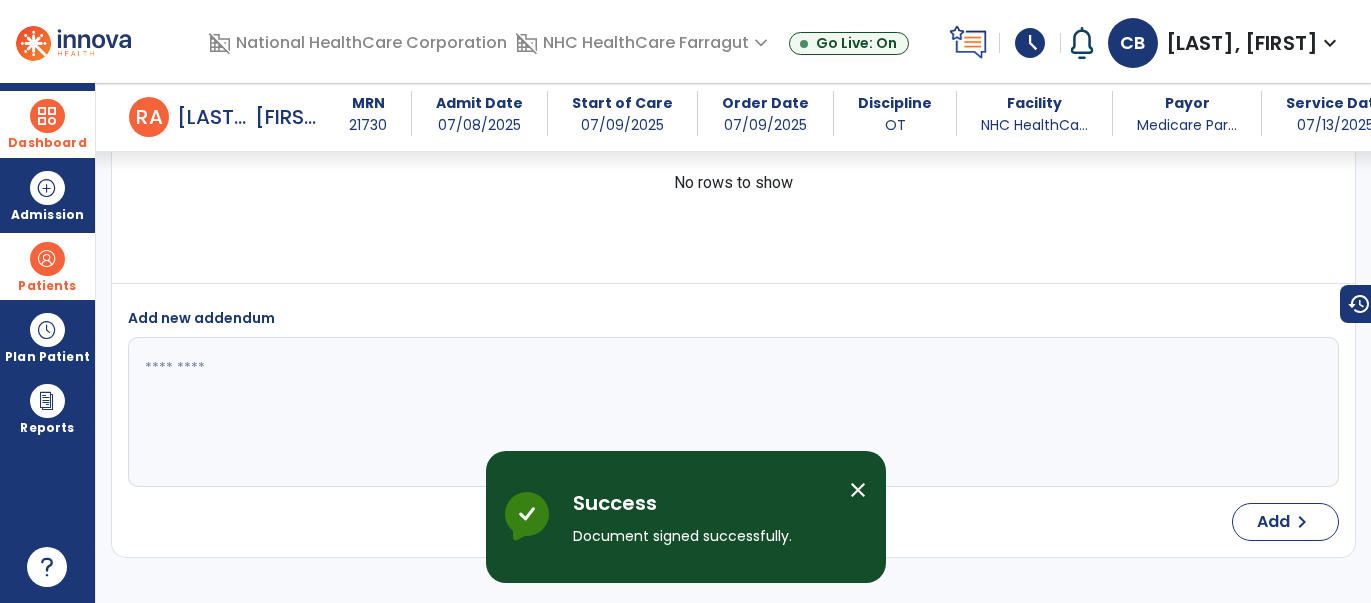 scroll, scrollTop: 4252, scrollLeft: 0, axis: vertical 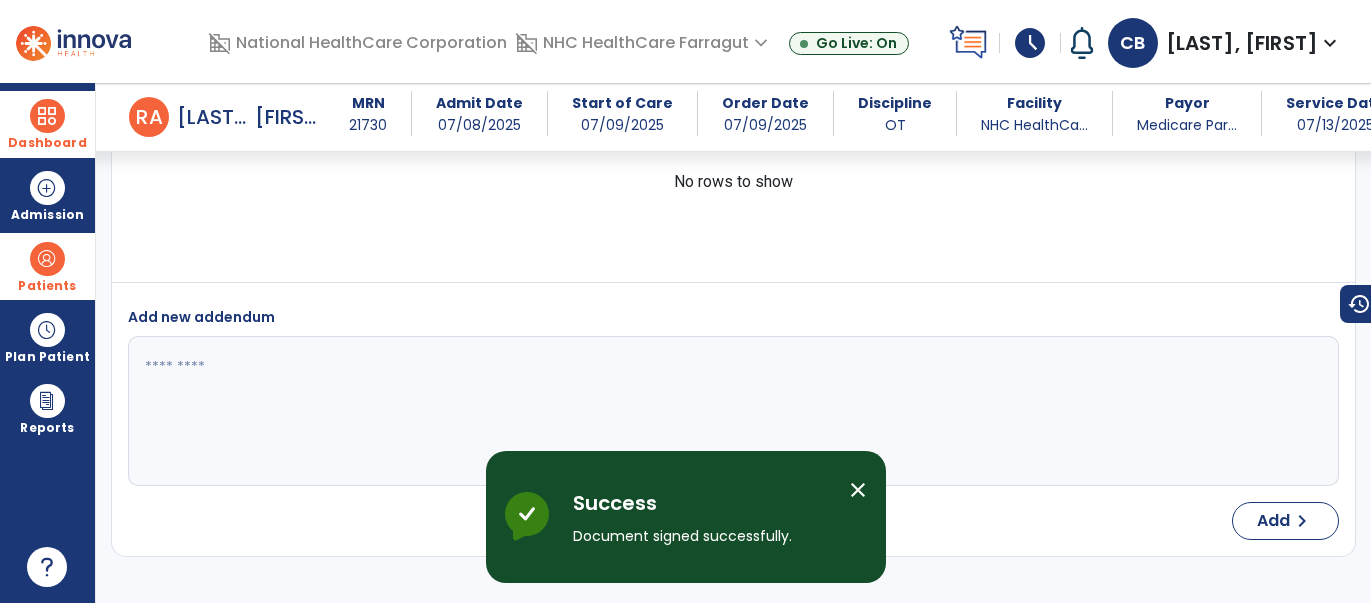 click on "schedule" at bounding box center (1030, 43) 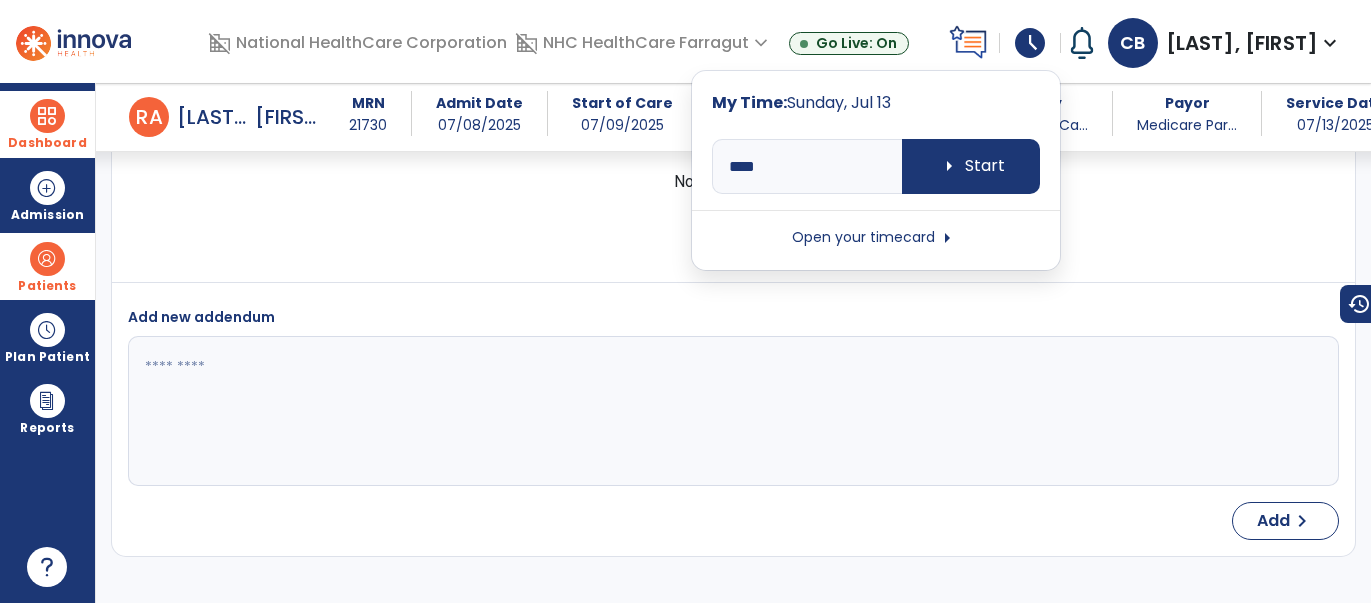click on "Open your timecard  arrow_right" at bounding box center (876, 238) 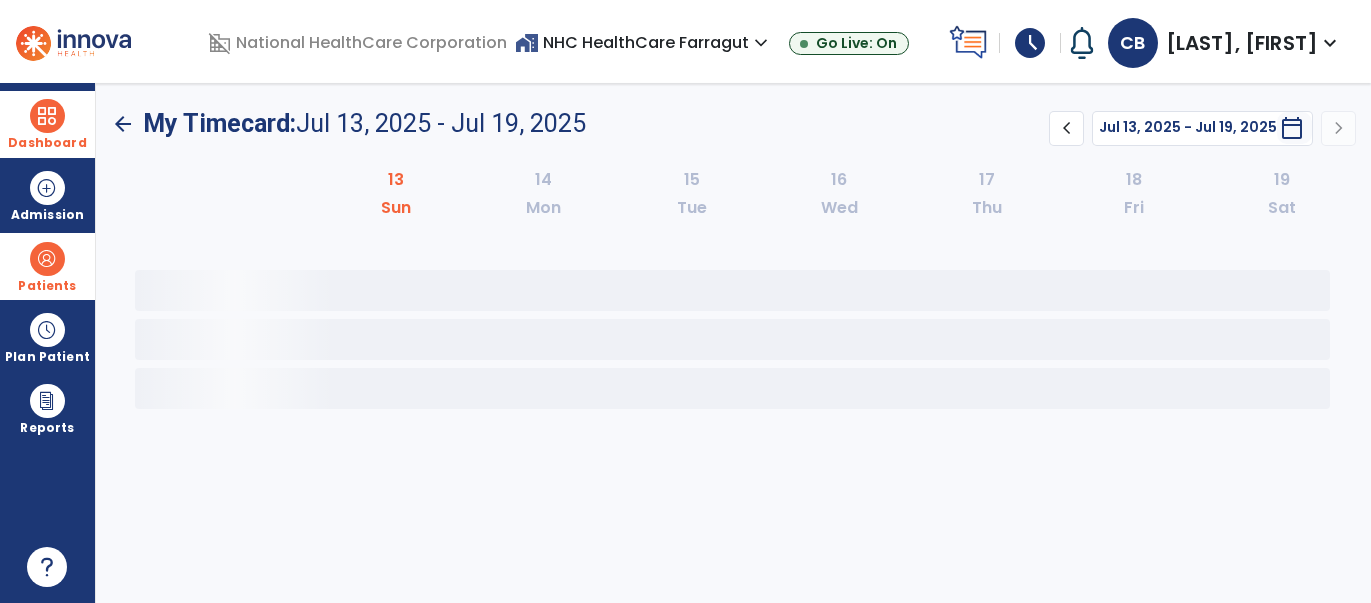 scroll, scrollTop: 0, scrollLeft: 0, axis: both 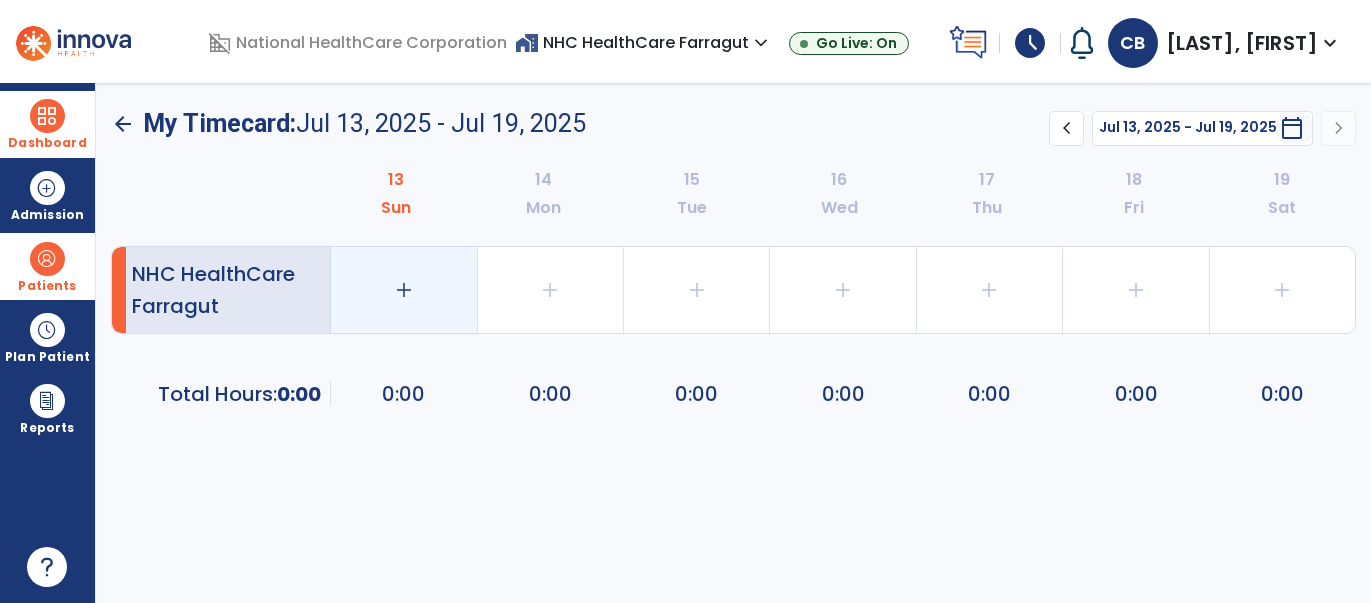 click on "add" 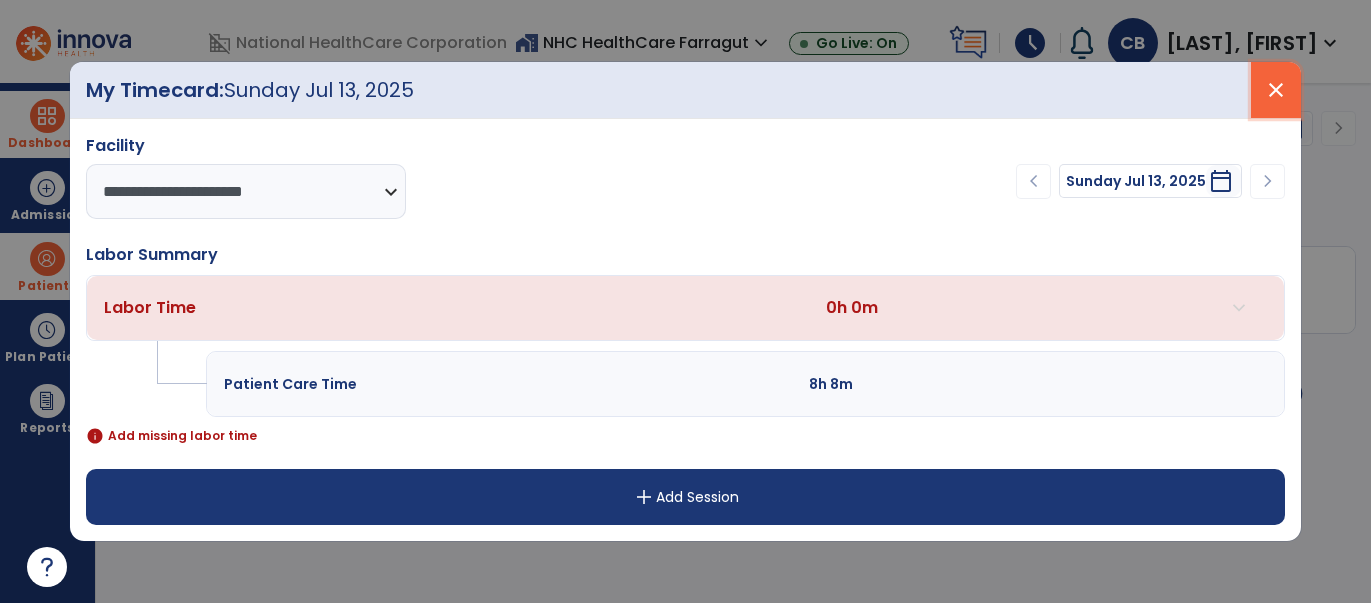click on "close" at bounding box center [1276, 90] 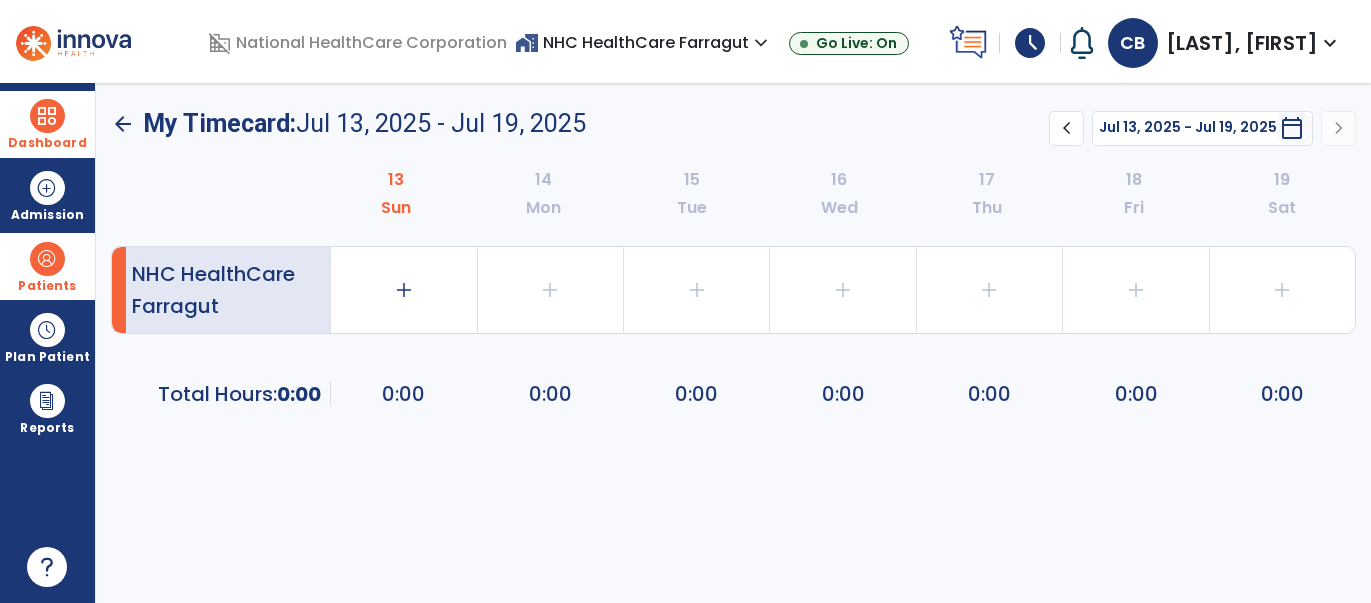 click on "Dashboard" at bounding box center (47, 124) 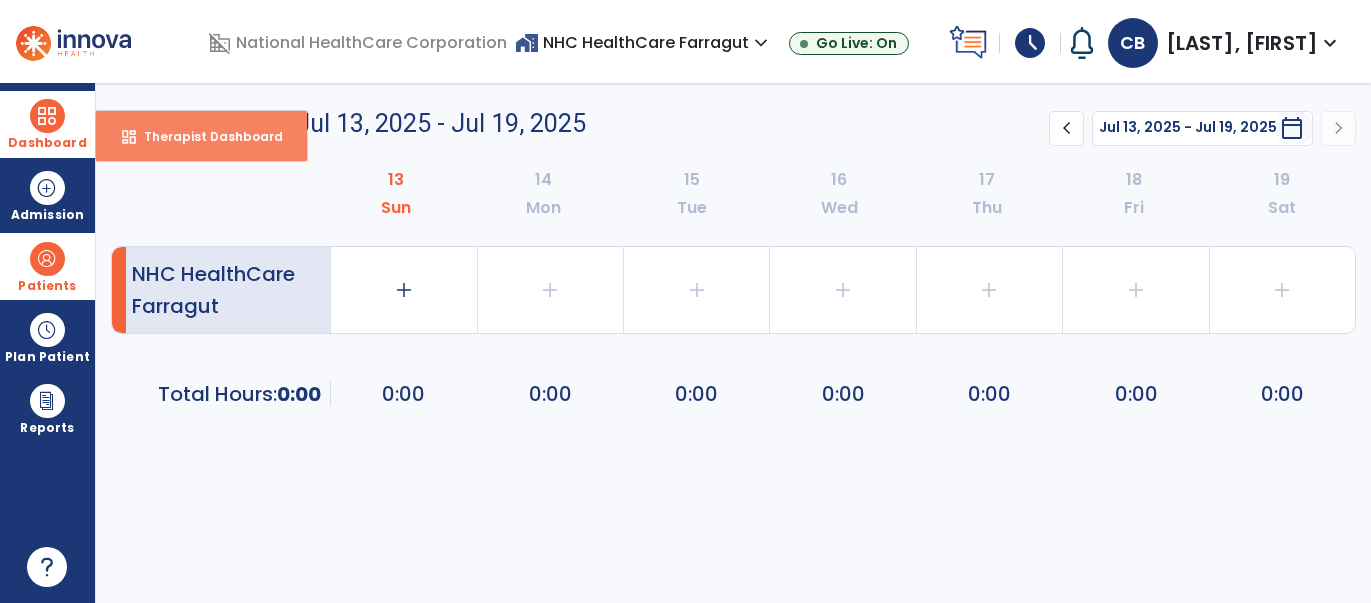 click on "Therapist Dashboard" at bounding box center [205, 136] 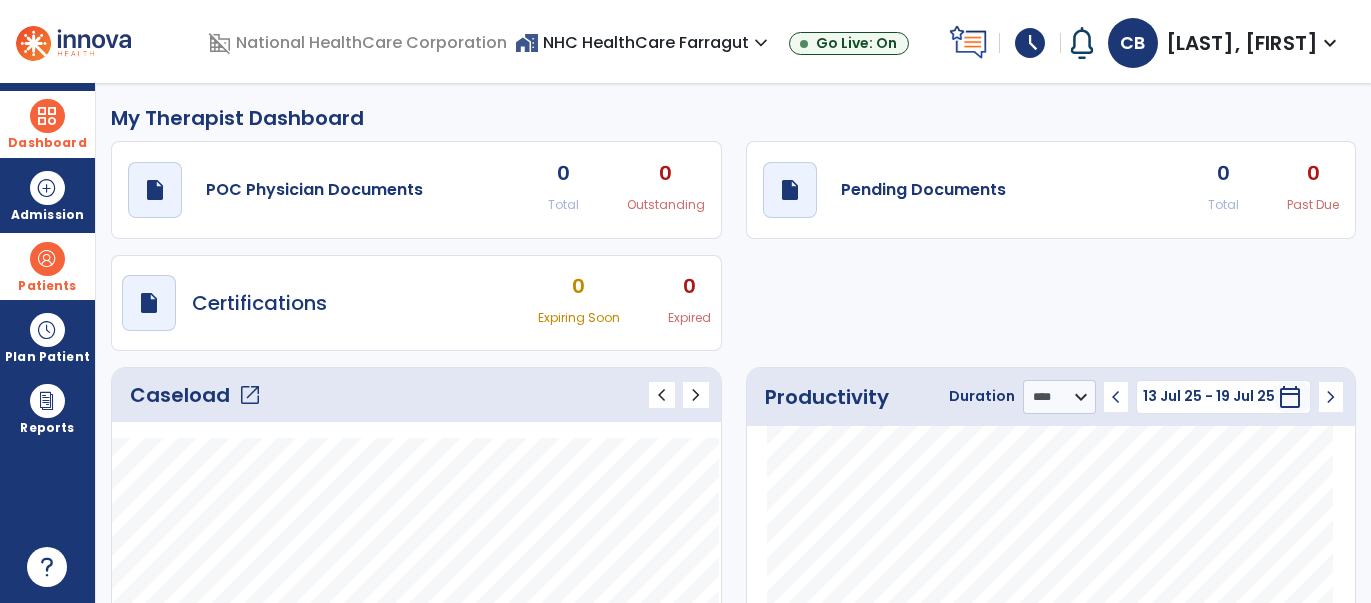 click on "open_in_new" 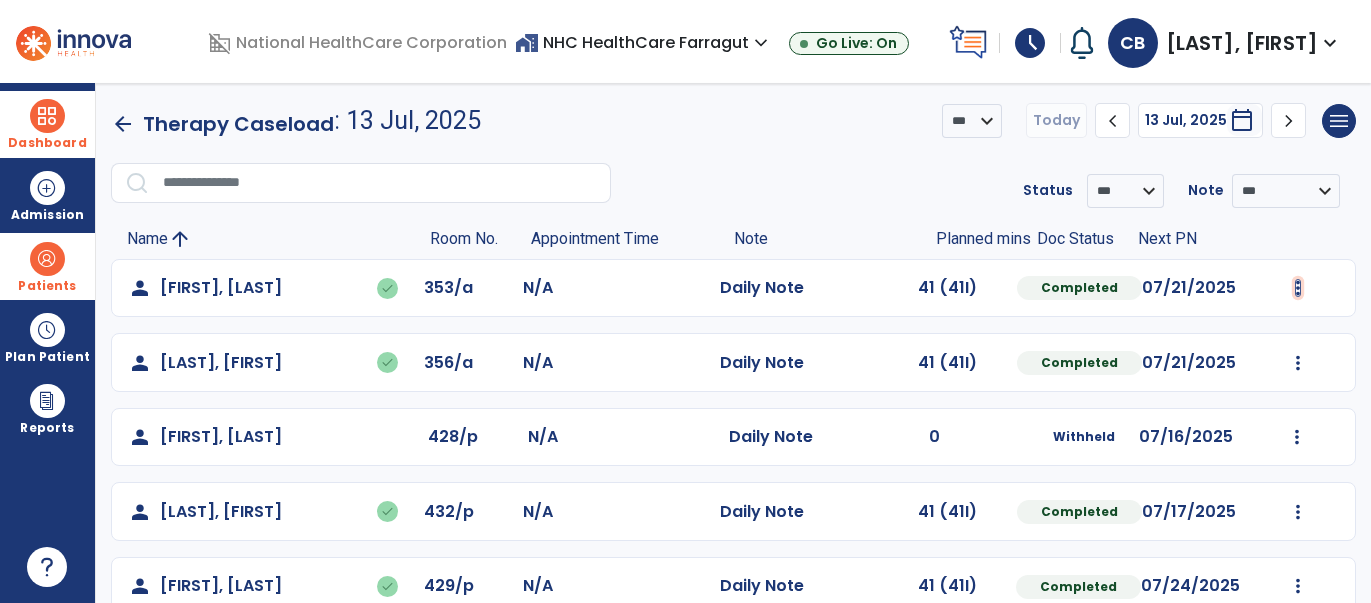 click at bounding box center [1298, 288] 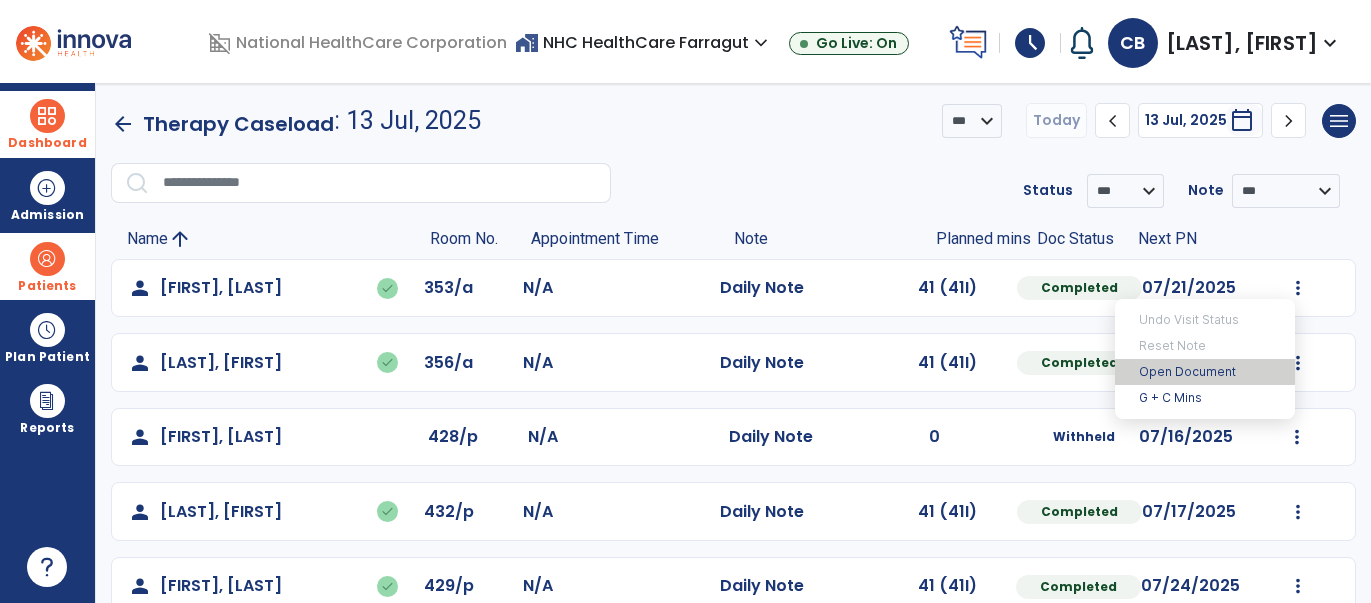 click on "Open Document" at bounding box center [1205, 372] 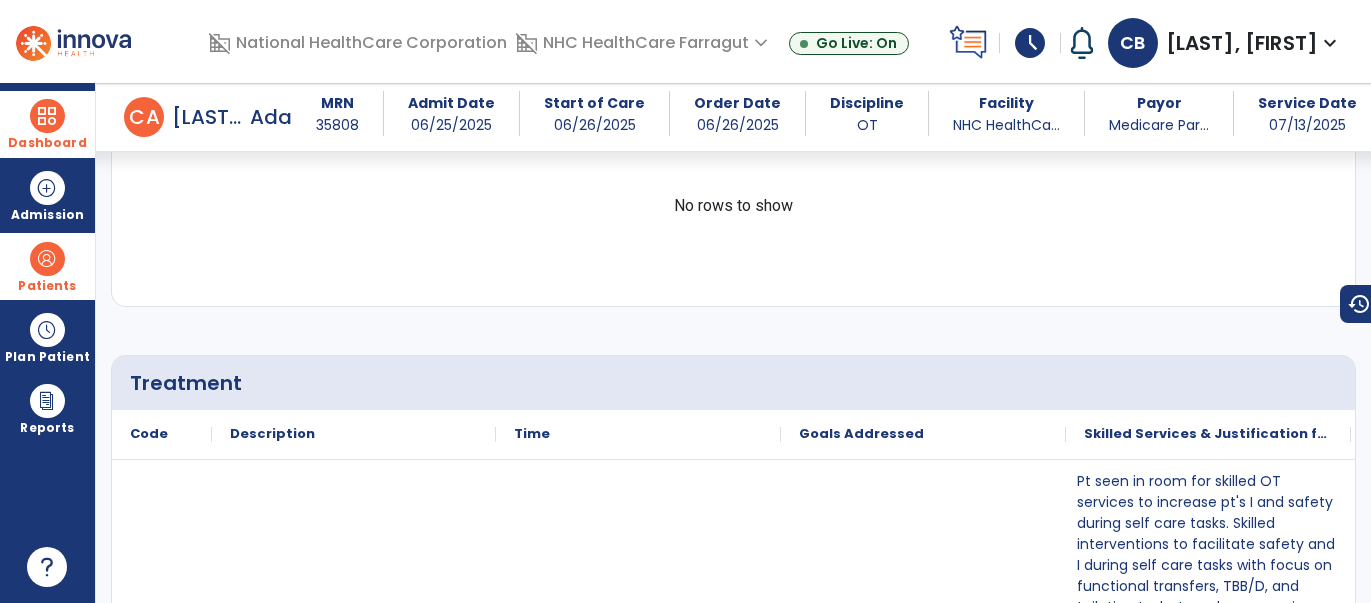 scroll, scrollTop: 1415, scrollLeft: 0, axis: vertical 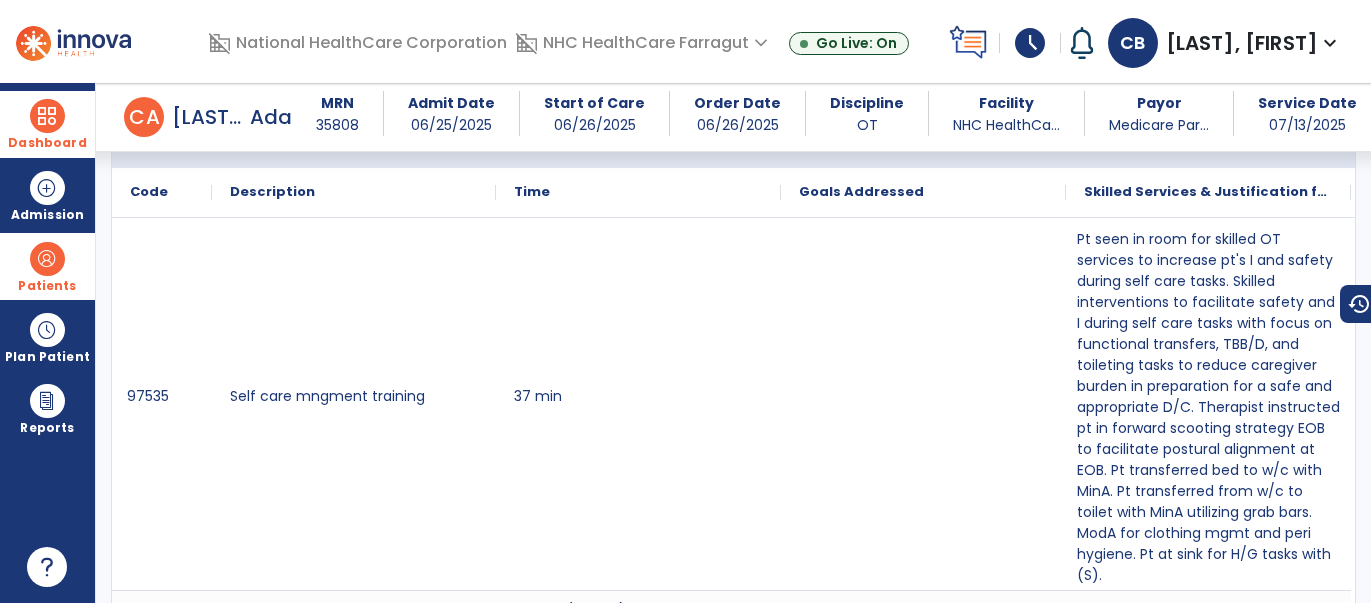 click at bounding box center [47, 116] 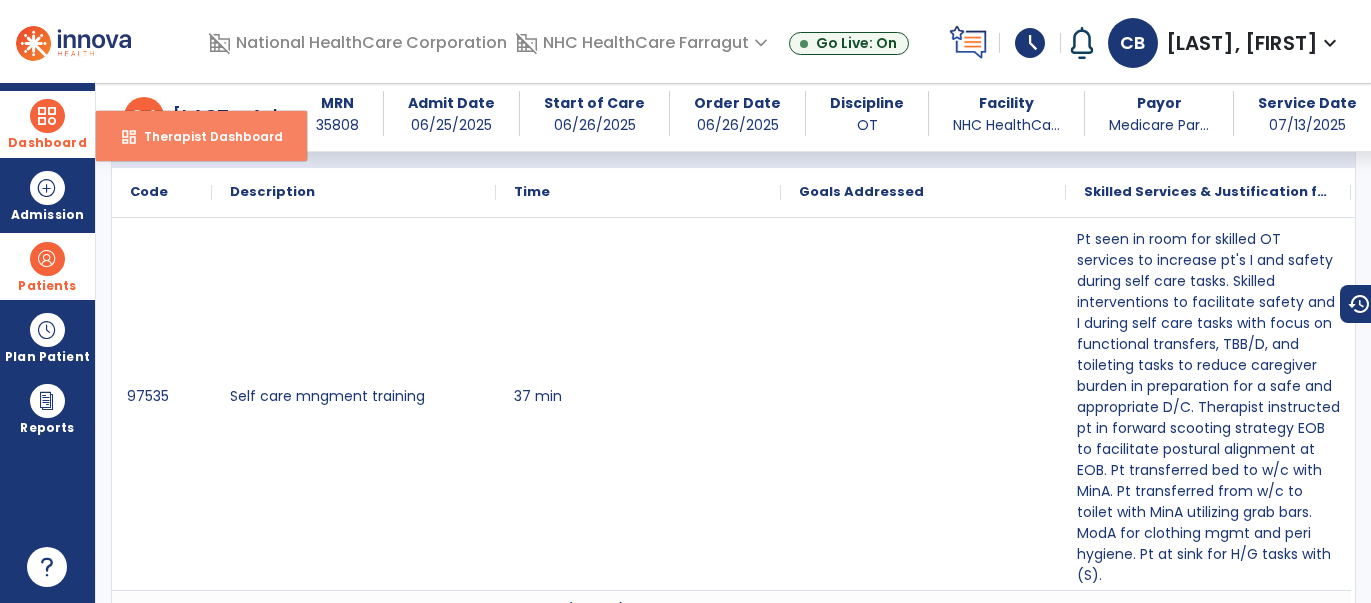 click on "Therapist Dashboard" at bounding box center (205, 136) 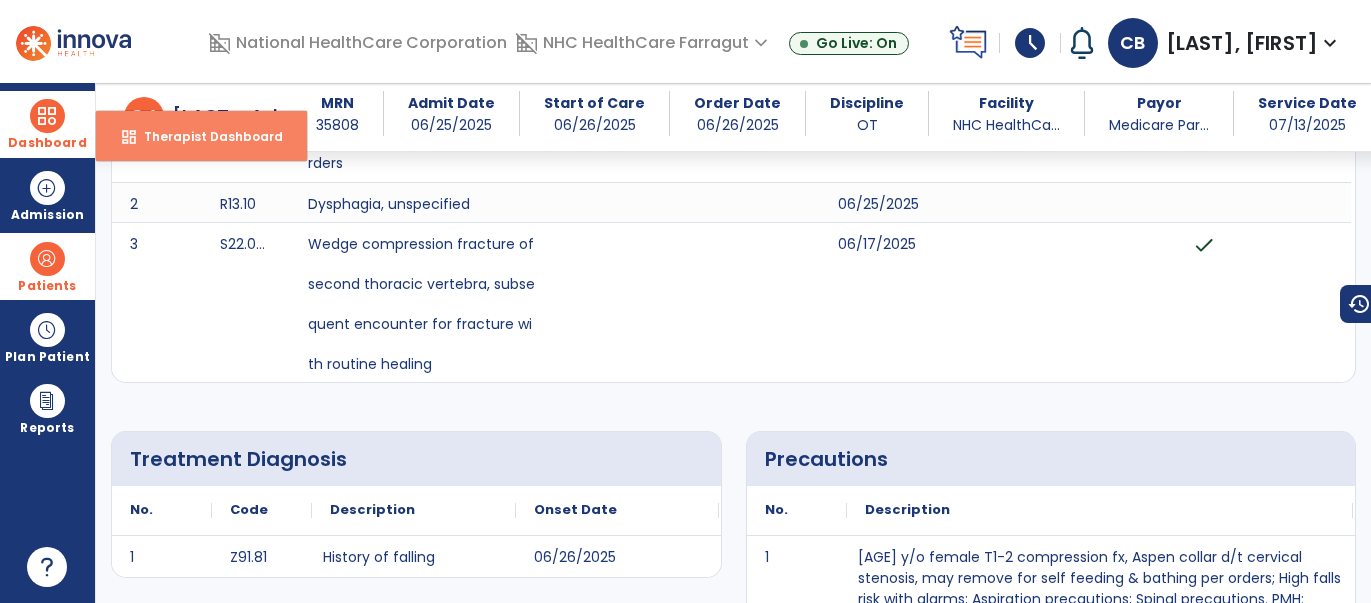 select on "****" 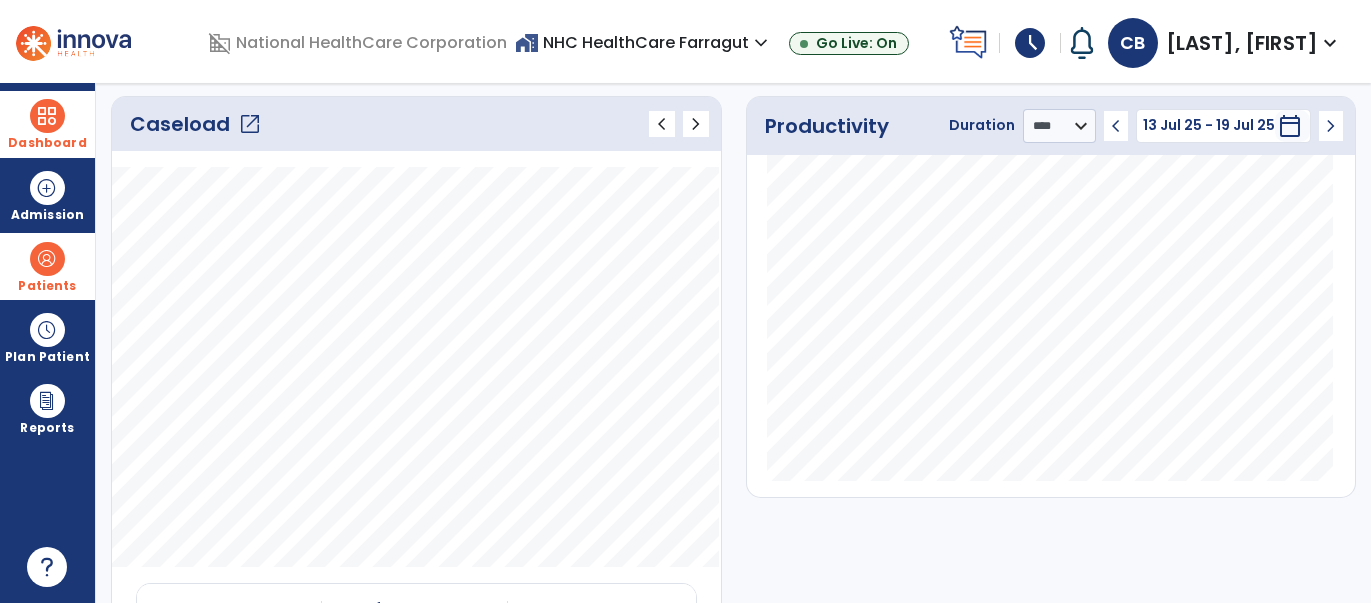 click on "open_in_new" 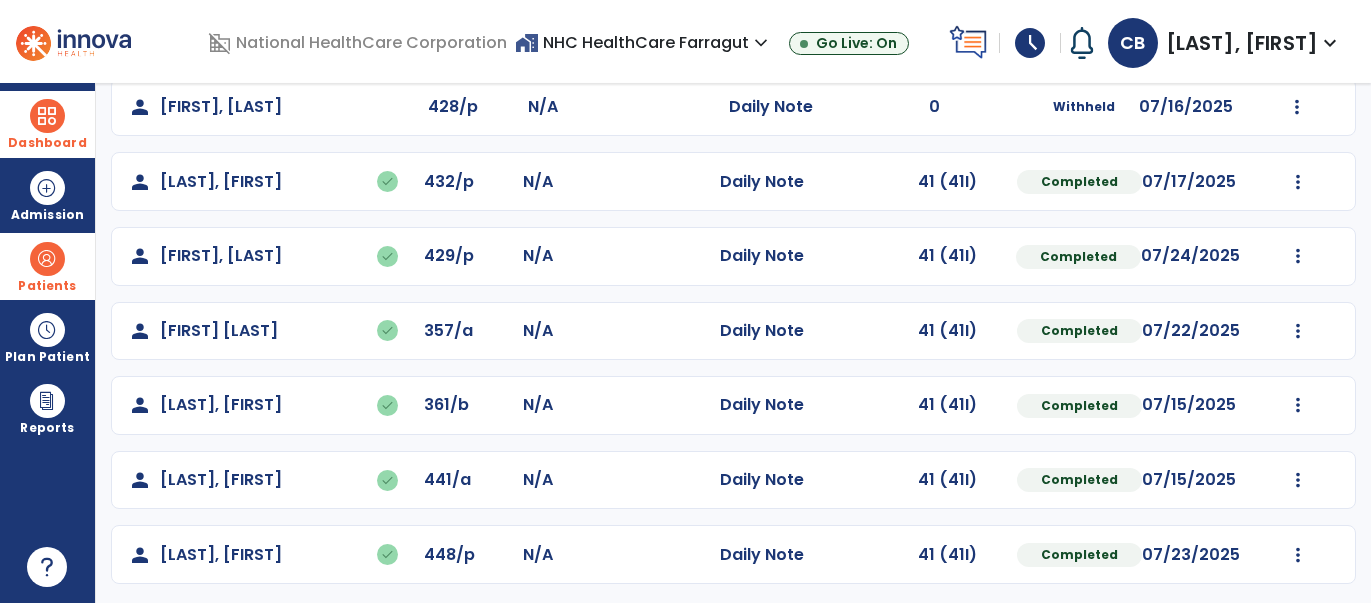 scroll, scrollTop: 331, scrollLeft: 0, axis: vertical 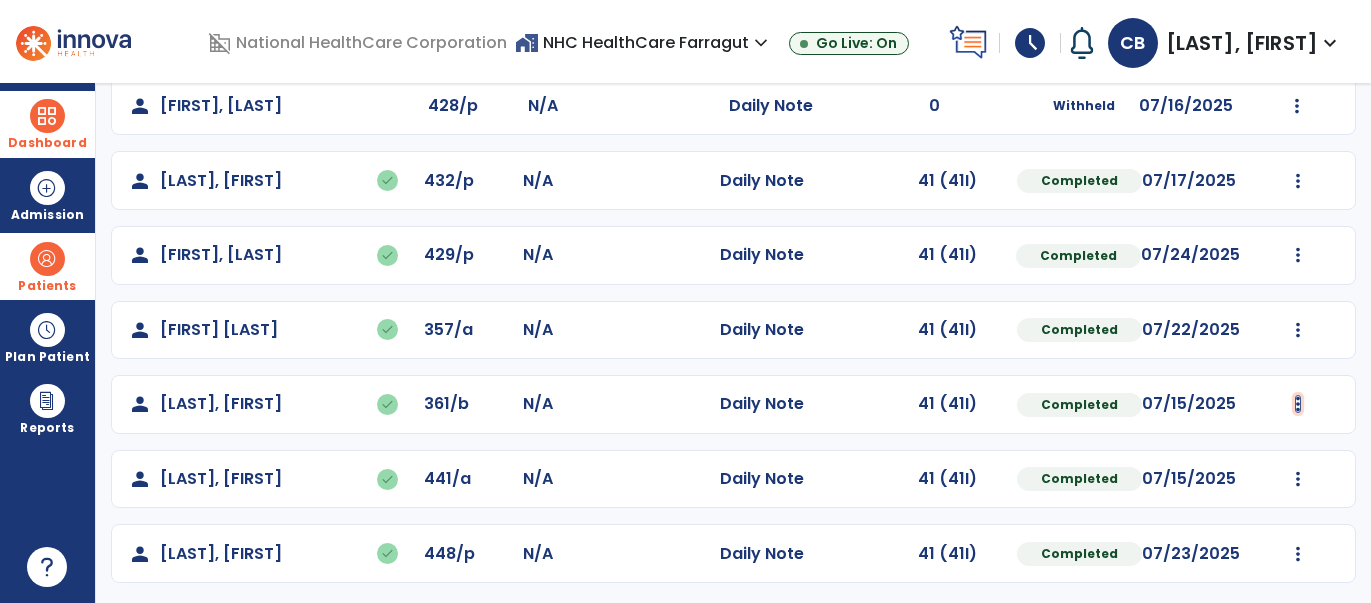 click at bounding box center (1298, -43) 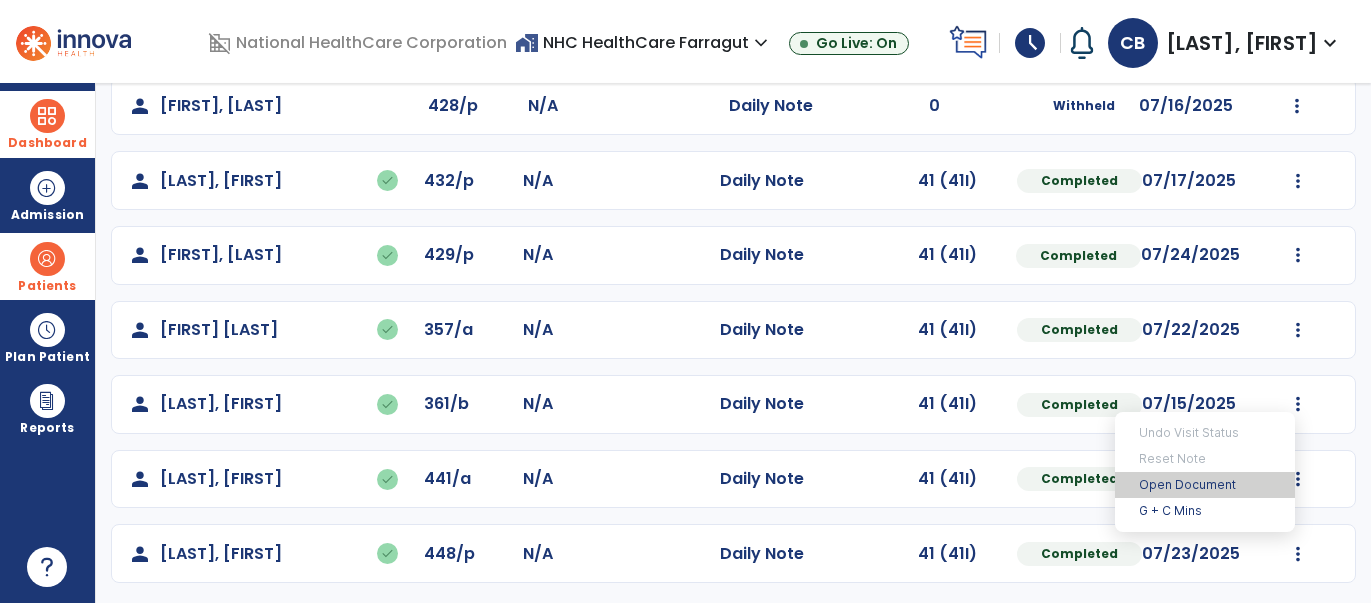 click on "Open Document" at bounding box center (1205, 485) 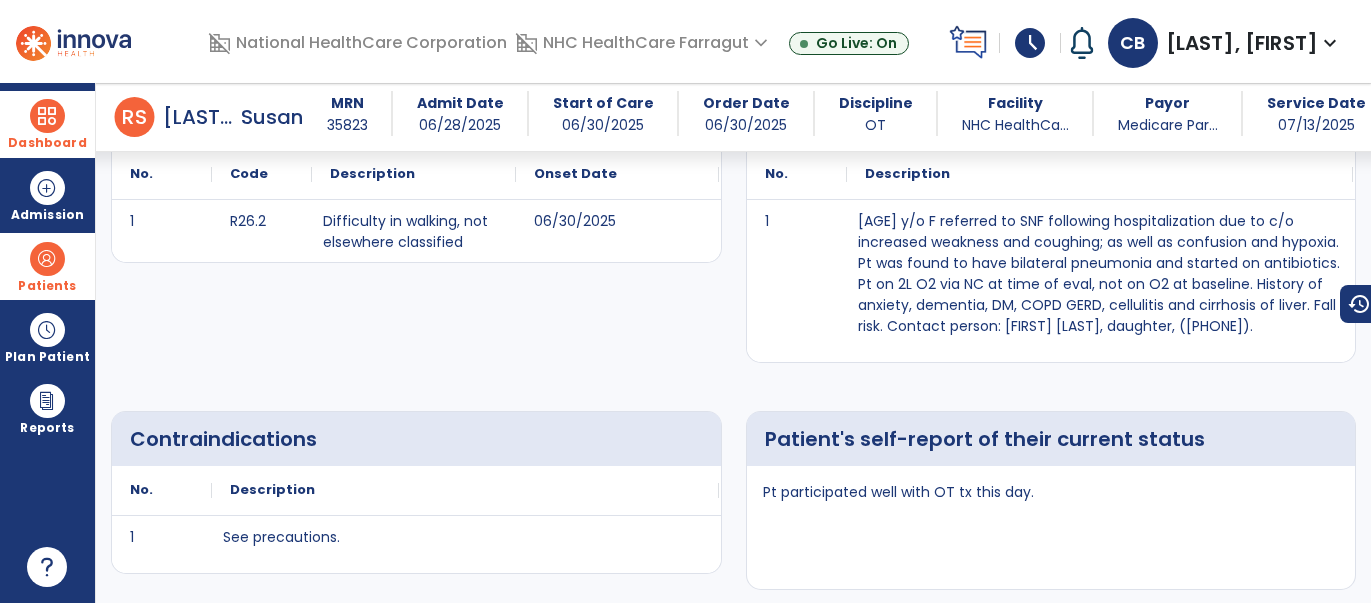 scroll, scrollTop: 0, scrollLeft: 0, axis: both 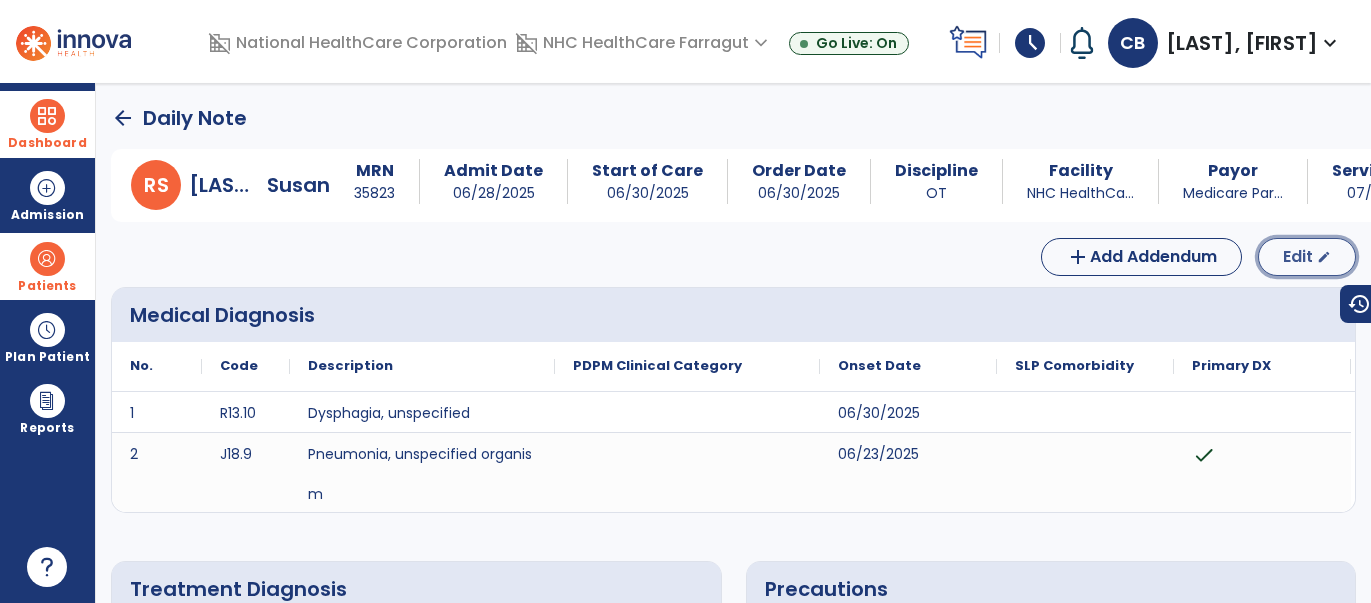 click on "Edit" 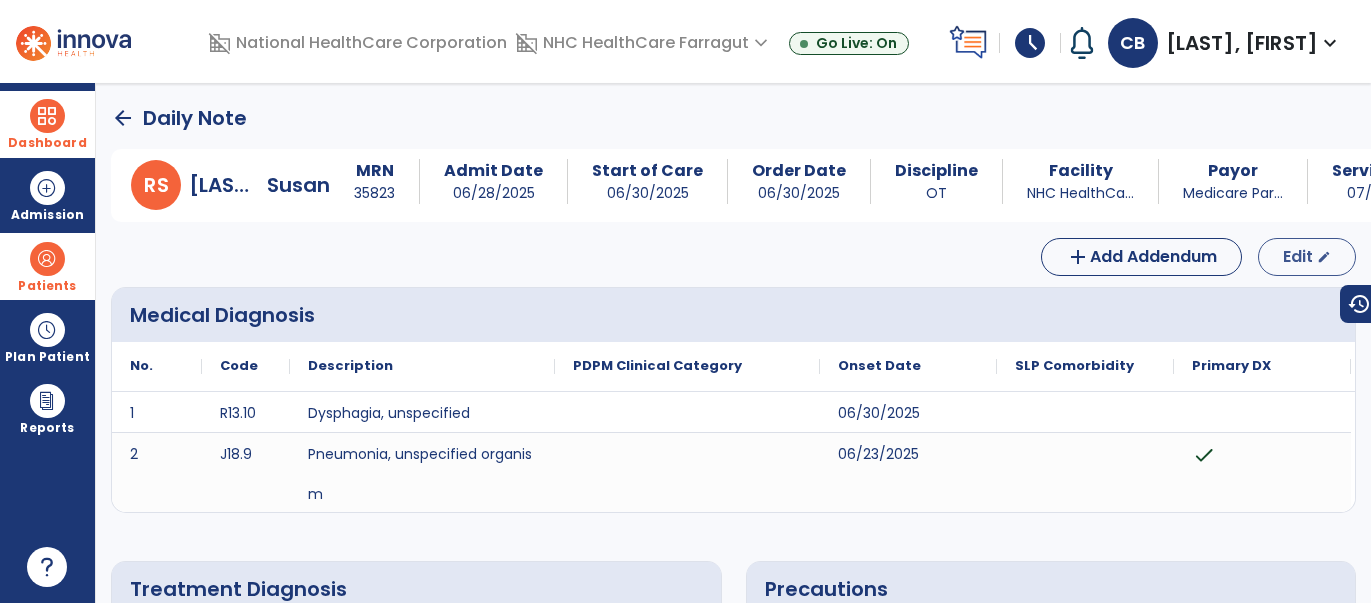 select on "*" 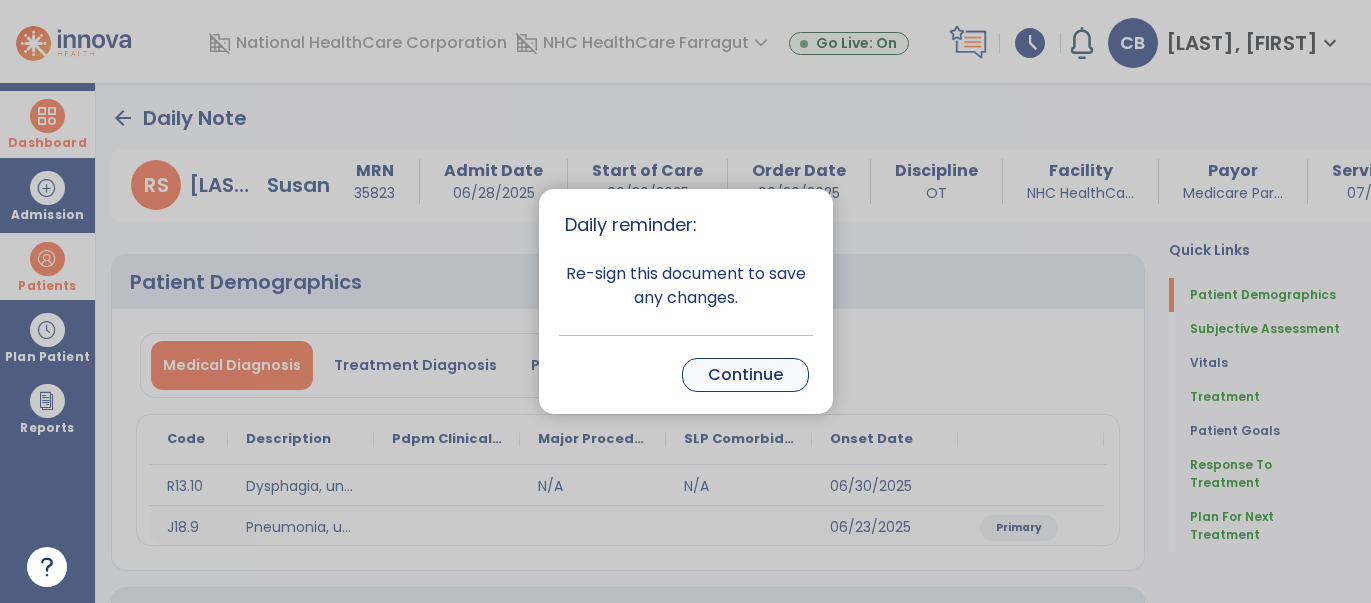 click on "Continue" at bounding box center (745, 375) 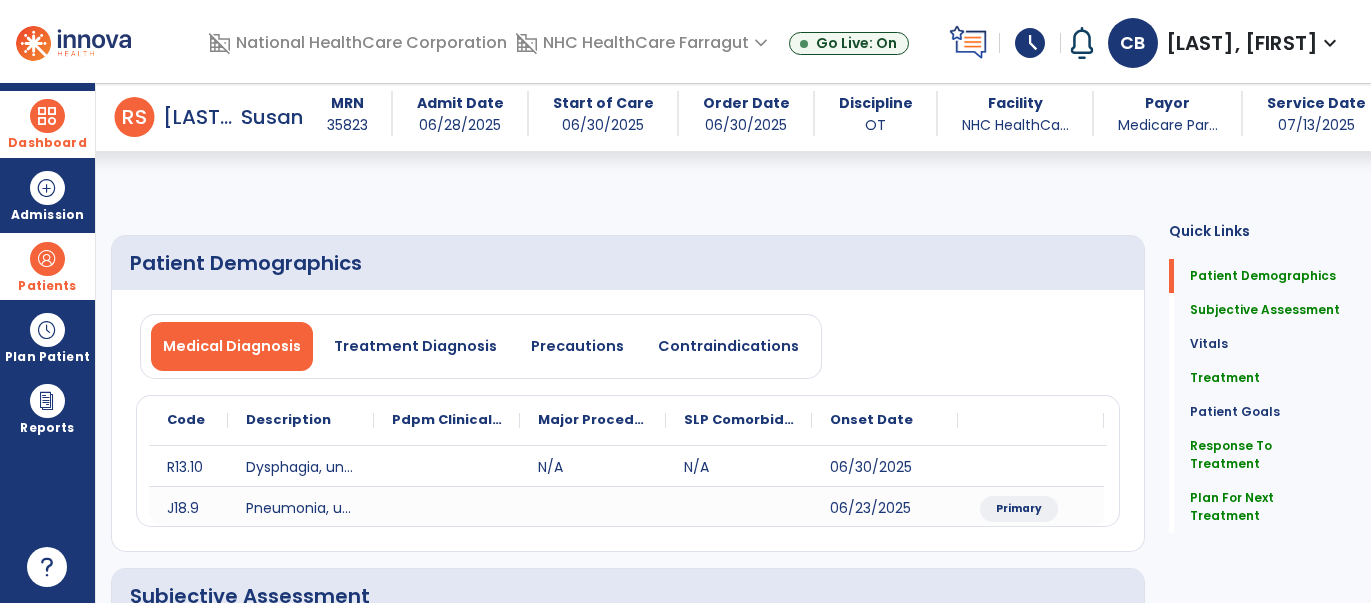 scroll, scrollTop: 559, scrollLeft: 0, axis: vertical 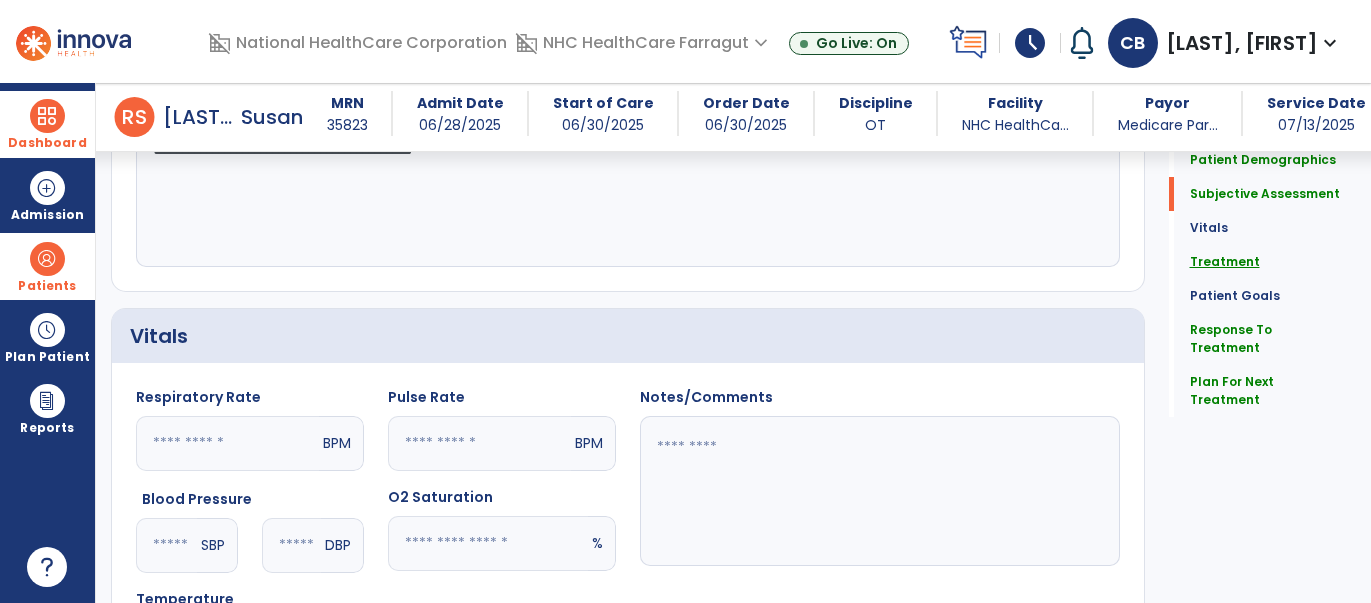 click on "Treatment" 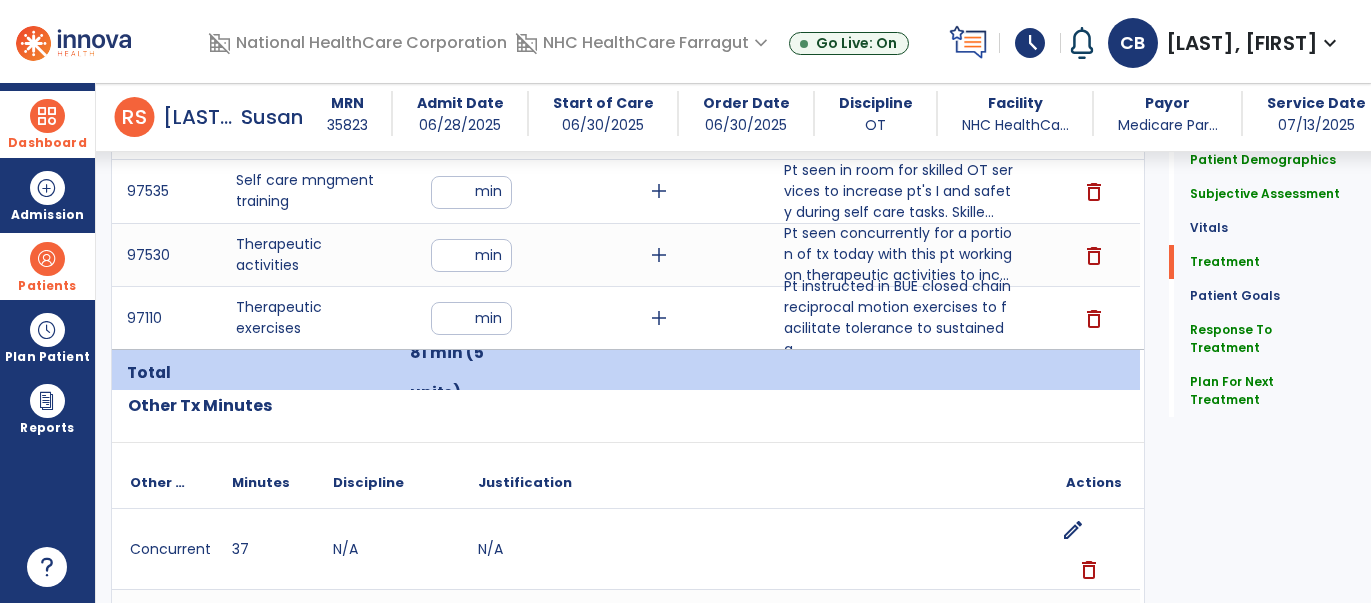 scroll, scrollTop: 1250, scrollLeft: 0, axis: vertical 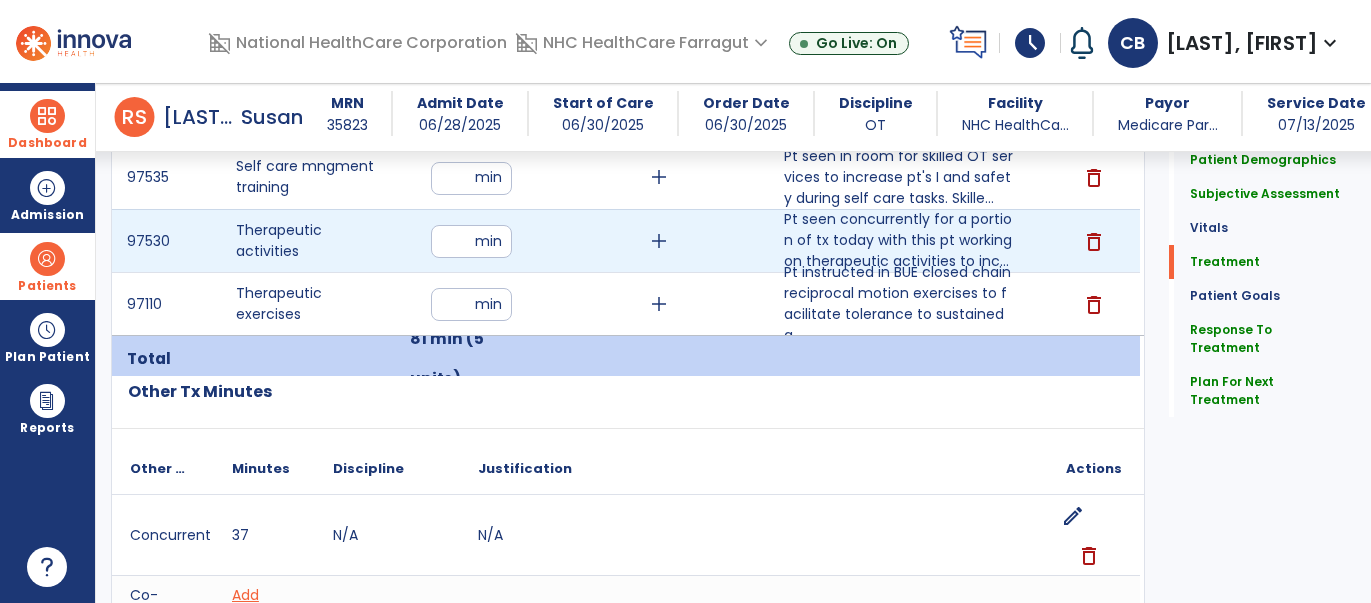 click on "**" at bounding box center [471, 241] 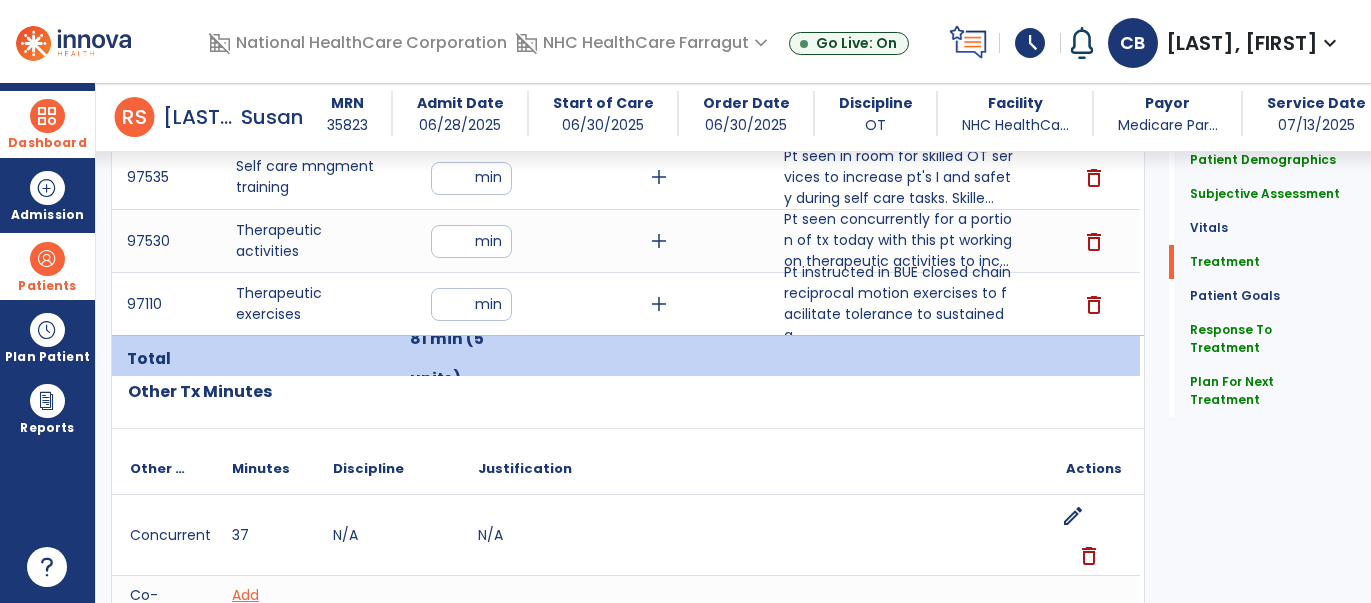 click on "Code
Description
Time" 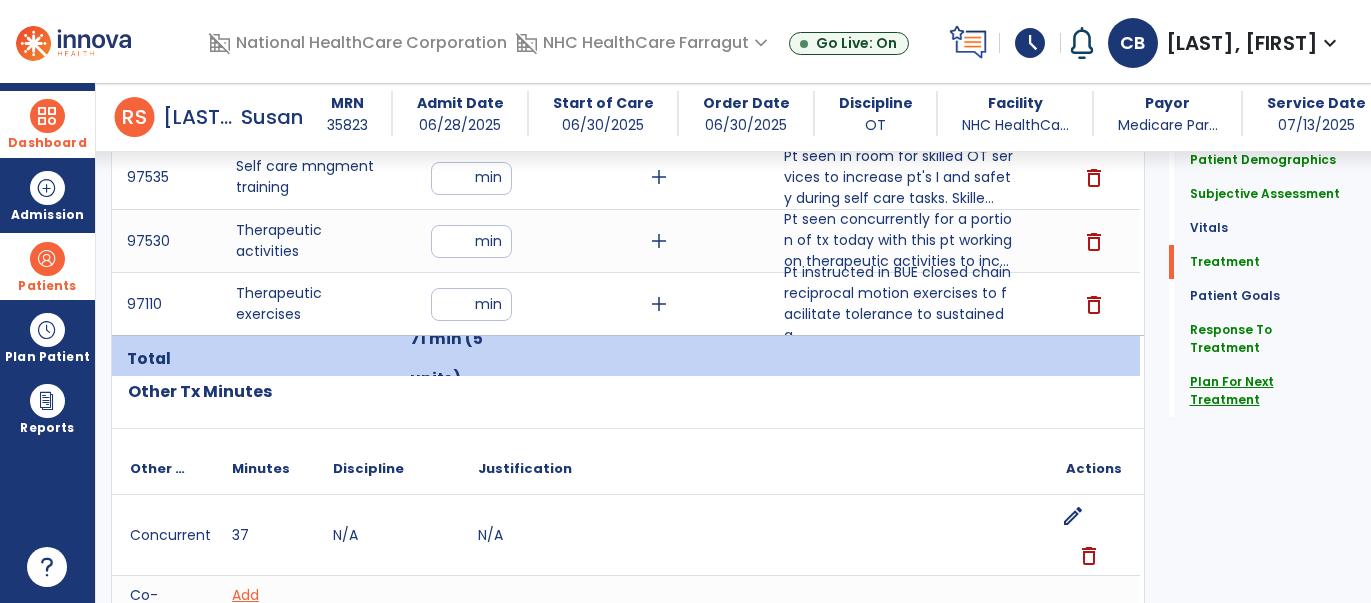 click on "Plan For Next Treatment" 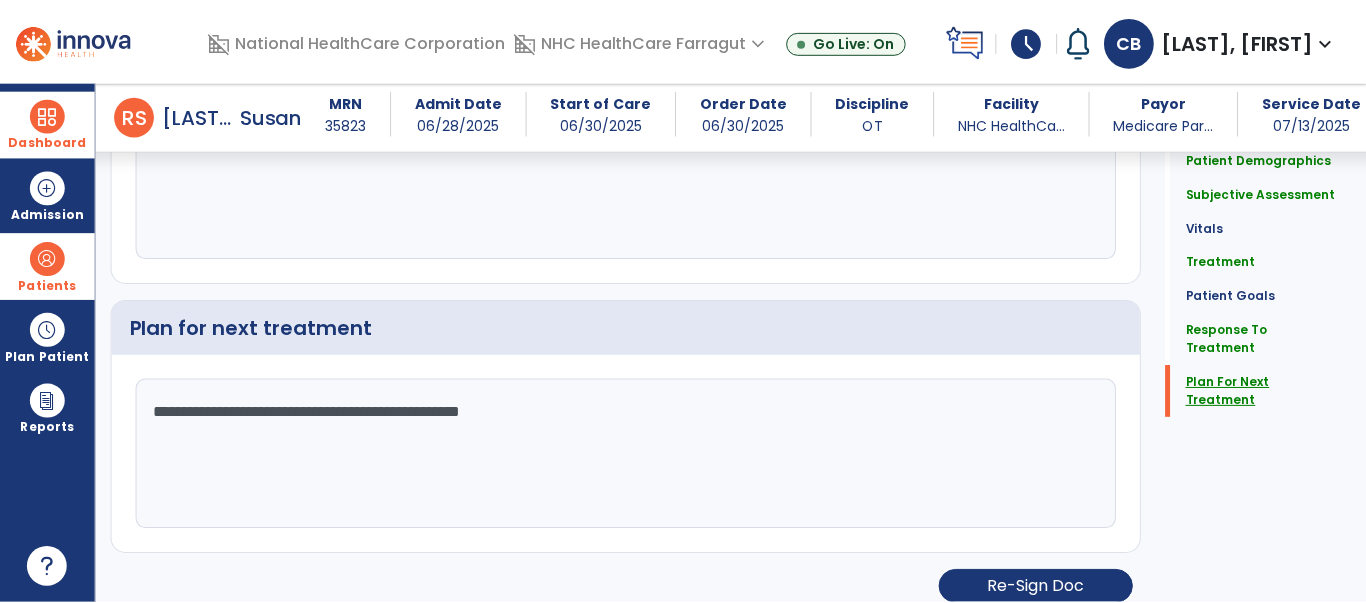 scroll, scrollTop: 2734, scrollLeft: 0, axis: vertical 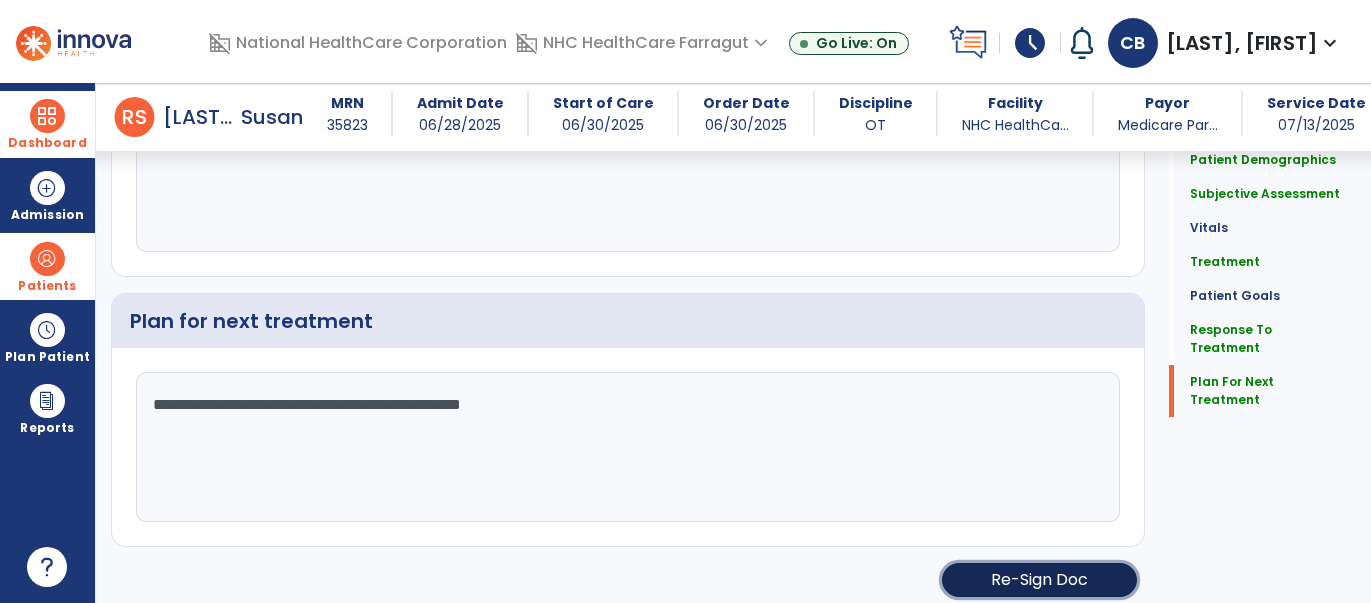click on "Re-Sign Doc" 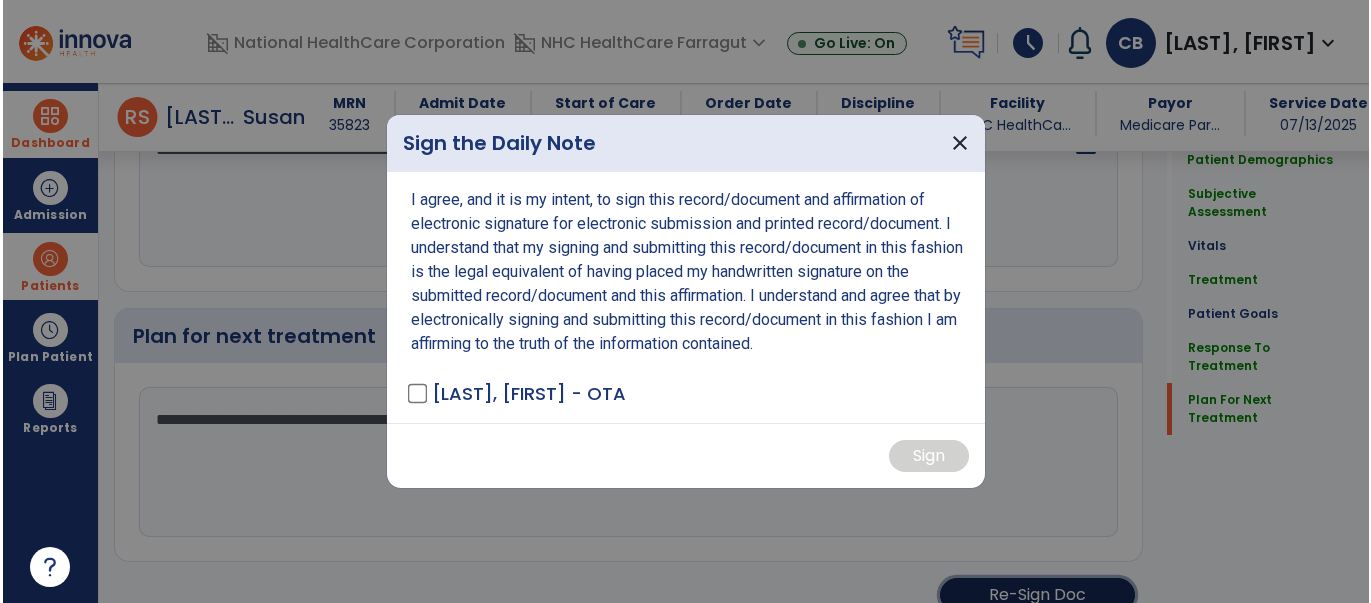scroll, scrollTop: 2734, scrollLeft: 0, axis: vertical 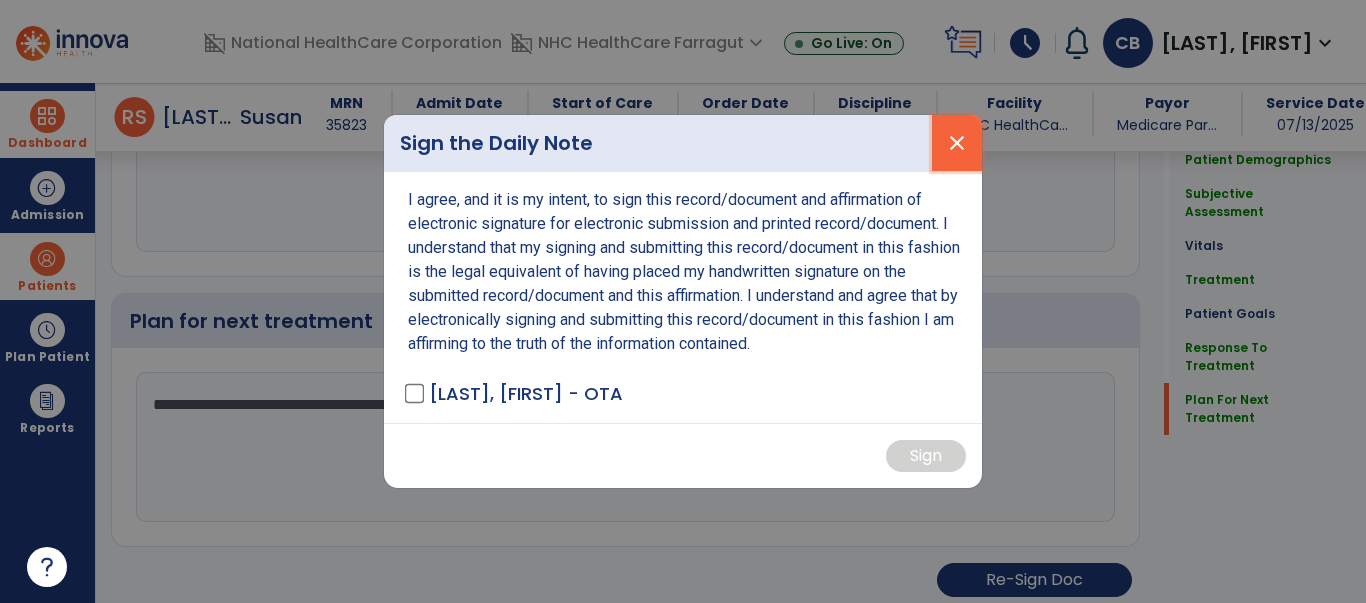 click on "close" at bounding box center (957, 143) 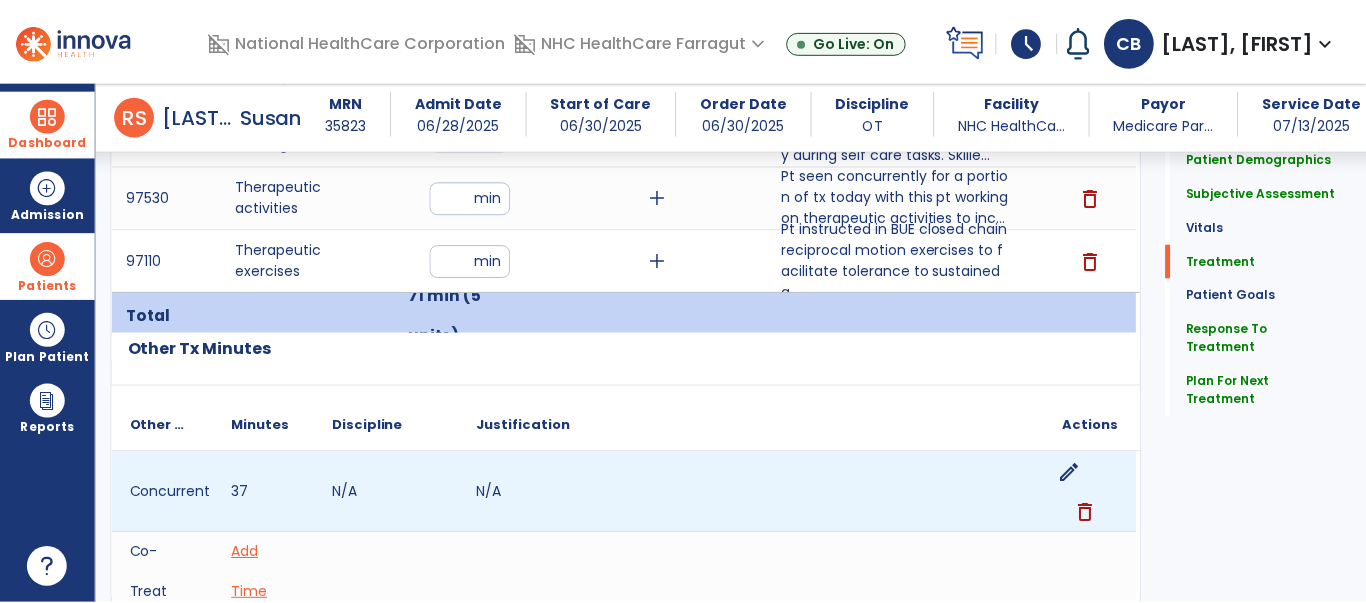 scroll, scrollTop: 1053, scrollLeft: 0, axis: vertical 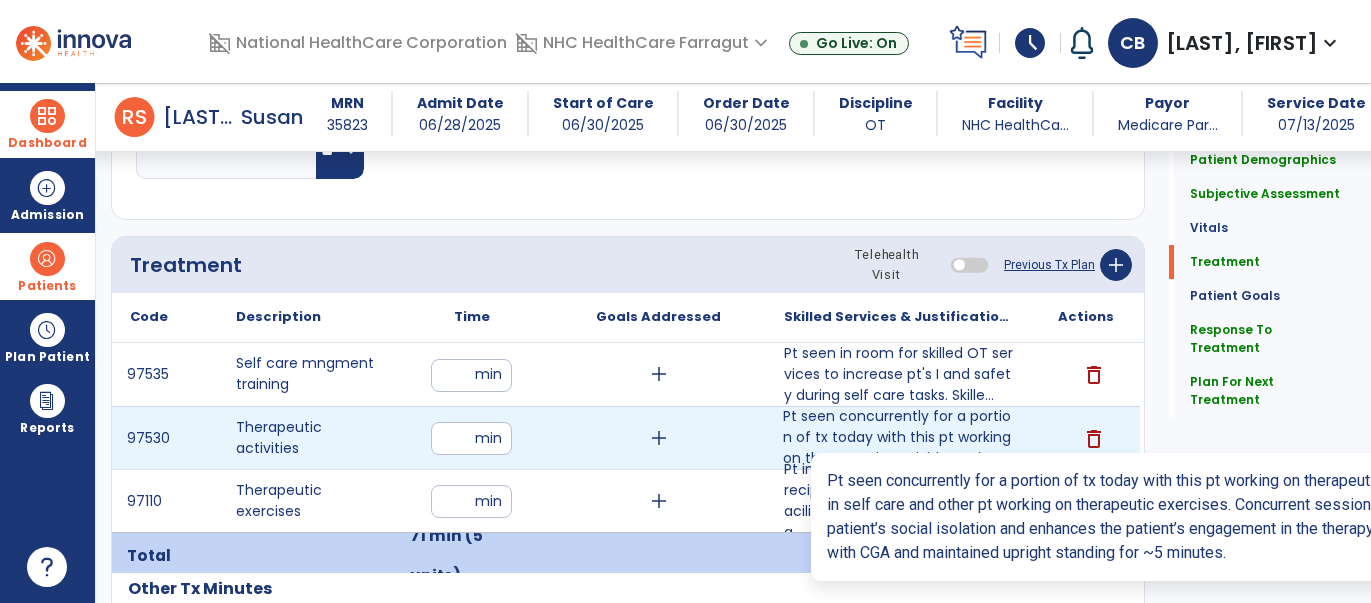 click on "Pt seen concurrently for a portion of tx today with this pt working on therapeutic activities to inc..." at bounding box center [899, 437] 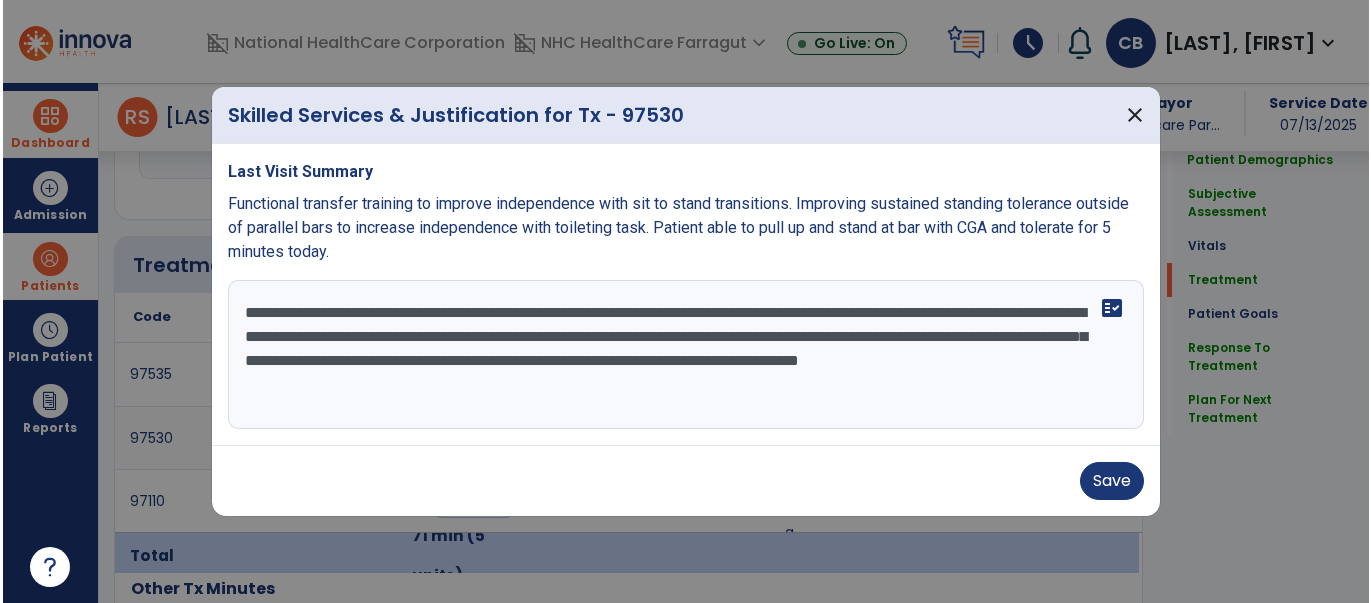 scroll, scrollTop: 1053, scrollLeft: 0, axis: vertical 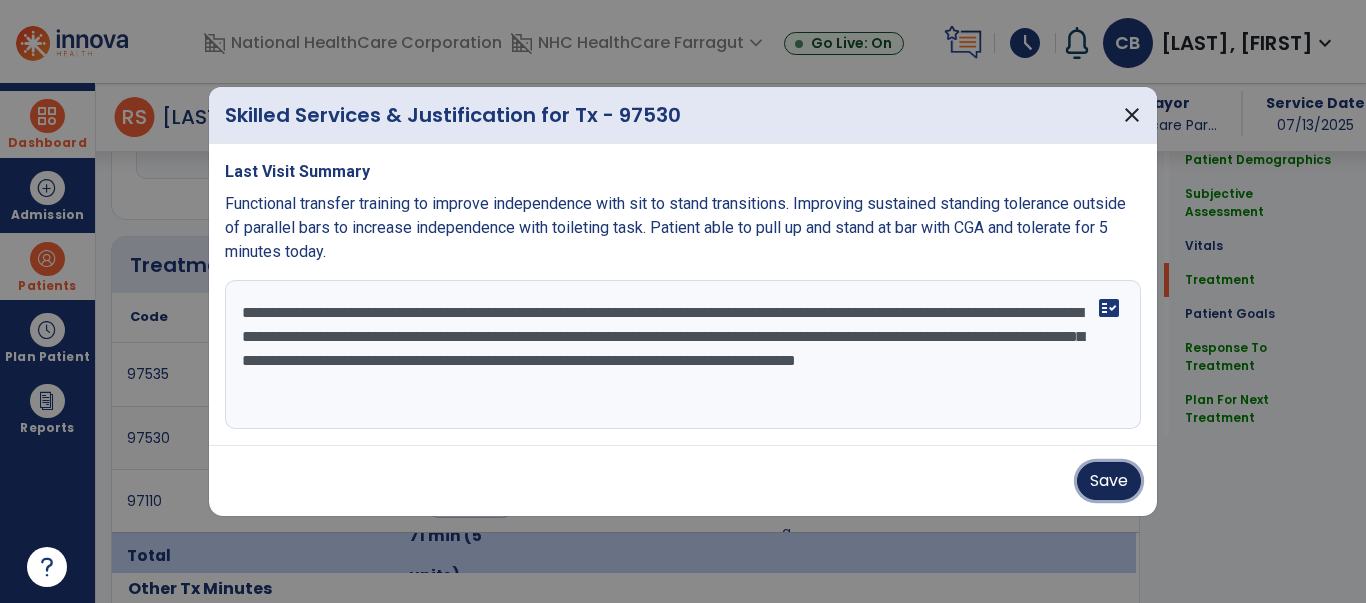 click on "Save" at bounding box center (1109, 481) 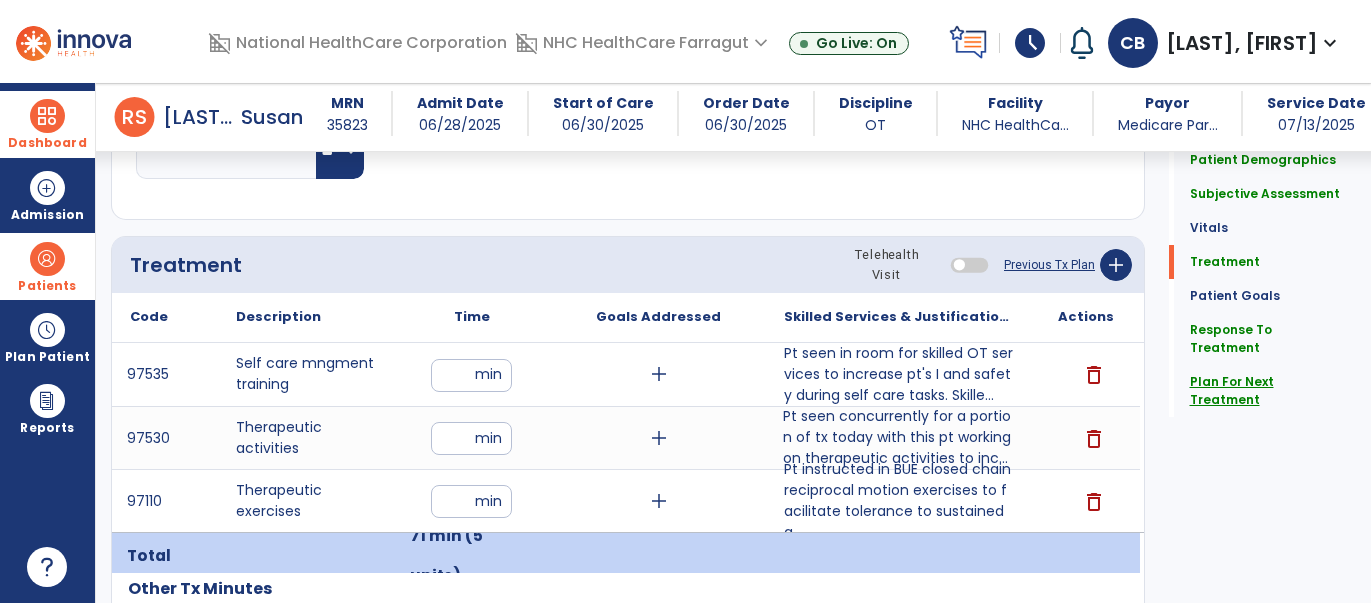 click on "Plan For Next Treatment" 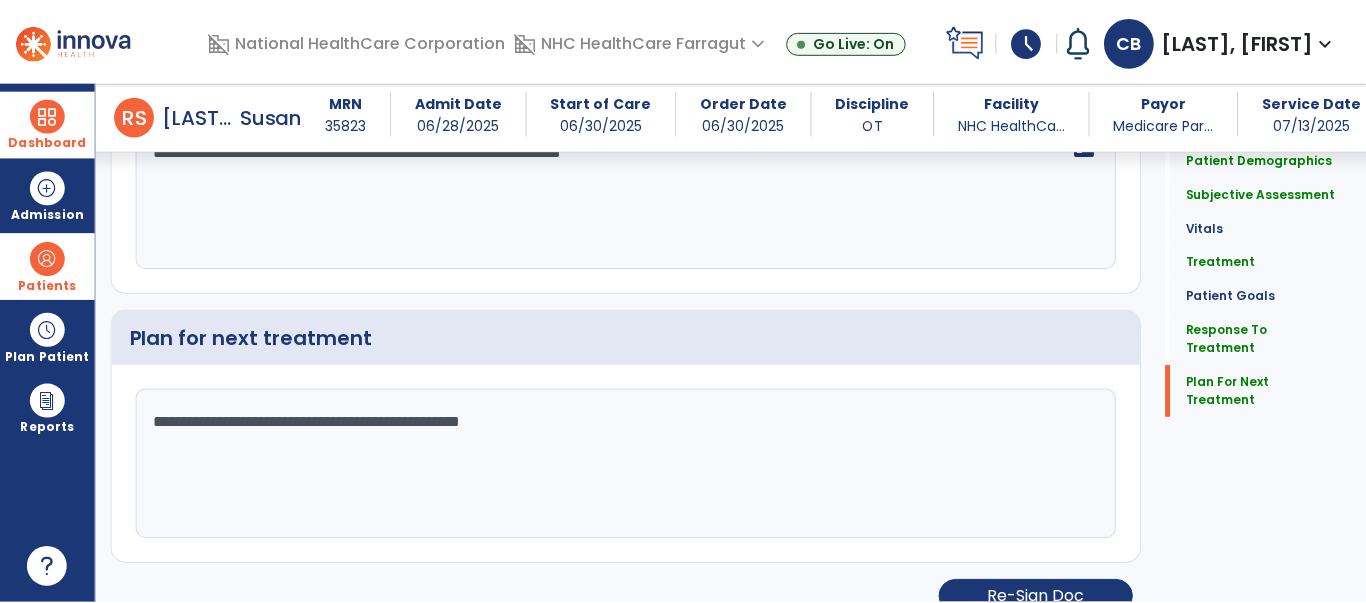 scroll, scrollTop: 2734, scrollLeft: 0, axis: vertical 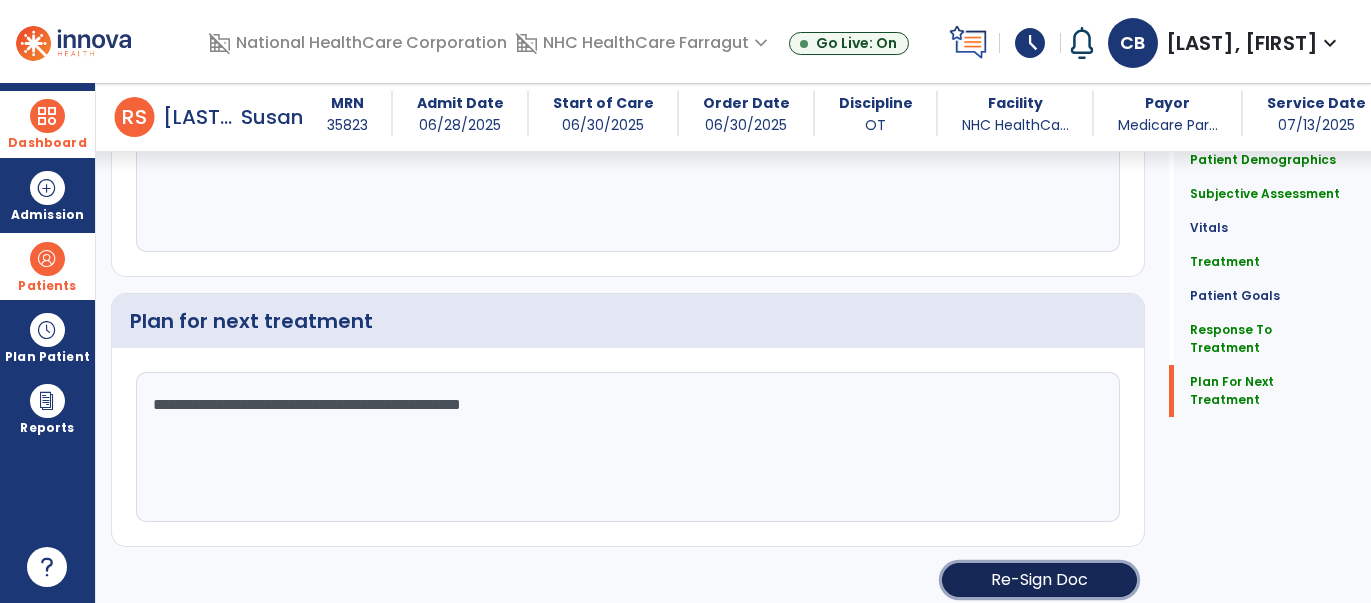 click on "Re-Sign Doc" 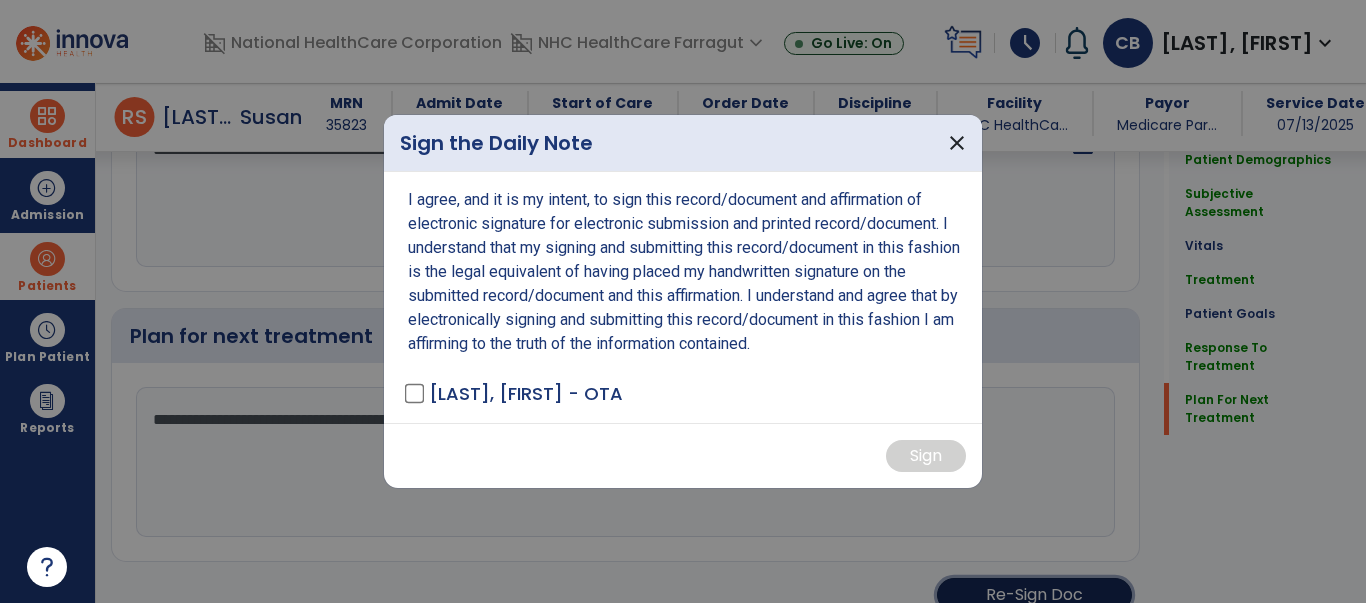 scroll, scrollTop: 2734, scrollLeft: 0, axis: vertical 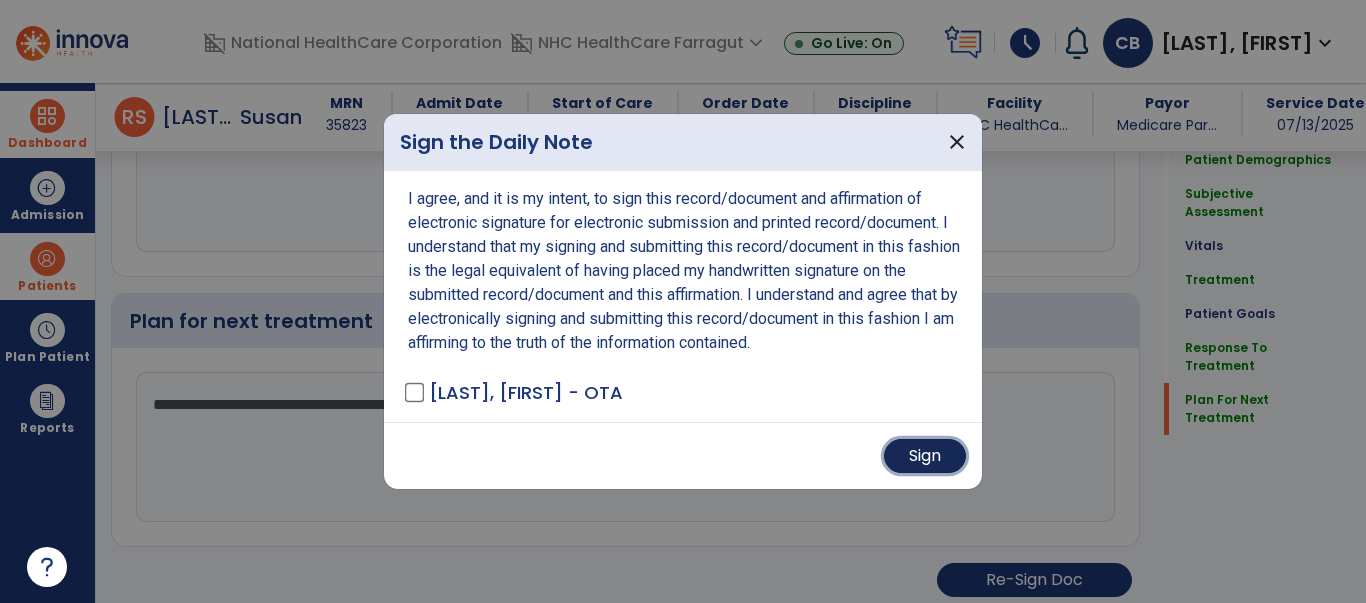 click on "Sign" at bounding box center [925, 456] 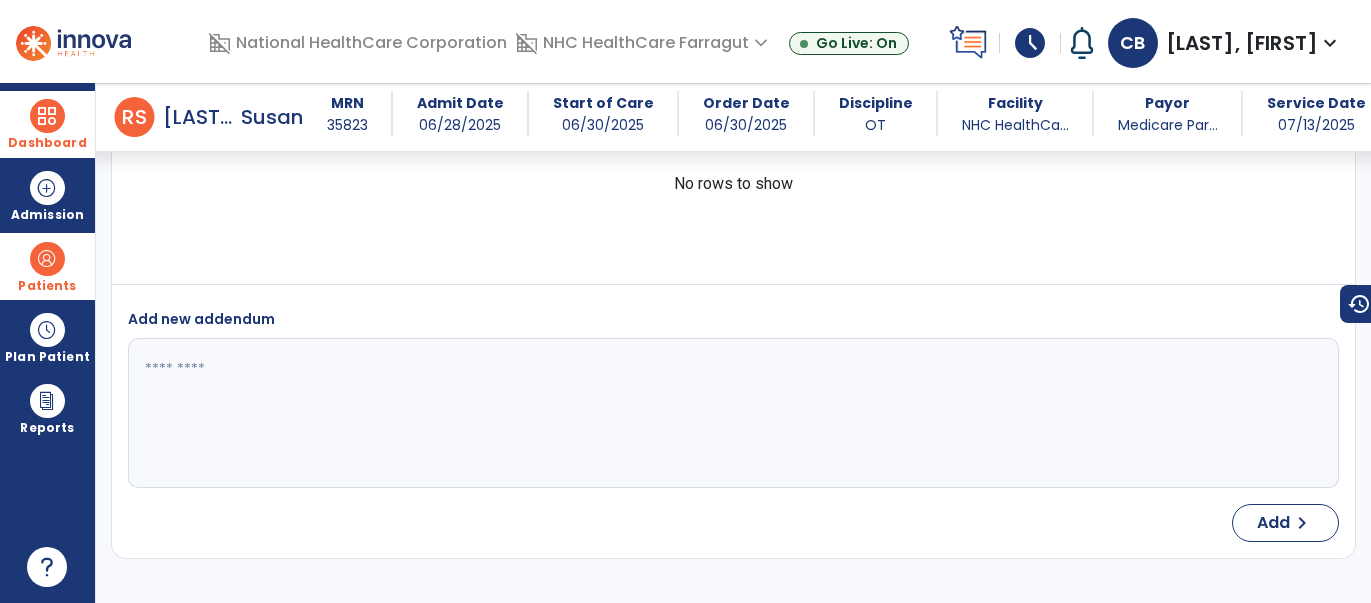 scroll, scrollTop: 4342, scrollLeft: 0, axis: vertical 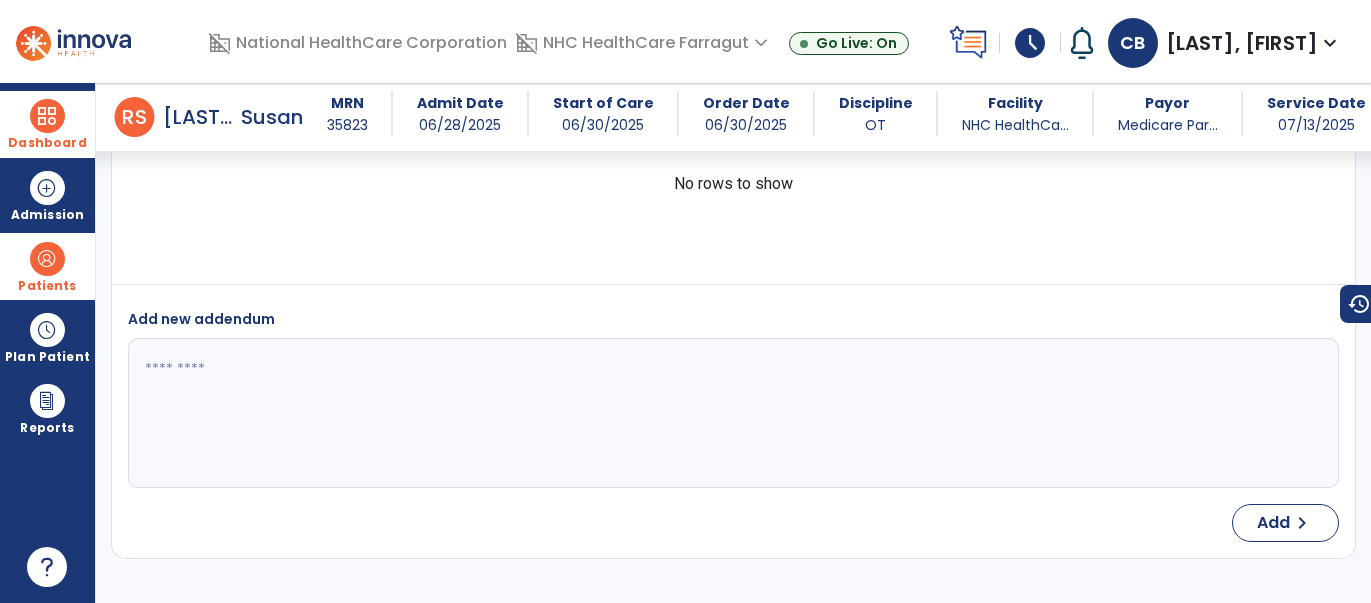 click at bounding box center (731, 413) 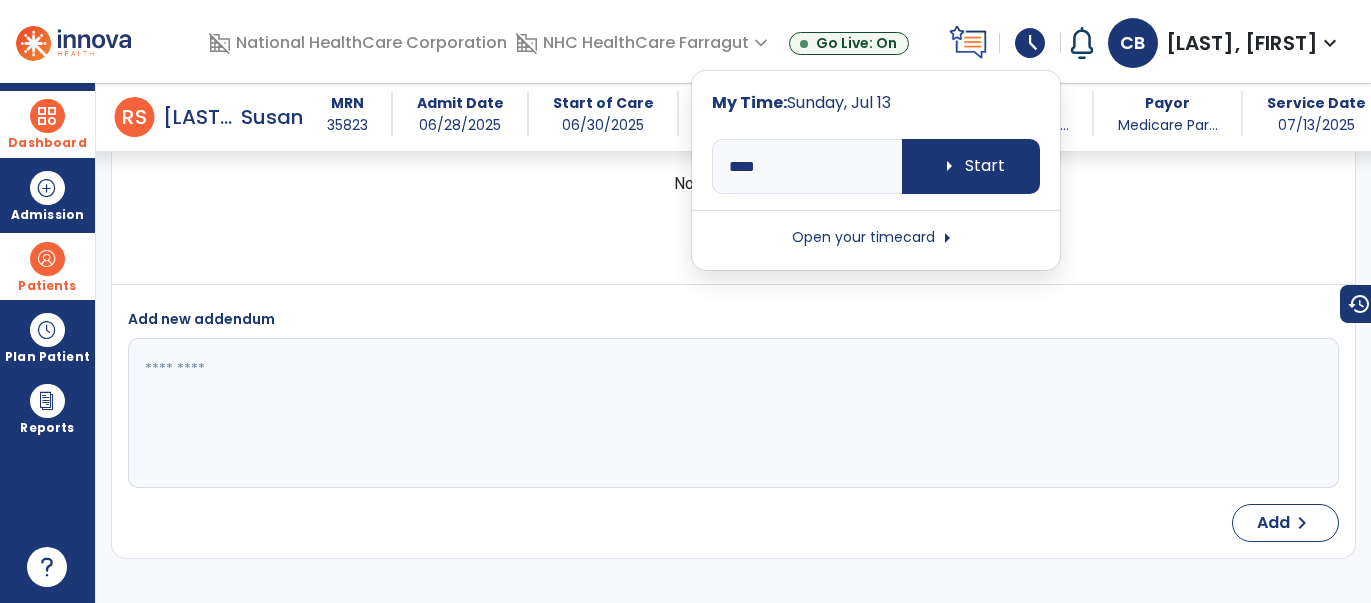 click on "Open your timecard  arrow_right" at bounding box center [876, 238] 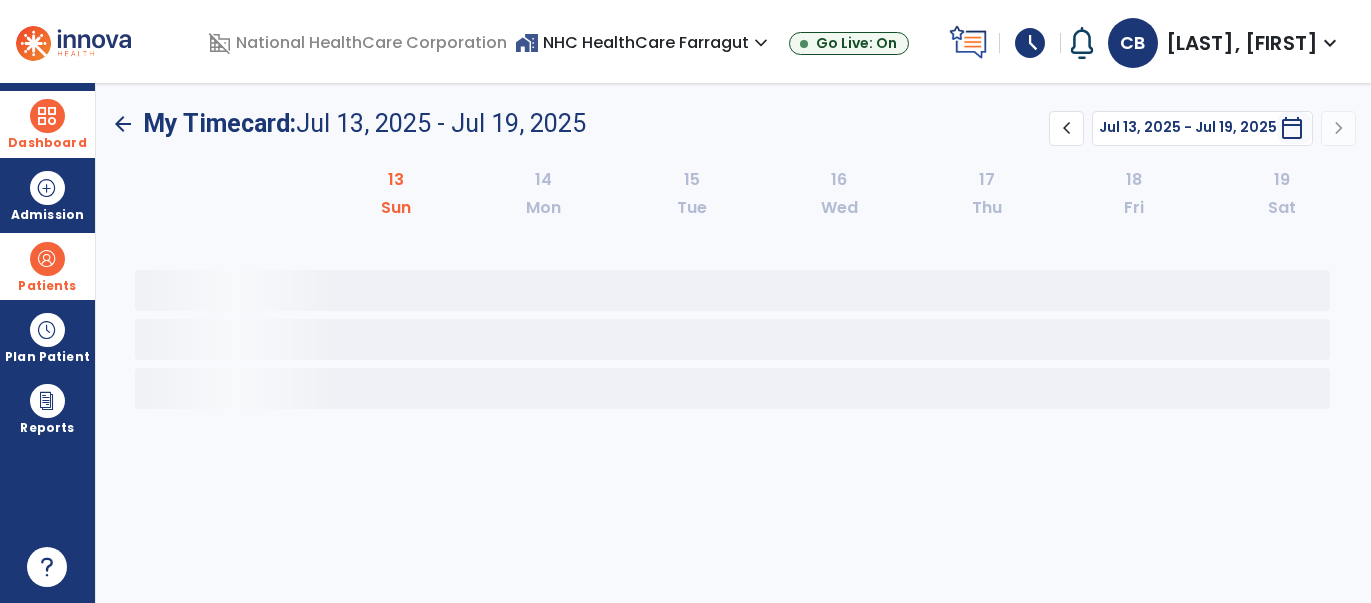 scroll, scrollTop: 0, scrollLeft: 0, axis: both 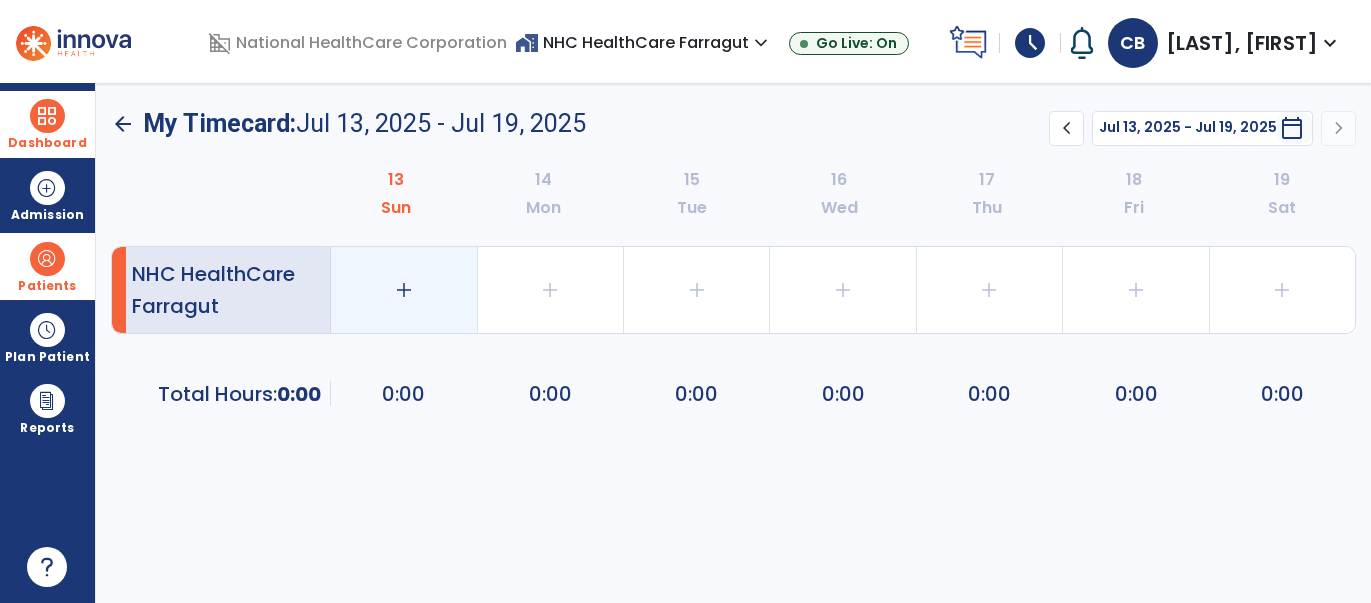 click on "add" 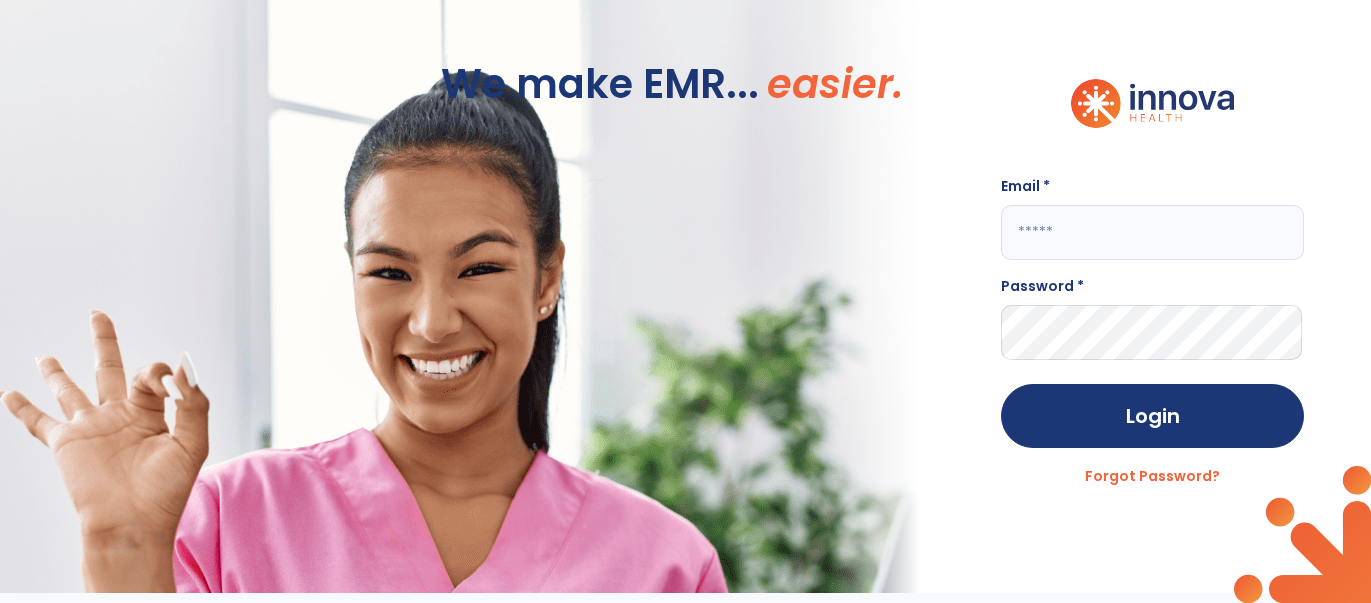 type on "**********" 